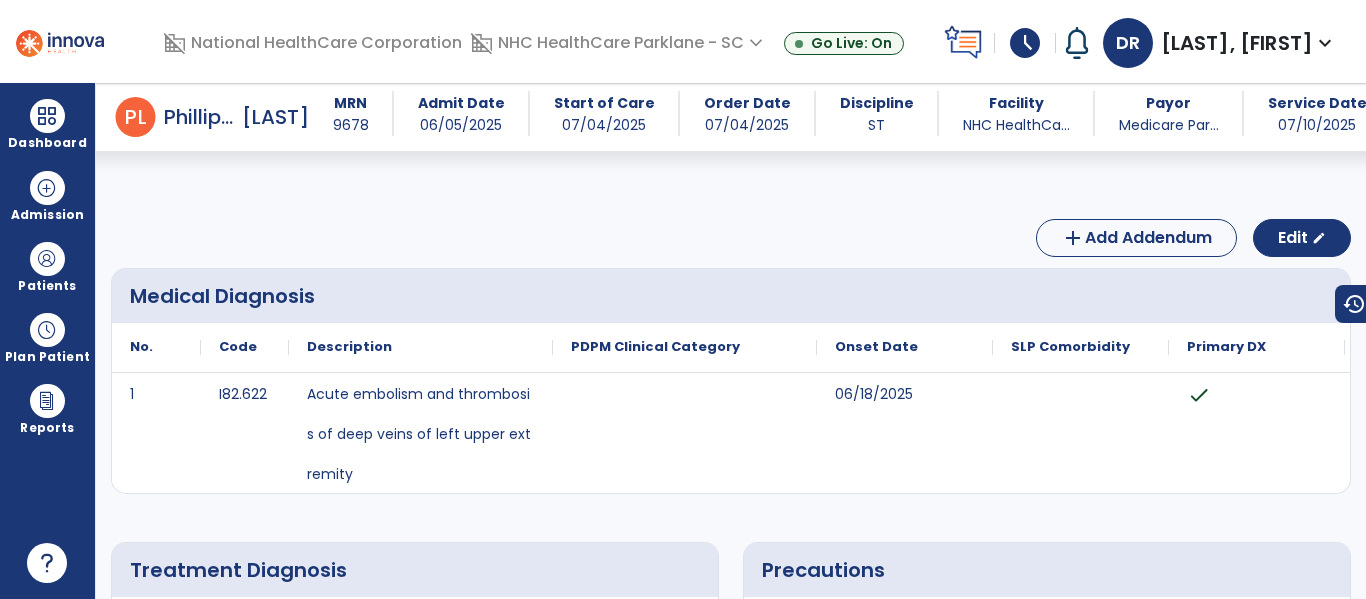 scroll, scrollTop: 0, scrollLeft: 0, axis: both 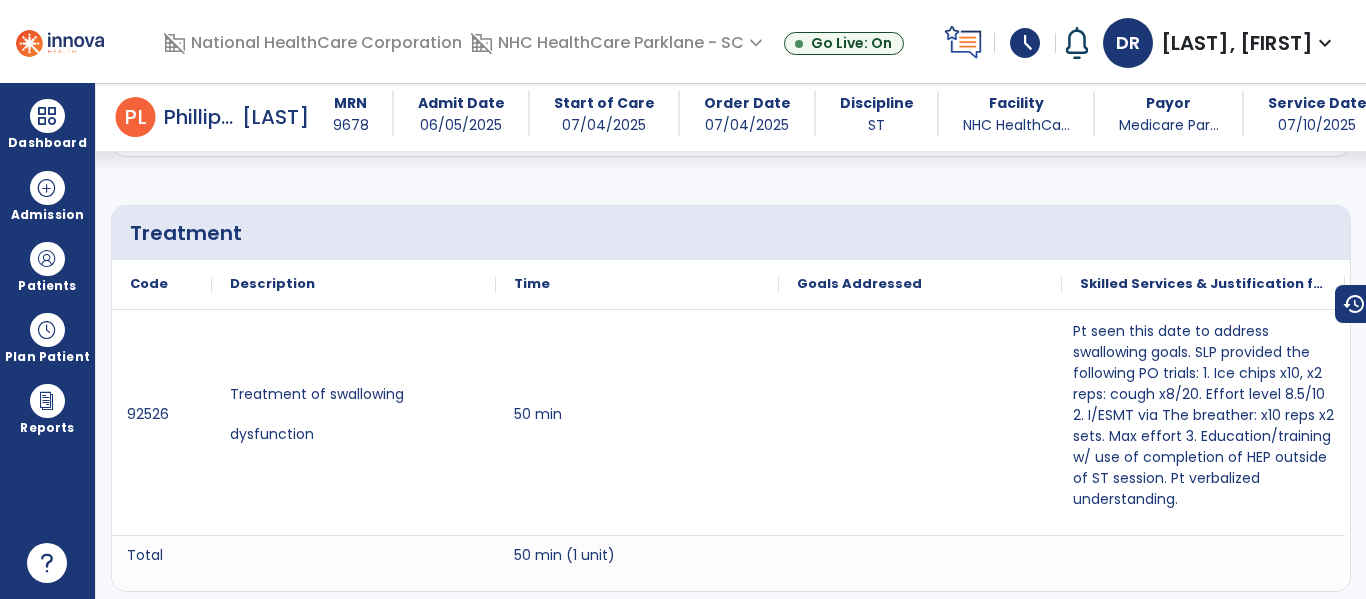 click at bounding box center (60, 41) 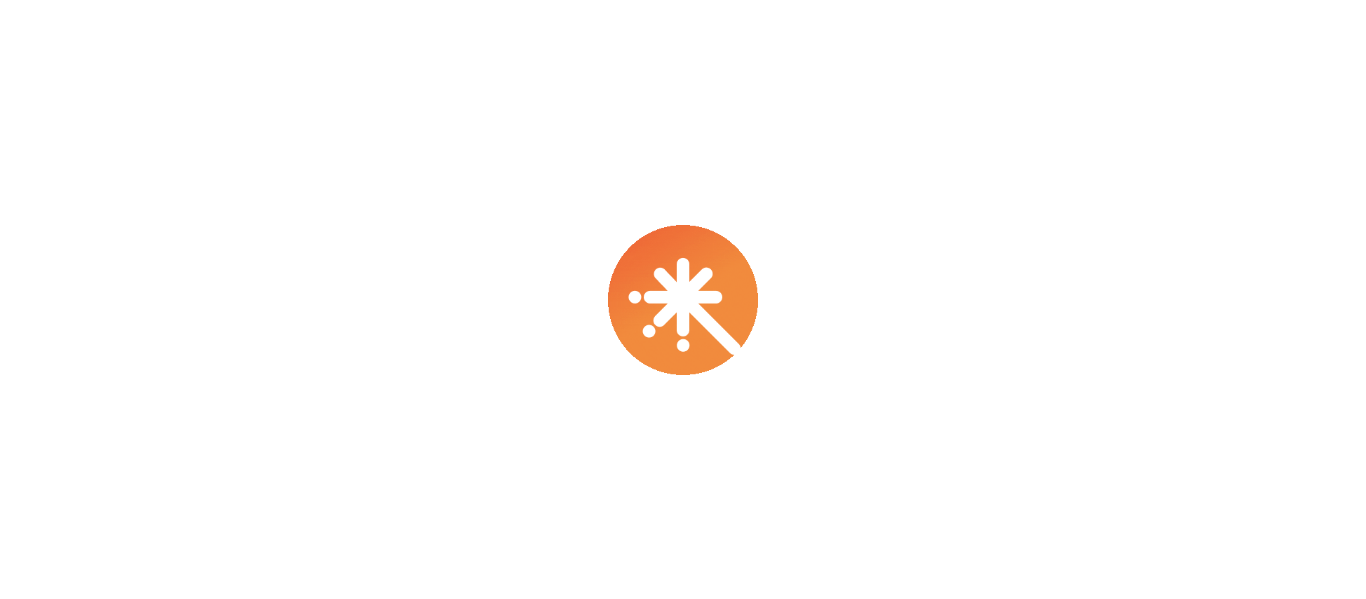 scroll, scrollTop: 0, scrollLeft: 0, axis: both 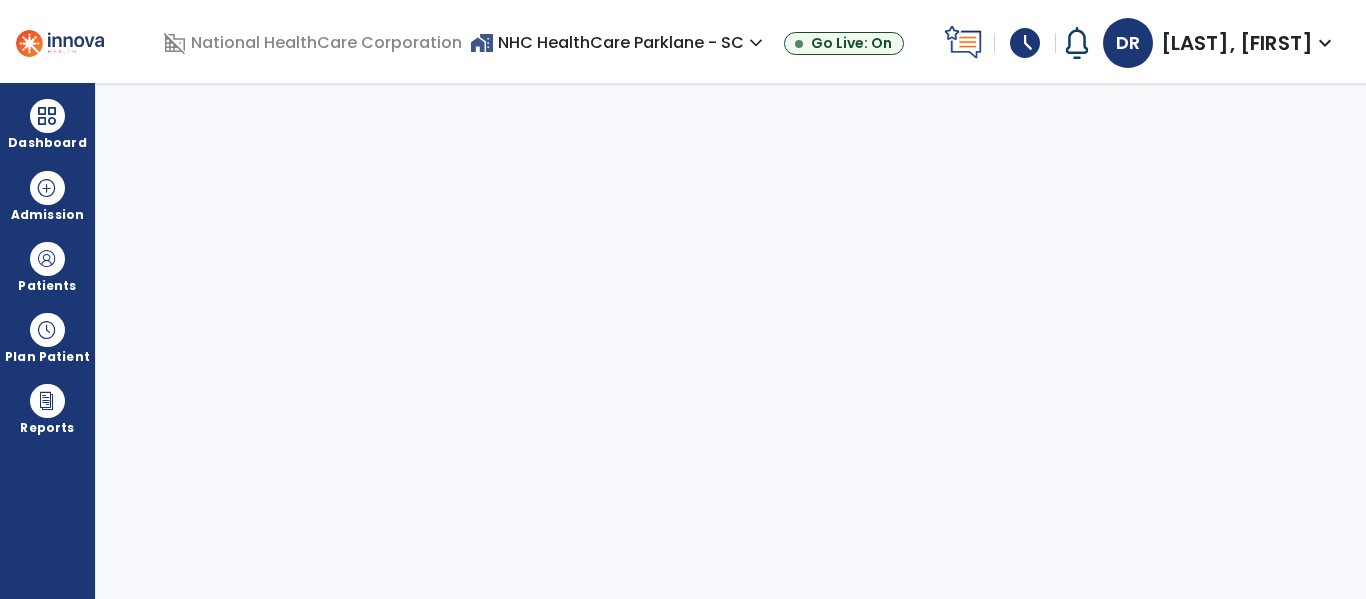 select on "****" 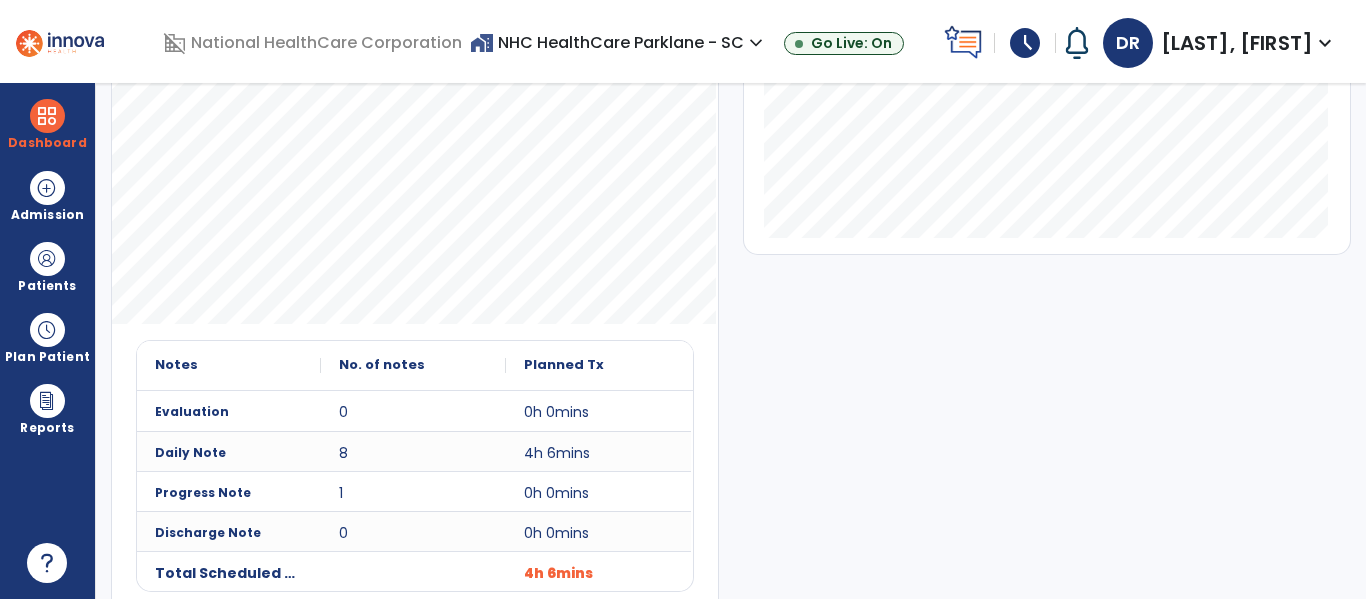 scroll, scrollTop: 550, scrollLeft: 0, axis: vertical 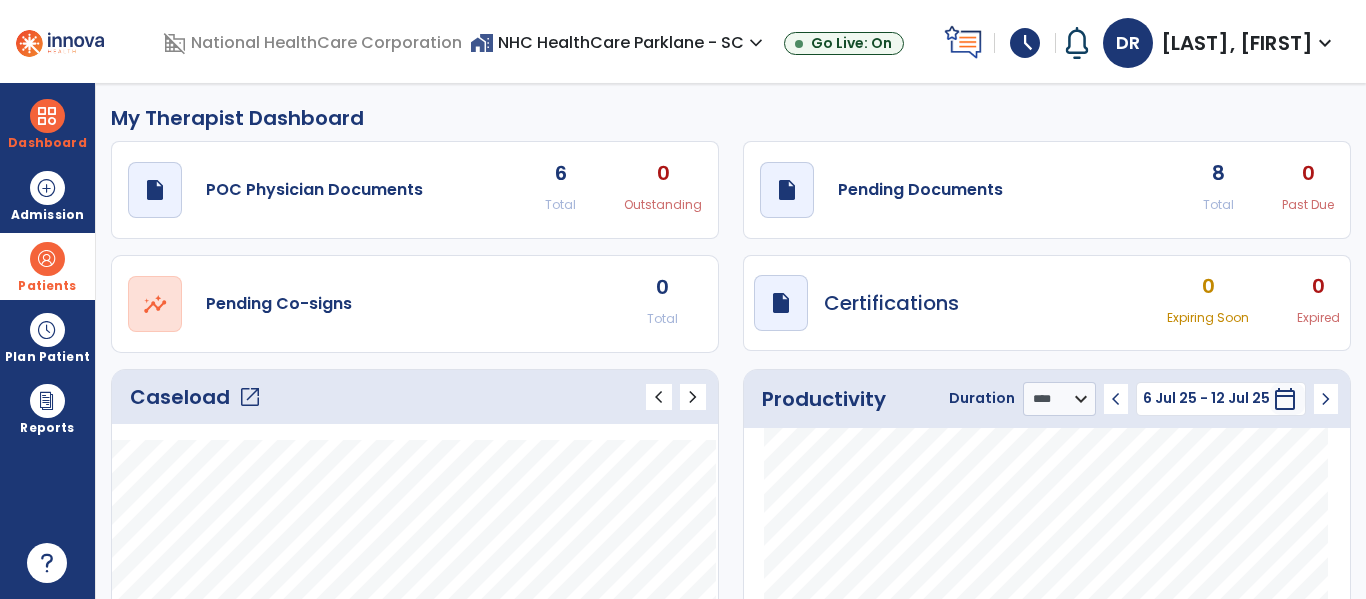 click on "Patients" at bounding box center (47, 266) 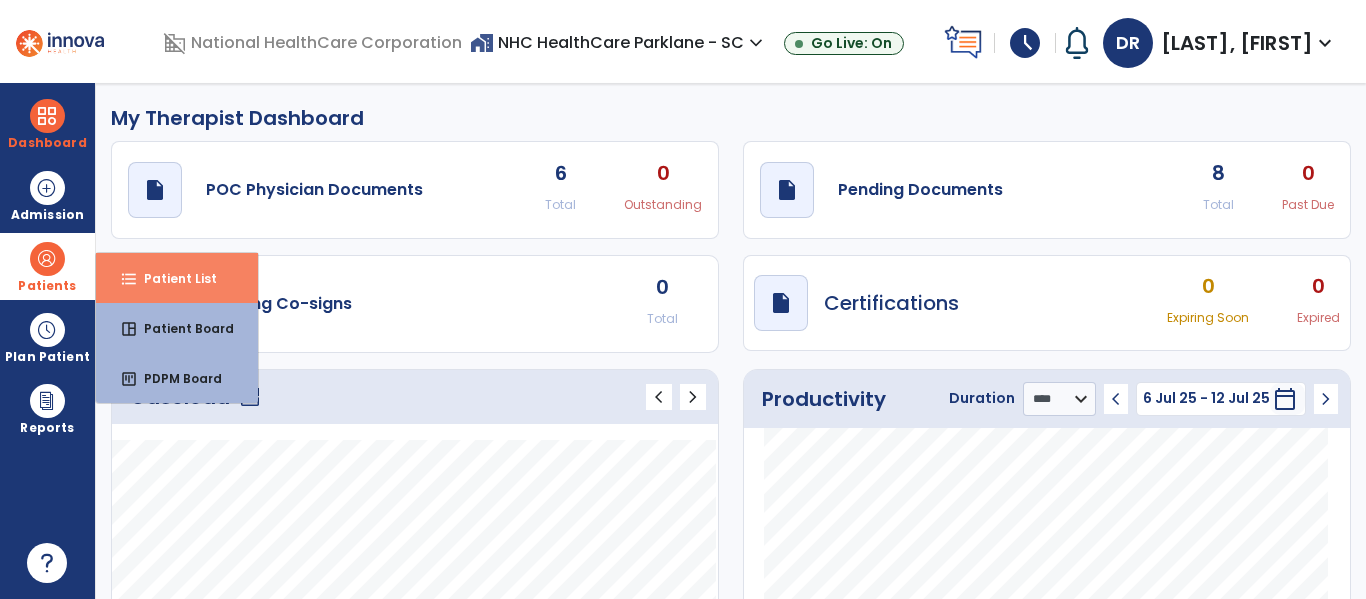 click on "format_list_bulleted  Patient List" at bounding box center [177, 278] 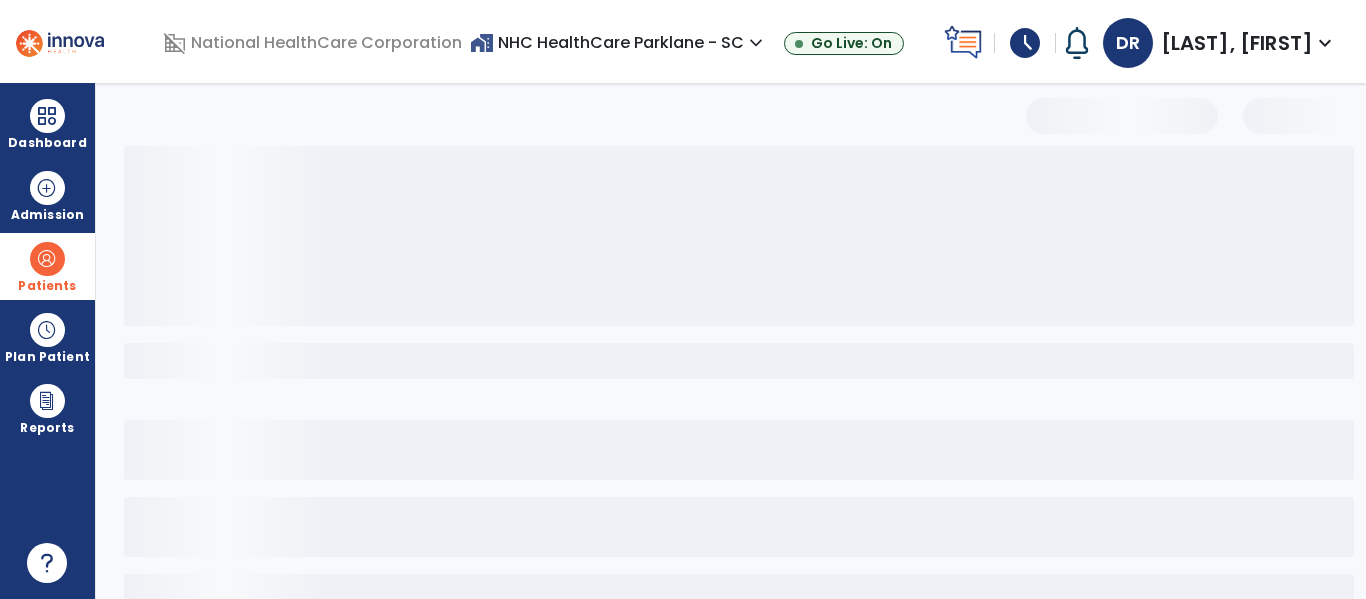 select on "***" 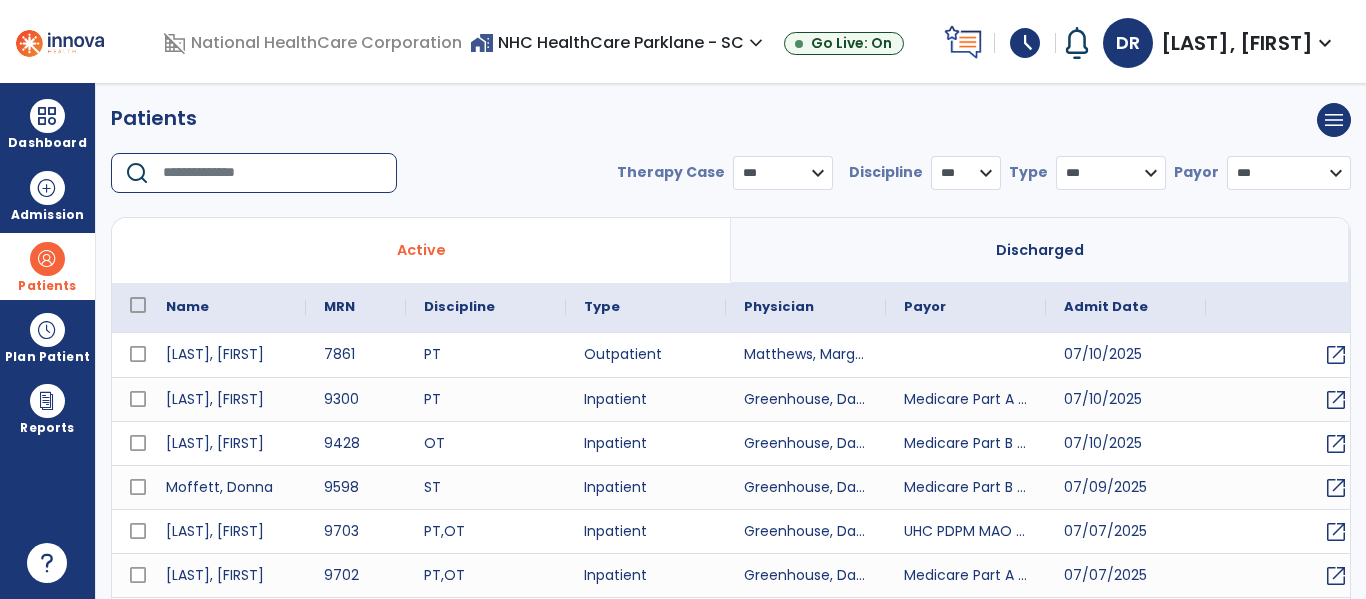 click at bounding box center (273, 173) 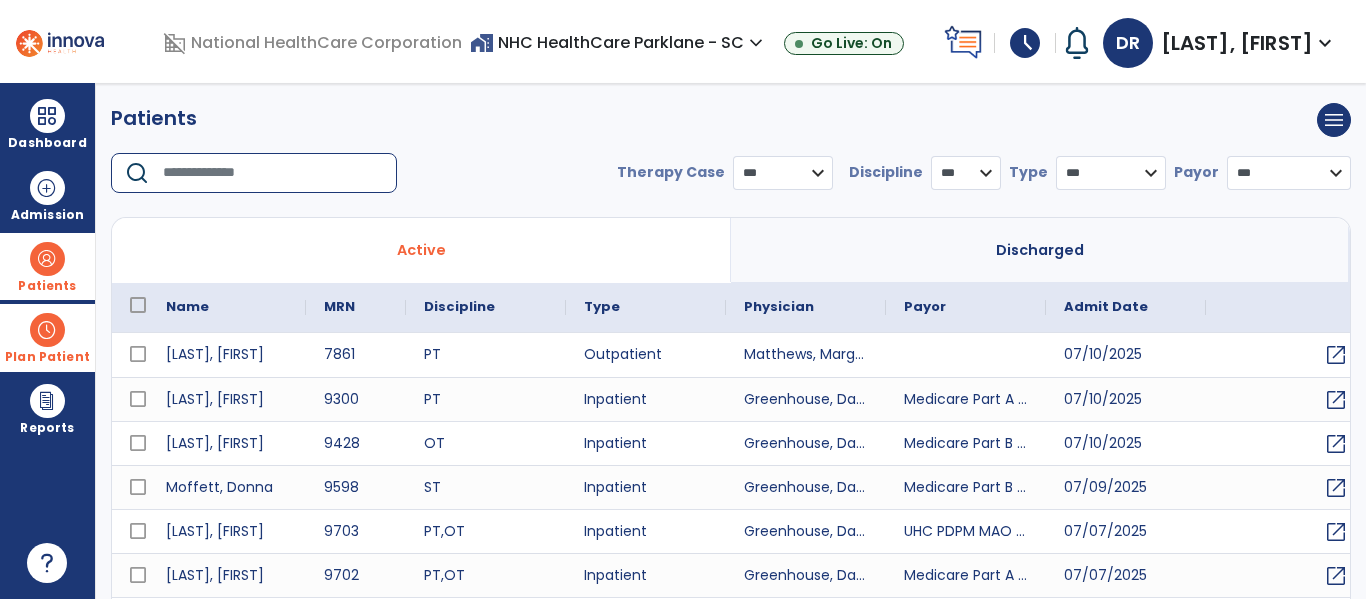 click on "Plan Patient" at bounding box center [47, 266] 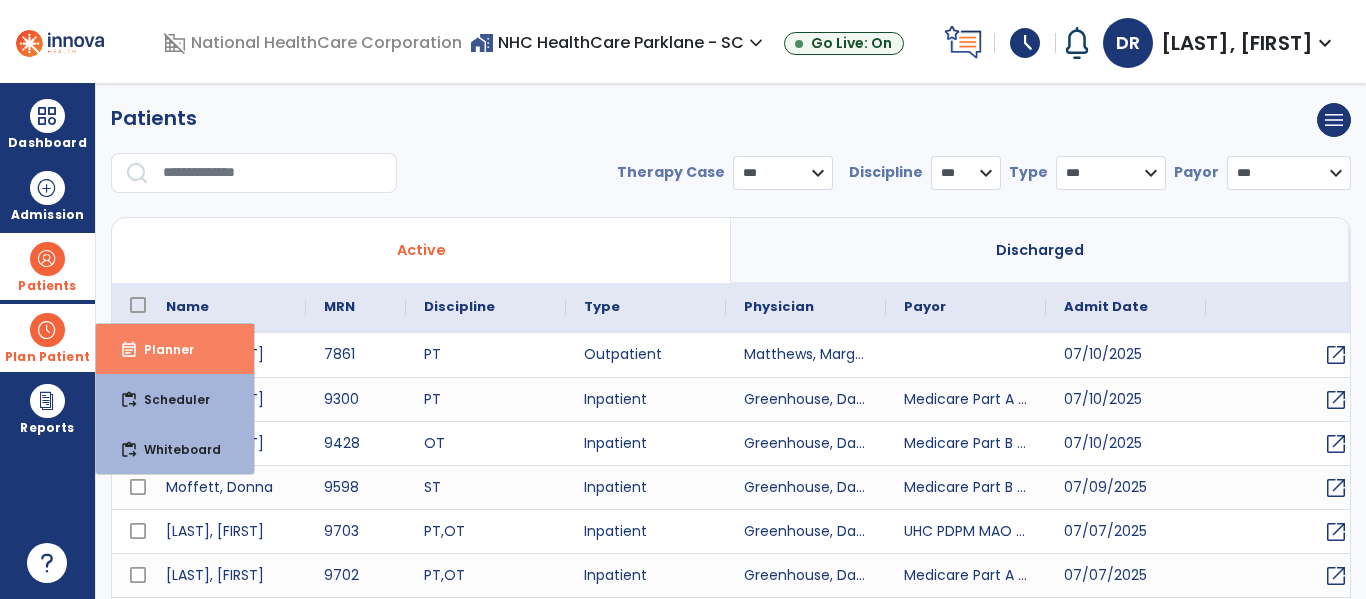 click on "event_note  Planner" at bounding box center (175, 349) 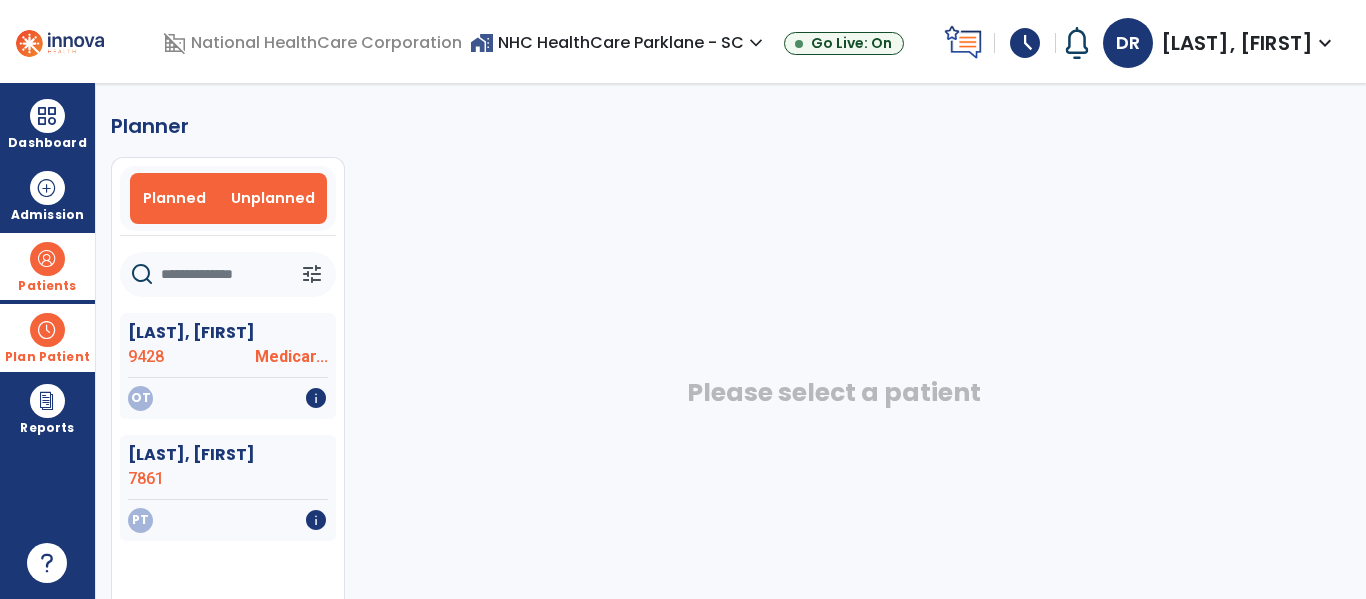 click on "Planned" at bounding box center [174, 198] 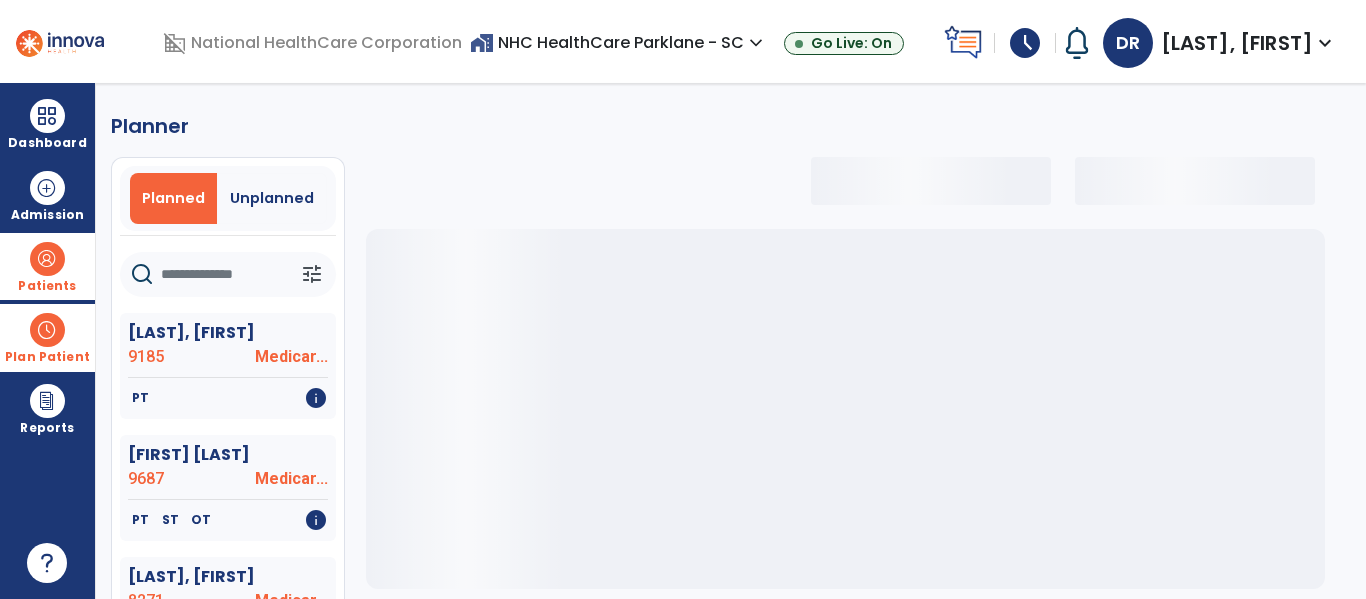 select on "***" 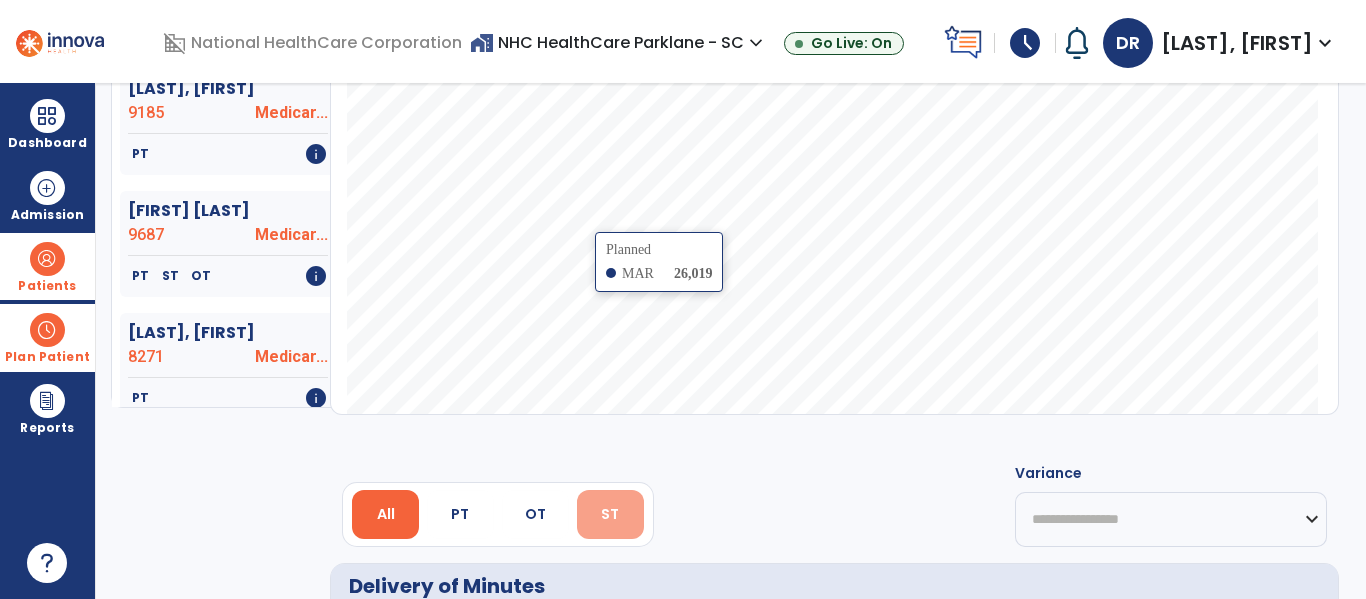 scroll, scrollTop: 54, scrollLeft: 0, axis: vertical 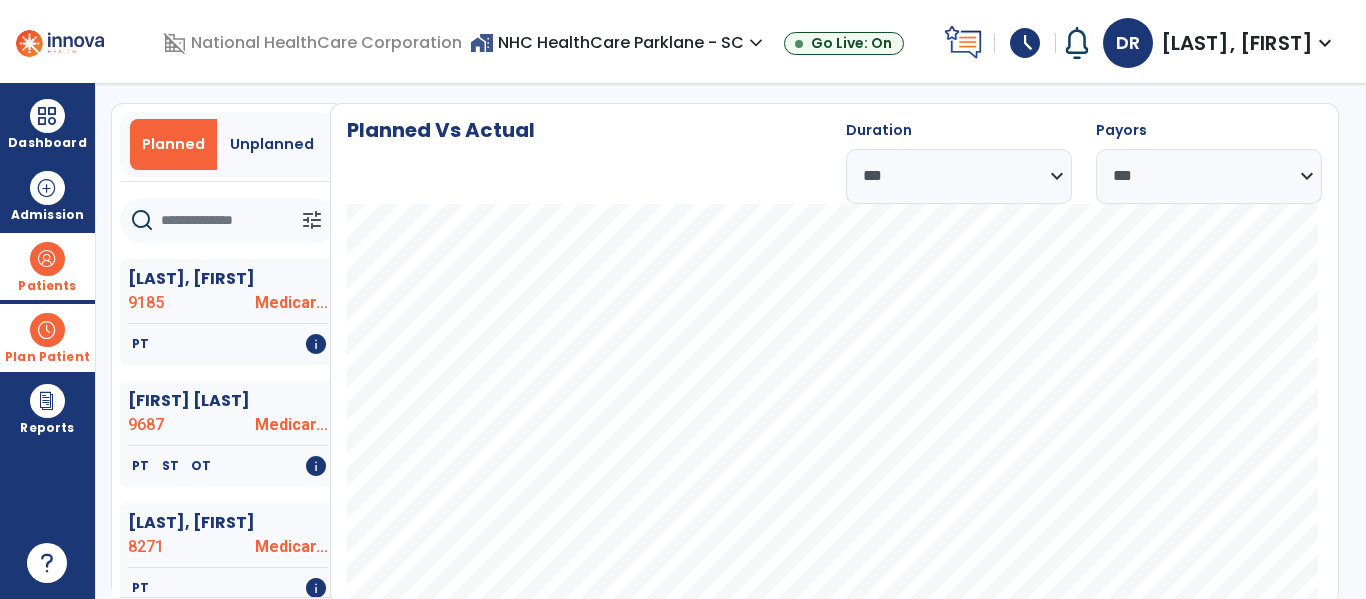 click 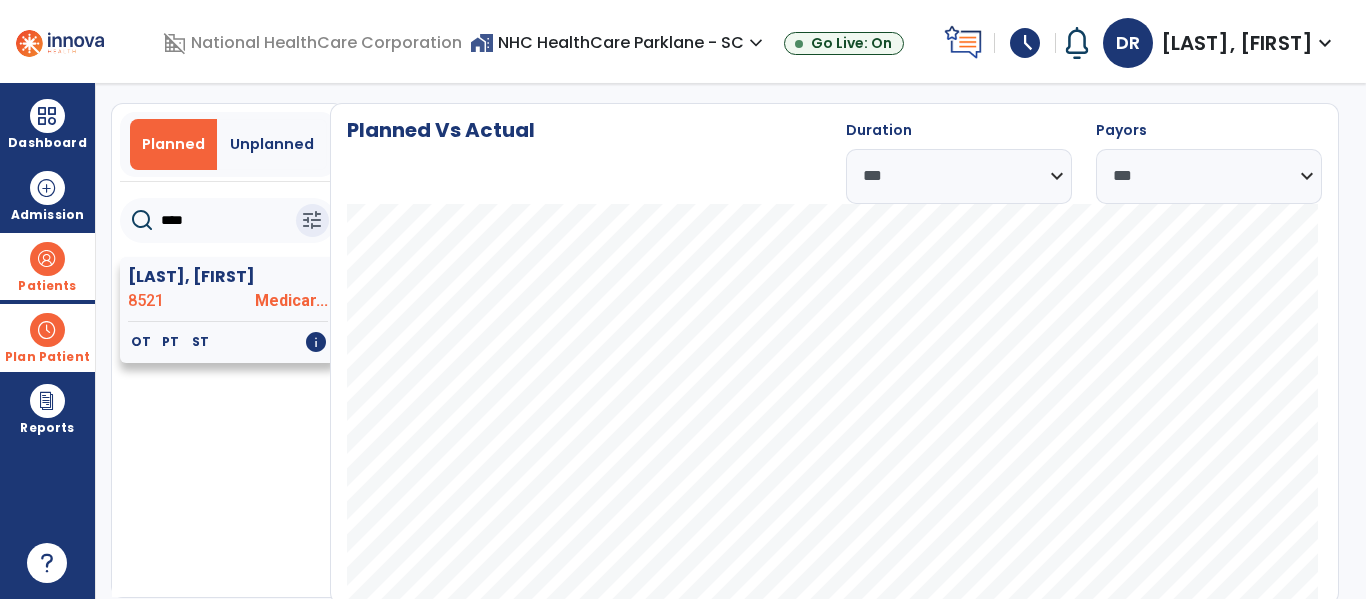 type on "****" 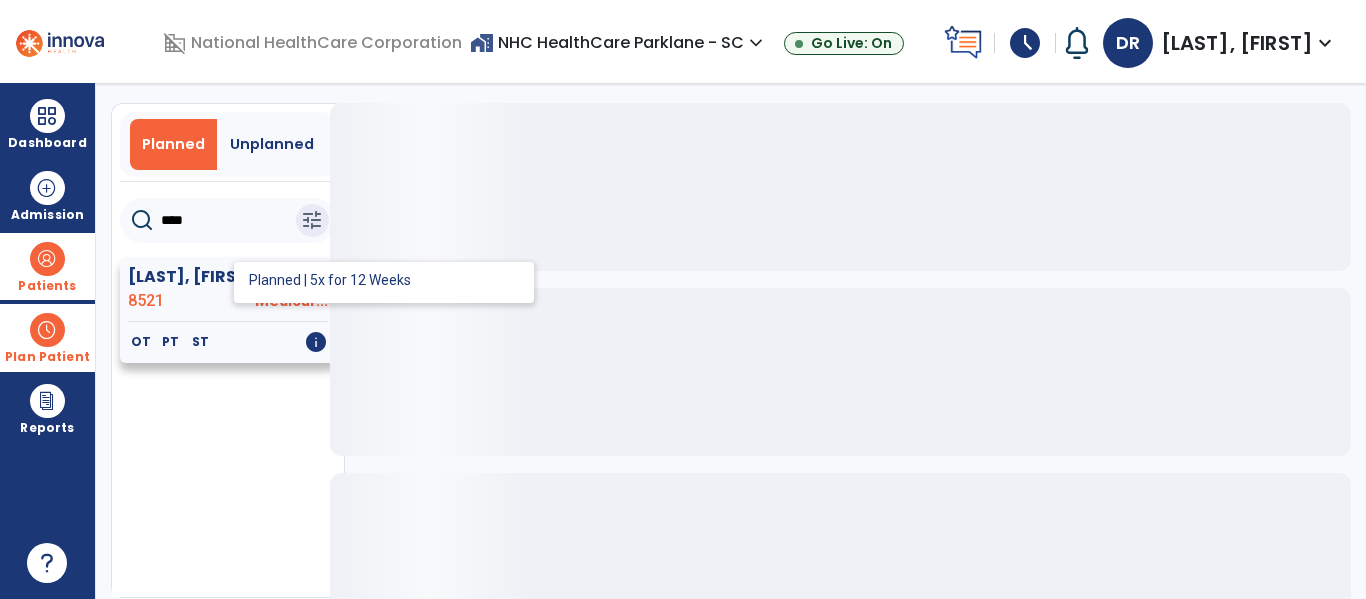 click on "ST" 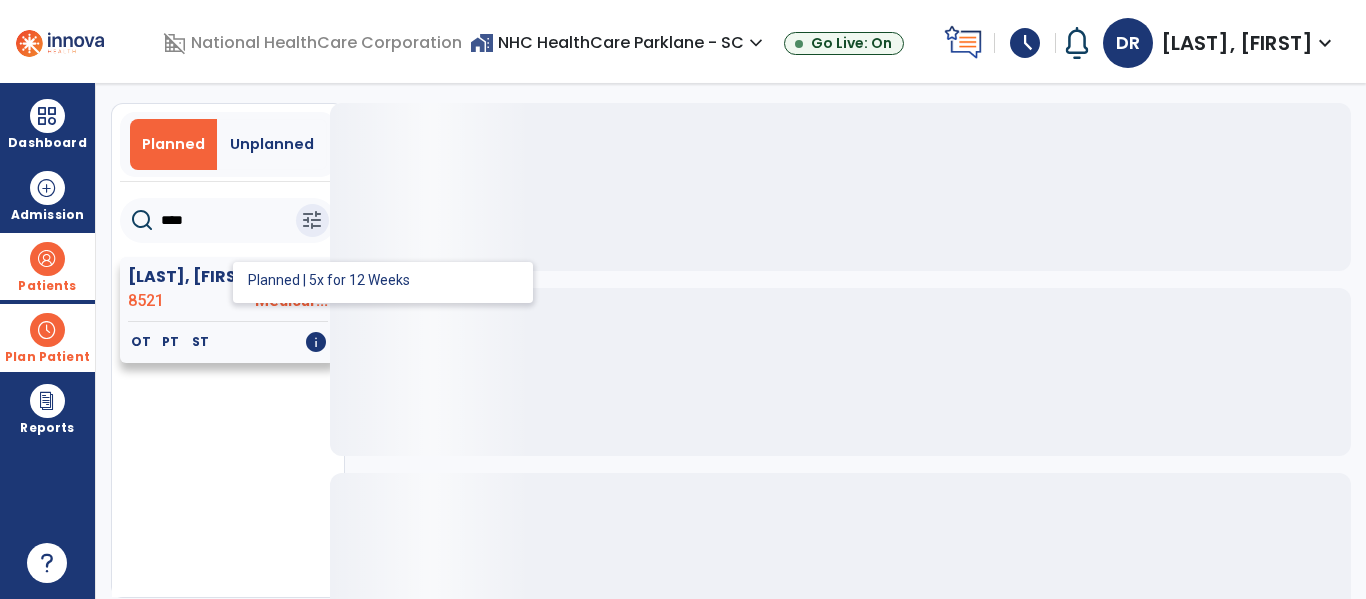 click on "ST" 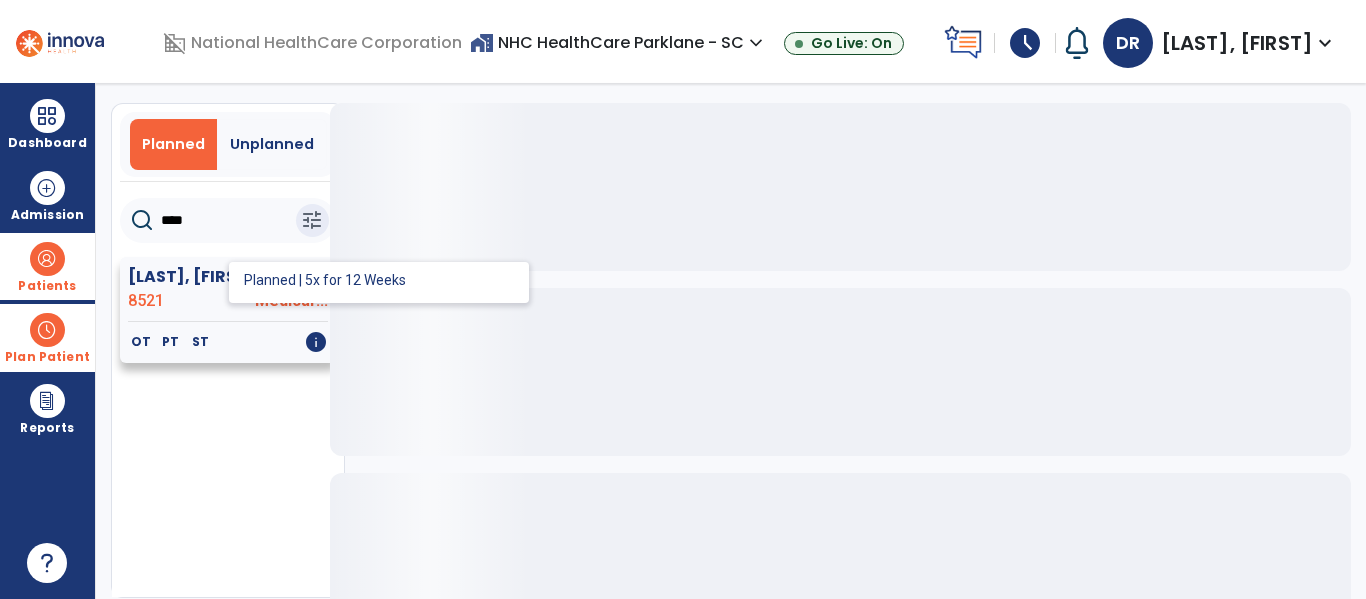 click on "ST" 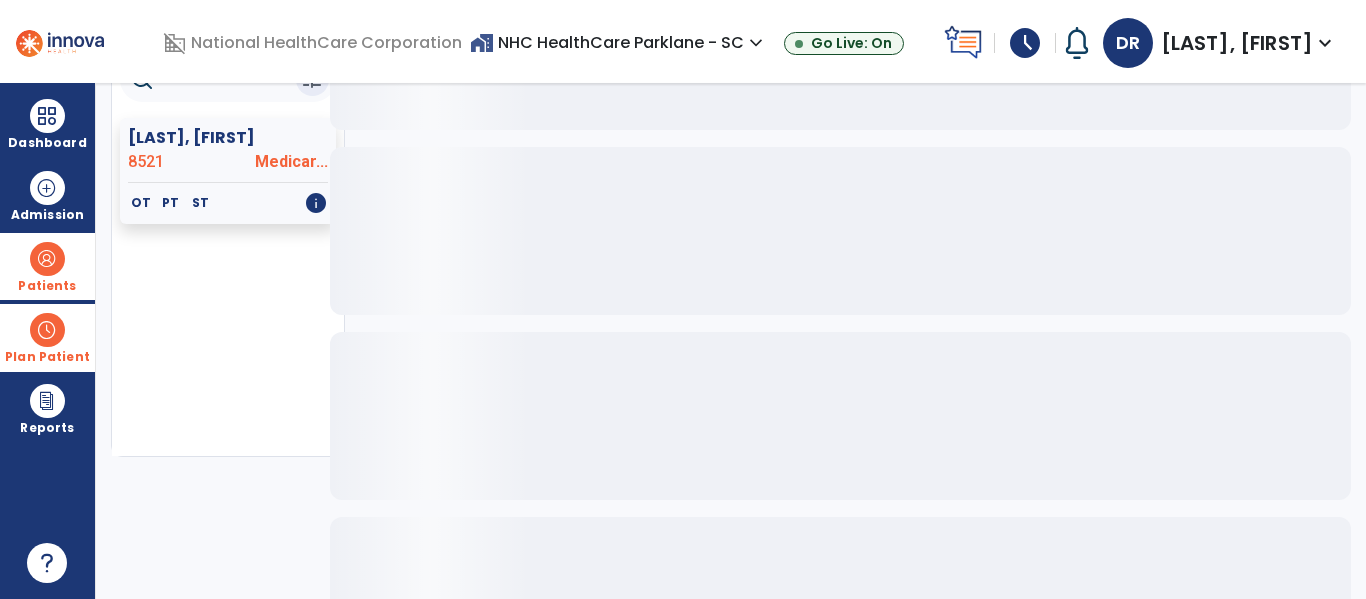 scroll, scrollTop: 0, scrollLeft: 0, axis: both 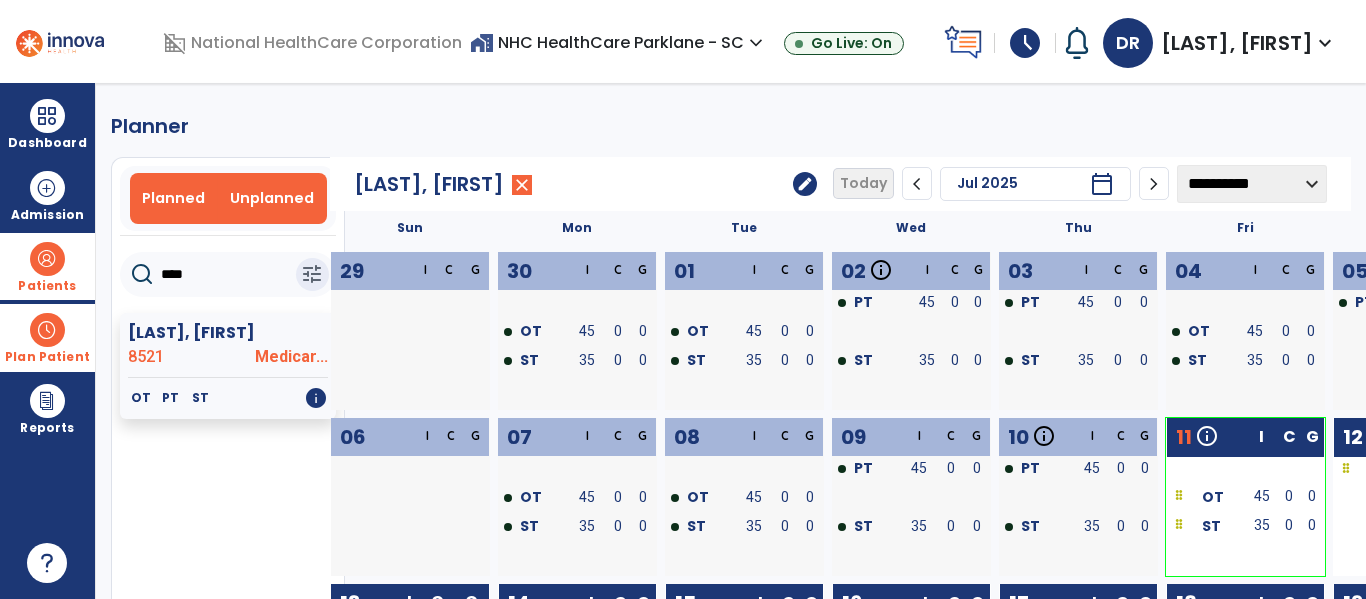 click on "Unplanned" at bounding box center (272, 198) 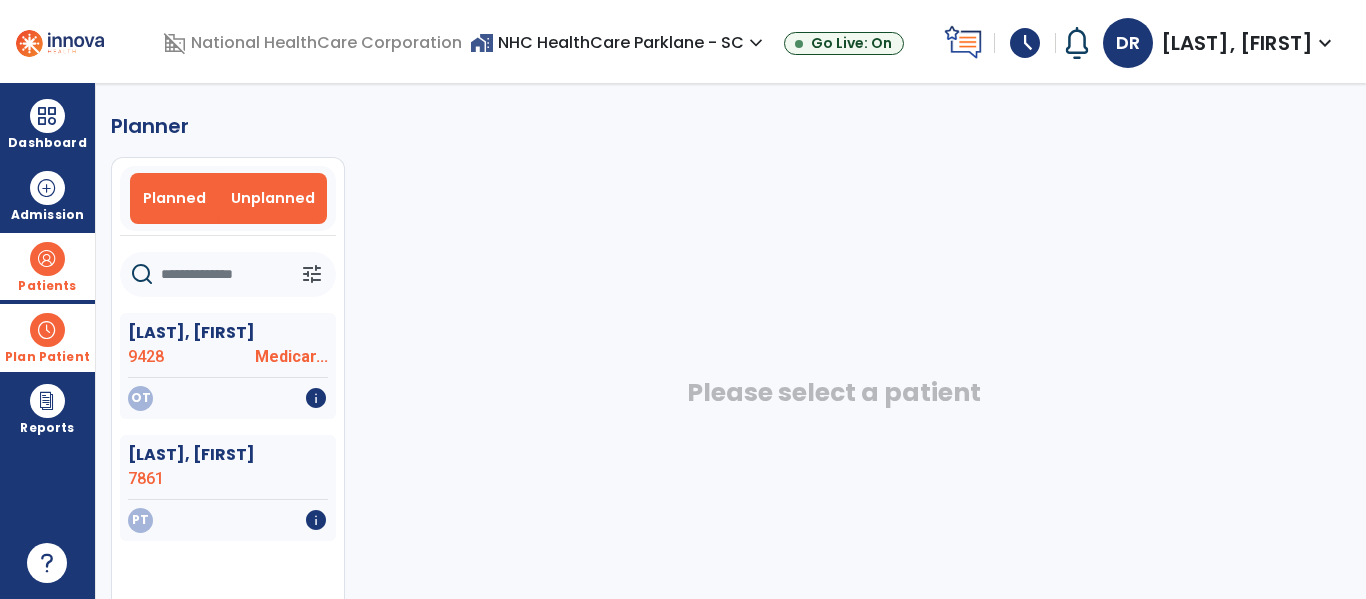 click on "Planned" at bounding box center (174, 198) 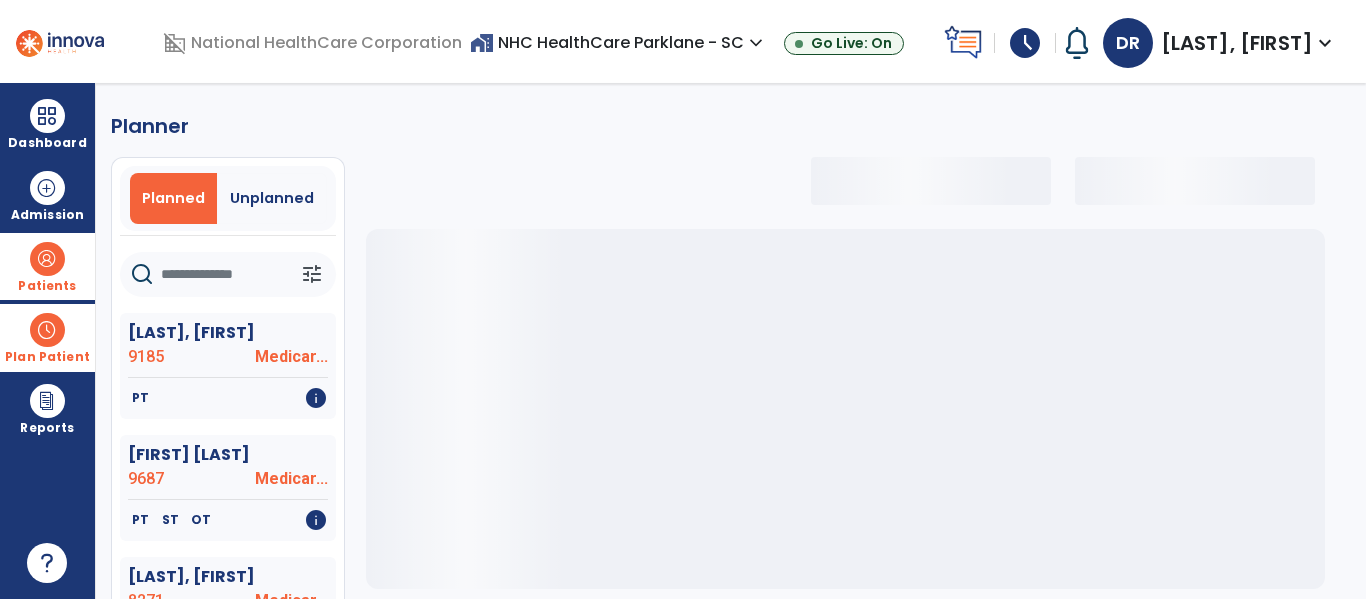 click 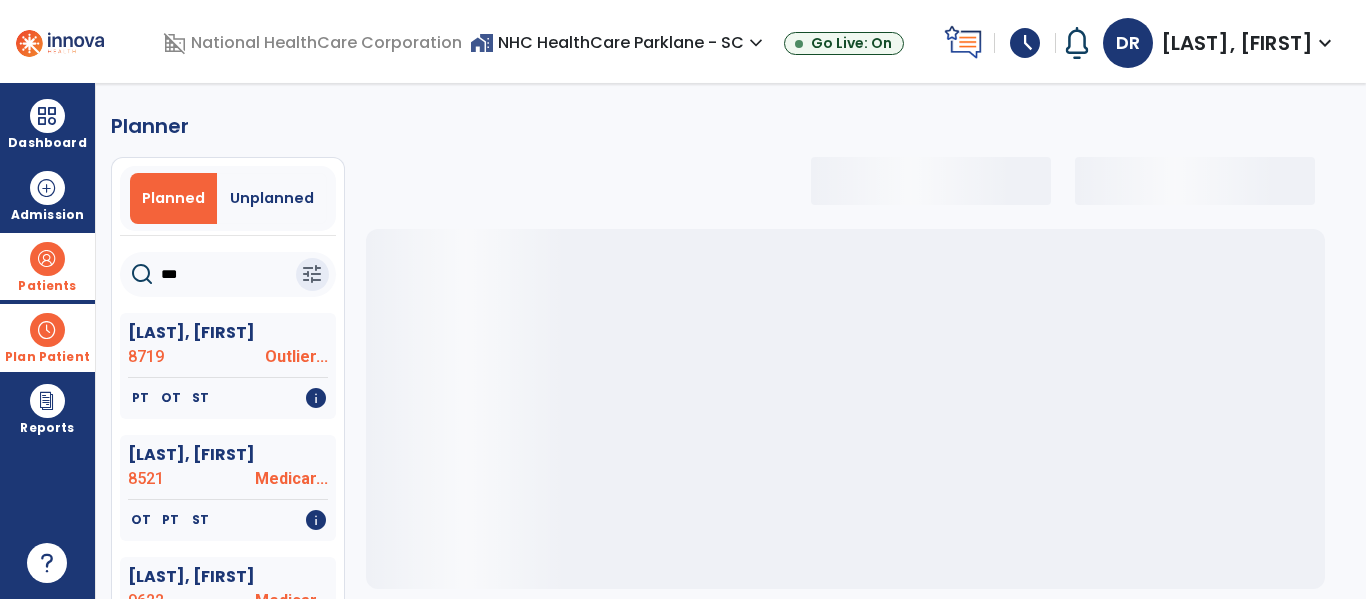 type on "****" 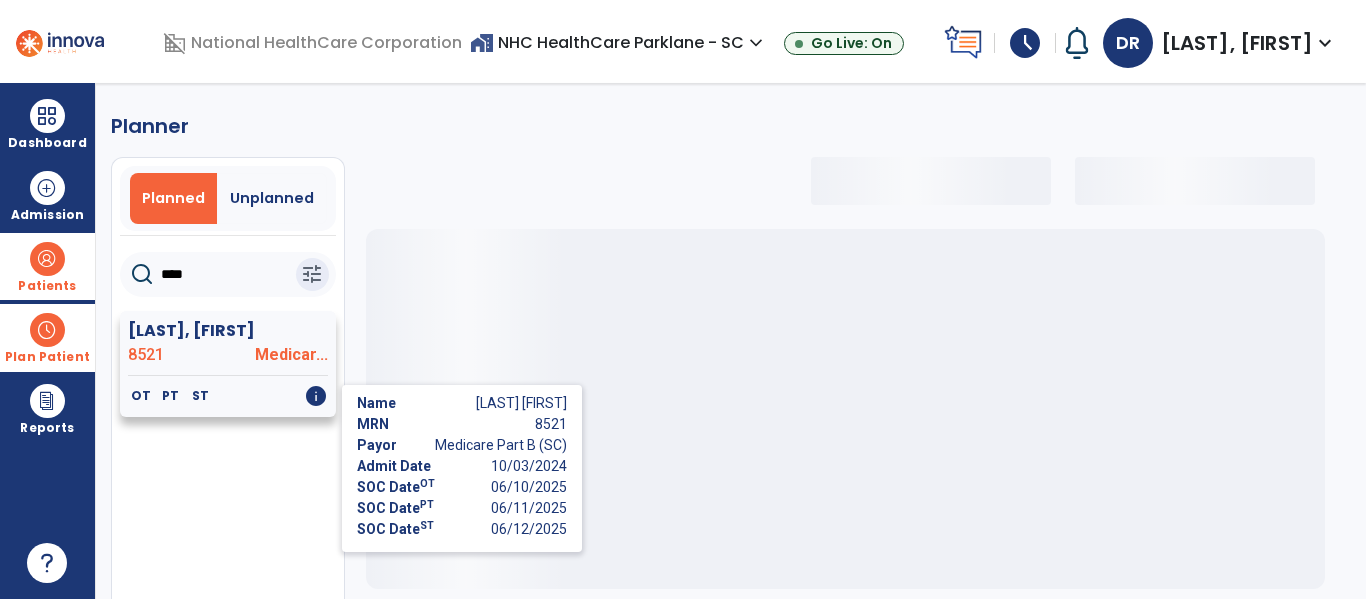 select on "***" 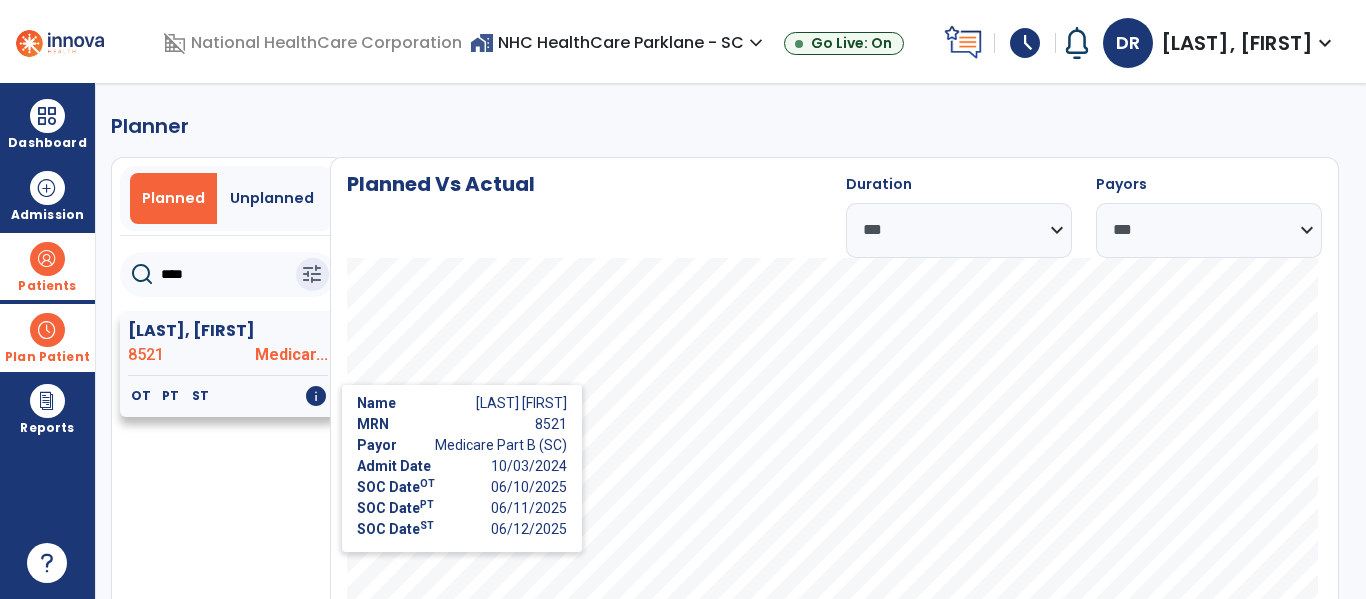 type on "****" 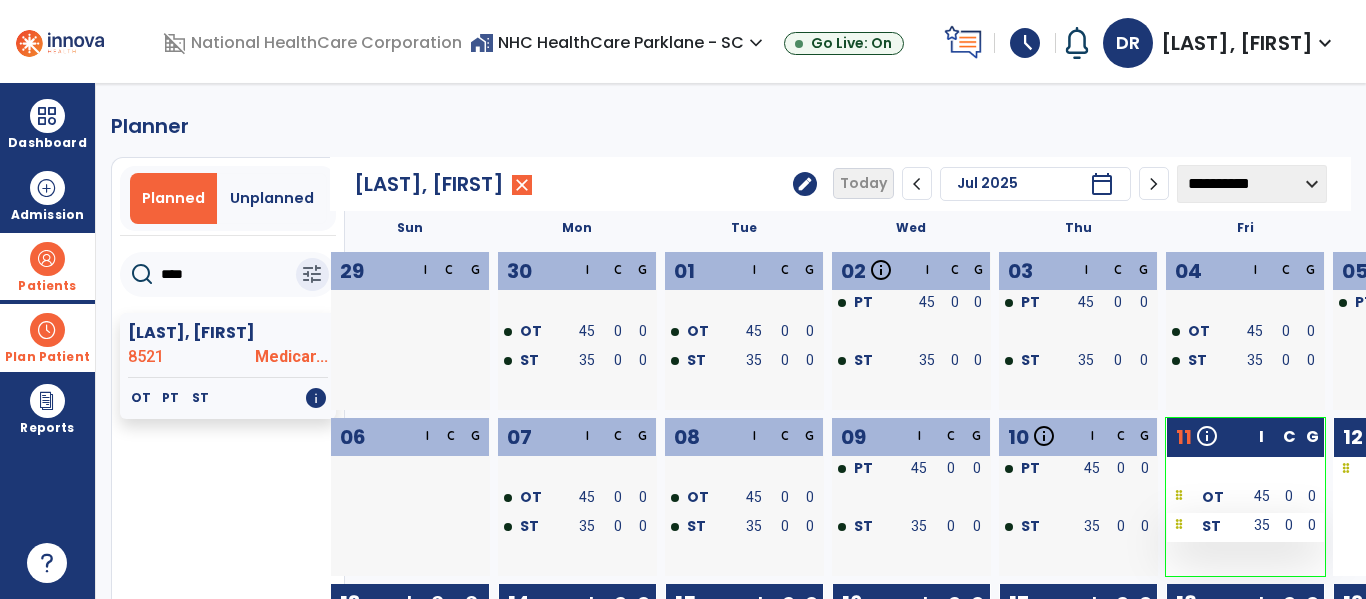 click on "ST" at bounding box center [1206, 525] 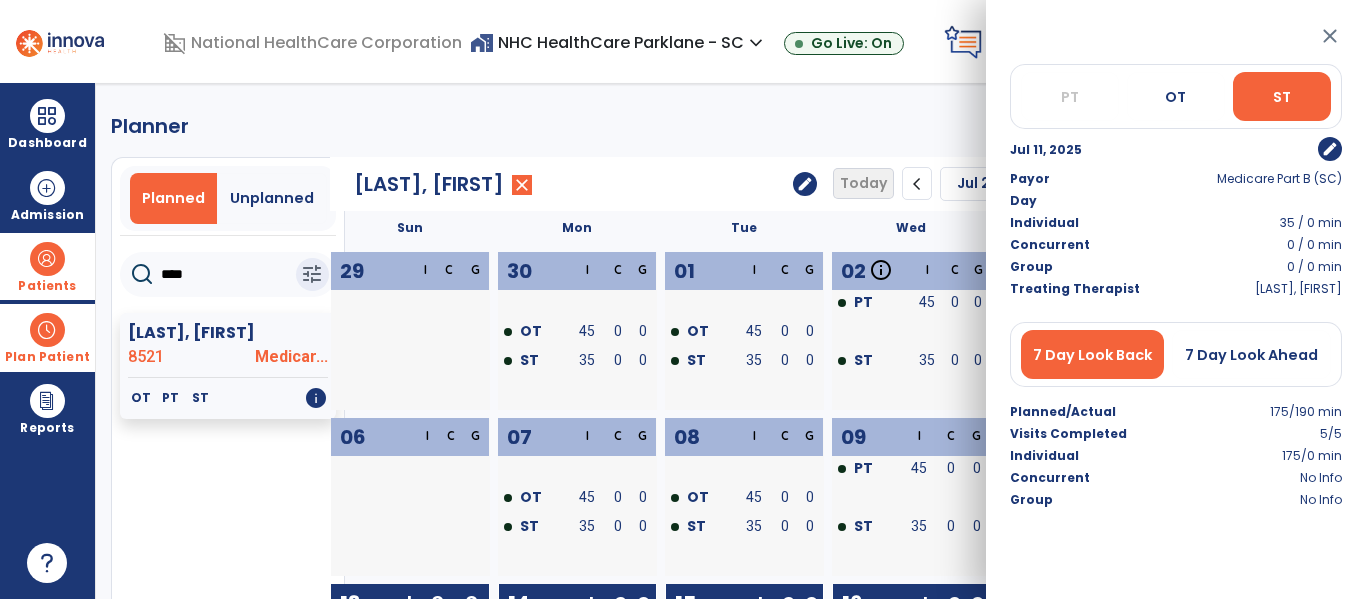 click on "**********" 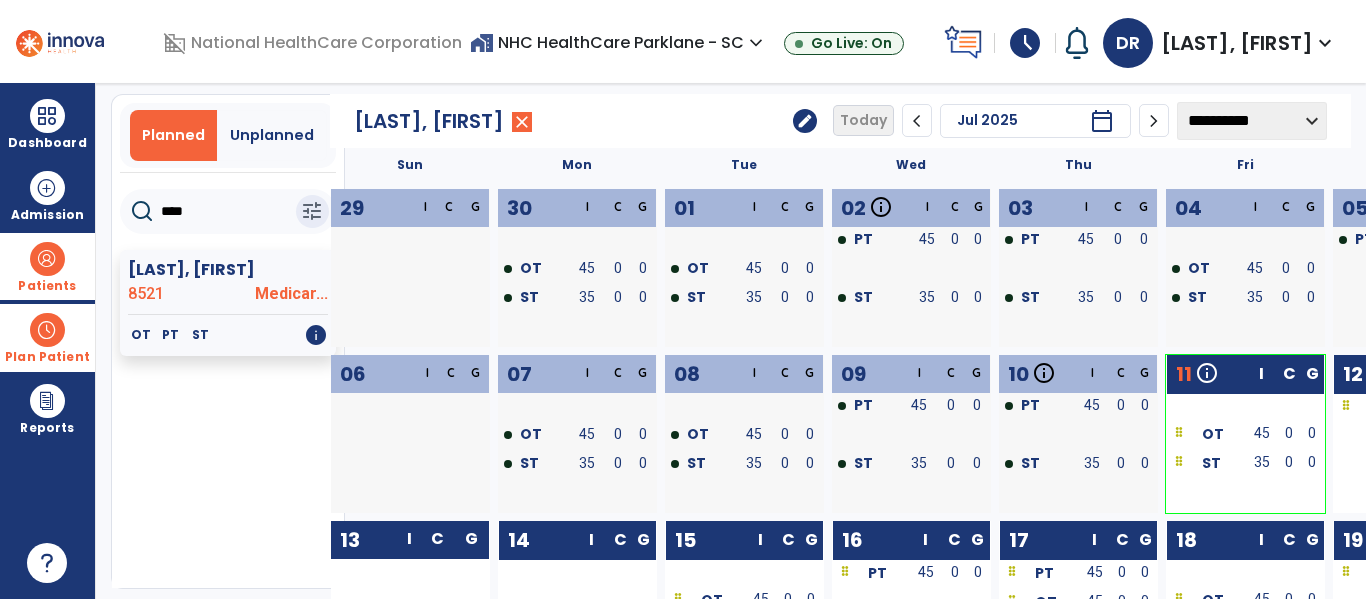 scroll, scrollTop: 0, scrollLeft: 0, axis: both 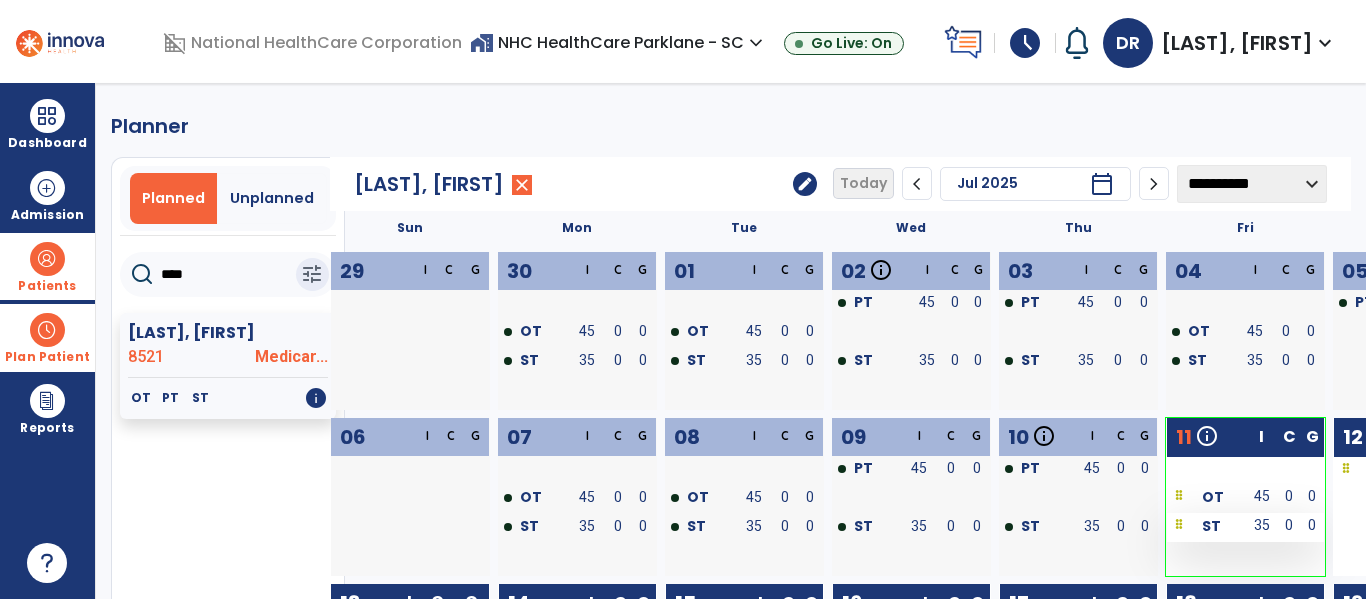 click on "ST" at bounding box center [1206, 525] 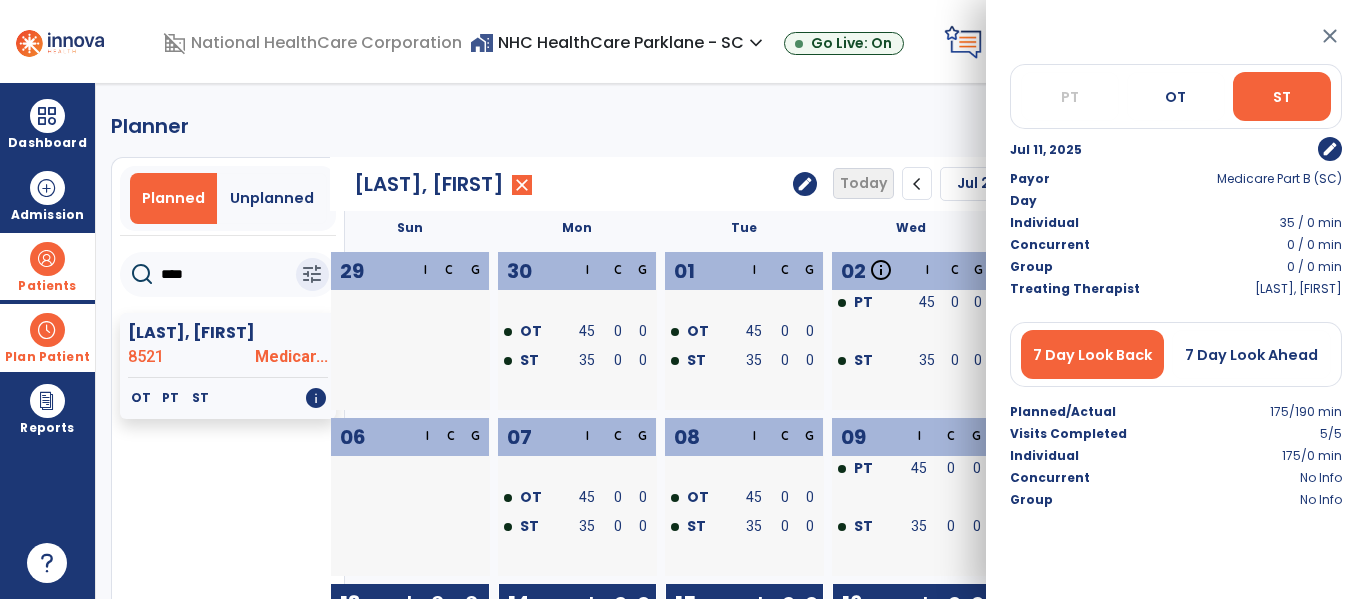 click on "**********" at bounding box center (731, 341) 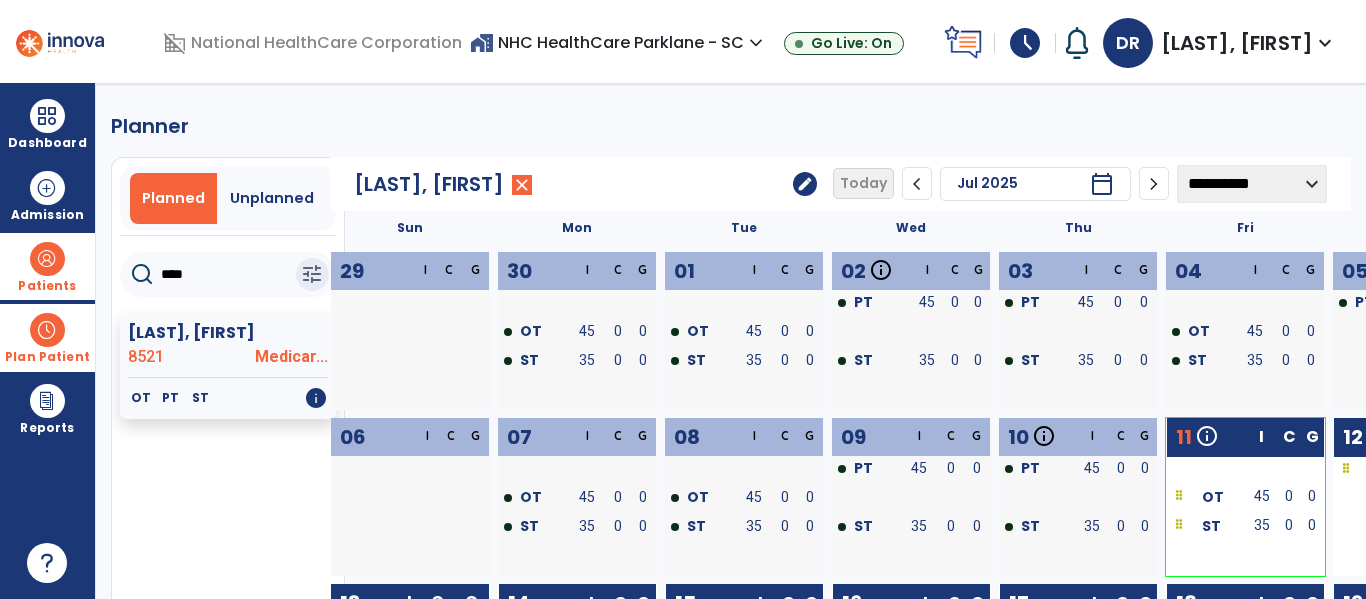 click on "Plan Patient" at bounding box center [47, 337] 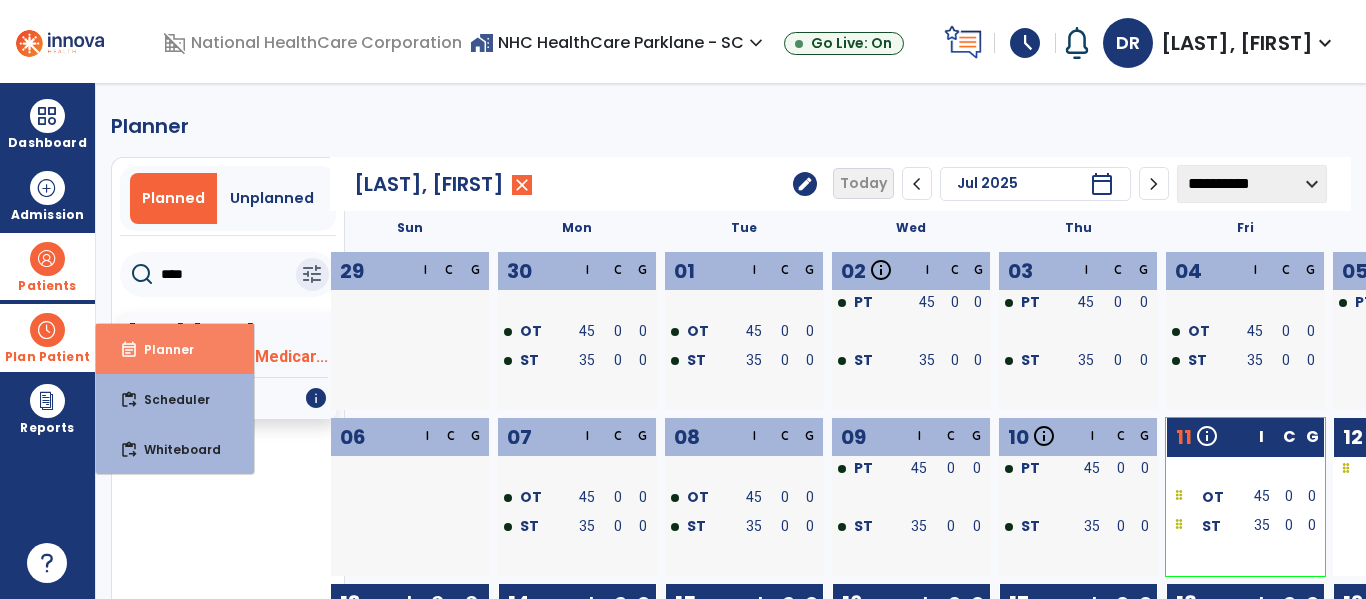 click on "Planner" at bounding box center [161, 349] 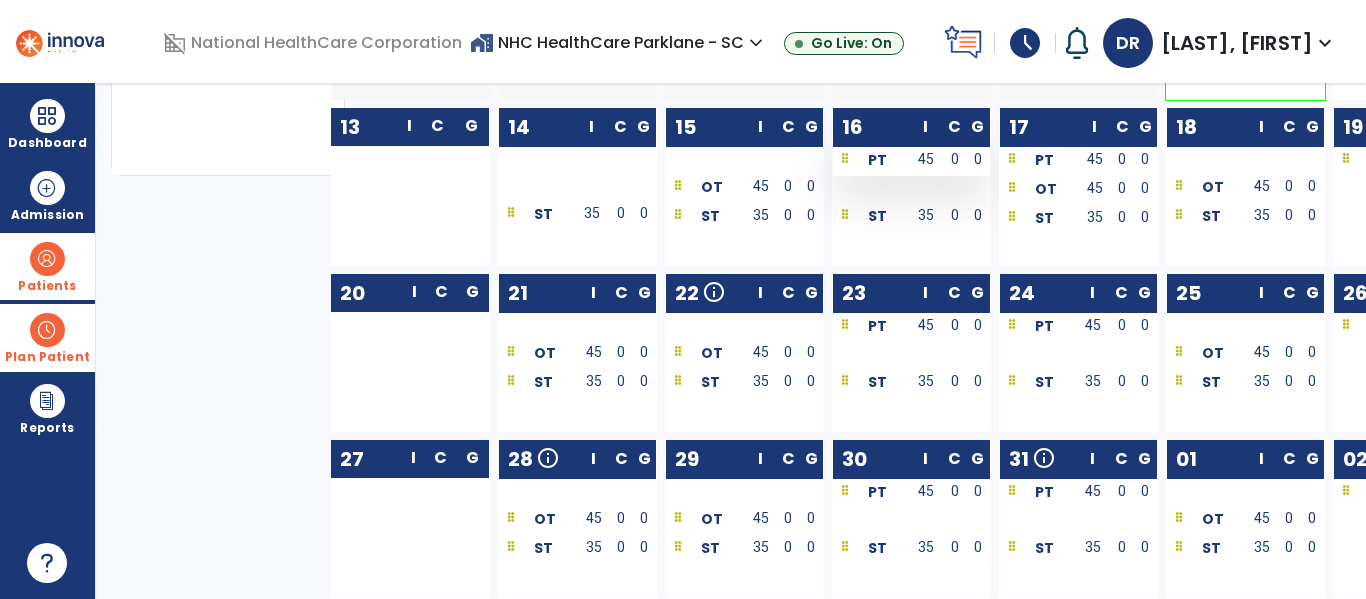 scroll, scrollTop: 0, scrollLeft: 0, axis: both 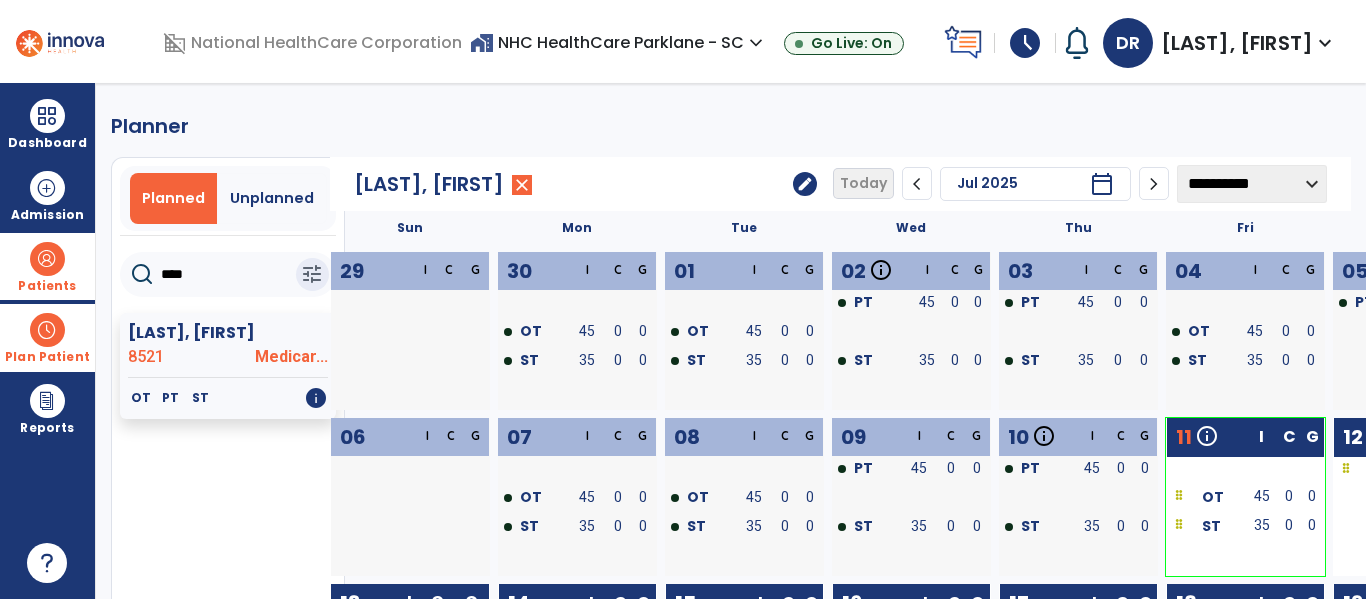 click on "**********" 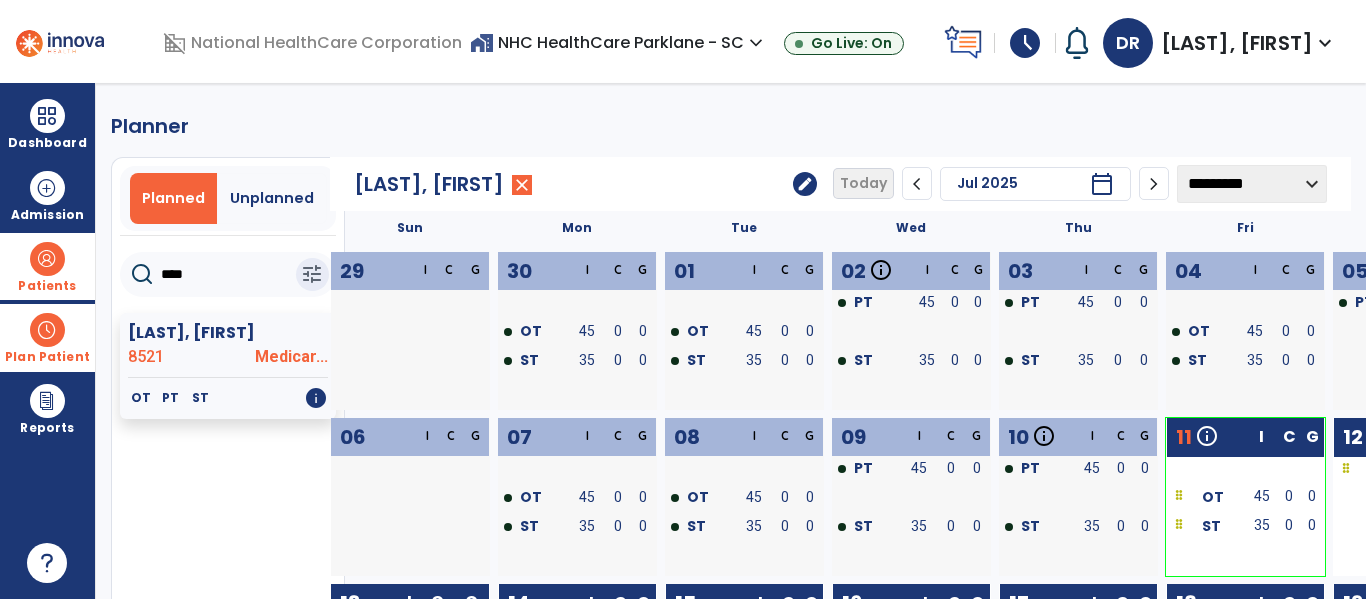 click on "**********" 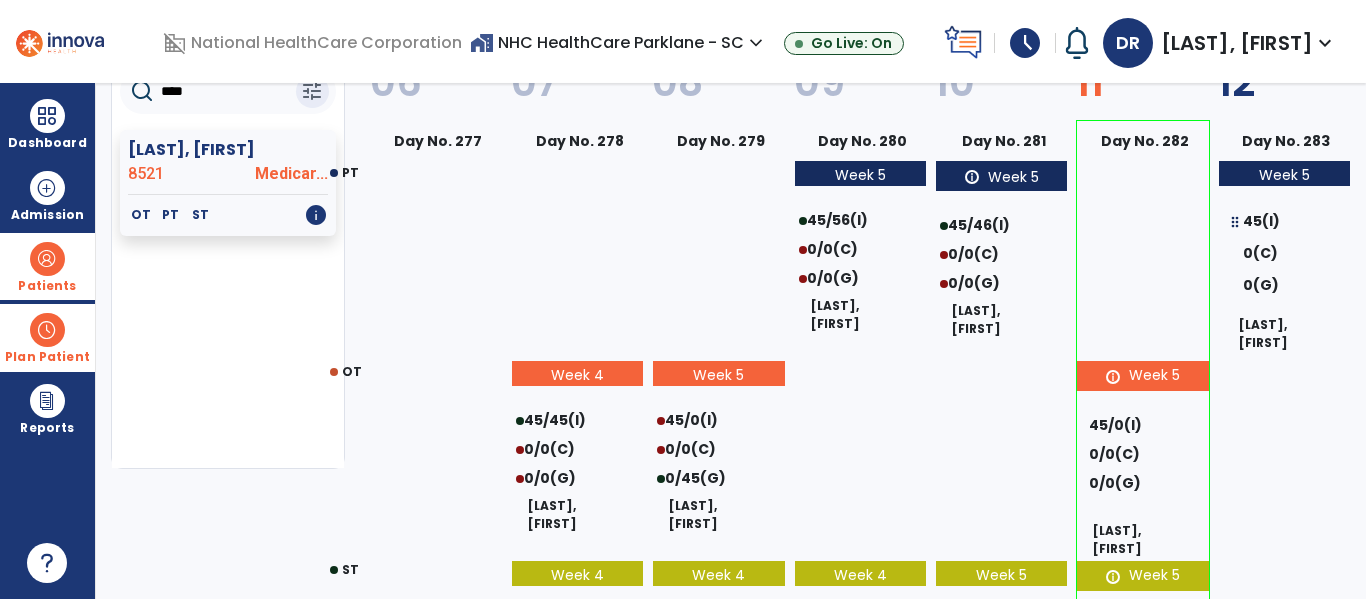 scroll, scrollTop: 0, scrollLeft: 0, axis: both 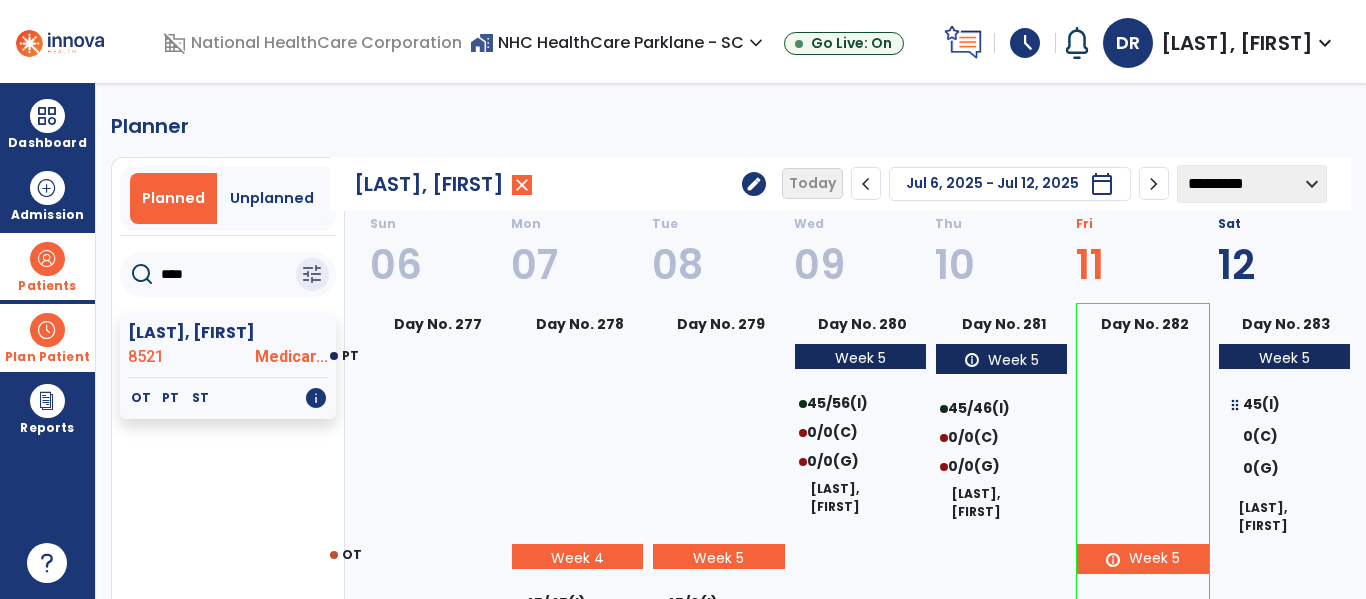 click on "**********" 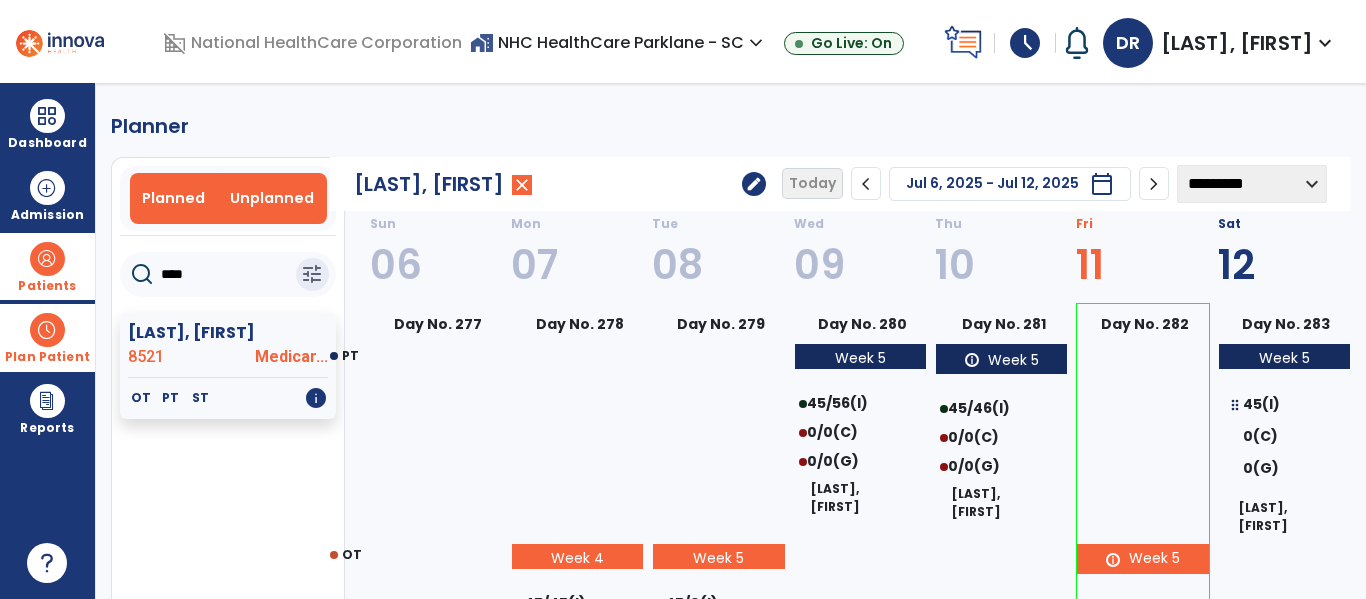 click on "Unplanned" at bounding box center [272, 198] 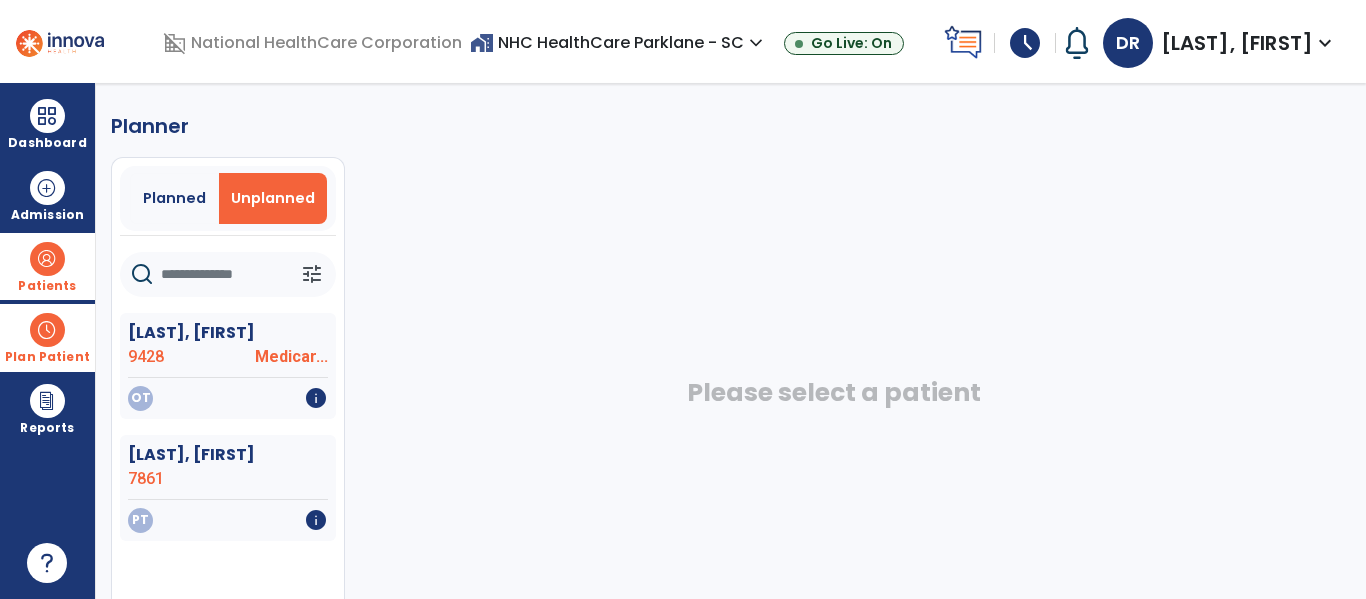 click 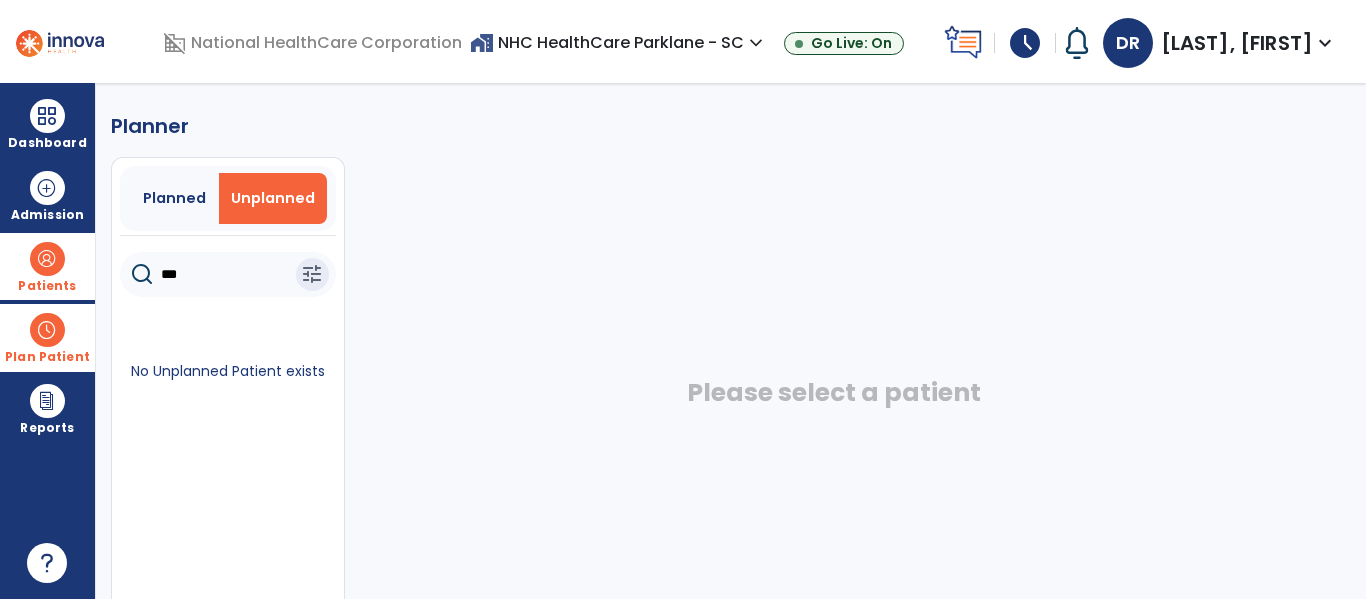 type on "***" 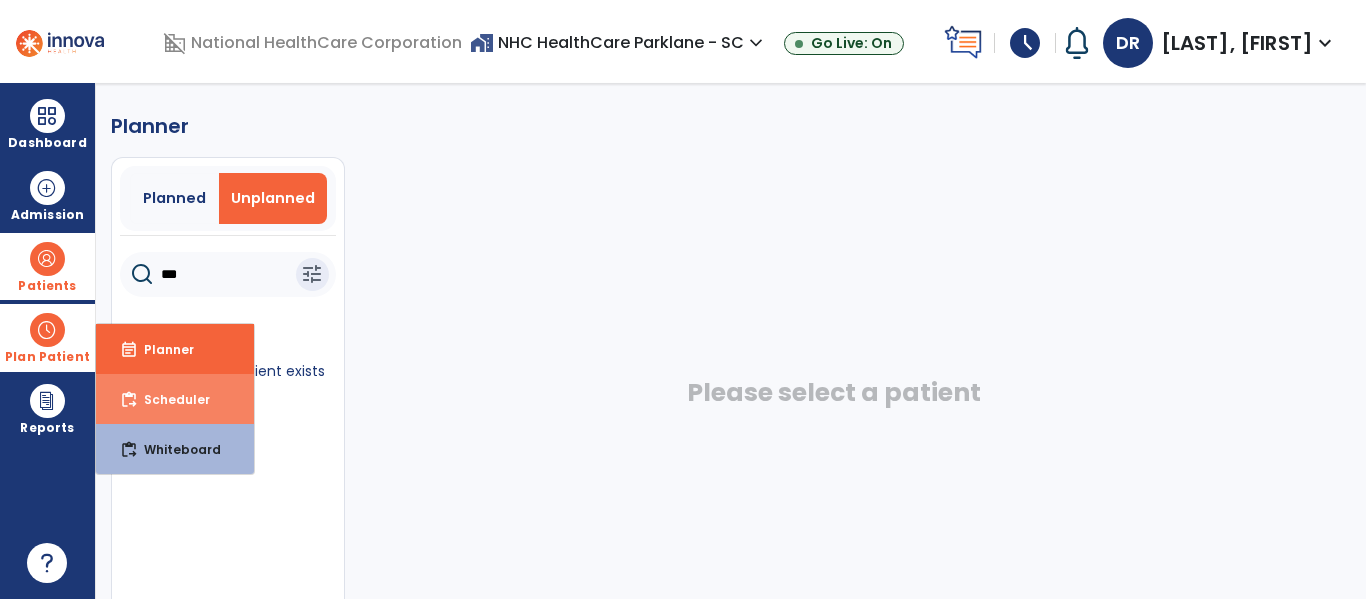 click on "content_paste_go  Scheduler" at bounding box center (175, 399) 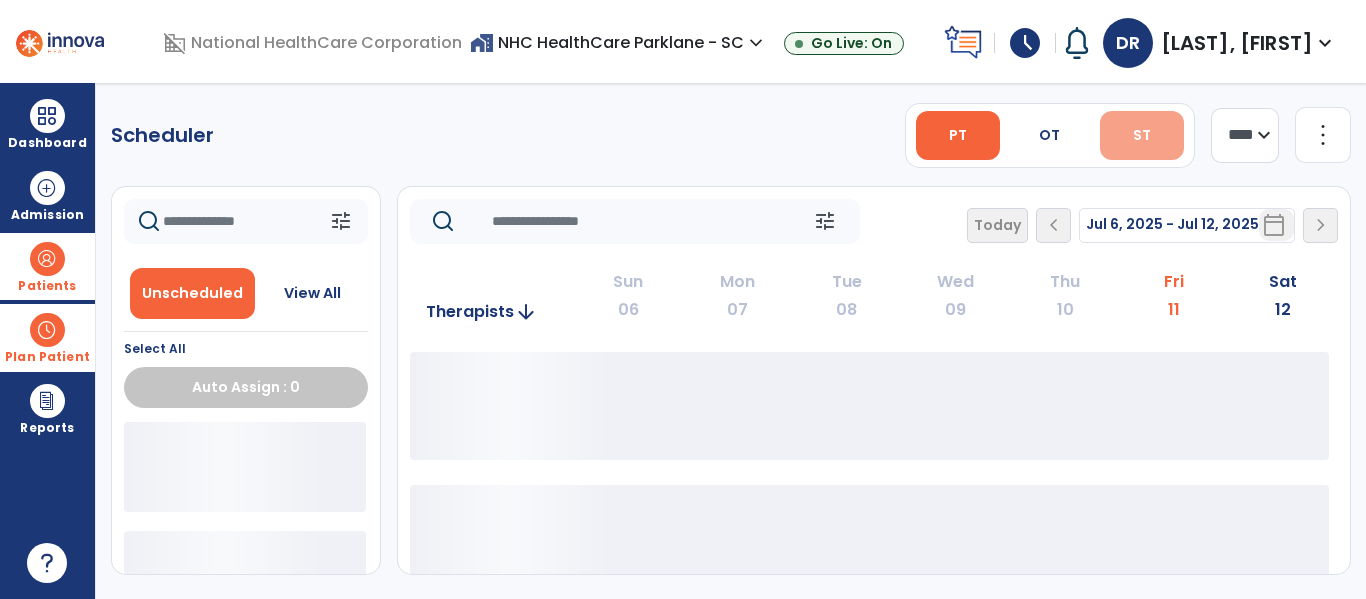 click on "ST" at bounding box center [1142, 135] 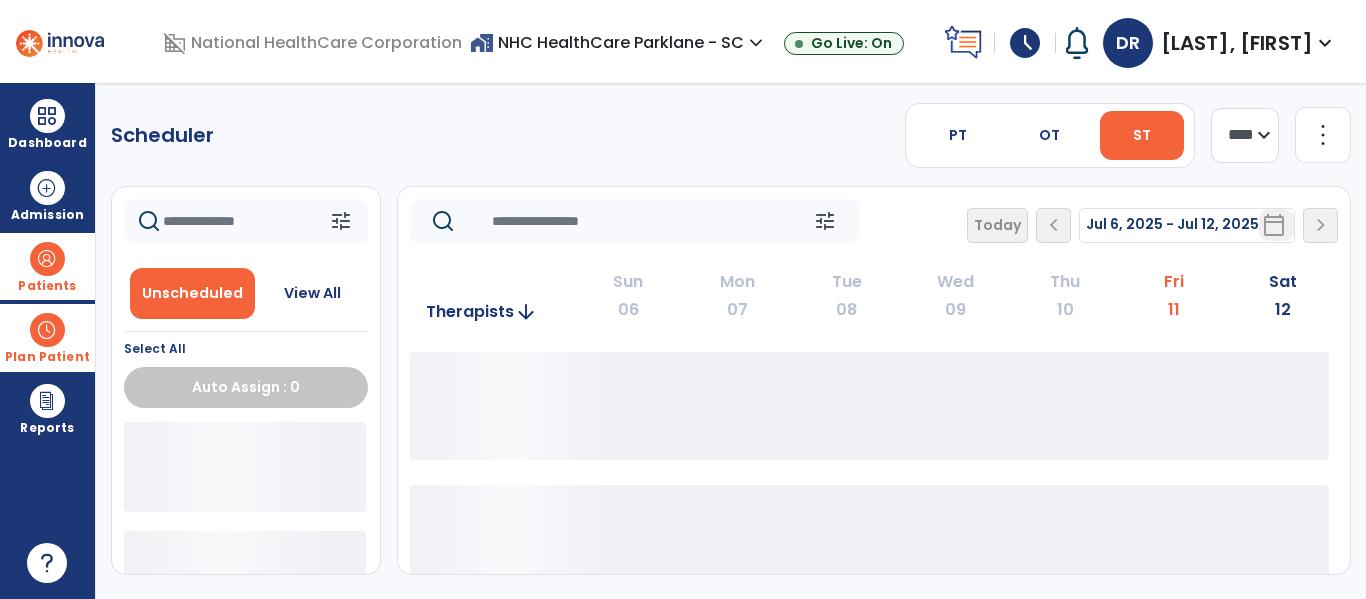 click on "ST" at bounding box center [1142, 135] 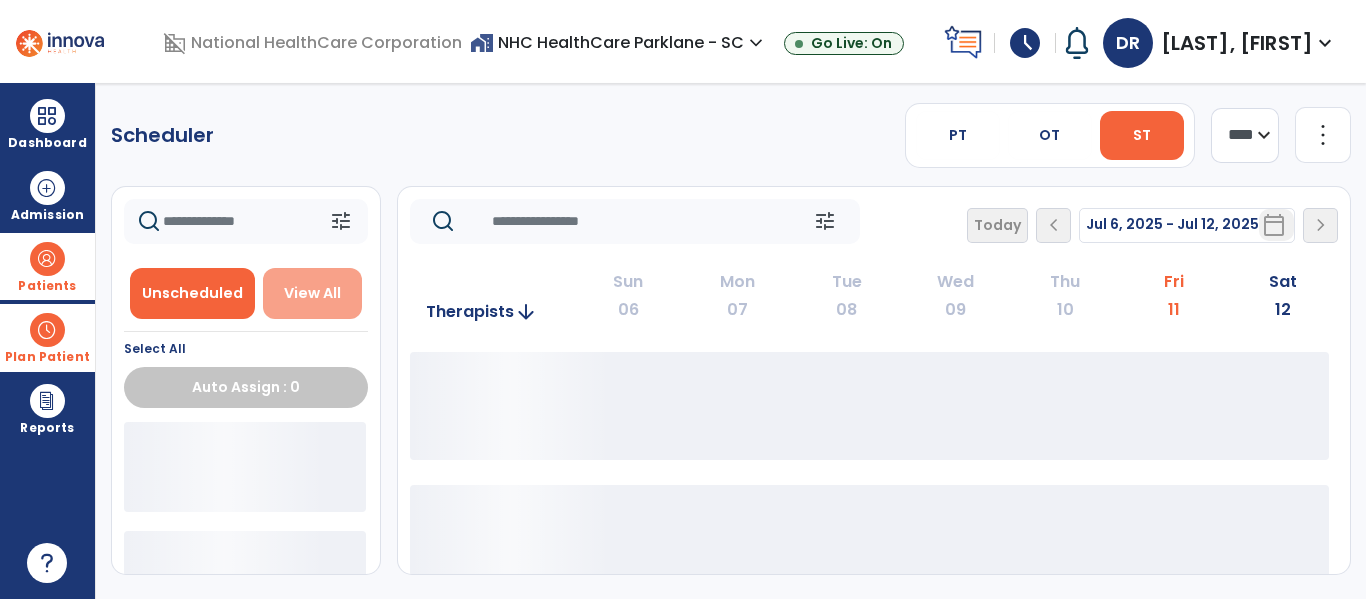 click on "View All" at bounding box center [312, 293] 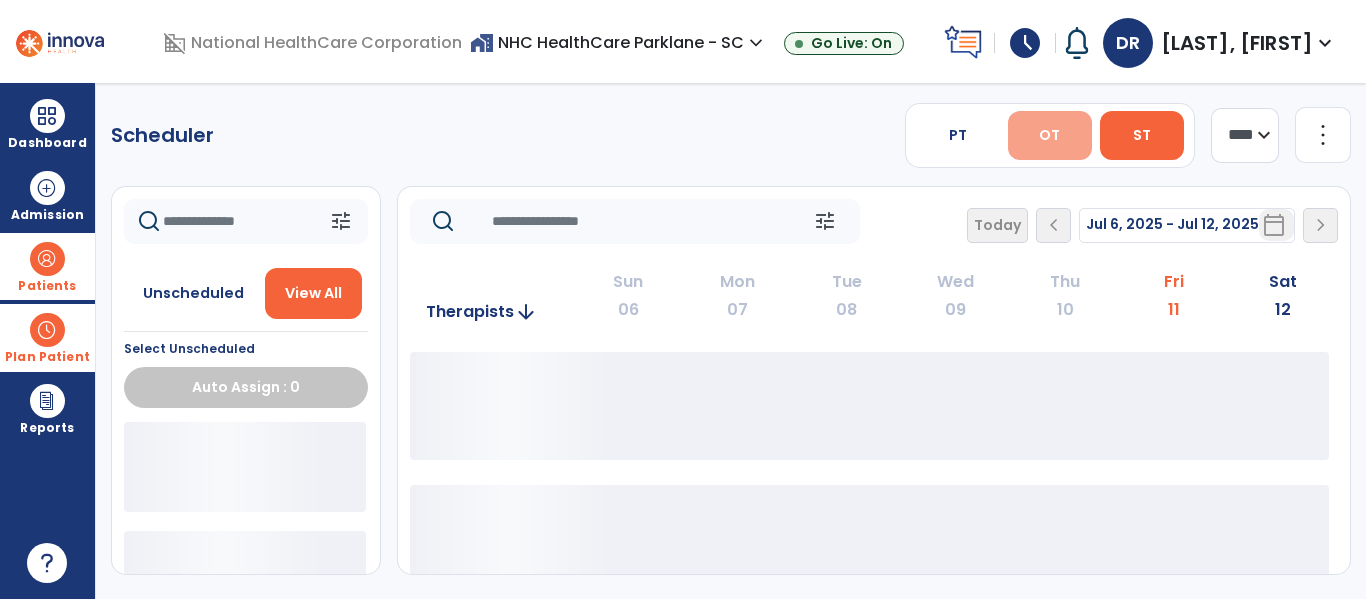 click on "OT" at bounding box center [1049, 135] 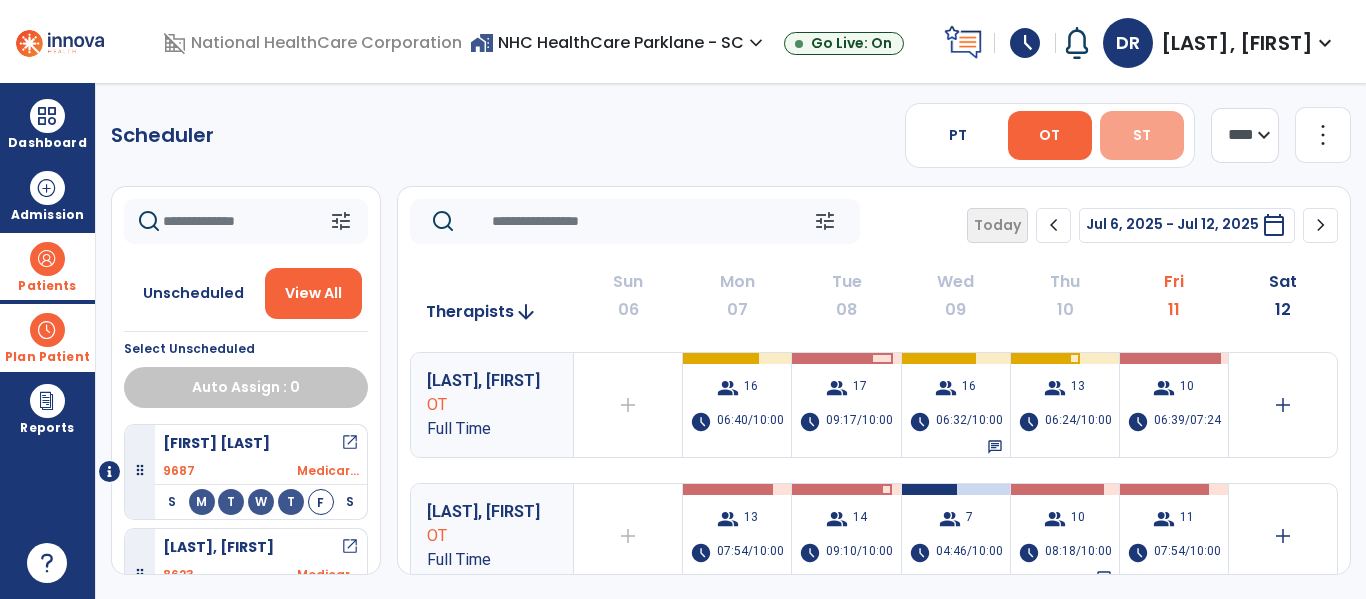 click on "ST" at bounding box center (1142, 135) 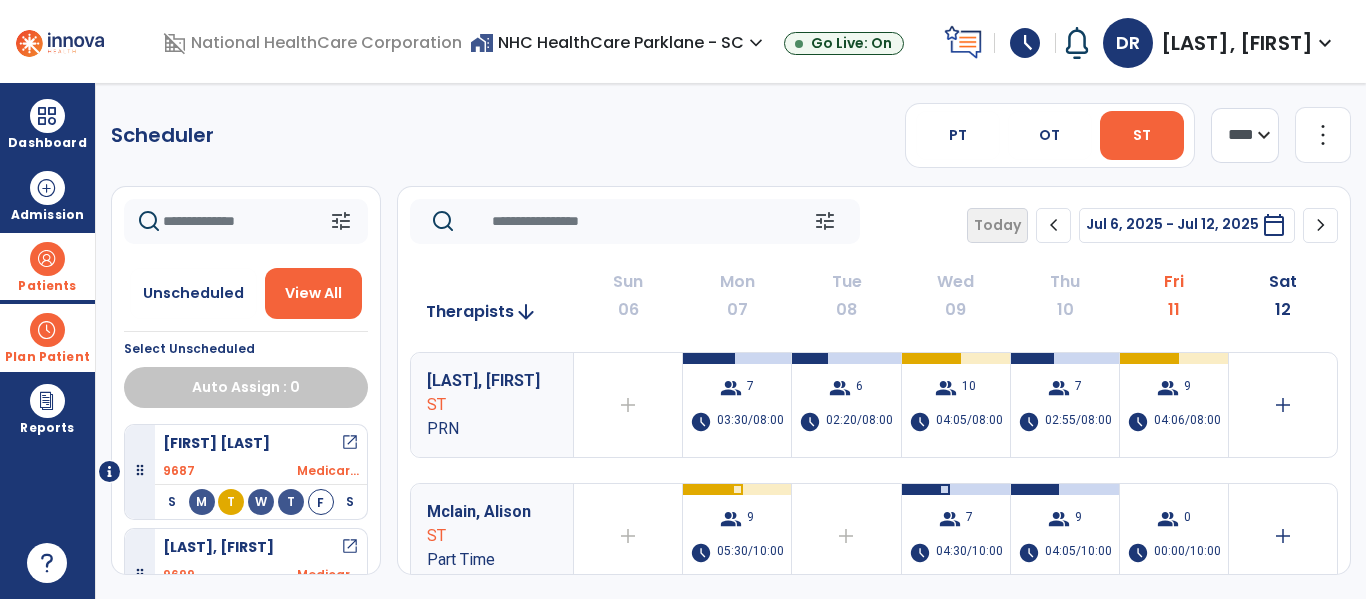 click on "ST" at bounding box center (1142, 135) 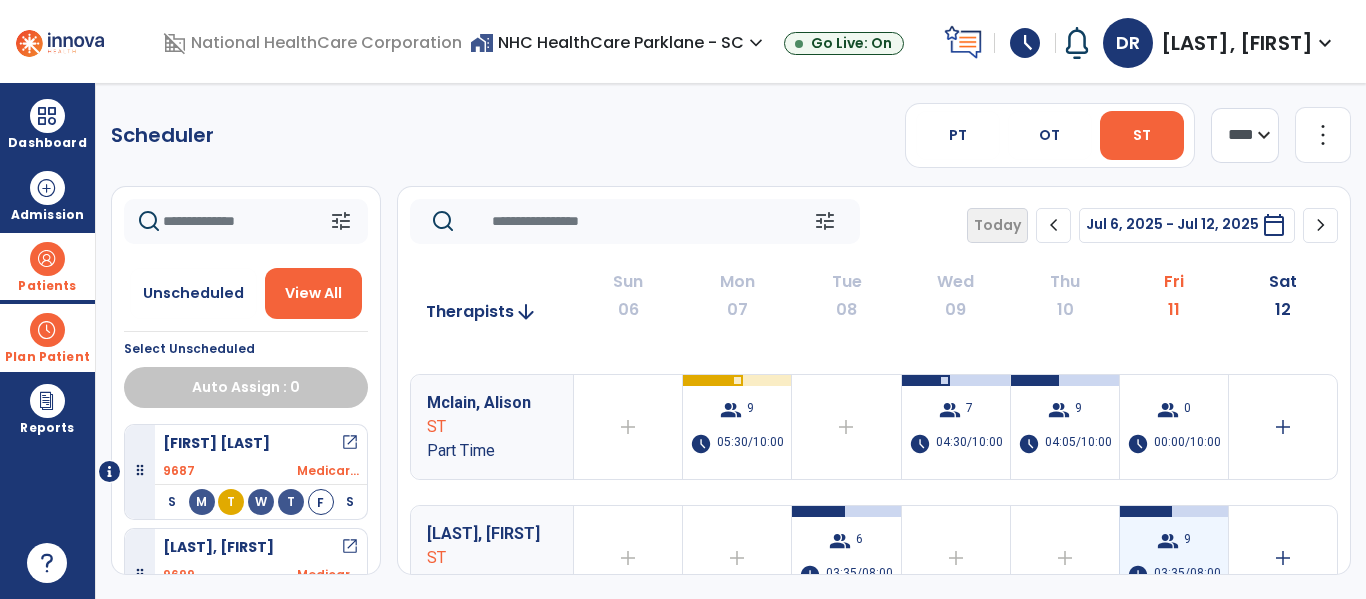 scroll, scrollTop: 144, scrollLeft: 0, axis: vertical 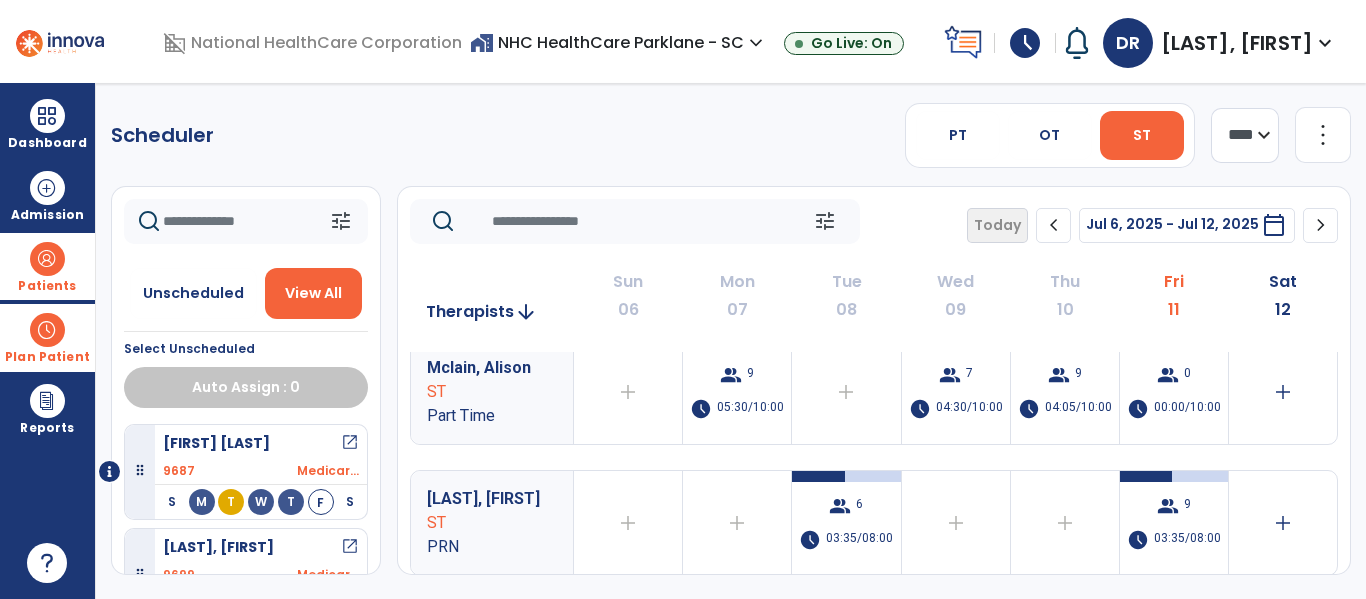 click on "Latham, Erin" at bounding box center [492, 499] 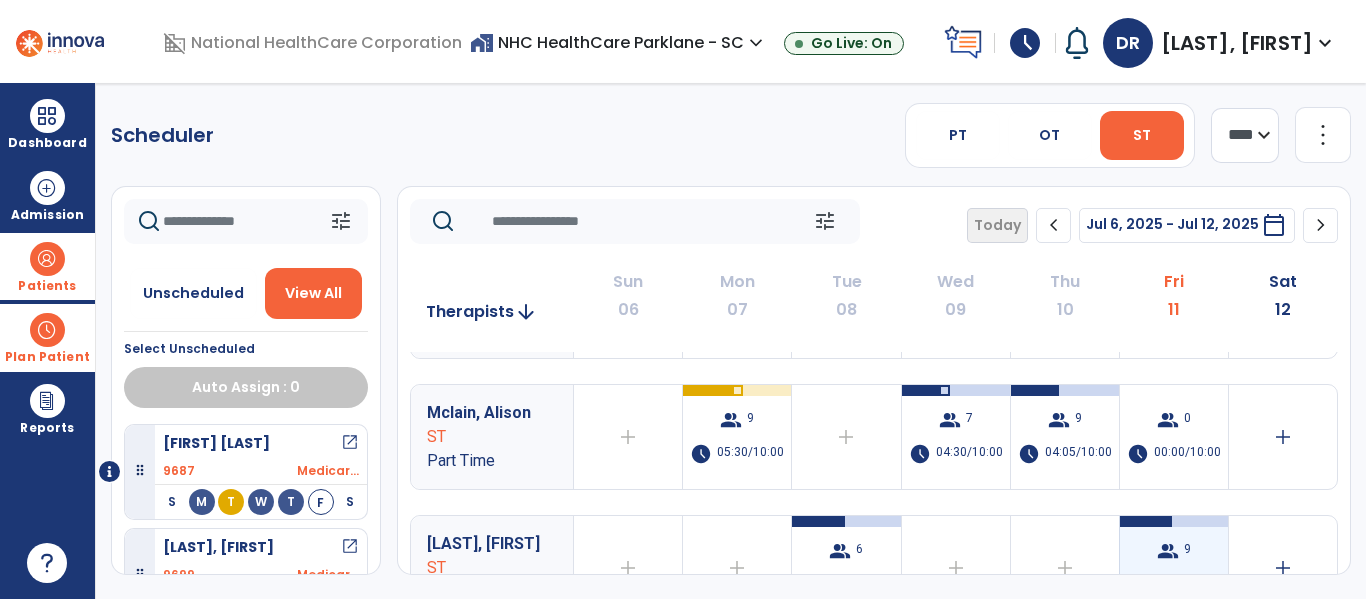scroll, scrollTop: 144, scrollLeft: 0, axis: vertical 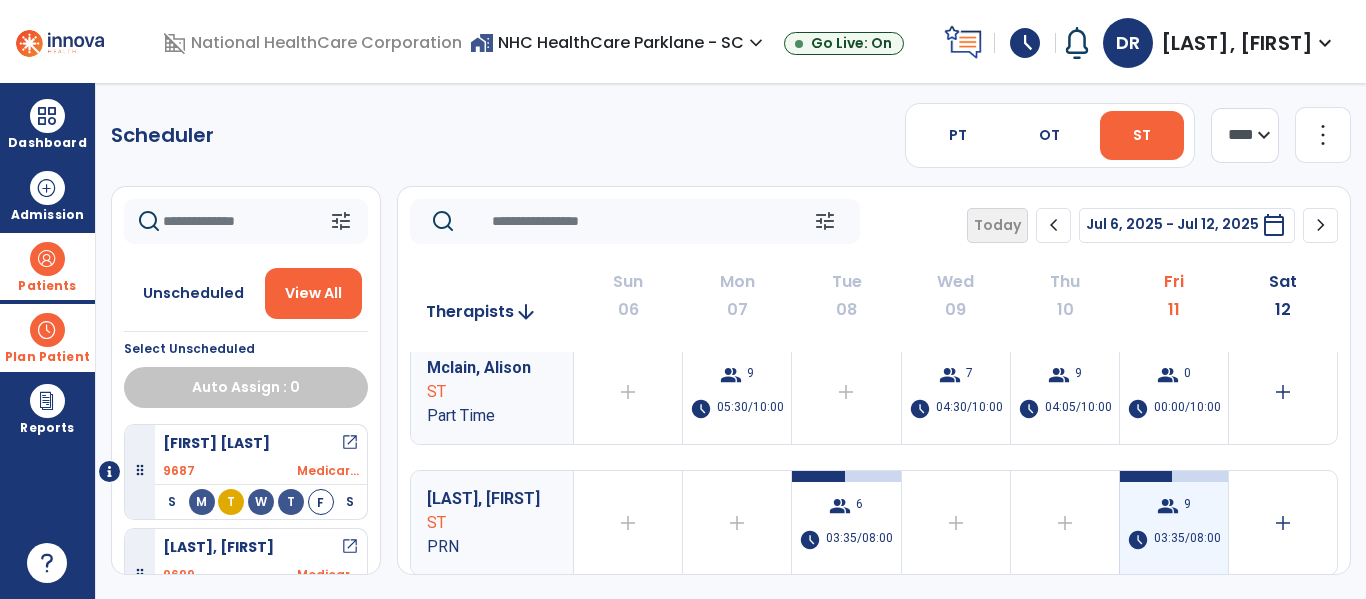 click on "group" at bounding box center [1168, 506] 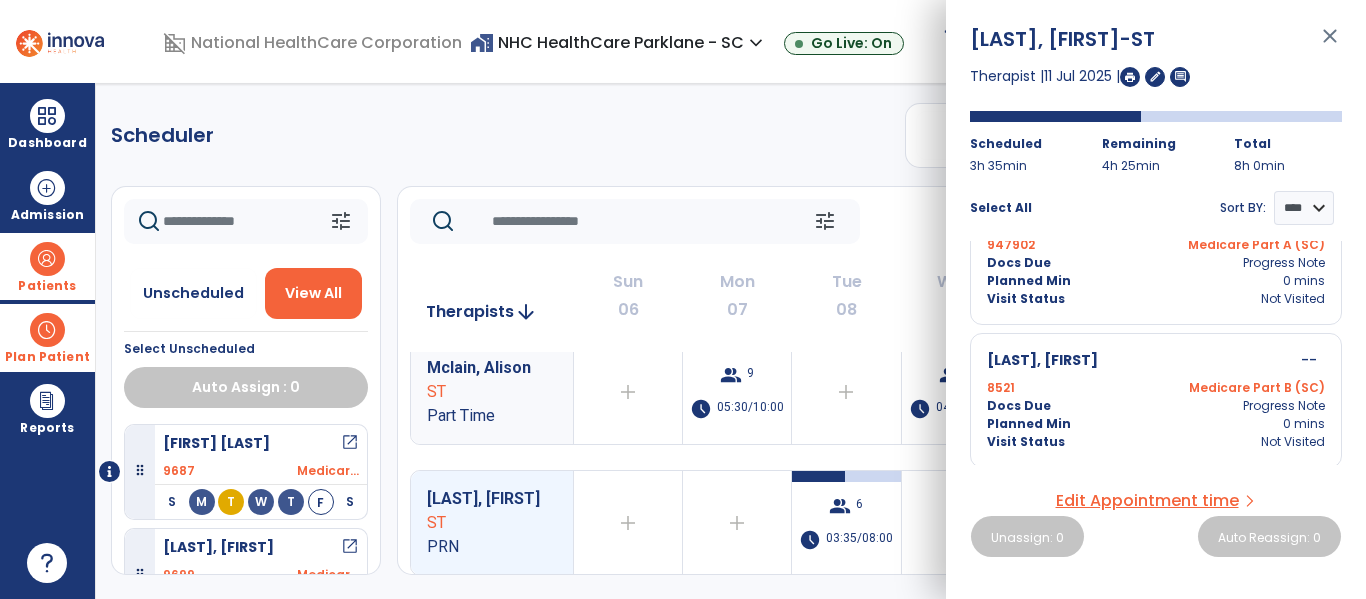 scroll, scrollTop: 1076, scrollLeft: 0, axis: vertical 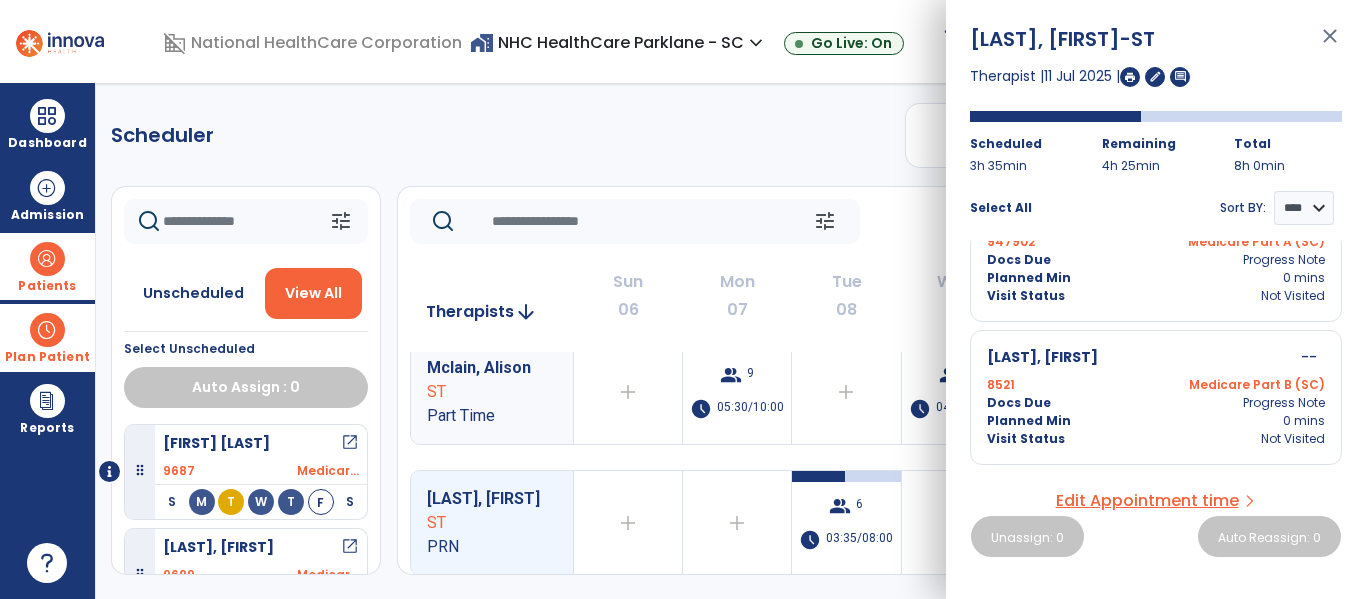 click on "Edit Appointment time" at bounding box center (1147, 501) 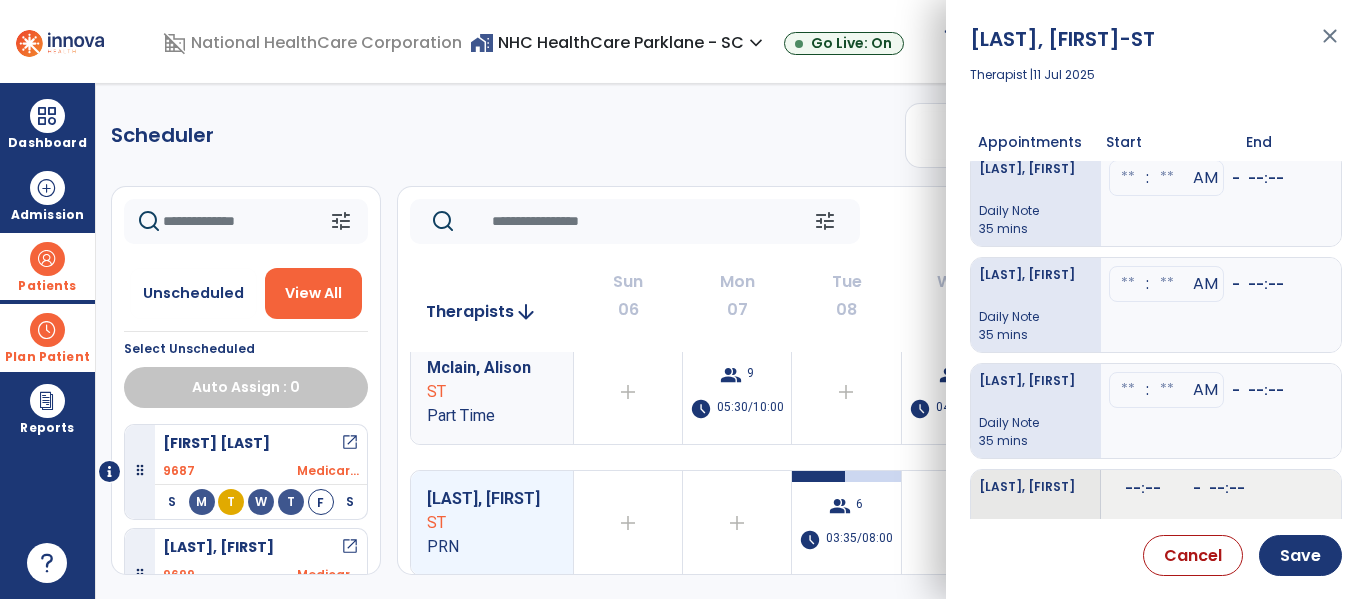 scroll, scrollTop: 0, scrollLeft: 0, axis: both 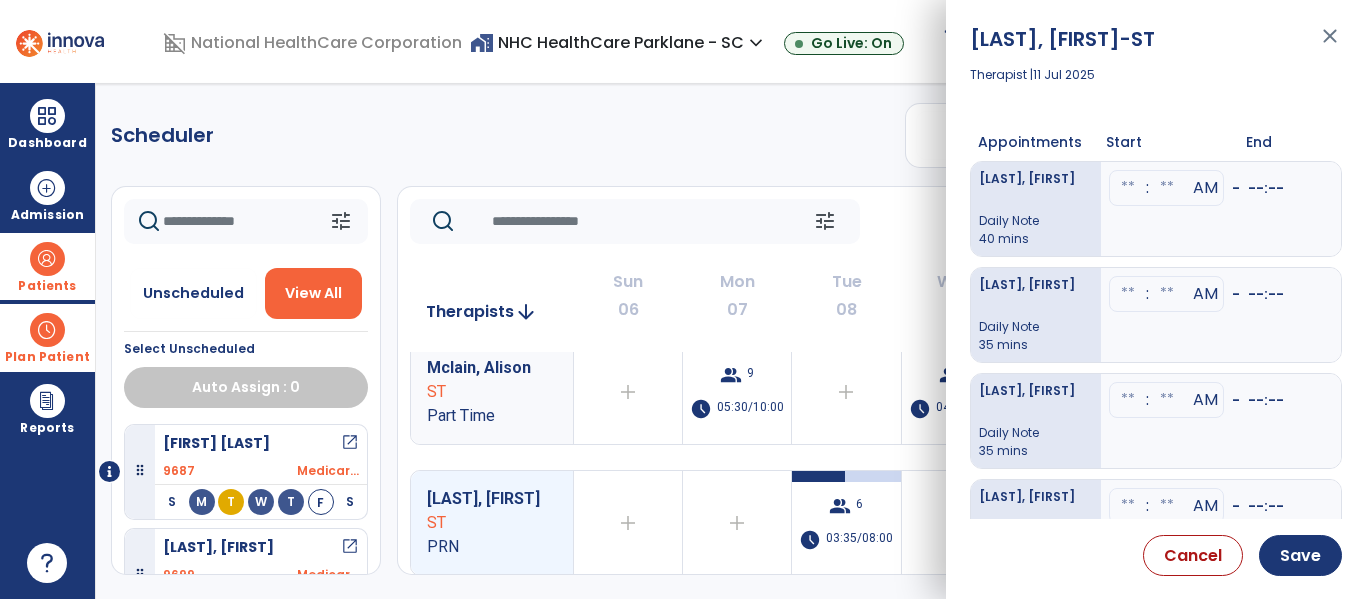 click on "close" at bounding box center (1330, 45) 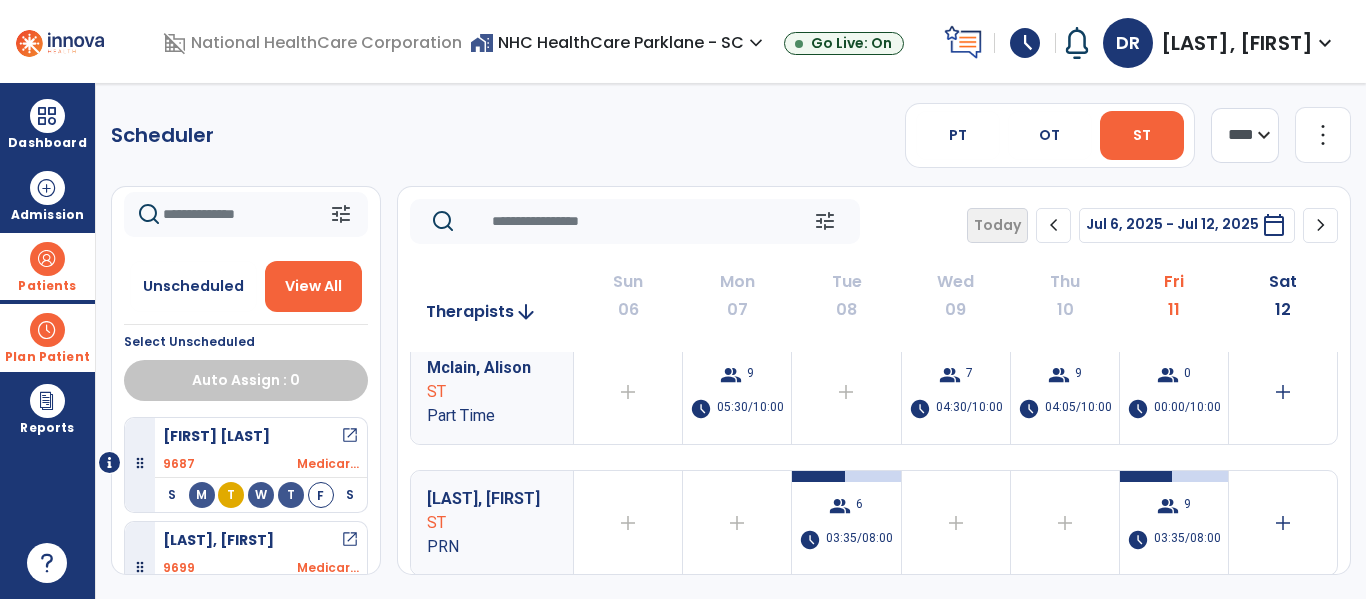 scroll, scrollTop: 9, scrollLeft: 0, axis: vertical 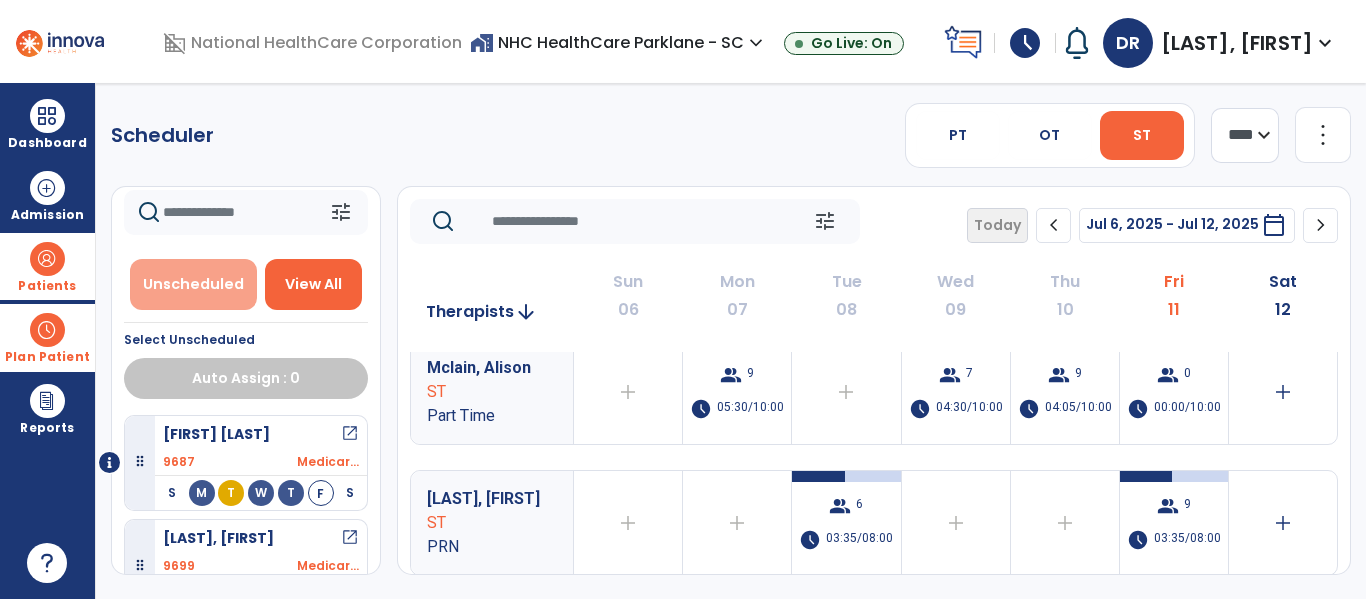 click on "Unscheduled" at bounding box center [193, 284] 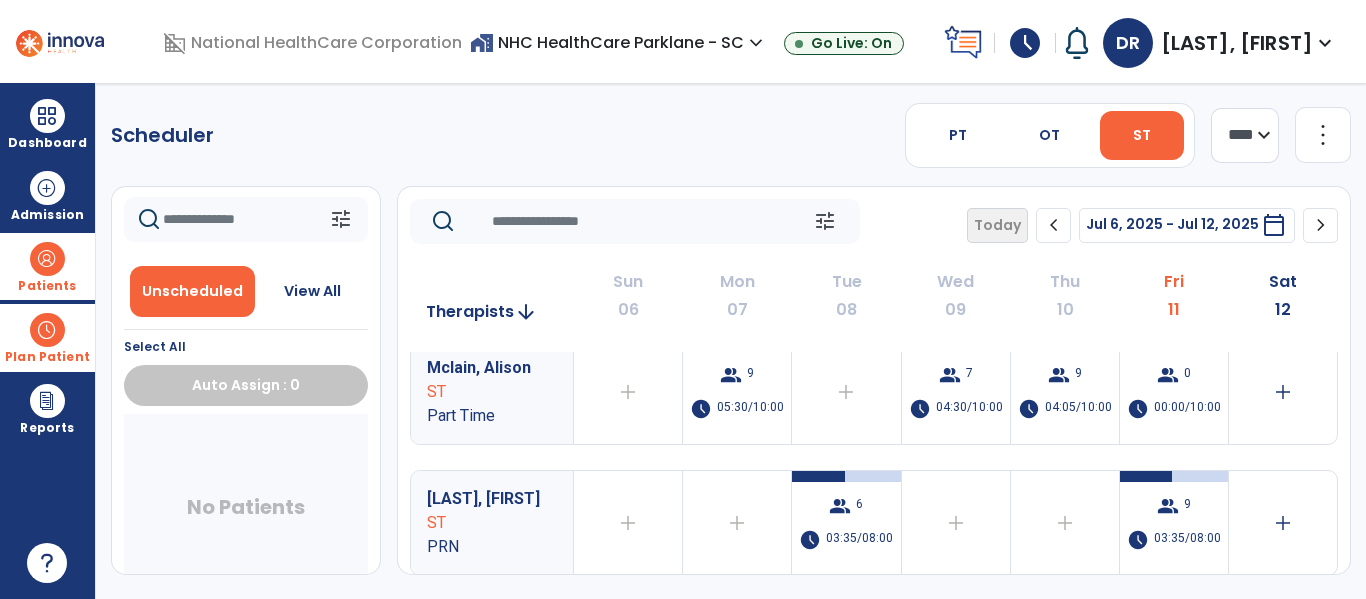 scroll, scrollTop: 0, scrollLeft: 0, axis: both 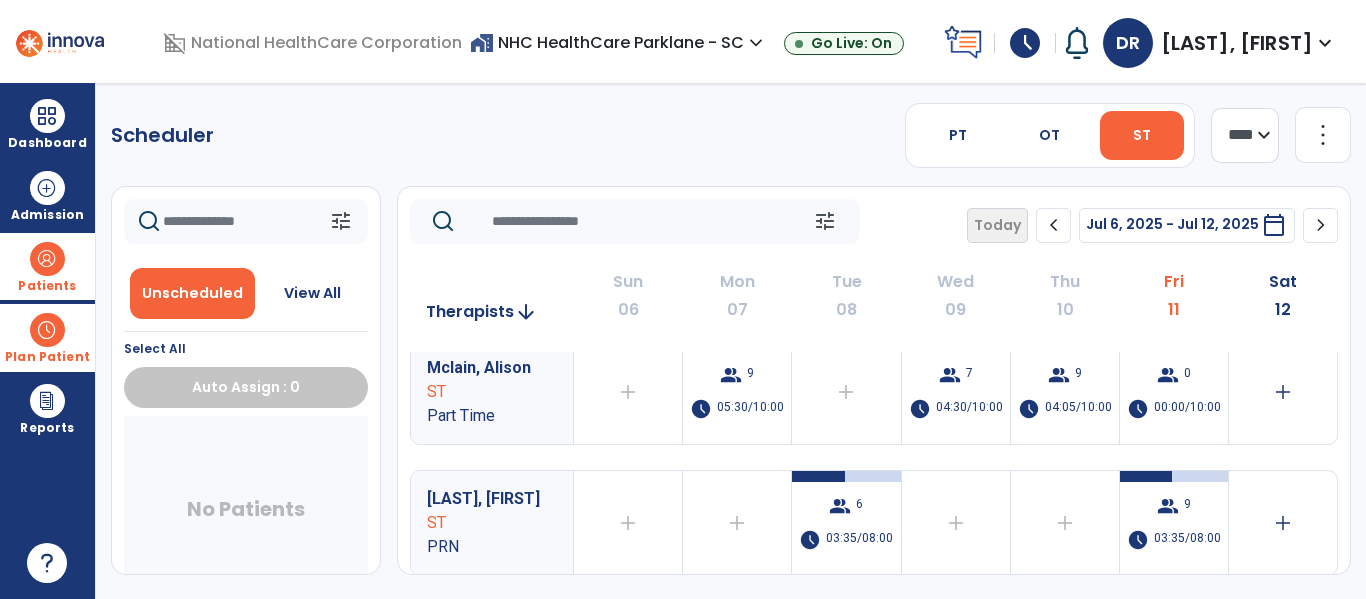click 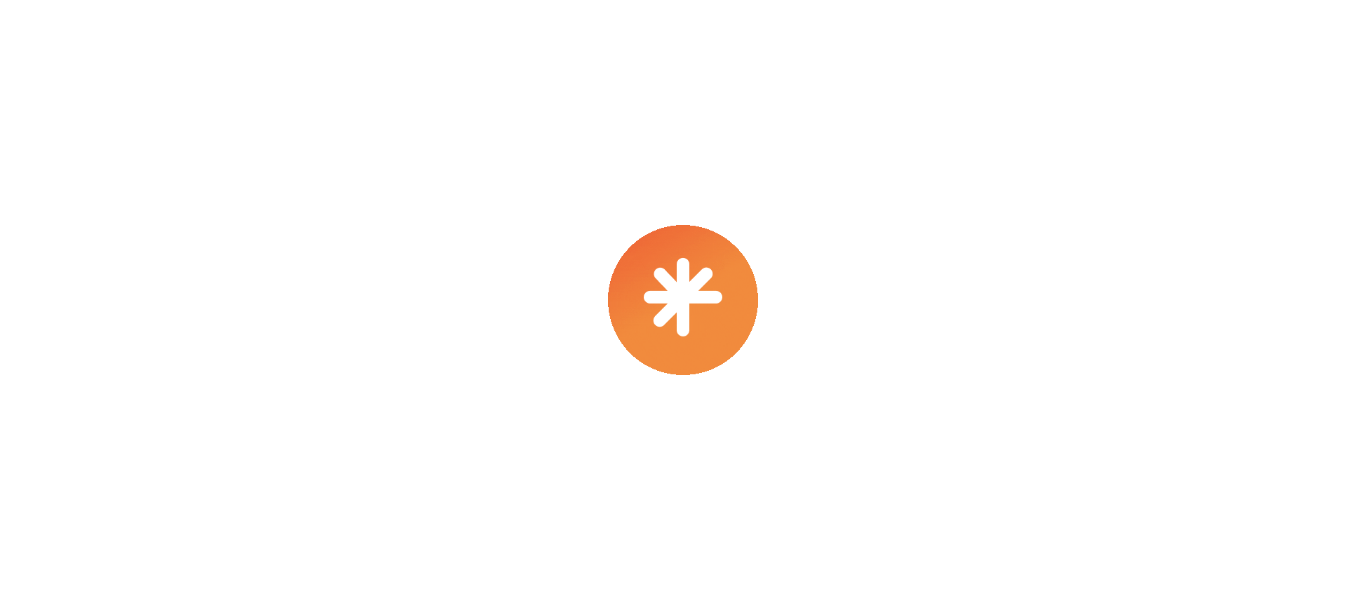 scroll, scrollTop: 0, scrollLeft: 0, axis: both 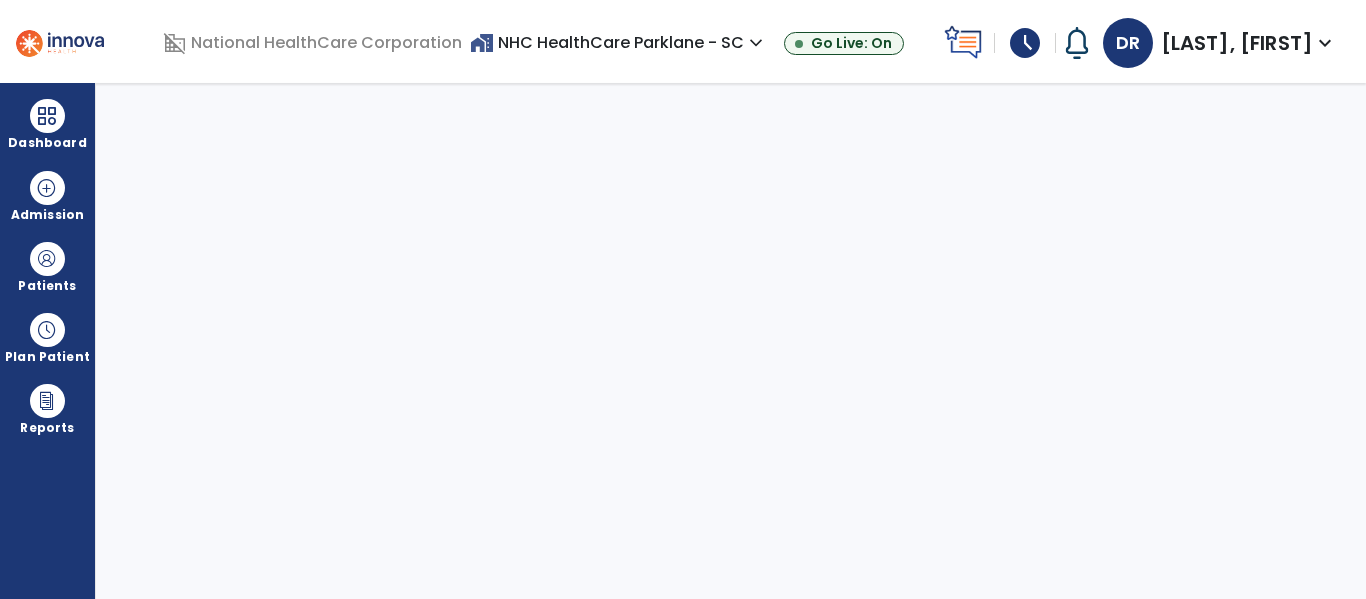 select on "****" 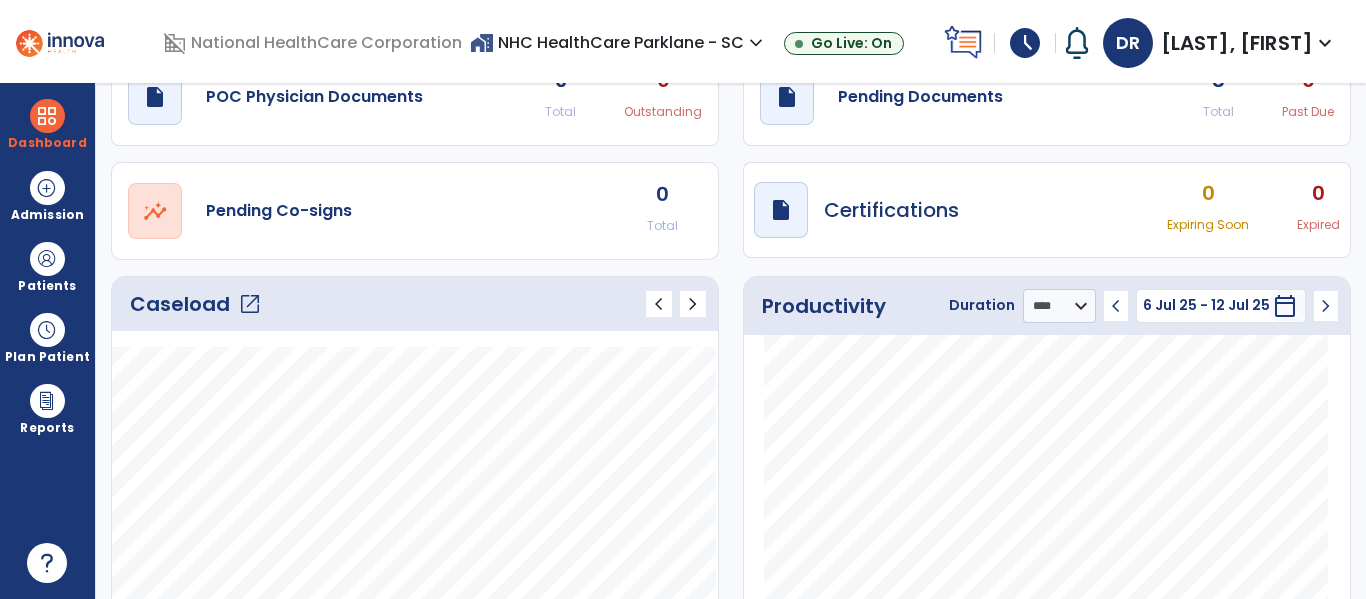 scroll, scrollTop: 0, scrollLeft: 0, axis: both 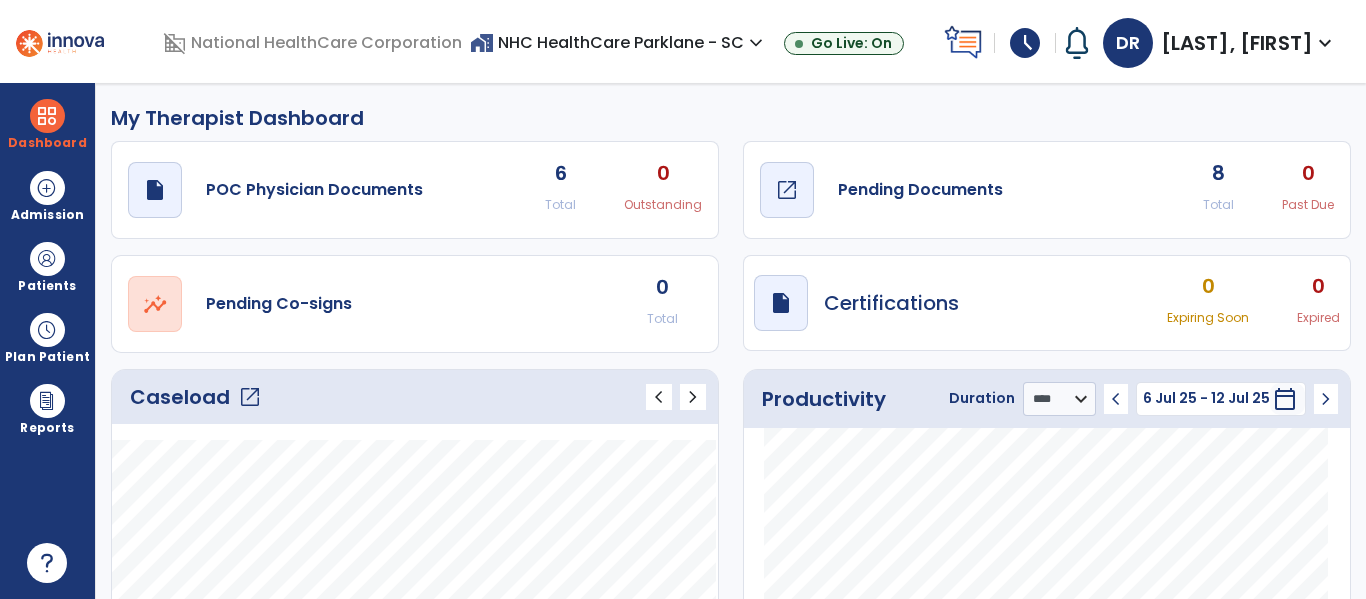 click on "draft   open_in_new  Pending Documents" 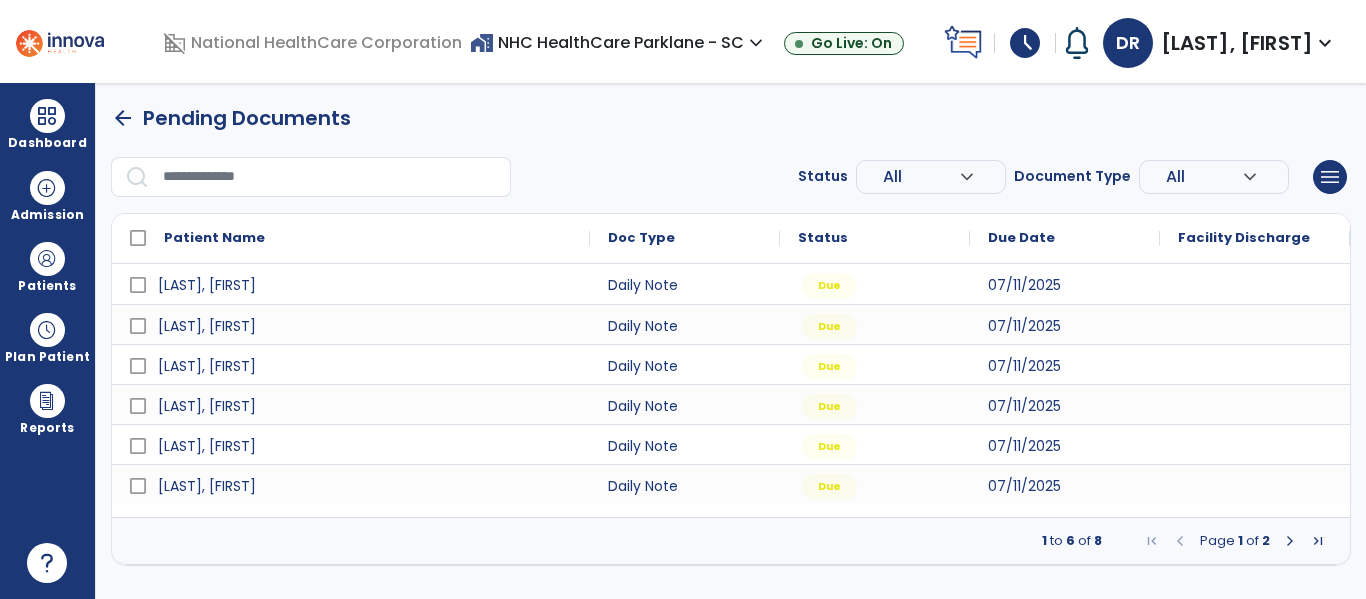 click at bounding box center (1290, 541) 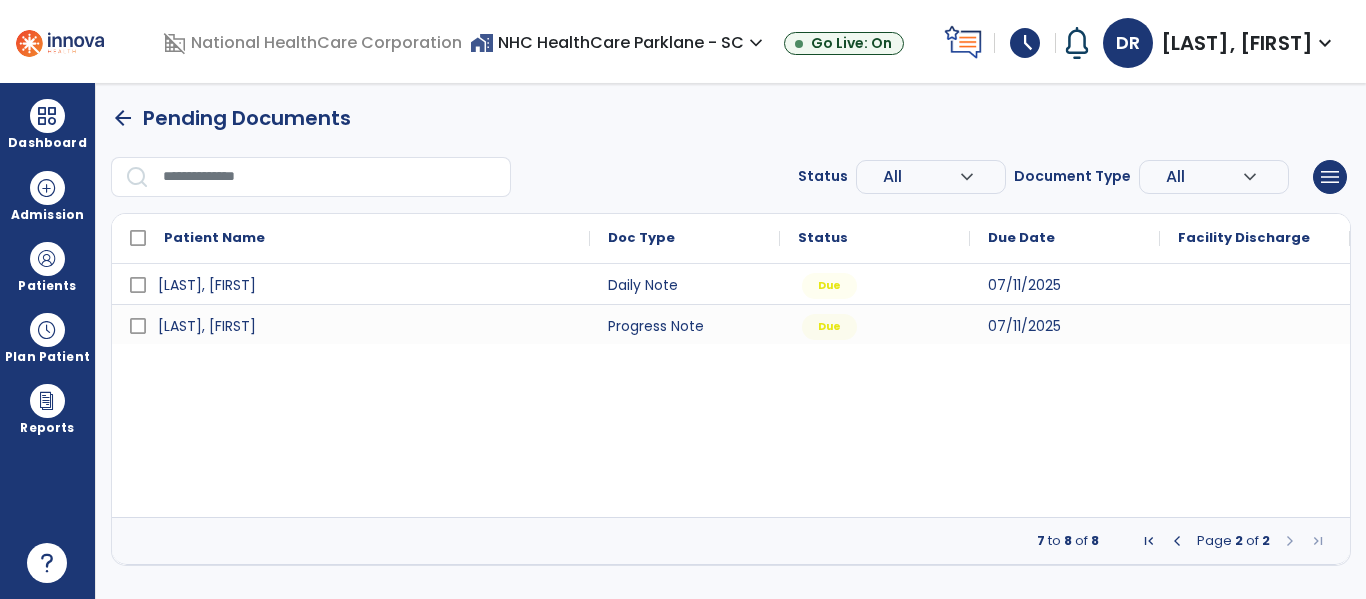 click at bounding box center [1177, 541] 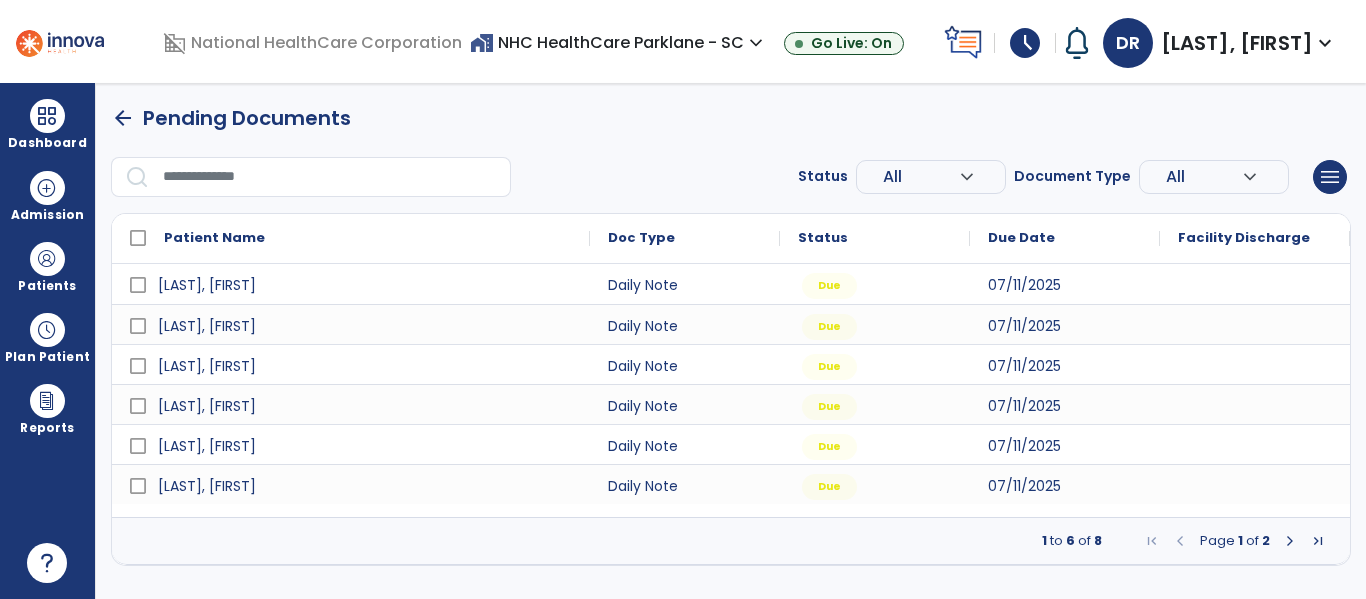click at bounding box center (60, 41) 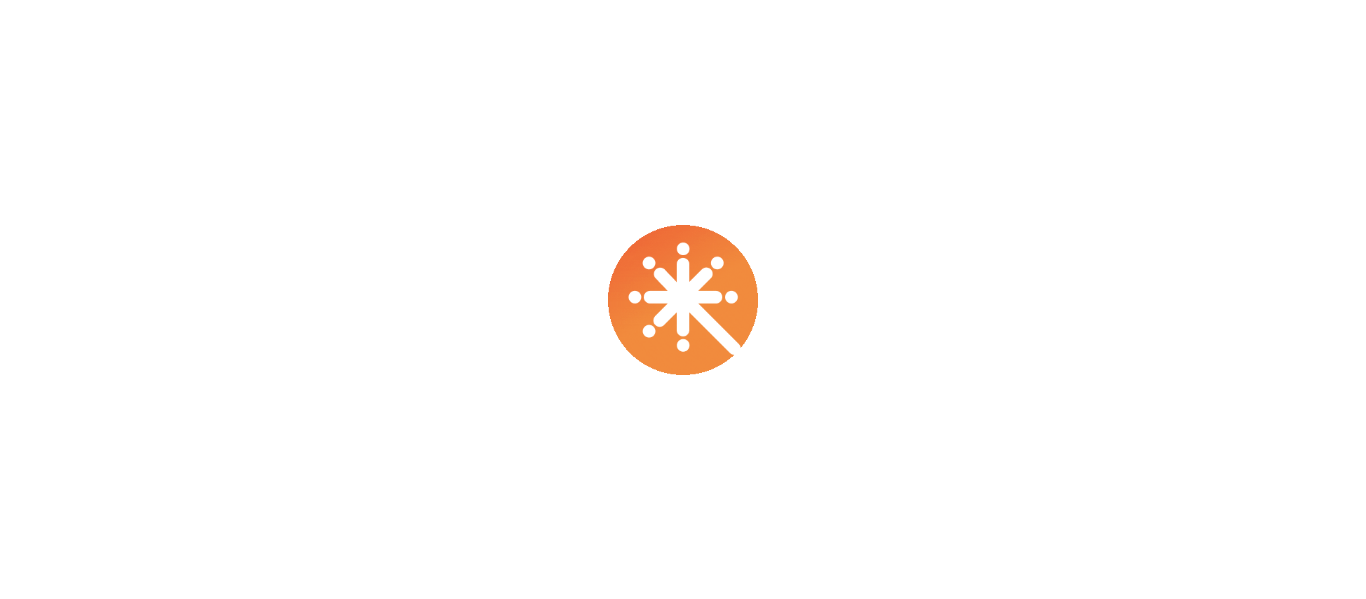 scroll, scrollTop: 0, scrollLeft: 0, axis: both 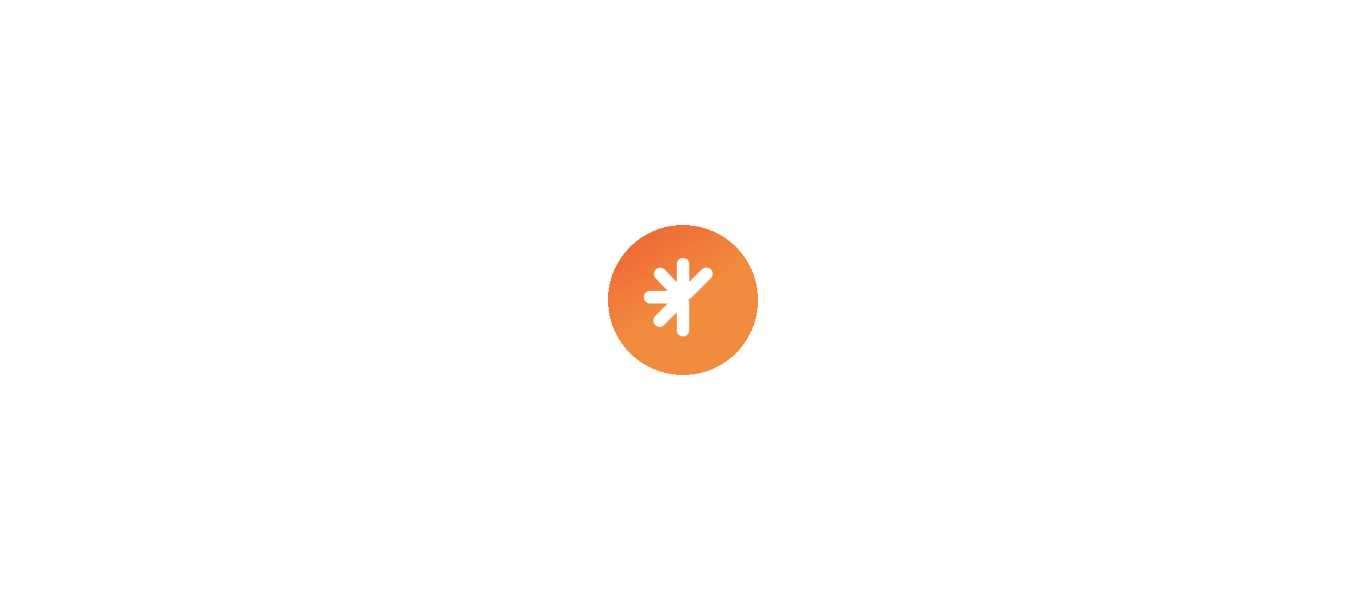 select on "****" 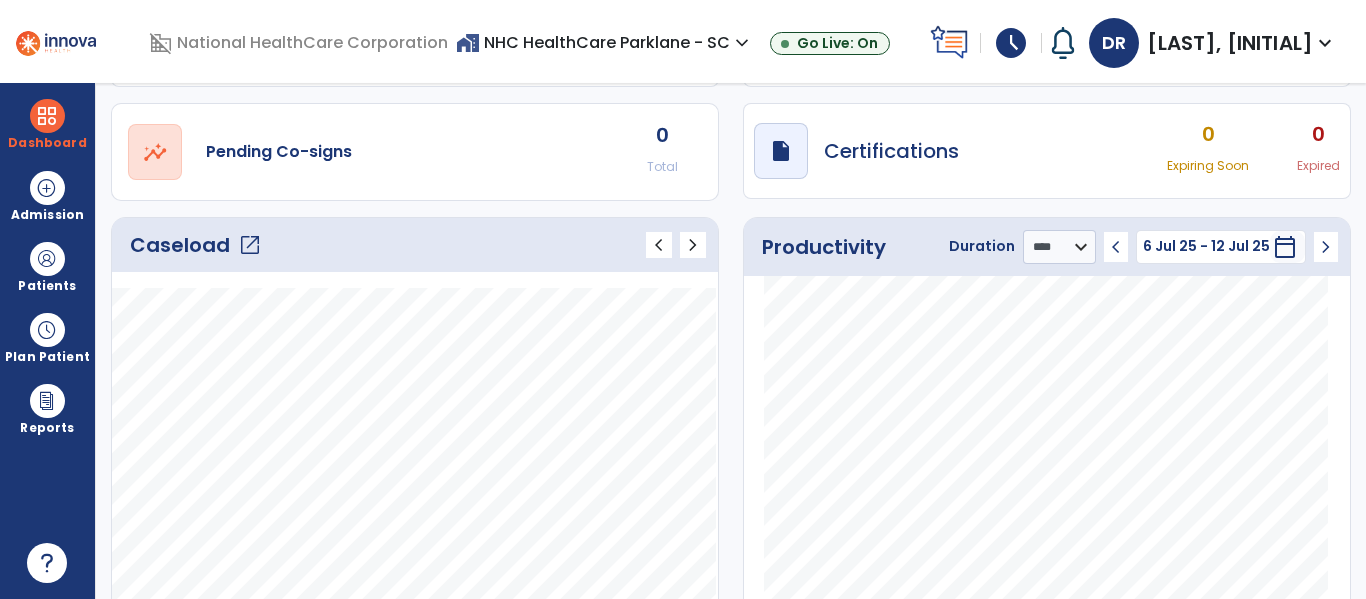 scroll, scrollTop: 200, scrollLeft: 0, axis: vertical 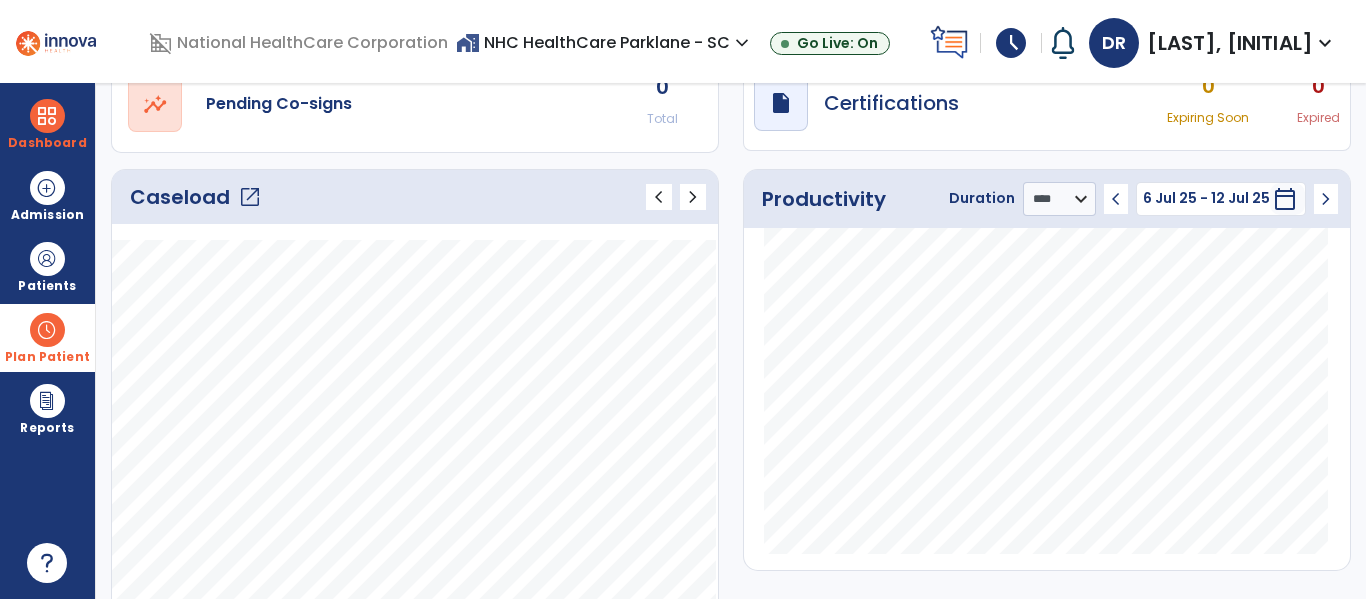 click at bounding box center (47, 330) 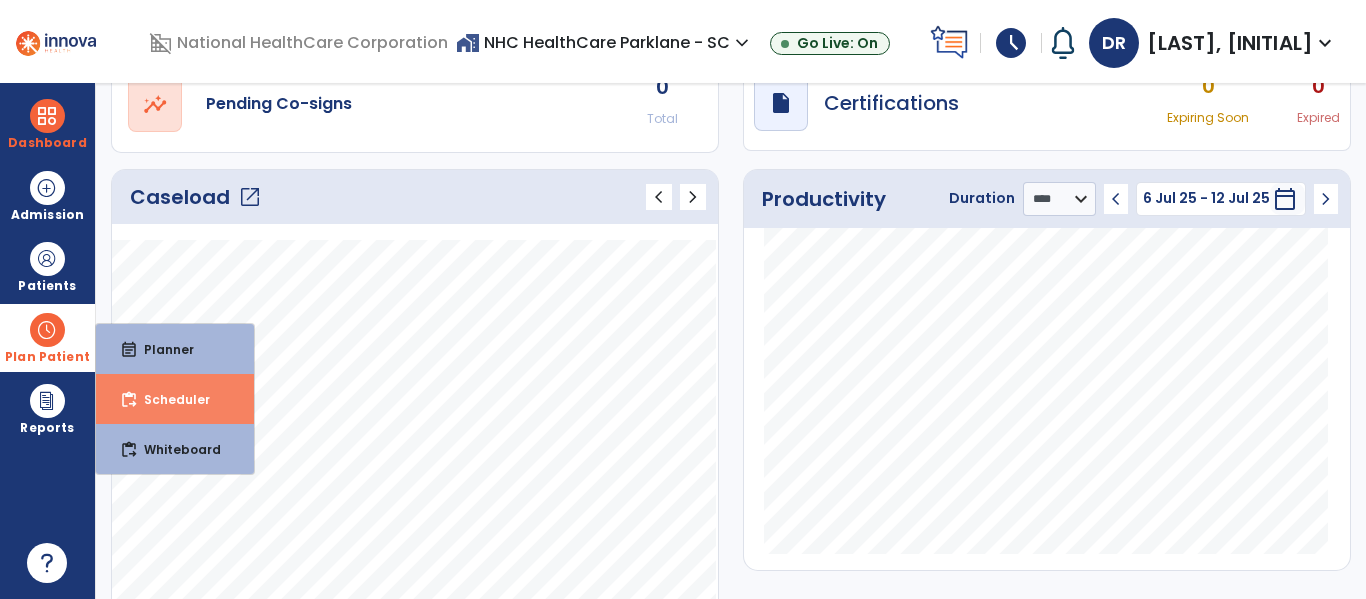 click on "Scheduler" at bounding box center [169, 399] 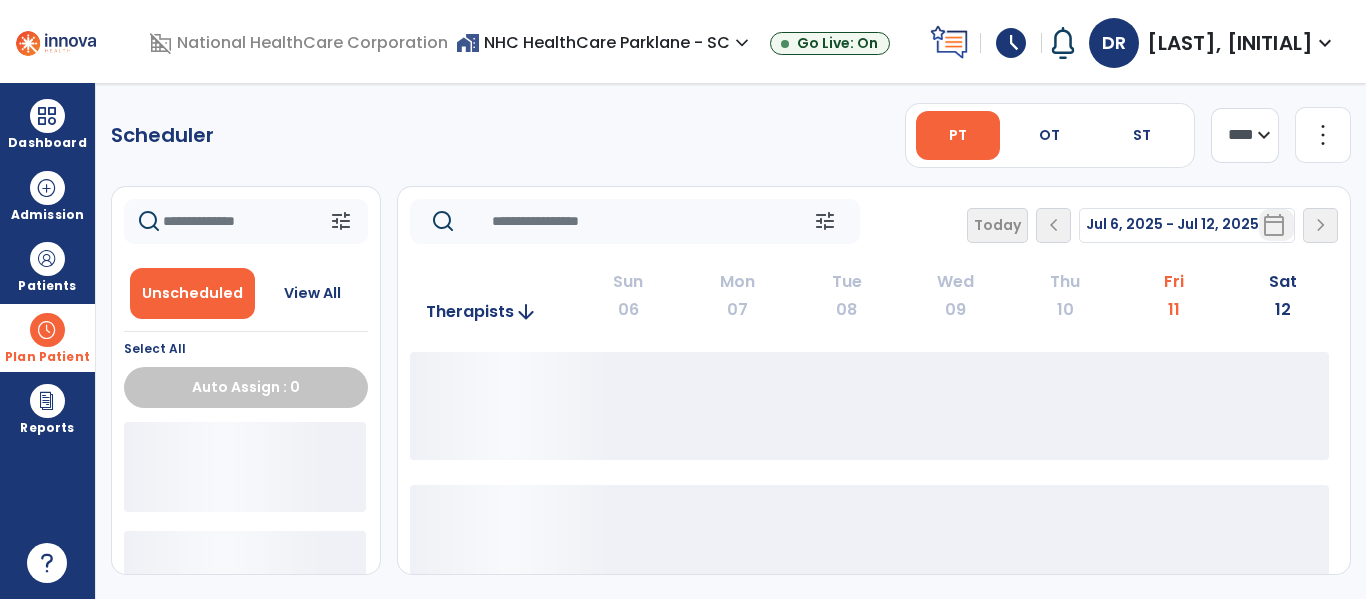 scroll, scrollTop: 0, scrollLeft: 0, axis: both 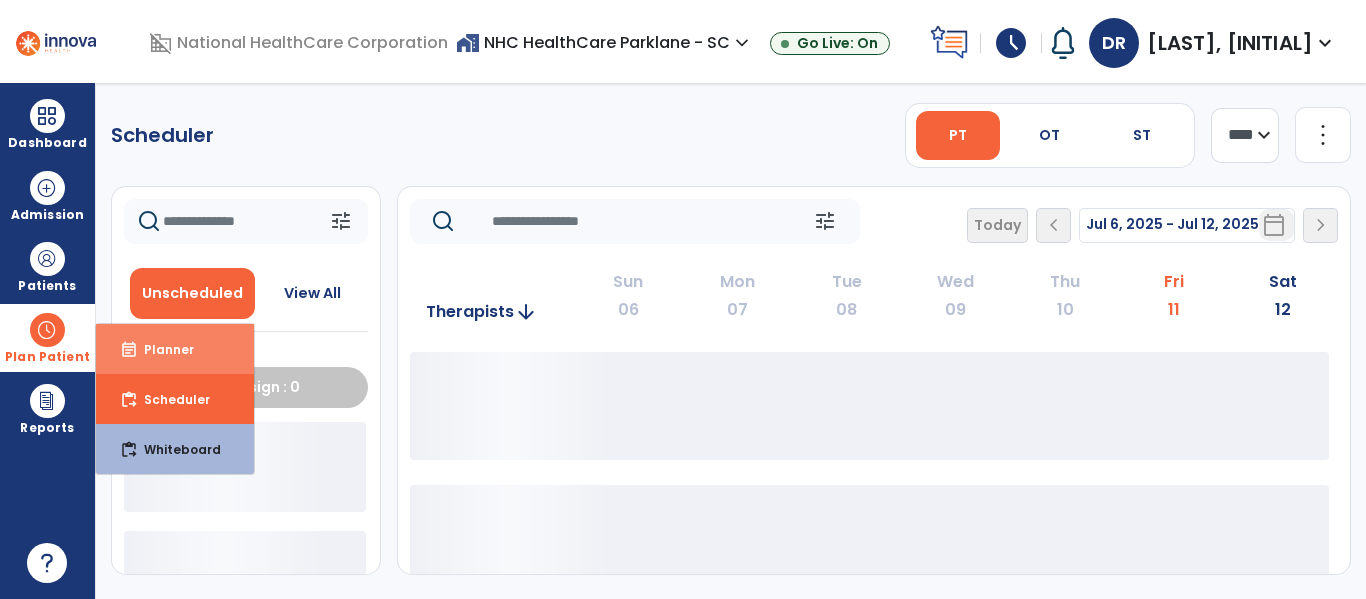 click on "event_note  Planner" at bounding box center [175, 349] 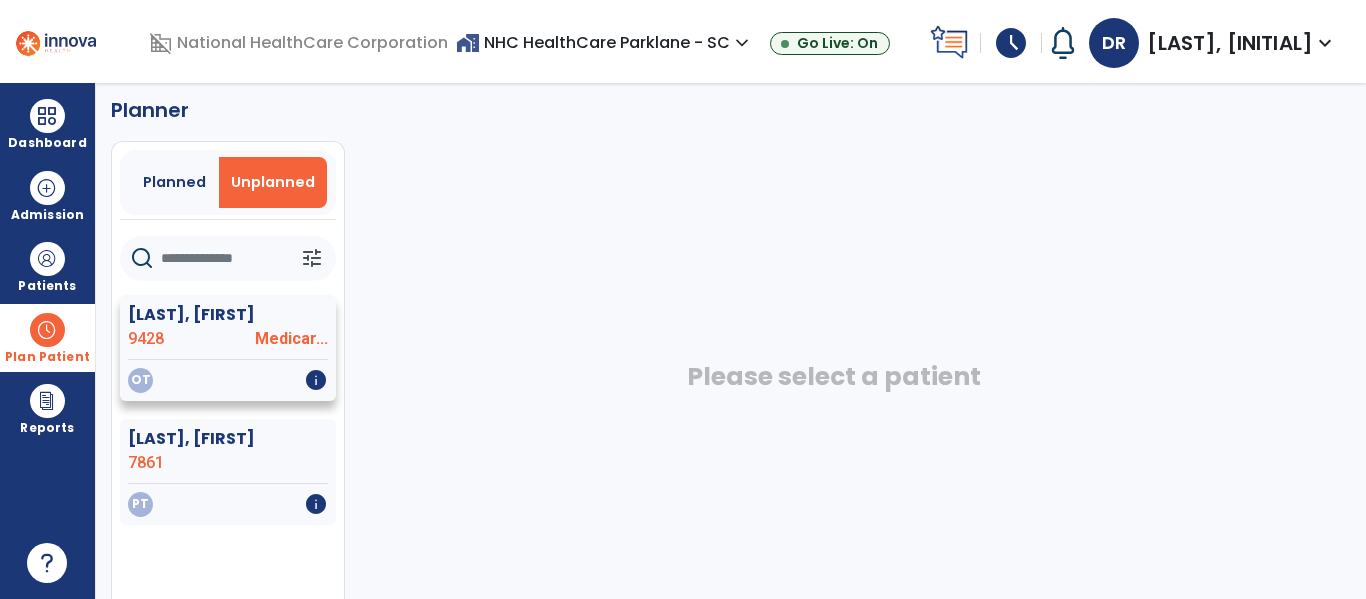 scroll, scrollTop: 0, scrollLeft: 0, axis: both 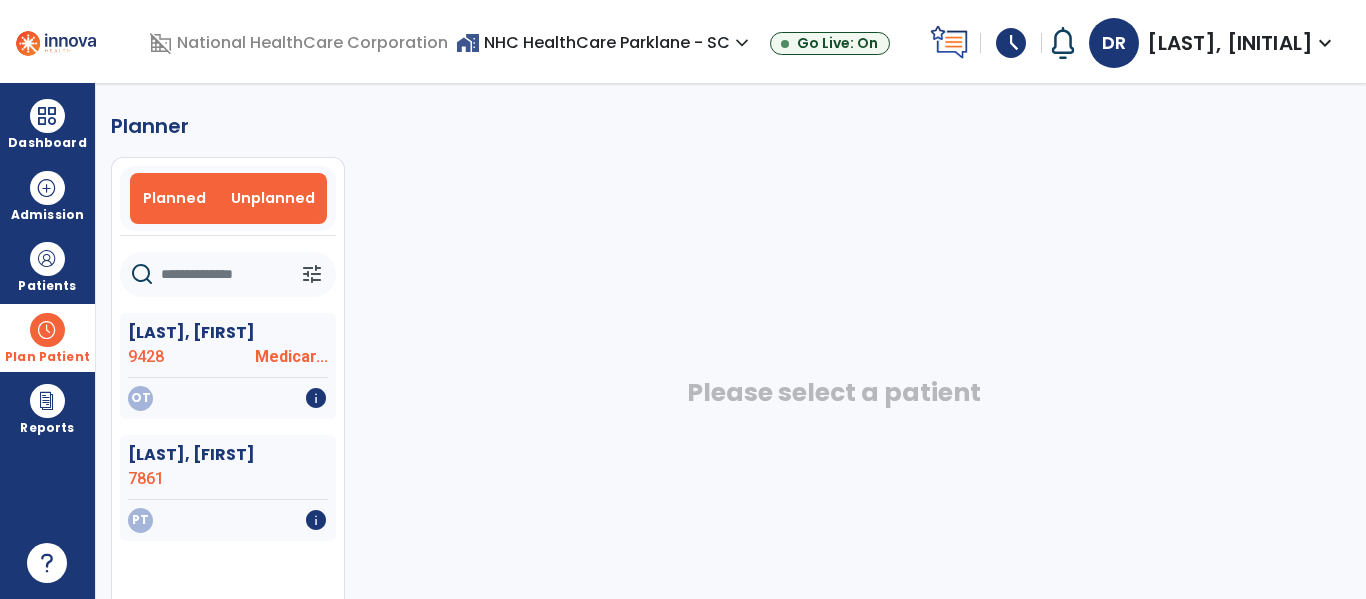 click on "Planned" at bounding box center [174, 198] 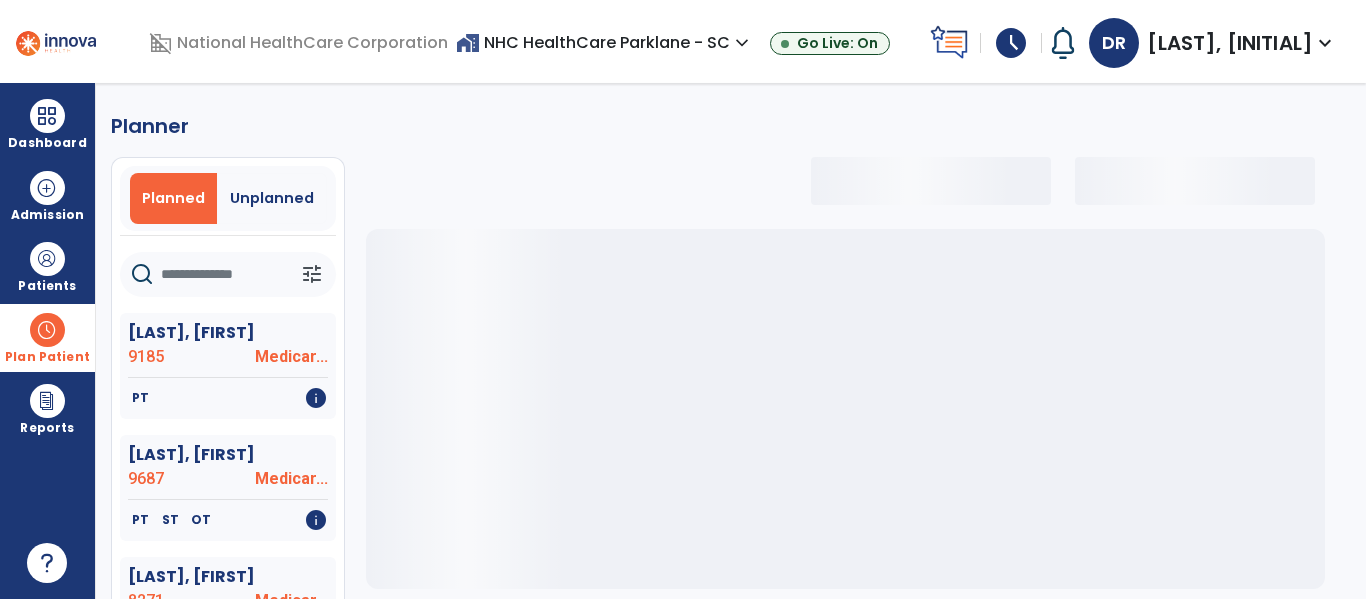 click 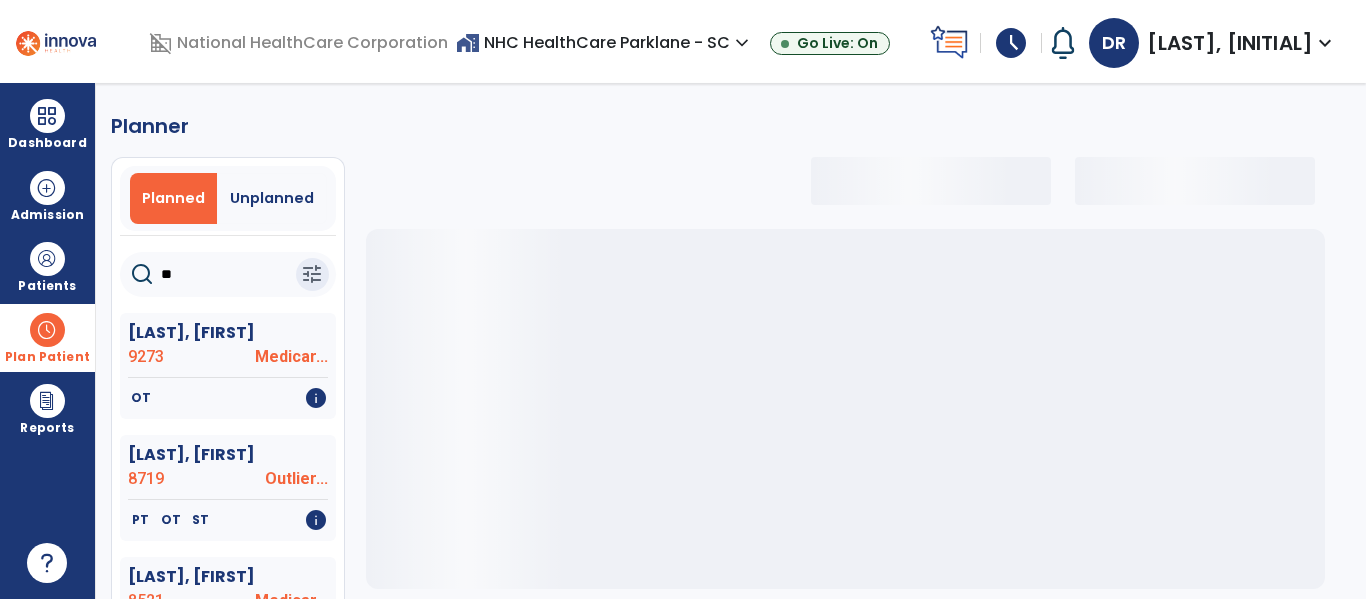 type on "***" 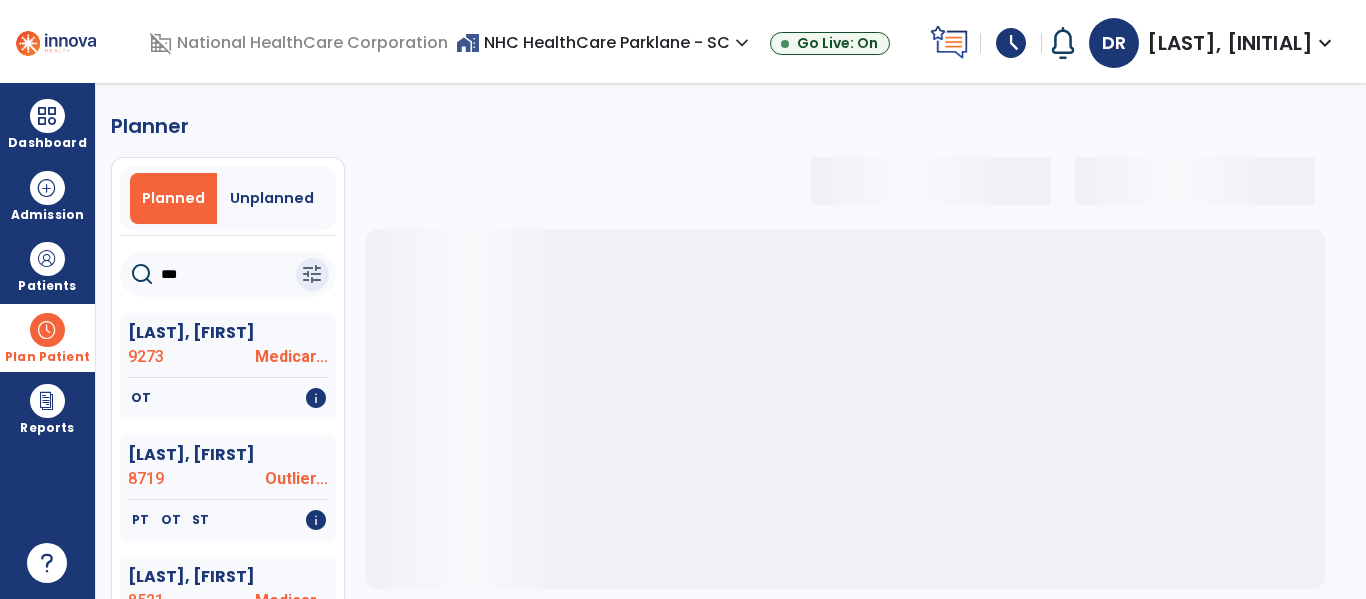 select on "***" 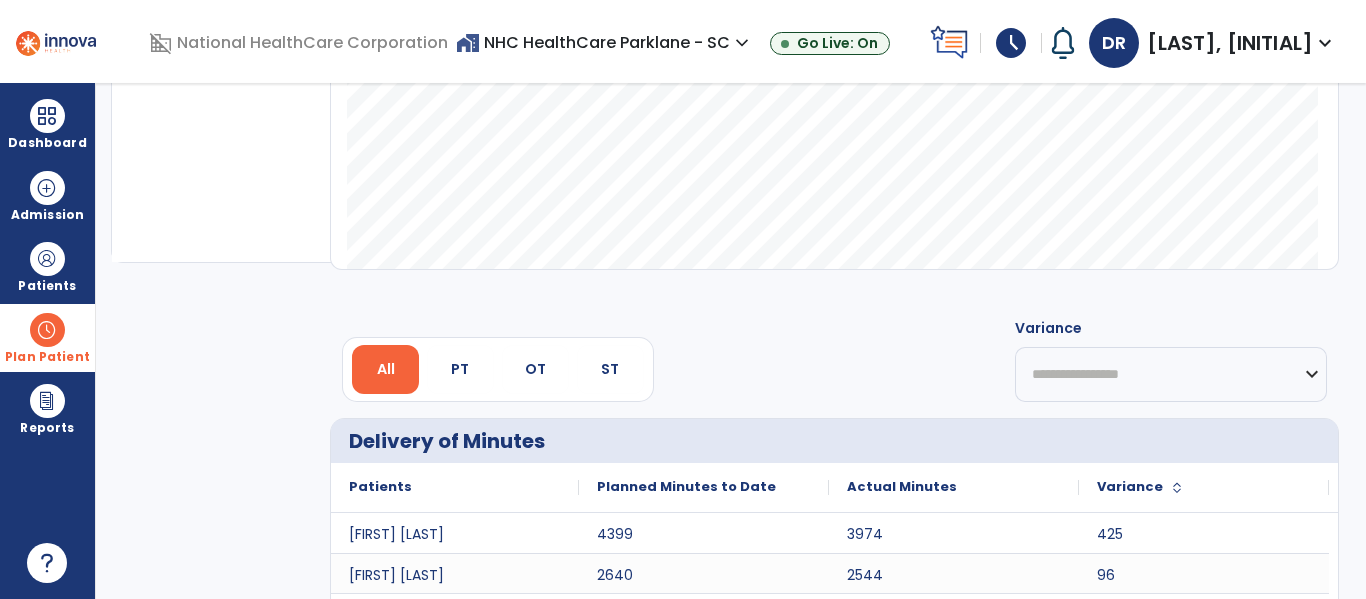 scroll, scrollTop: 354, scrollLeft: 0, axis: vertical 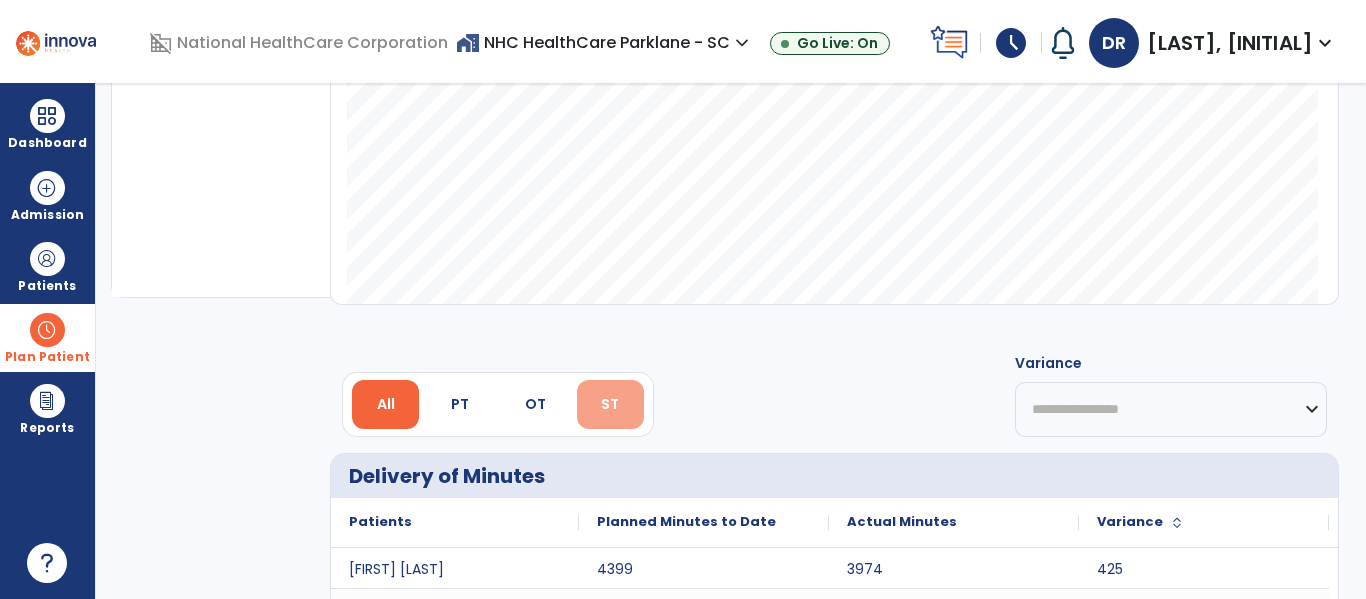 type on "****" 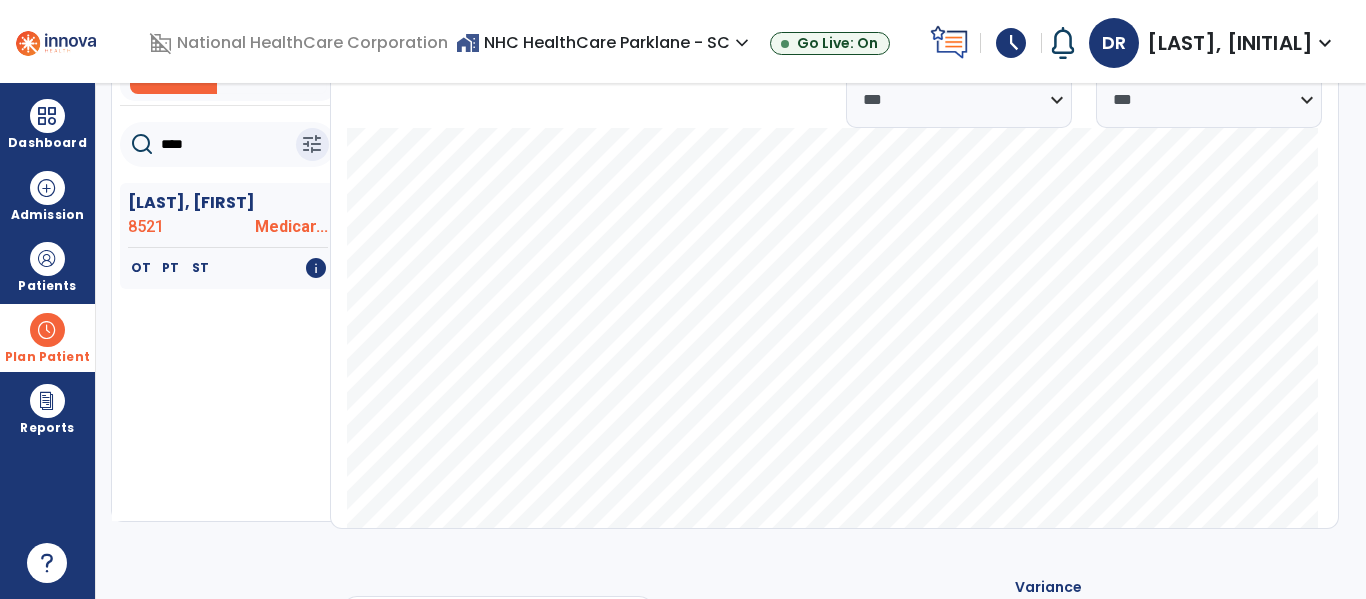 scroll, scrollTop: 0, scrollLeft: 0, axis: both 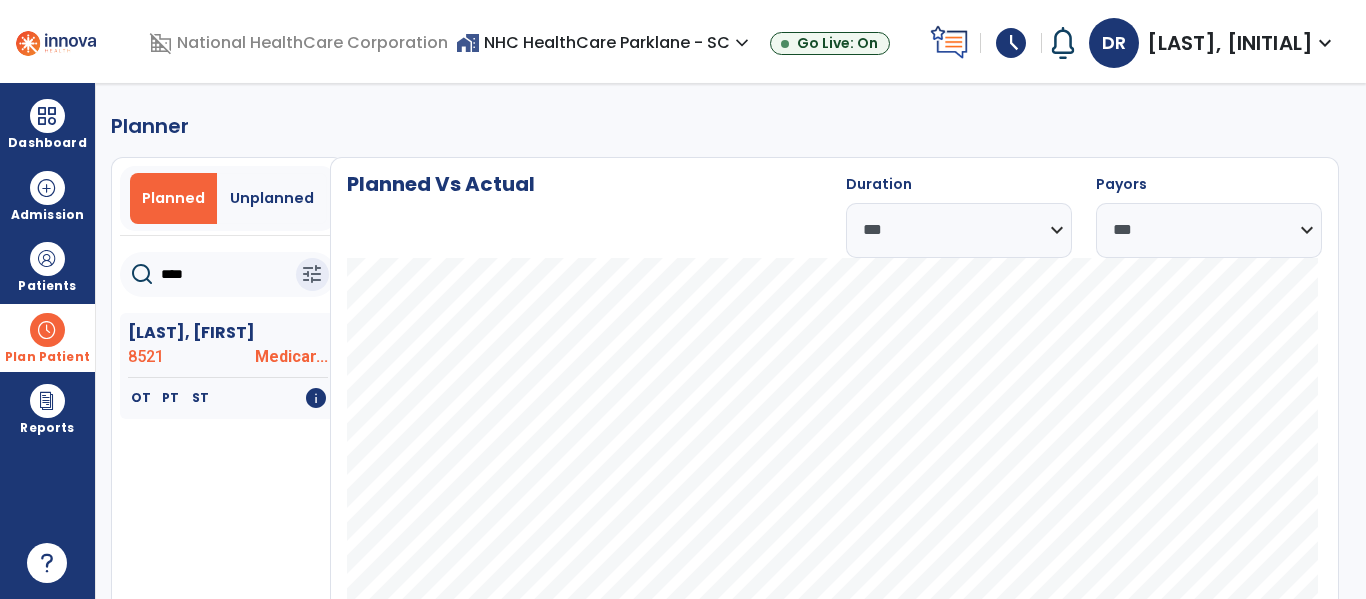 click on "**********" 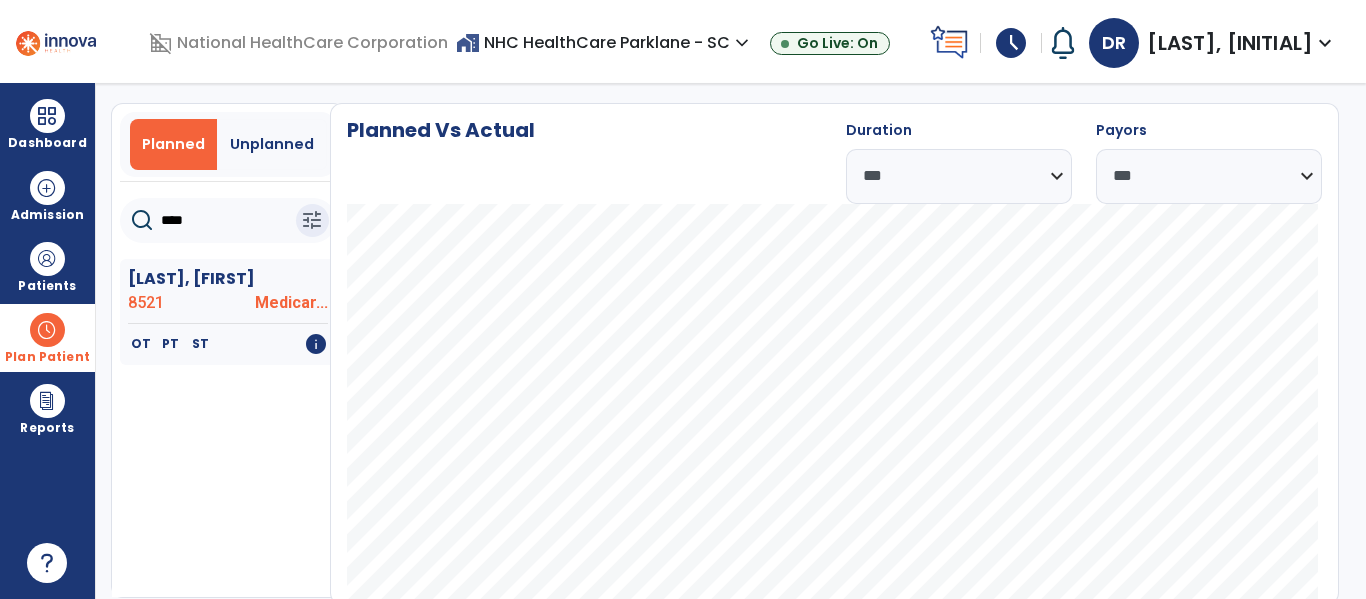 scroll, scrollTop: 0, scrollLeft: 0, axis: both 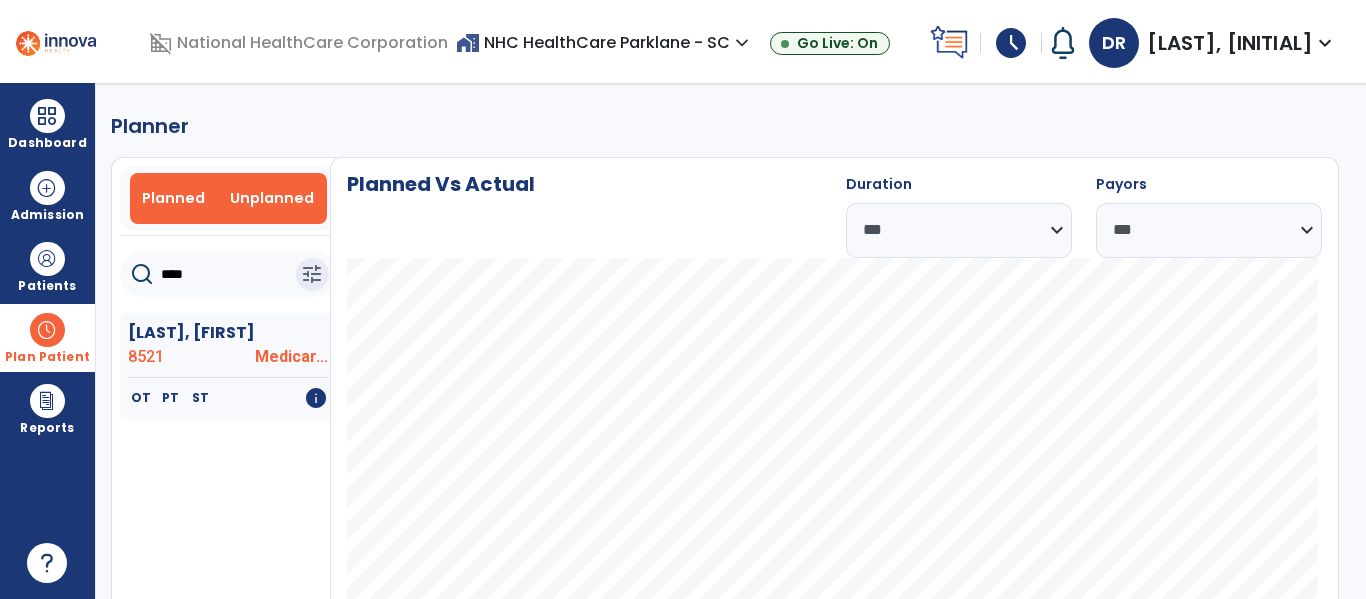 click on "Unplanned" at bounding box center [272, 198] 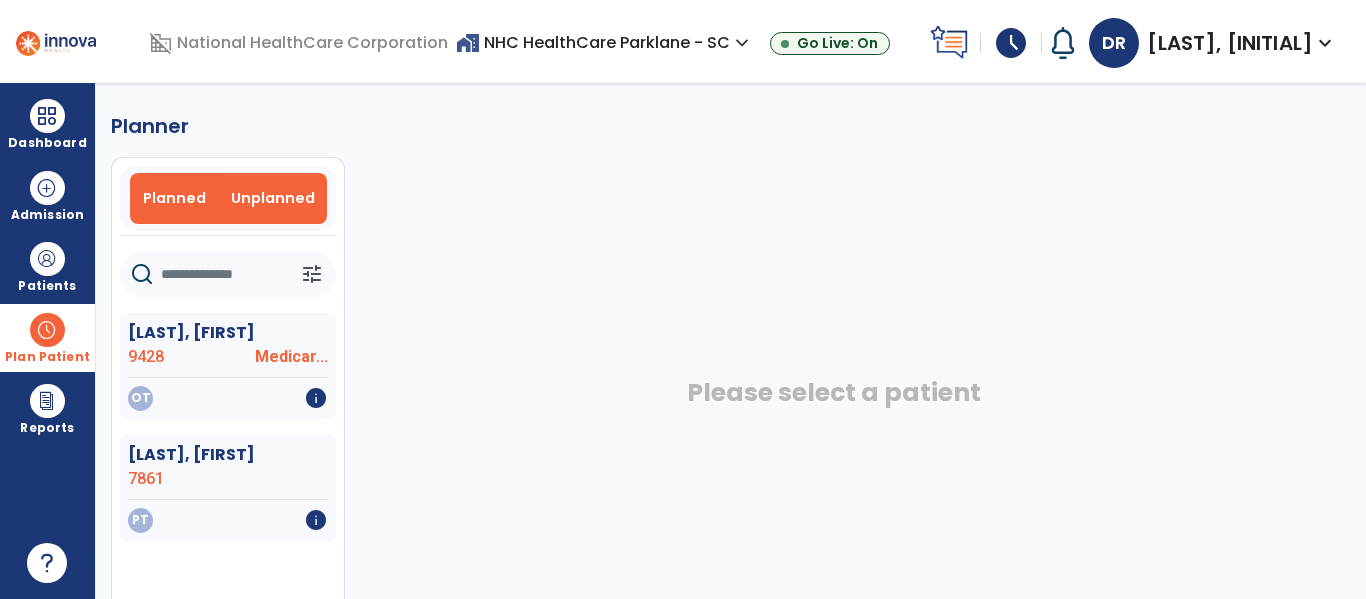 click on "Planned" at bounding box center (174, 198) 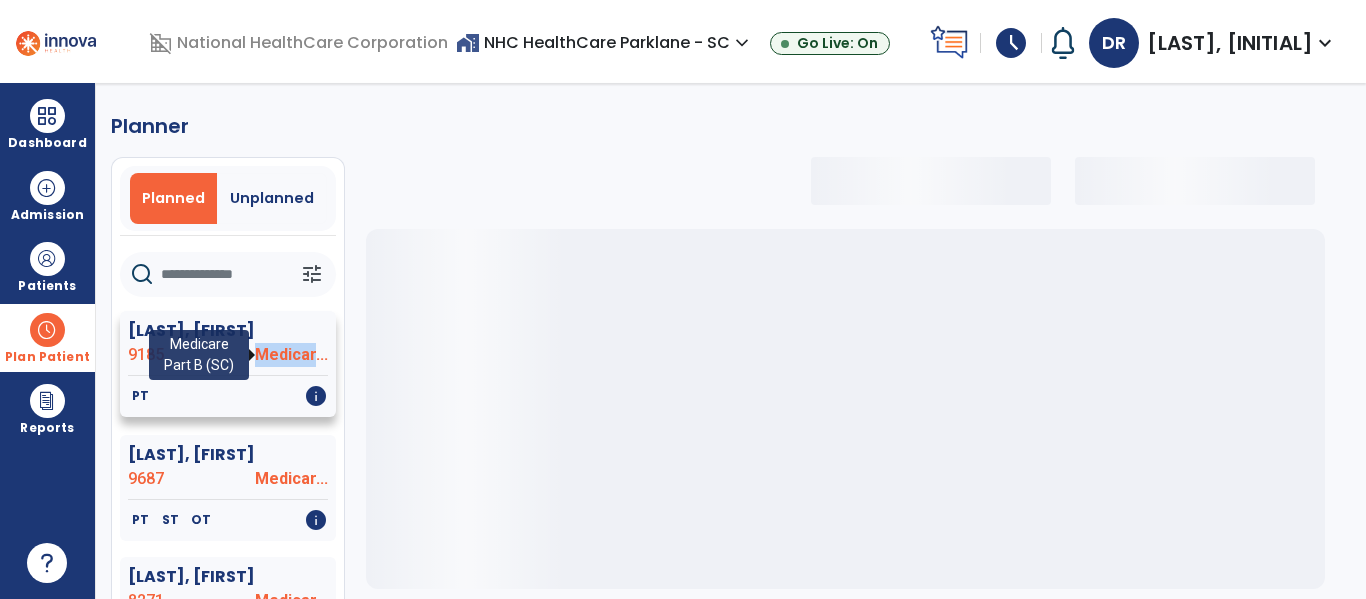 drag, startPoint x: 243, startPoint y: 362, endPoint x: 311, endPoint y: 354, distance: 68.46897 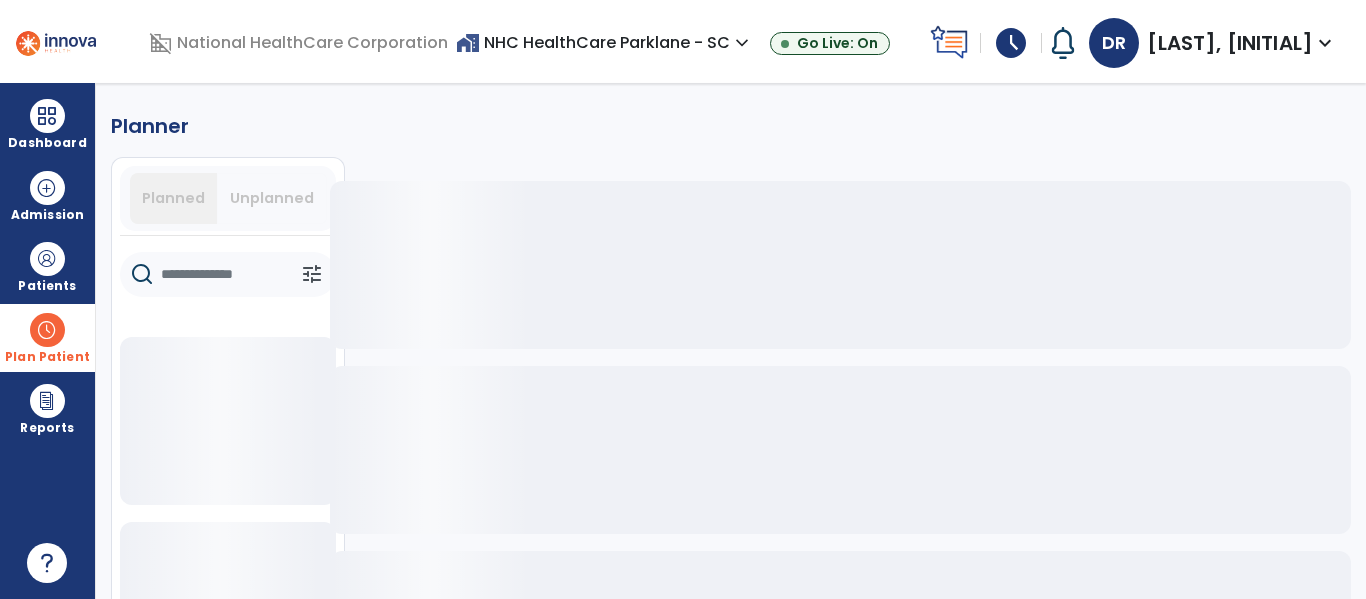 click on "Plan Patient" at bounding box center [47, 337] 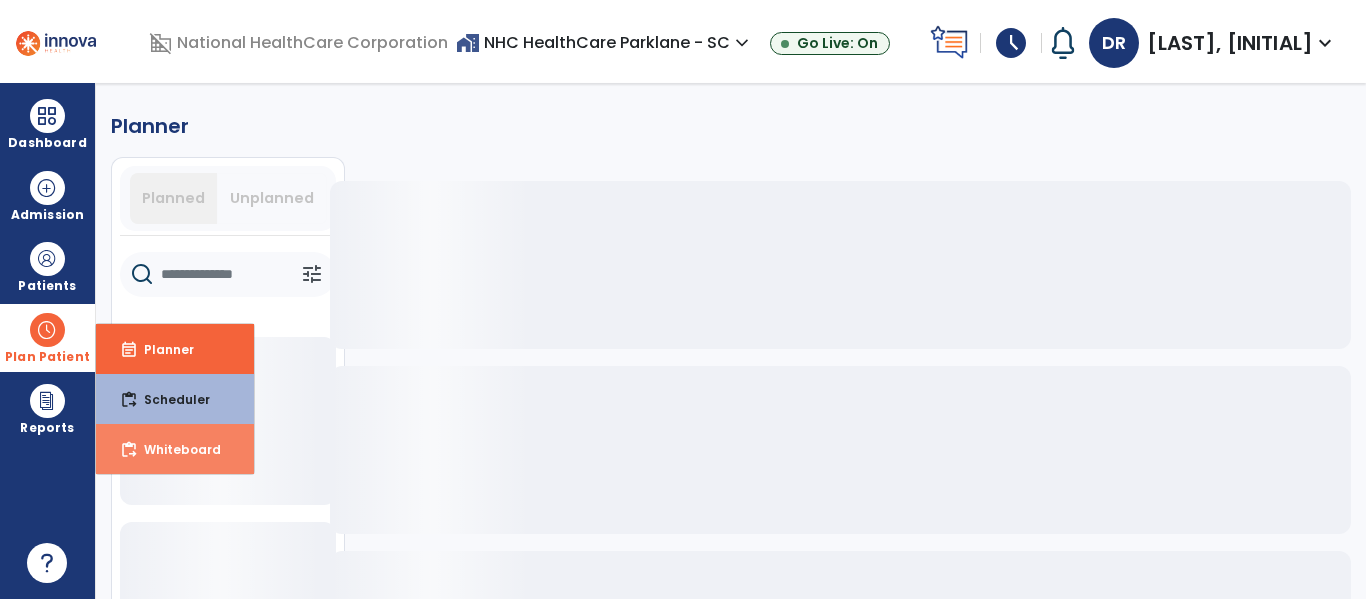 click on "content_paste_go  Whiteboard" at bounding box center (175, 449) 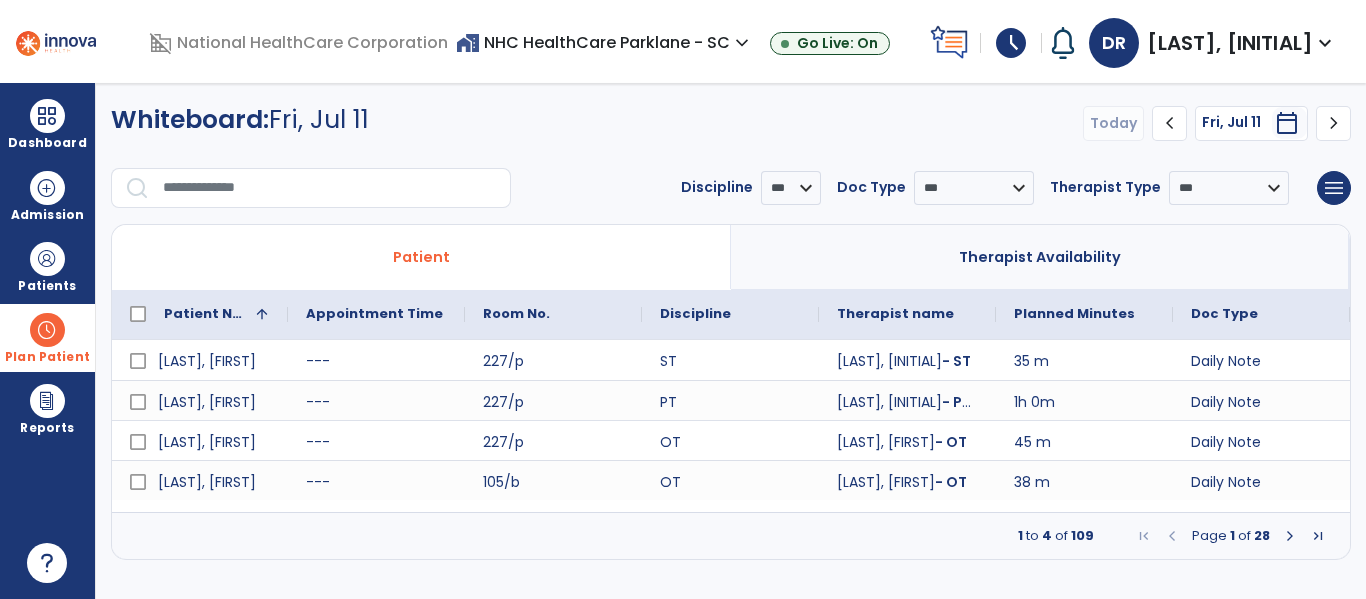 click at bounding box center (47, 330) 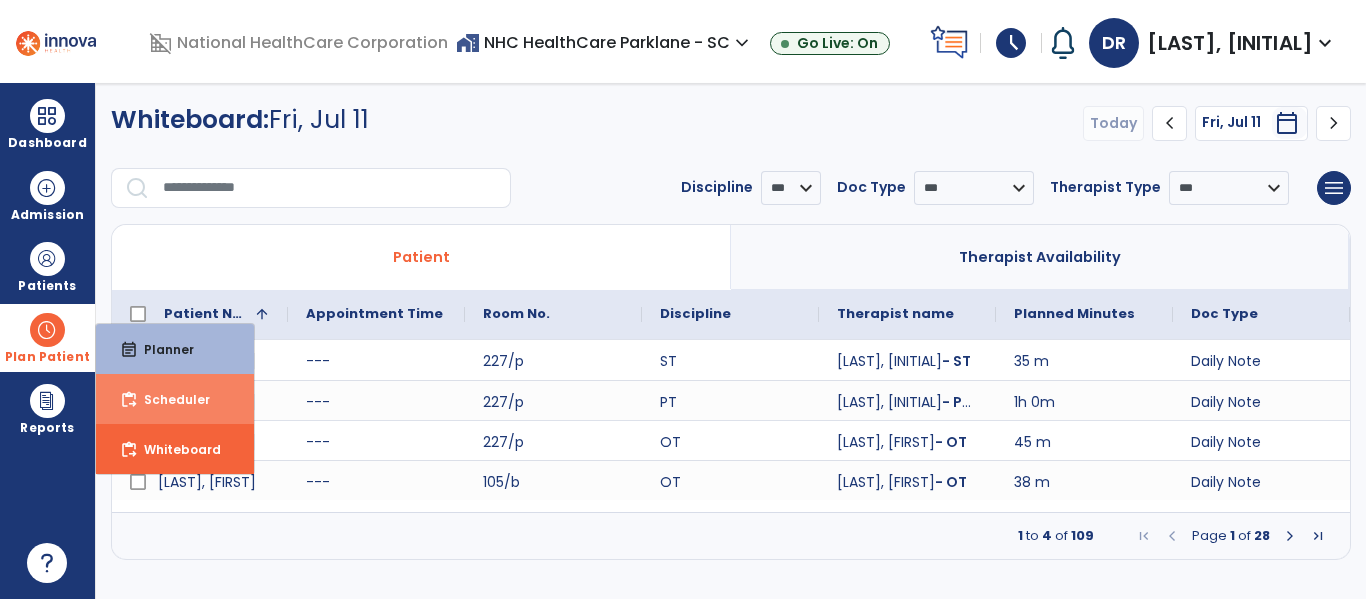 click on "content_paste_go  Scheduler" at bounding box center (175, 399) 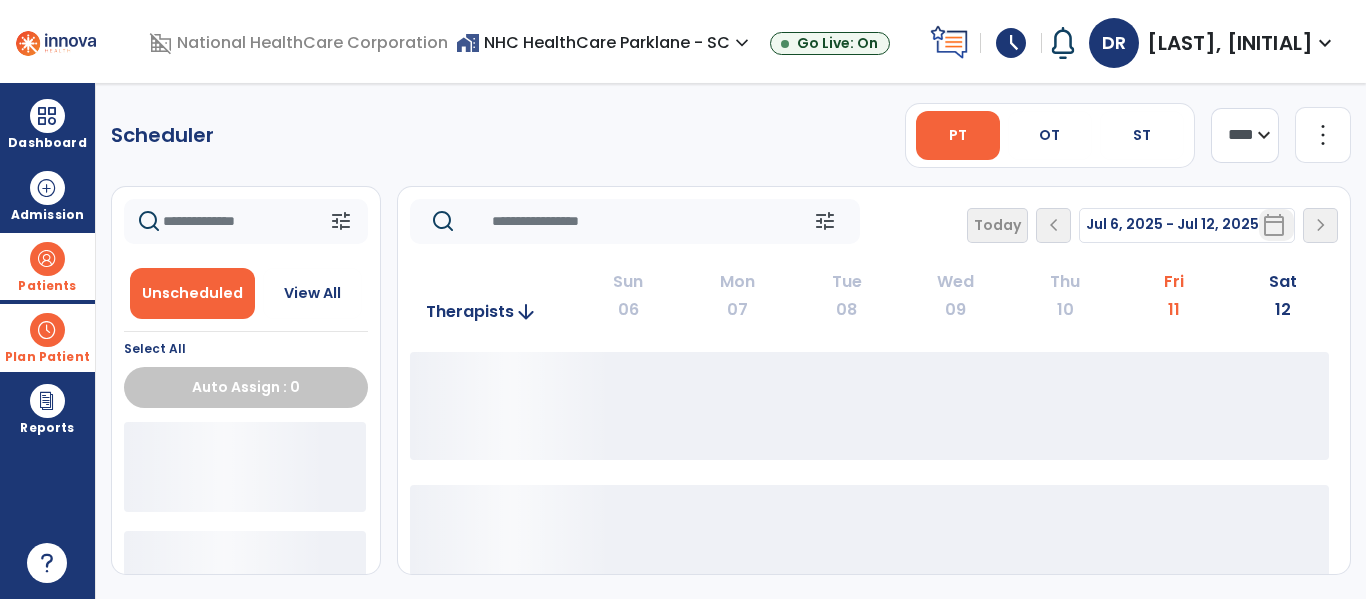 click on "Patients" at bounding box center (47, 266) 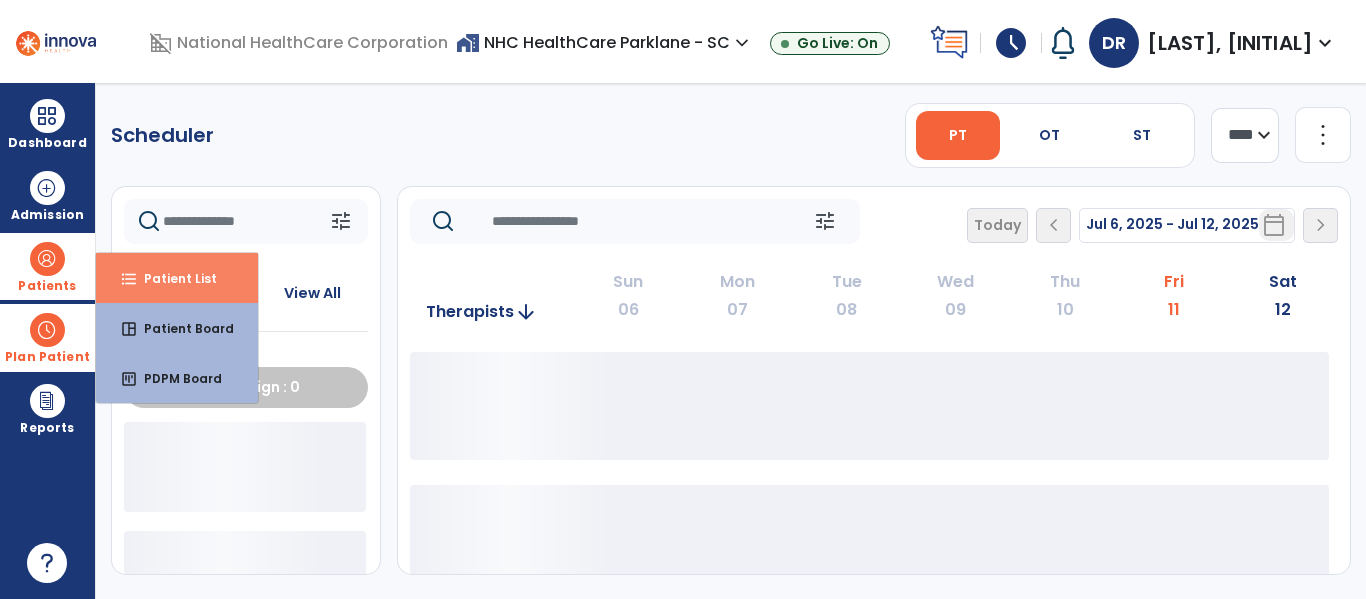 click on "format_list_bulleted  Patient List" at bounding box center (177, 278) 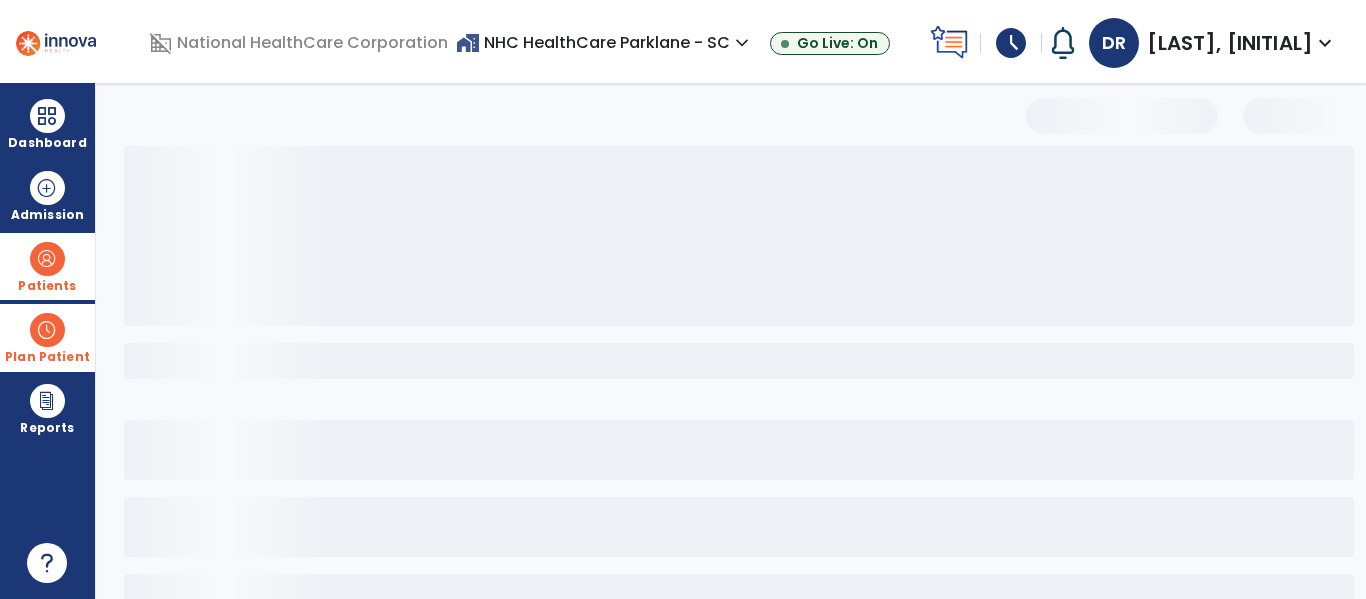 select on "***" 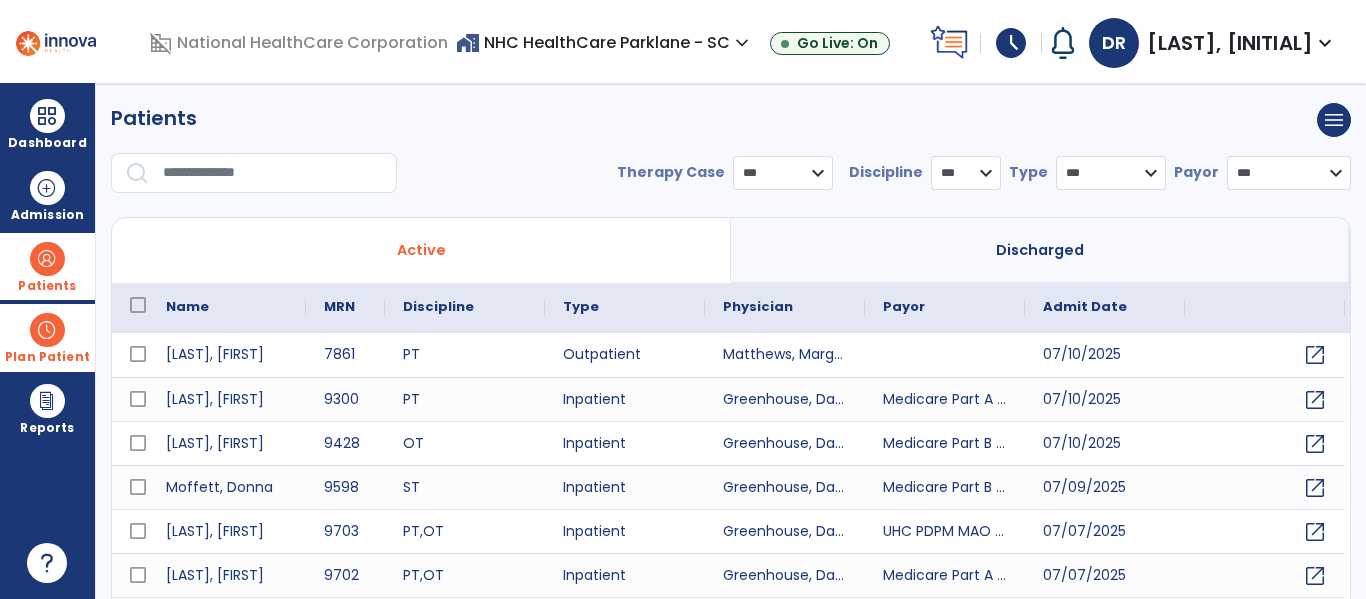 click at bounding box center [56, 40] 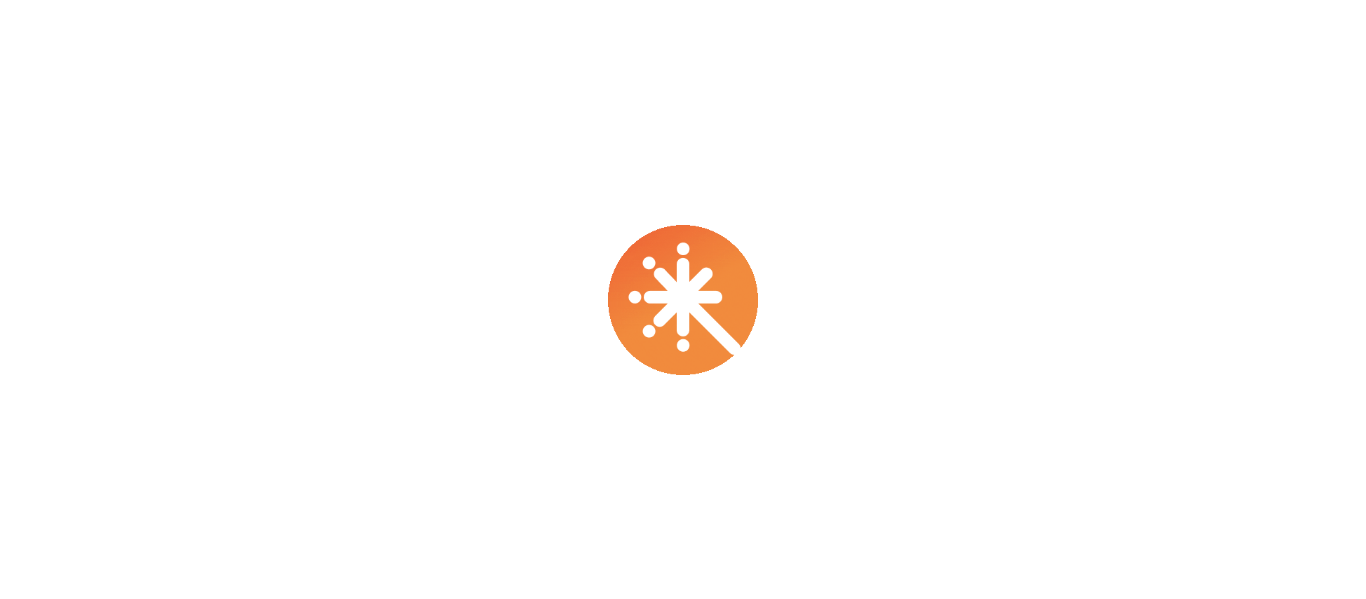 scroll, scrollTop: 0, scrollLeft: 0, axis: both 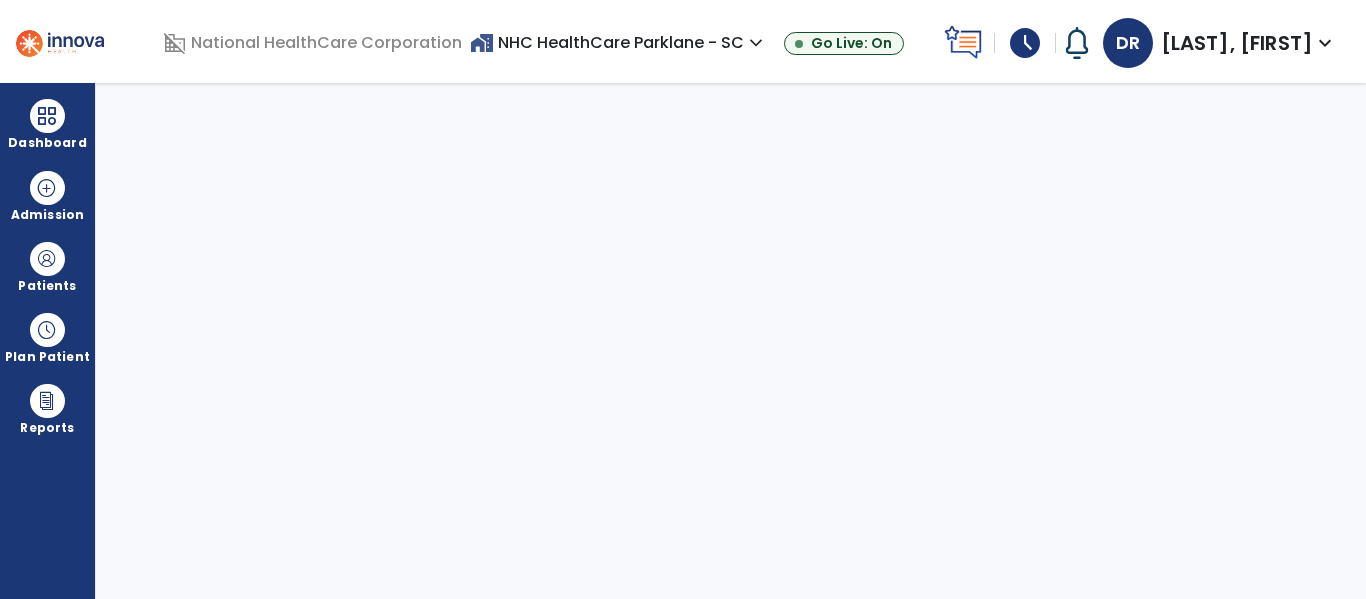 select on "****" 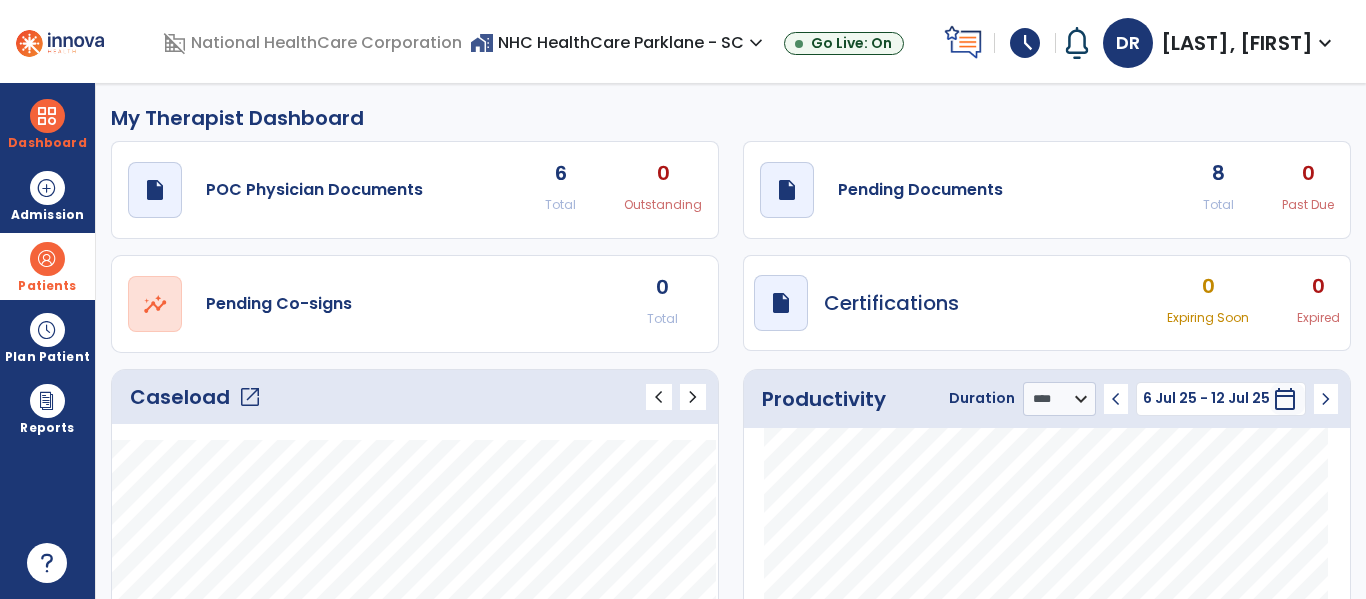 click on "Patients" at bounding box center [47, 286] 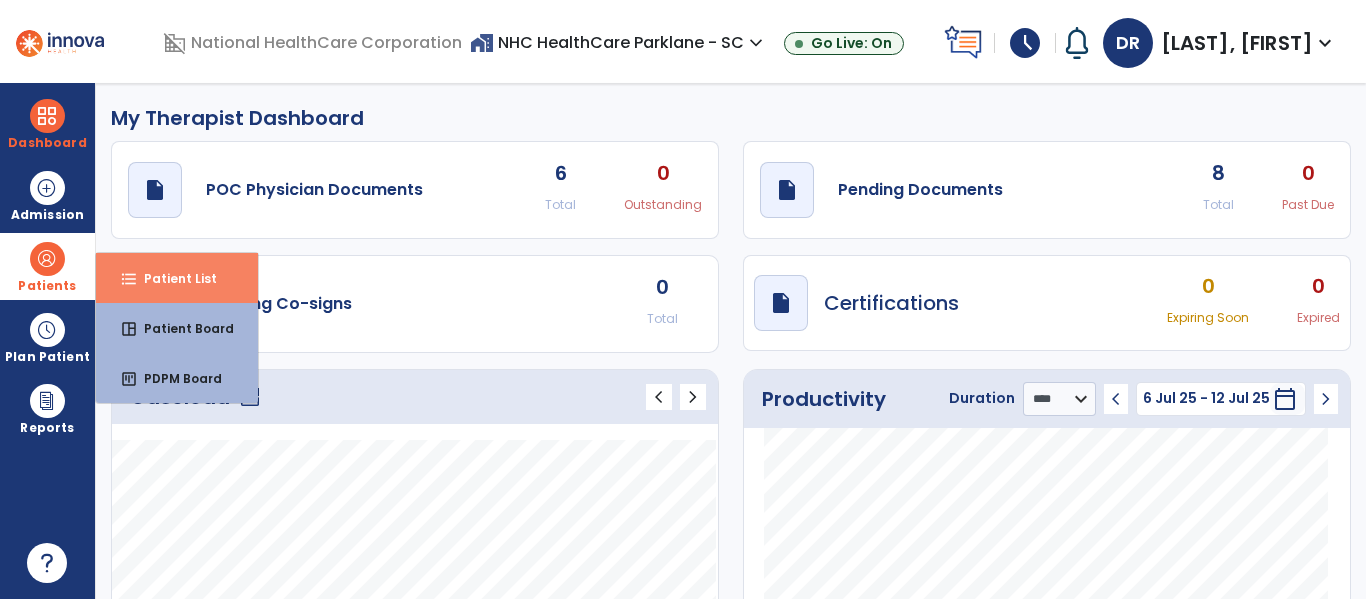 click on "Patient List" at bounding box center (172, 278) 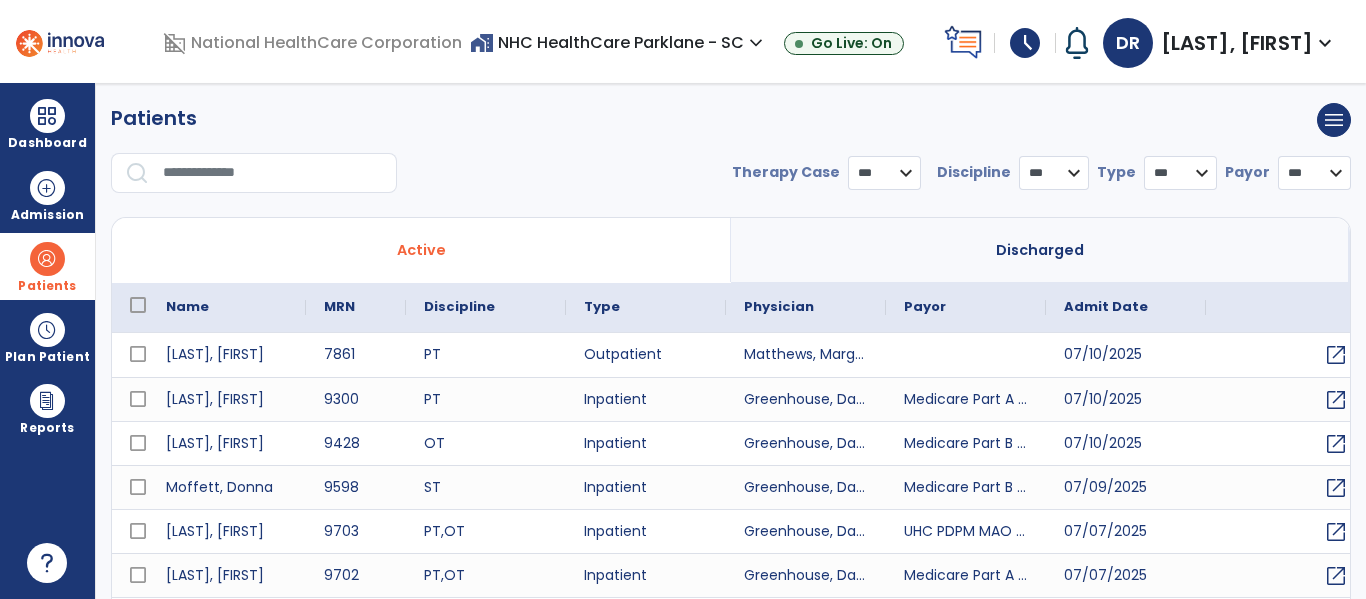 select on "***" 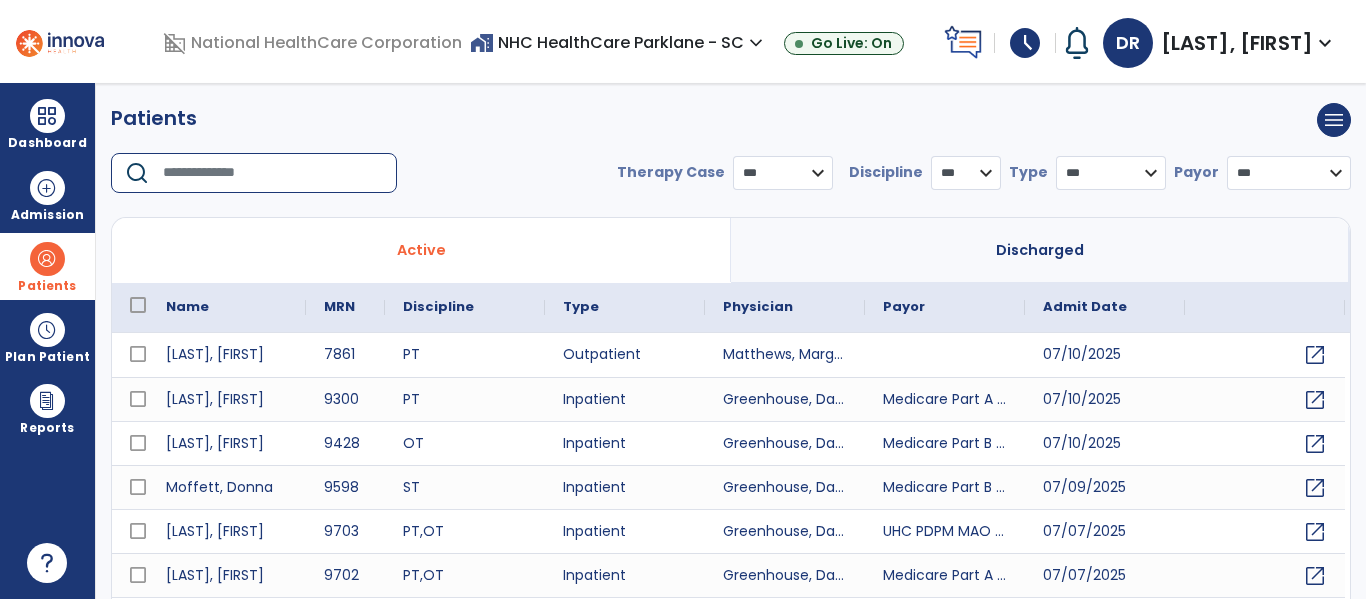 click at bounding box center [273, 173] 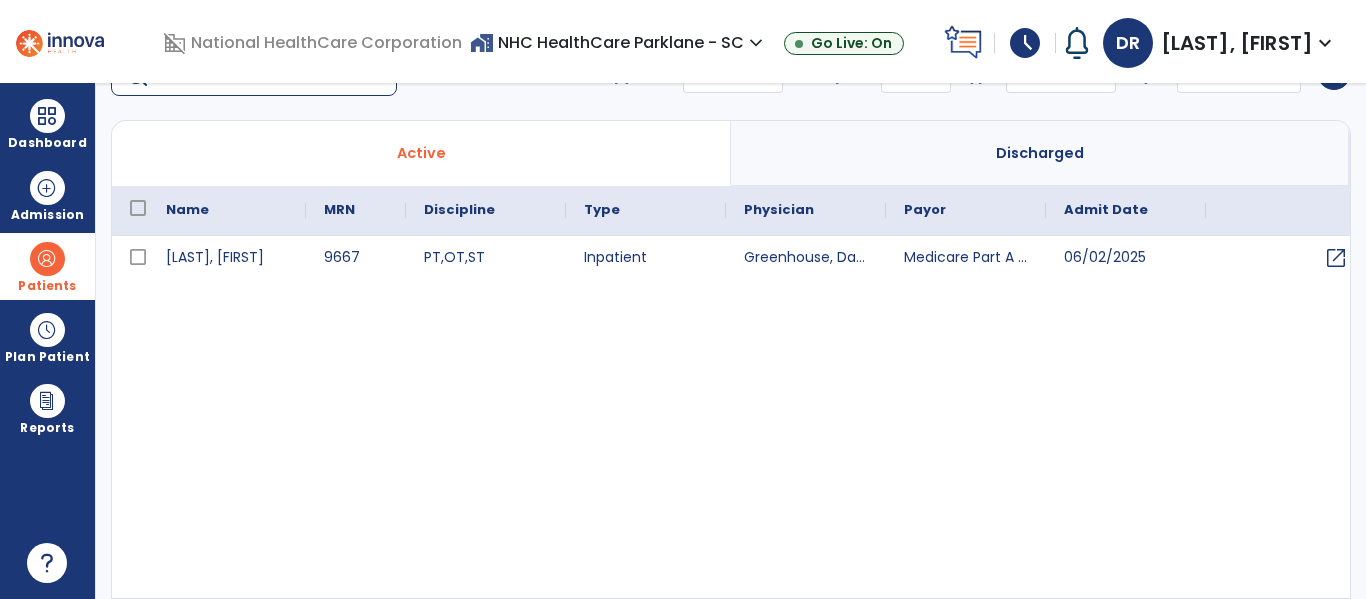 scroll, scrollTop: 144, scrollLeft: 0, axis: vertical 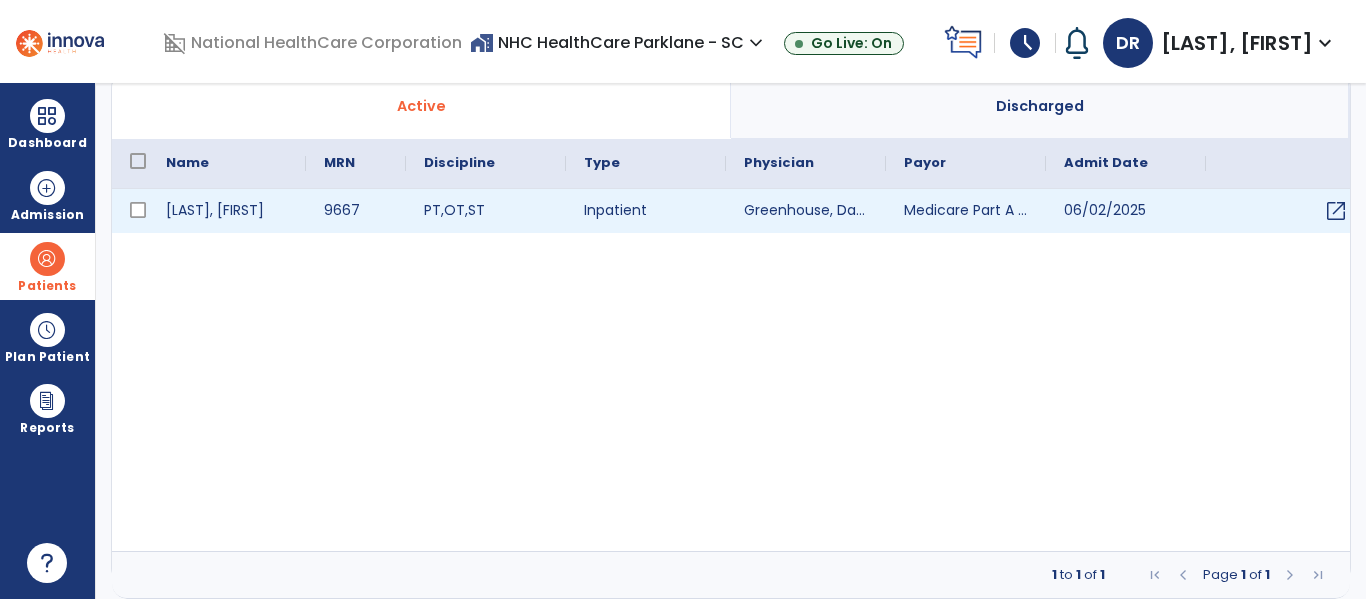 type on "******" 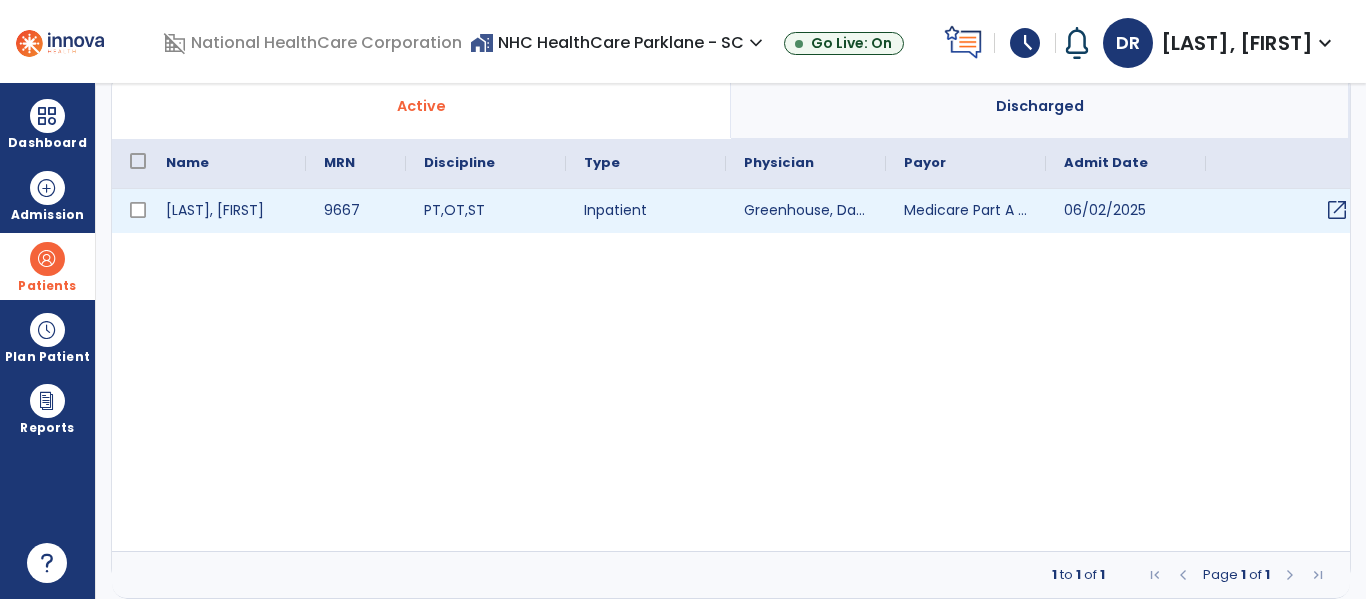 click on "open_in_new" at bounding box center (1337, 210) 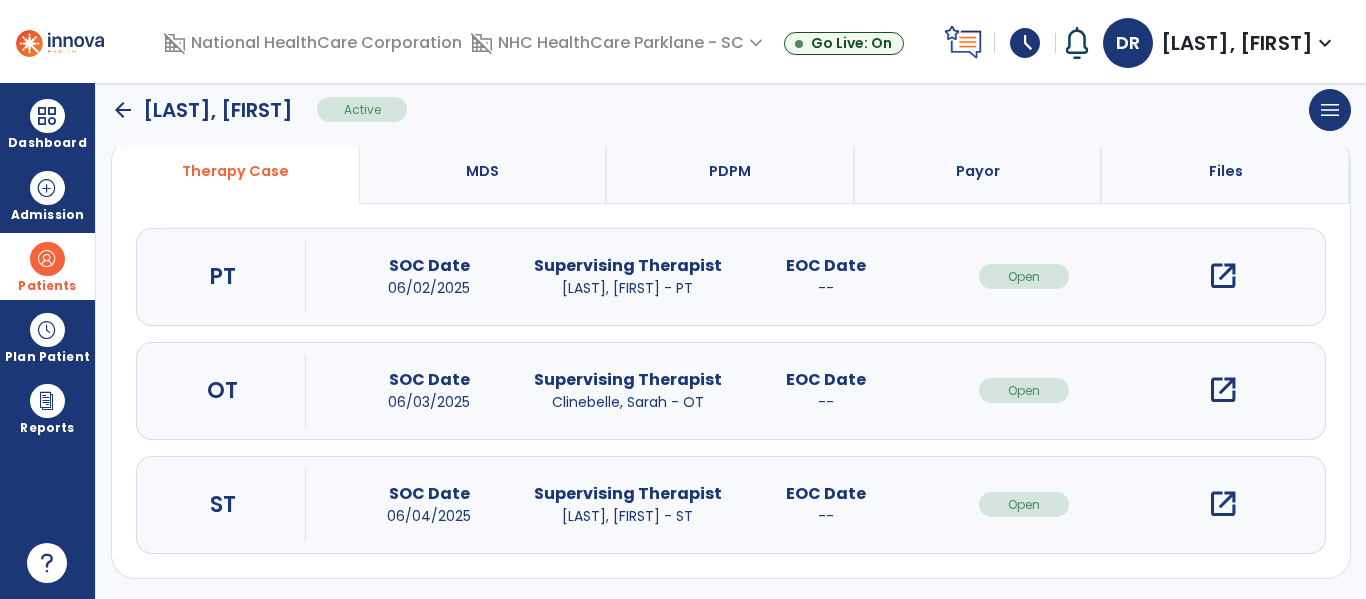 scroll, scrollTop: 162, scrollLeft: 0, axis: vertical 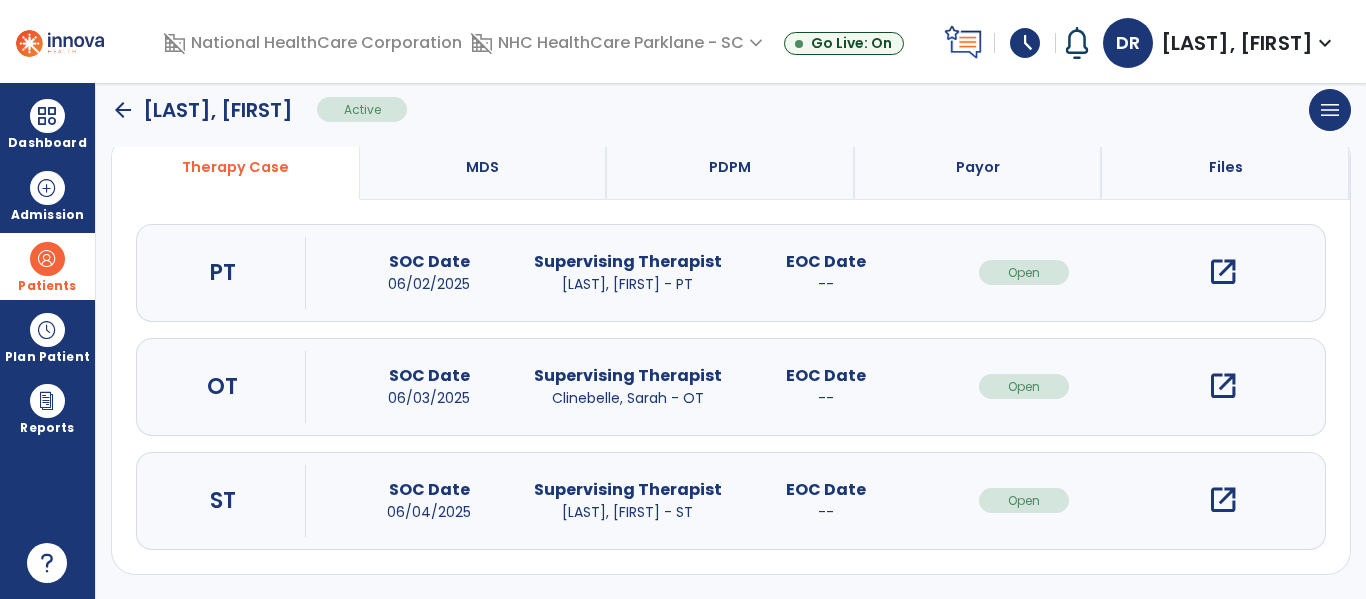 click on "open_in_new" at bounding box center [1223, 500] 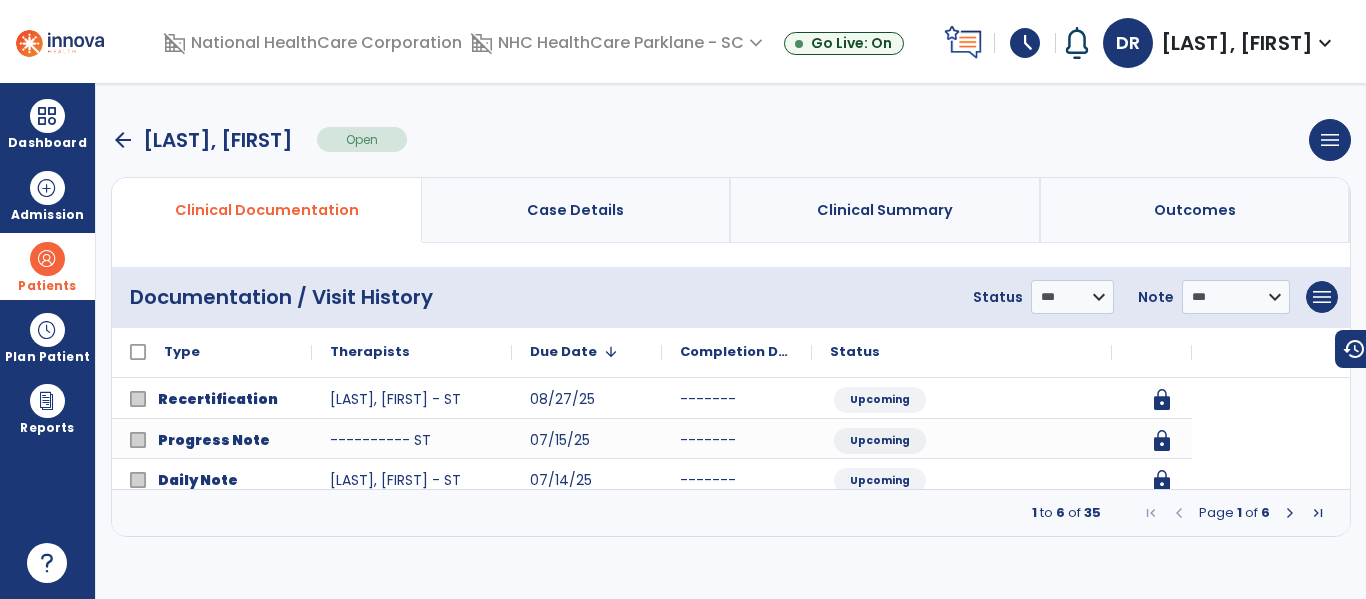 scroll, scrollTop: 0, scrollLeft: 0, axis: both 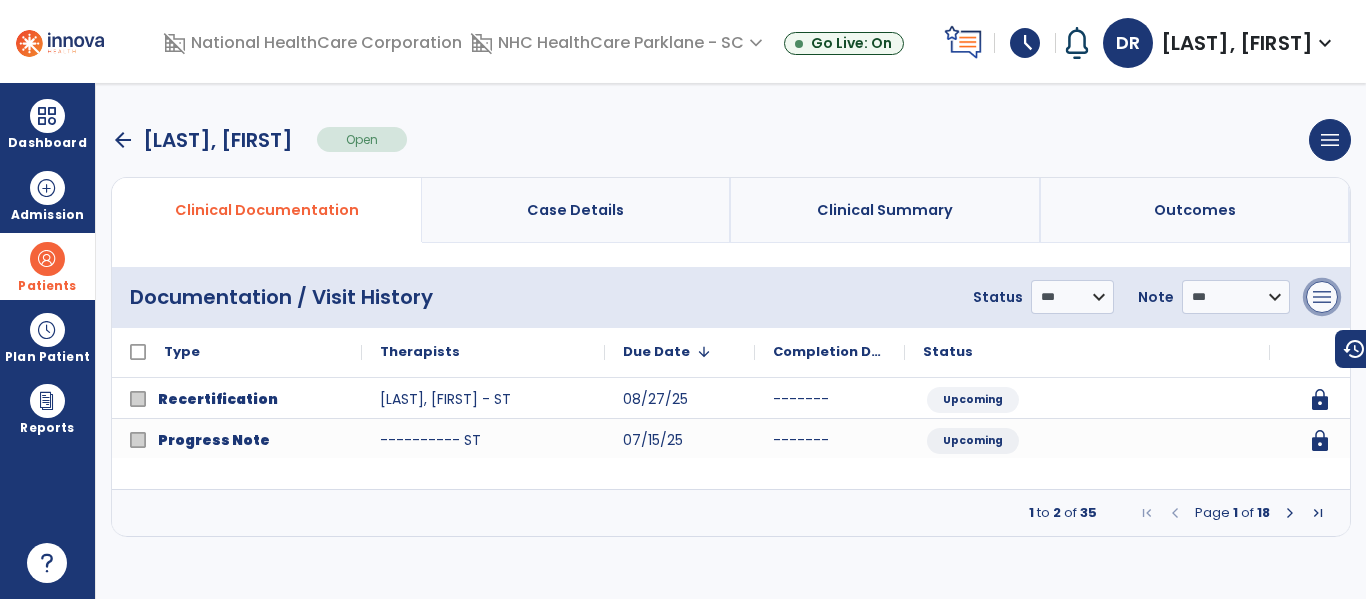 click on "menu" at bounding box center [1322, 297] 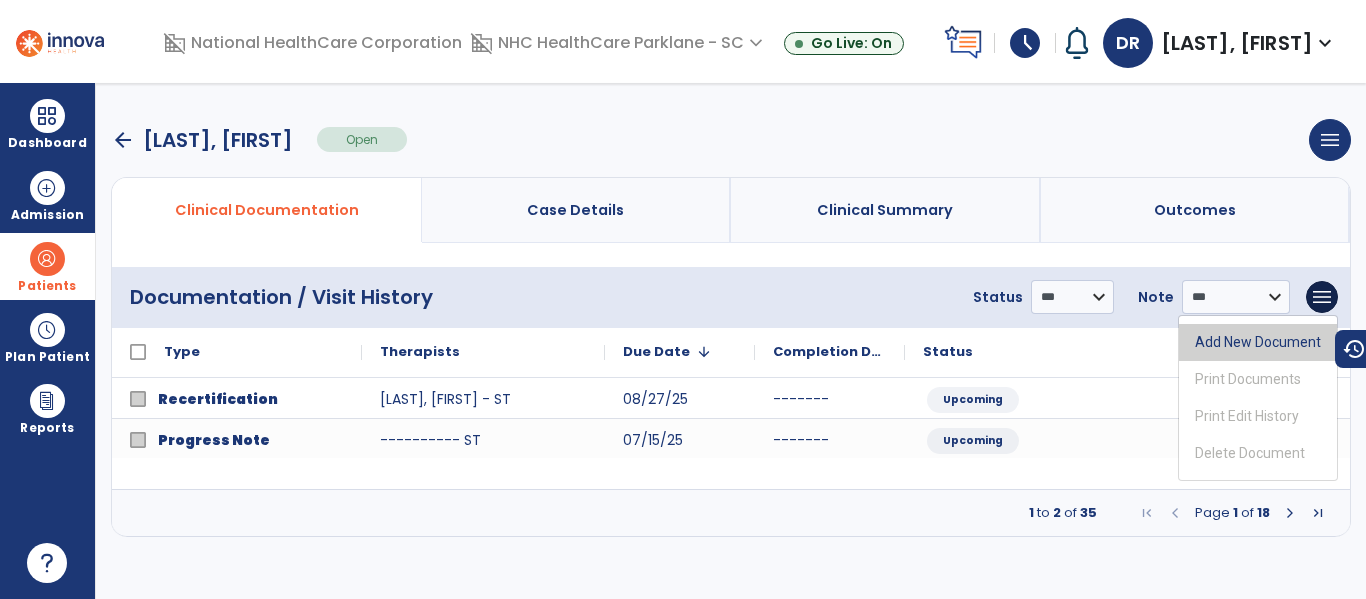 click on "Add New Document" at bounding box center [1258, 342] 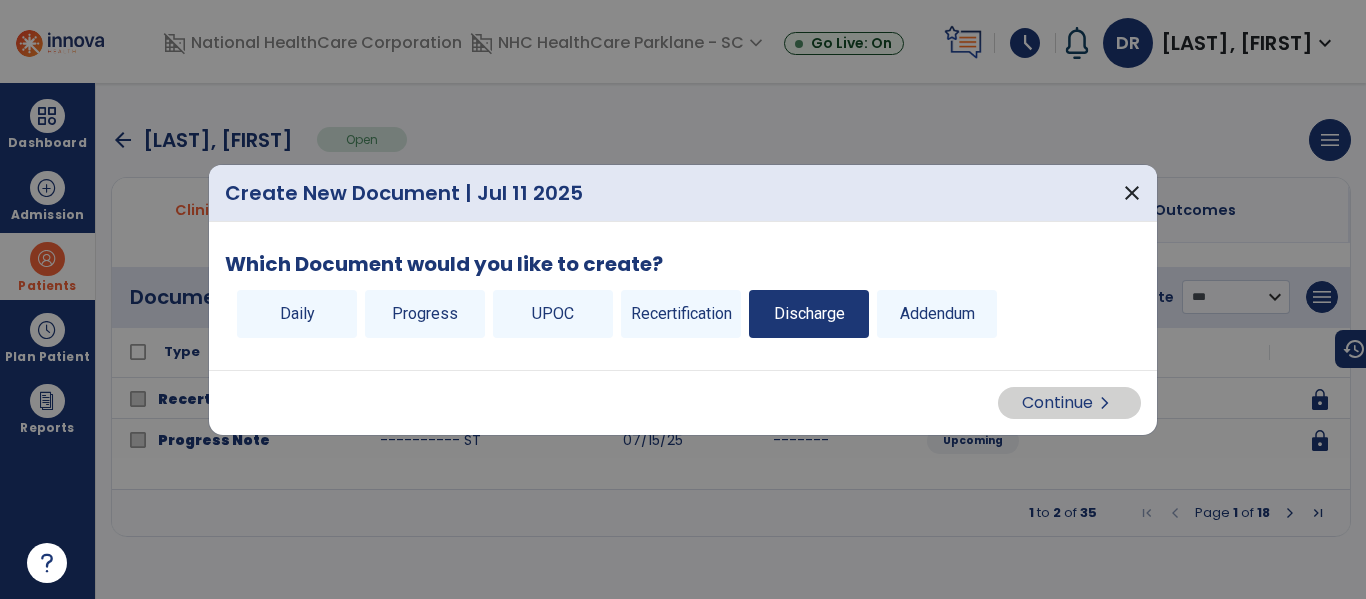 click on "Discharge" at bounding box center [809, 314] 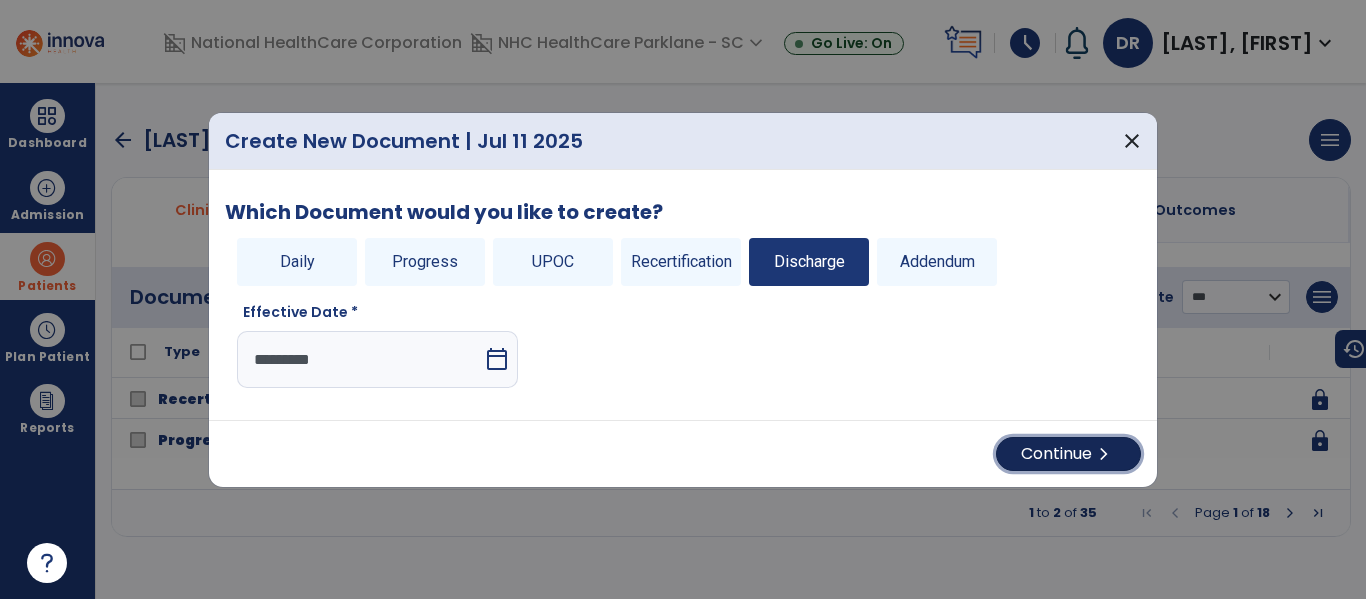click on "Continue   chevron_right" at bounding box center [1068, 454] 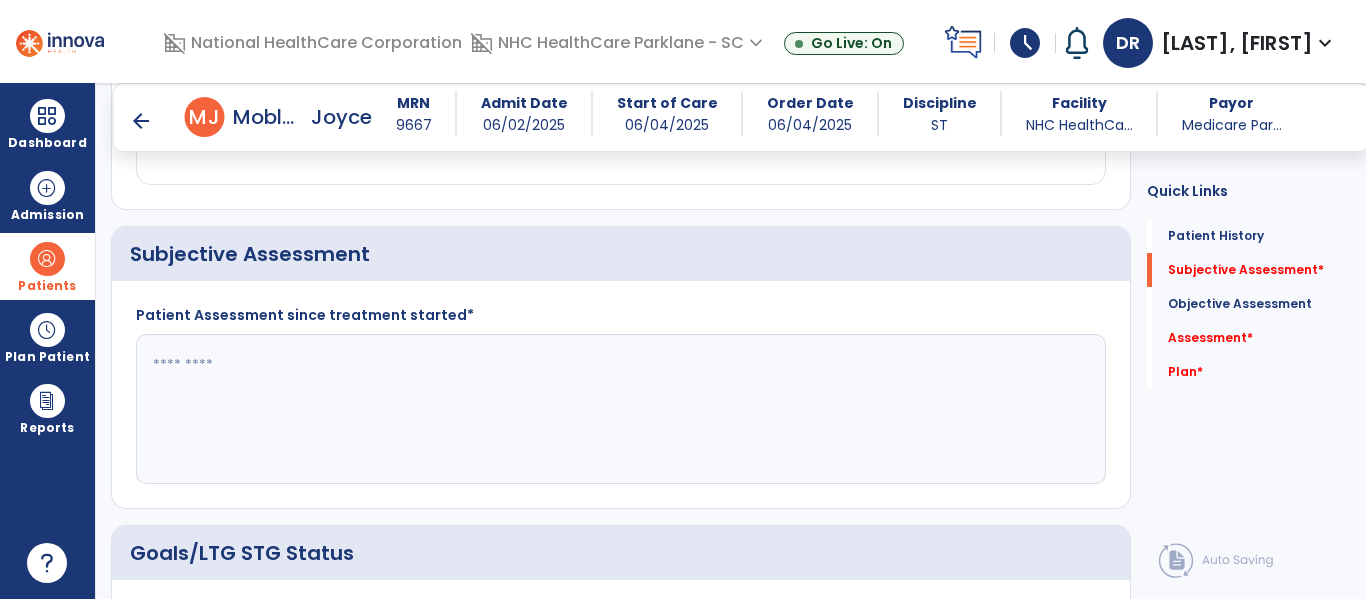 scroll, scrollTop: 400, scrollLeft: 0, axis: vertical 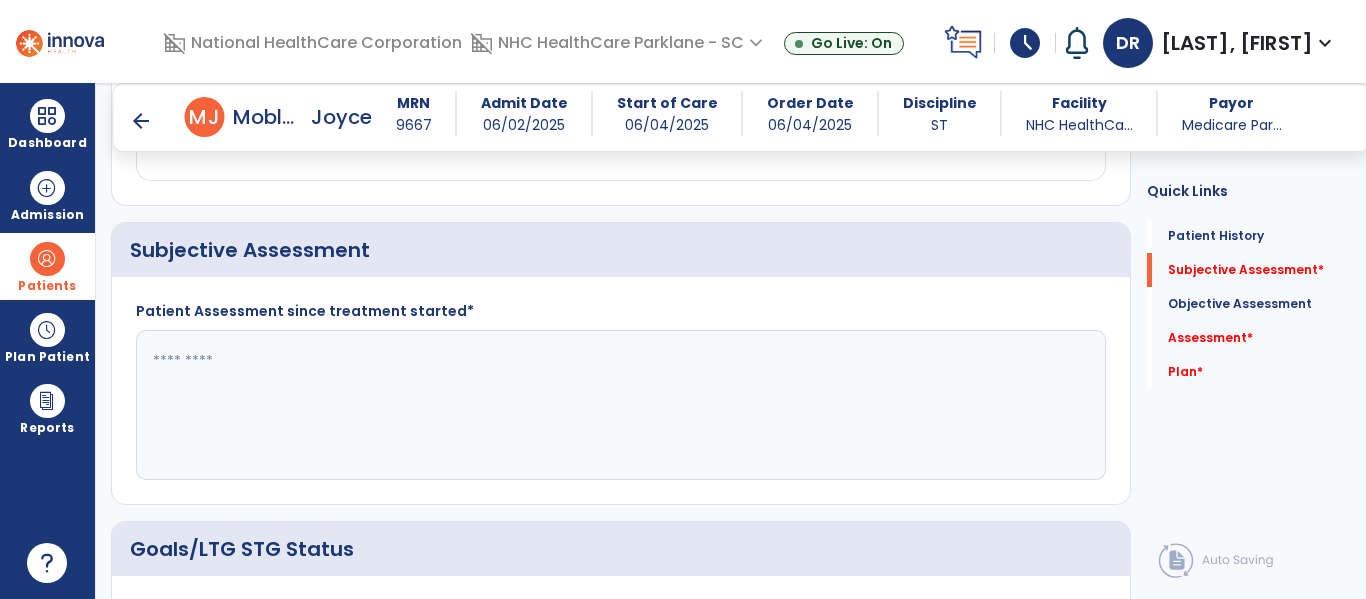 click 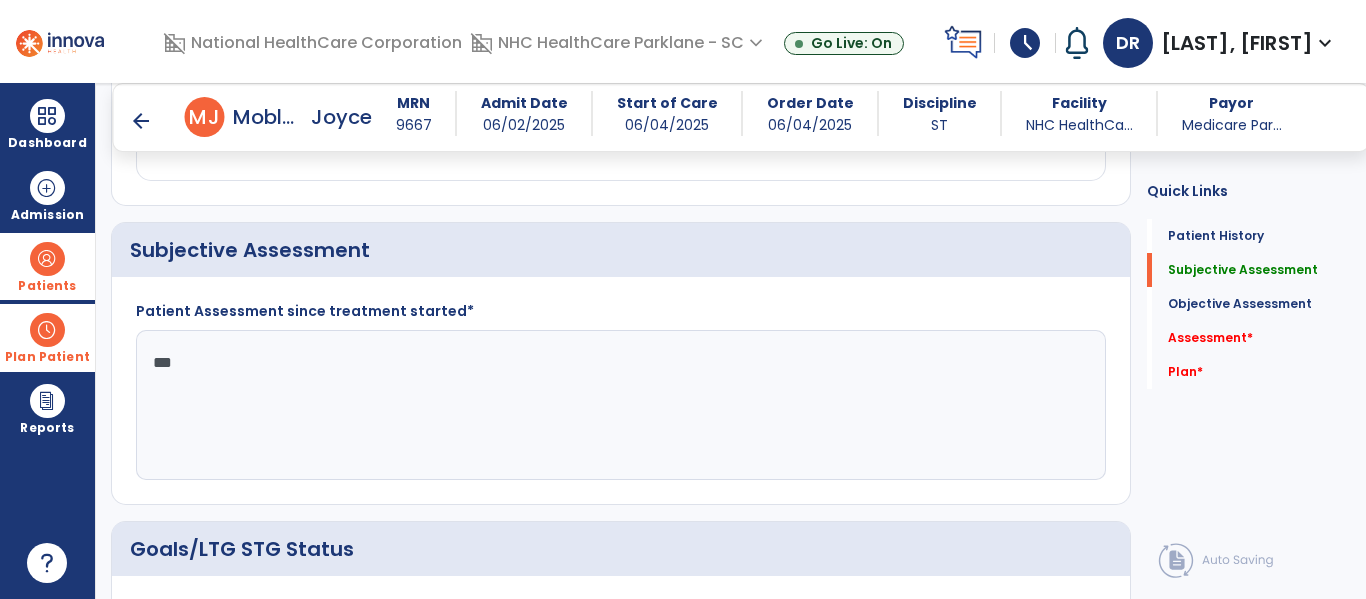 drag, startPoint x: 295, startPoint y: 374, endPoint x: 37, endPoint y: 350, distance: 259.11386 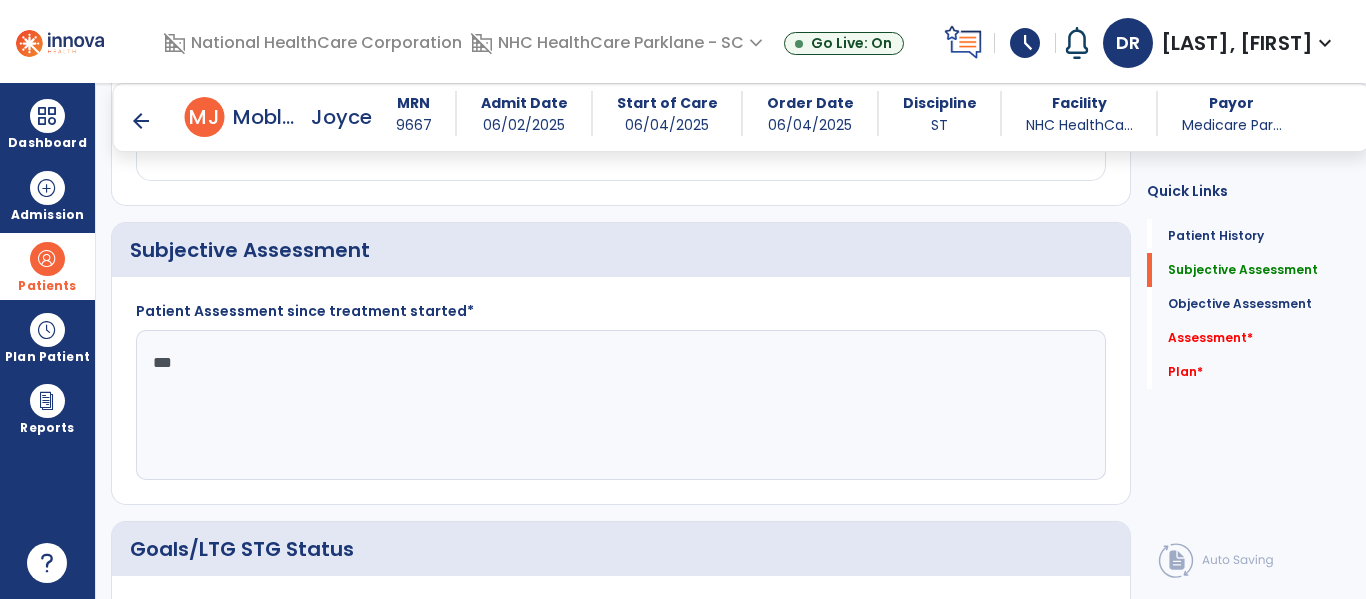 paste on "**********" 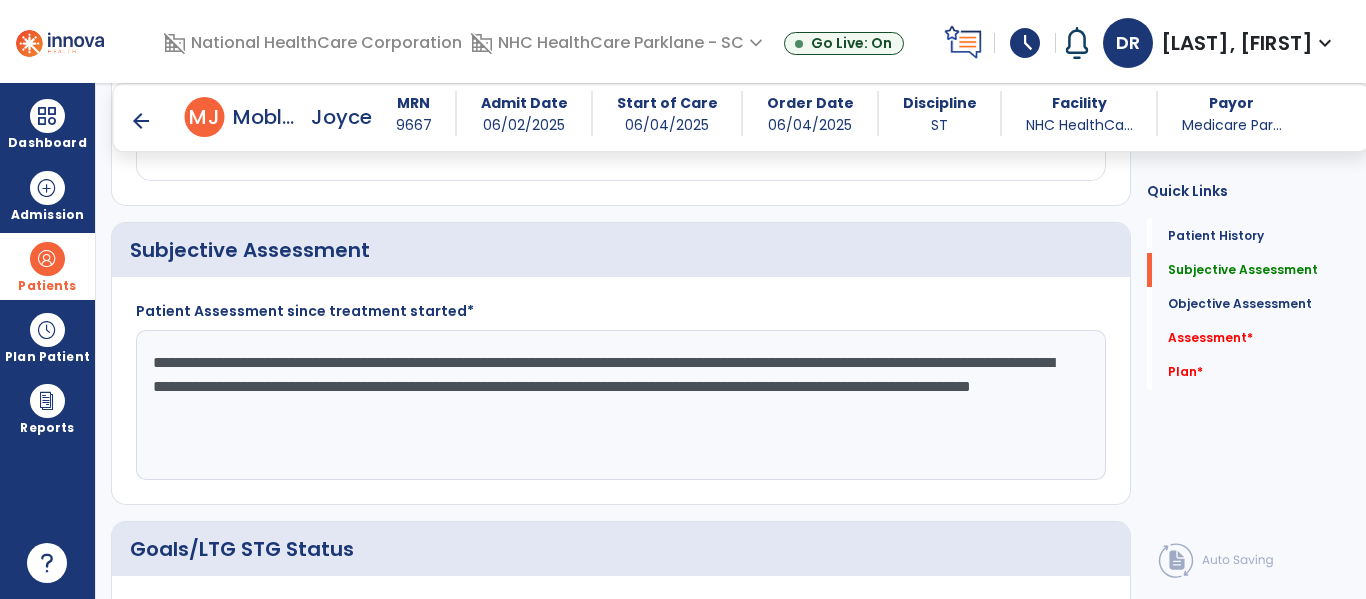 click on "**********" 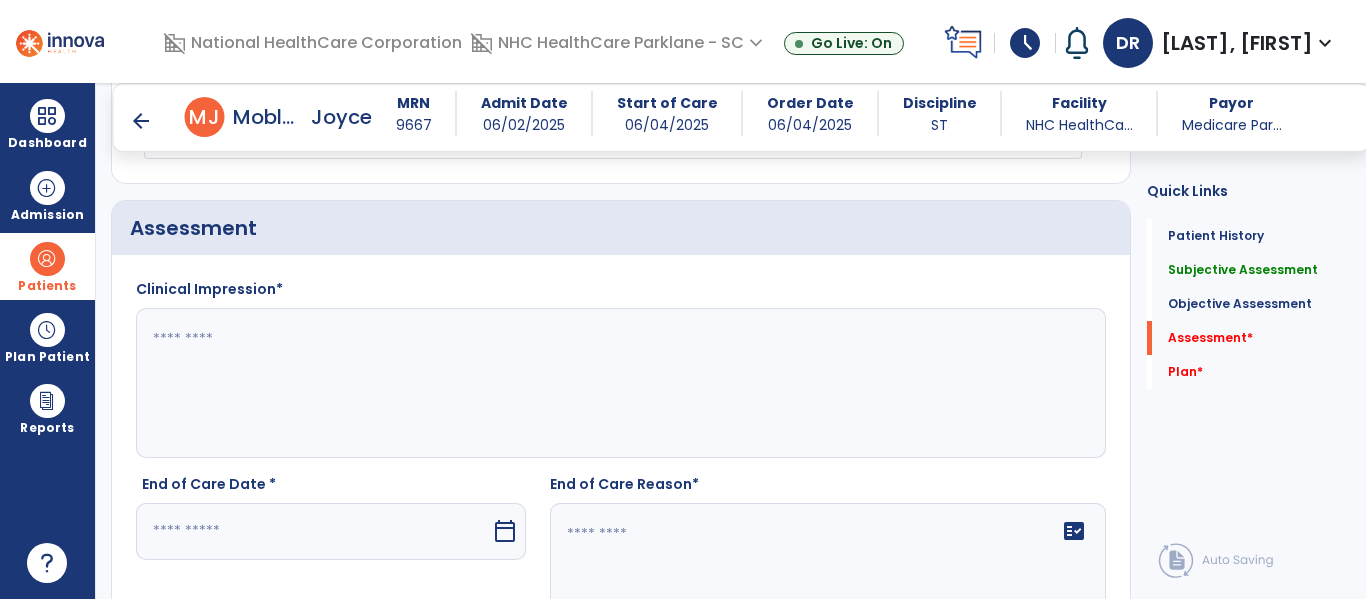scroll, scrollTop: 1900, scrollLeft: 0, axis: vertical 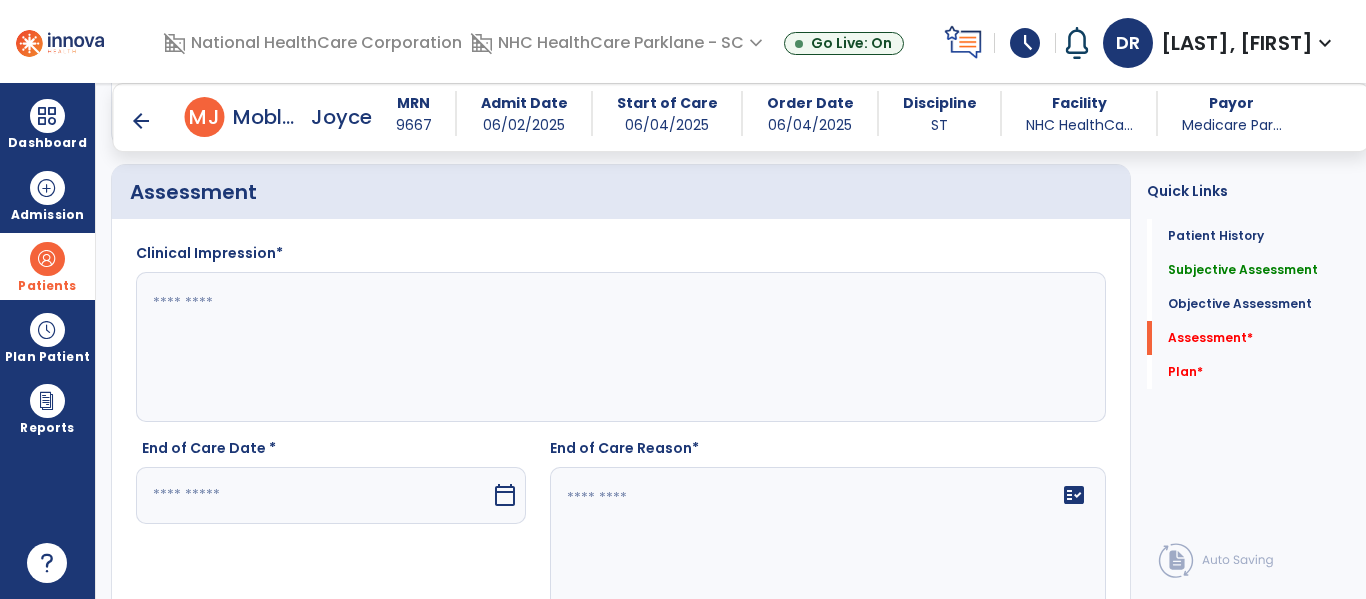 type on "**********" 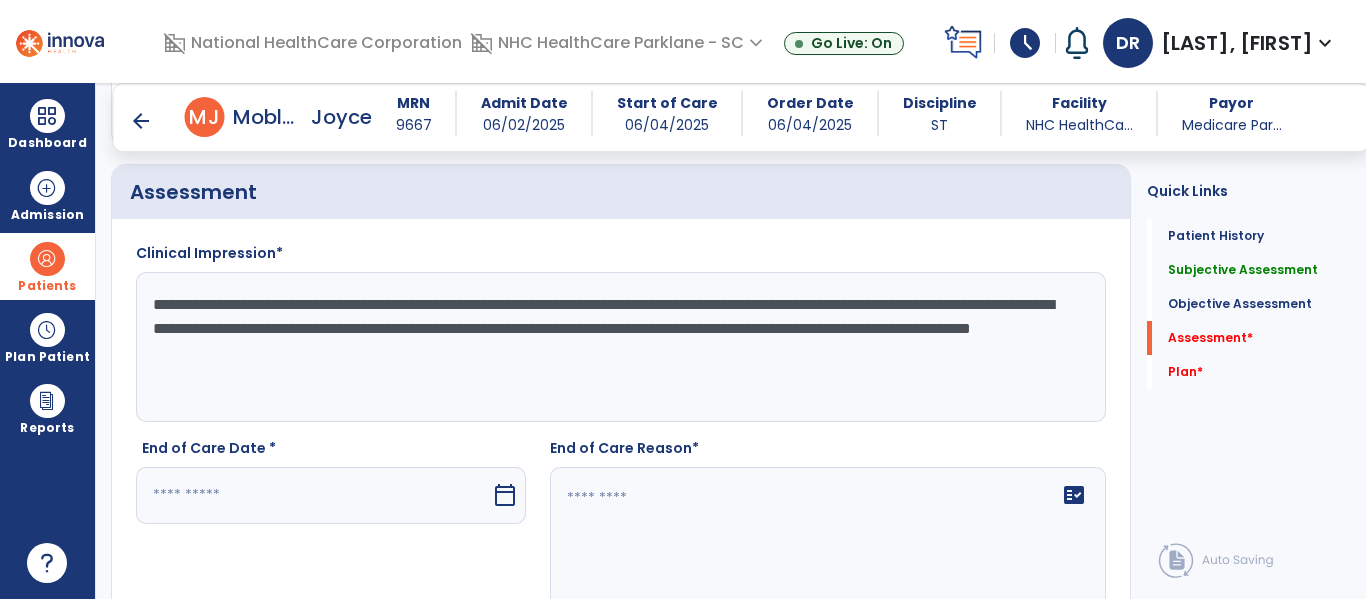 type on "**********" 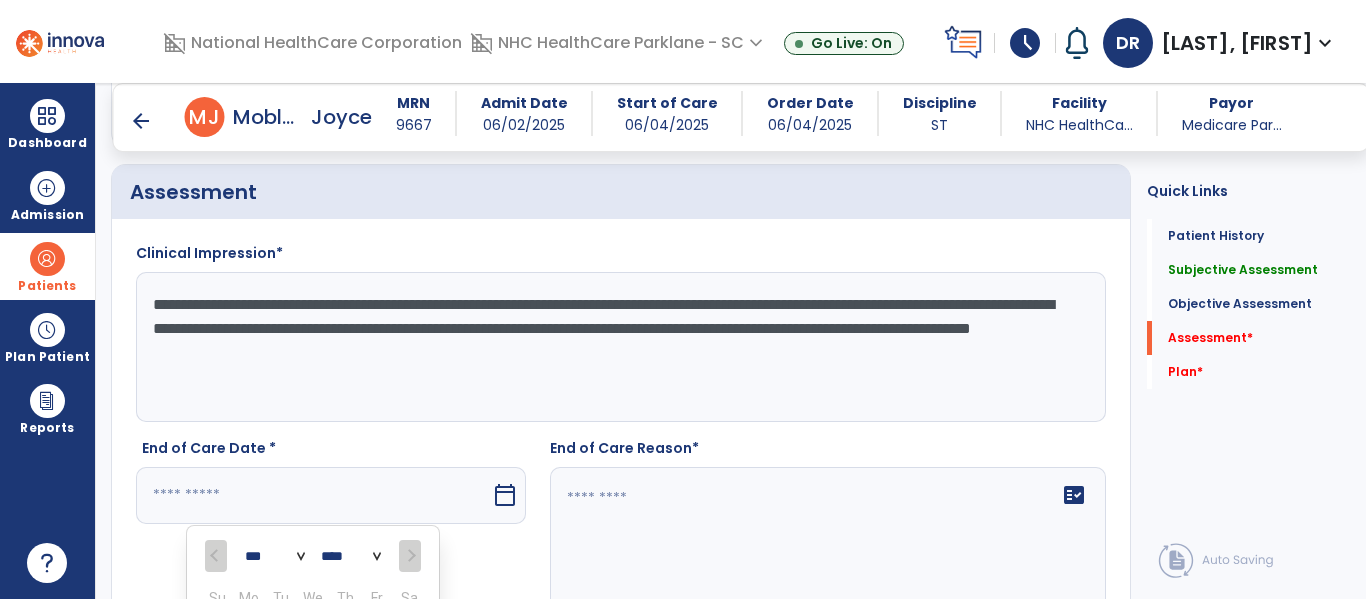 scroll, scrollTop: 2221, scrollLeft: 0, axis: vertical 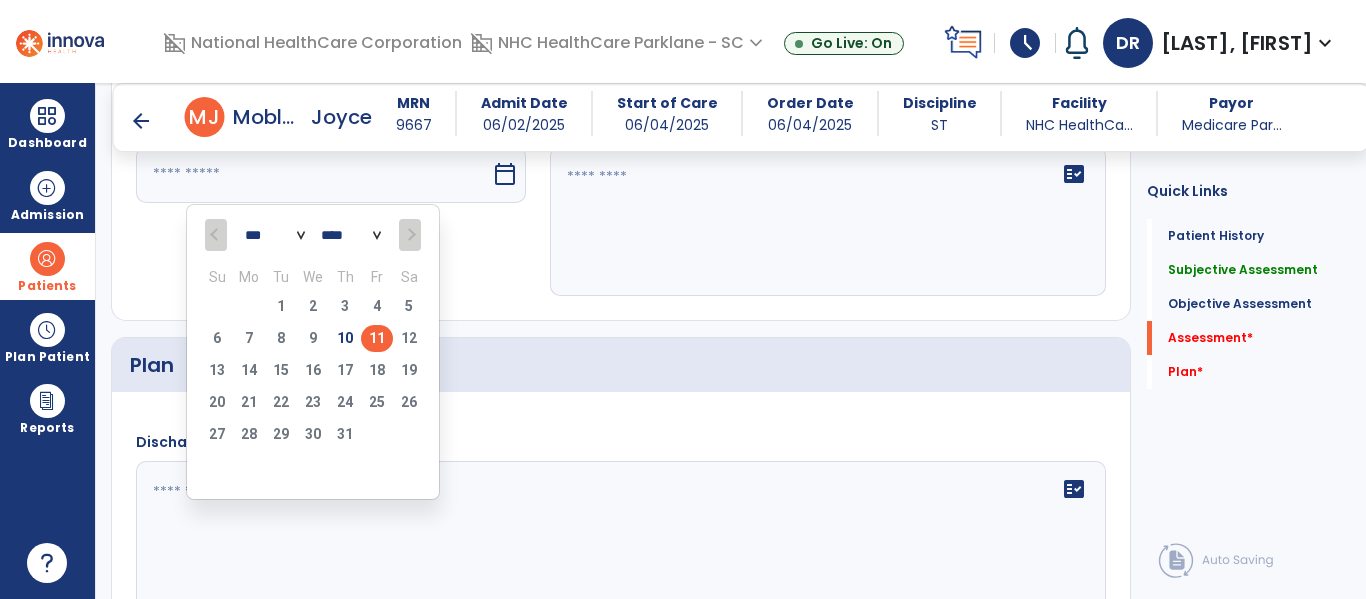click on "11" at bounding box center [377, 338] 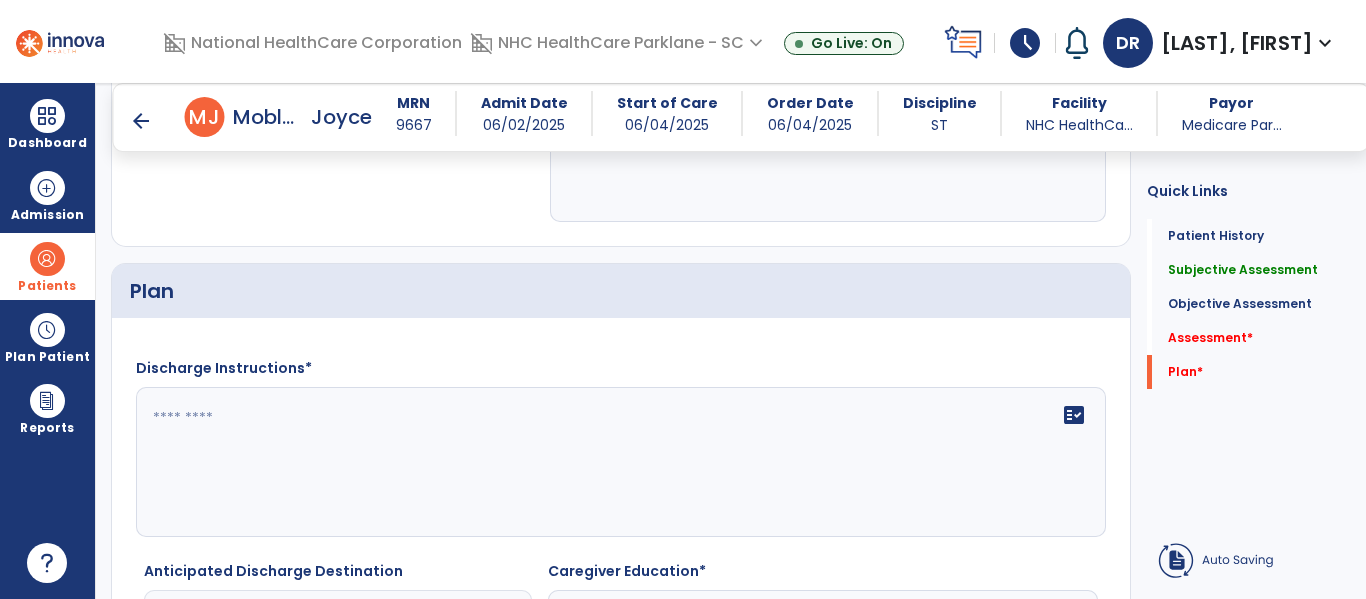 scroll, scrollTop: 2421, scrollLeft: 0, axis: vertical 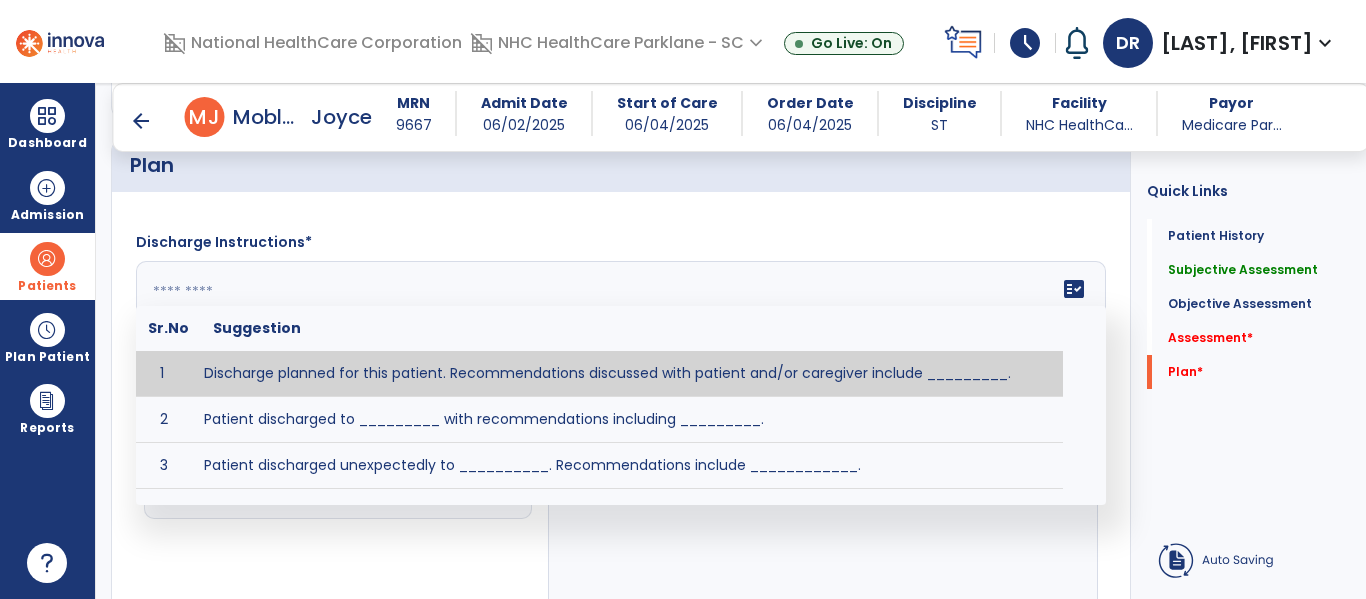 click on "fact_check  Sr.No Suggestion 1 Discharge planned for this patient. Recommendations discussed with patient and/or caregiver include _________. 2 Patient discharged to _________ with recommendations including _________. 3 Patient discharged unexpectedly to __________. Recommendations include ____________." 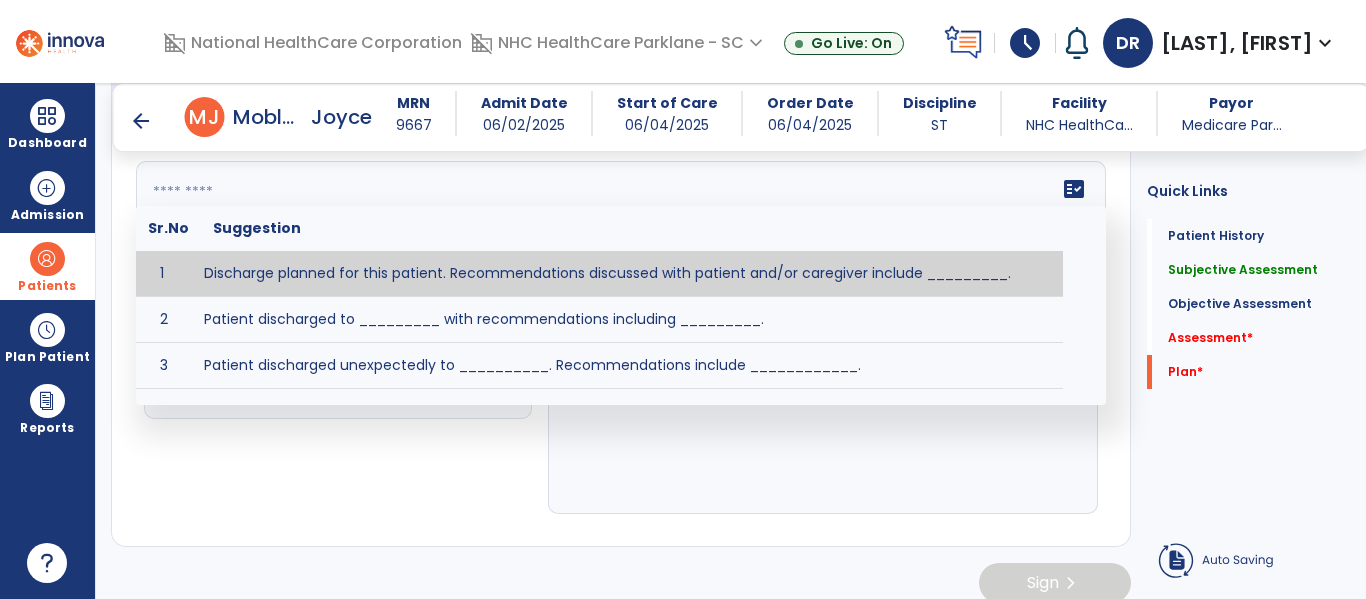 scroll, scrollTop: 2541, scrollLeft: 0, axis: vertical 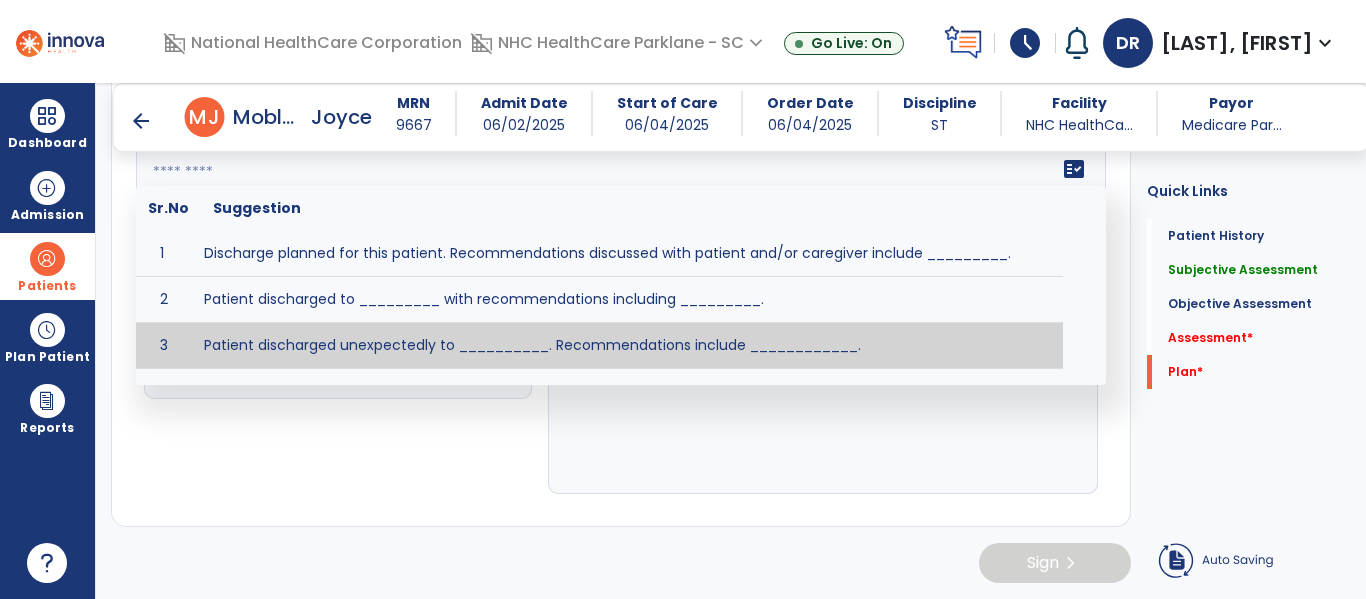 click on "**********" 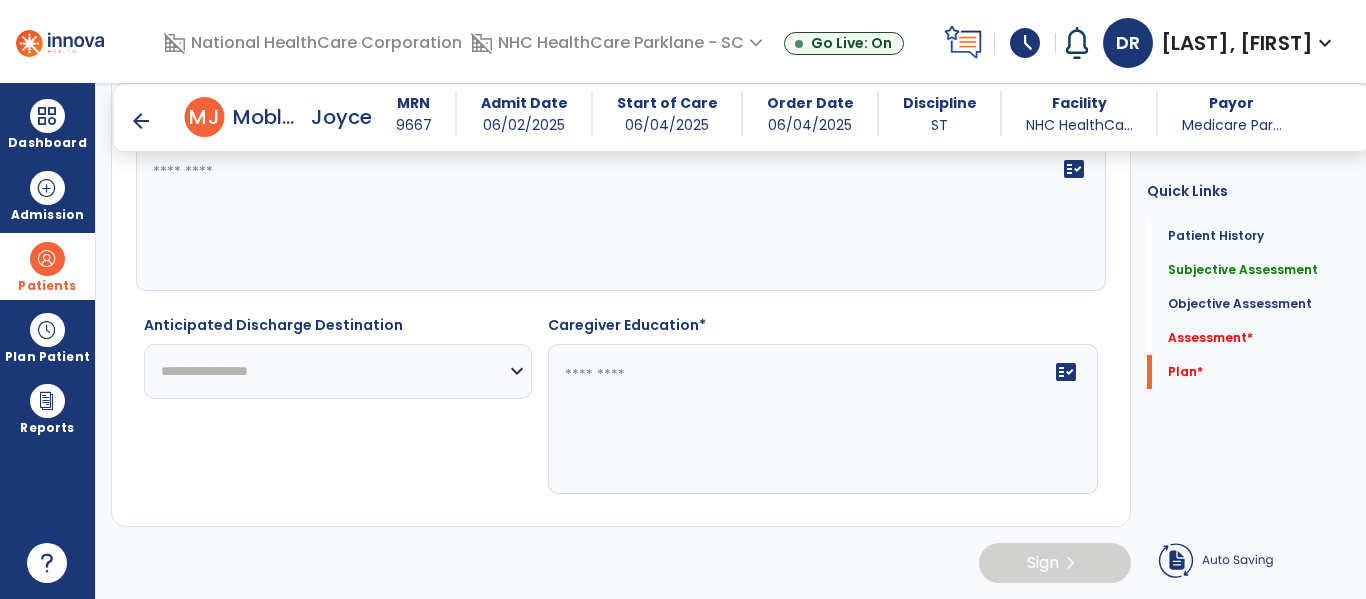 click on "**********" 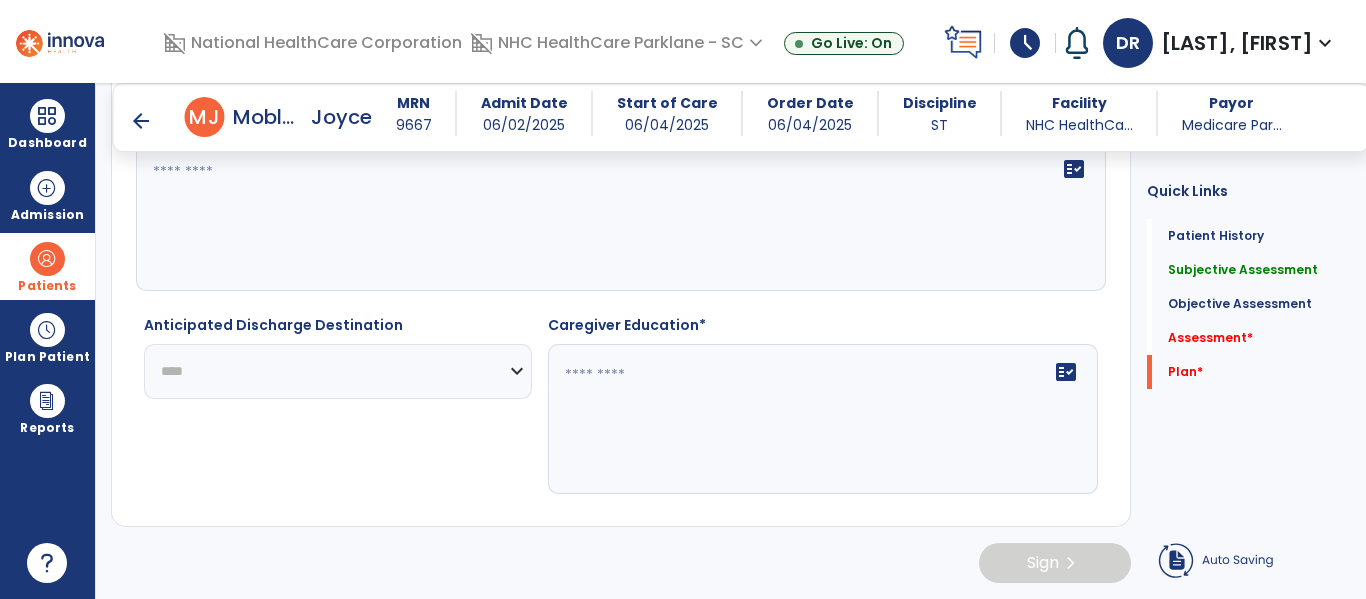 click on "**********" 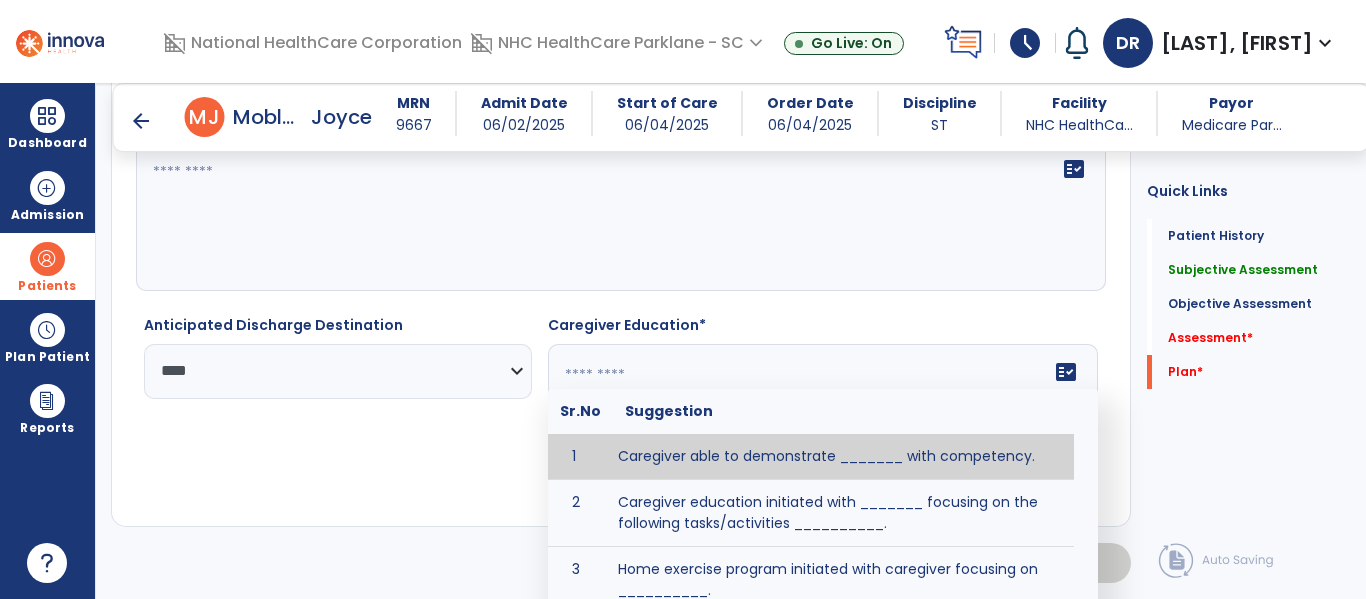 click 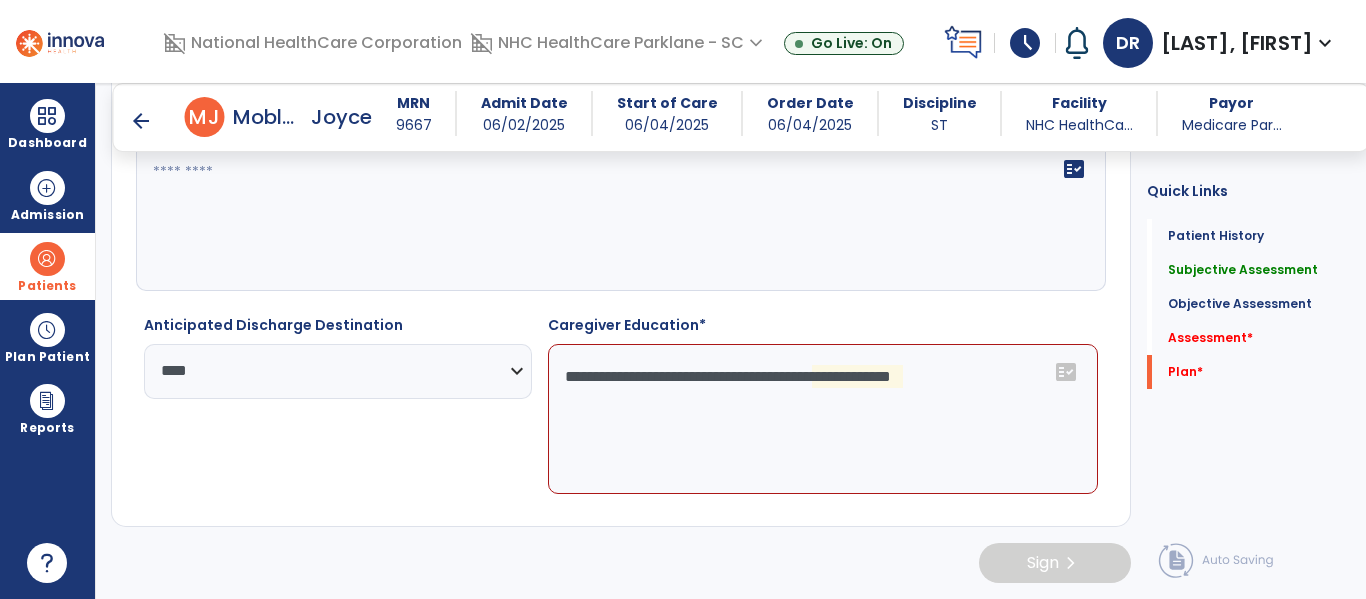 click on "**********" 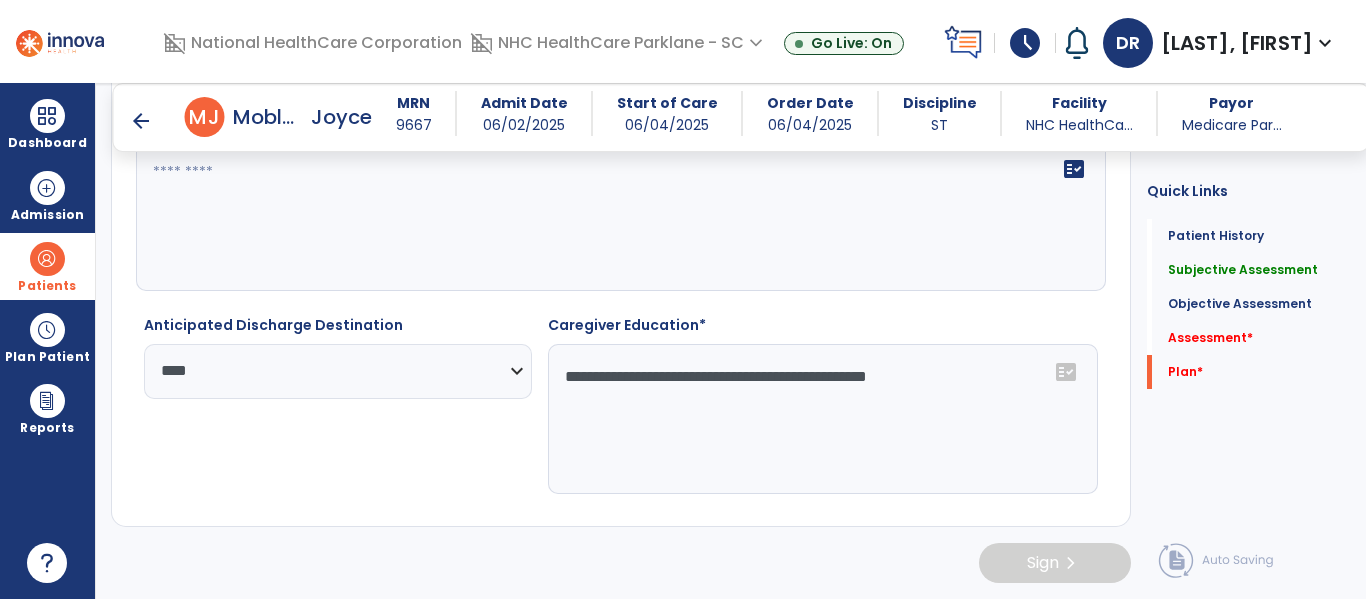 scroll, scrollTop: 2341, scrollLeft: 0, axis: vertical 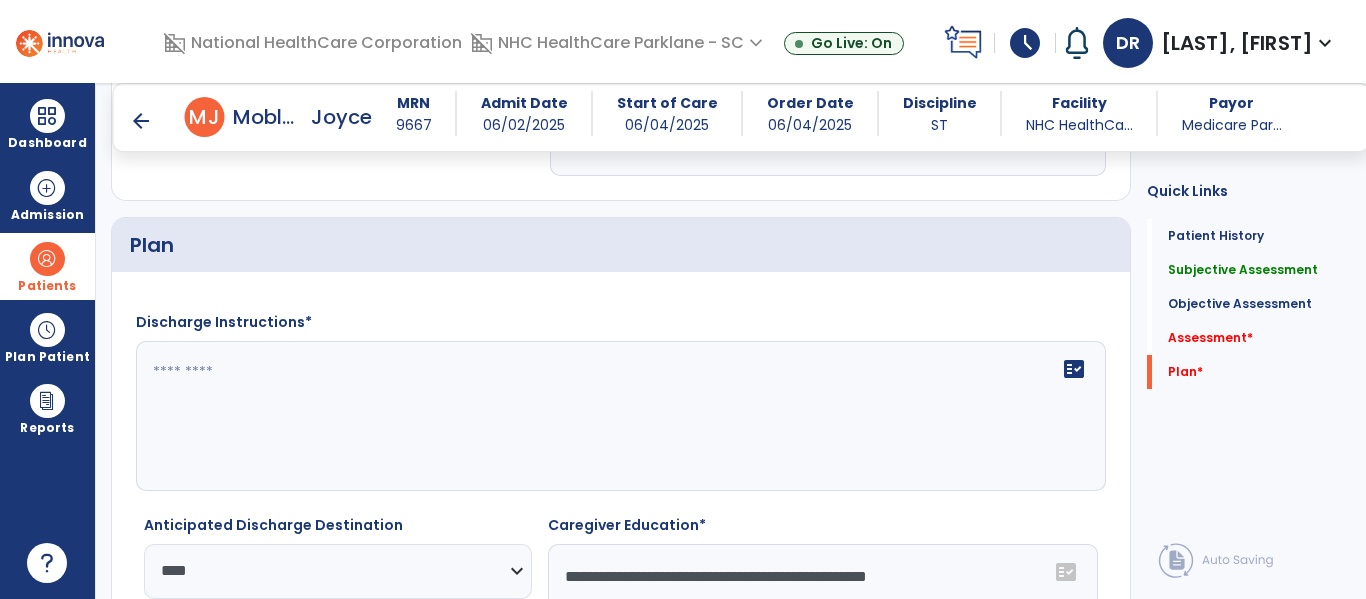 type on "**********" 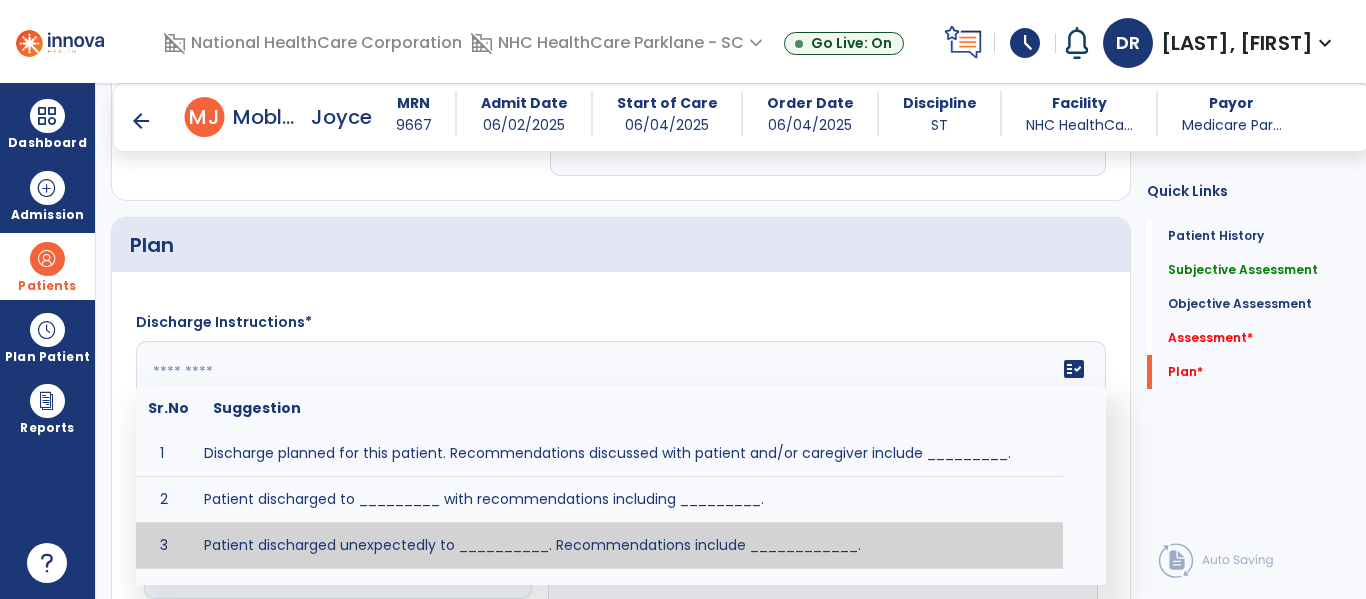 click on "fact_check  Sr.No Suggestion 1 Discharge planned for this patient. Recommendations discussed with patient and/or caregiver include _________. 2 Patient discharged to _________ with recommendations including _________. 3 Patient discharged unexpectedly to __________. Recommendations include ____________." 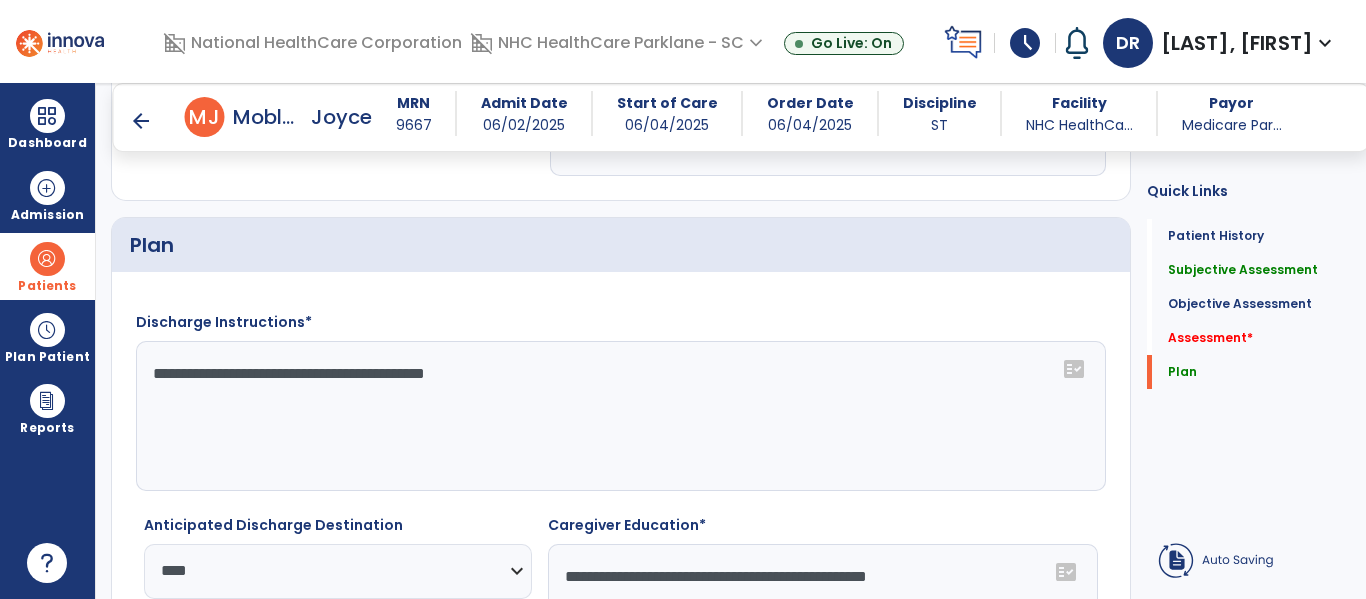 type on "**********" 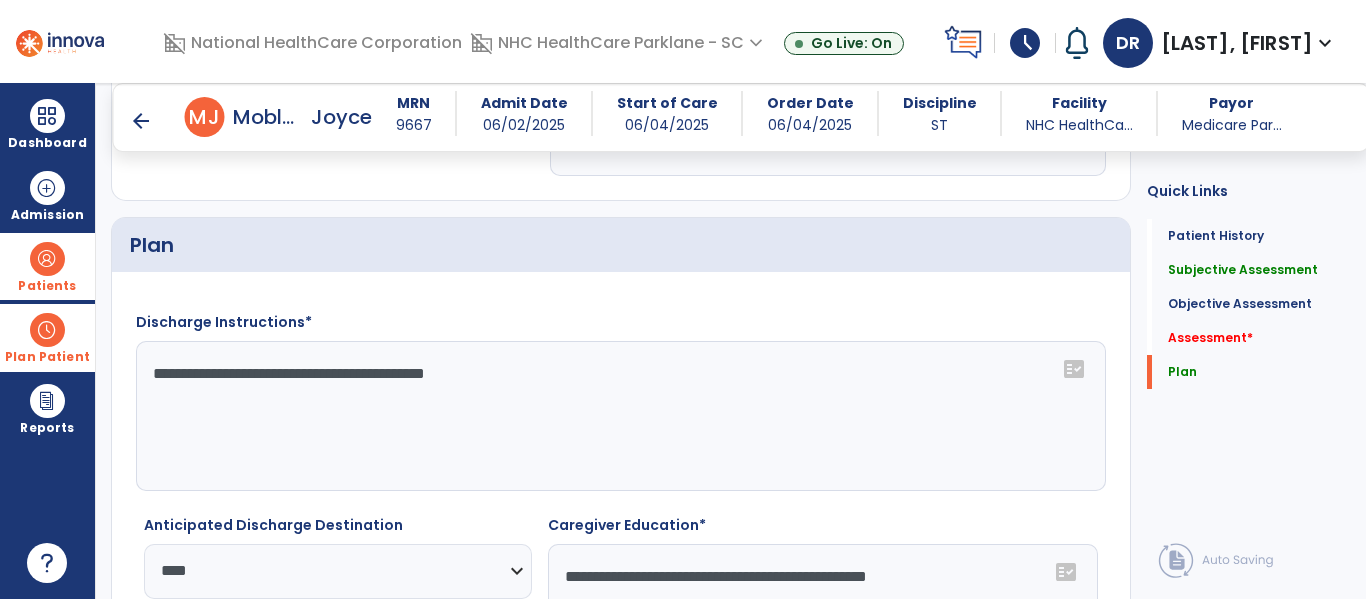 drag, startPoint x: 533, startPoint y: 379, endPoint x: 0, endPoint y: 339, distance: 534.49884 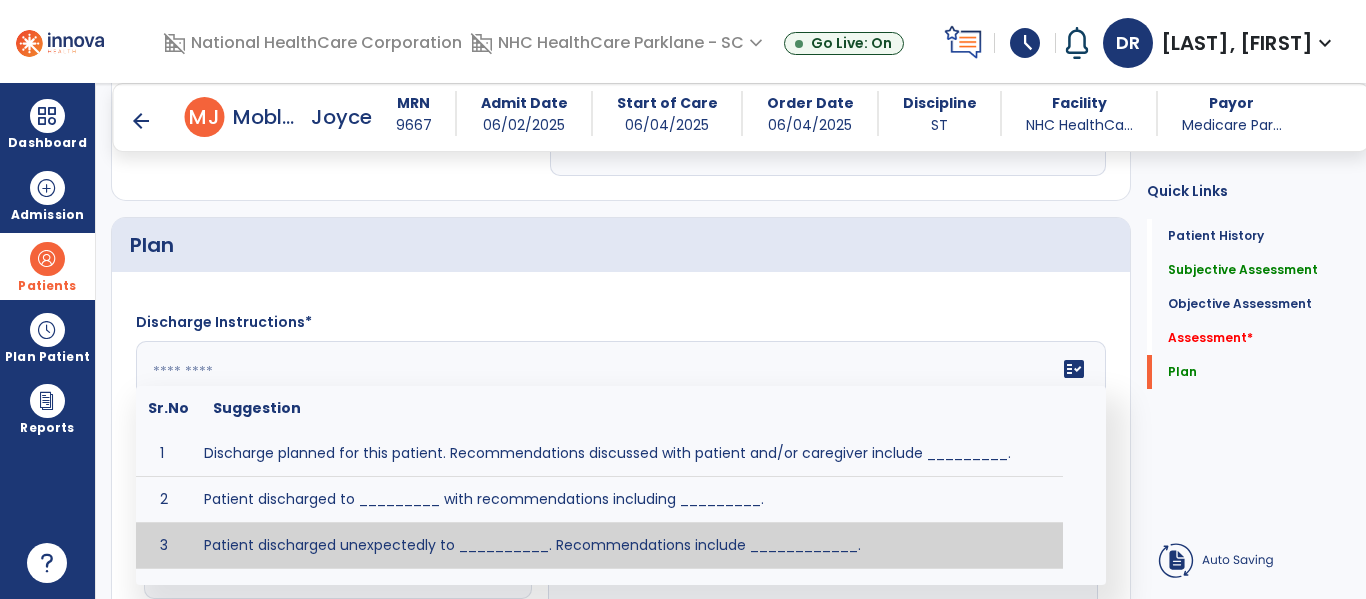 paste on "**********" 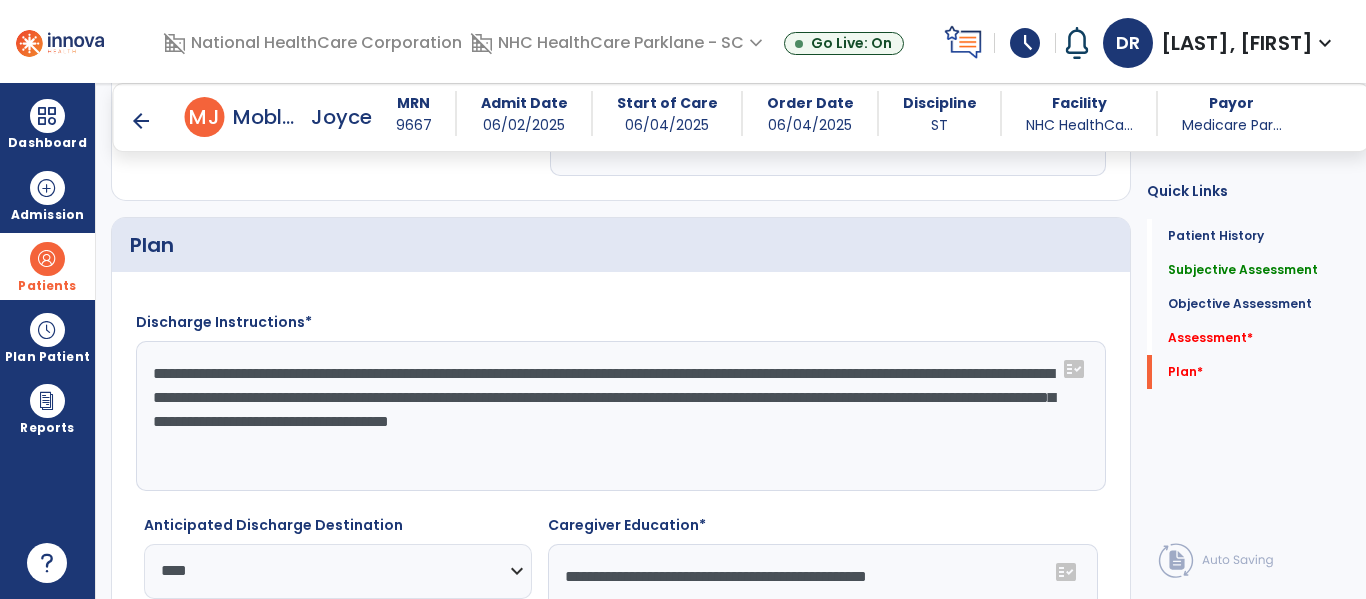 click on "**********" 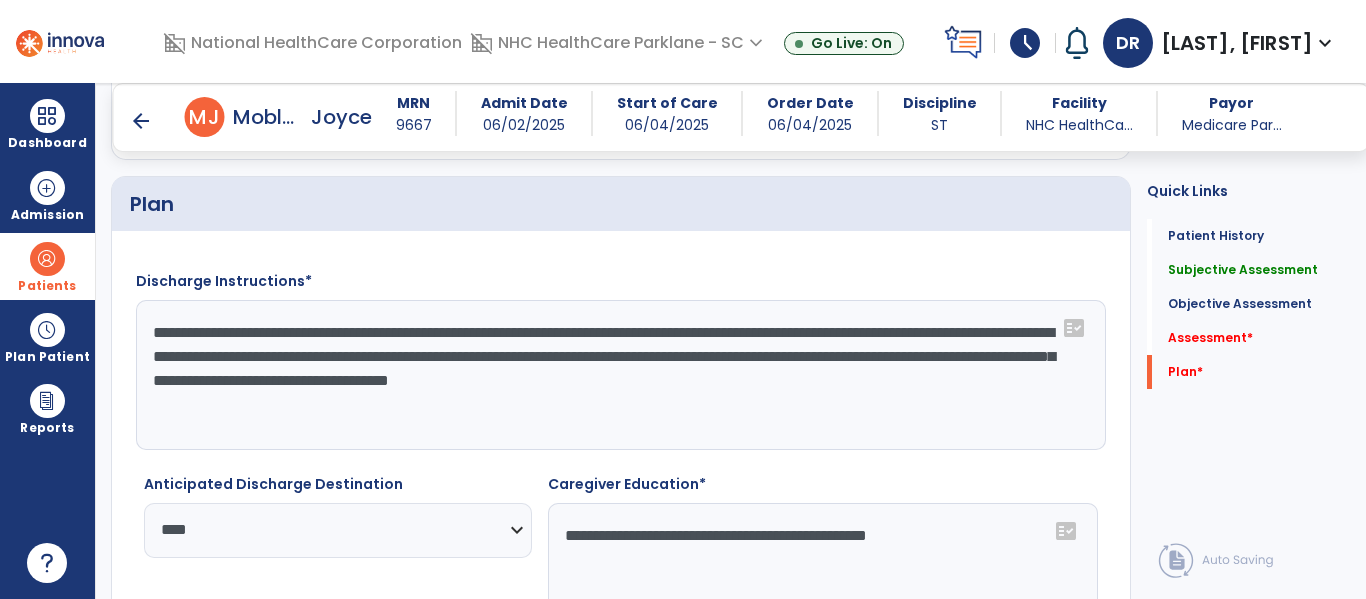 scroll, scrollTop: 2241, scrollLeft: 0, axis: vertical 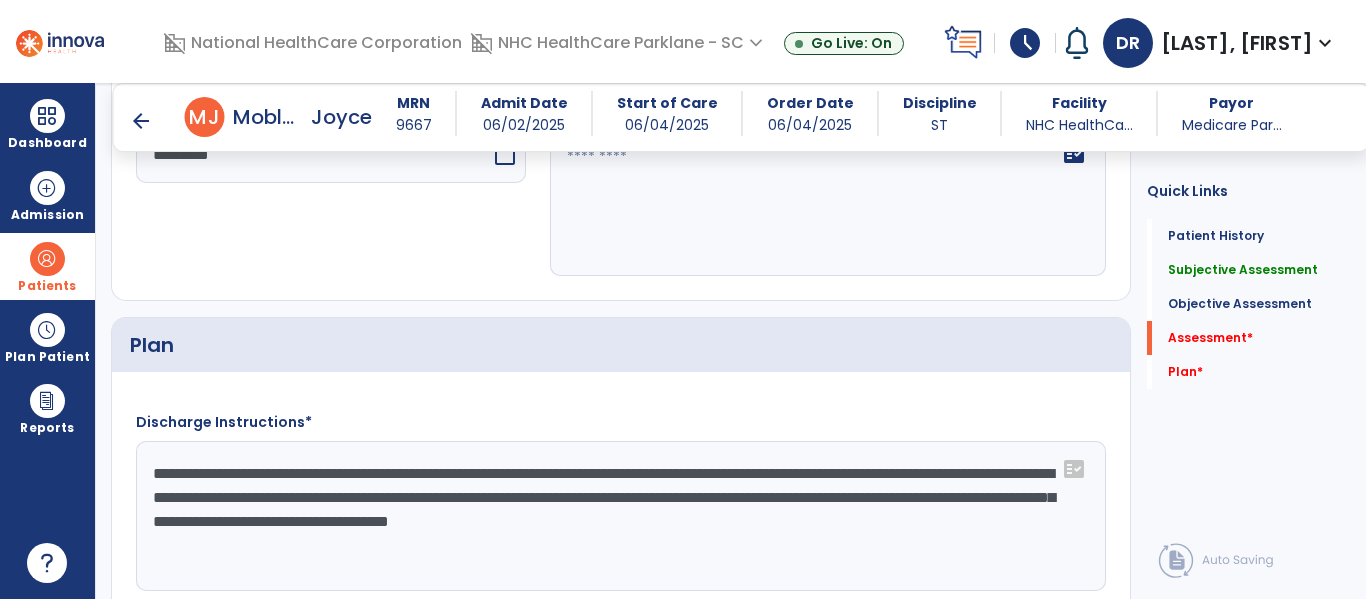 click on "**********" 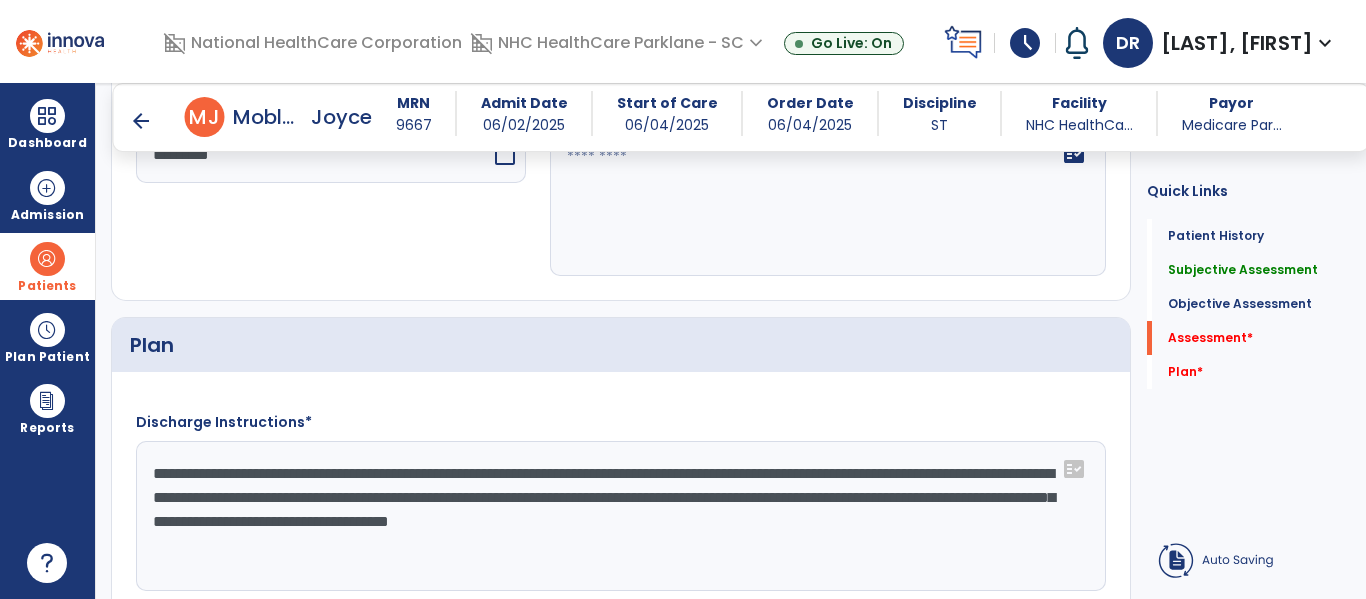 drag, startPoint x: 685, startPoint y: 534, endPoint x: 680, endPoint y: 503, distance: 31.400637 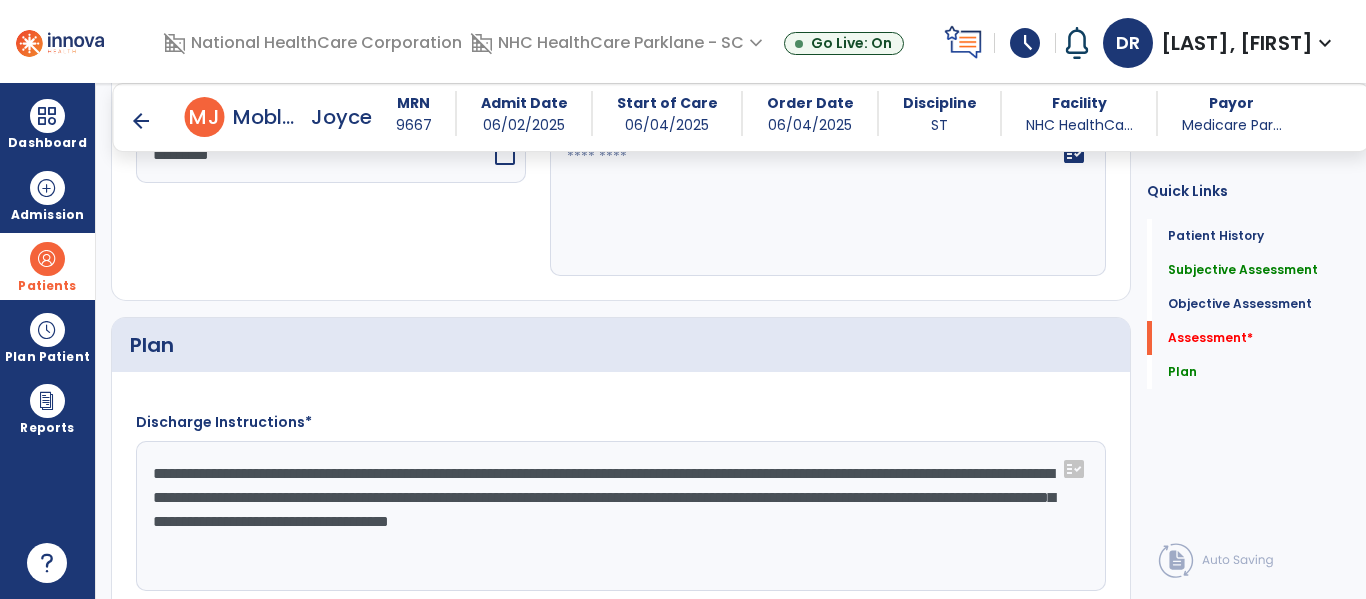 type on "**********" 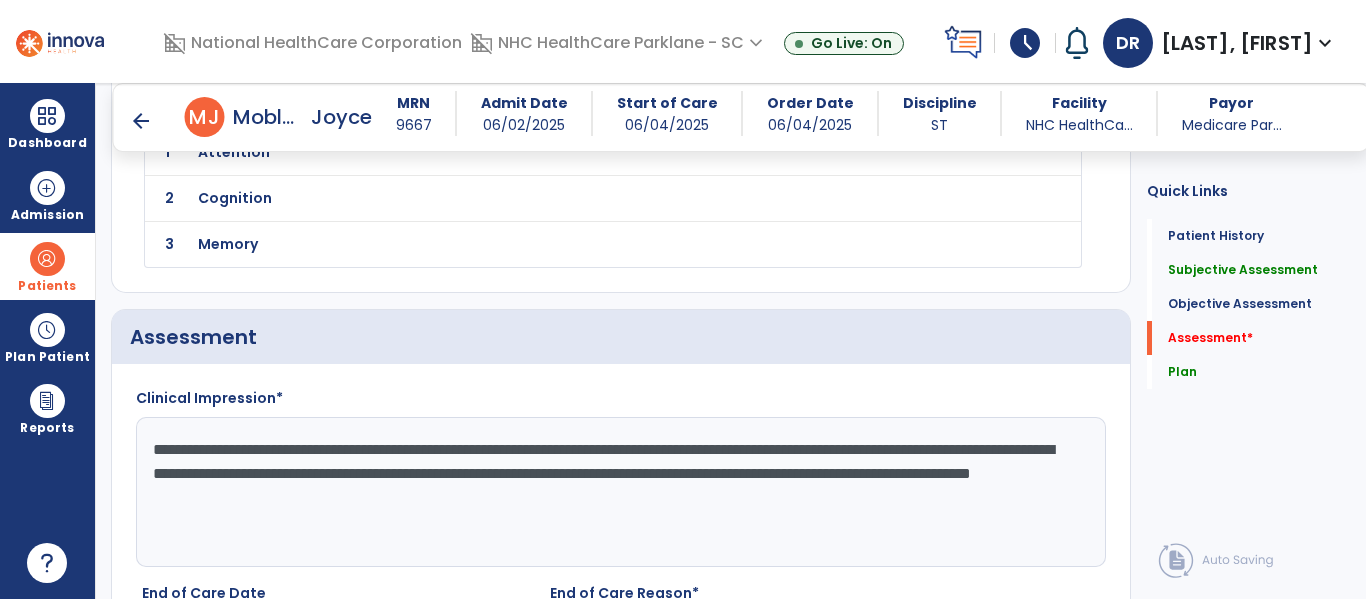 scroll, scrollTop: 1741, scrollLeft: 0, axis: vertical 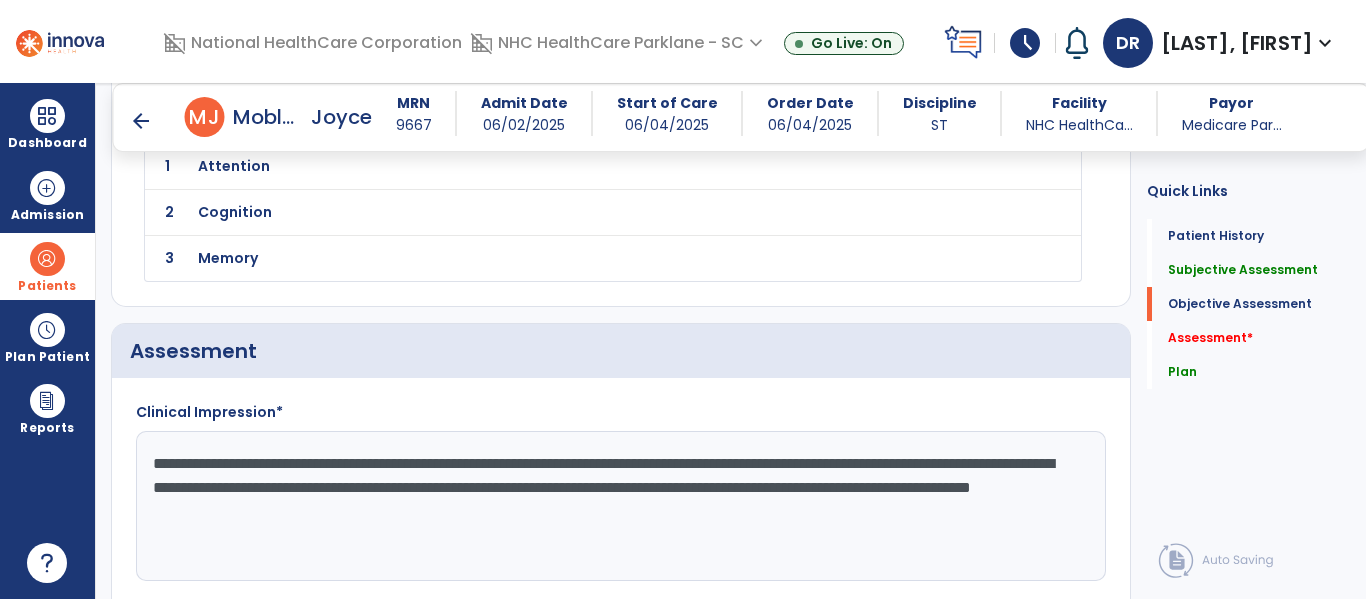 click on "**********" 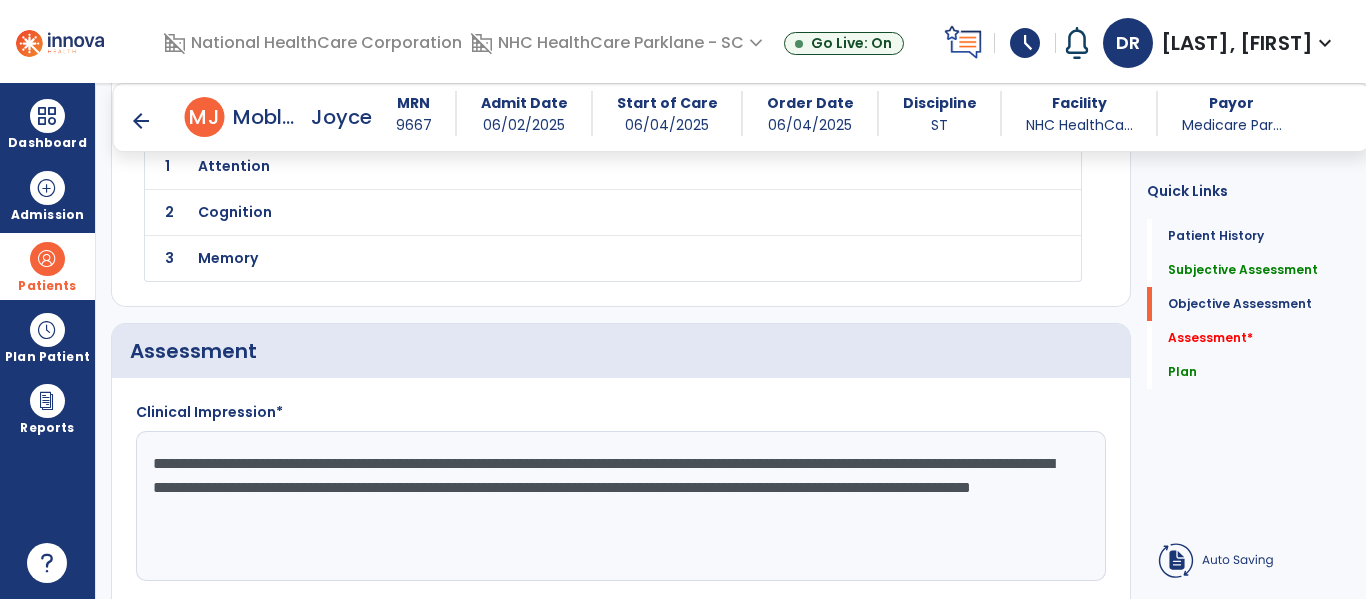 click on "**********" 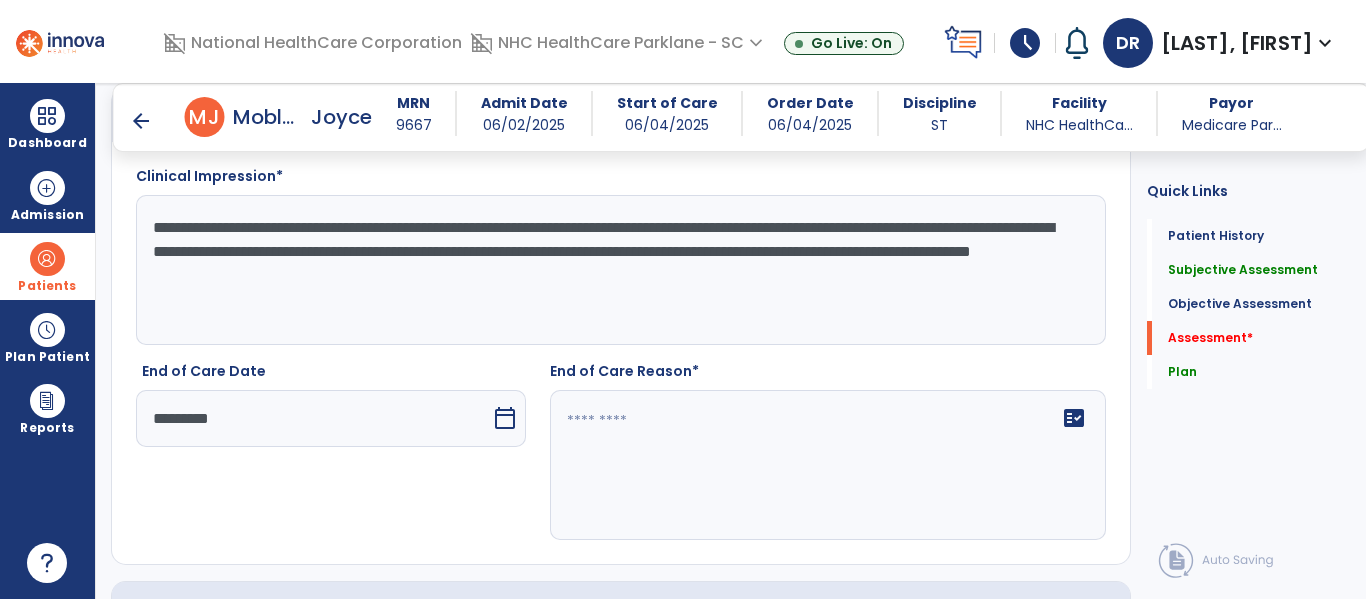 scroll, scrollTop: 2041, scrollLeft: 0, axis: vertical 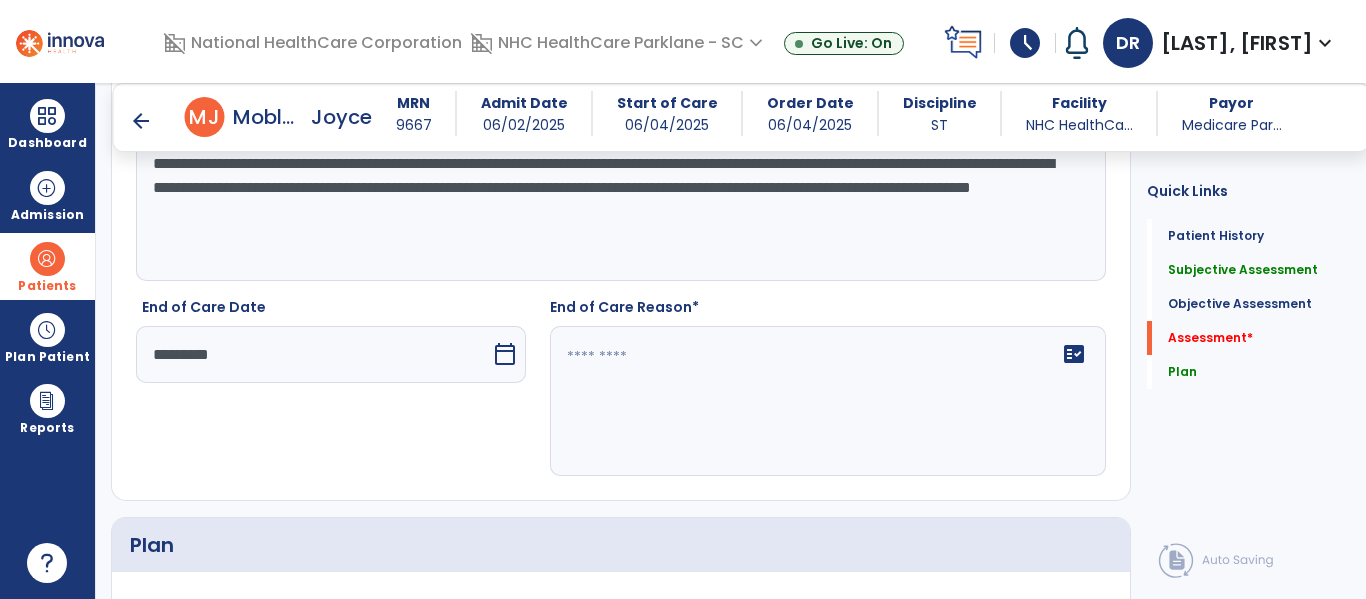 click on "fact_check" 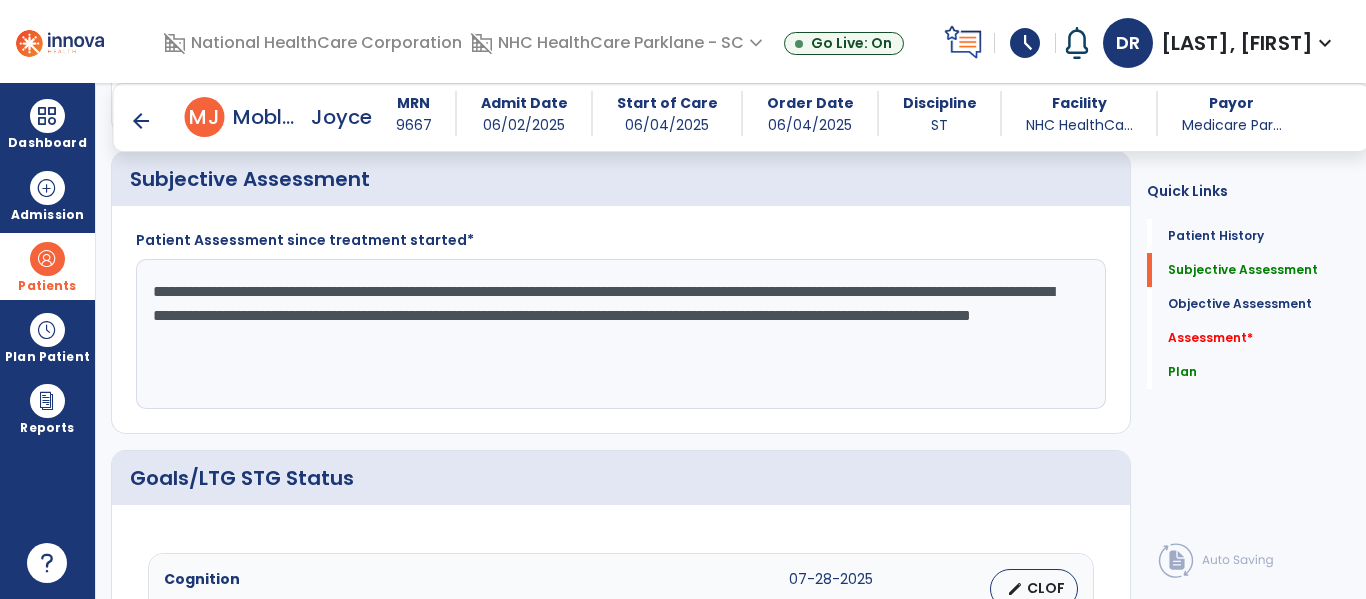 scroll, scrollTop: 441, scrollLeft: 0, axis: vertical 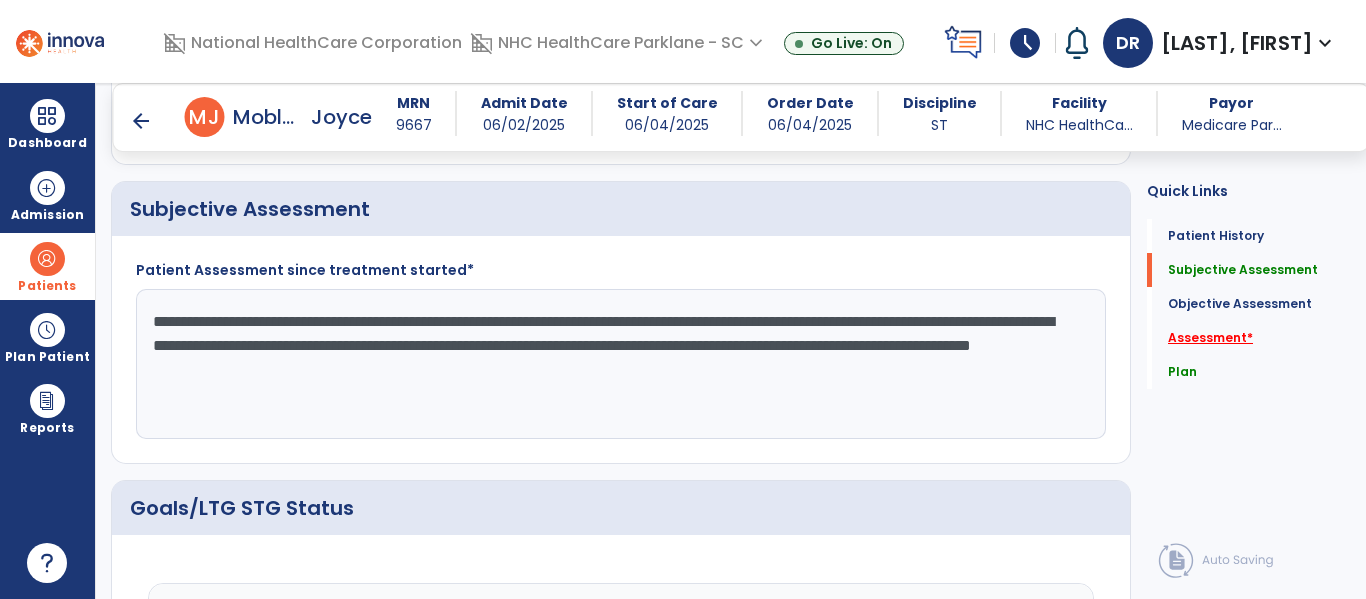 click on "Assessment   *" 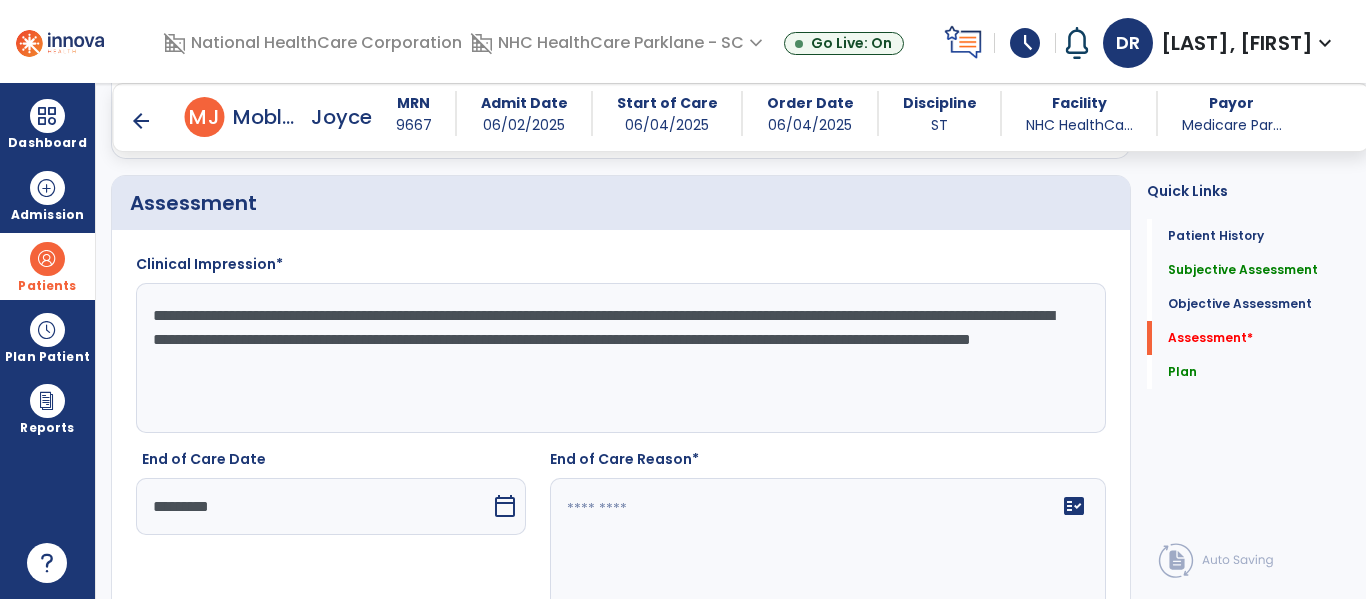 scroll, scrollTop: 1962, scrollLeft: 0, axis: vertical 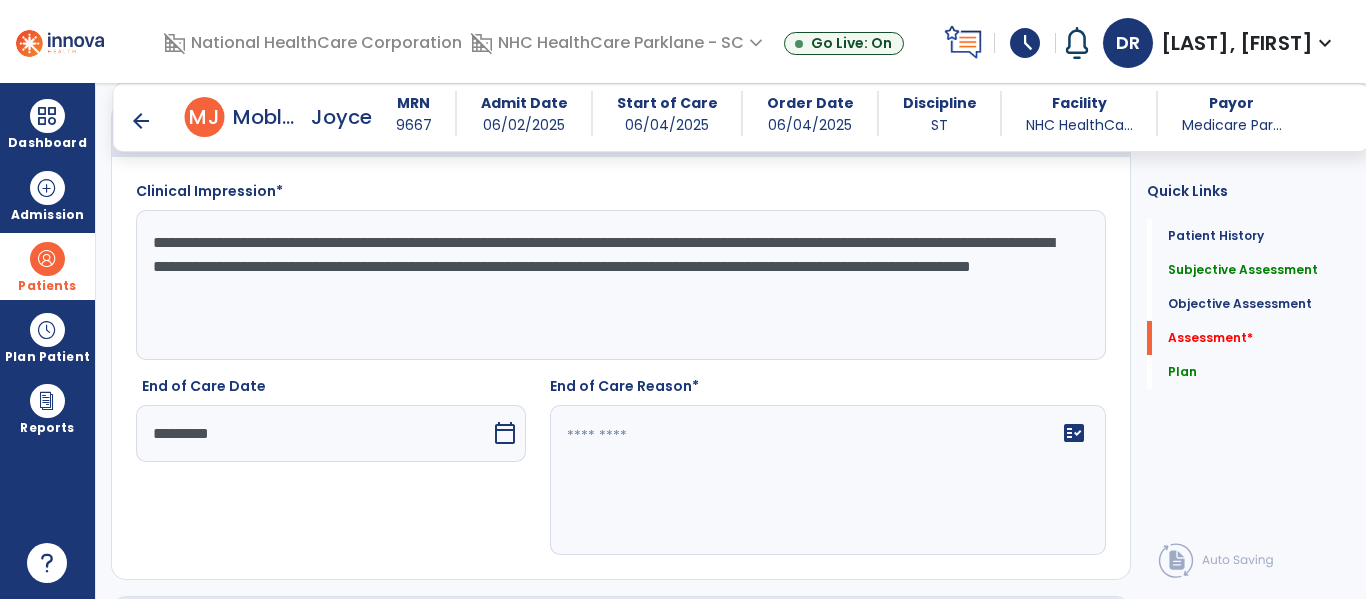 click on "**********" 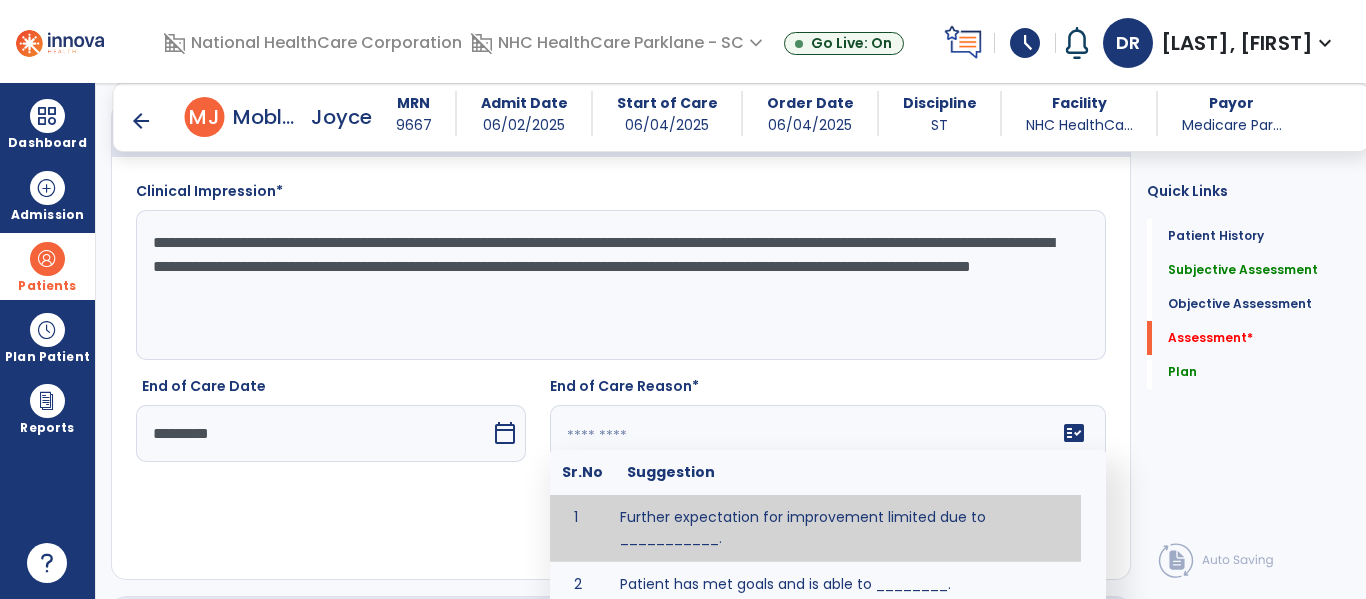 click 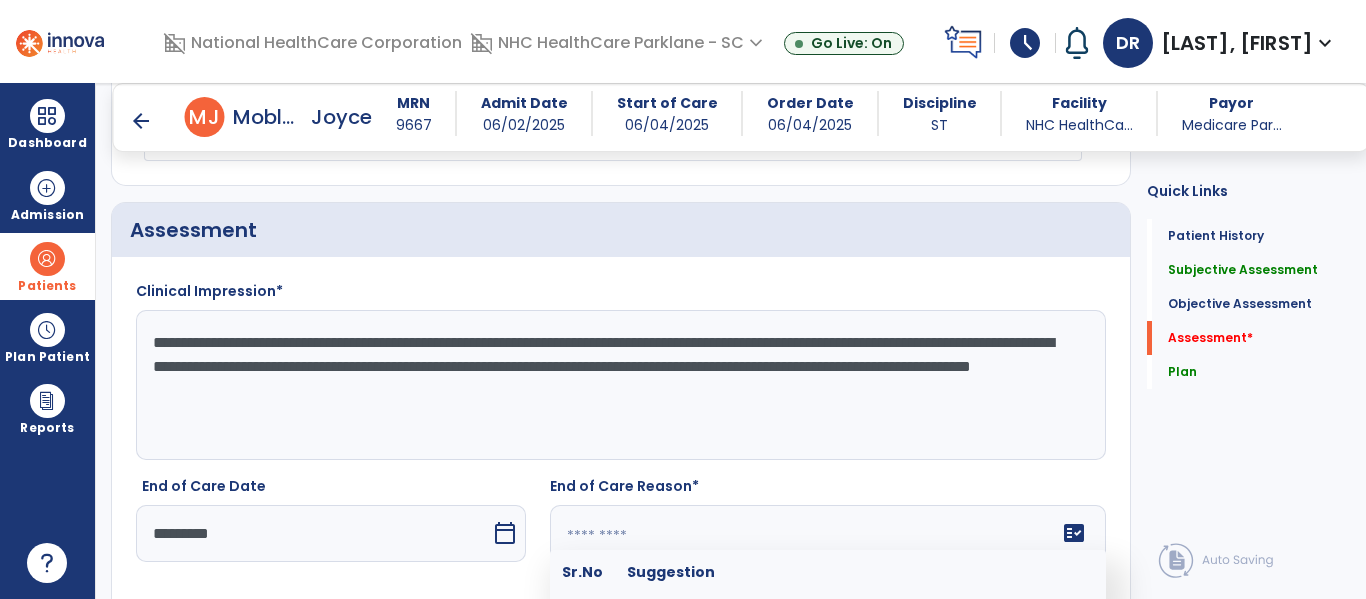 click on "**********" 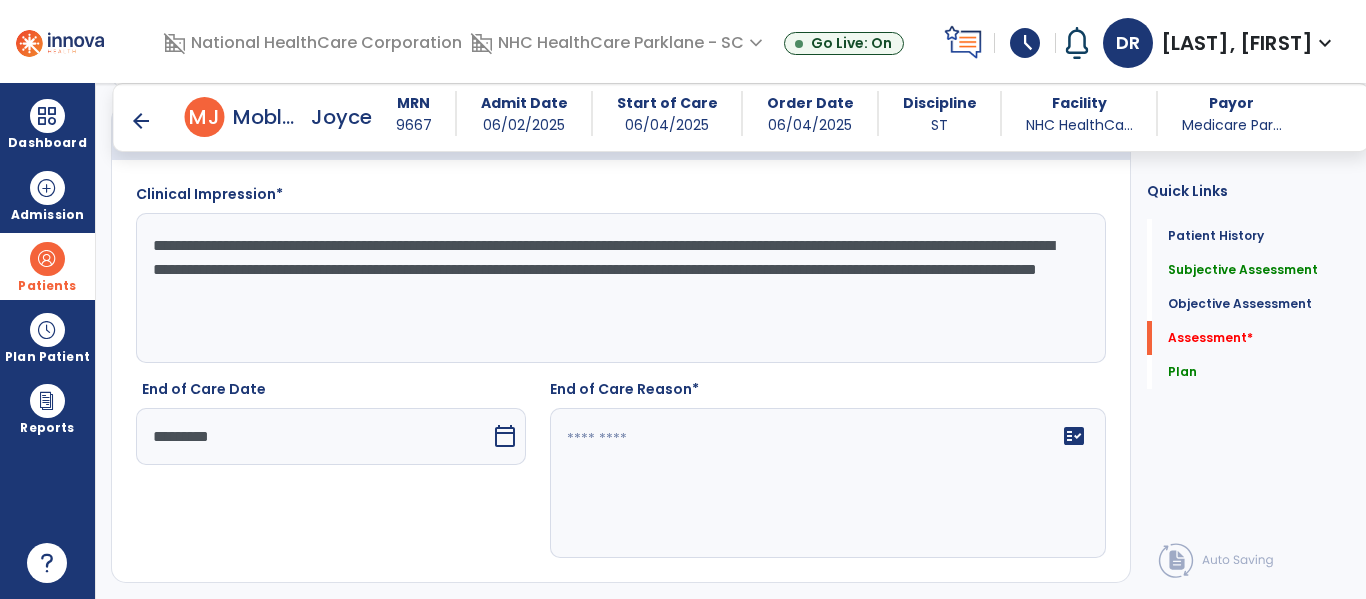 scroll, scrollTop: 1957, scrollLeft: 0, axis: vertical 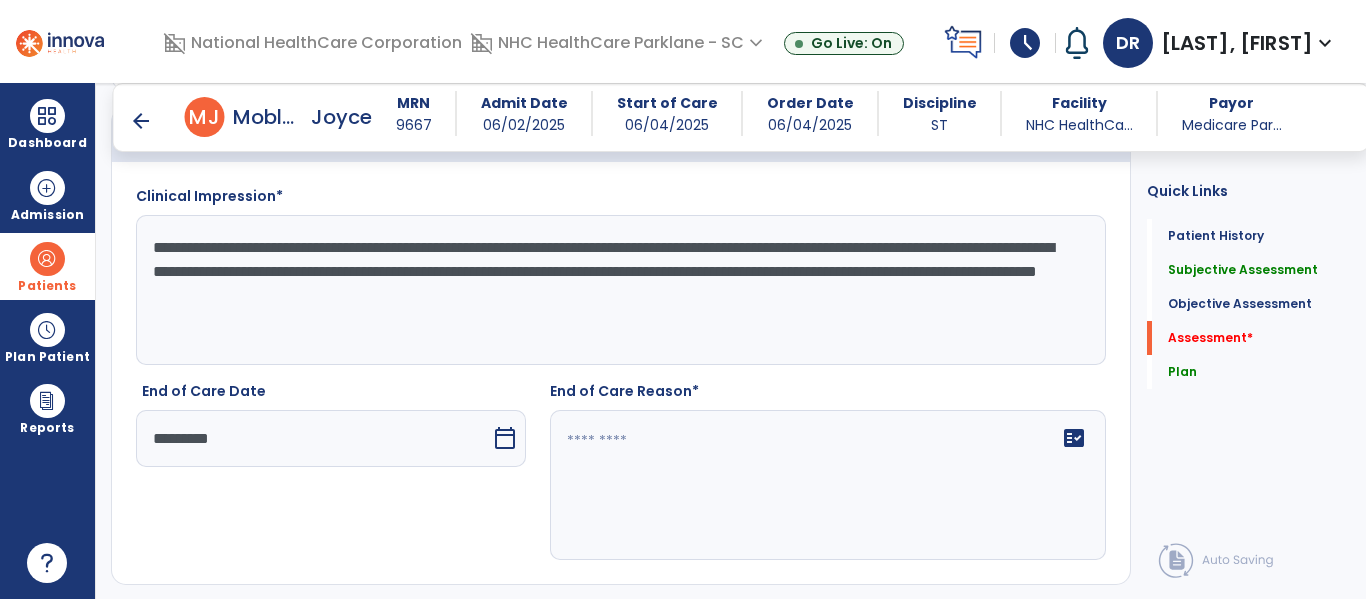 type on "**********" 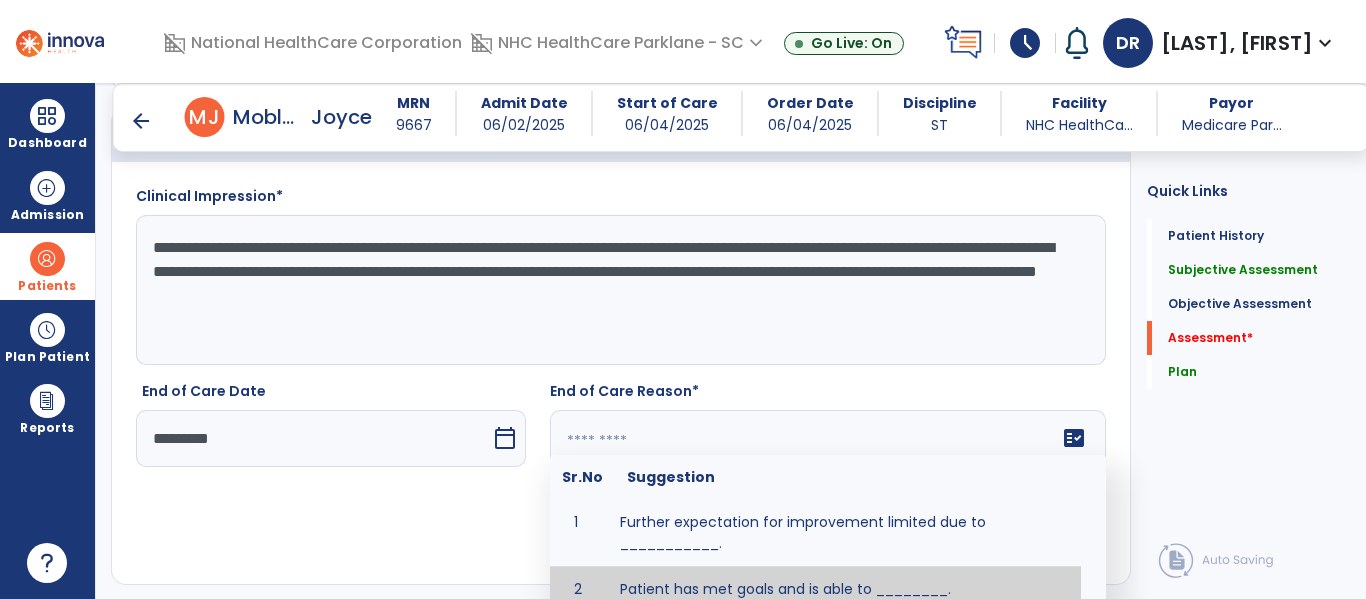 click 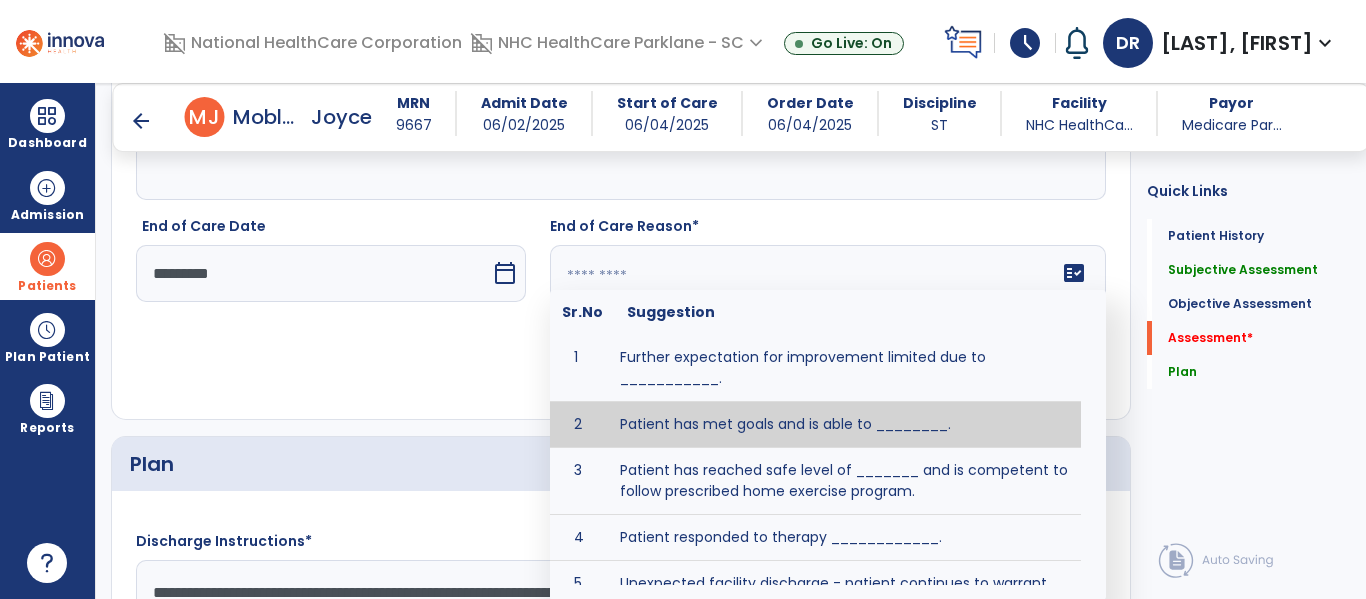 scroll, scrollTop: 2157, scrollLeft: 0, axis: vertical 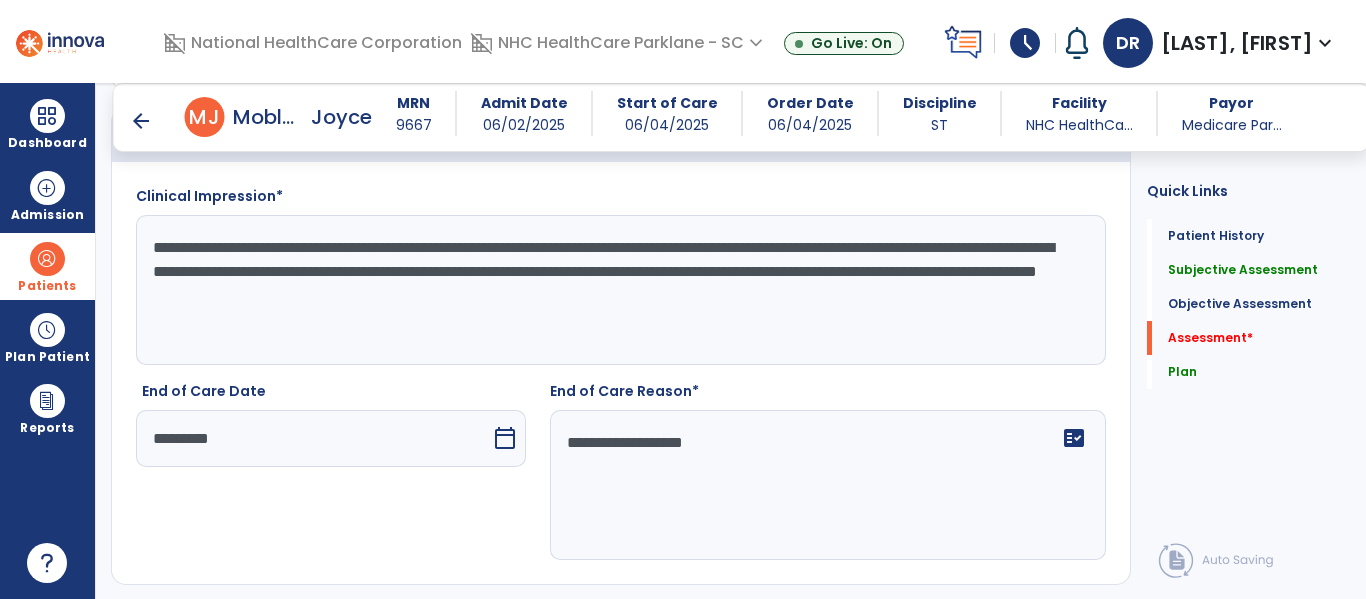 type on "**********" 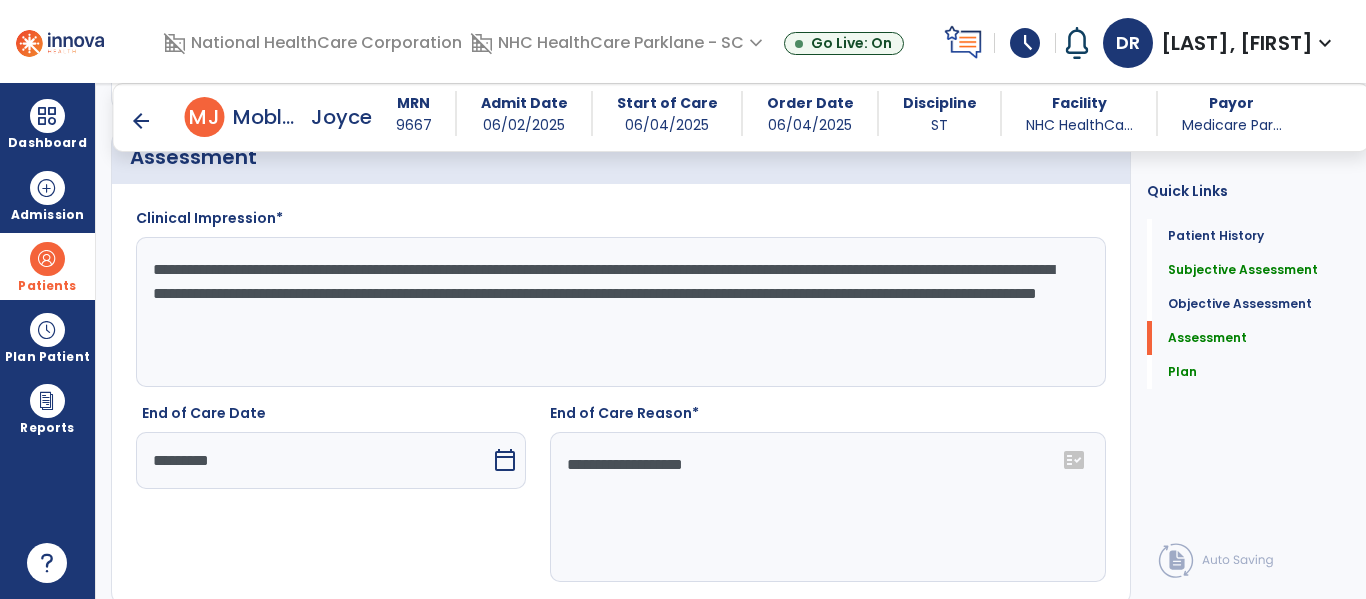 scroll, scrollTop: 1957, scrollLeft: 0, axis: vertical 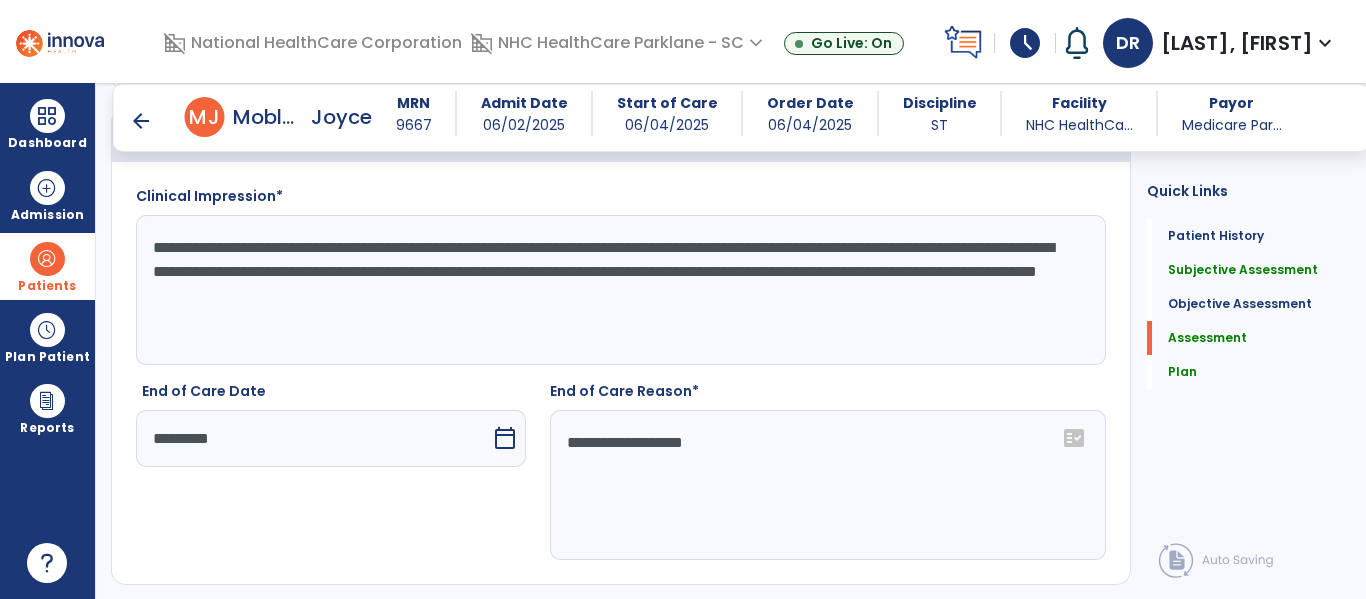 drag, startPoint x: 785, startPoint y: 300, endPoint x: 692, endPoint y: 294, distance: 93.193344 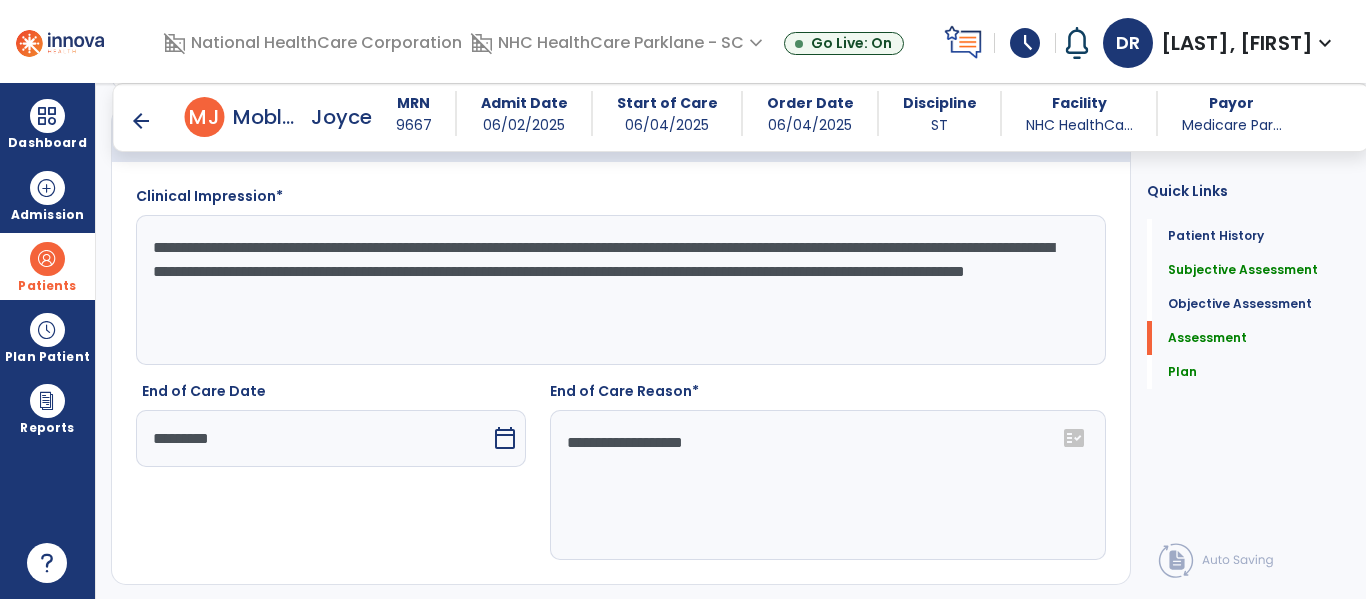 click on "**********" 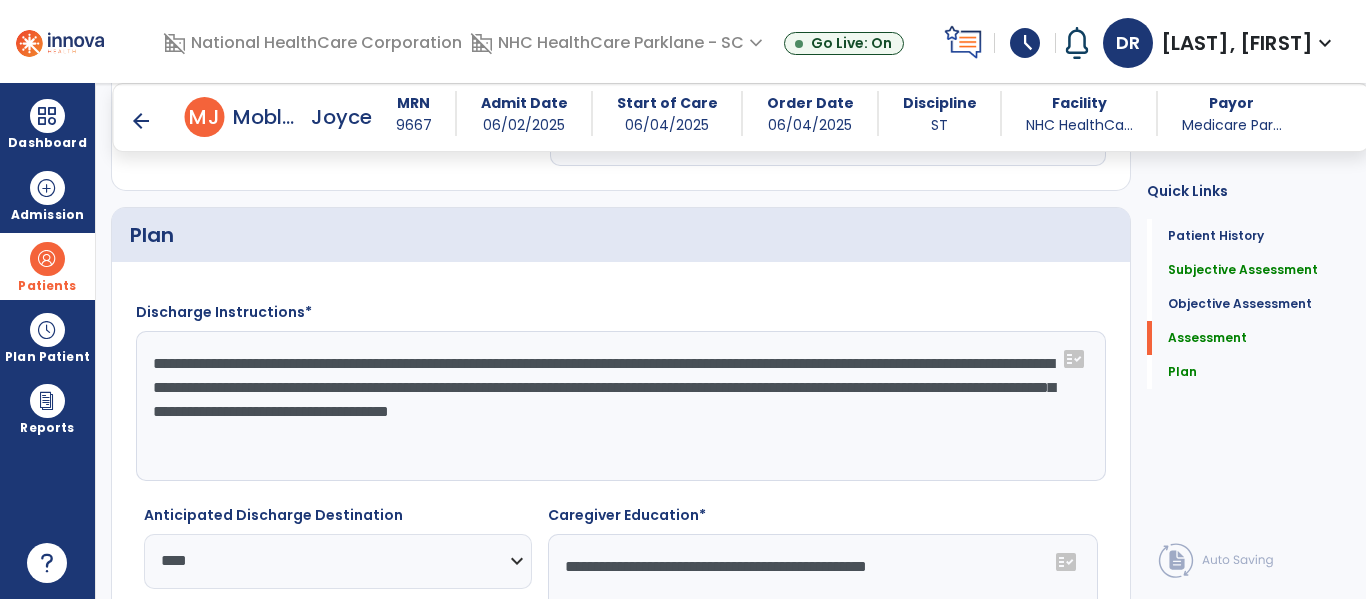 scroll, scrollTop: 1943, scrollLeft: 0, axis: vertical 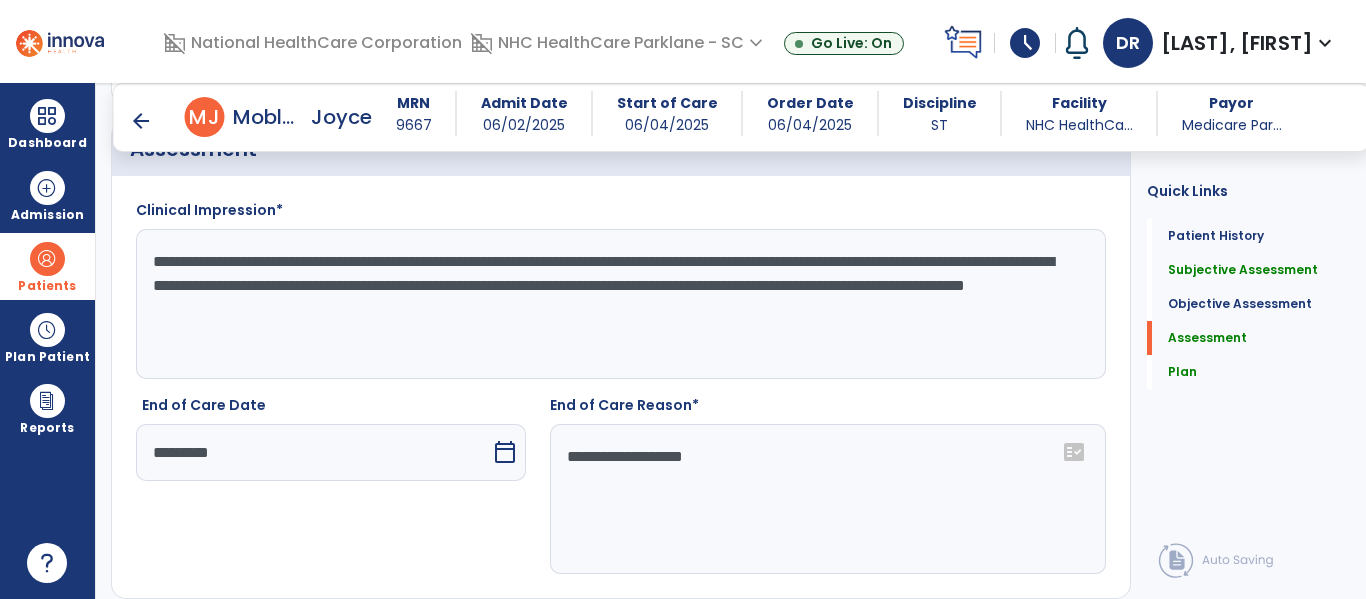 drag, startPoint x: 714, startPoint y: 309, endPoint x: 113, endPoint y: 212, distance: 608.77747 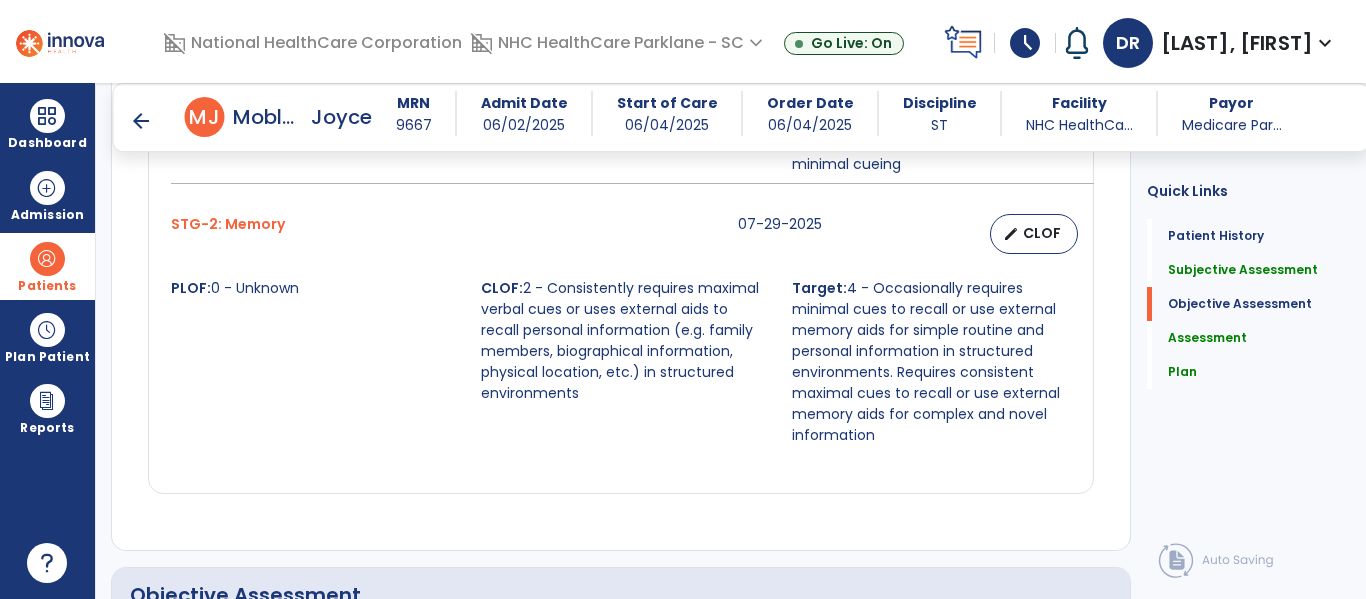 scroll, scrollTop: 843, scrollLeft: 0, axis: vertical 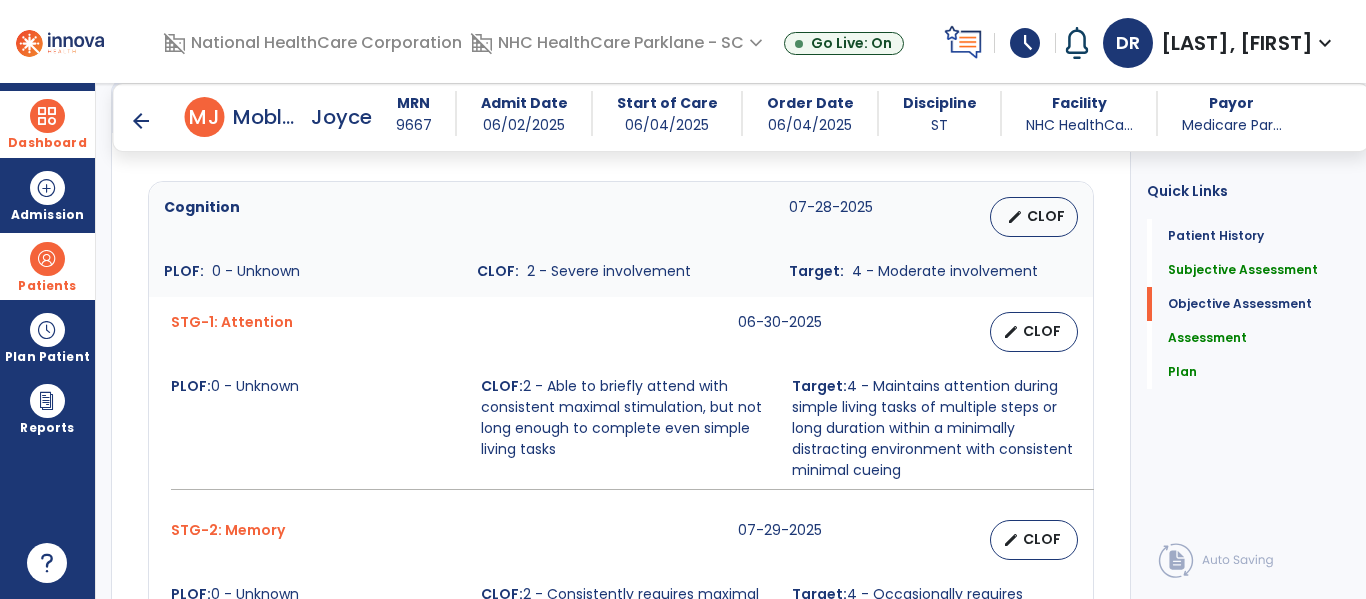 type on "**********" 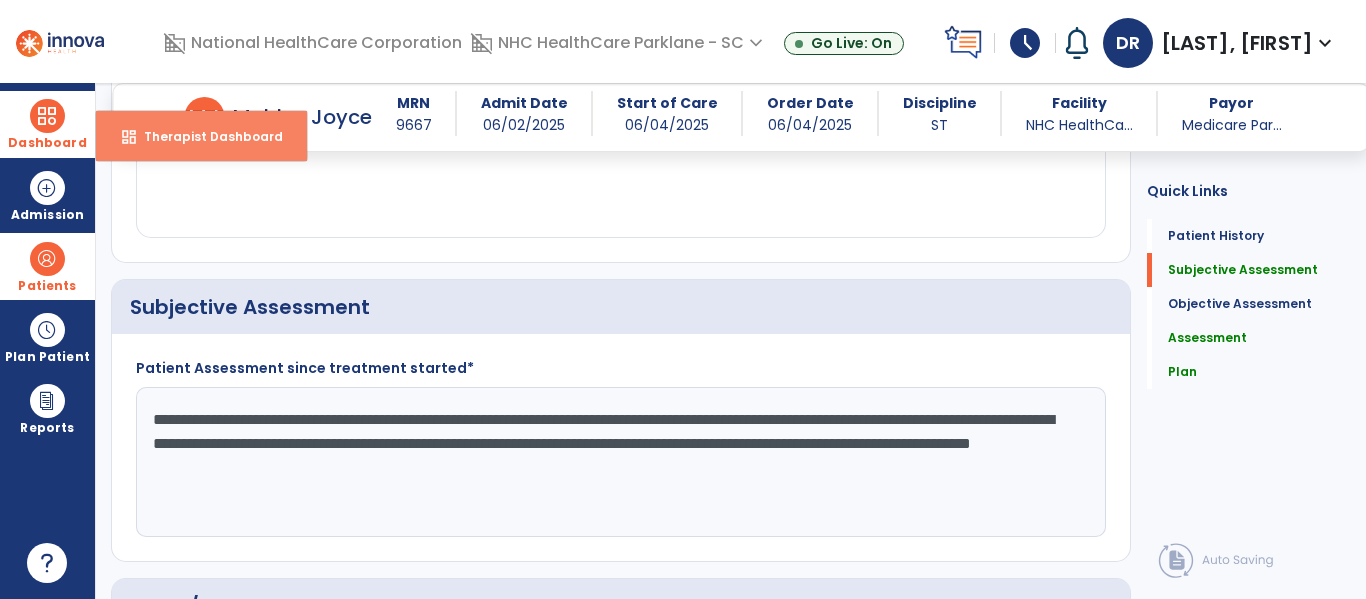 click on "Therapist Dashboard" at bounding box center (205, 136) 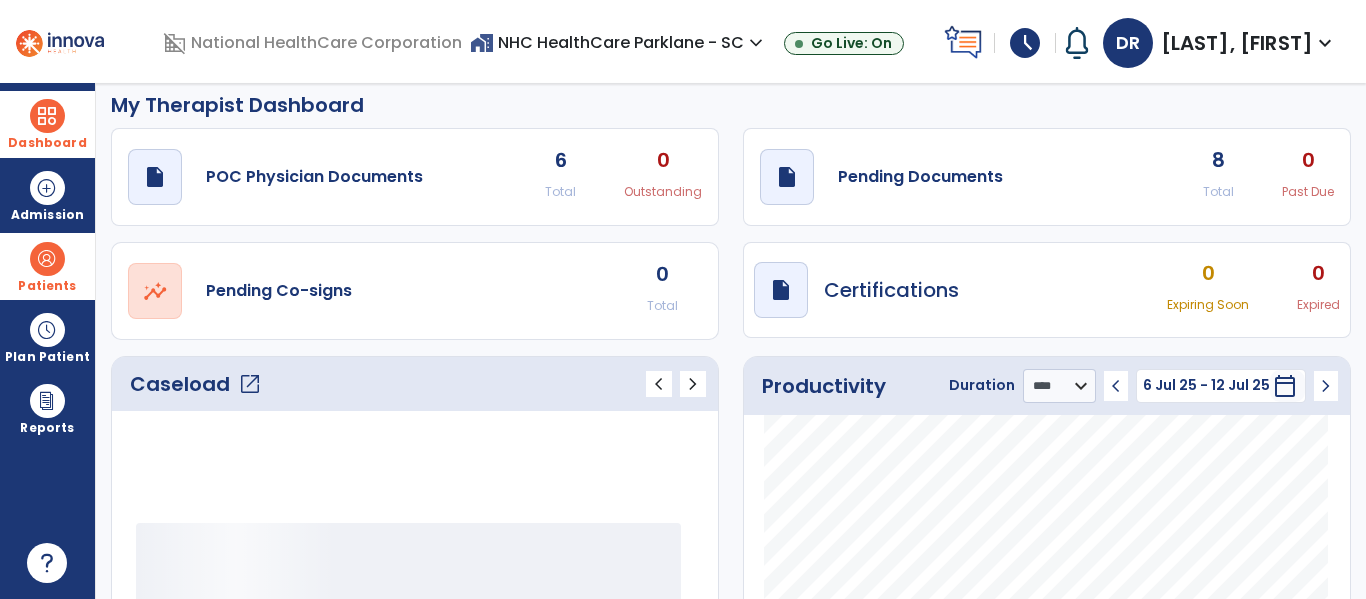 scroll, scrollTop: 0, scrollLeft: 0, axis: both 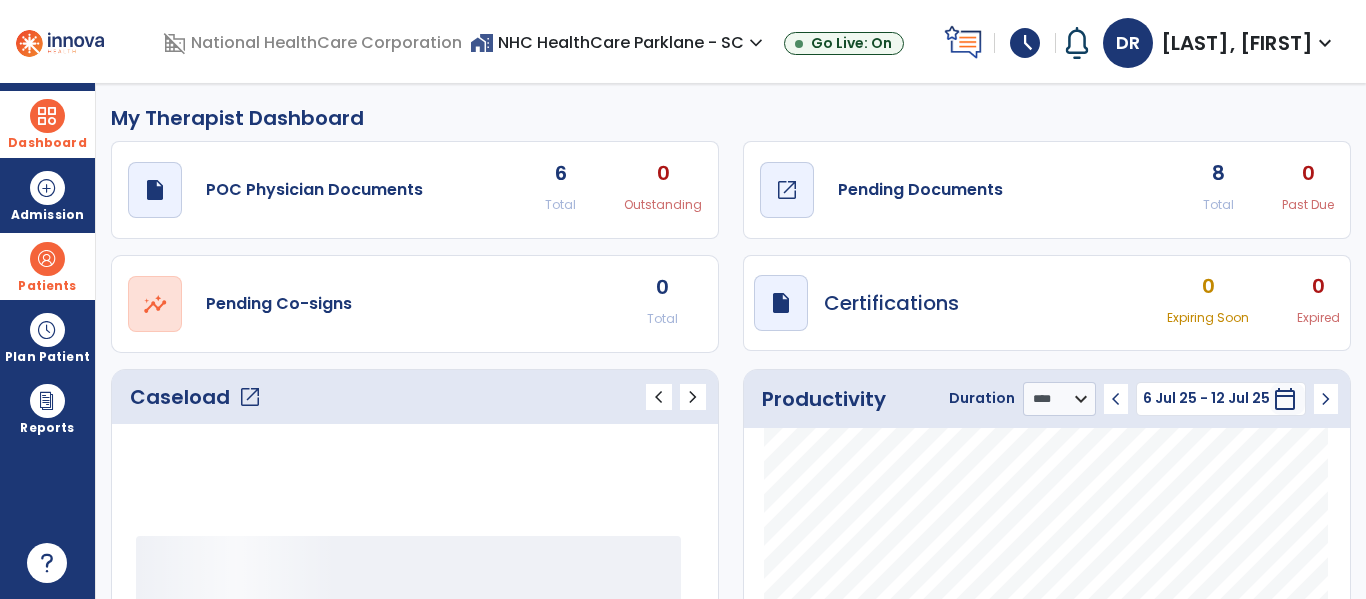 click on "Pending Documents" 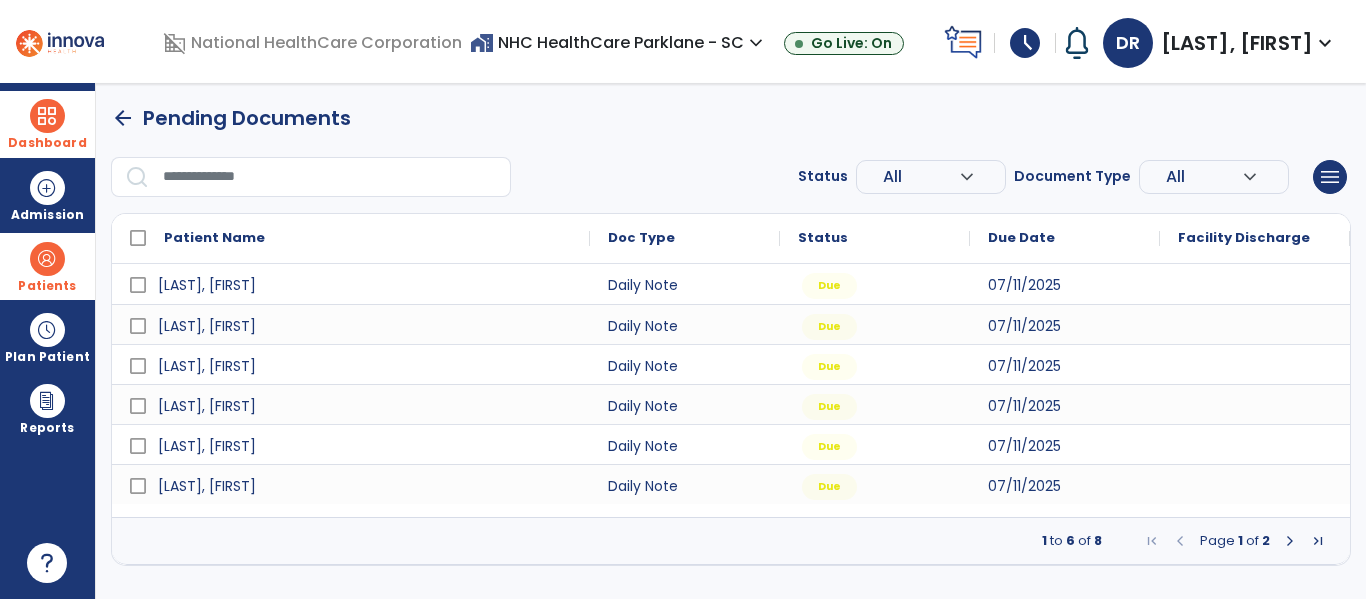 click at bounding box center (1290, 541) 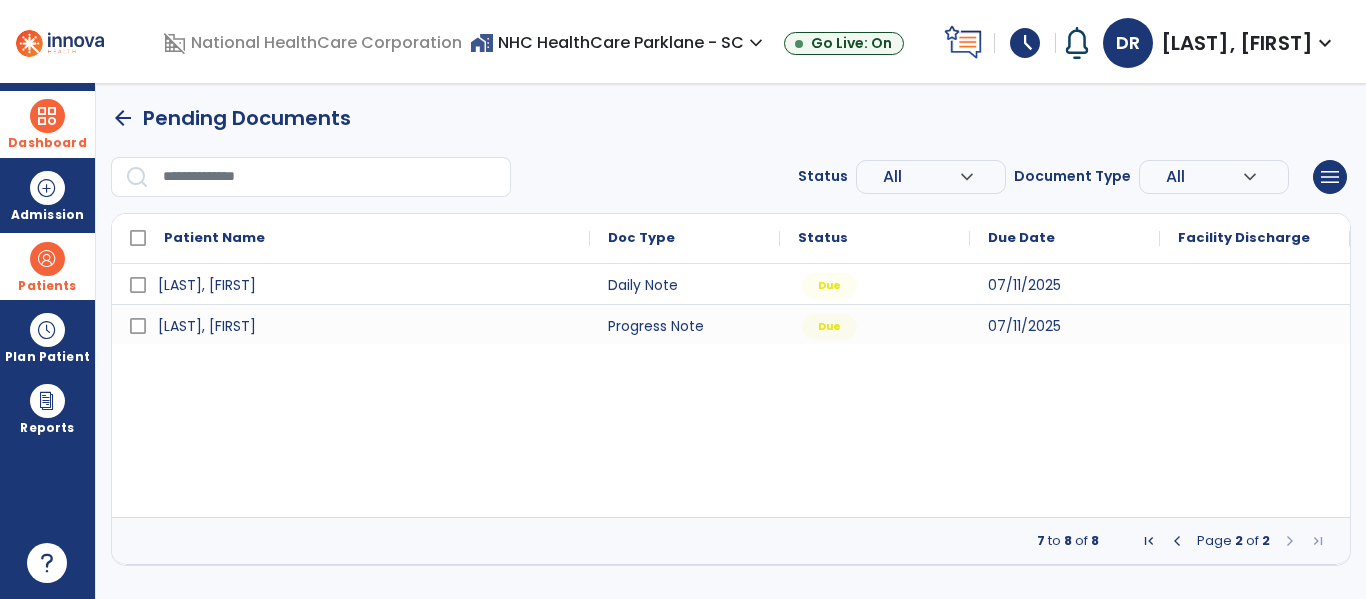 click at bounding box center (1177, 541) 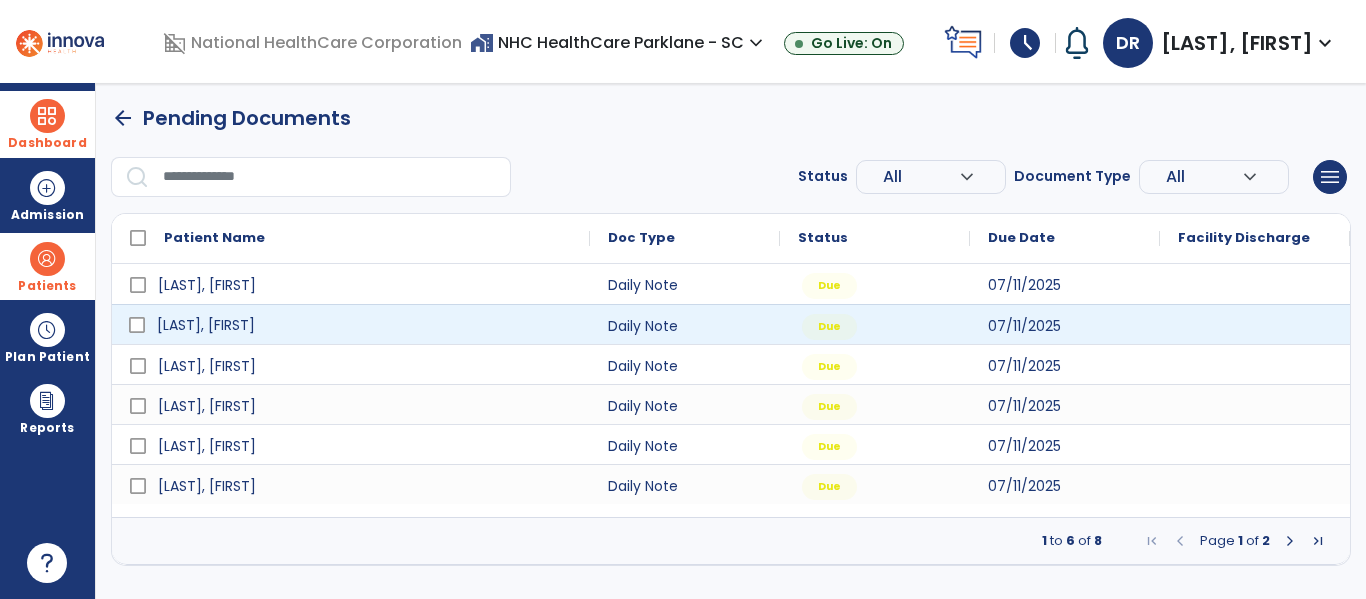 click on "Mobley, Joyce" at bounding box center (365, 325) 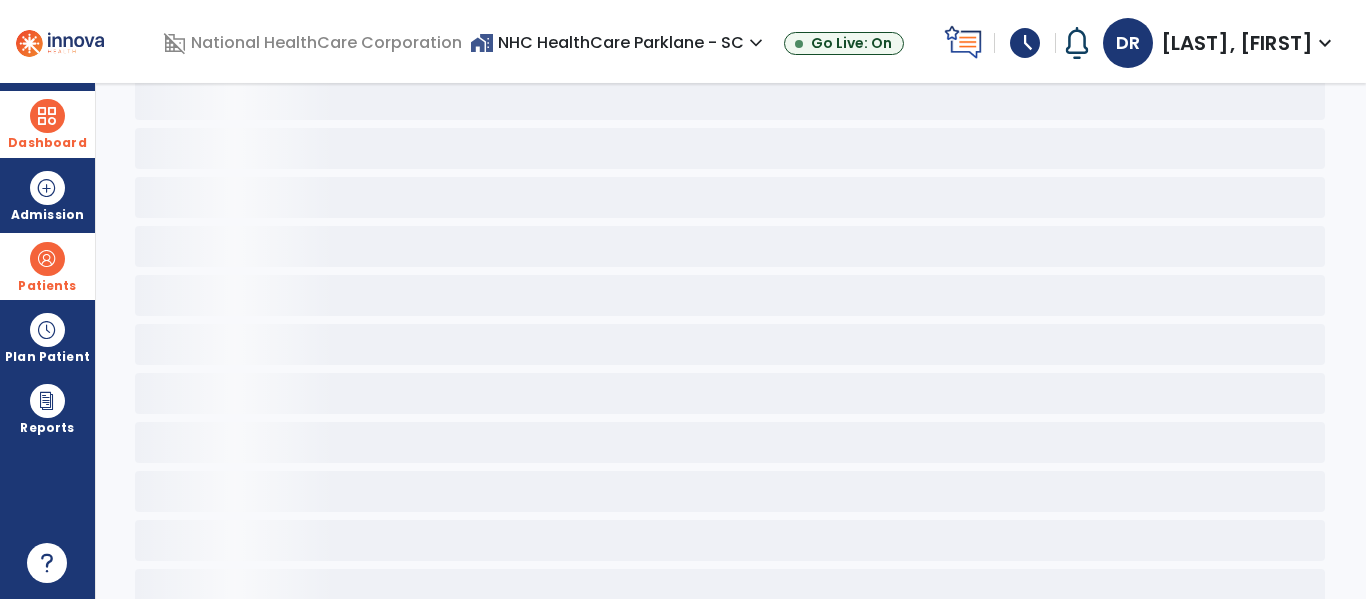 scroll, scrollTop: 0, scrollLeft: 0, axis: both 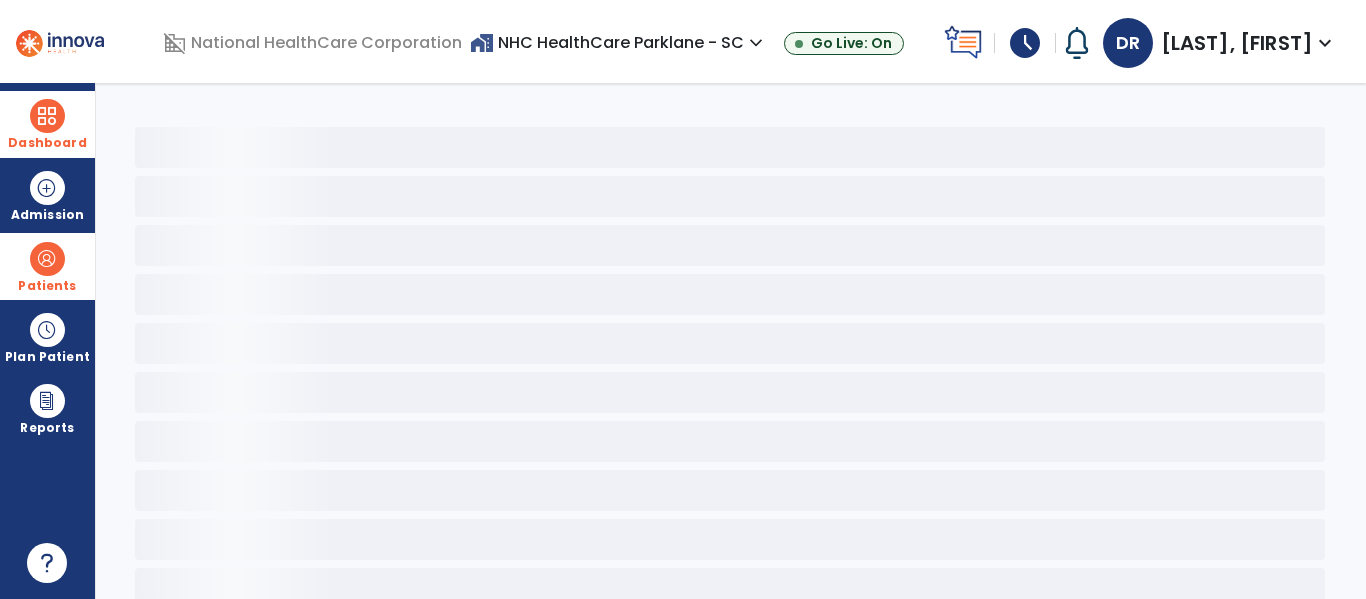 click at bounding box center (60, 41) 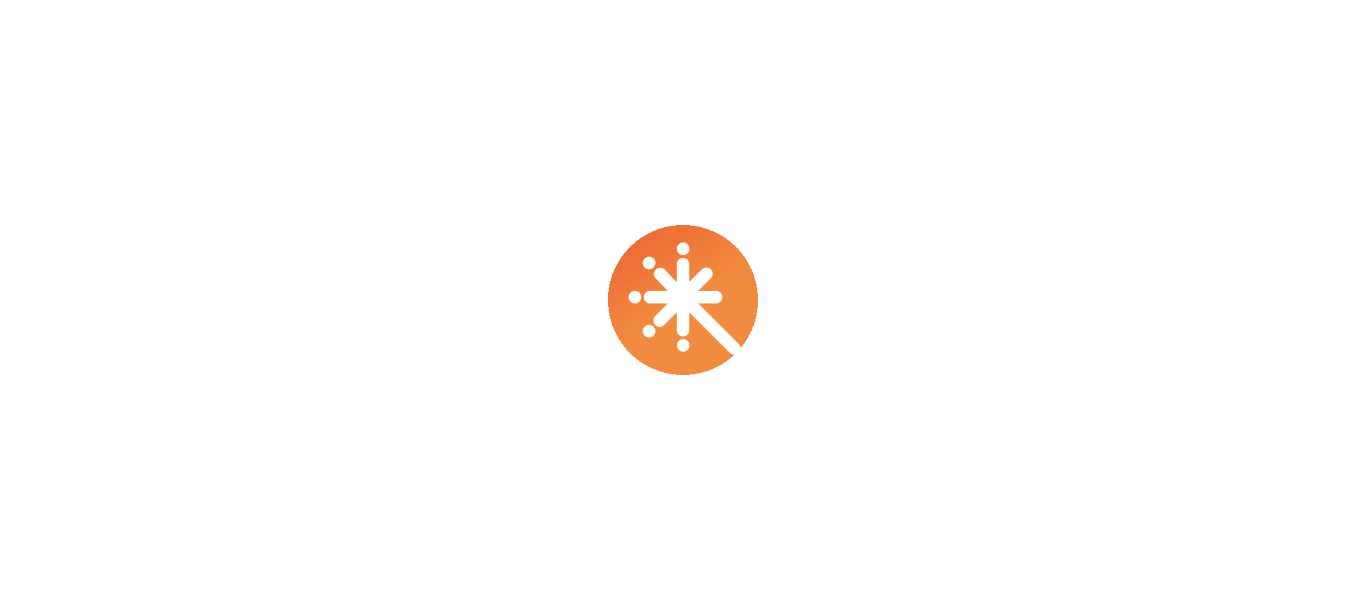 scroll, scrollTop: 0, scrollLeft: 0, axis: both 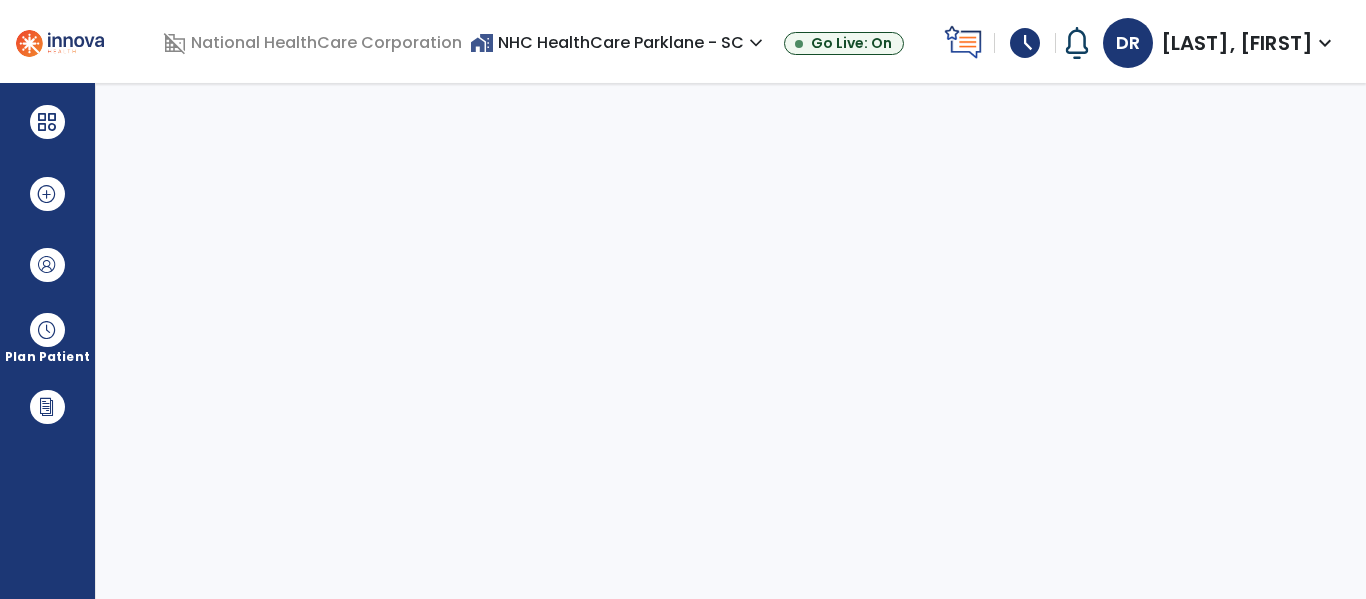 select on "****" 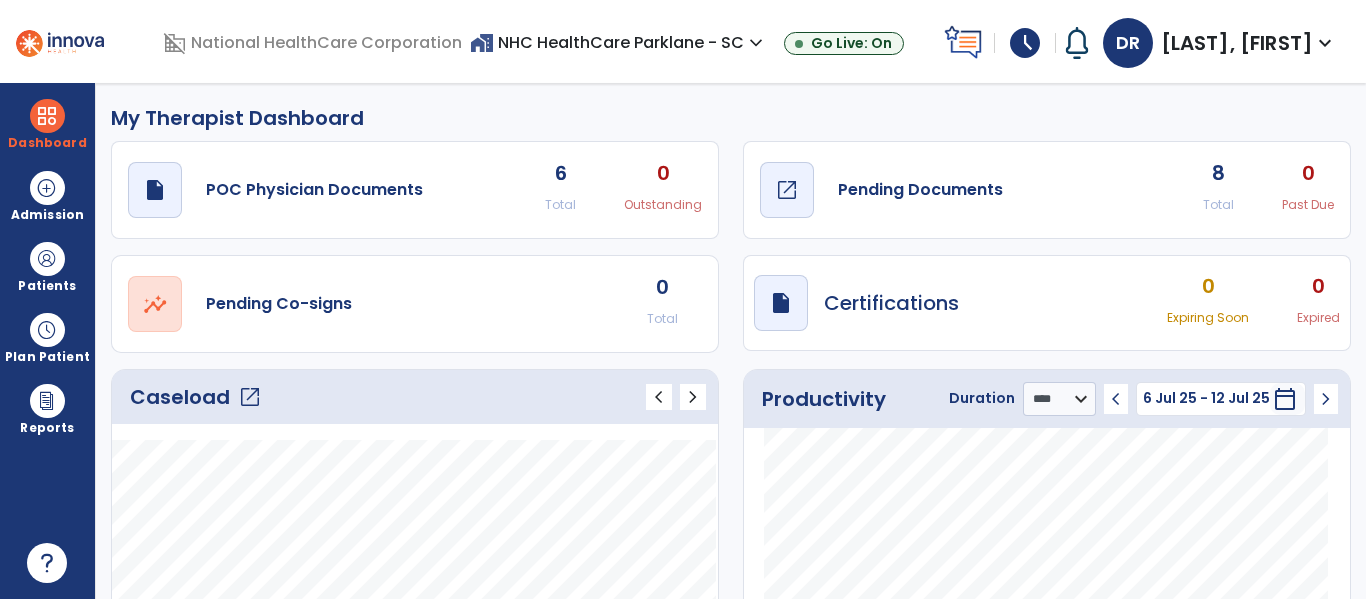 click on "draft   open_in_new  Pending Documents" 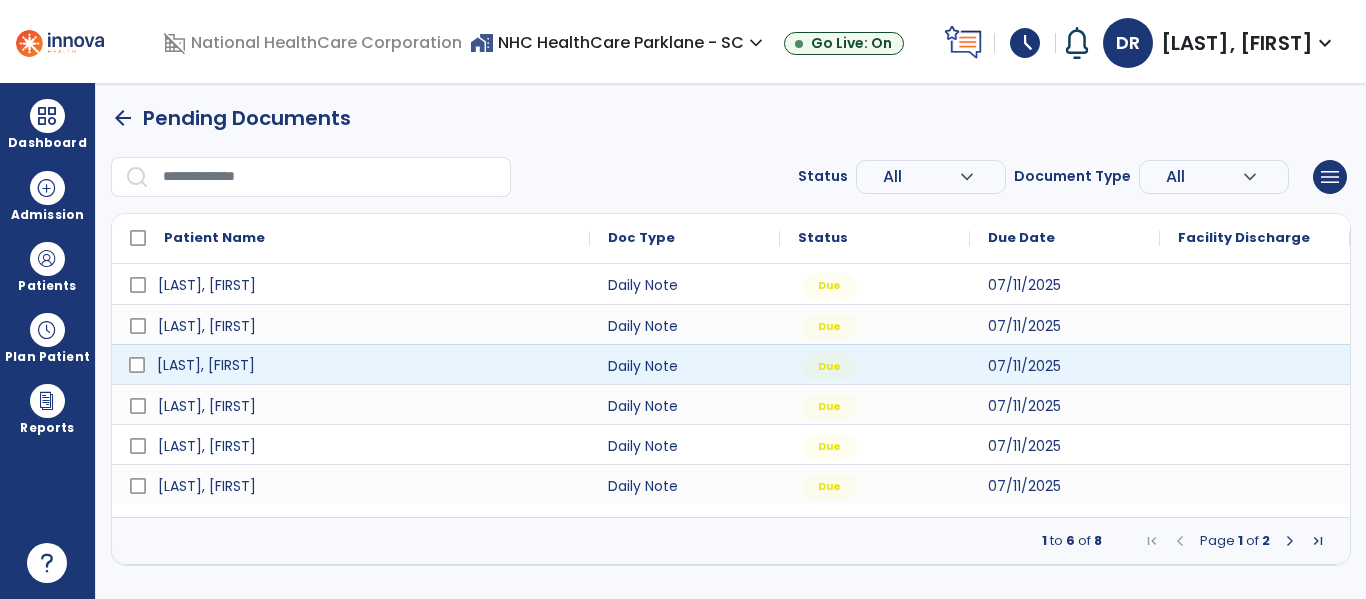 click on "[LAST], [FIRST]" at bounding box center [365, 365] 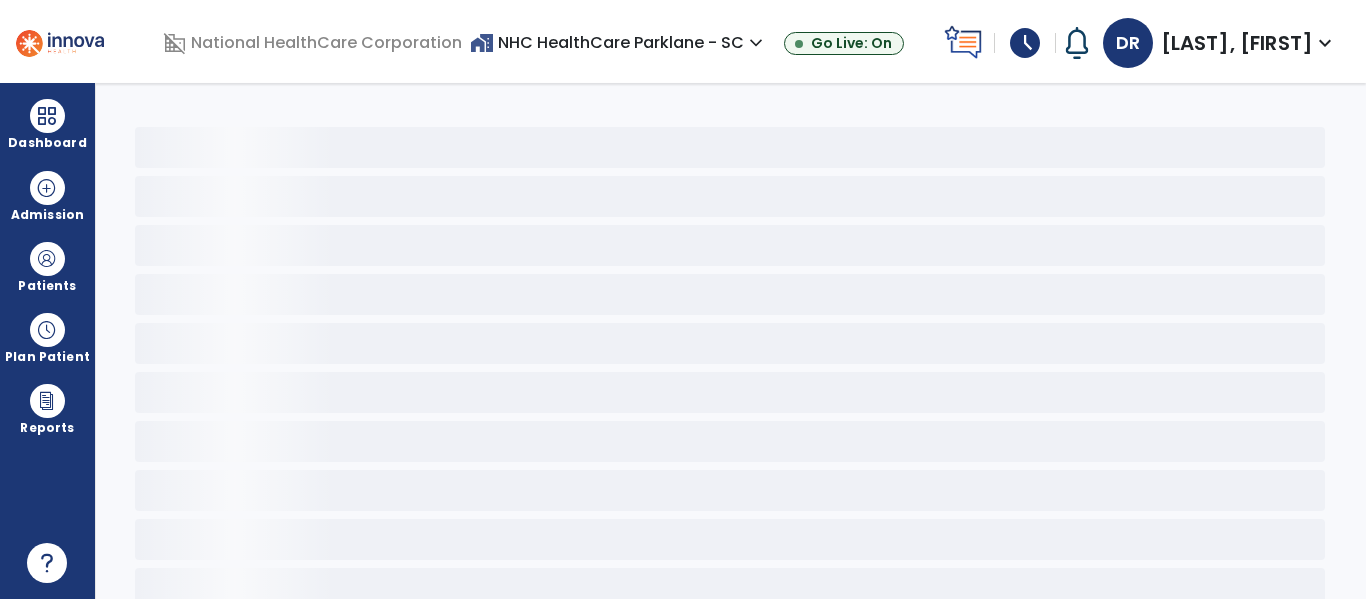click 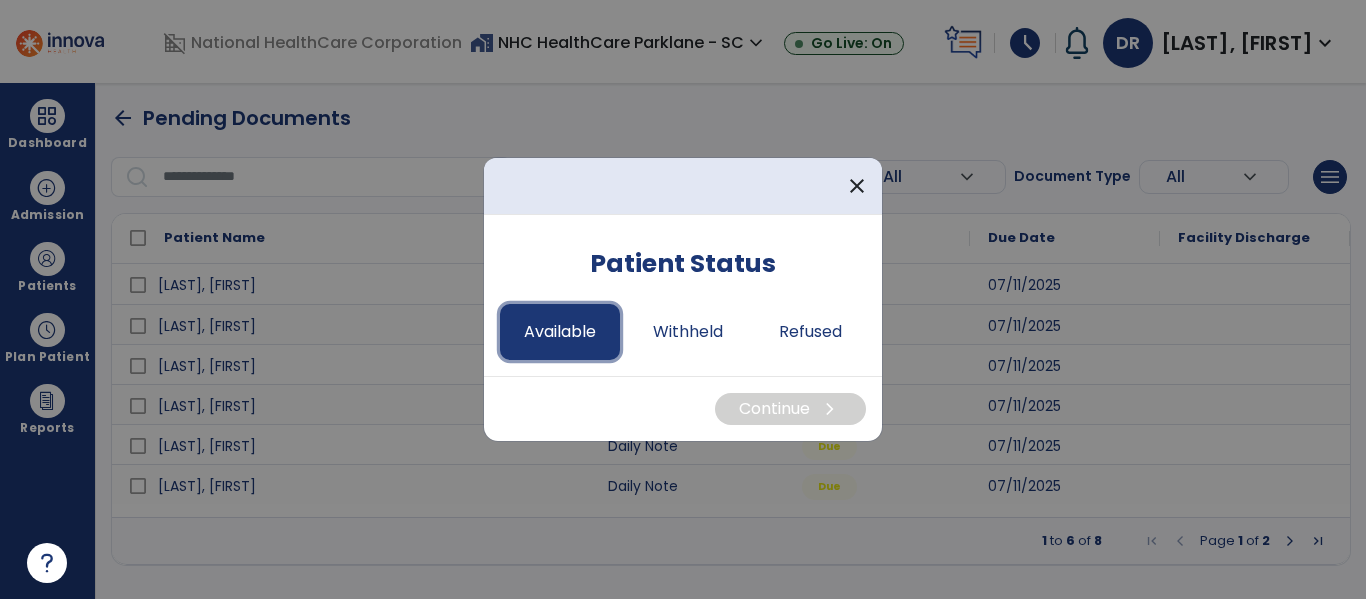 click on "Available" at bounding box center [560, 332] 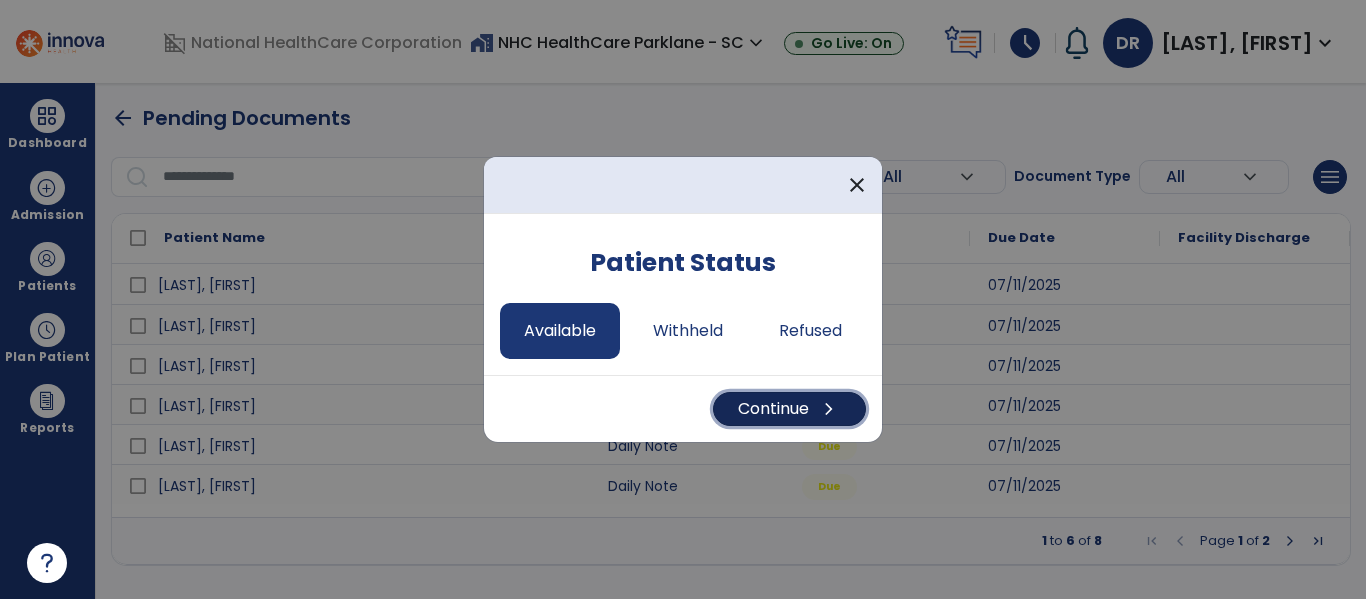 click on "Continue   chevron_right" at bounding box center [789, 409] 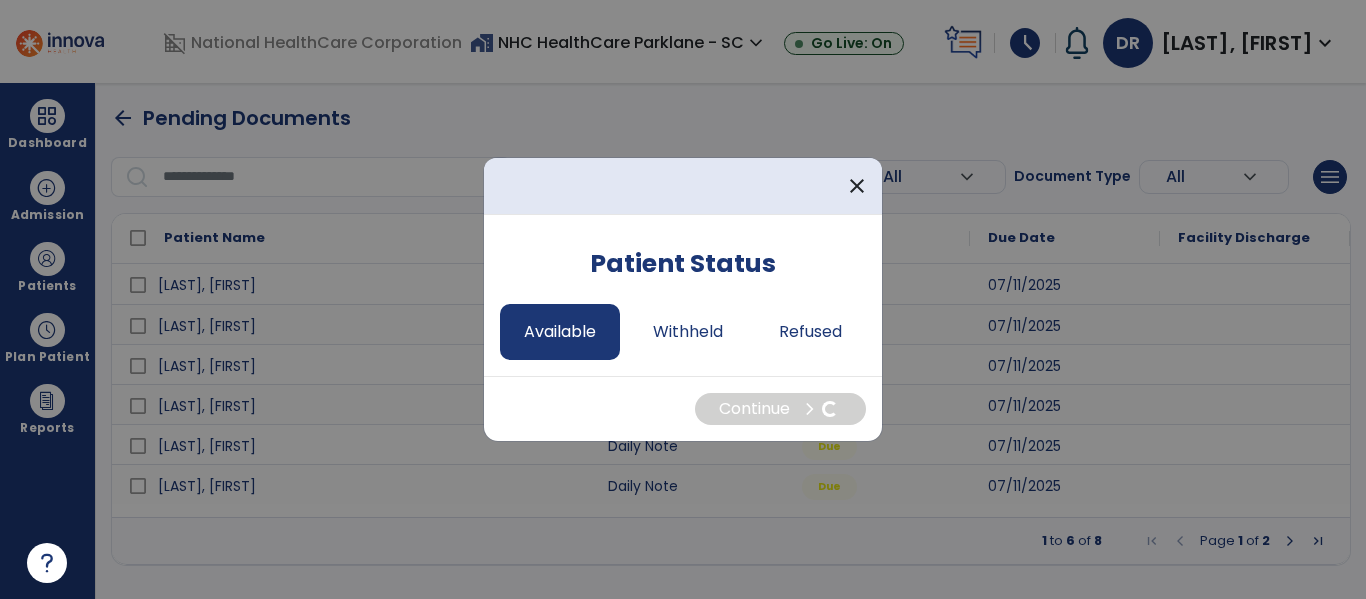 select on "*" 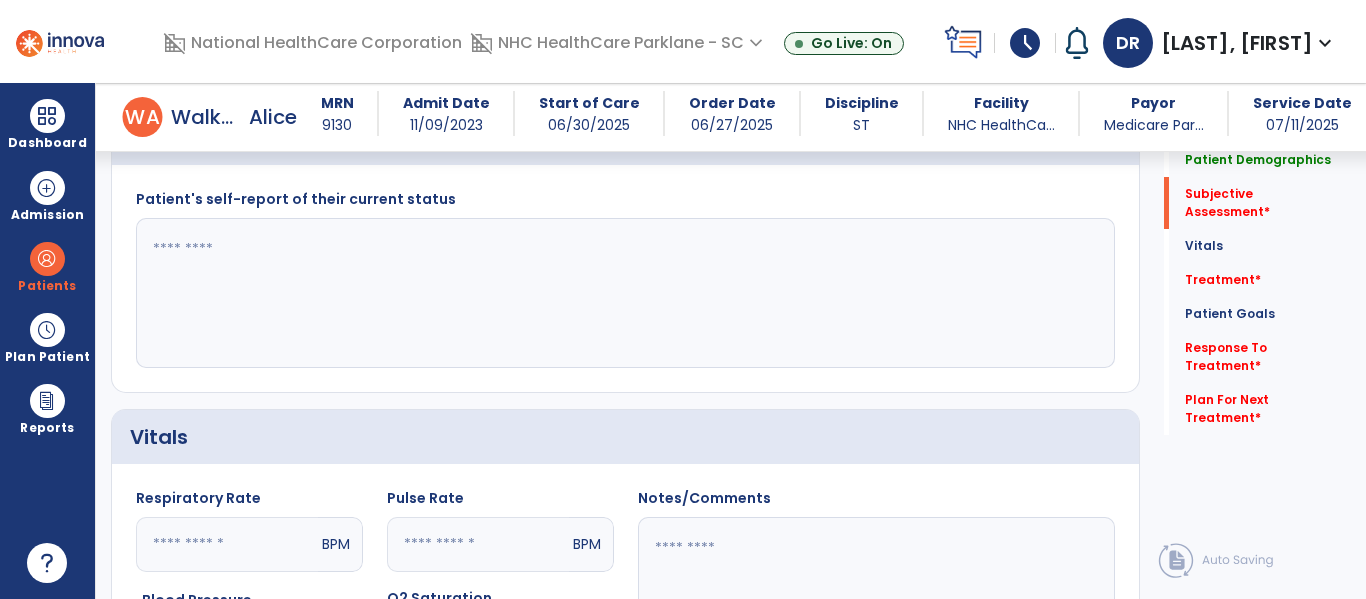 scroll, scrollTop: 1700, scrollLeft: 0, axis: vertical 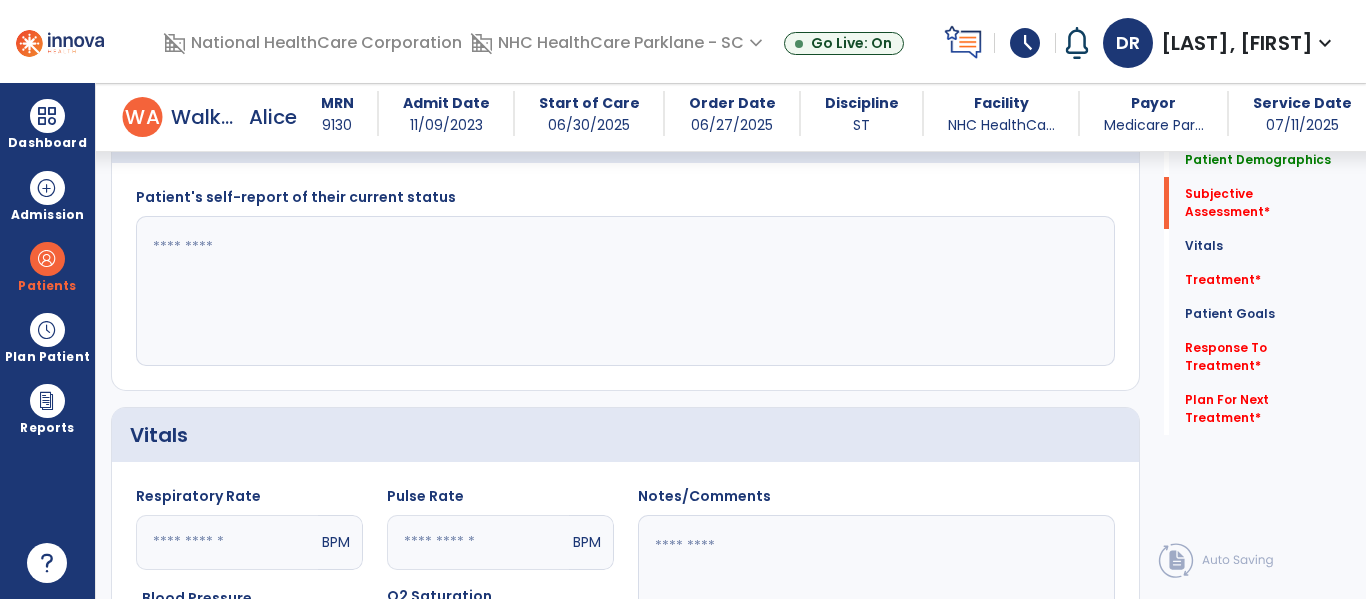click 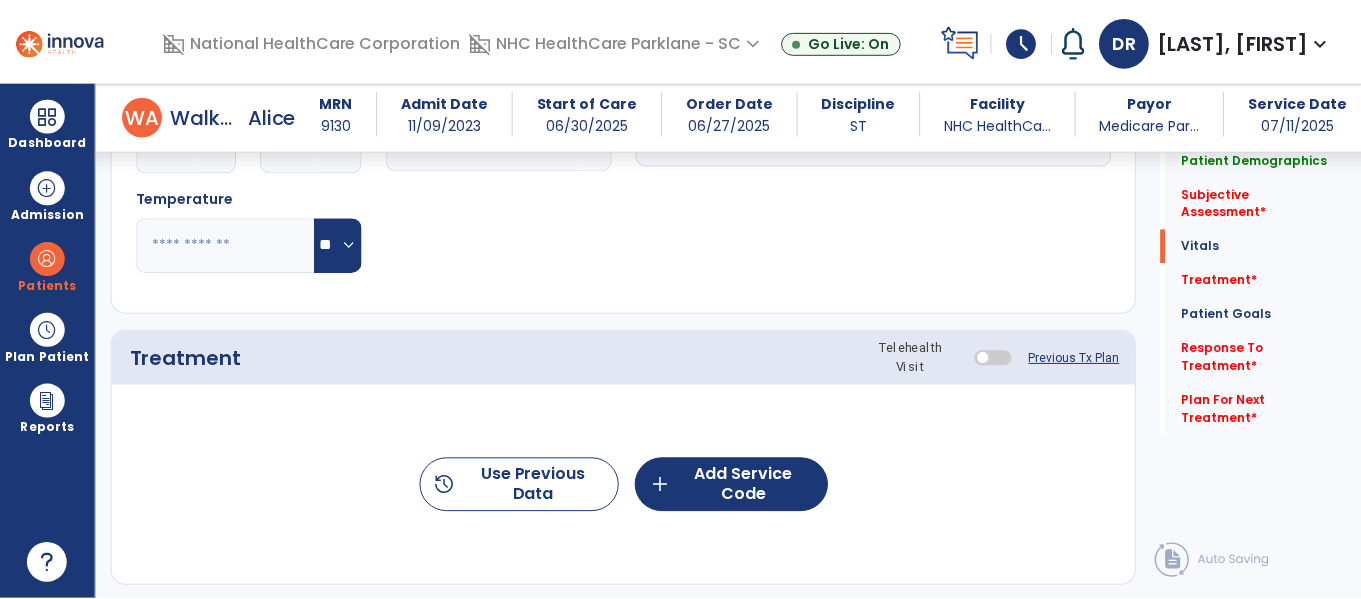 scroll, scrollTop: 2200, scrollLeft: 0, axis: vertical 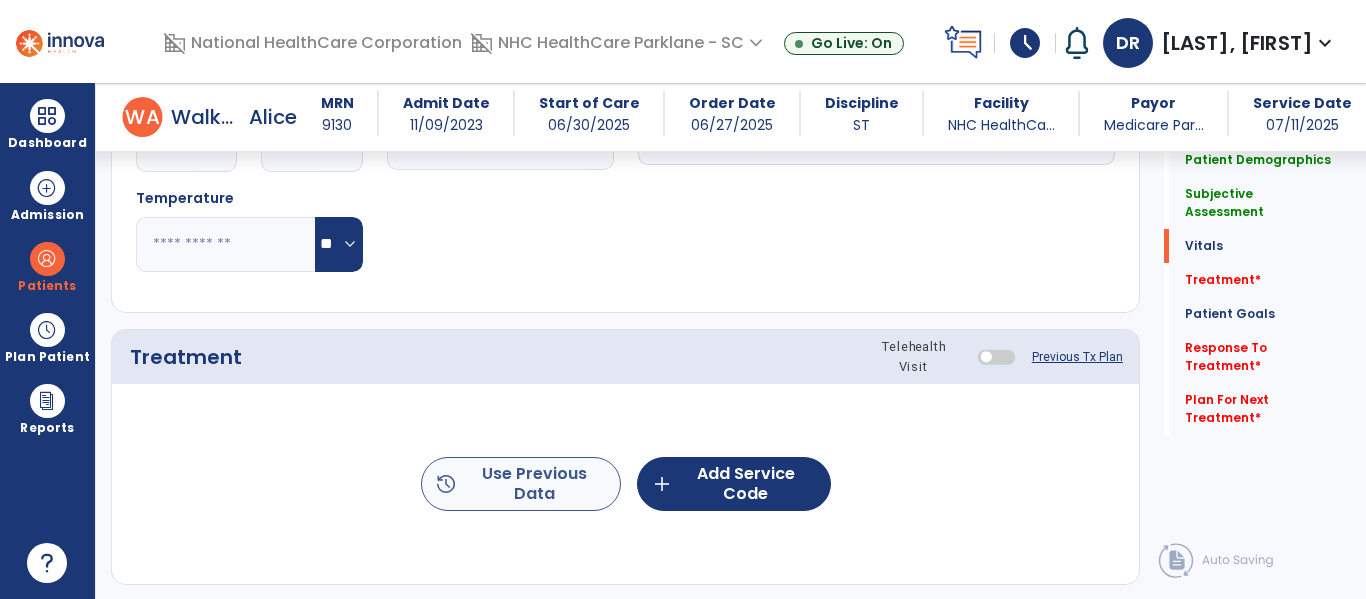 type on "**********" 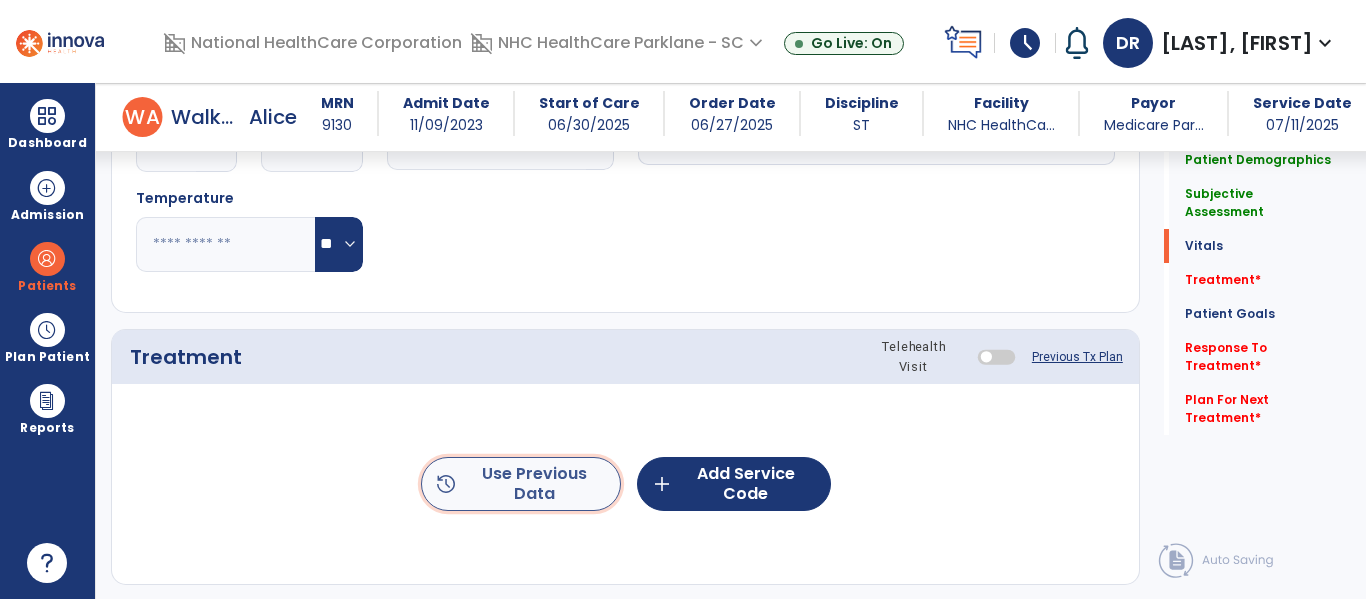 click on "history  Use Previous Data" 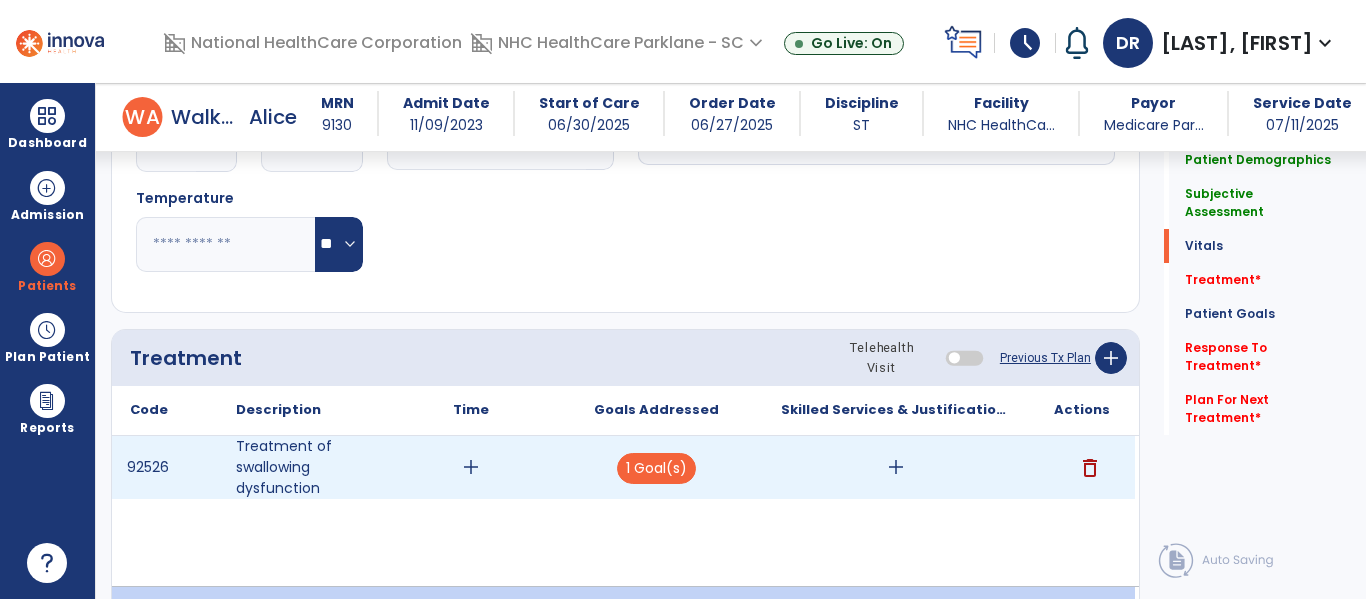 click on "add" at bounding box center [896, 467] 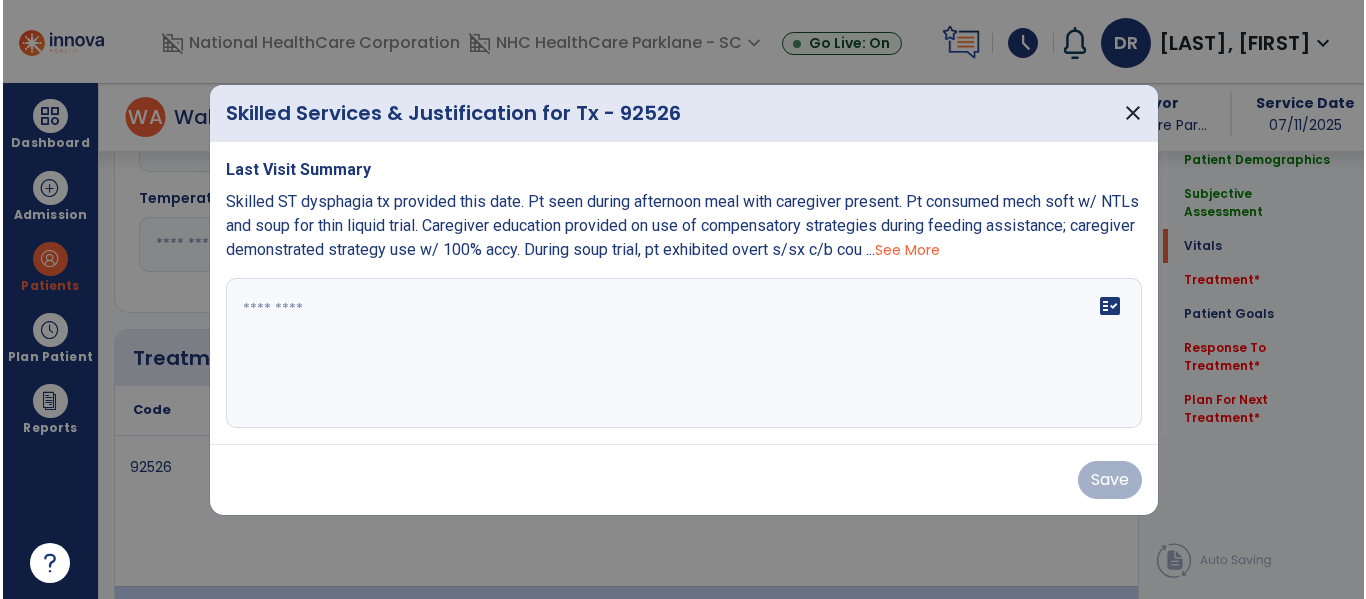 scroll, scrollTop: 2200, scrollLeft: 0, axis: vertical 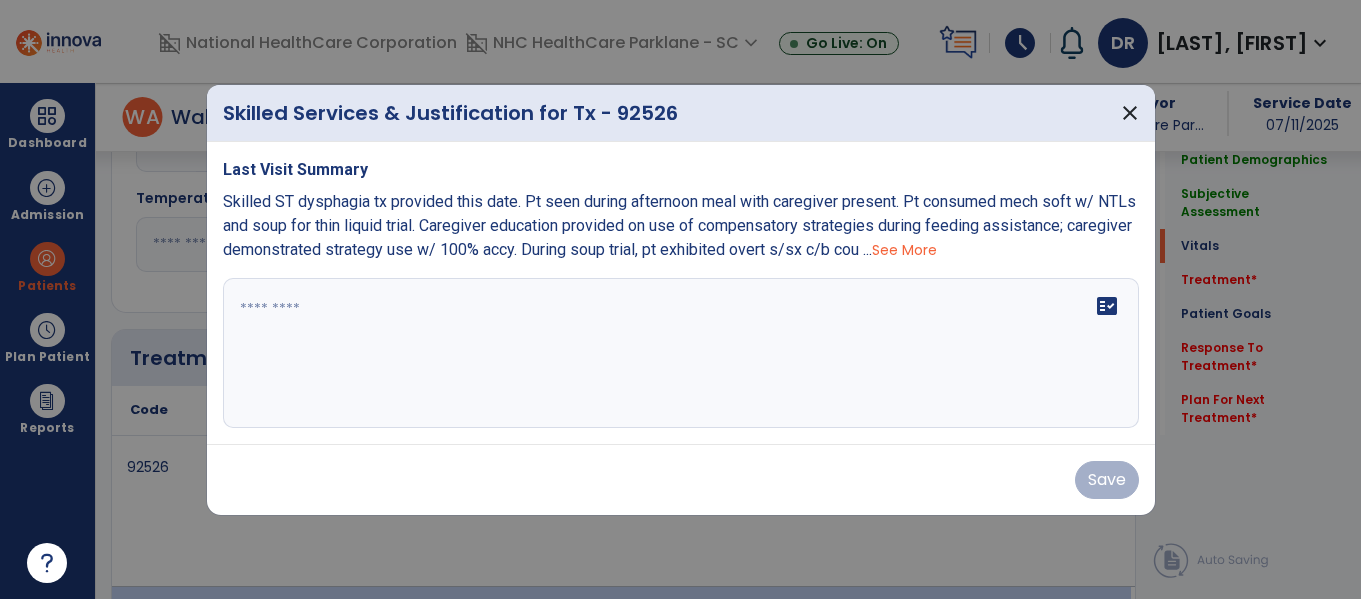click on "fact_check" at bounding box center (681, 353) 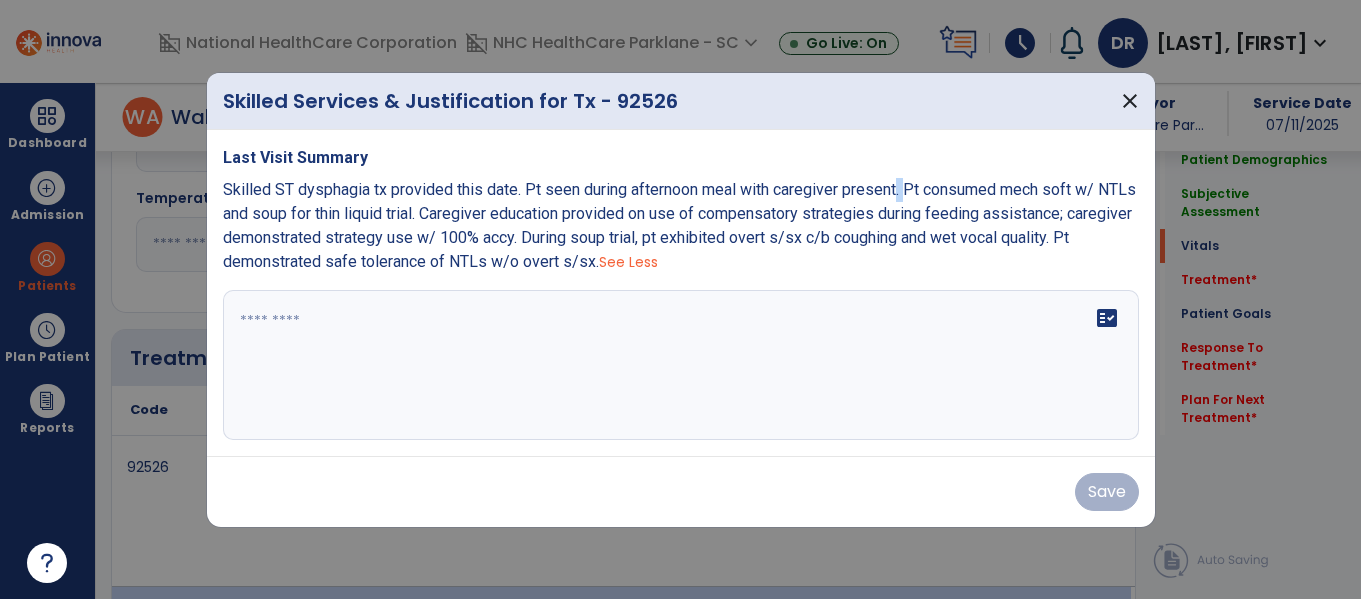 click on "Skilled ST dysphagia tx provided this date. Pt seen during afternoon meal with caregiver present. Pt consumed mech soft w/ NTLs and soup for thin liquid trial. Caregiver education provided on use of compensatory strategies during feeding assistance; caregiver demonstrated strategy use w/ 100% accy. During soup trial, pt exhibited overt s/sx c/b coughing and wet vocal quality. Pt demonstrated safe tolerance of NTLs w/o overt s/sx." at bounding box center [679, 225] 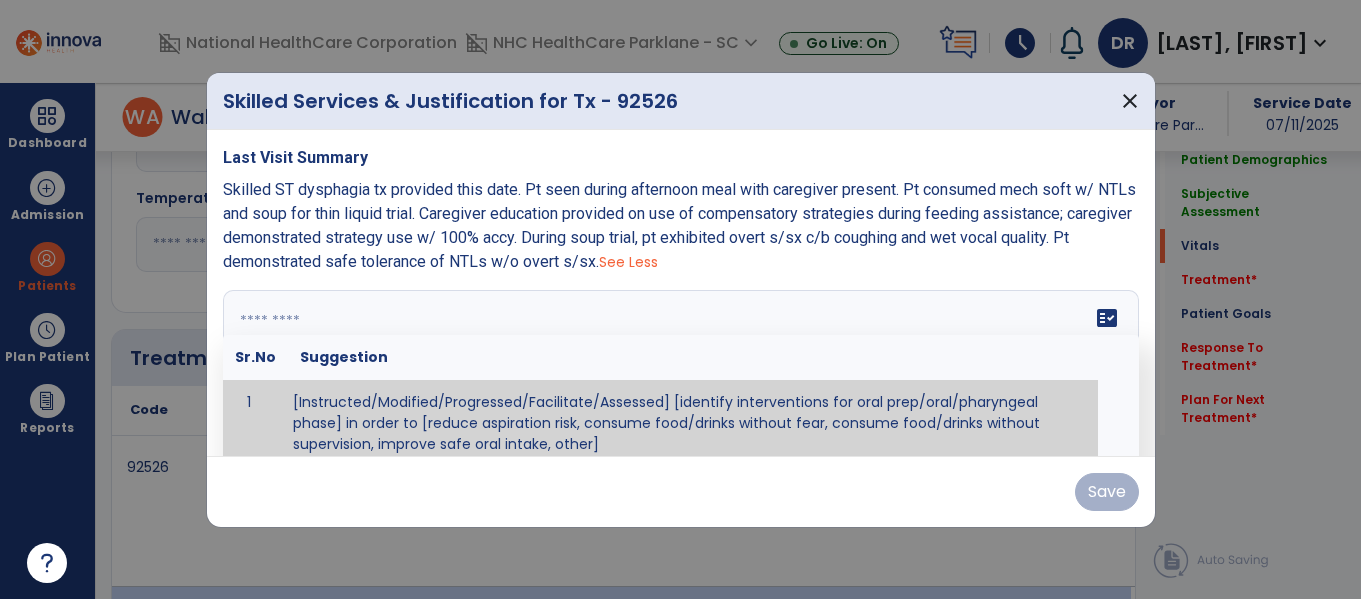click at bounding box center [678, 365] 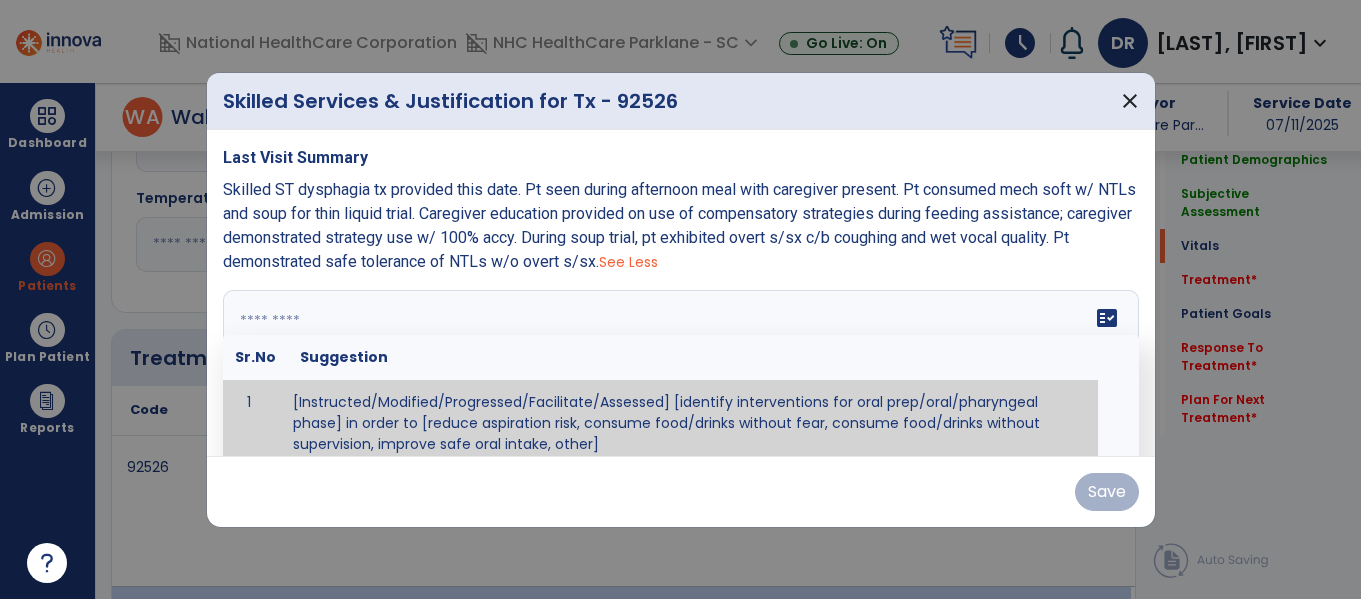 paste on "**********" 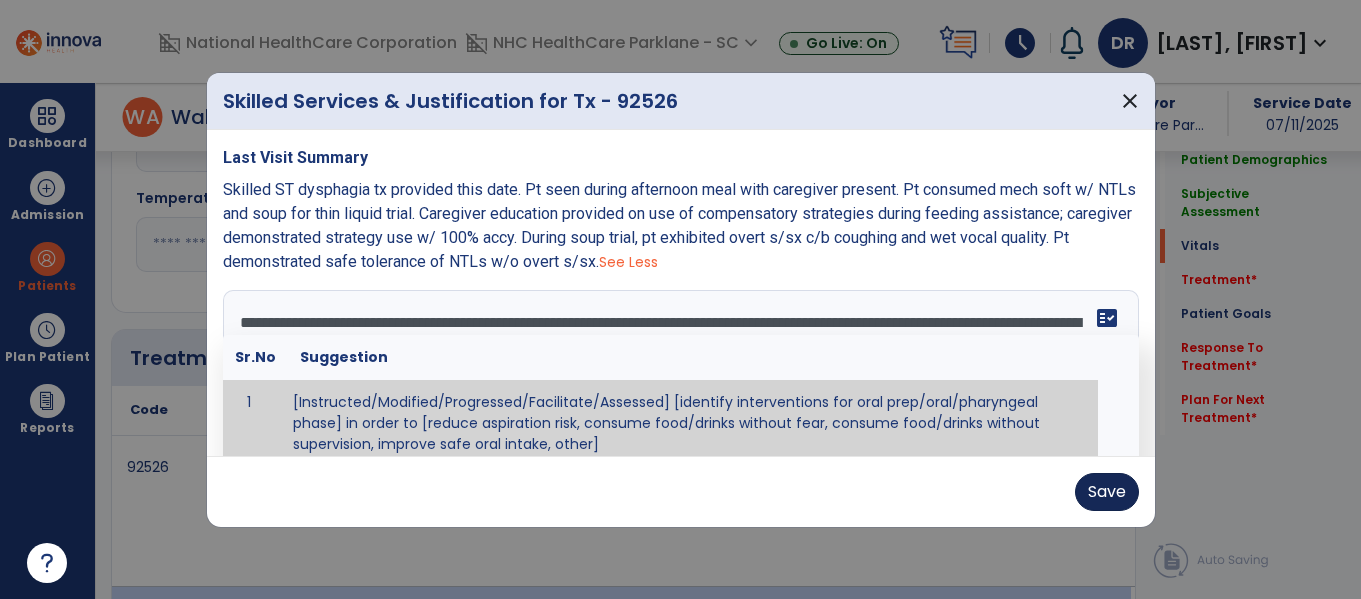 type on "**********" 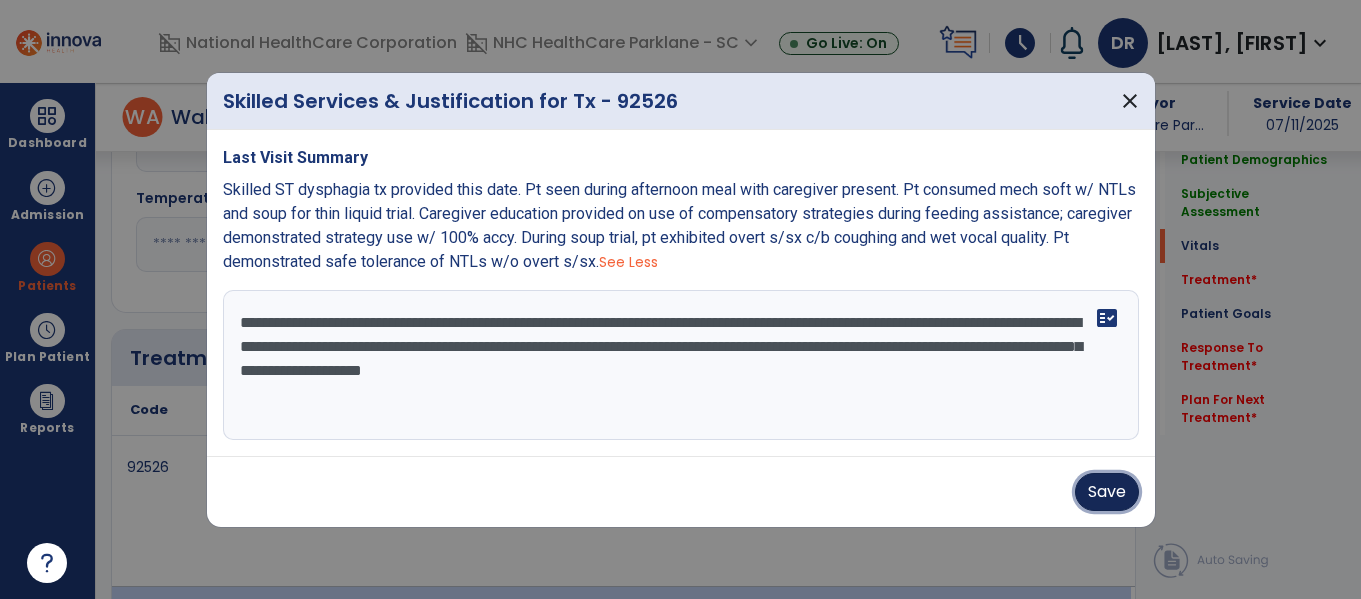 click on "Save" at bounding box center (1107, 492) 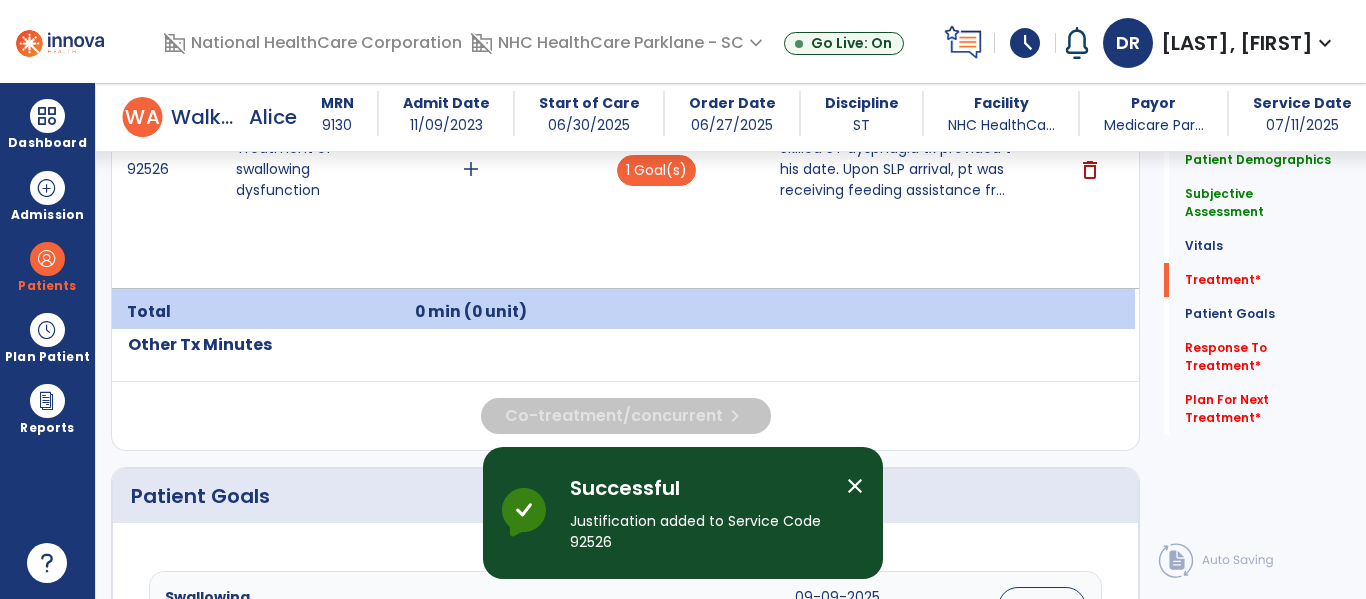 scroll, scrollTop: 2500, scrollLeft: 0, axis: vertical 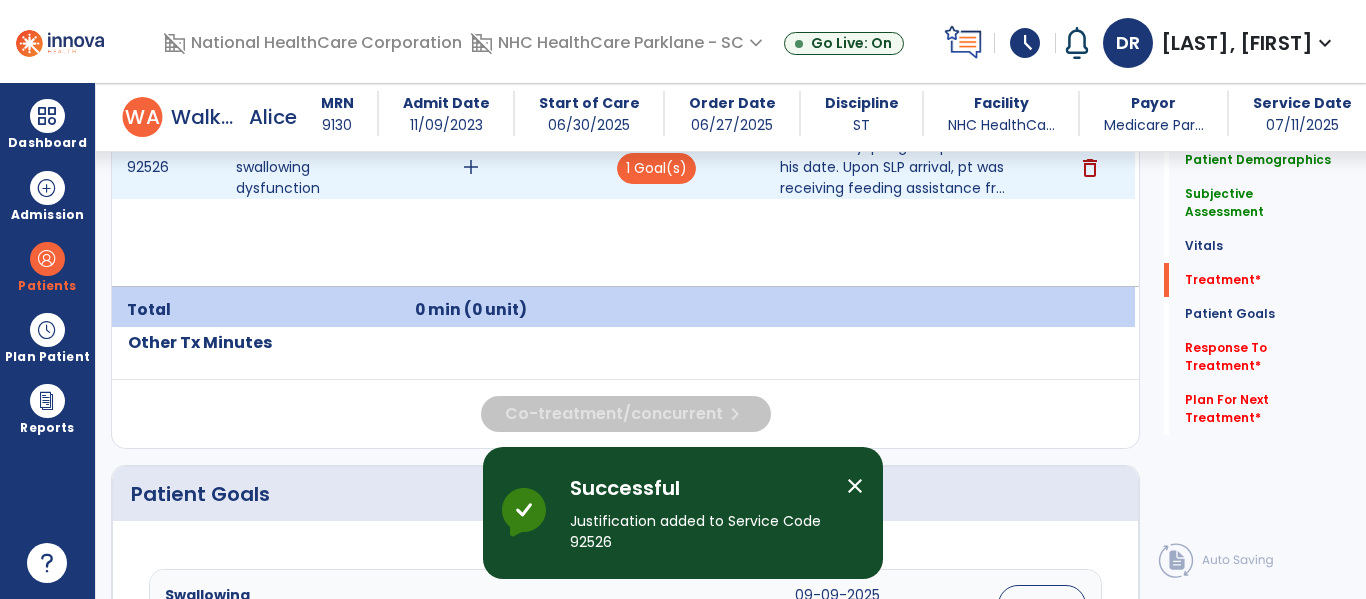 click on "add" at bounding box center (471, 167) 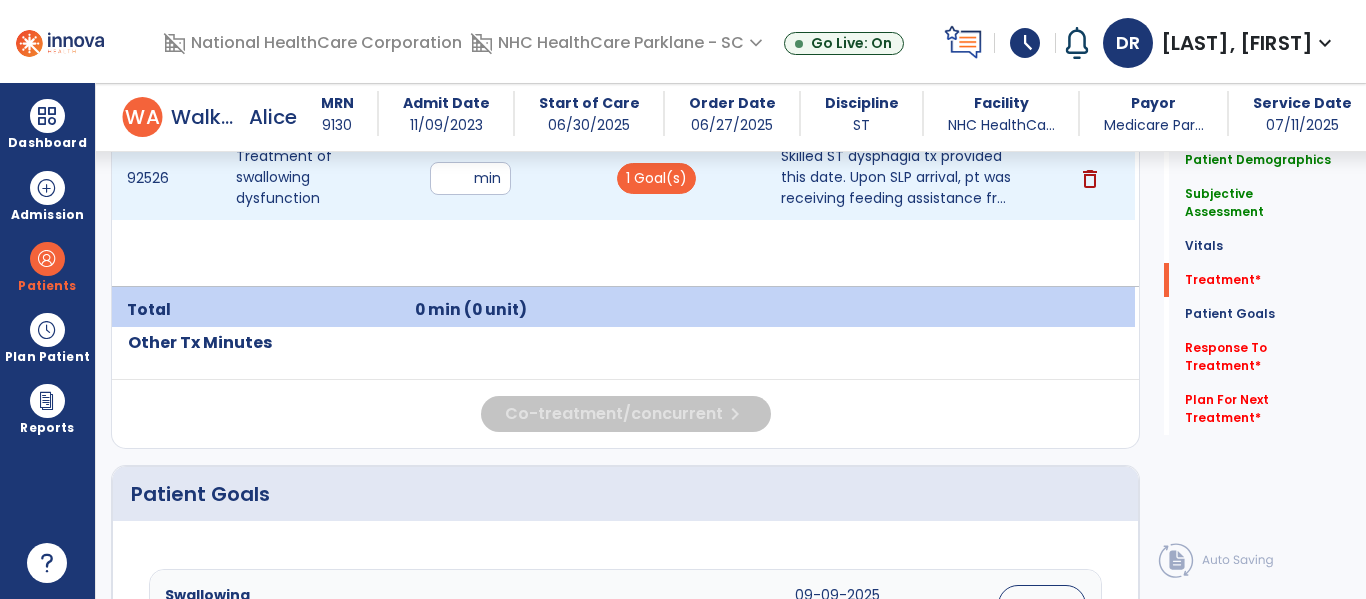 type on "**" 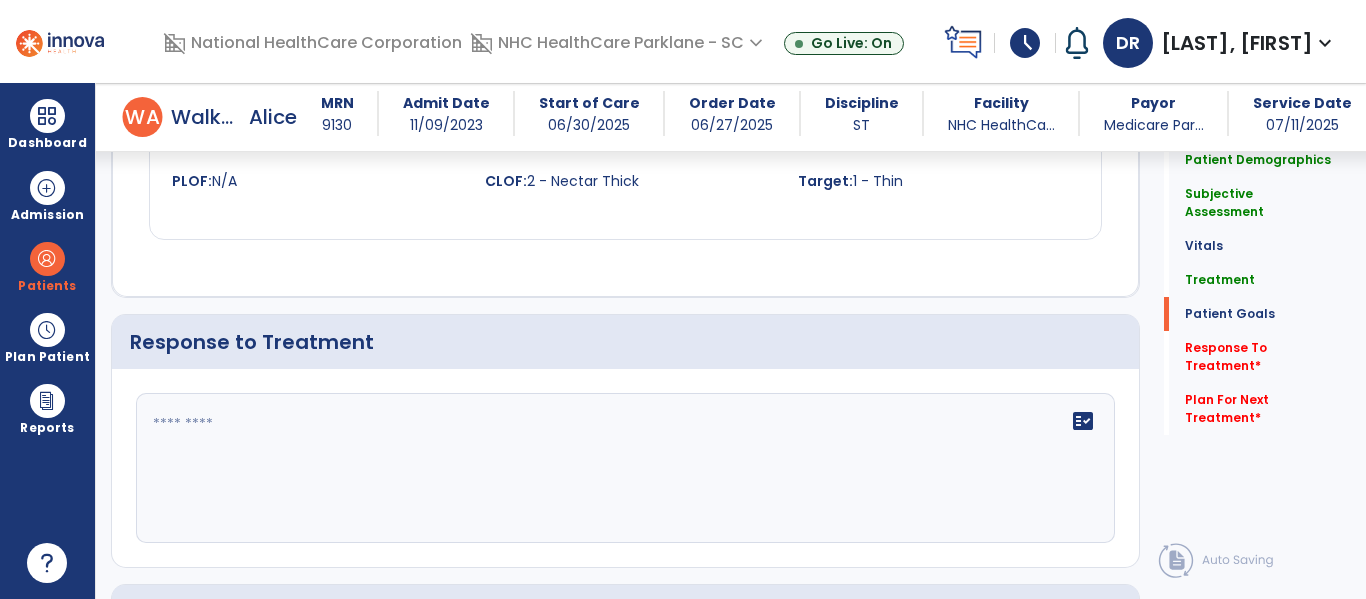 scroll, scrollTop: 3200, scrollLeft: 0, axis: vertical 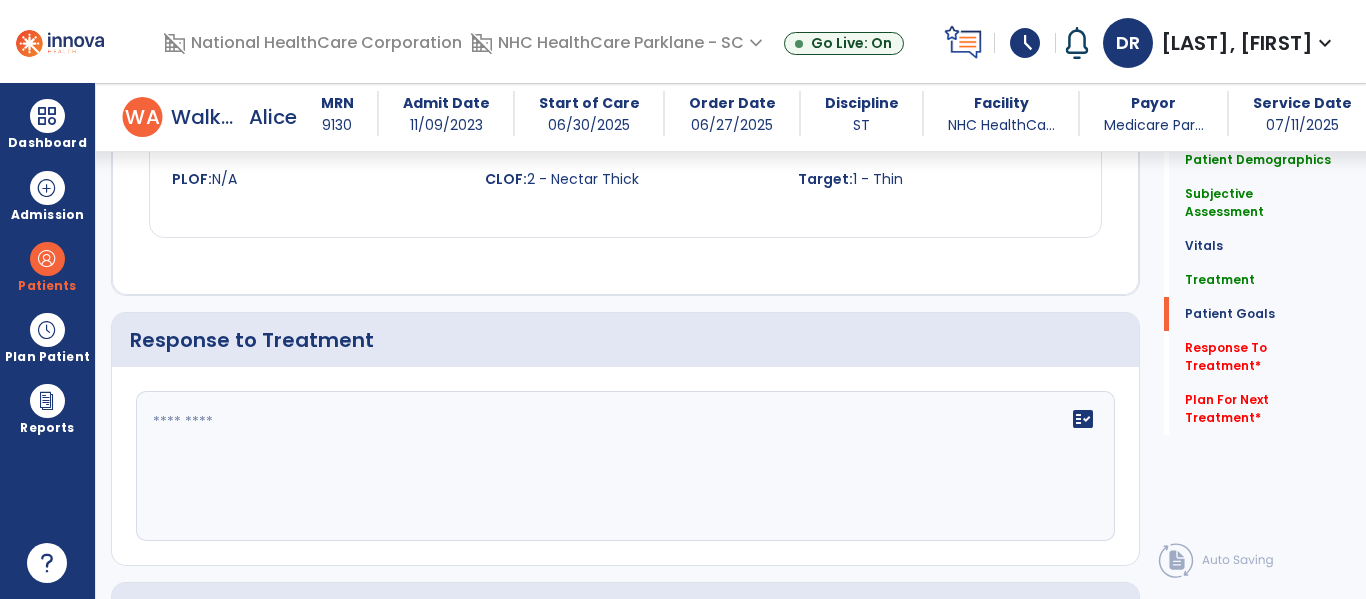 click 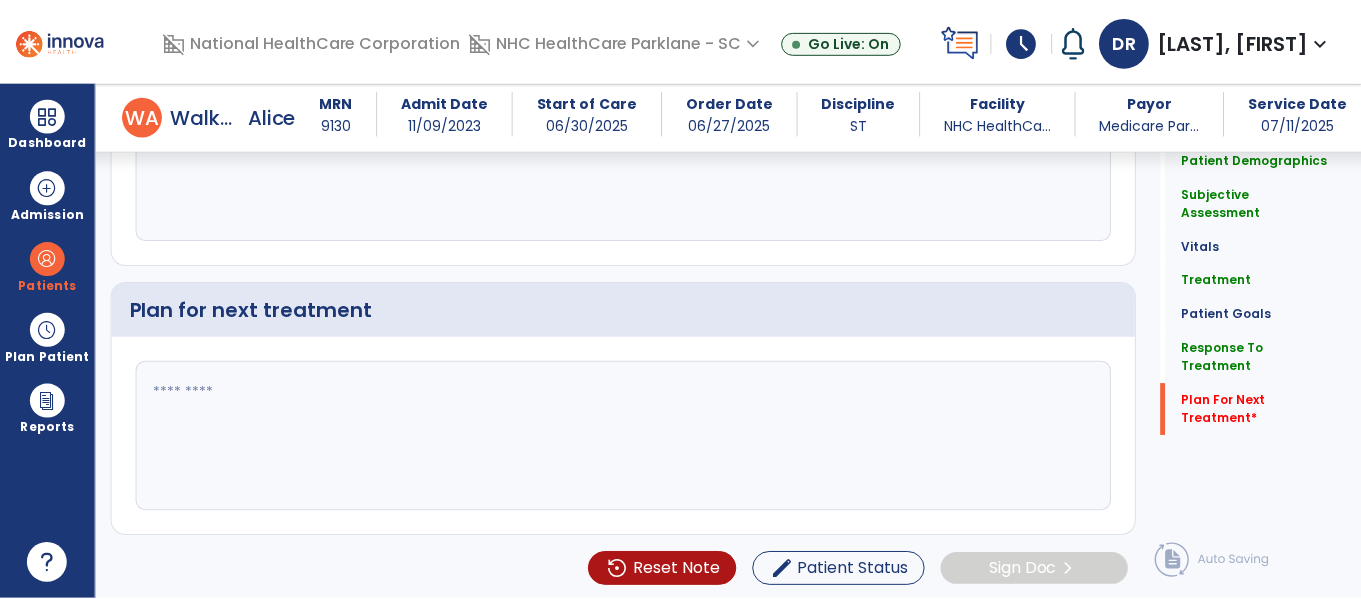 scroll, scrollTop: 3504, scrollLeft: 0, axis: vertical 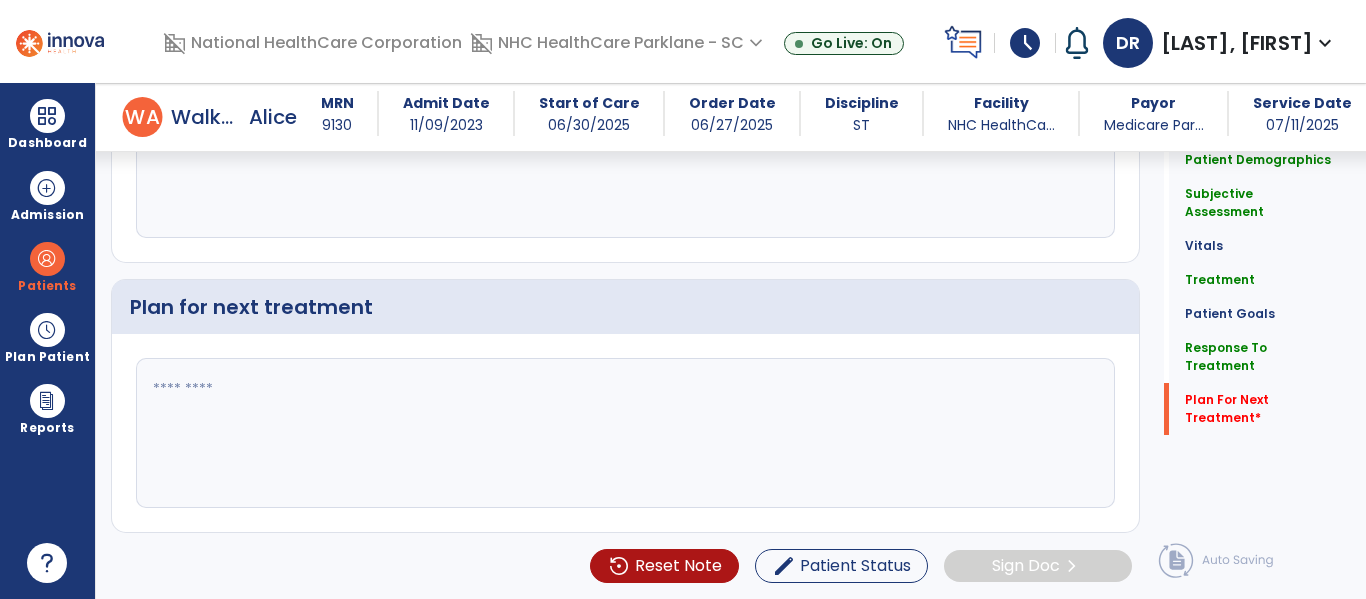 type on "**********" 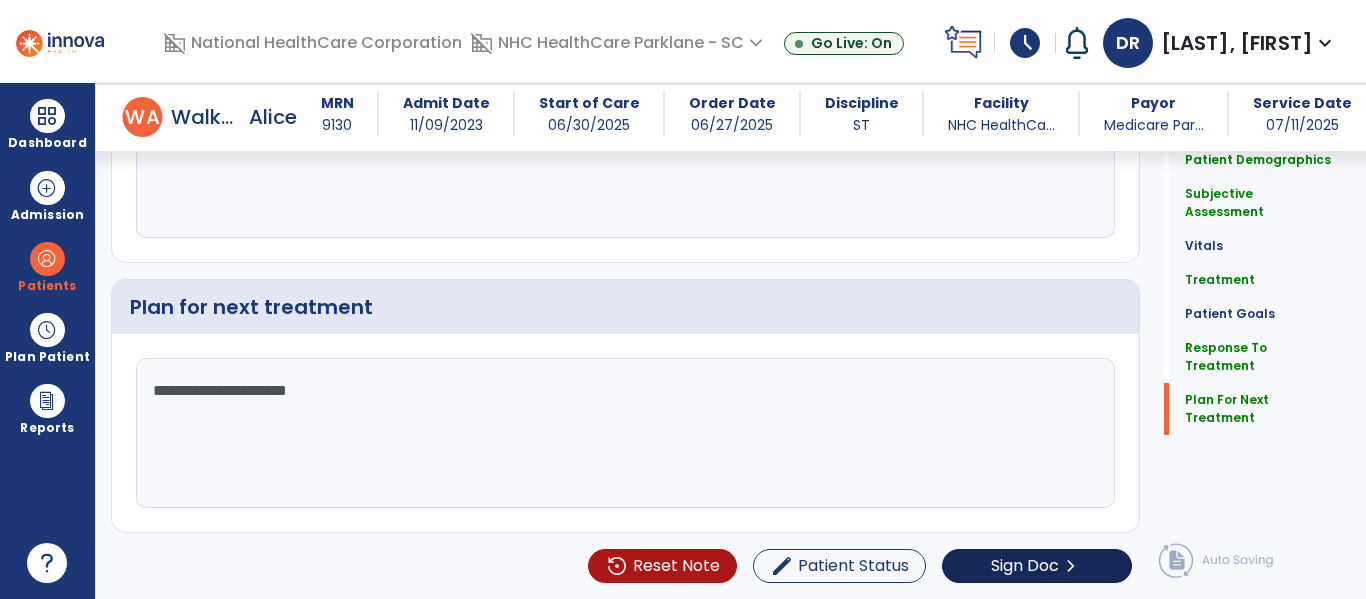 type on "**********" 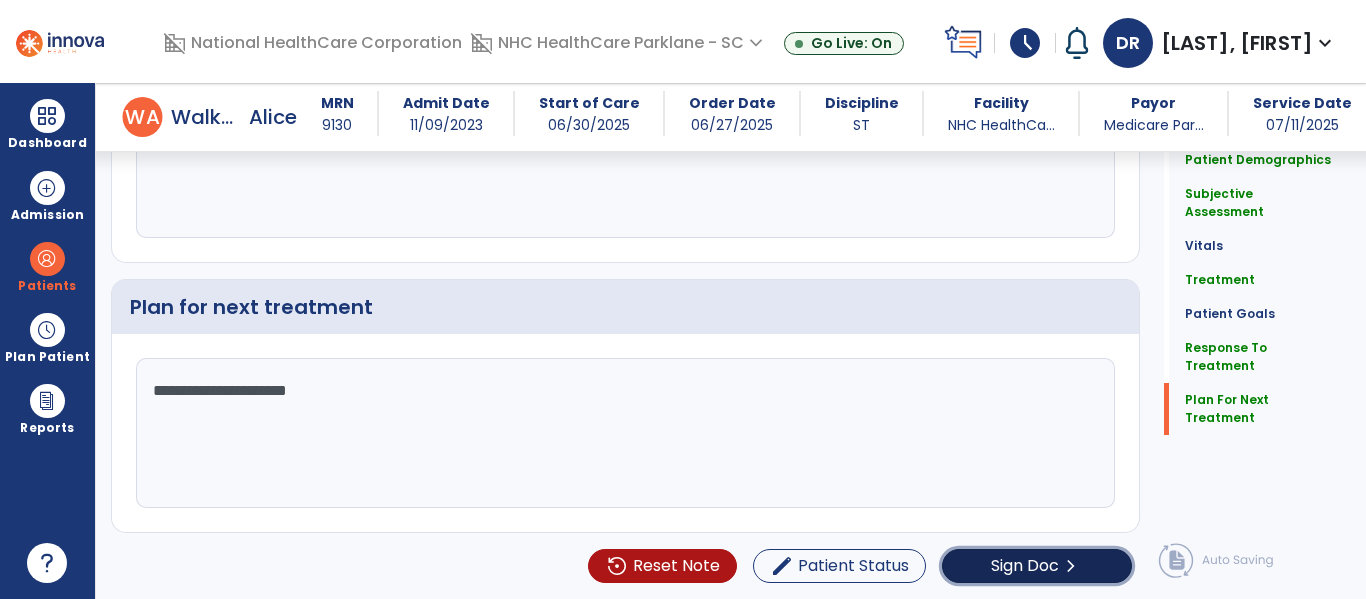 click on "Sign Doc" 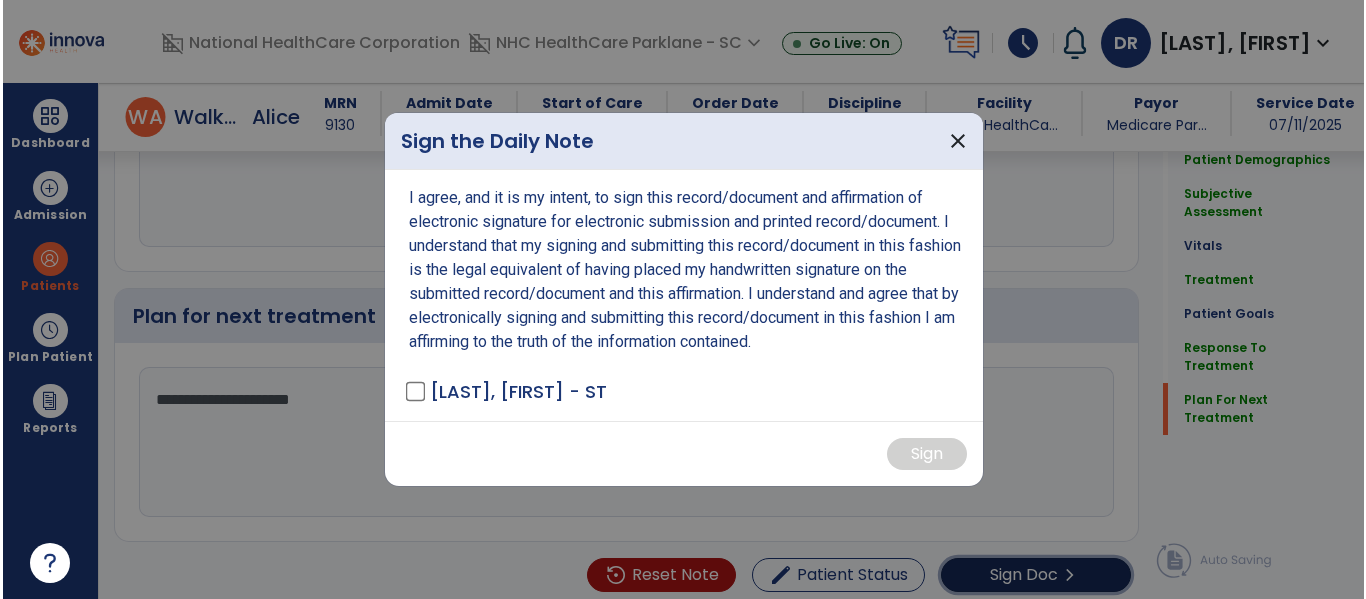scroll, scrollTop: 3504, scrollLeft: 0, axis: vertical 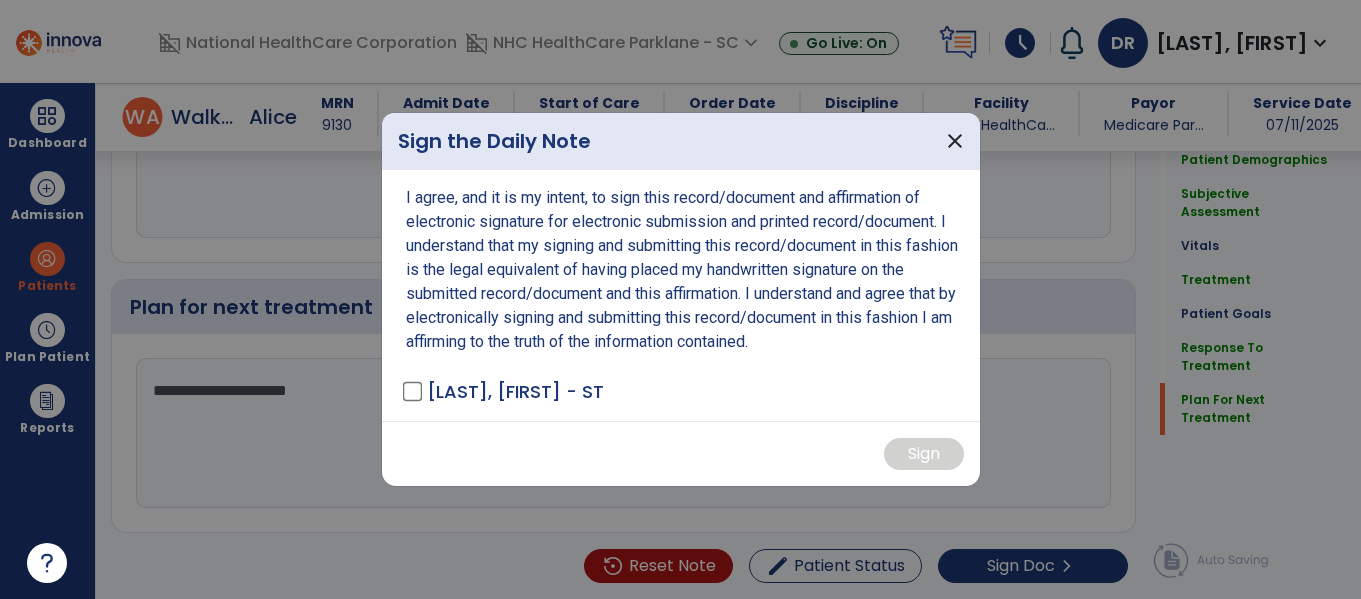 click on "[POSTAL_CODE] Speech/hearing therapy  ** min  3 Goal(s)  Skilled ST cognitive-linguistic tx provided this date and completion of D/C summary. Pt's sister pre...  delete" at bounding box center (505, 391) 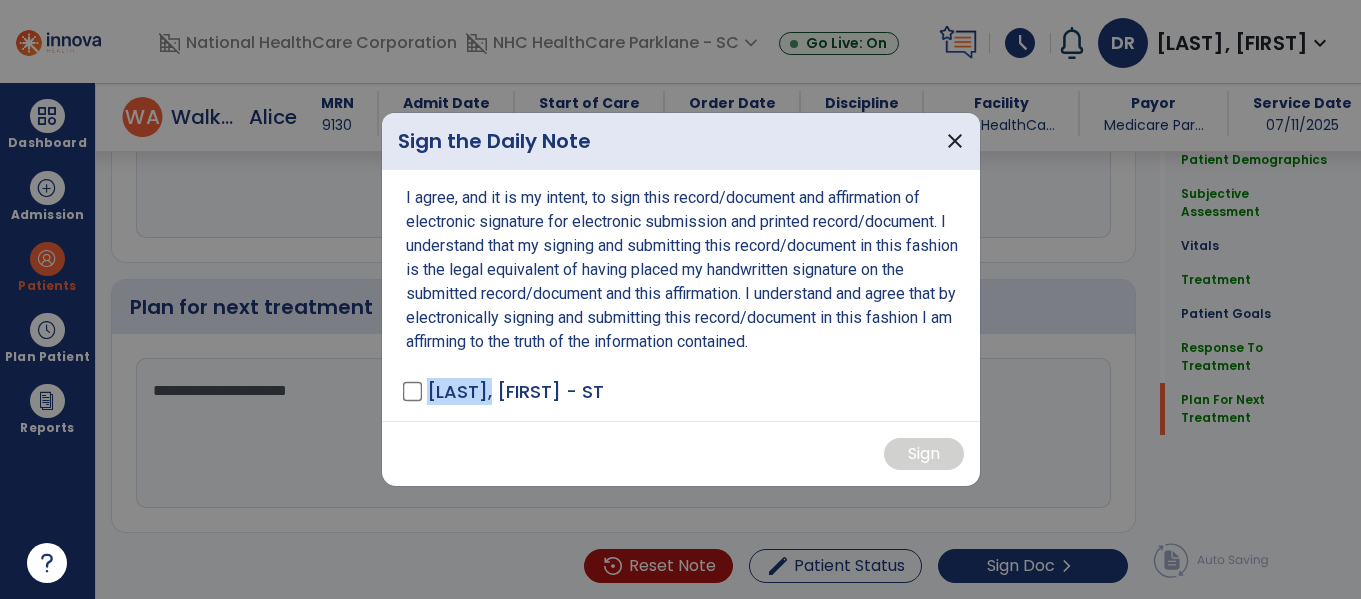 click on "[POSTAL_CODE] Speech/hearing therapy  ** min  3 Goal(s)  Skilled ST cognitive-linguistic tx provided this date and completion of D/C summary. Pt's sister pre...  delete" at bounding box center [505, 391] 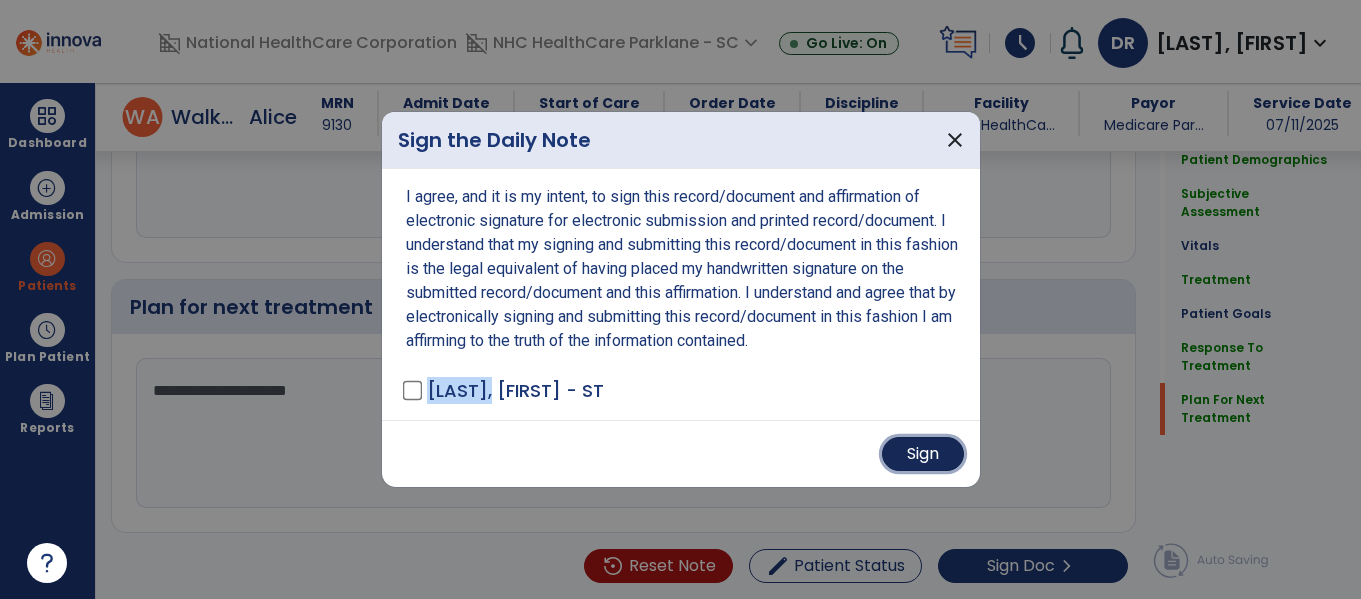 click on "Sign" at bounding box center [923, 454] 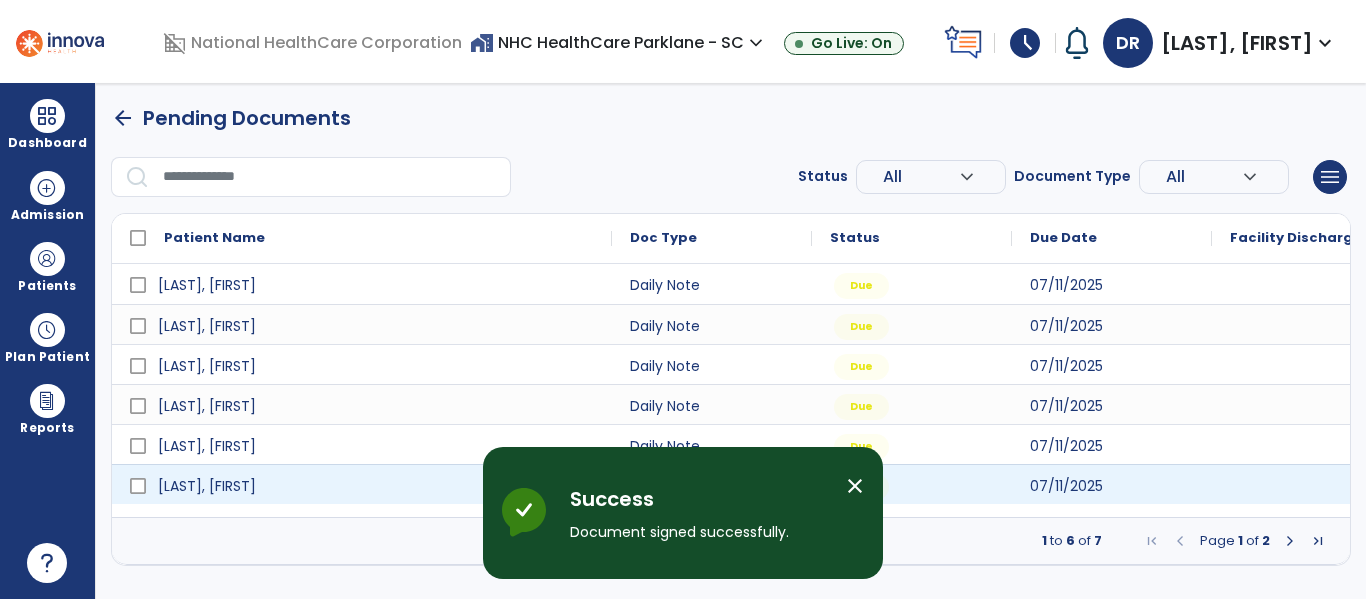scroll, scrollTop: 0, scrollLeft: 0, axis: both 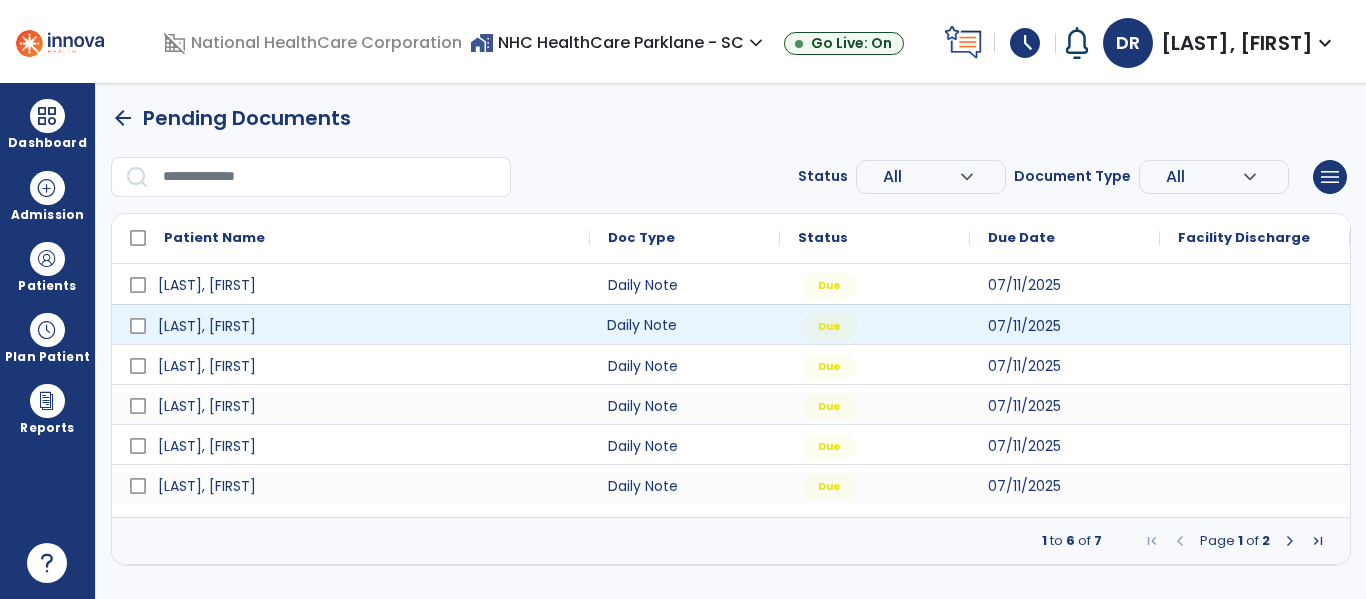 click on "Daily Note" at bounding box center [685, 324] 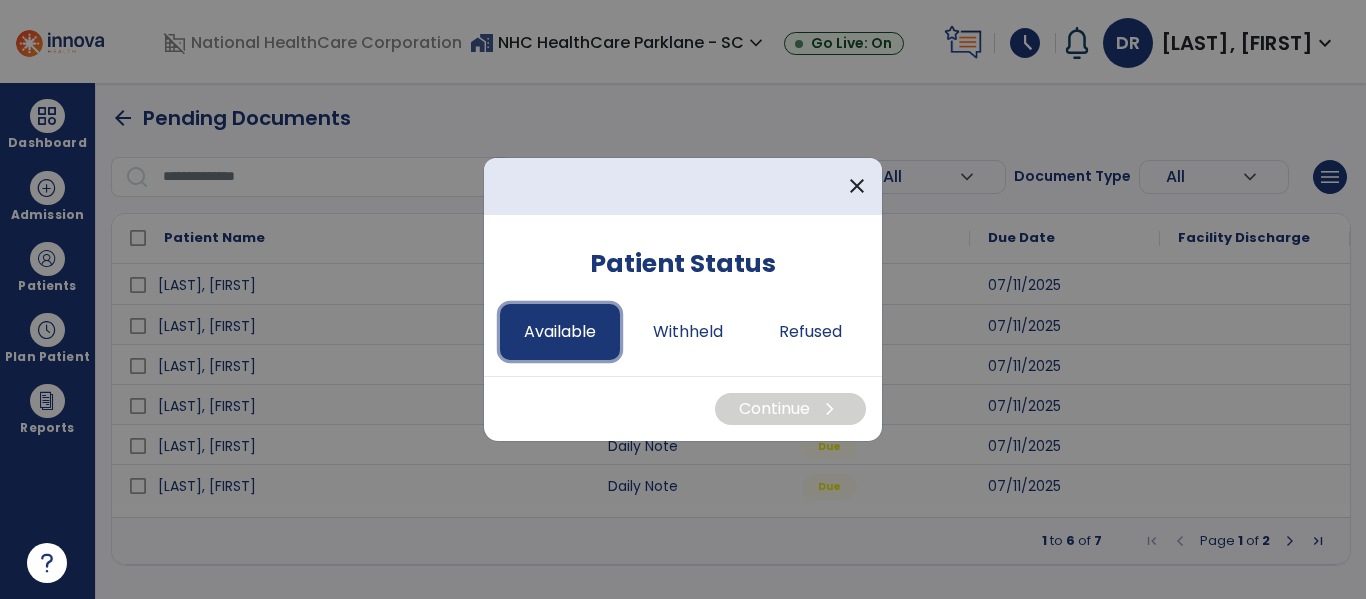 click on "Available" at bounding box center (560, 332) 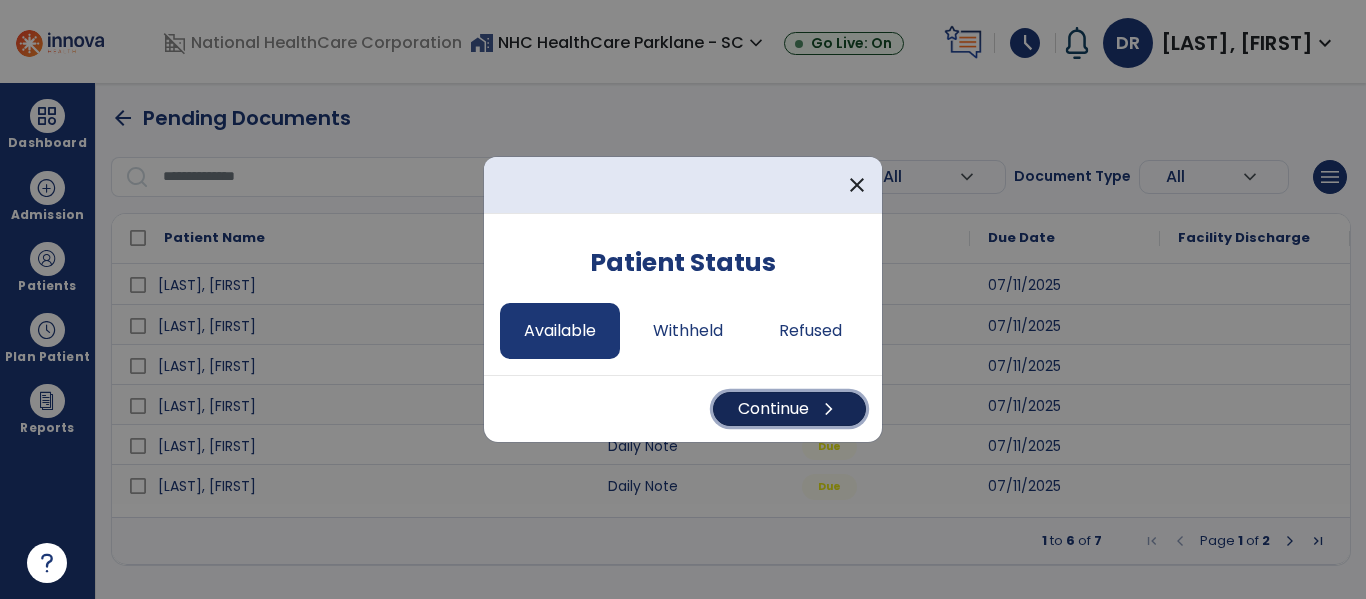 click on "Continue   chevron_right" at bounding box center (789, 409) 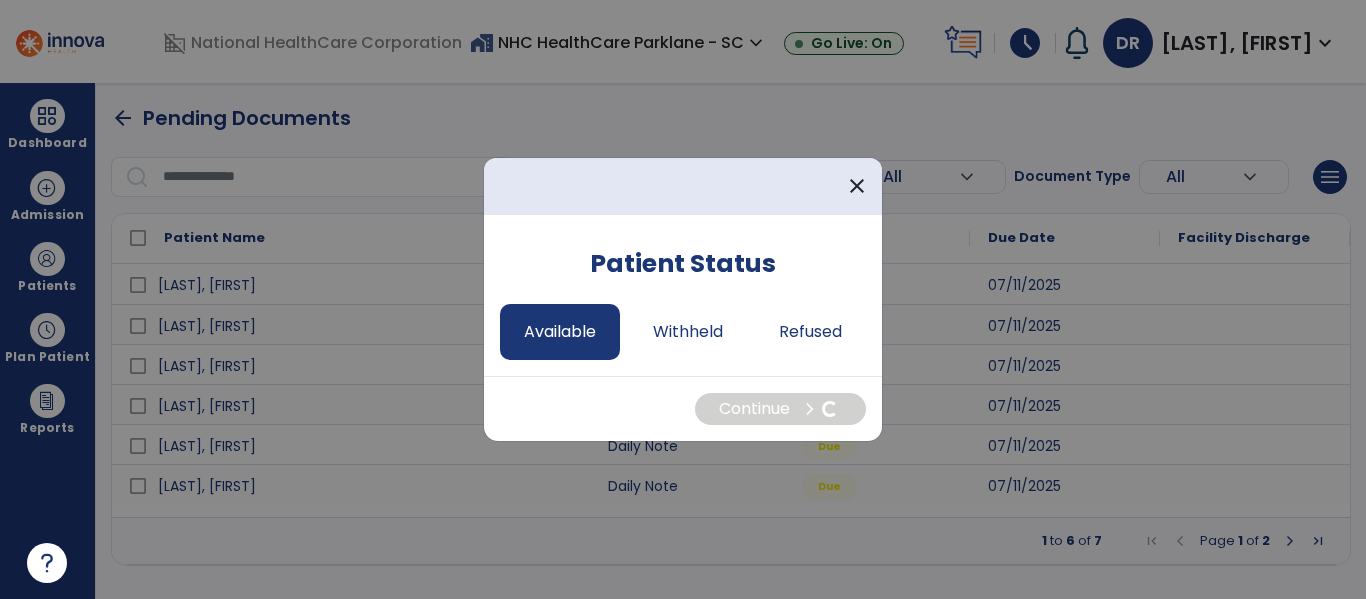 select on "*" 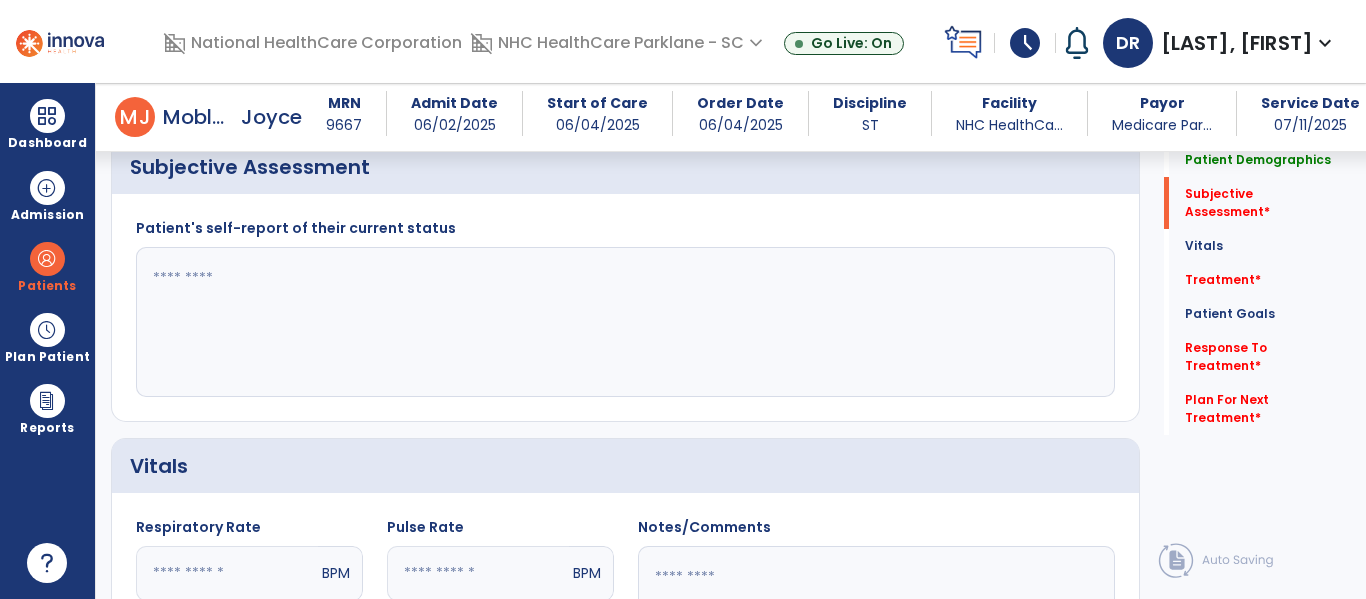 scroll, scrollTop: 500, scrollLeft: 0, axis: vertical 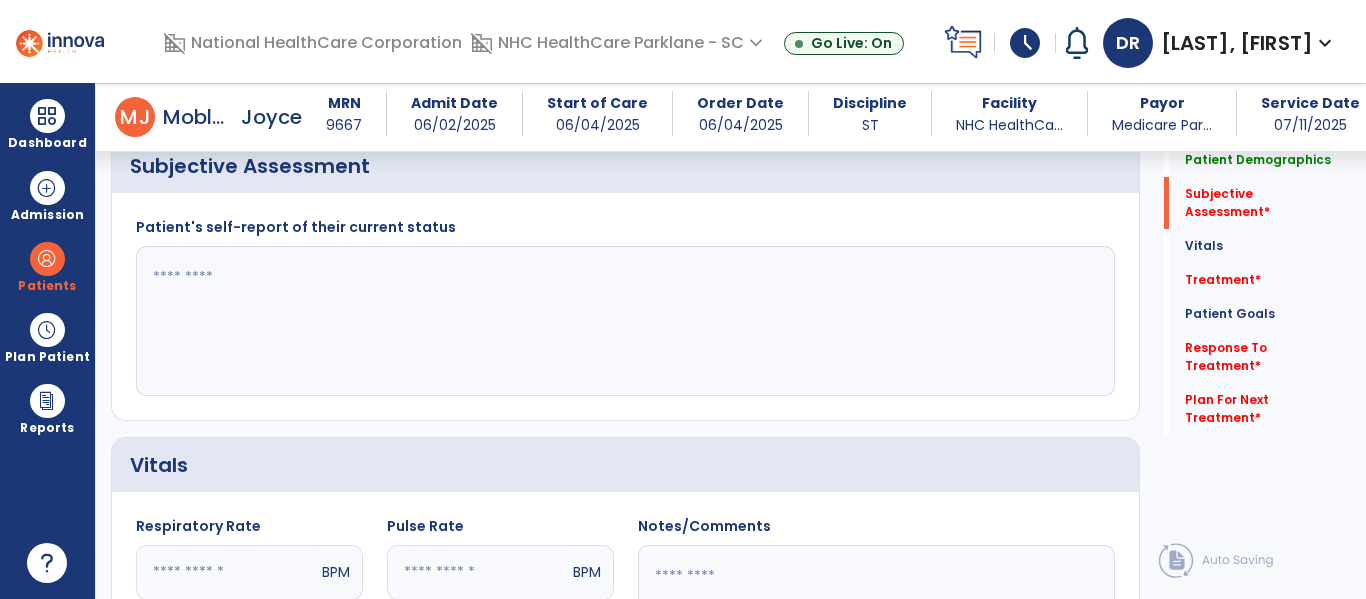 click 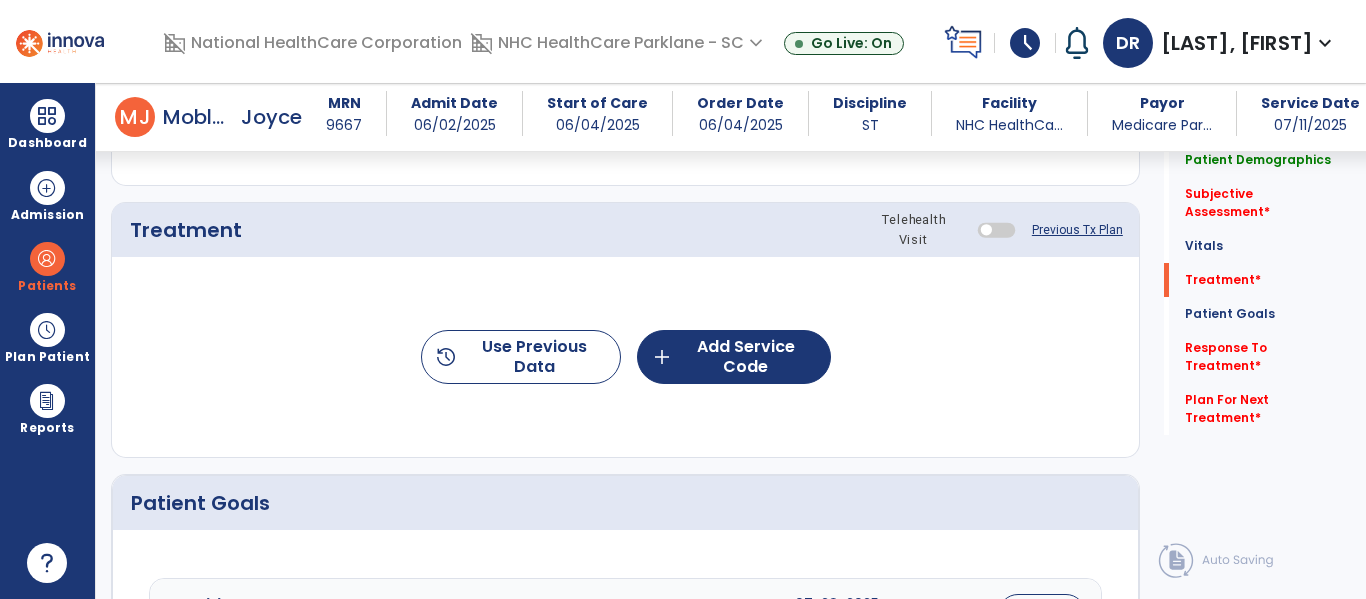 scroll, scrollTop: 1200, scrollLeft: 0, axis: vertical 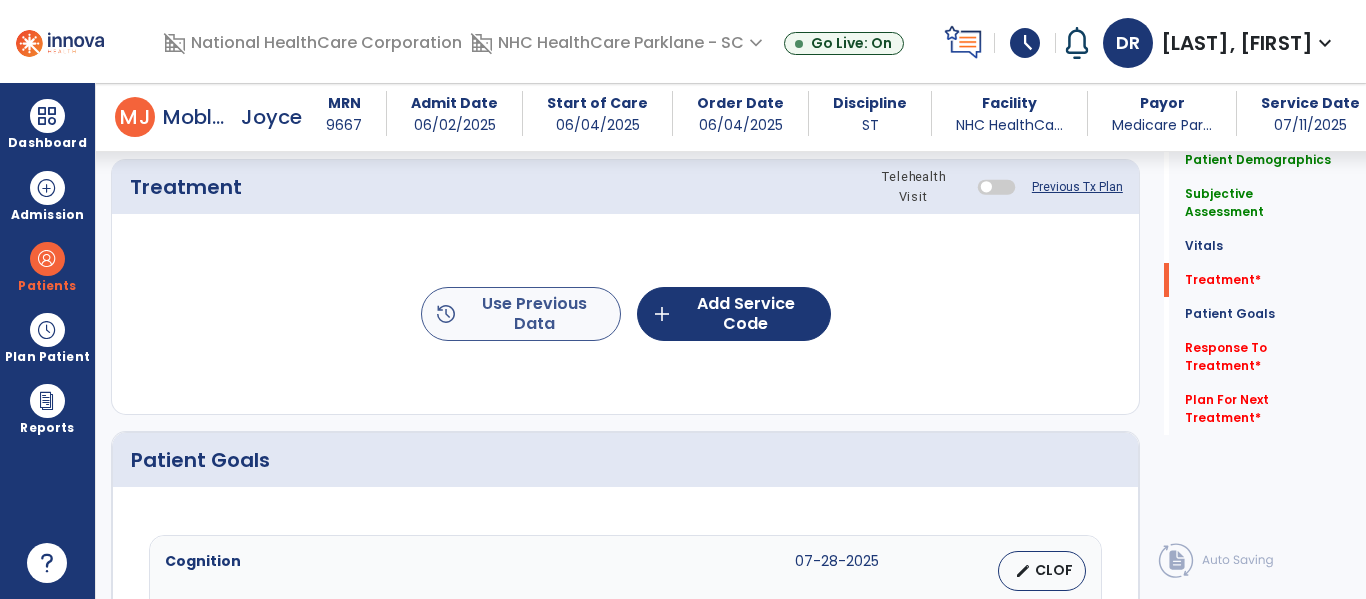 type on "**********" 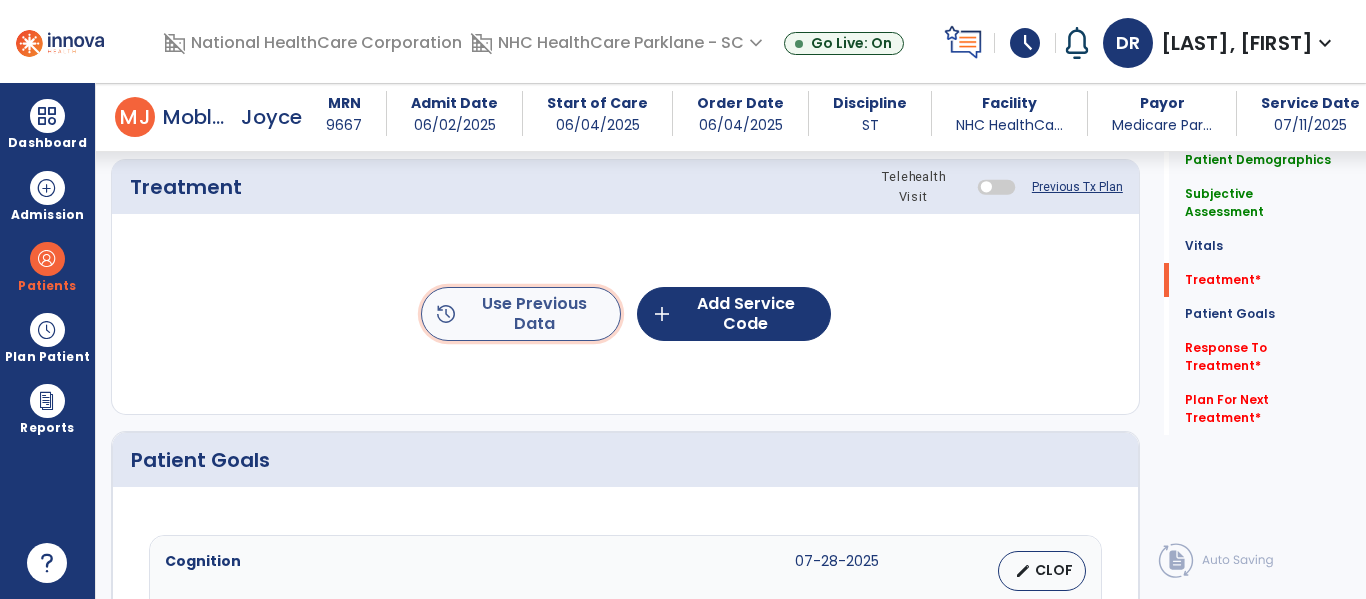 click on "history  Use Previous Data" 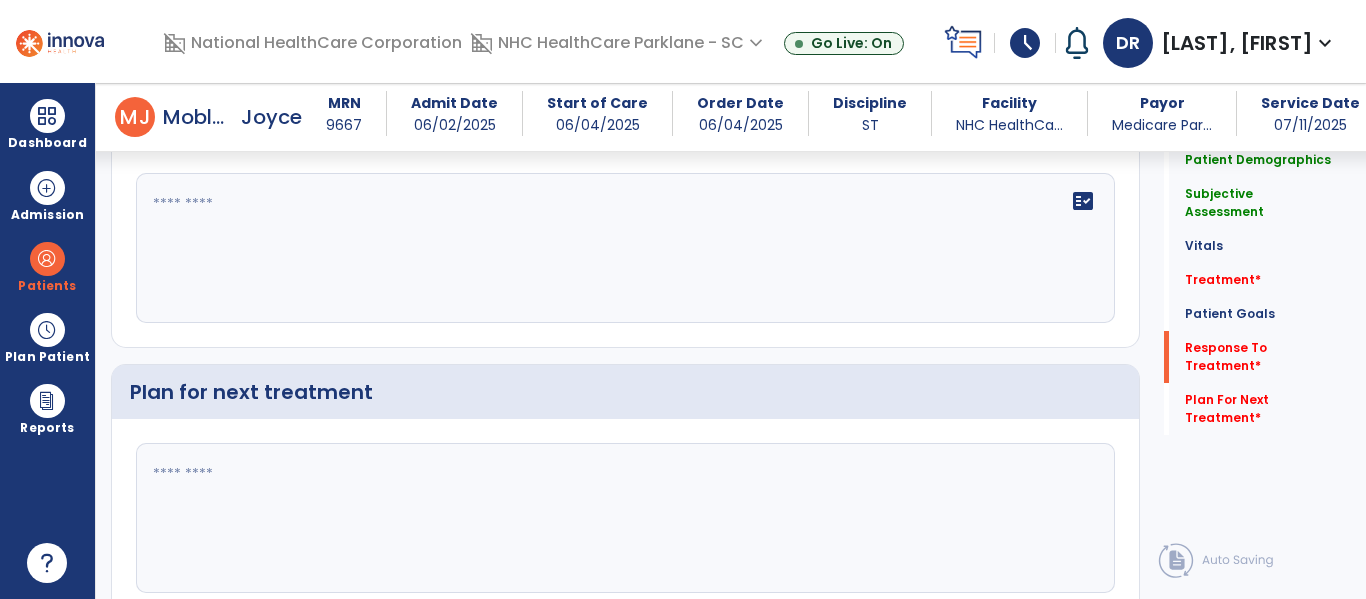 scroll, scrollTop: 2586, scrollLeft: 0, axis: vertical 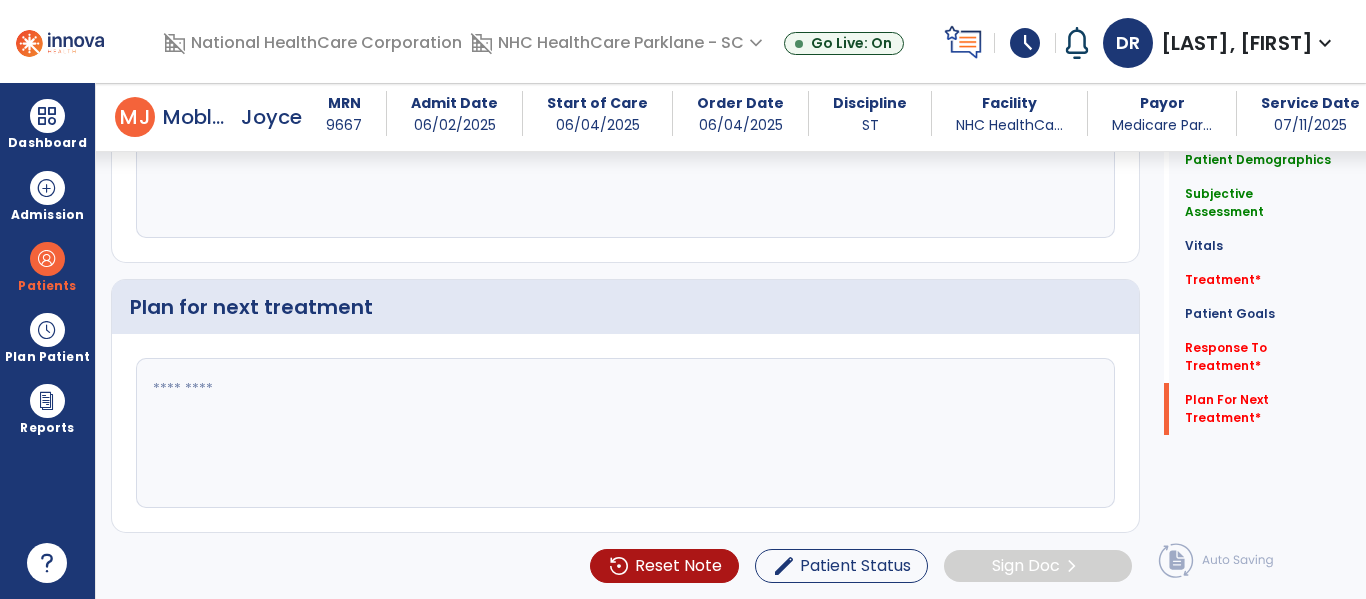click 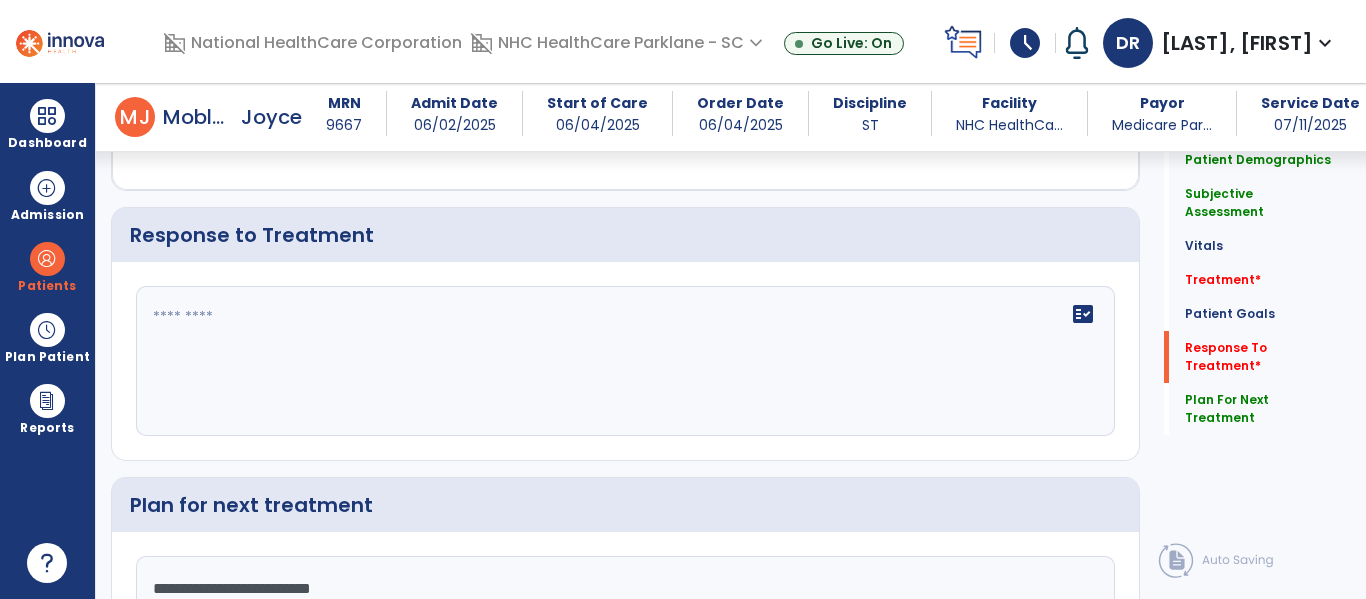 scroll, scrollTop: 2386, scrollLeft: 0, axis: vertical 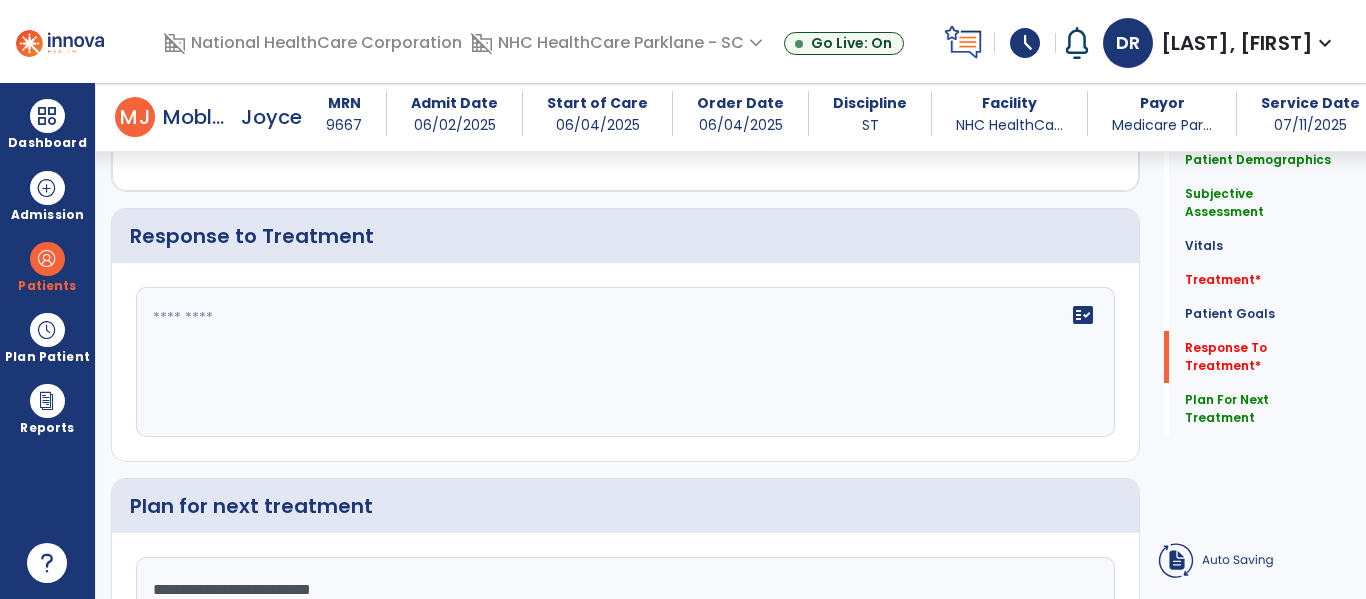 type on "**********" 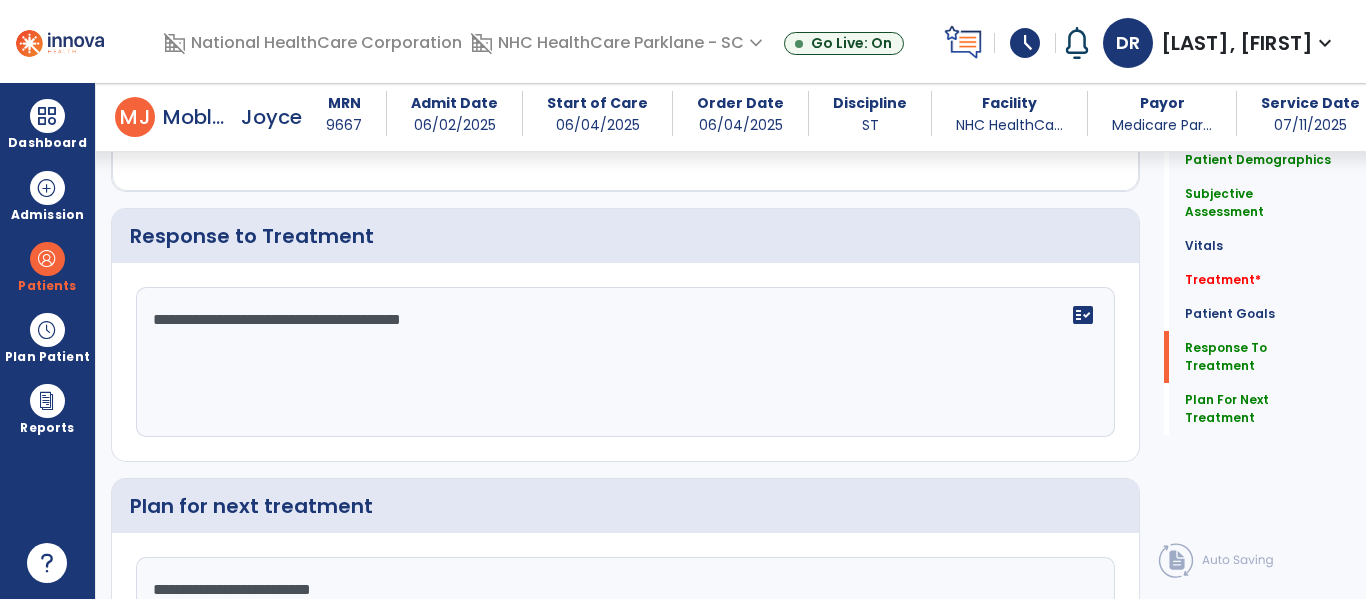 click on "**********" 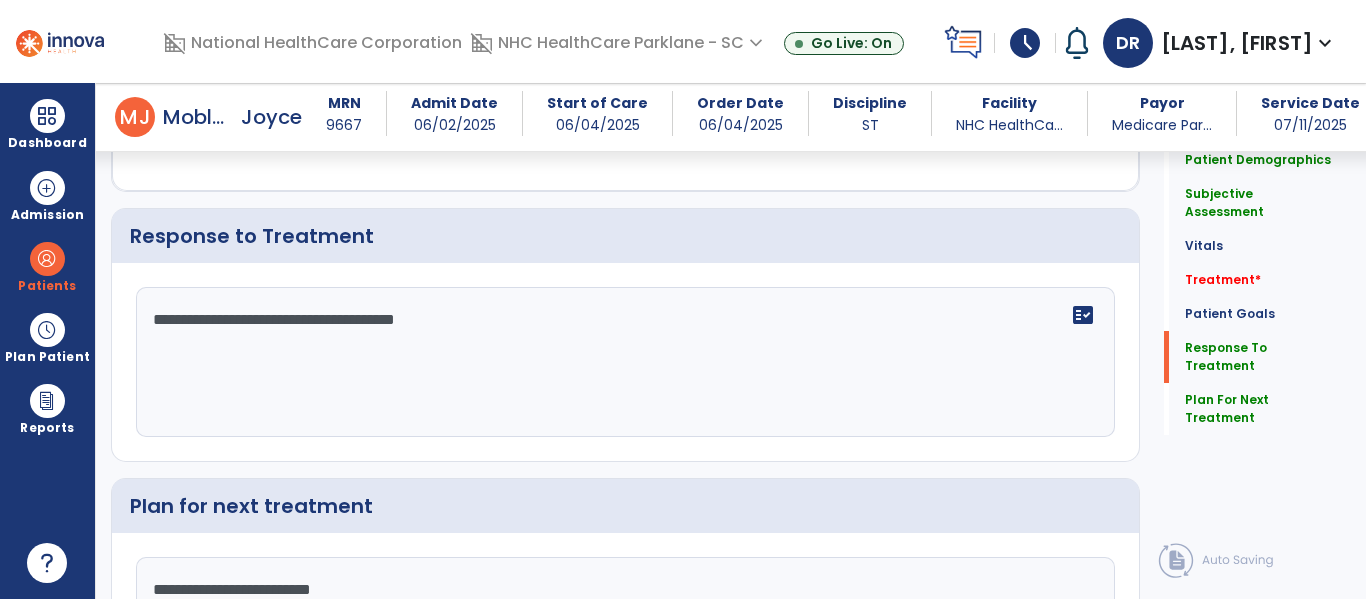 click on "**********" 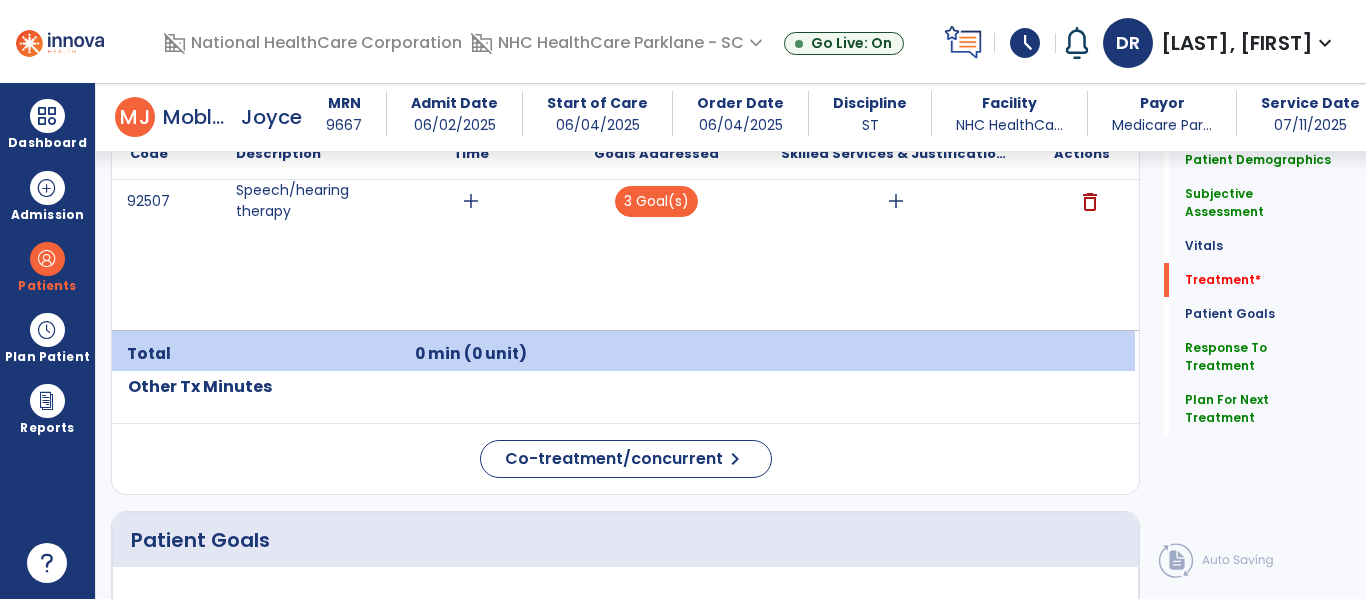 scroll, scrollTop: 986, scrollLeft: 0, axis: vertical 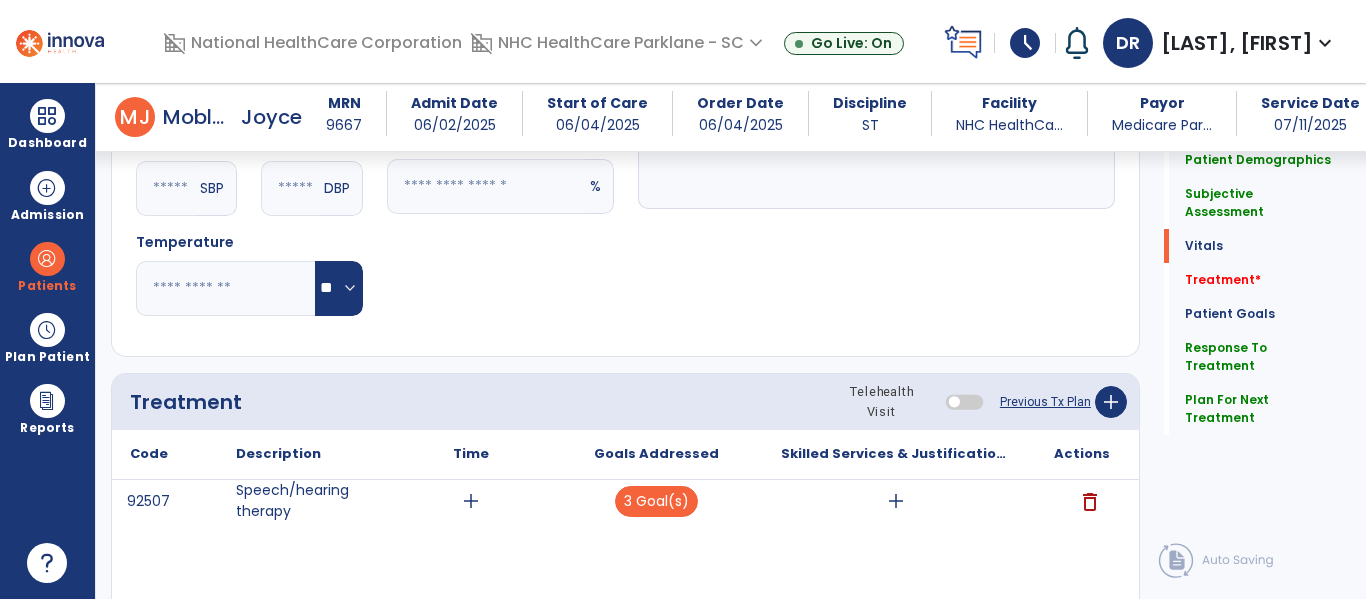 type on "**********" 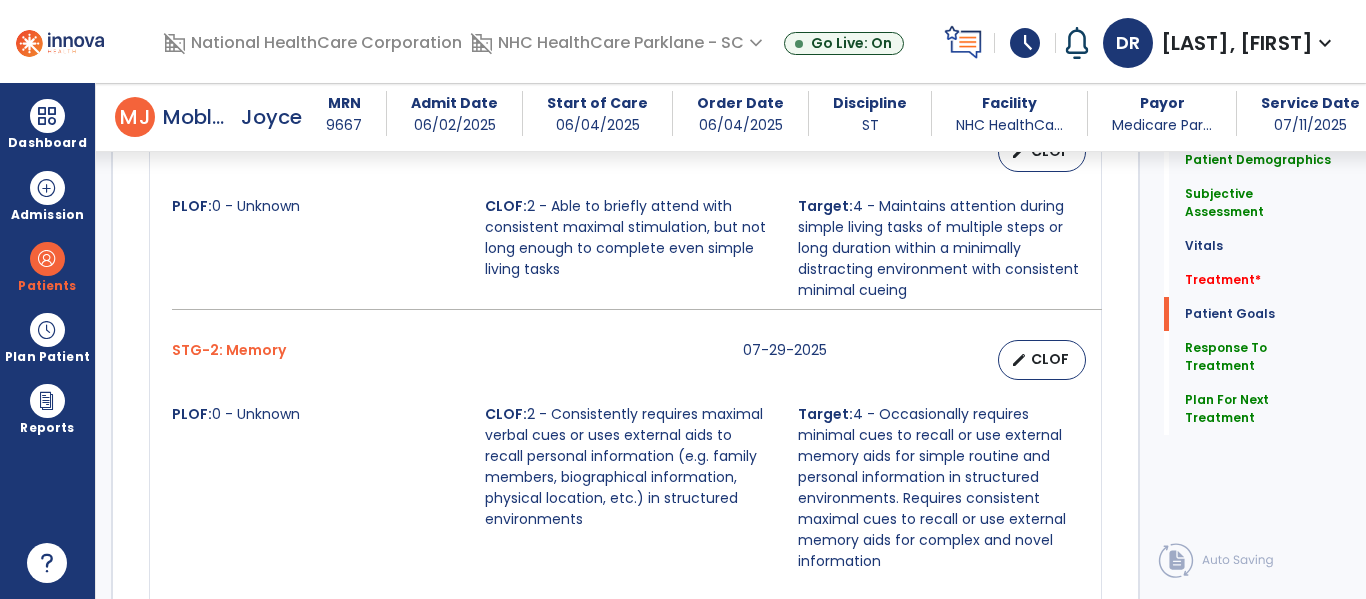 scroll, scrollTop: 1300, scrollLeft: 0, axis: vertical 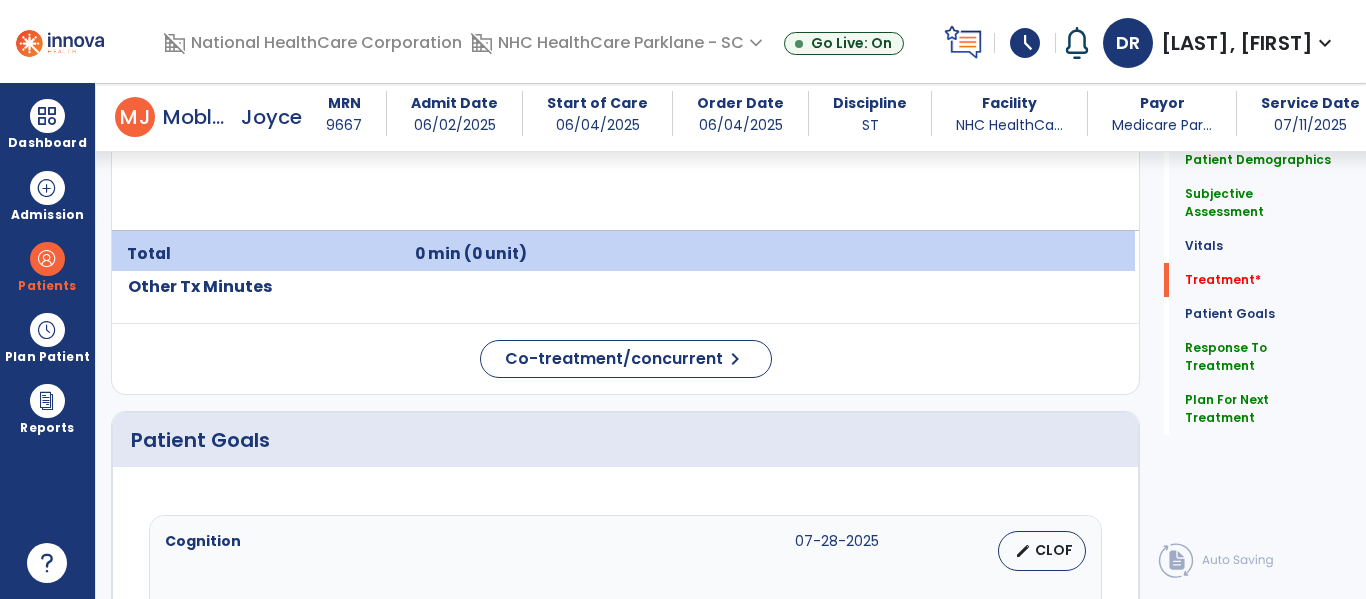 click on "92507  Speech/hearing therapy  add  3 Goal(s) add delete" at bounding box center (623, 155) 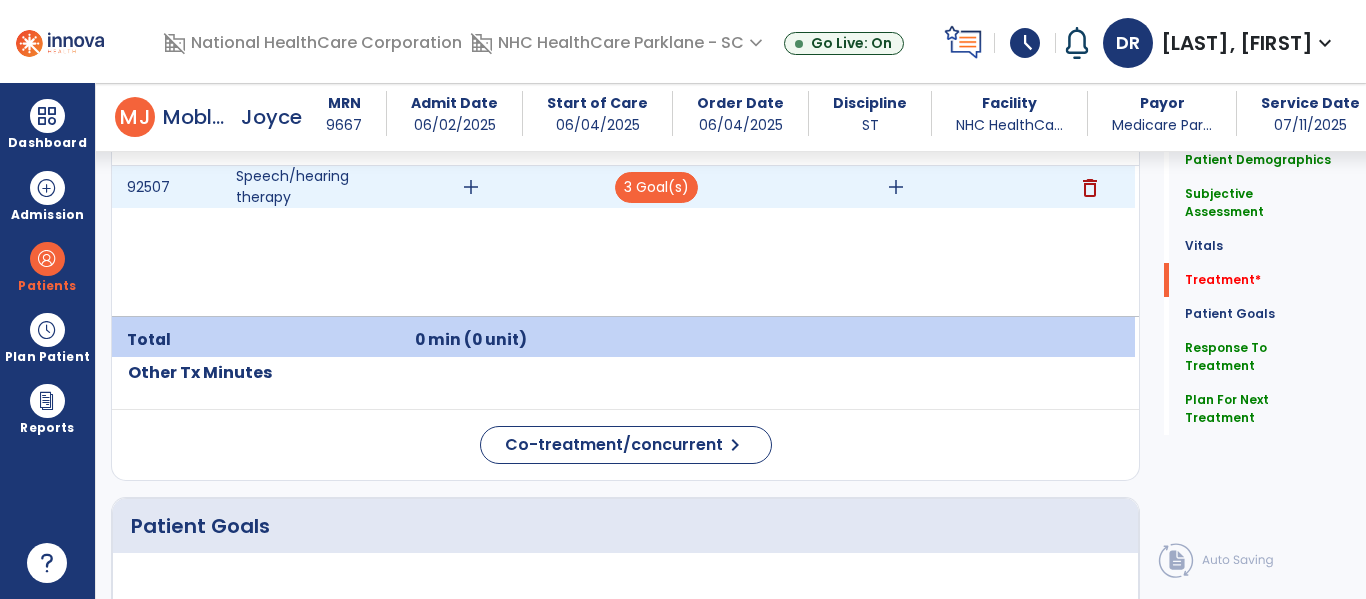 click on "add" at bounding box center [896, 187] 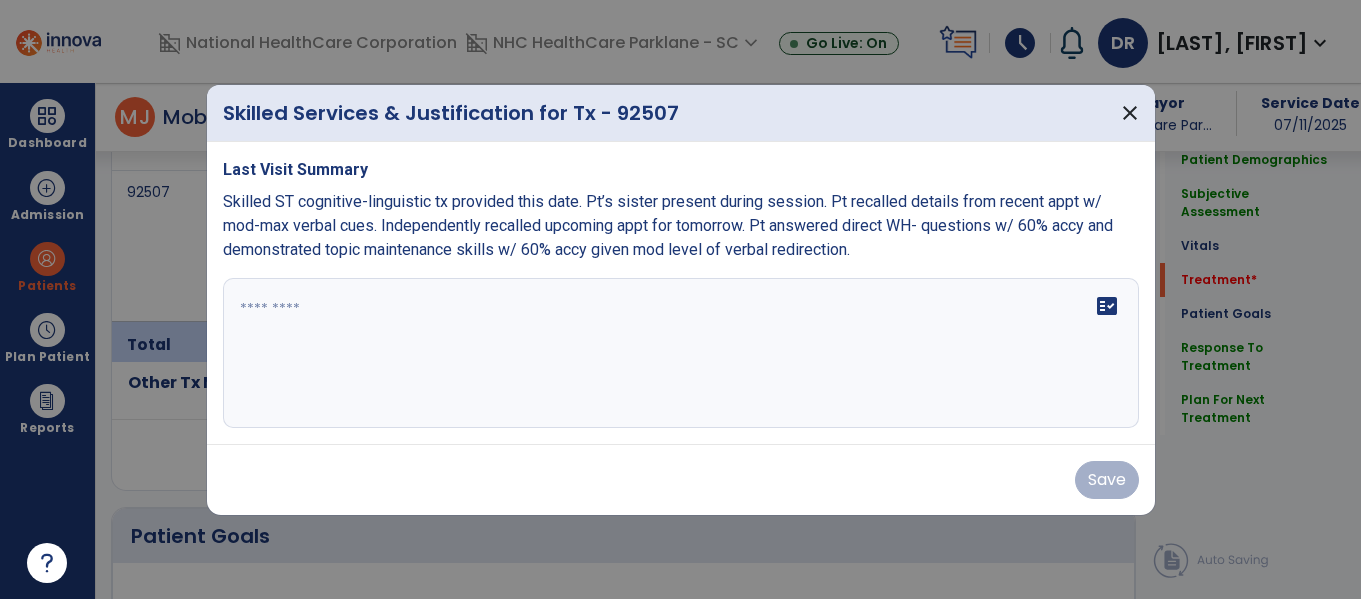 scroll, scrollTop: 1300, scrollLeft: 0, axis: vertical 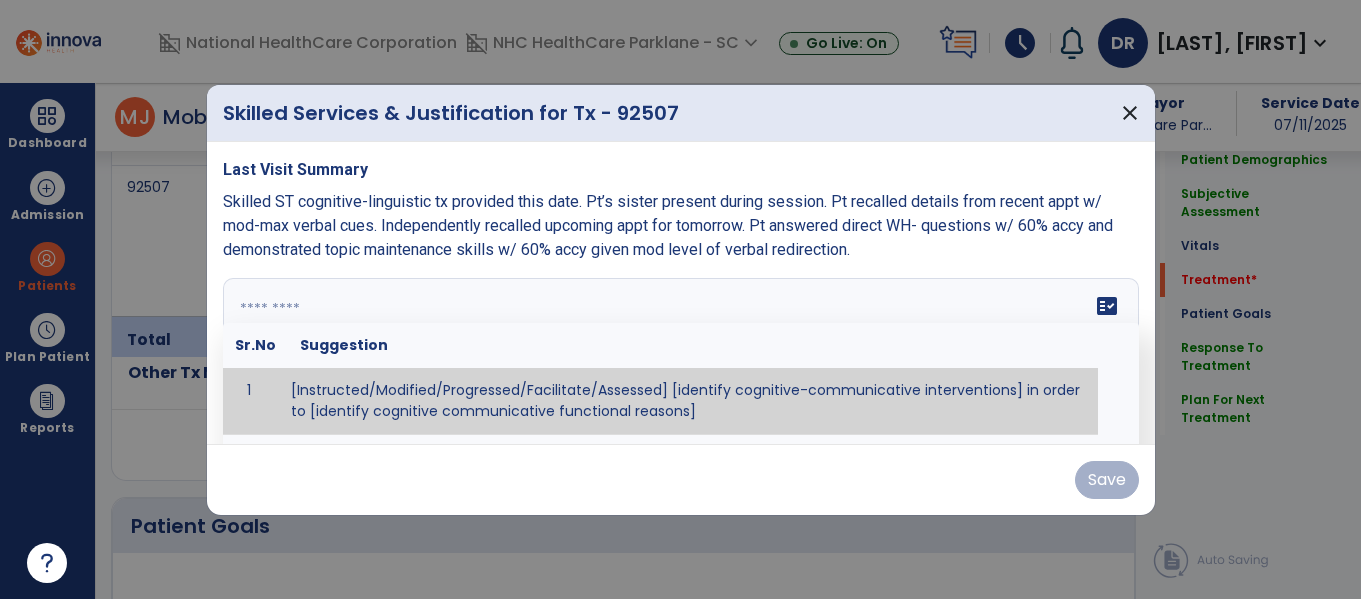 click at bounding box center [678, 353] 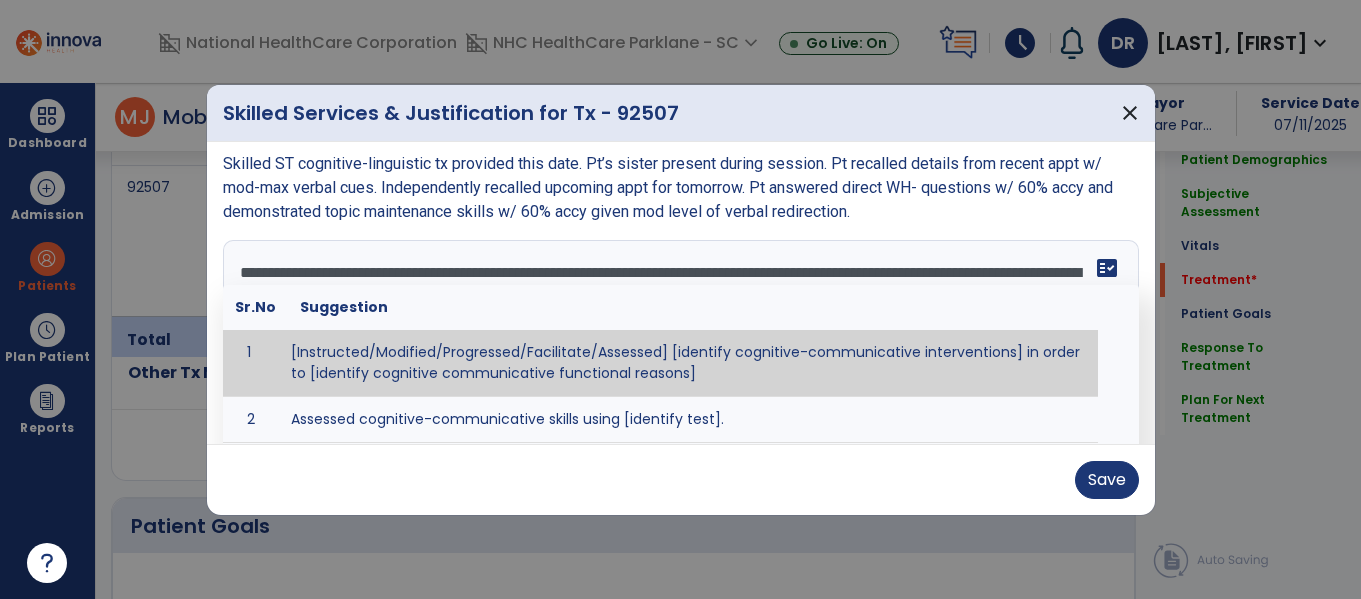 scroll, scrollTop: 53, scrollLeft: 0, axis: vertical 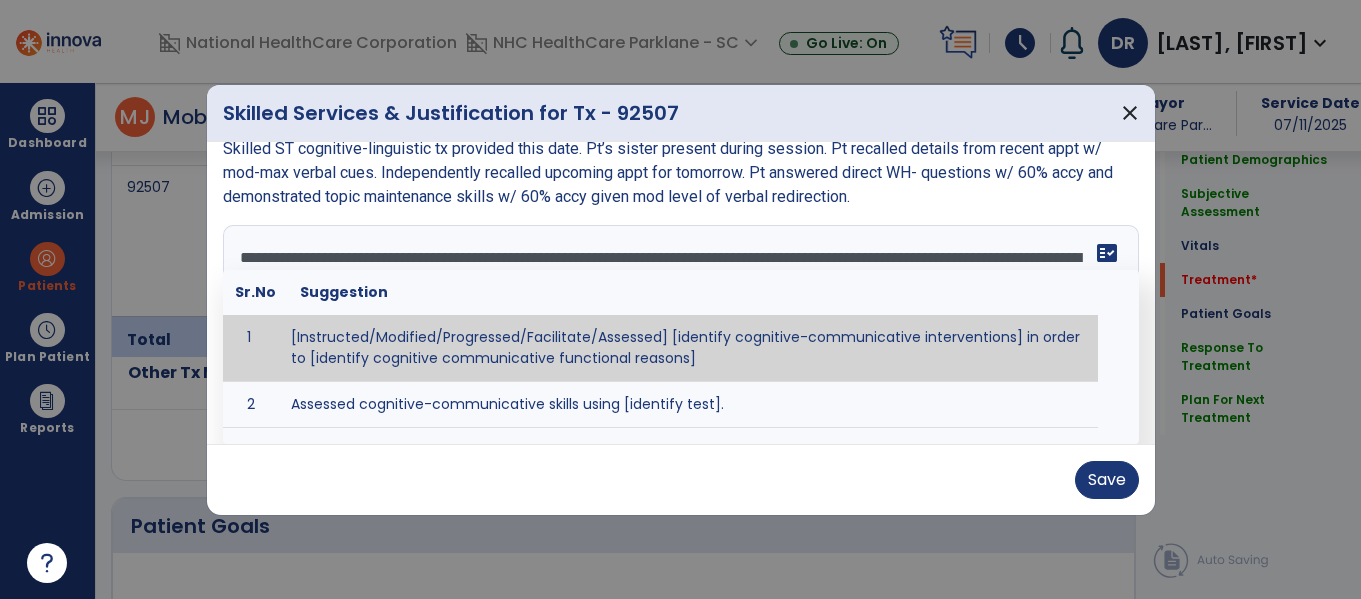 drag, startPoint x: 235, startPoint y: 304, endPoint x: 1109, endPoint y: 316, distance: 874.0824 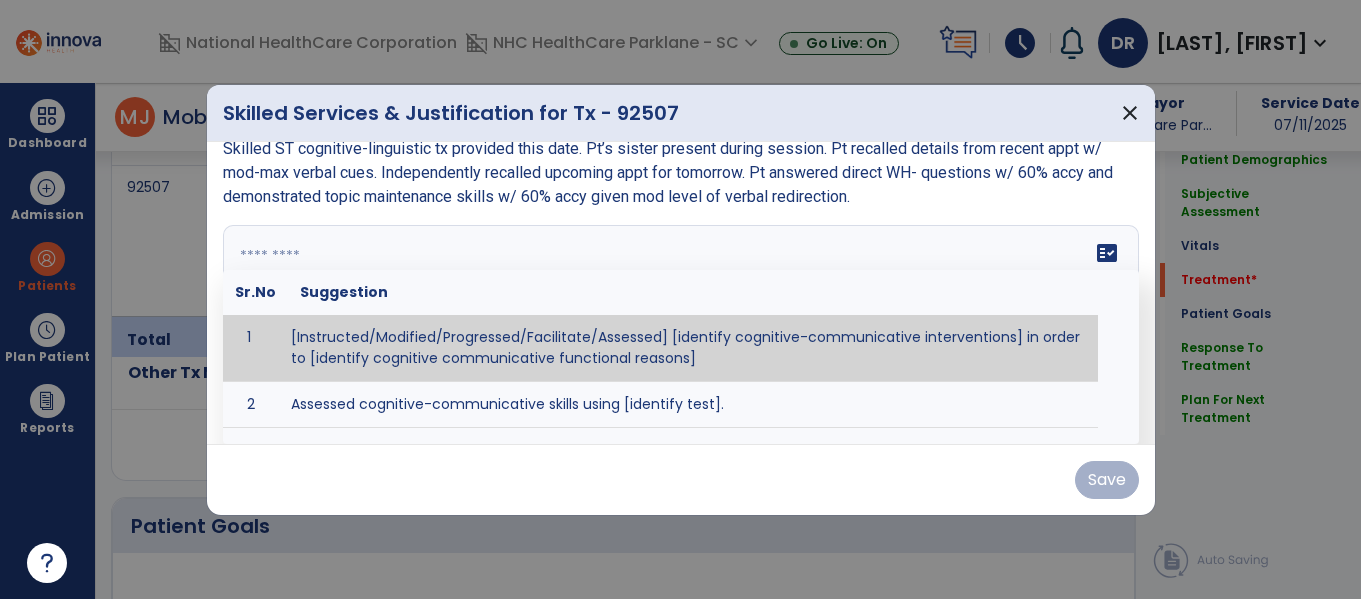 scroll, scrollTop: 0, scrollLeft: 0, axis: both 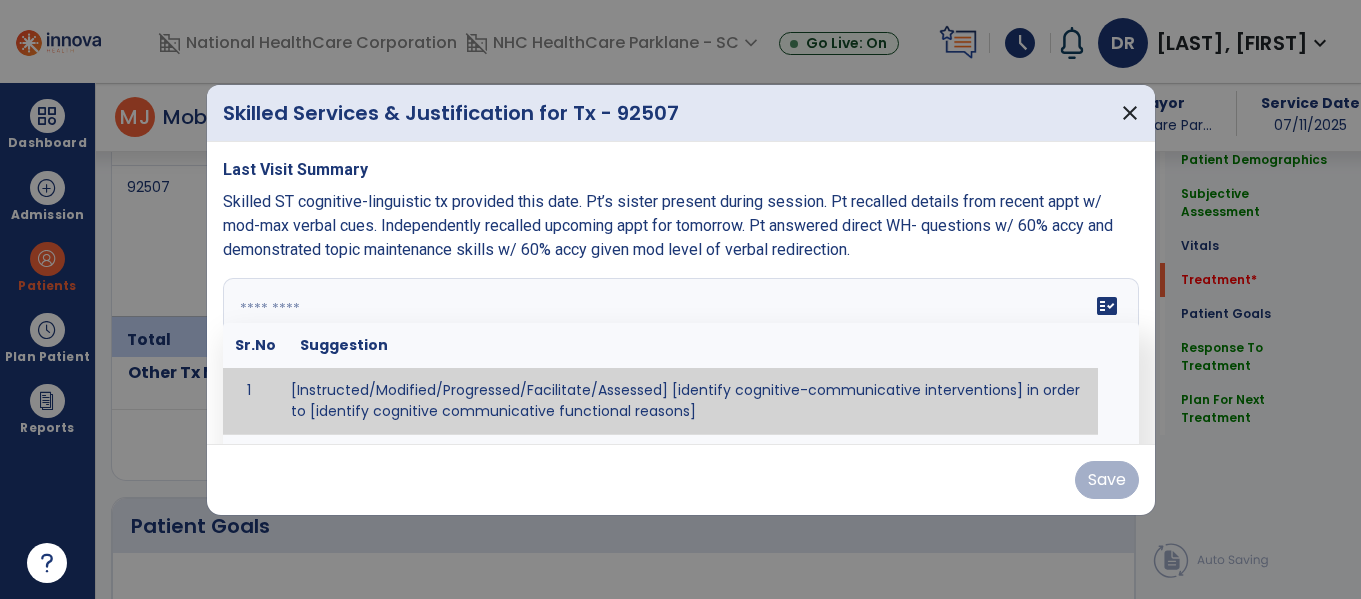 click at bounding box center (678, 353) 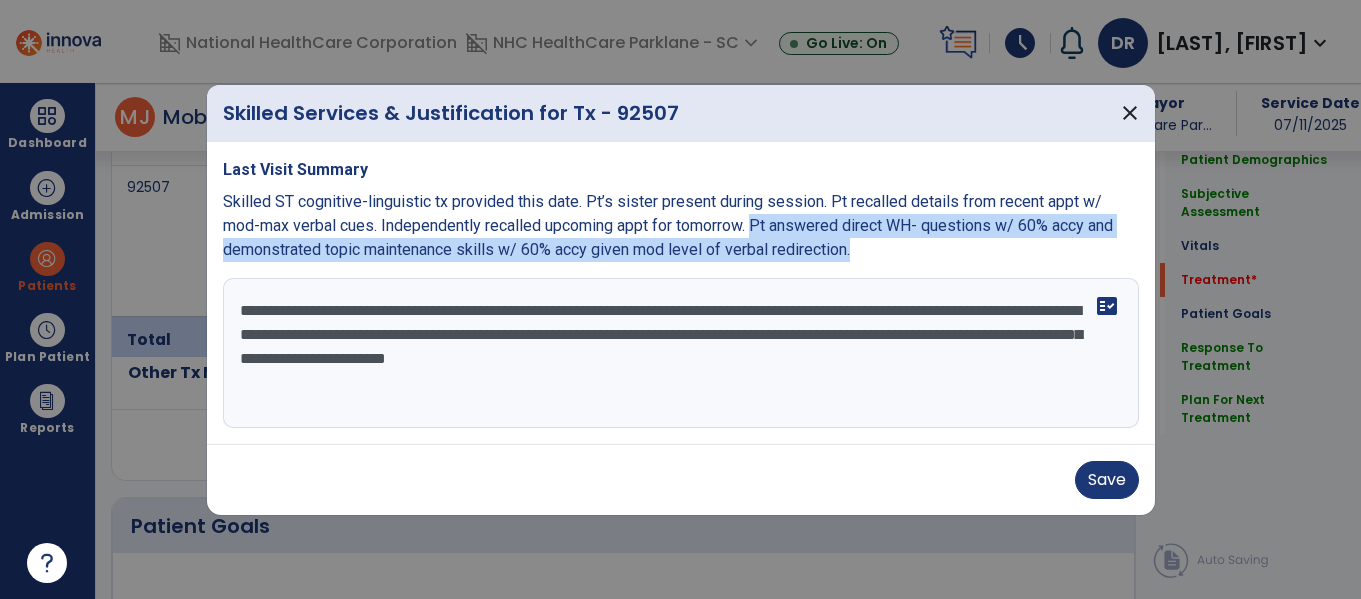 drag, startPoint x: 725, startPoint y: 227, endPoint x: 865, endPoint y: 250, distance: 141.87671 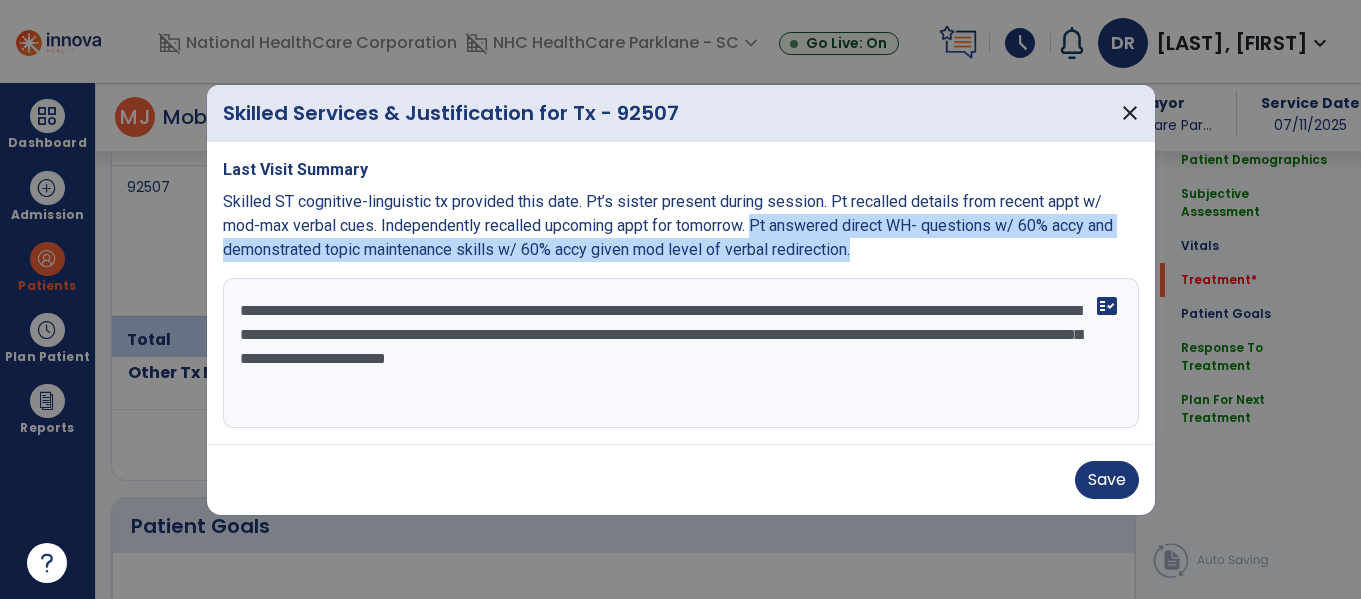copy on "Pt answered direct WH- questions w/ 60% accy and demonstrated topic maintenance skills w/ 60% accy given mod level of verbal redirection." 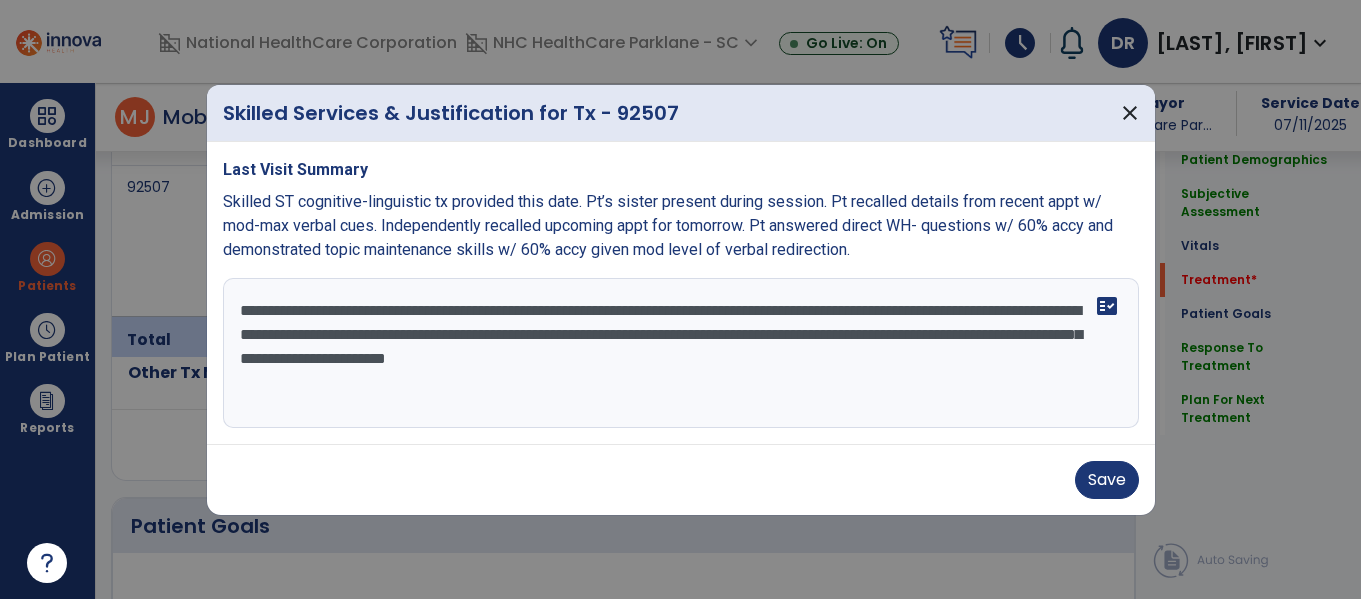 click on "**********" at bounding box center (681, 353) 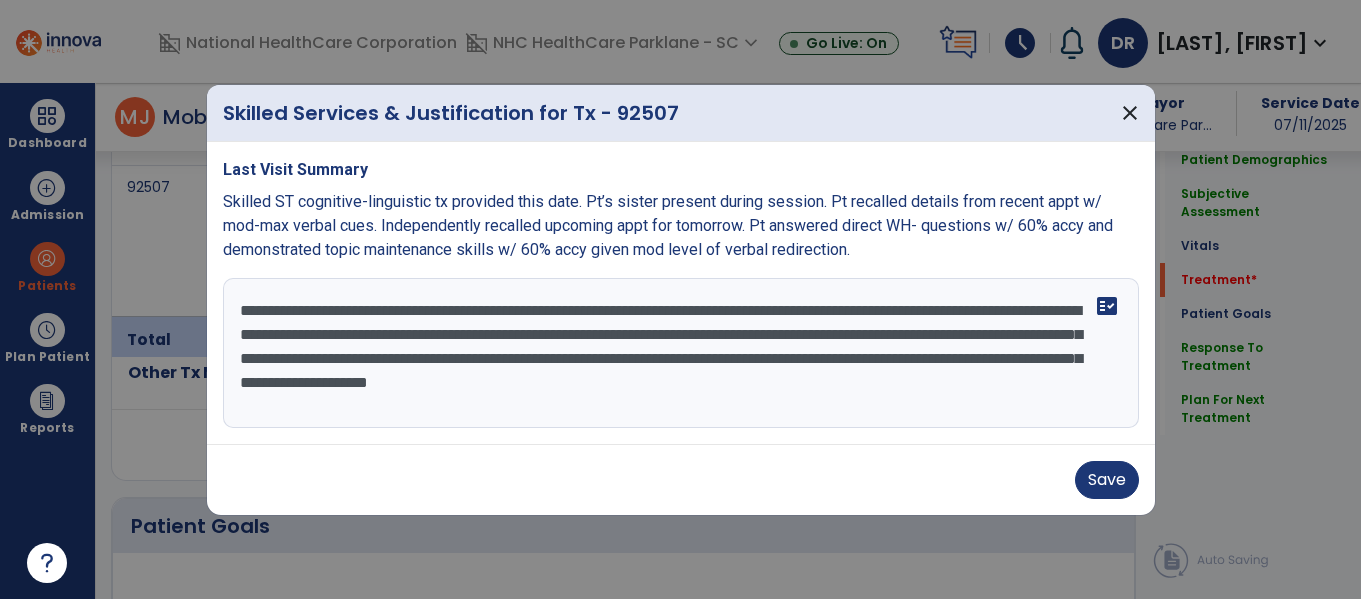 click on "**********" at bounding box center (681, 353) 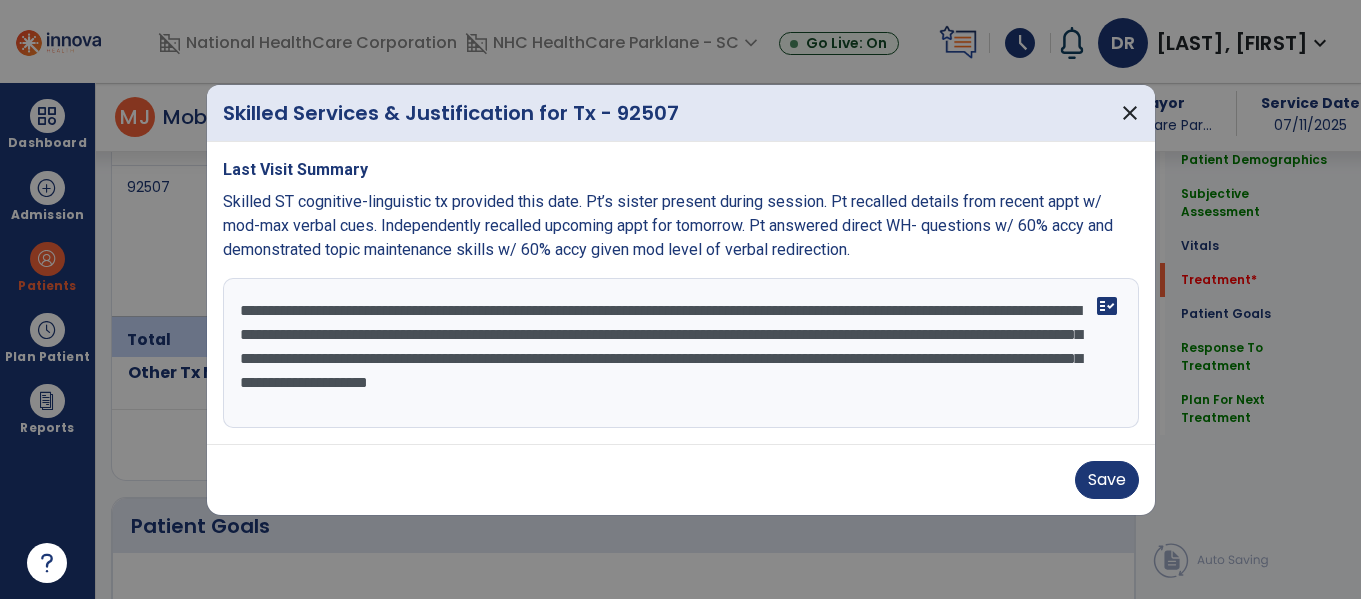 click on "Last Visit Summary Skilled ST cognitive-linguistic tx provided this date. Pt’s sister present during session. Pt recalled details from recent appt w/ mod-max verbal cues. Independently recalled upcoming appt for tomorrow. Pt answered direct WH- questions w/ 60% accy and demonstrated topic maintenance skills w/ 60% accy given mod level of verbal redirection.   Skilled ST cognitive-linguistic tx provided this date and completion of D/C summary. Pt's sister present. Pt able to recall appt being rescheduled. Provided assistance on updating new appt on calendar; pt able to find information on calendar regarding with 100% accy given mild-mod level of verbal cues. Pt answered direct WH- questions w/ 70% accy and demonstrated topic maintenance skills w/ 60% accy given mod level of verbal redirection.  fact_check" at bounding box center [681, 293] 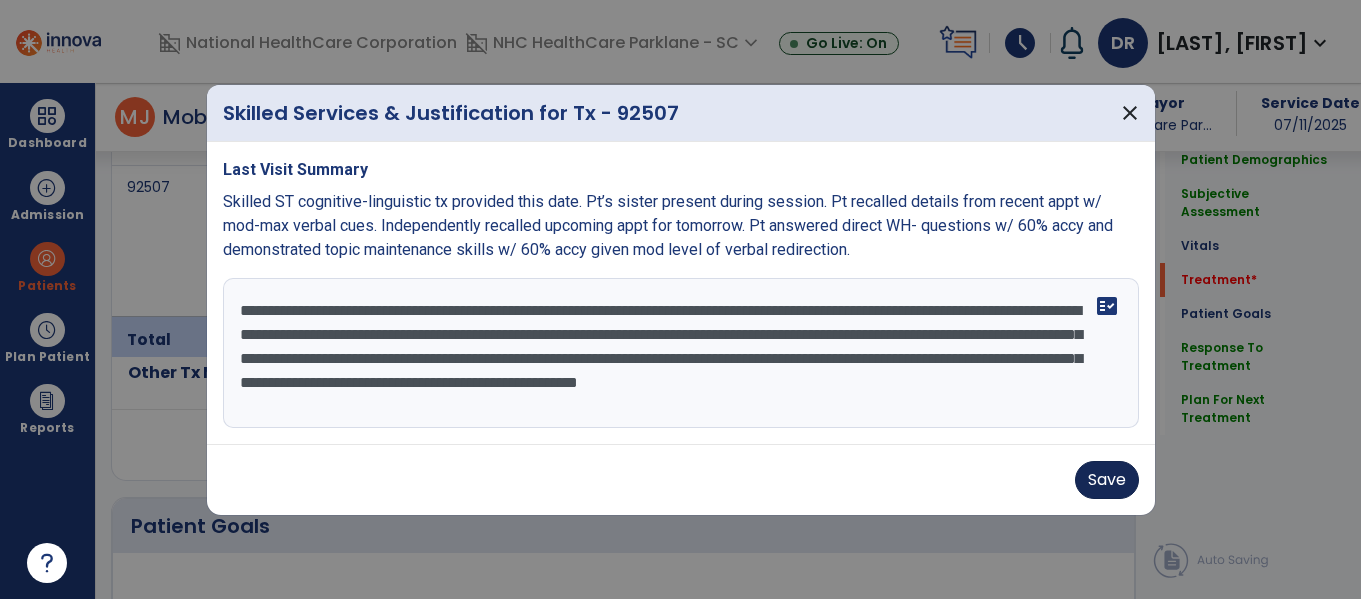 type on "**********" 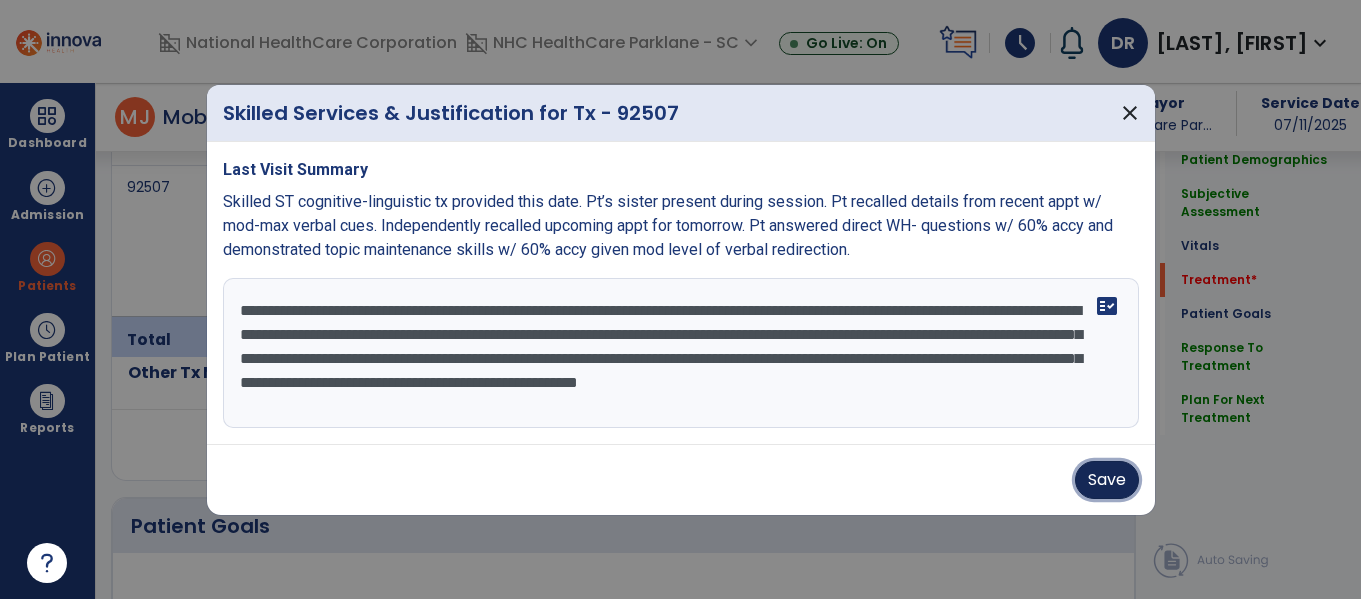 click on "Save" at bounding box center [1107, 480] 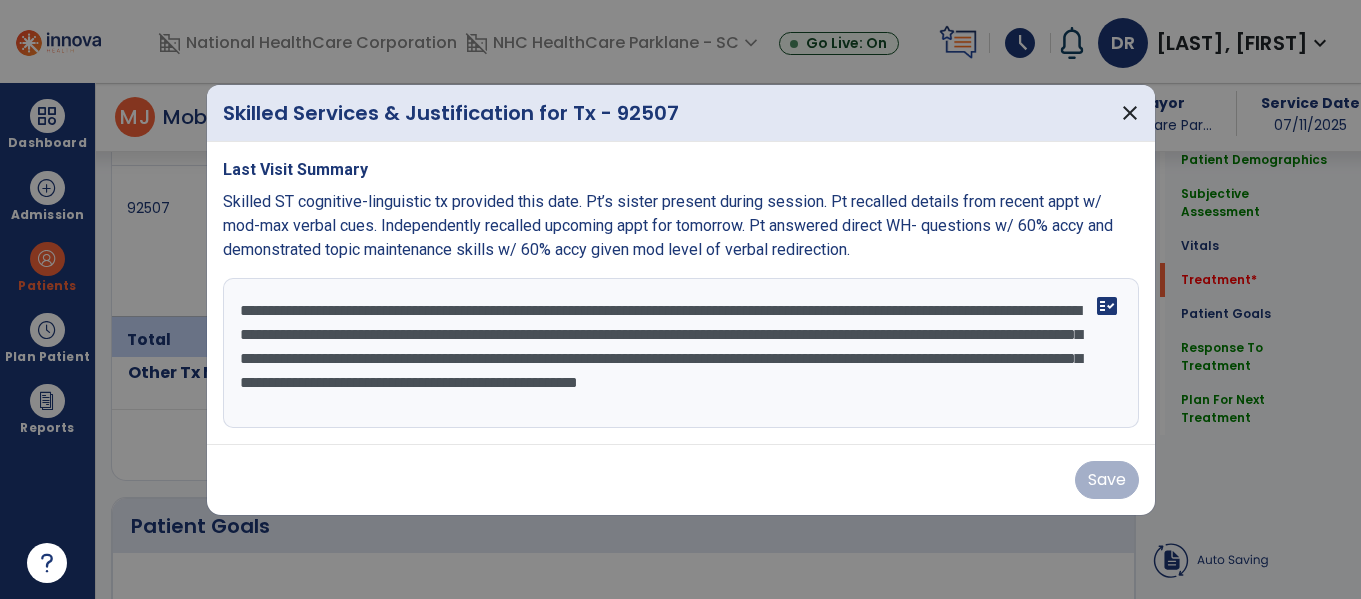 drag, startPoint x: 701, startPoint y: 403, endPoint x: 184, endPoint y: 267, distance: 534.5886 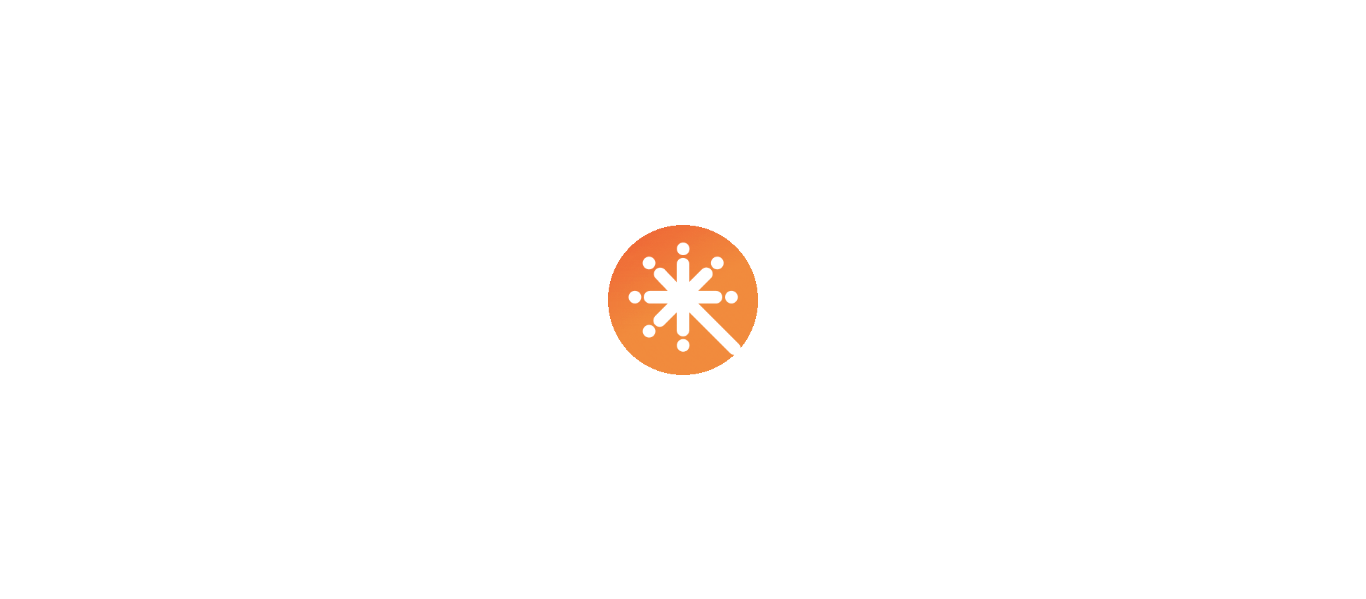 scroll, scrollTop: 0, scrollLeft: 0, axis: both 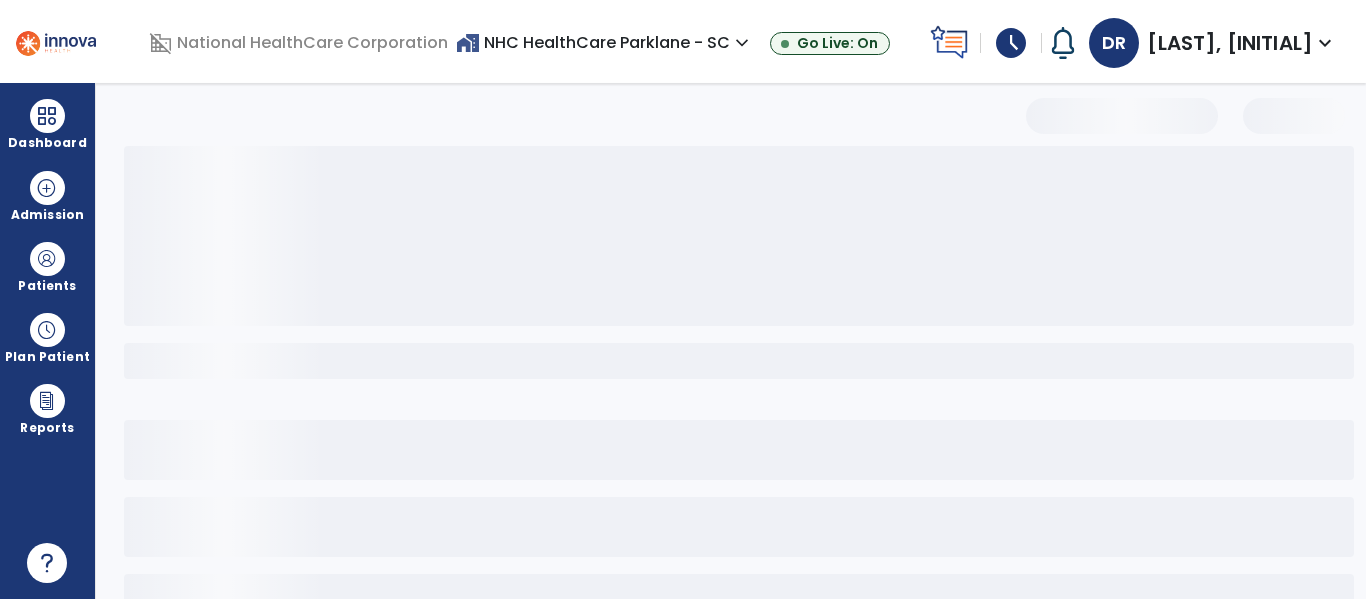 select on "*" 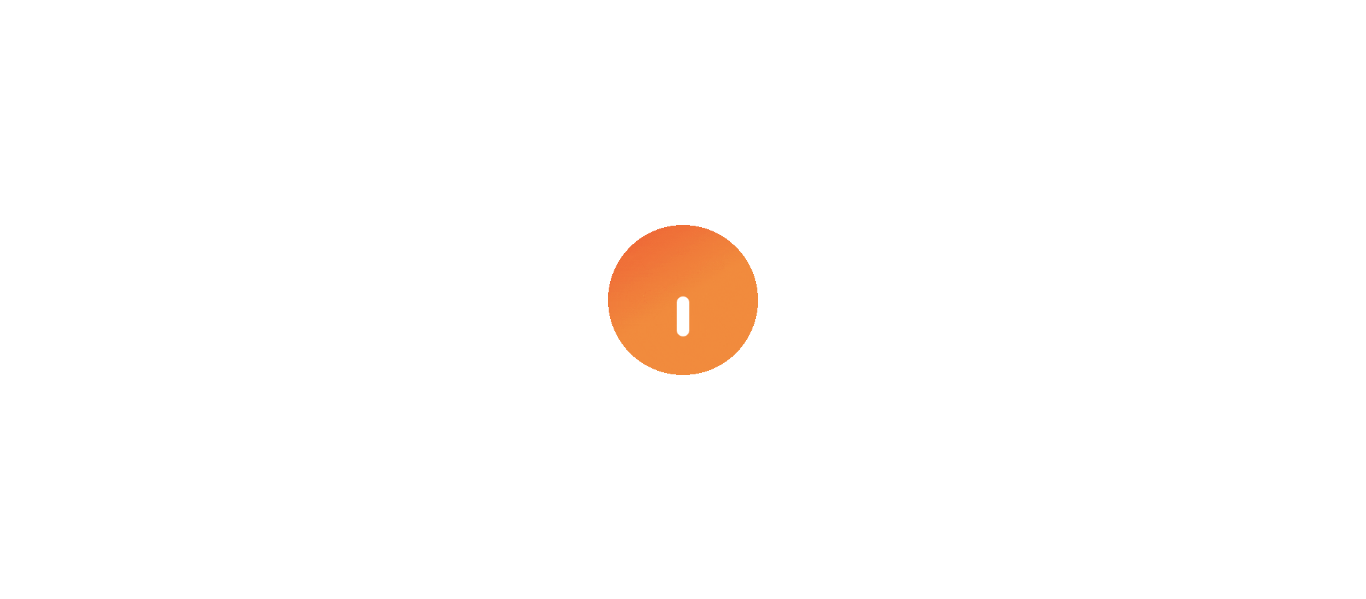 scroll, scrollTop: 0, scrollLeft: 0, axis: both 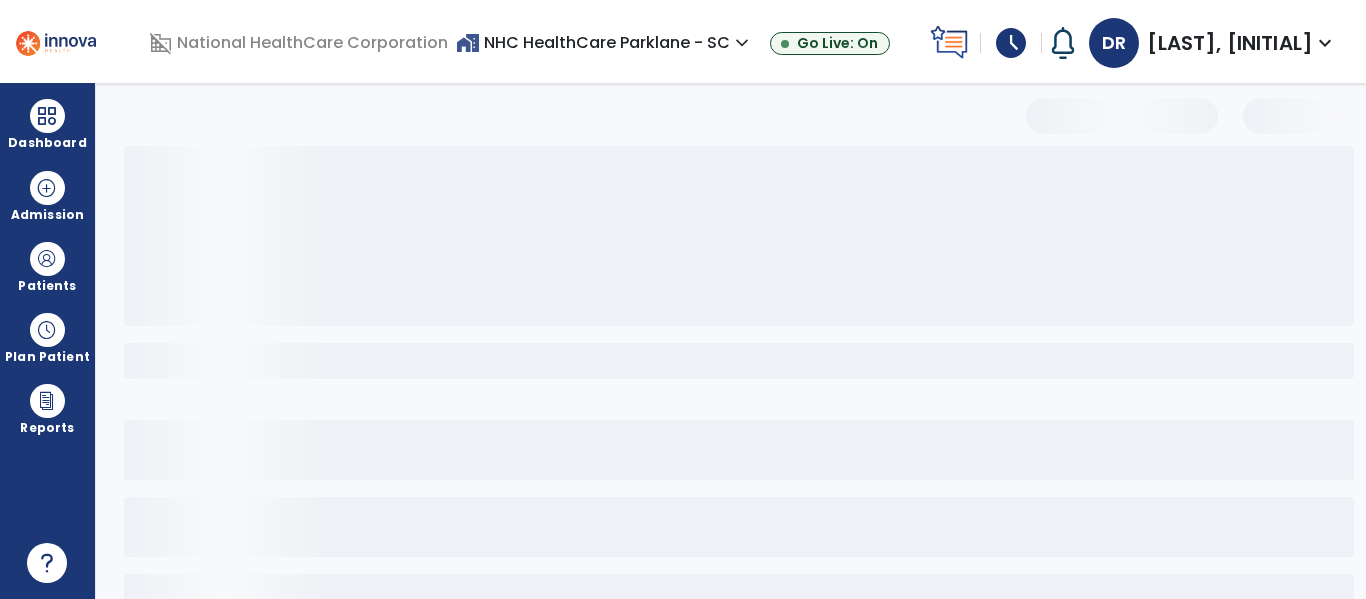 select on "*" 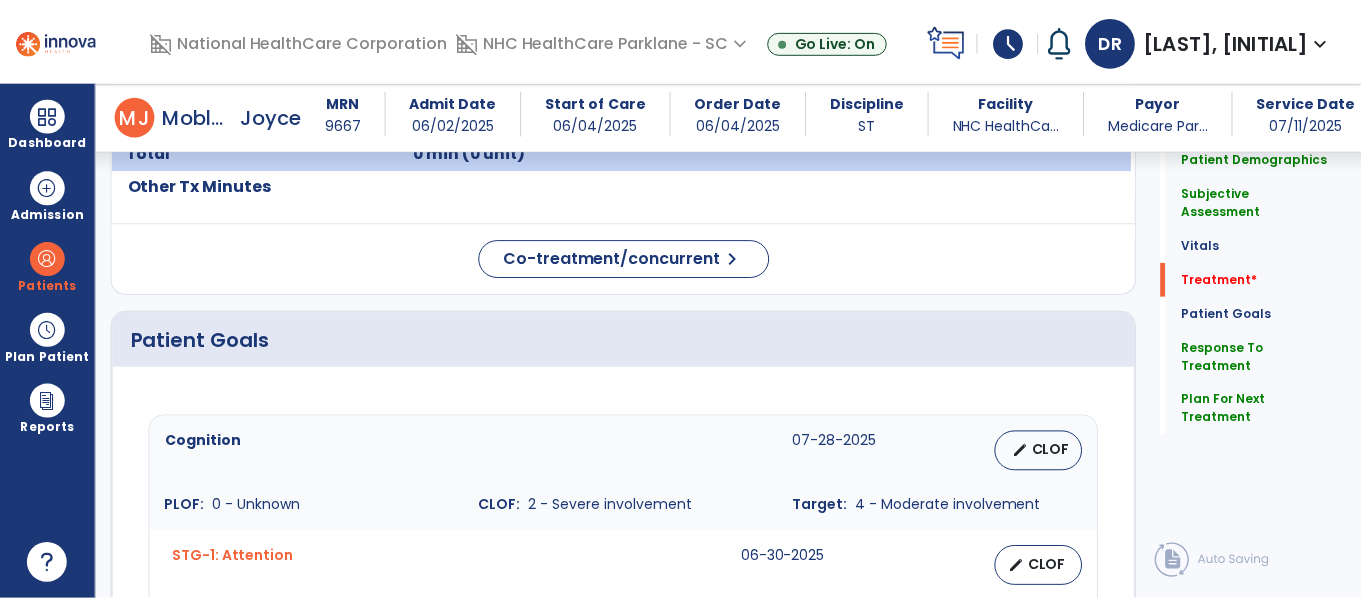 scroll, scrollTop: 1186, scrollLeft: 0, axis: vertical 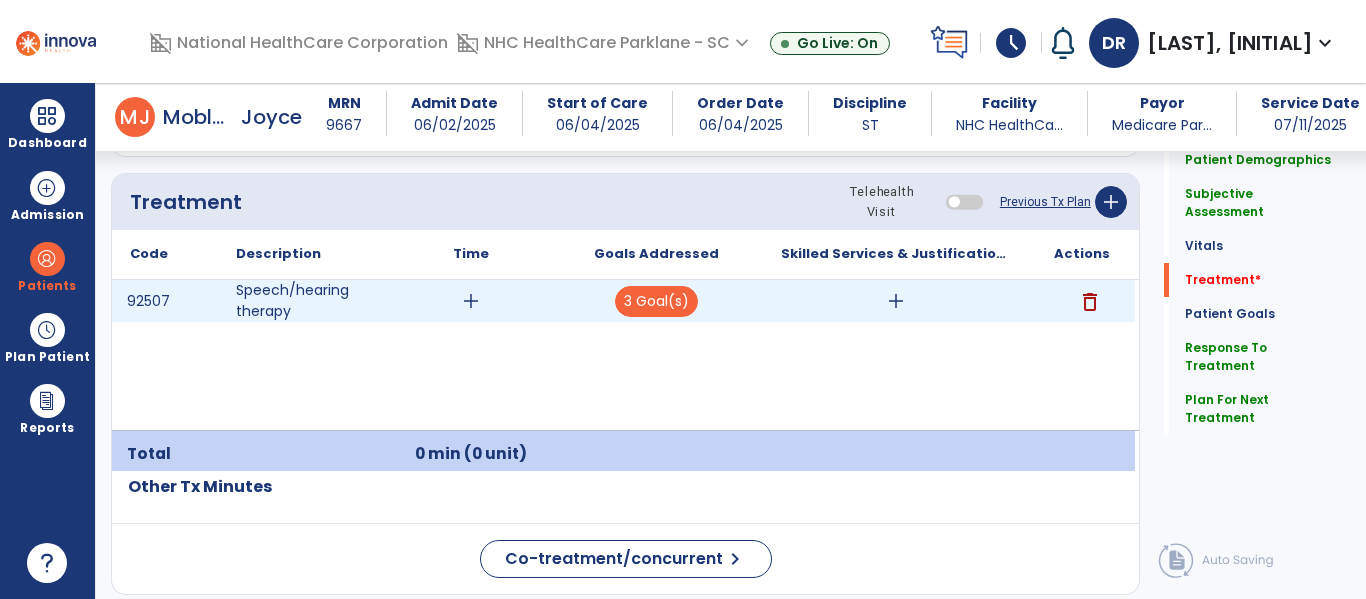 click on "add" at bounding box center (896, 301) 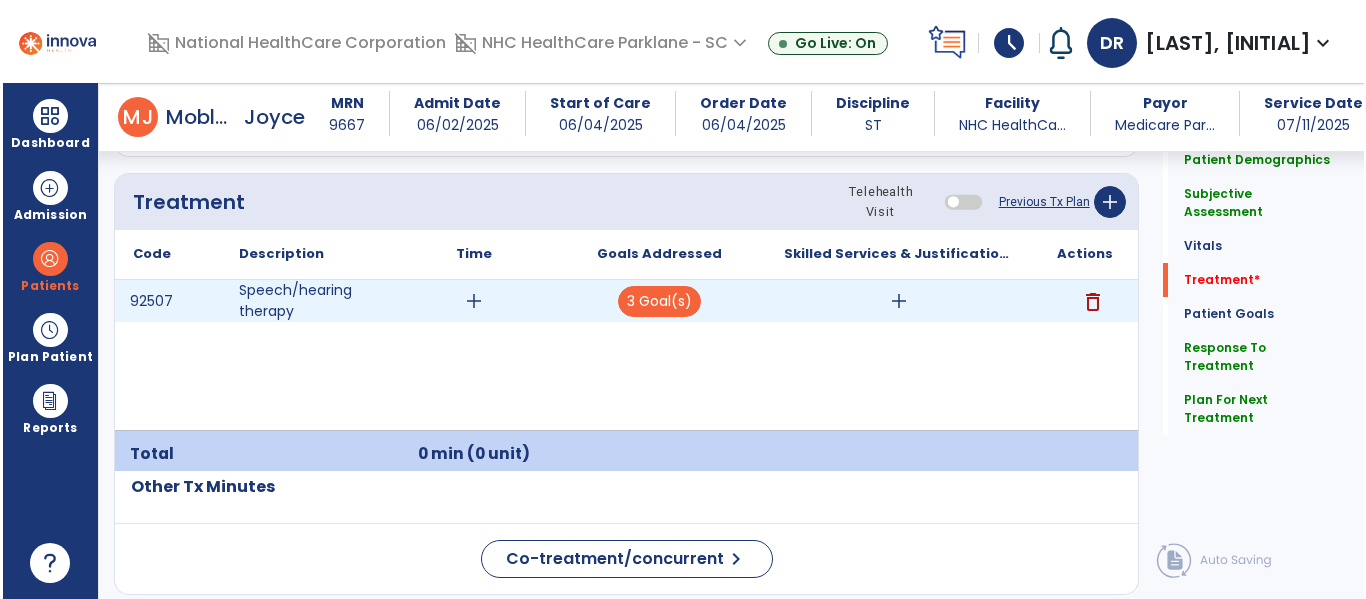 scroll, scrollTop: 1186, scrollLeft: 0, axis: vertical 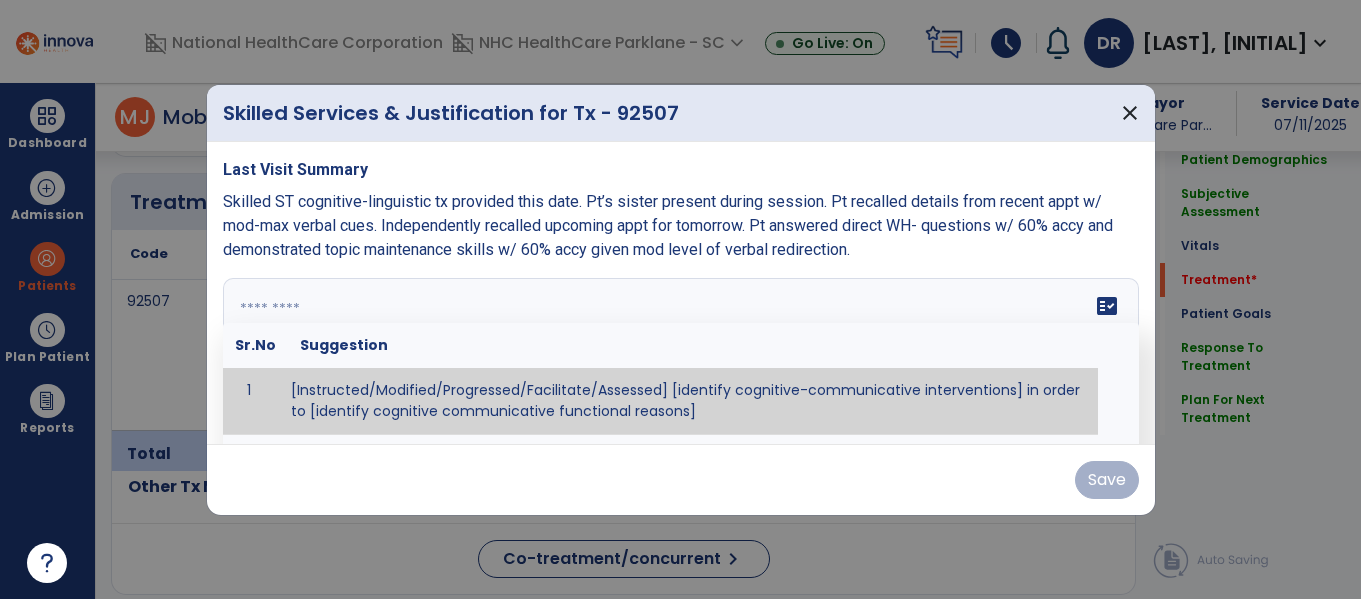 click at bounding box center [678, 353] 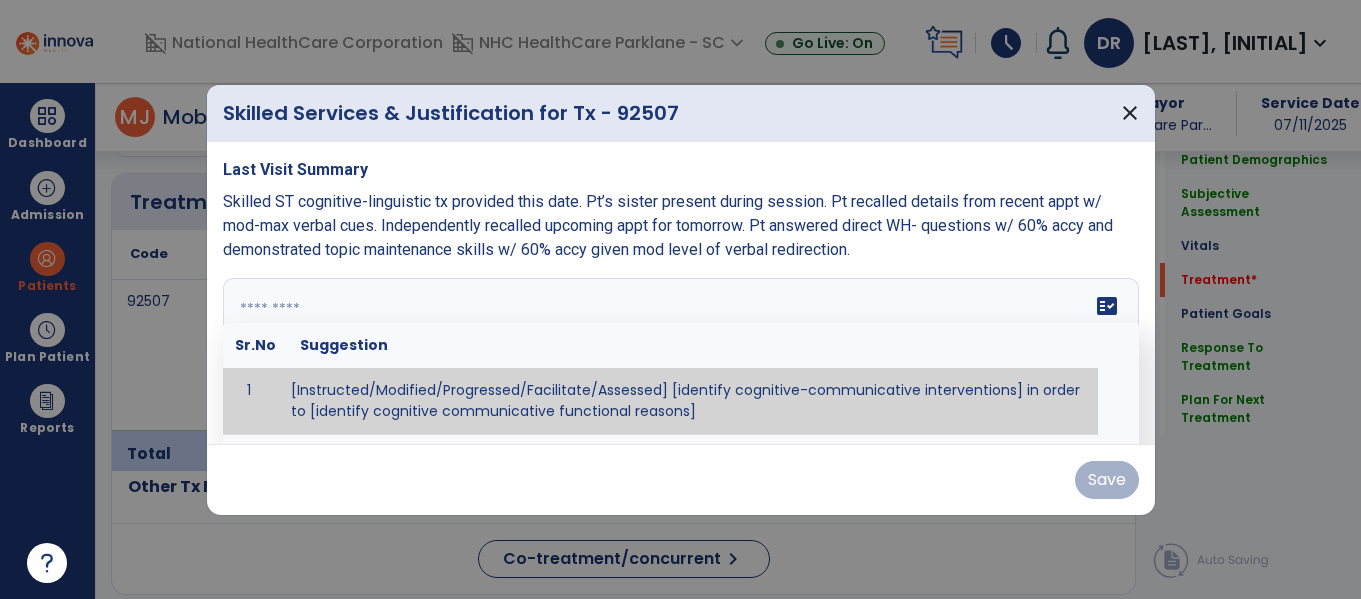 paste on "**********" 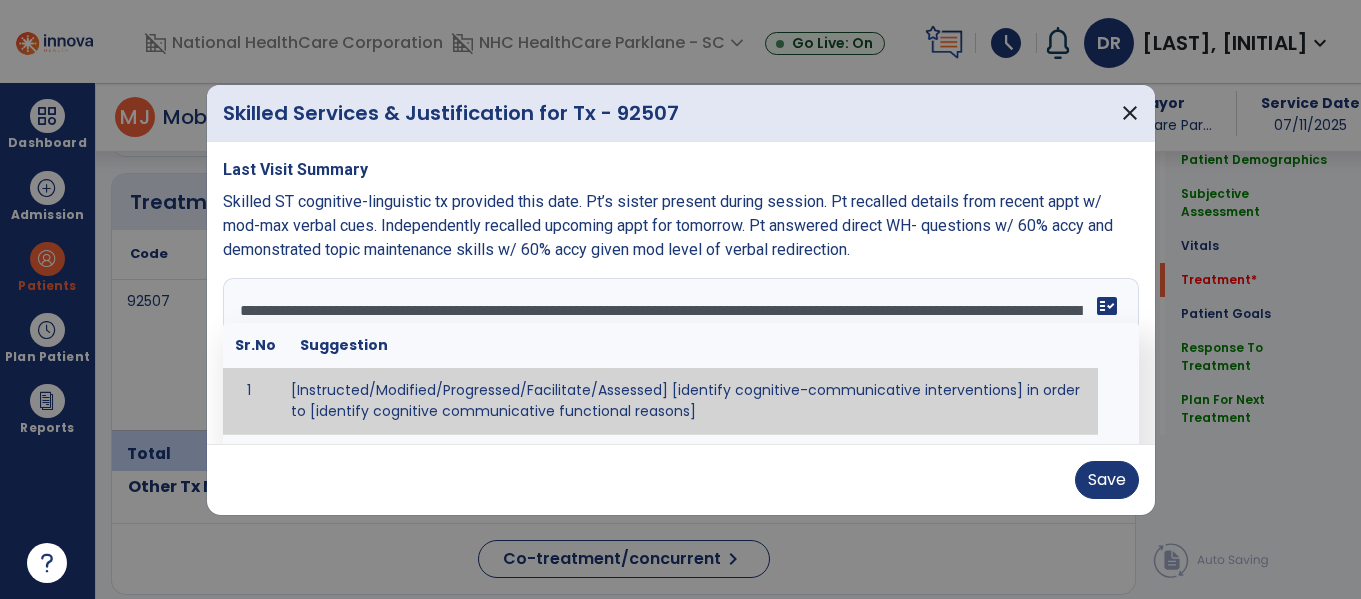 click on "**********" at bounding box center [678, 353] 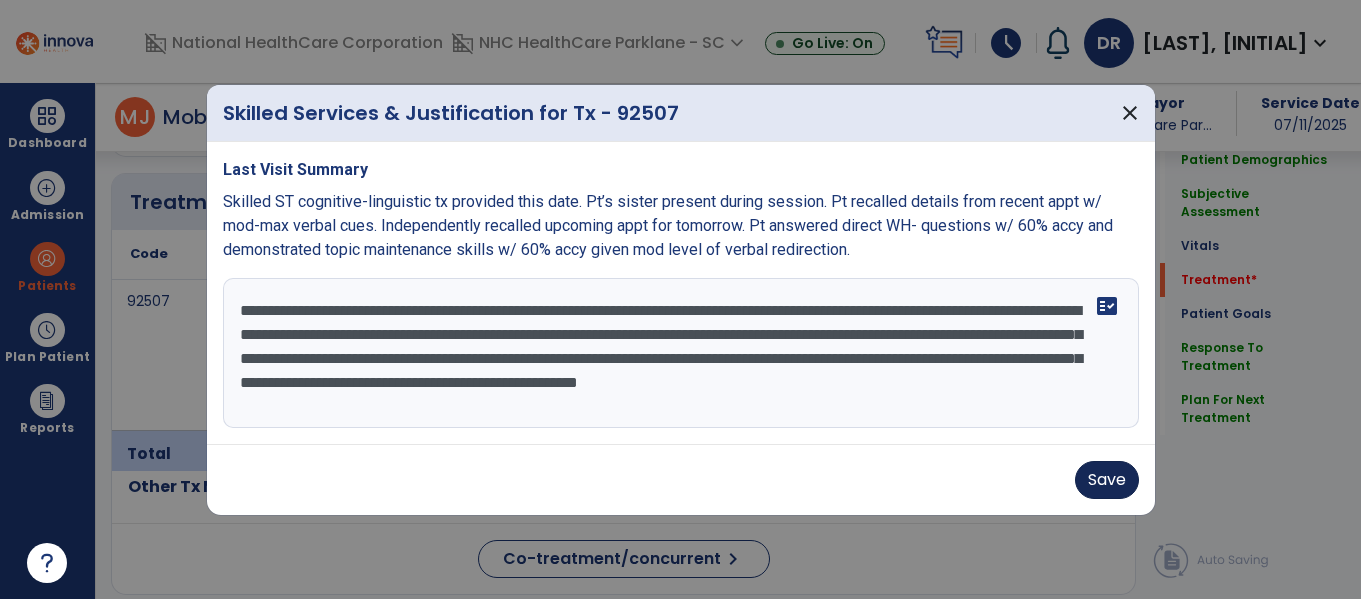 type on "**********" 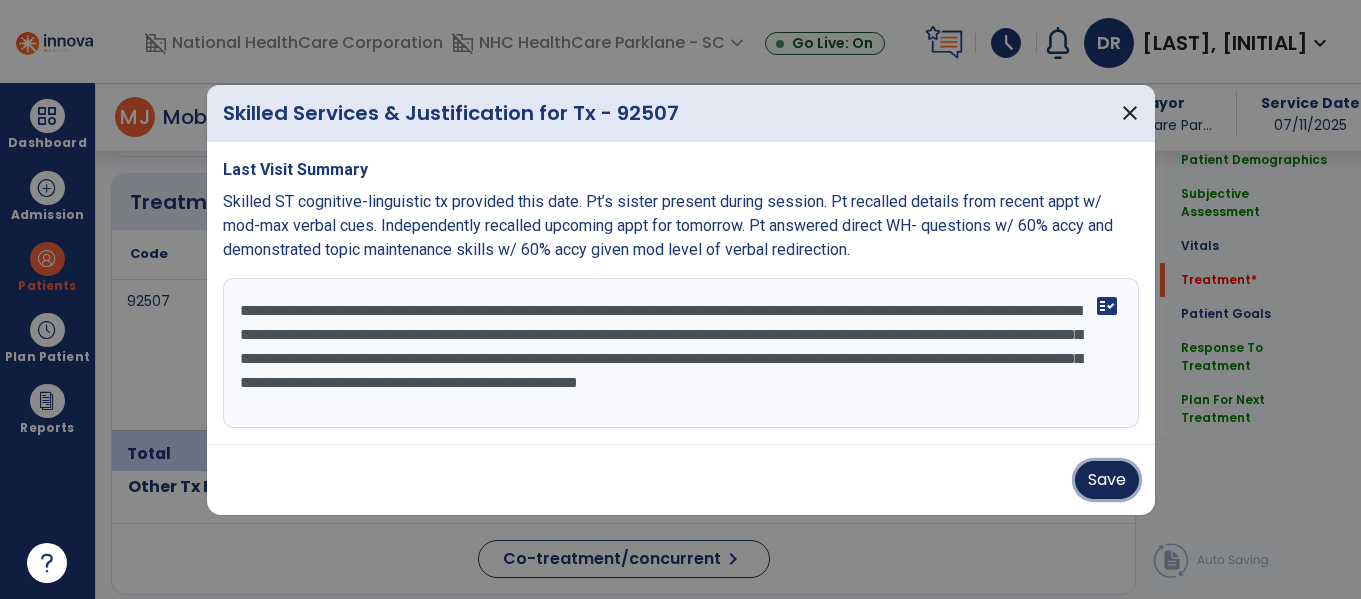 click on "Save" at bounding box center (1107, 480) 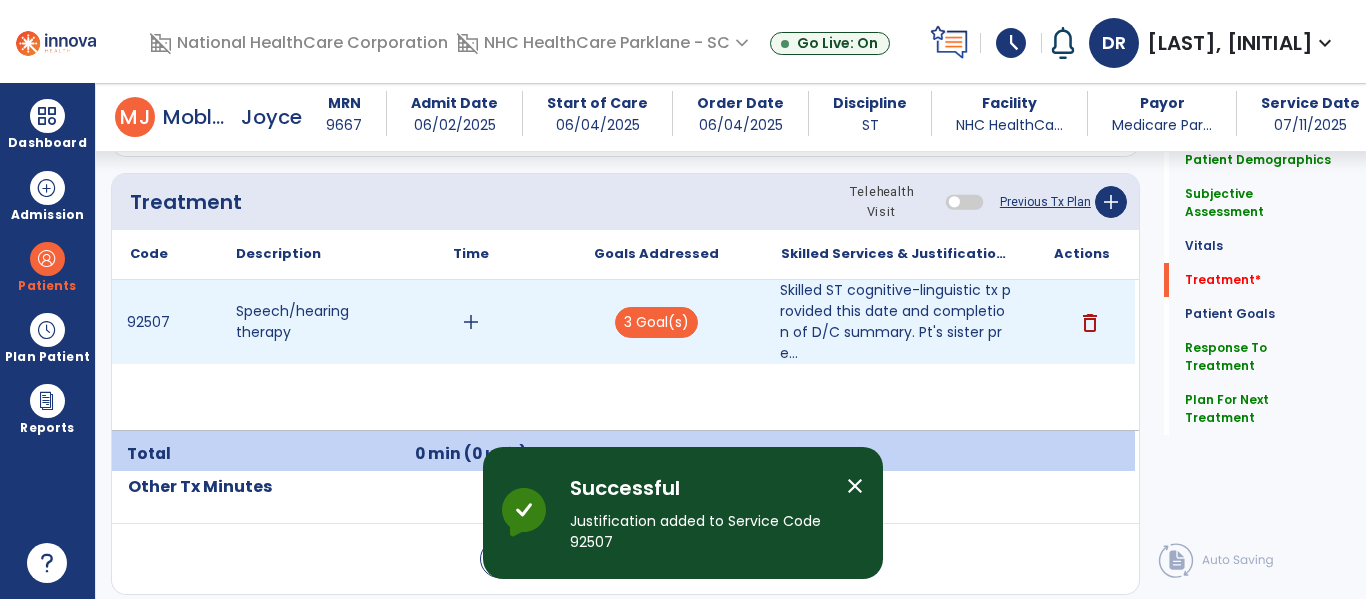 click on "add" at bounding box center (470, 322) 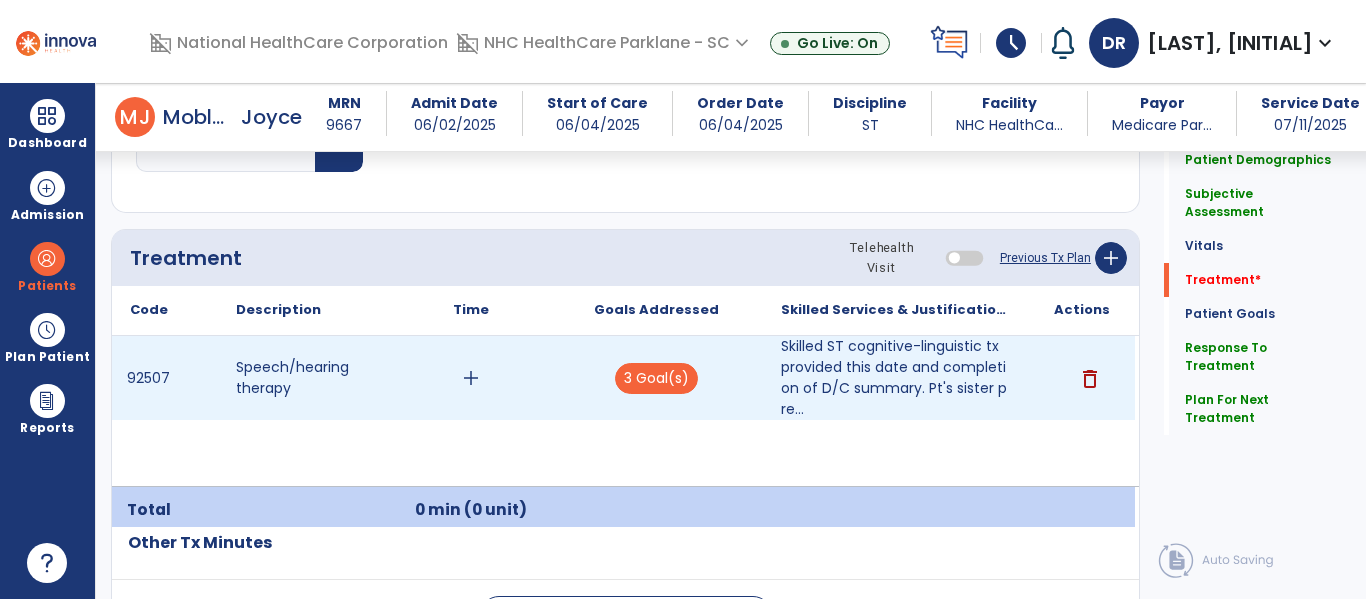 scroll, scrollTop: 1086, scrollLeft: 0, axis: vertical 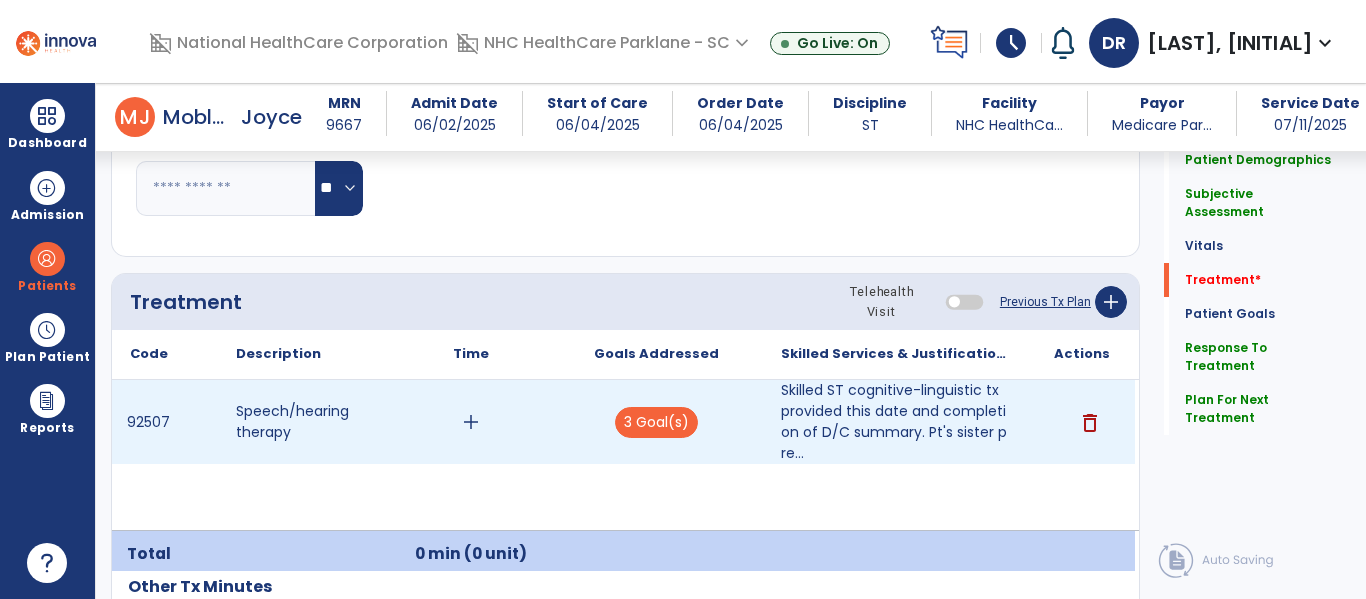 click on "add" at bounding box center [471, 422] 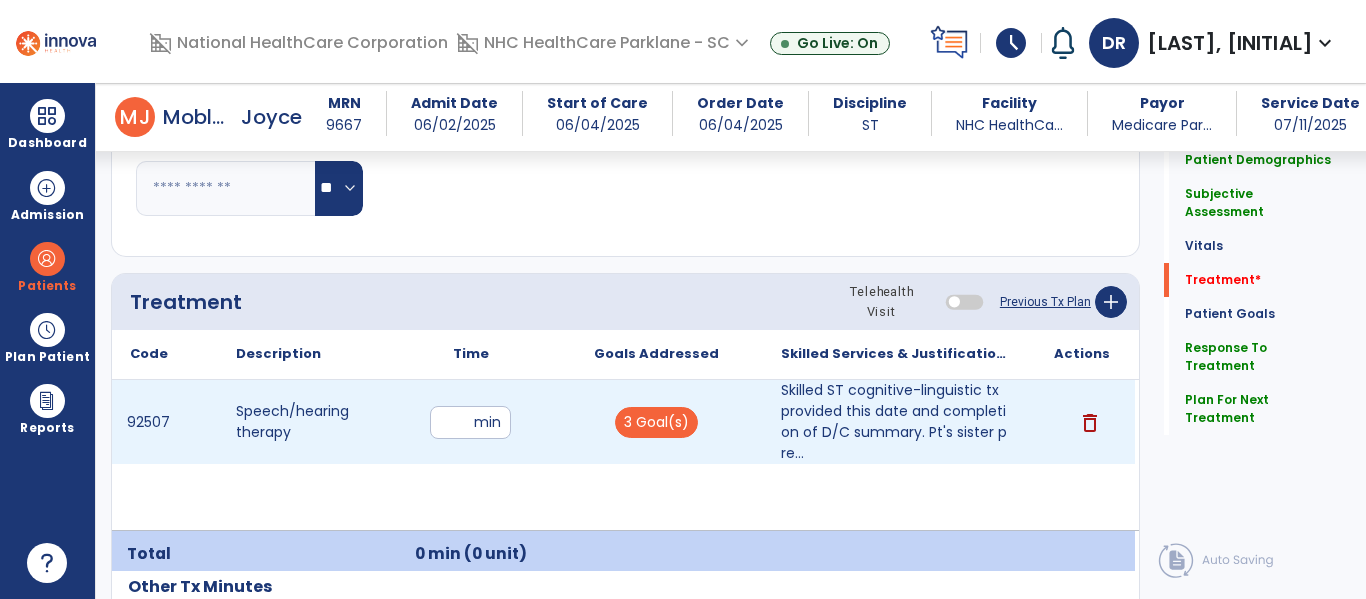 type on "**" 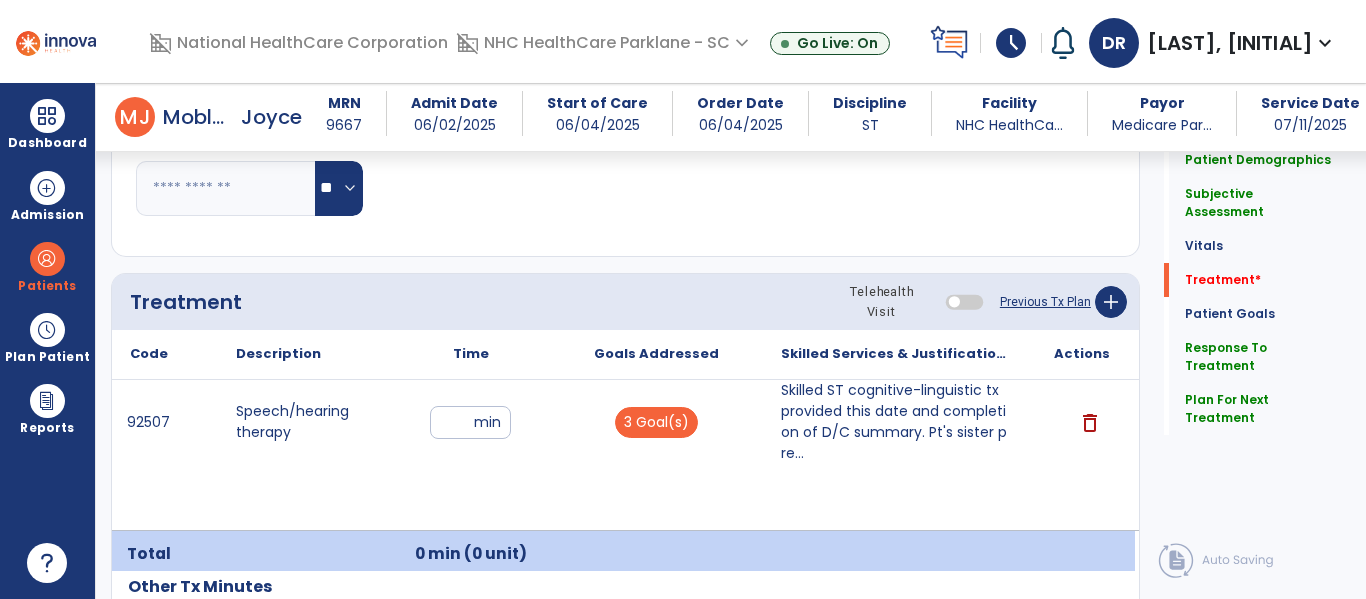 click on "[POSTAL_CODE] Speech/hearing therapy  ** min  3 Goal(s)  Skilled ST cognitive-linguistic tx provided this date and completion of D/C summary. Pt's sister pre...  delete" at bounding box center (623, 455) 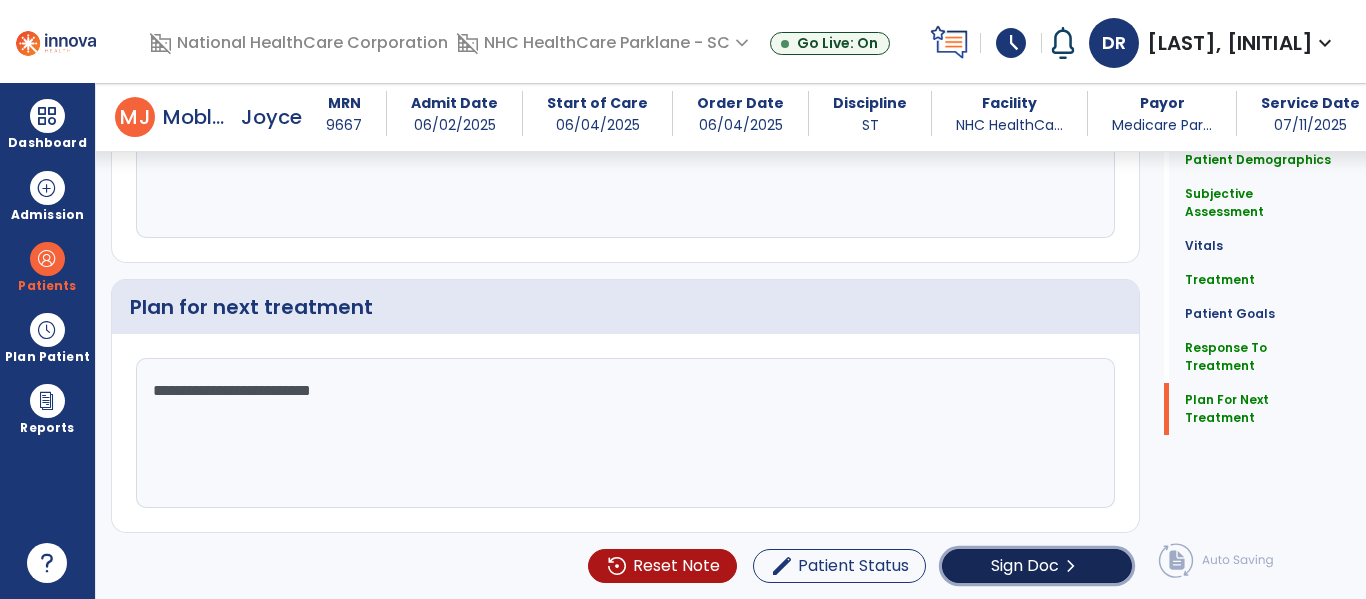 click on "Sign Doc" 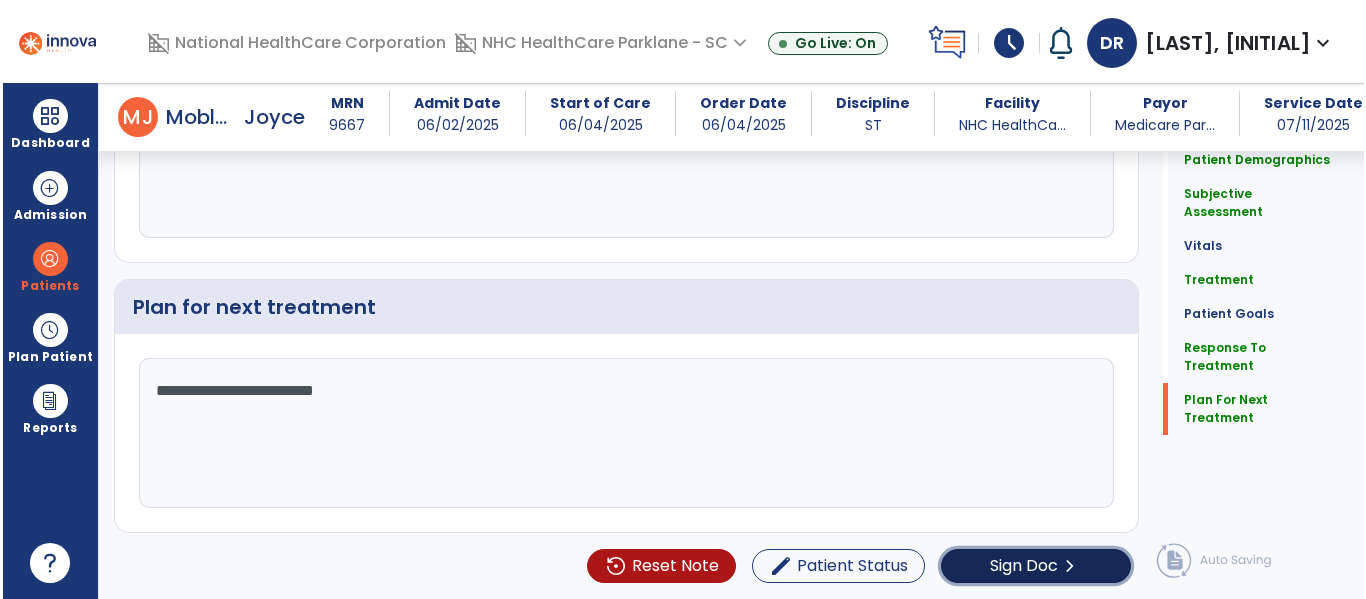 scroll, scrollTop: 2586, scrollLeft: 0, axis: vertical 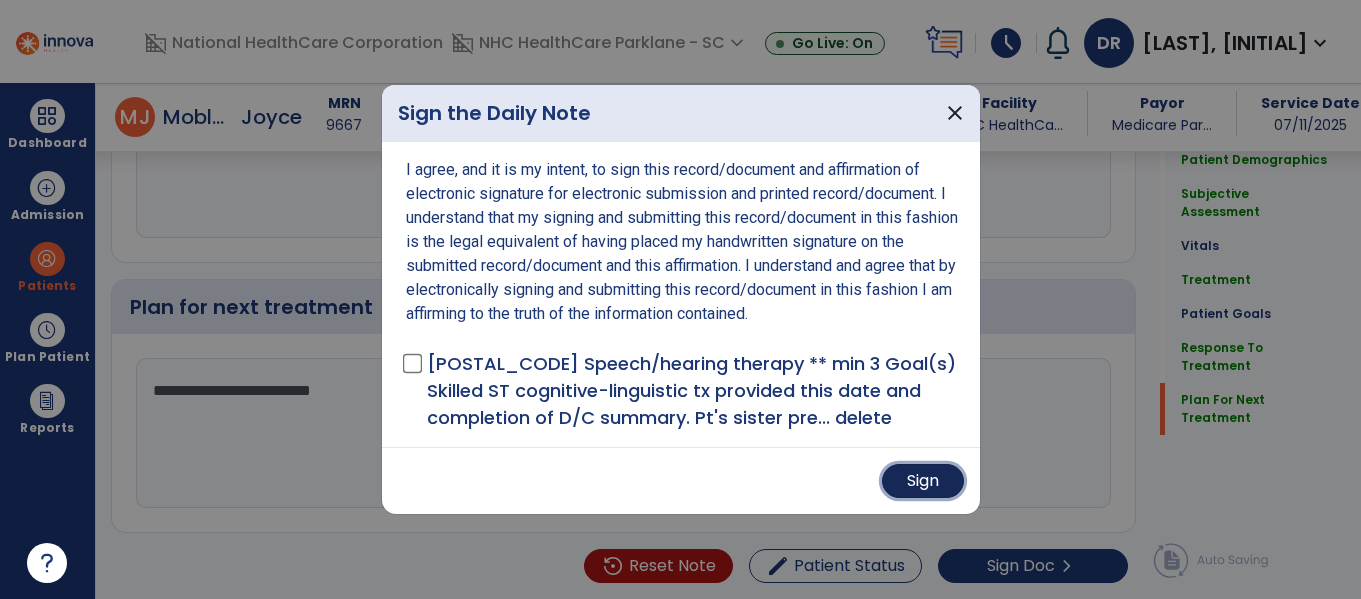 click on "Sign" at bounding box center [923, 481] 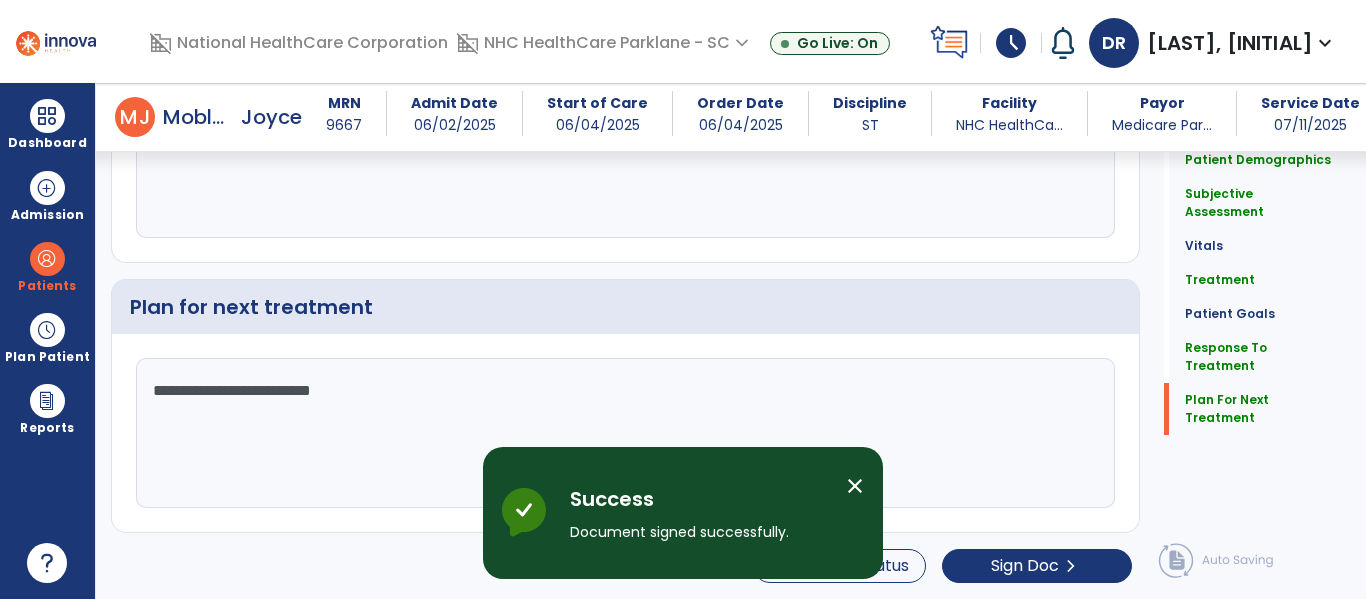 click at bounding box center (56, 40) 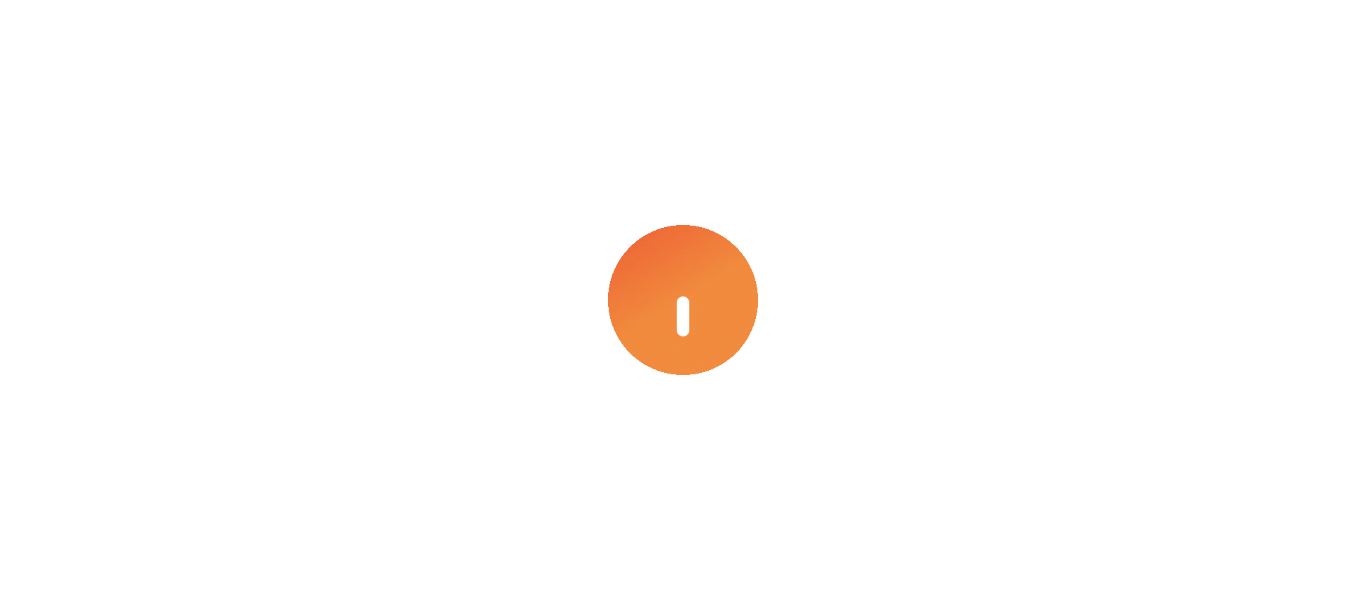 scroll, scrollTop: 0, scrollLeft: 0, axis: both 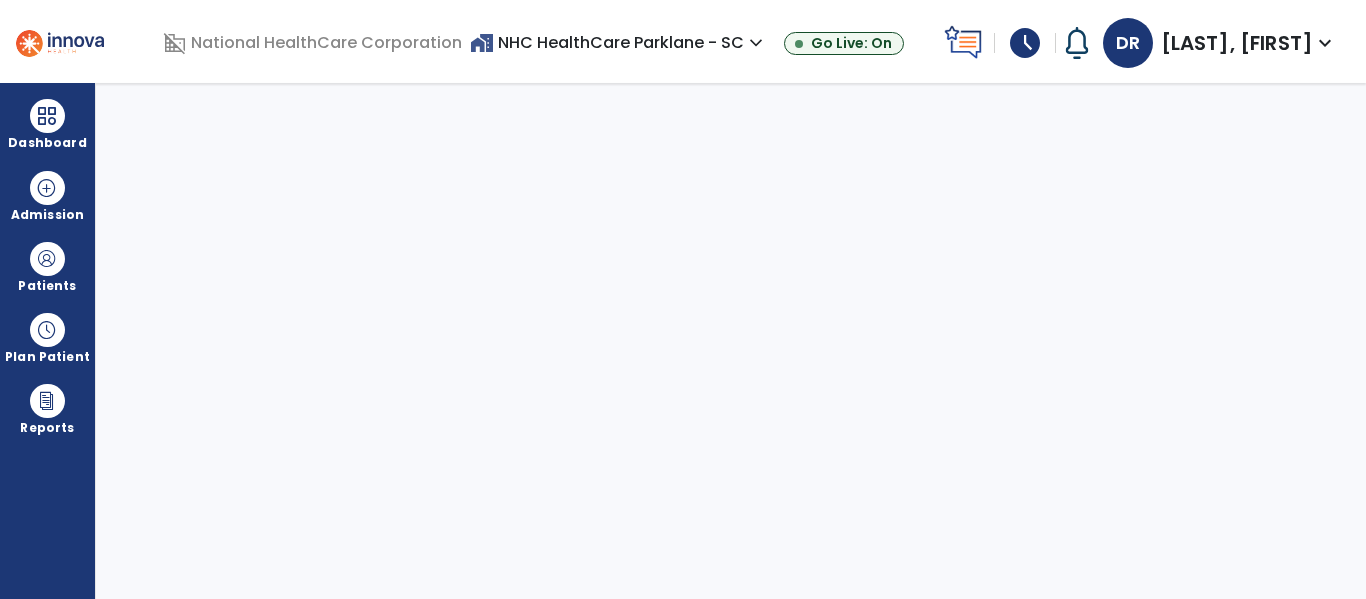 select on "****" 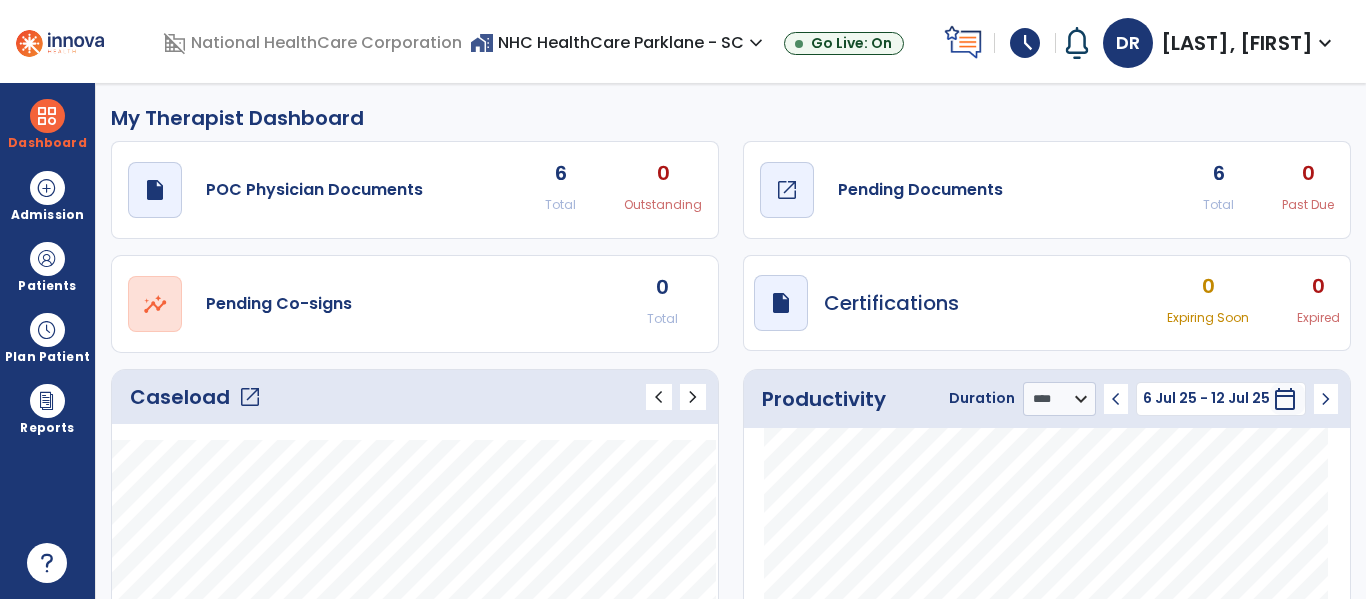 click on "Pending Documents" 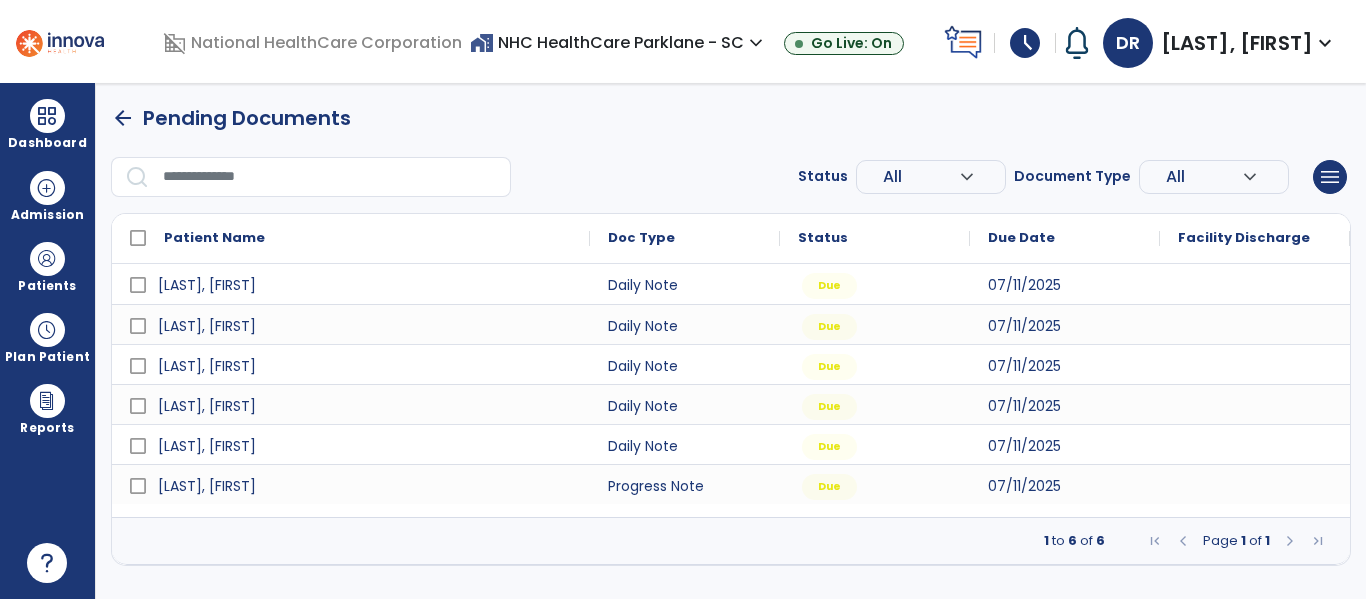 click at bounding box center (60, 41) 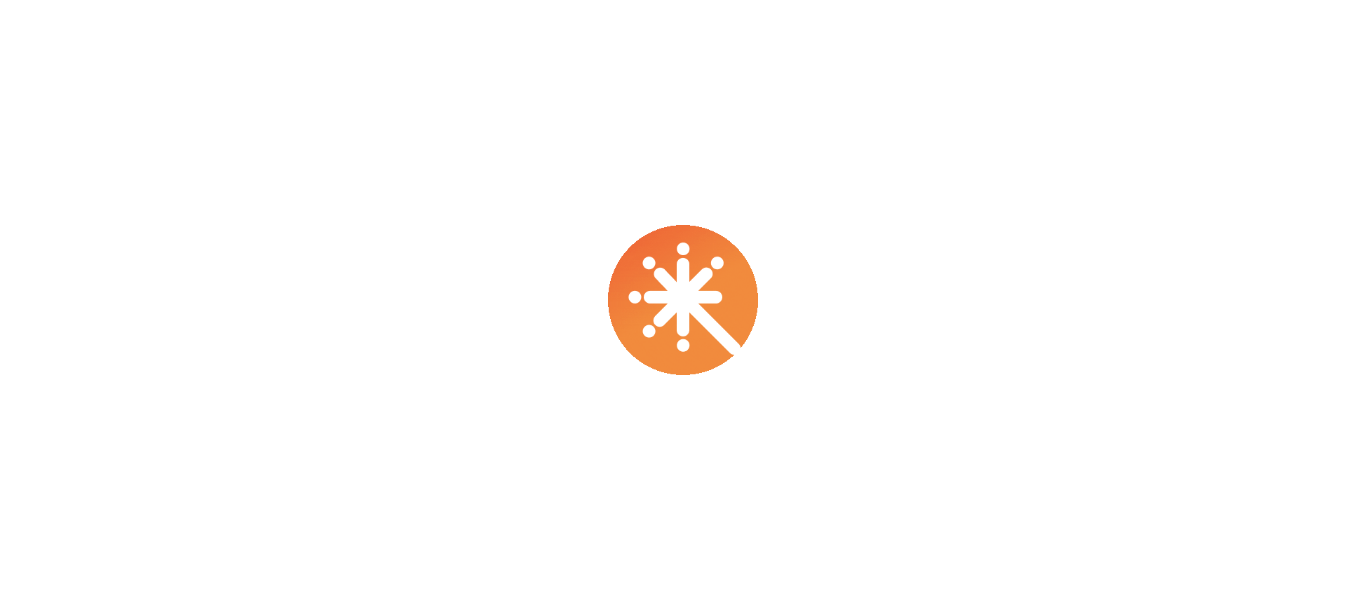 scroll, scrollTop: 0, scrollLeft: 0, axis: both 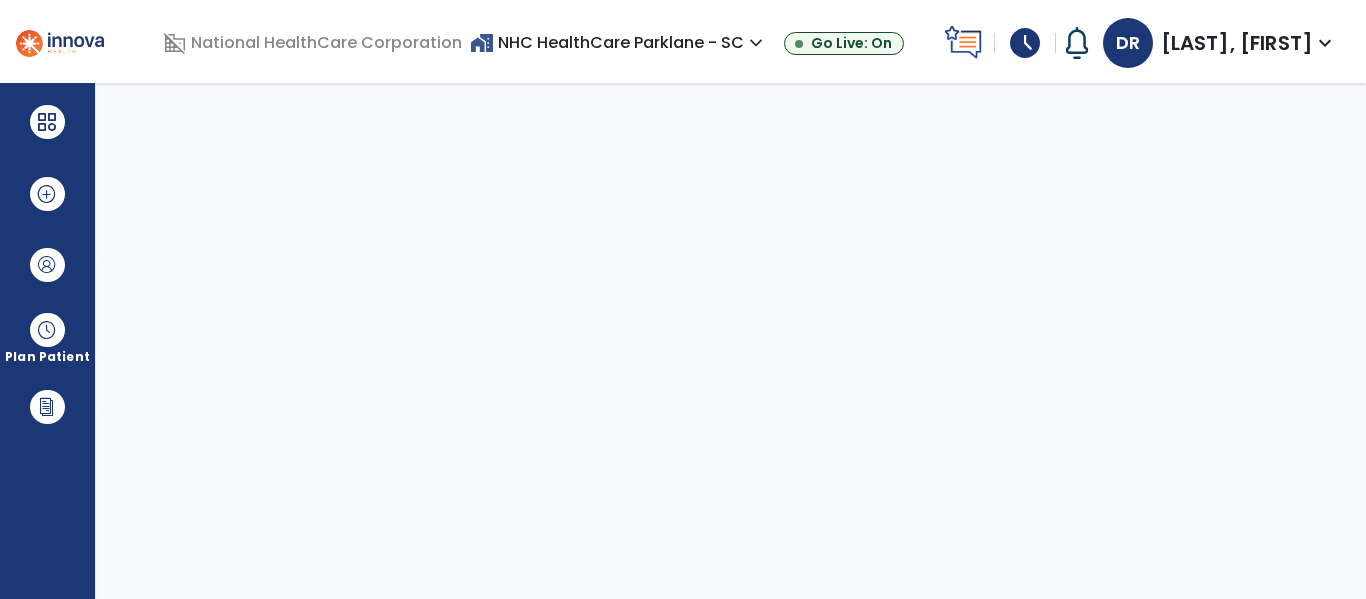 select on "****" 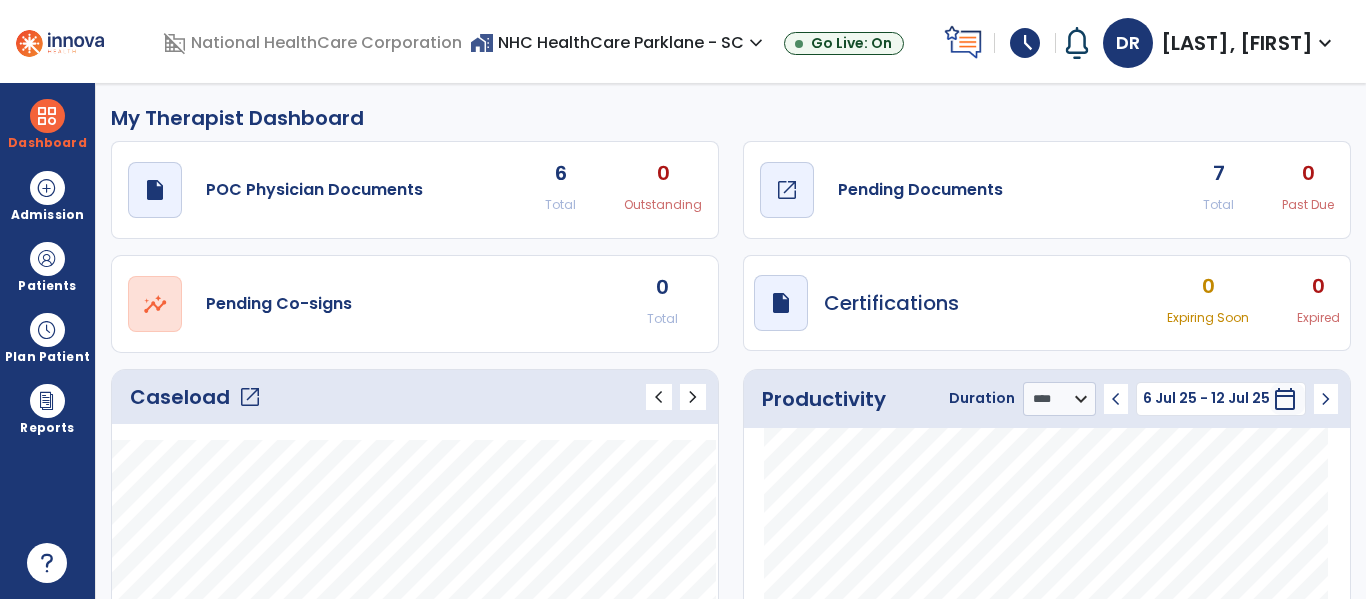 click on "Pending Documents" 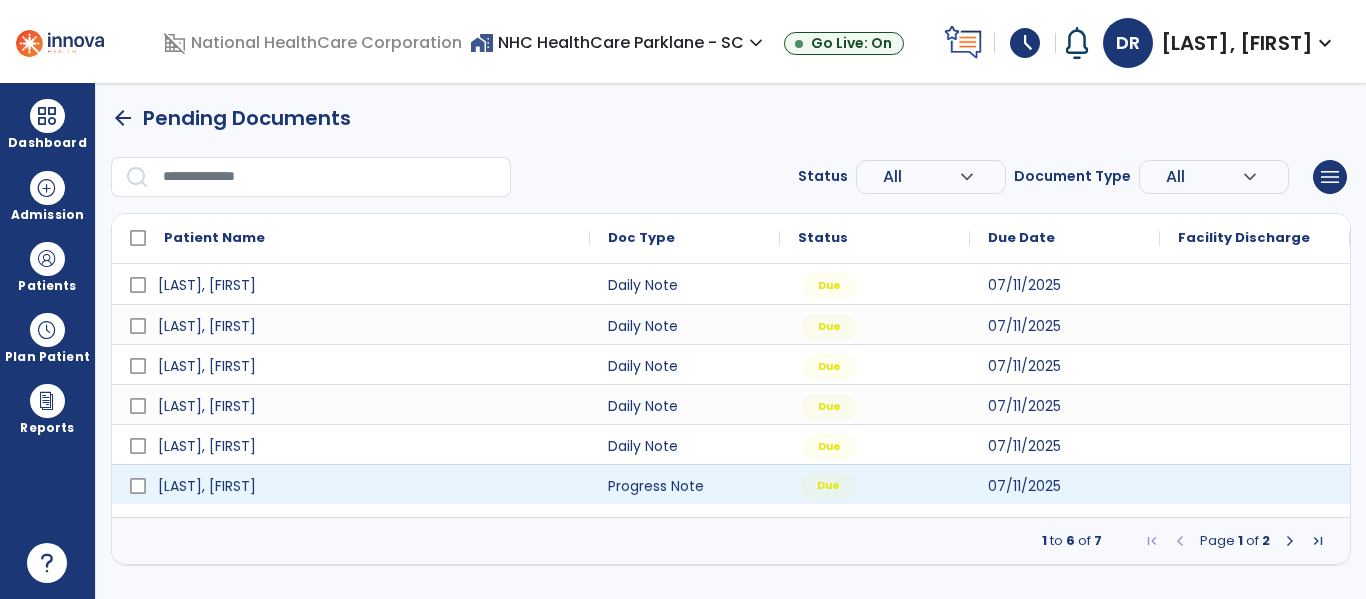 click on "Due" at bounding box center [875, 484] 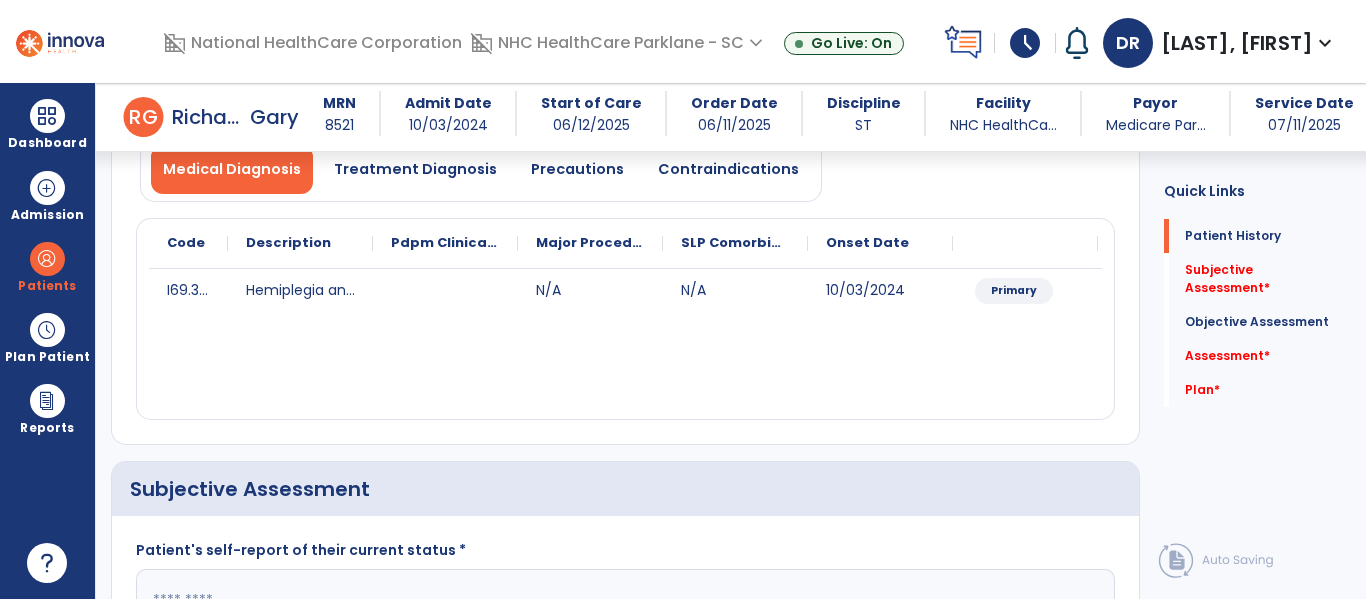 scroll, scrollTop: 400, scrollLeft: 0, axis: vertical 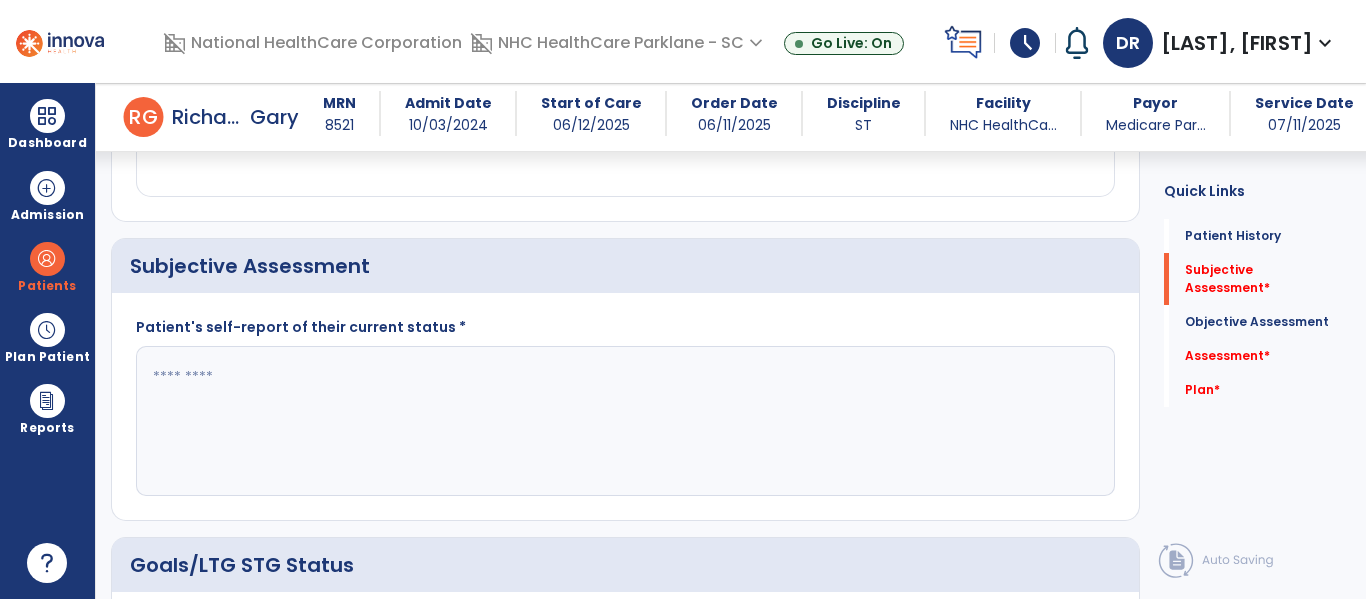 click 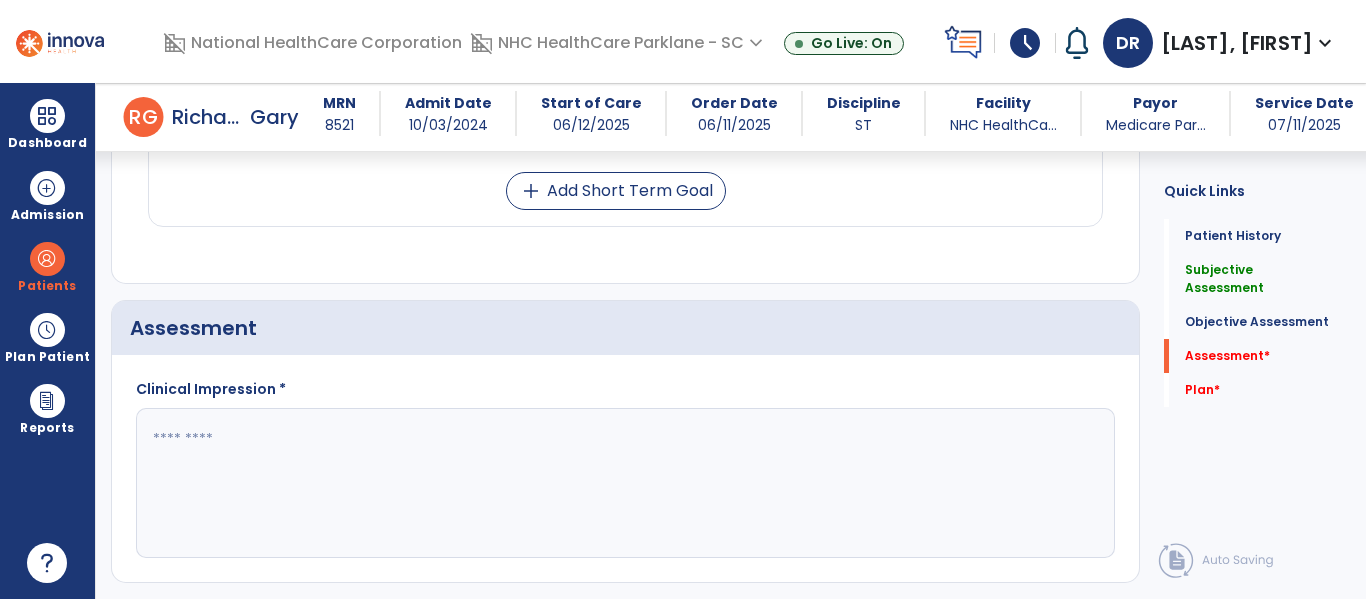 scroll, scrollTop: 1400, scrollLeft: 0, axis: vertical 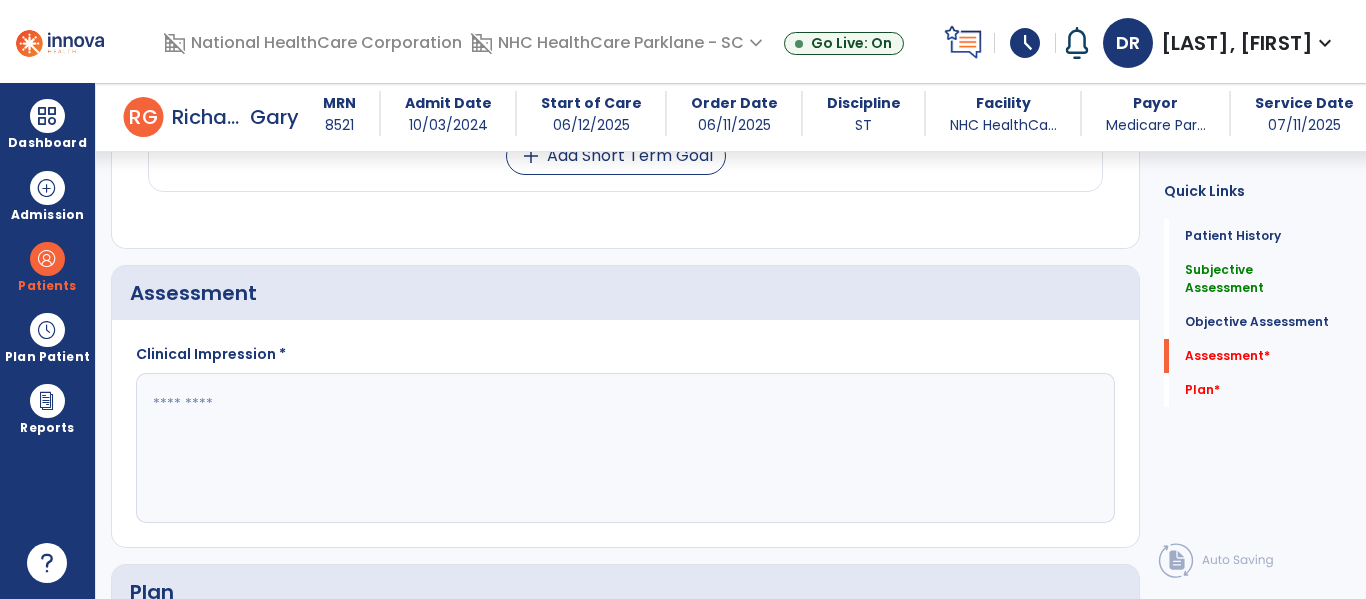 type on "**********" 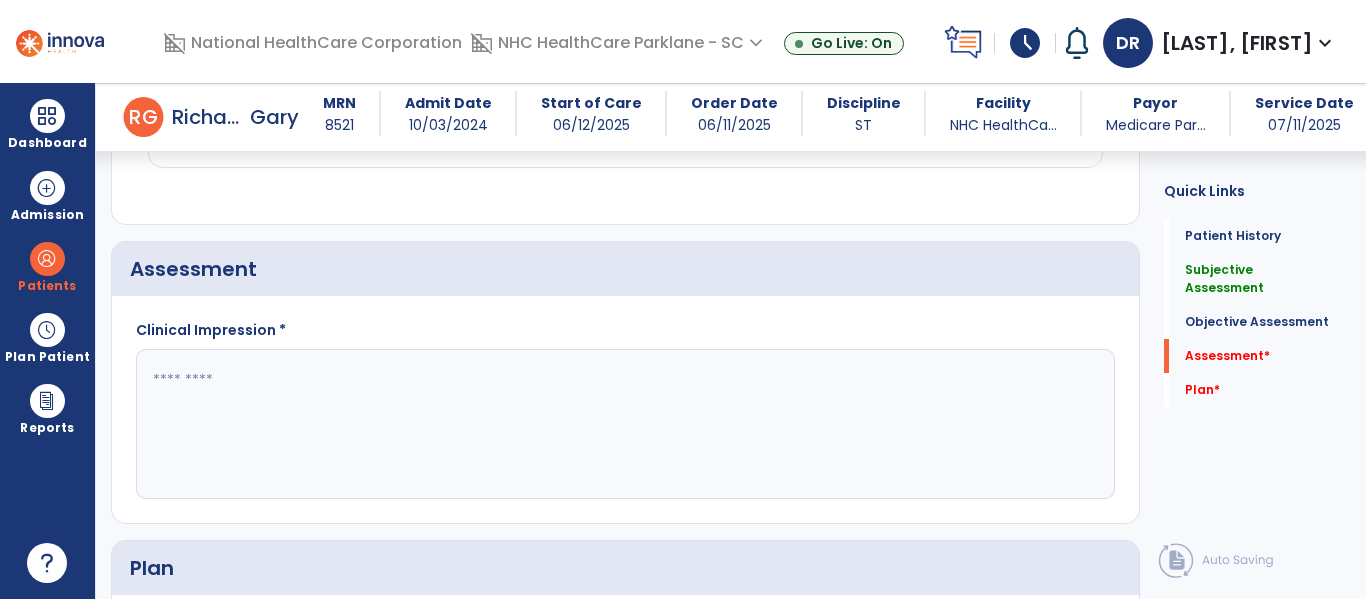 scroll, scrollTop: 1420, scrollLeft: 0, axis: vertical 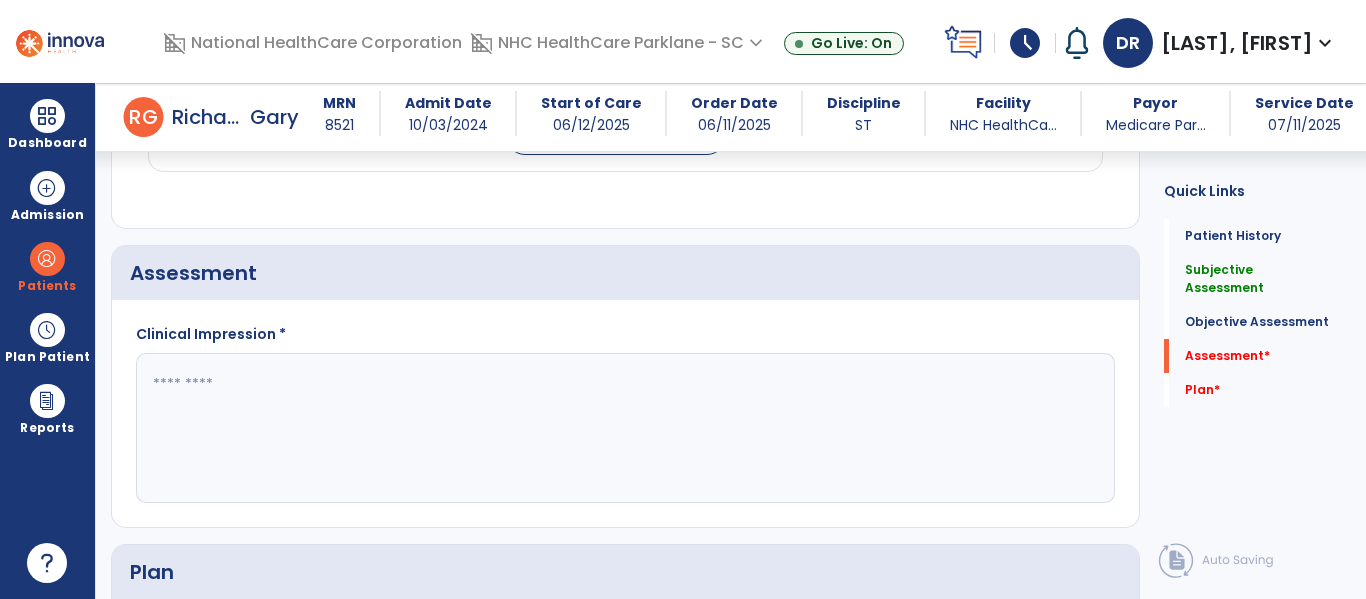 click 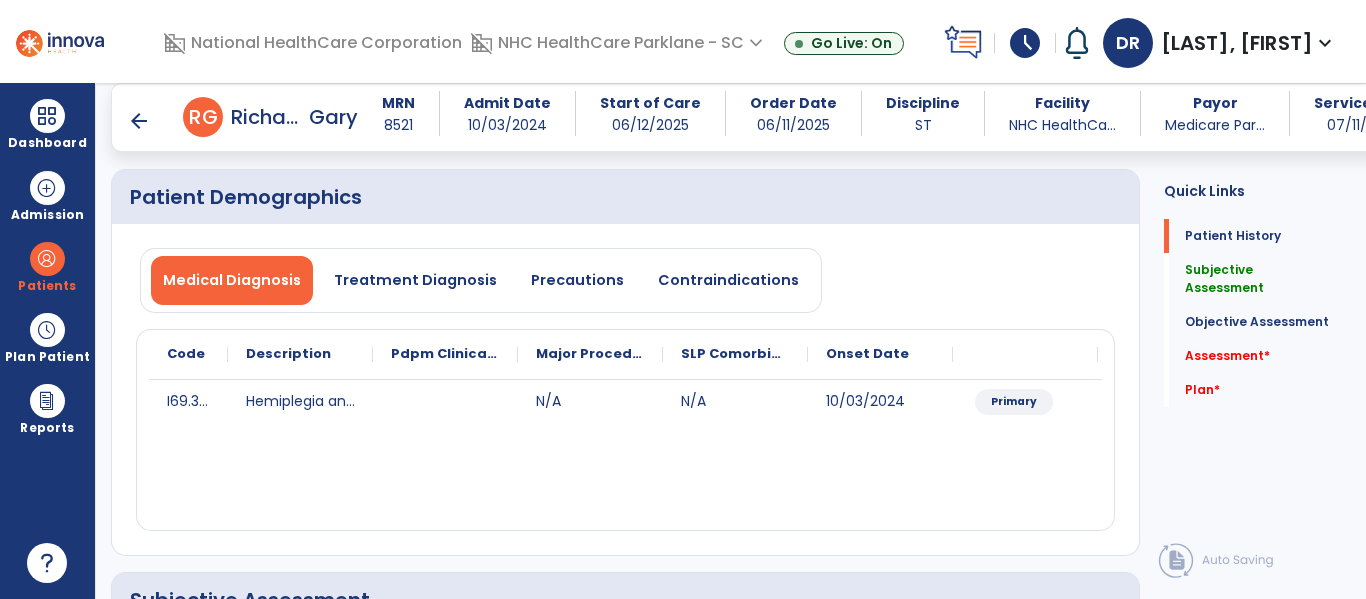 scroll, scrollTop: 100, scrollLeft: 0, axis: vertical 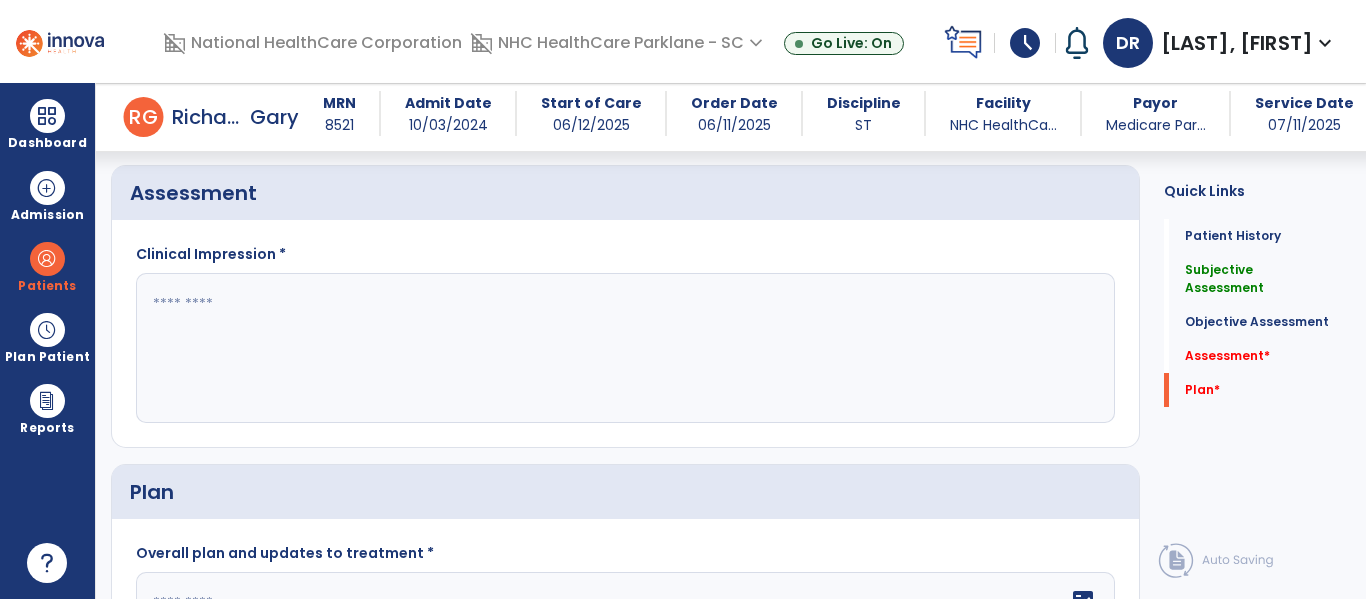paste on "**********" 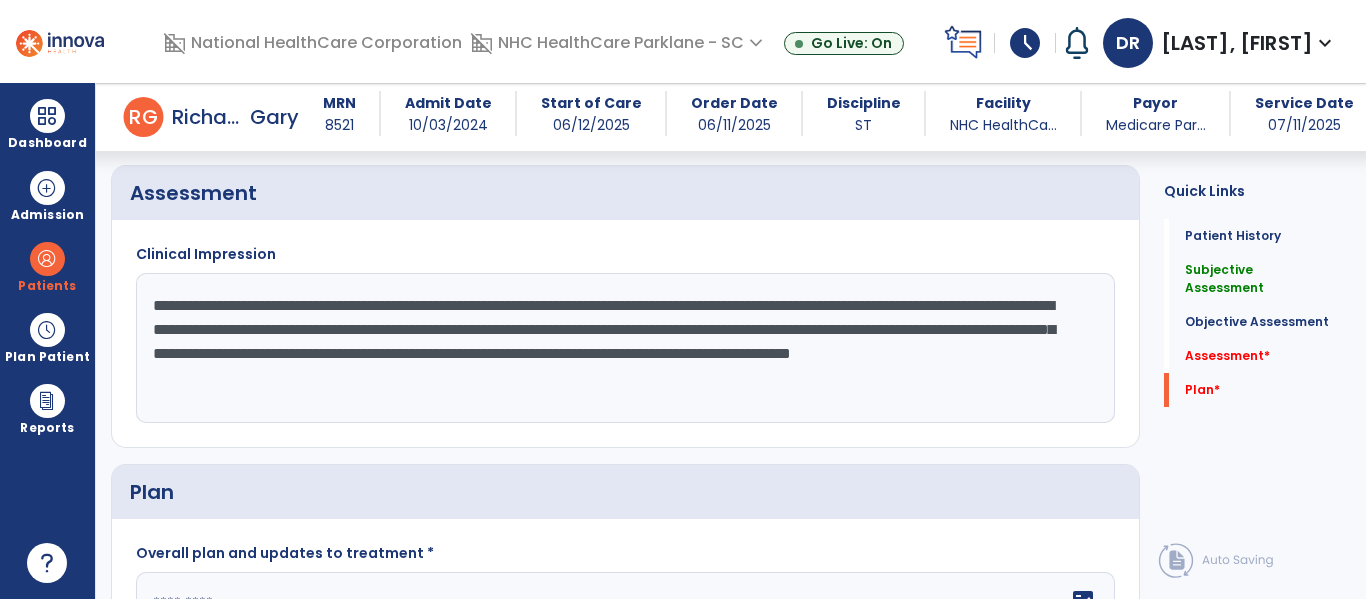 click on "**********" 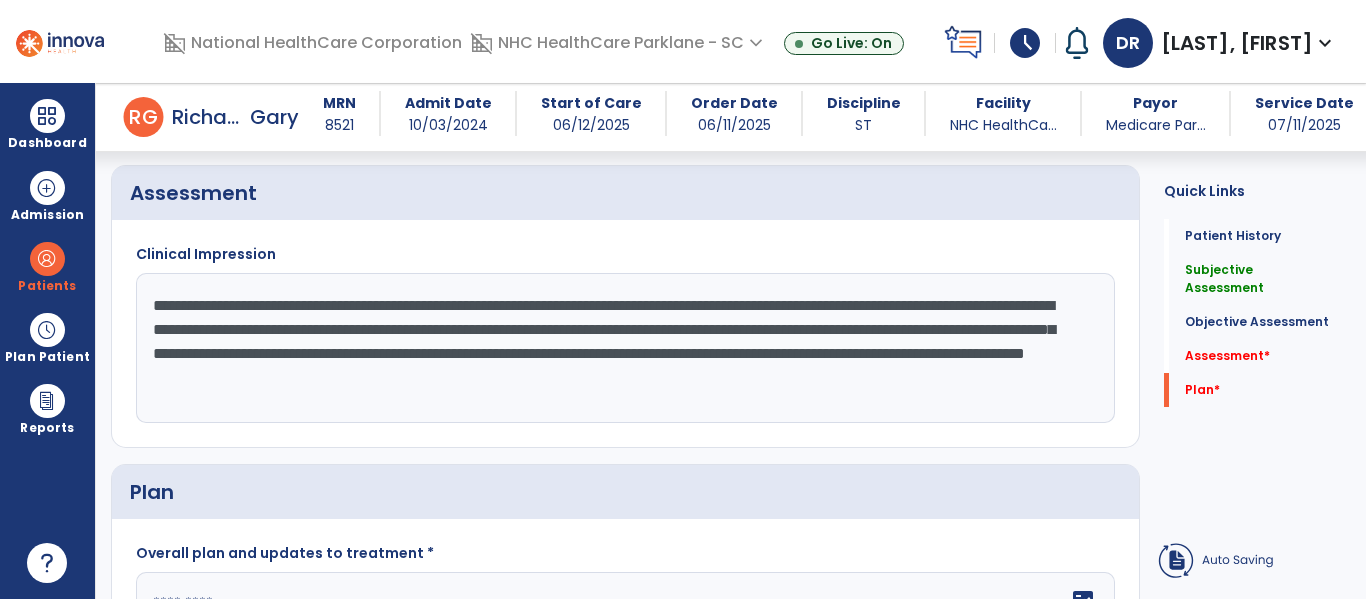 click on "**********" 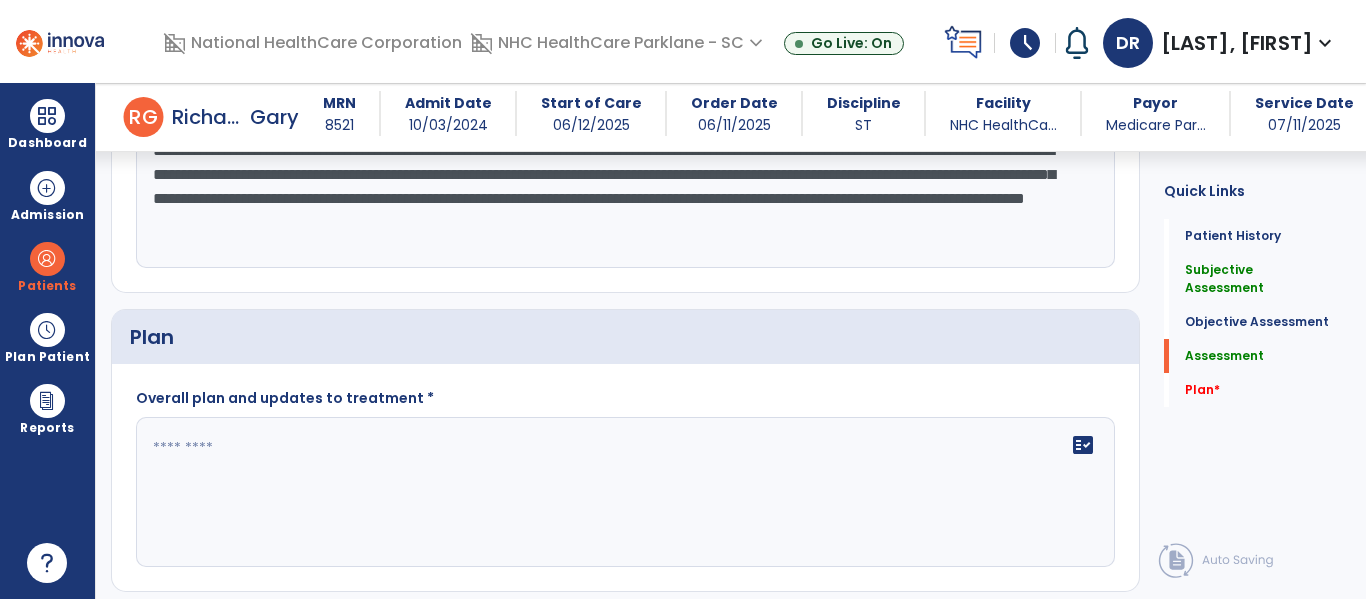 scroll, scrollTop: 1620, scrollLeft: 0, axis: vertical 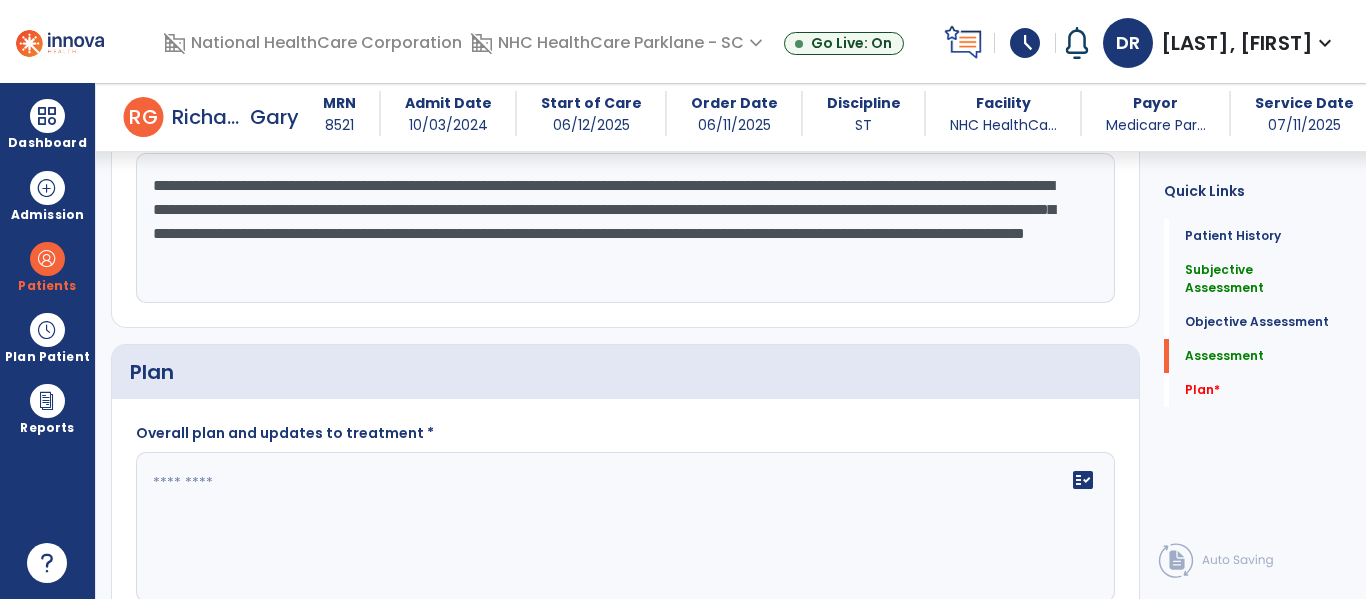 drag, startPoint x: 290, startPoint y: 279, endPoint x: 962, endPoint y: 251, distance: 672.58307 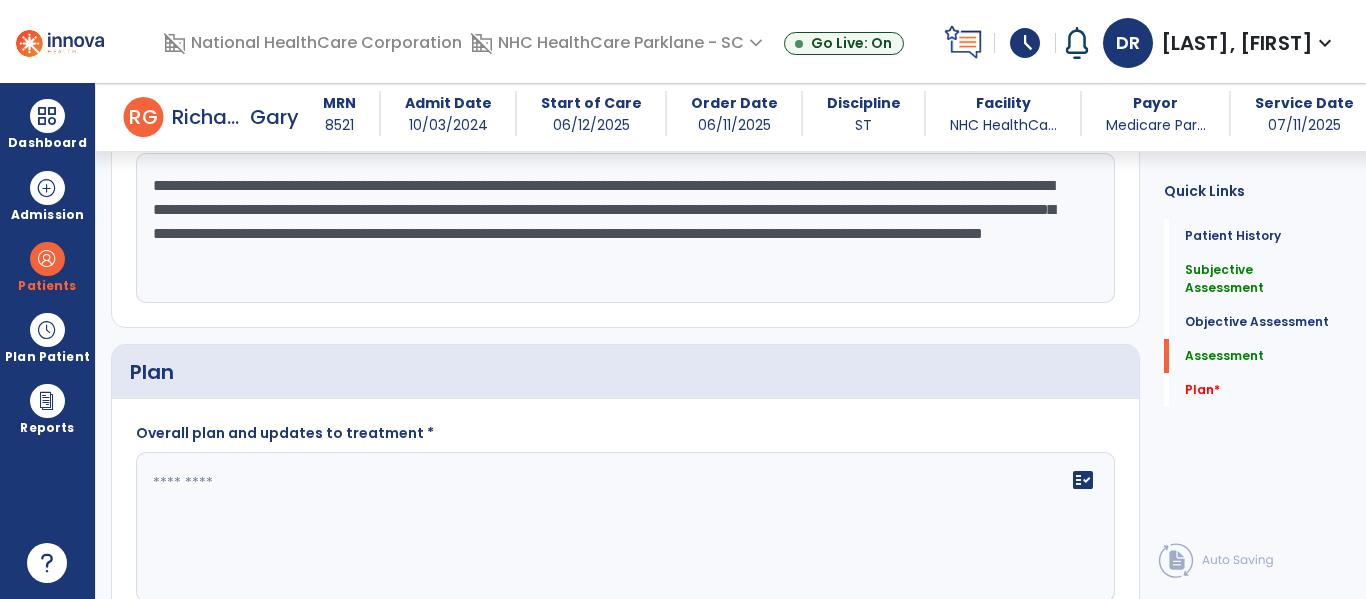 type on "**********" 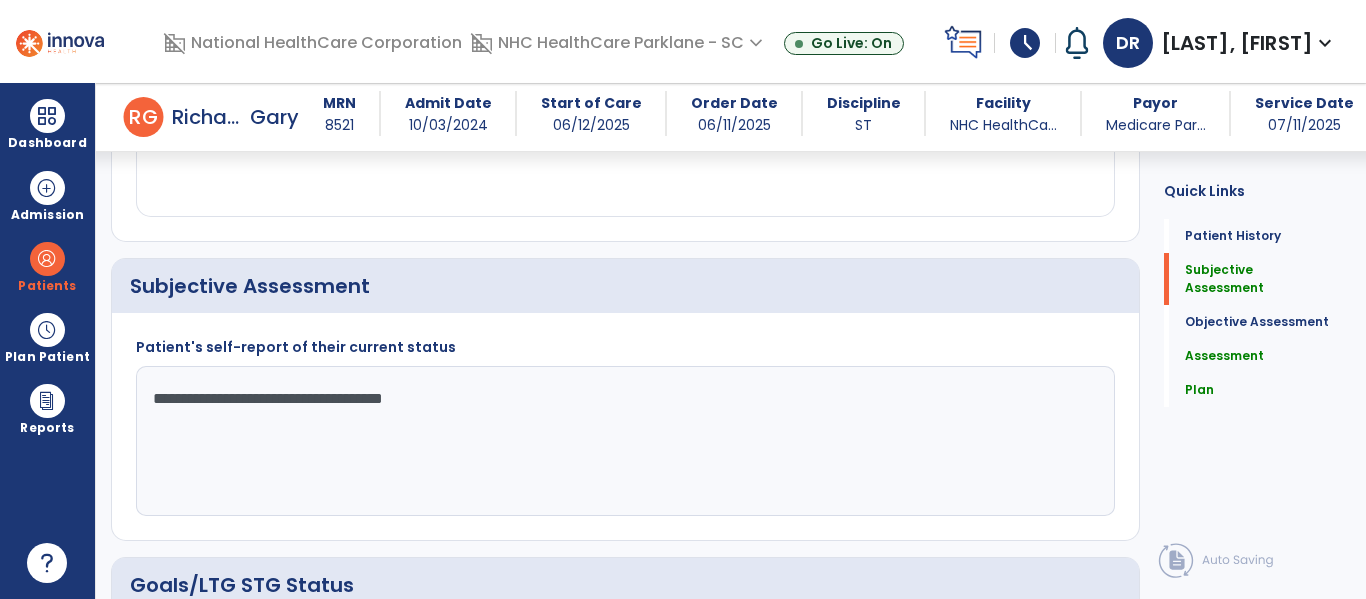 scroll, scrollTop: 22, scrollLeft: 0, axis: vertical 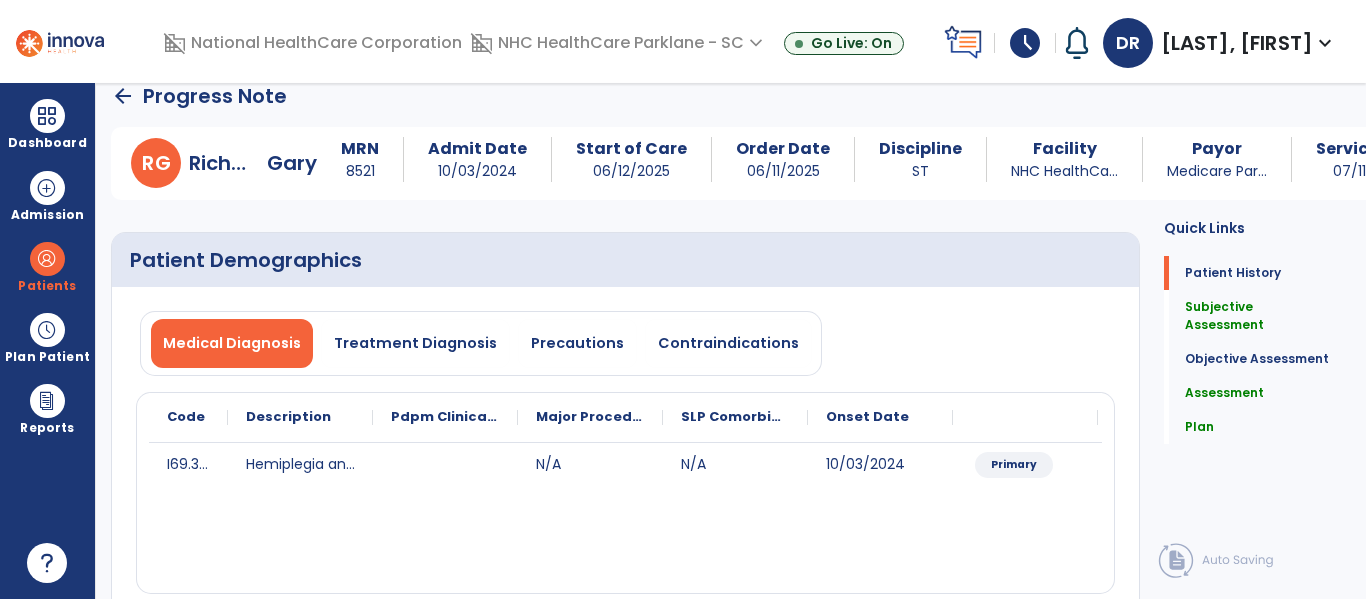 type on "**********" 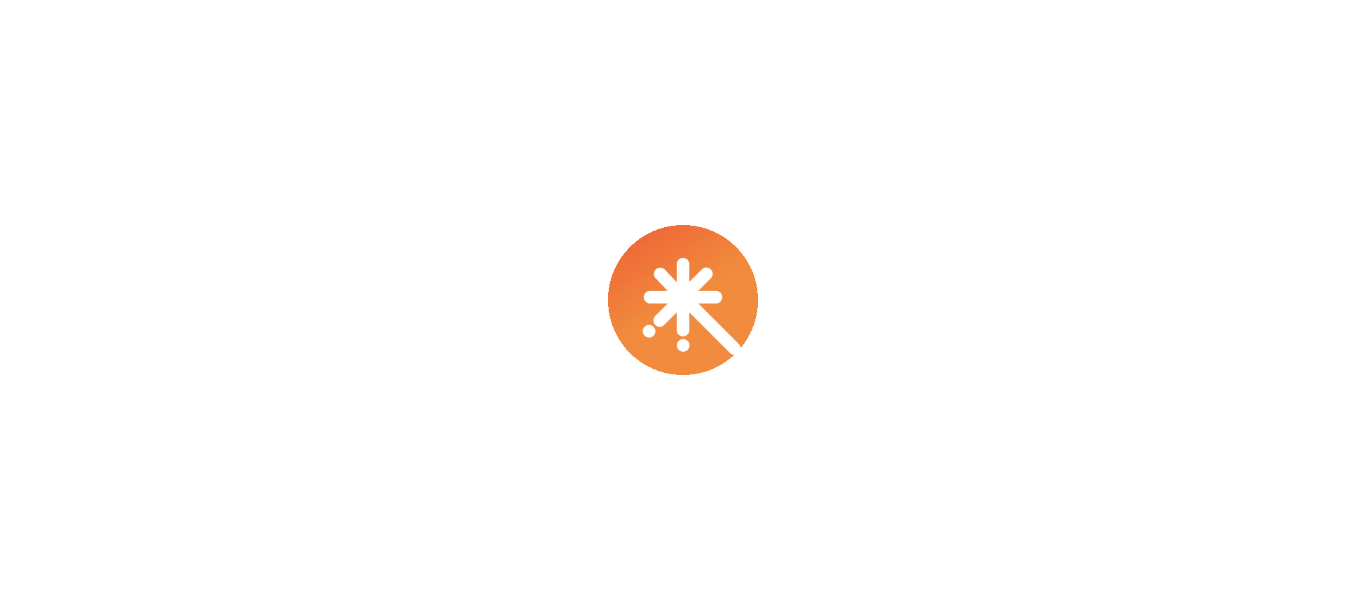 scroll, scrollTop: 0, scrollLeft: 0, axis: both 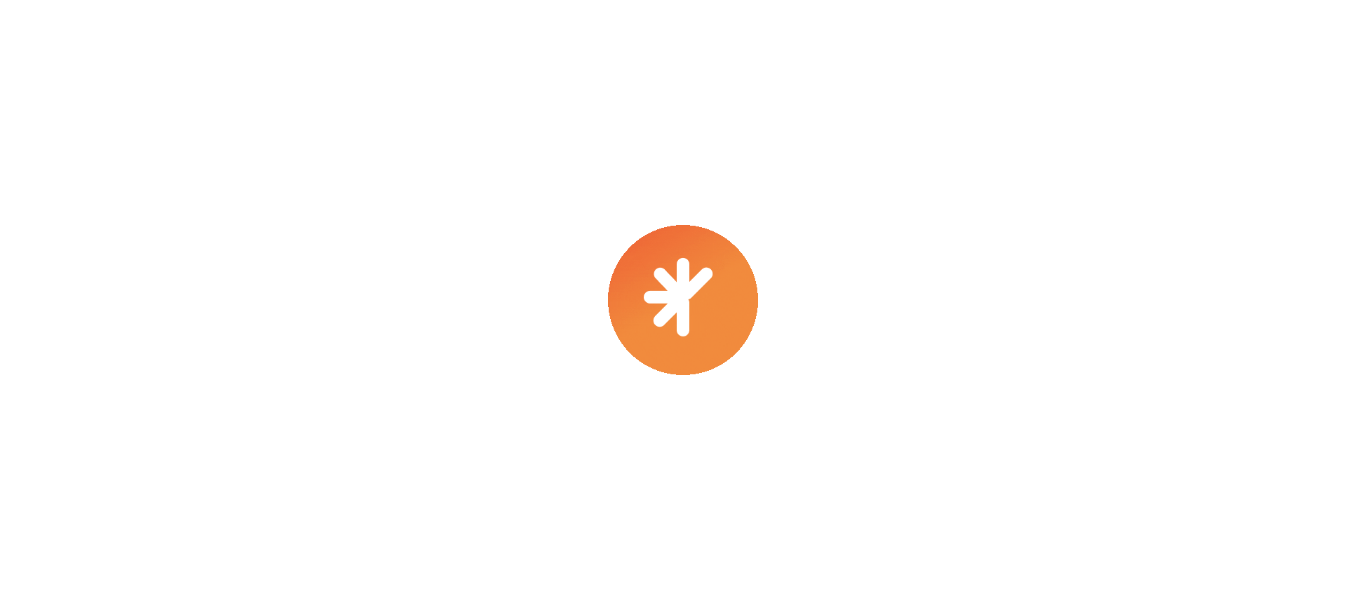 select on "****" 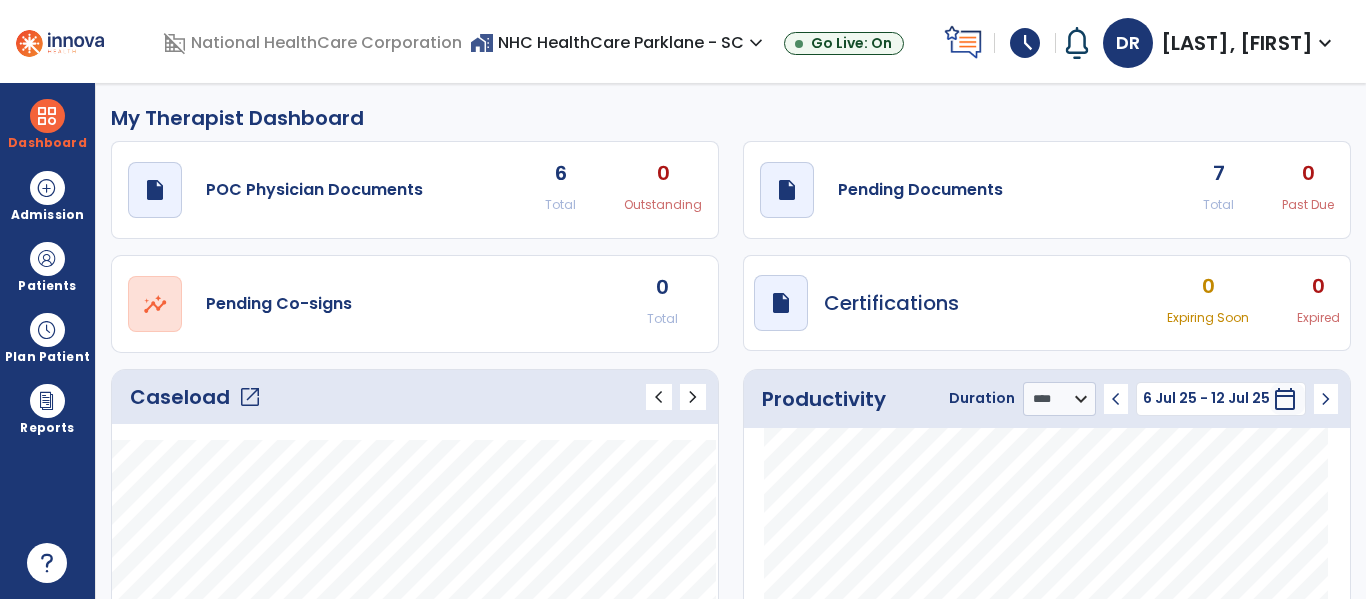 click on "draft   open_in_new  Pending Documents 7 Total 0 Past Due" 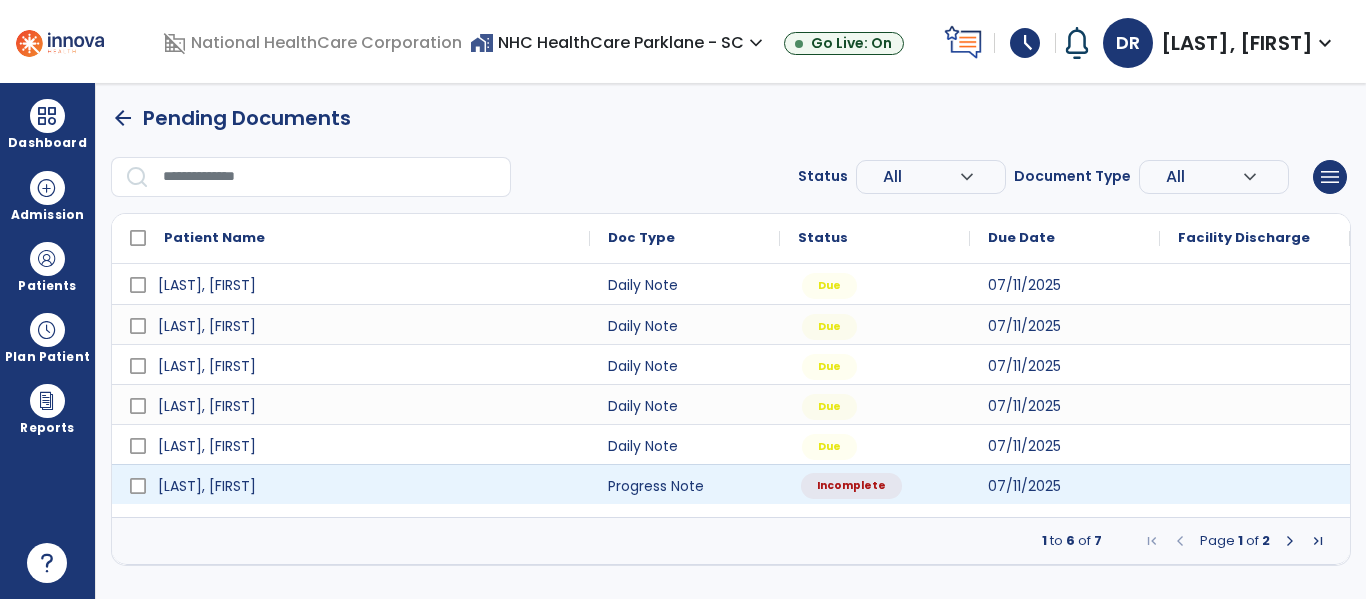 click on "Incomplete" at bounding box center [851, 486] 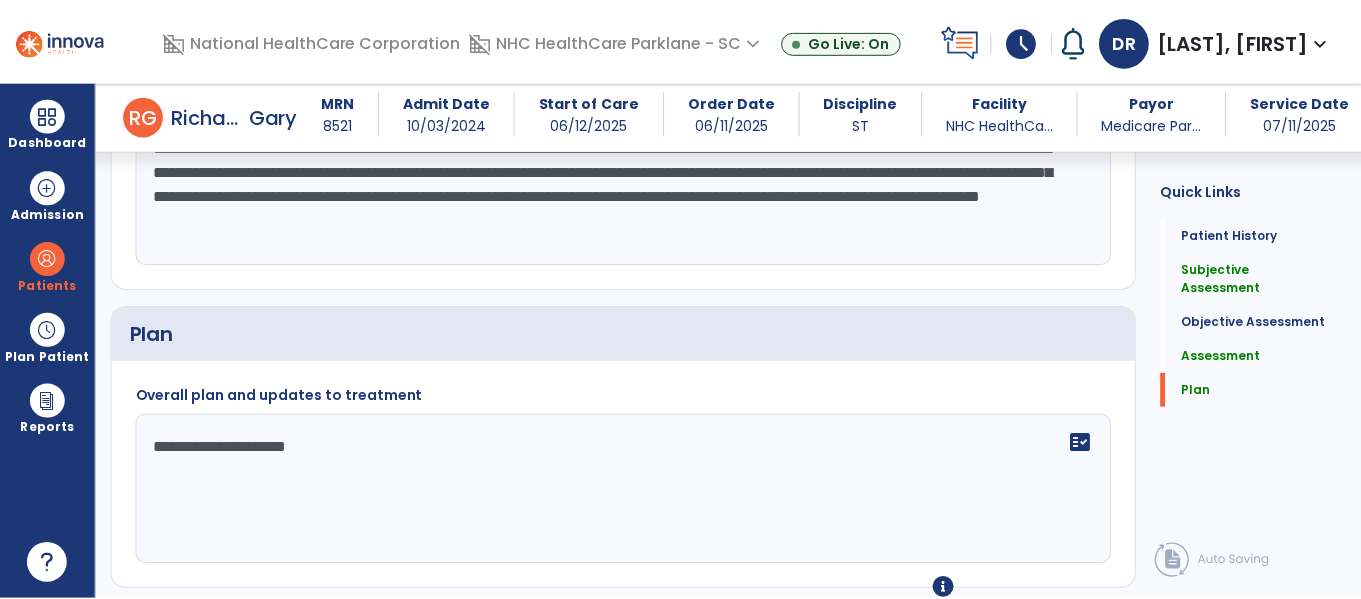 scroll, scrollTop: 1722, scrollLeft: 0, axis: vertical 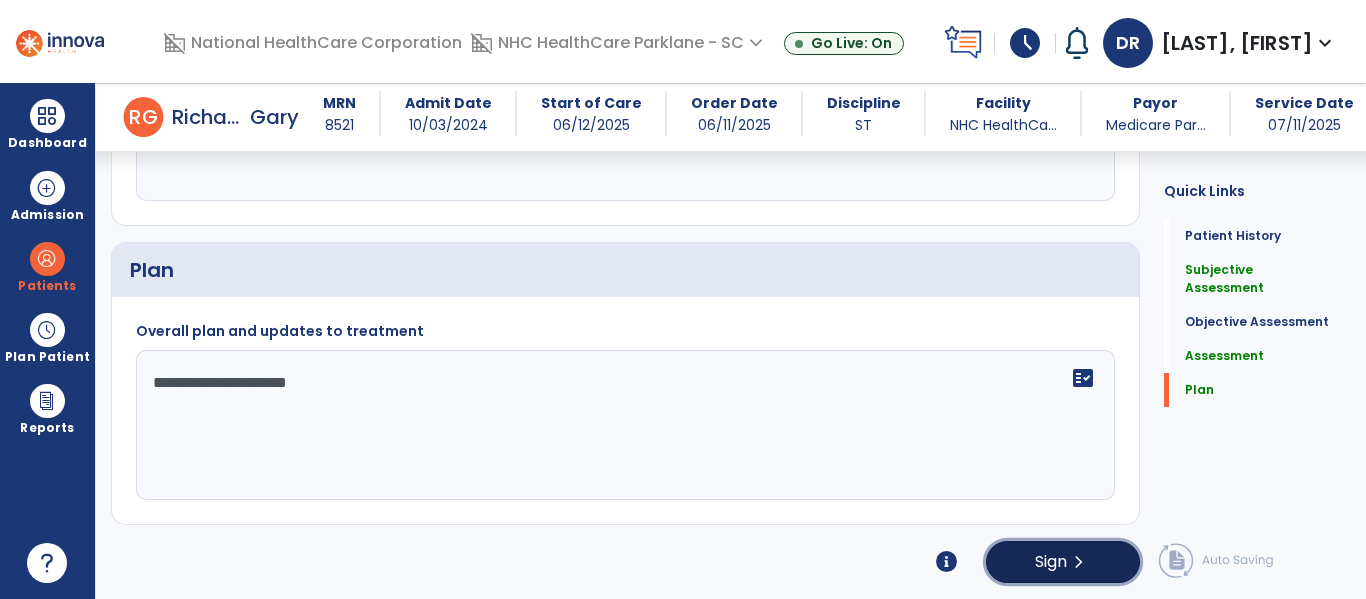 click on "Sign  chevron_right" 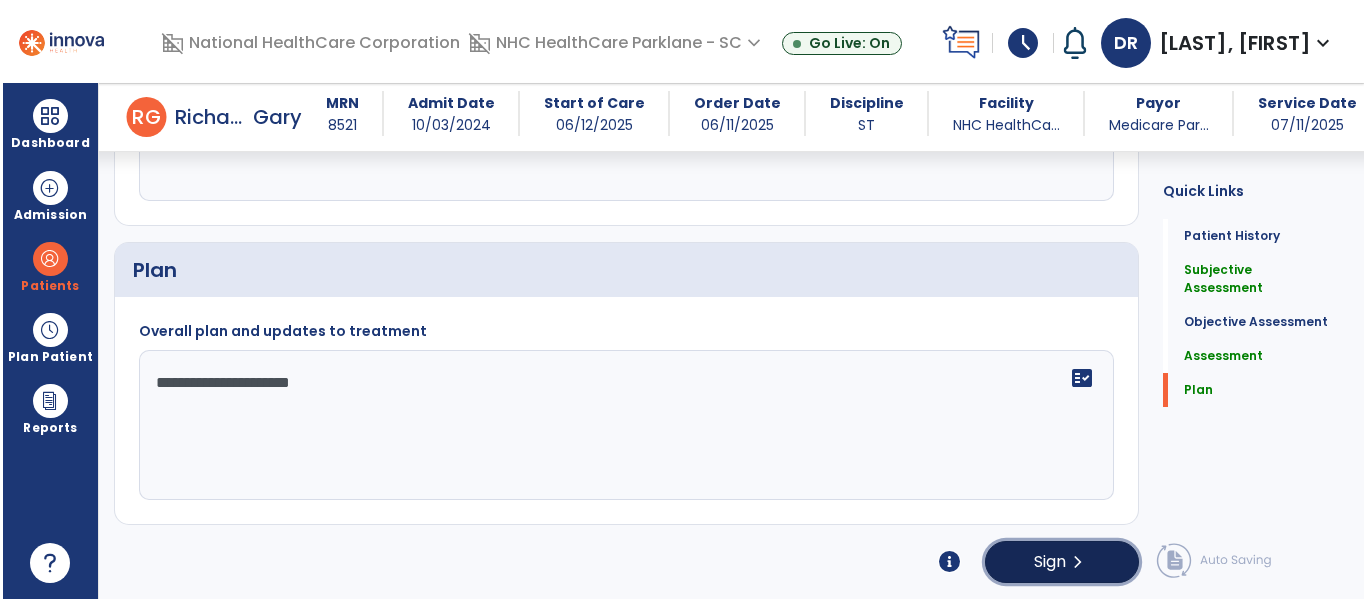scroll, scrollTop: 1722, scrollLeft: 0, axis: vertical 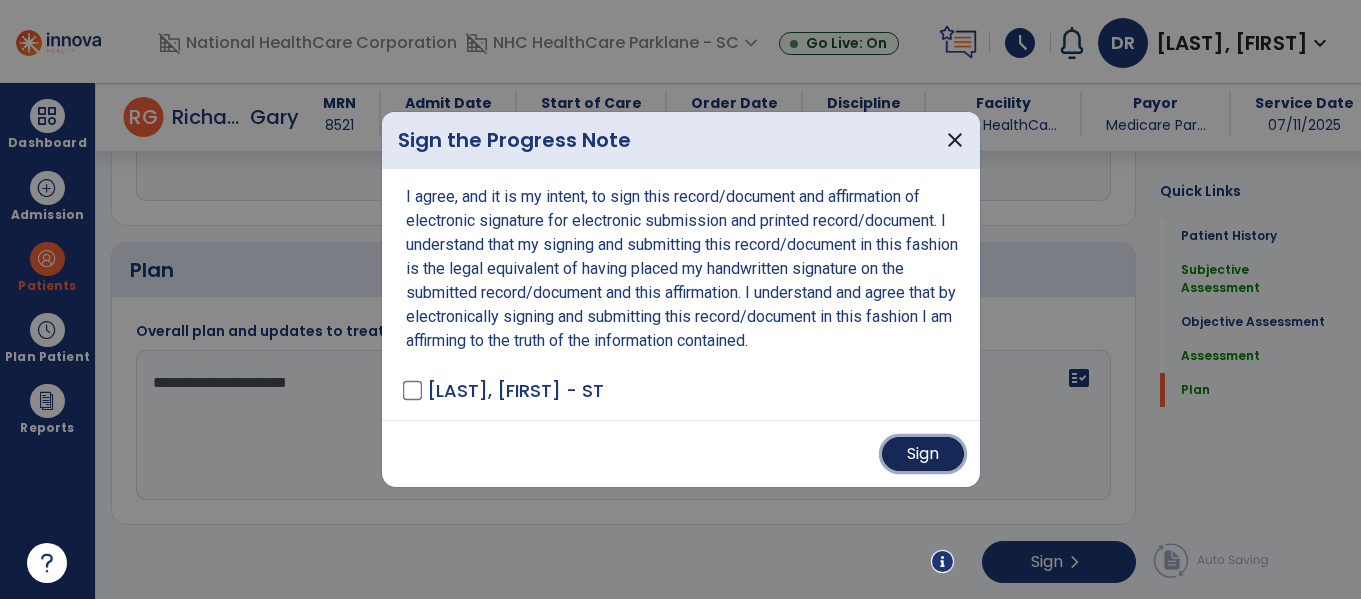 click on "Sign" at bounding box center (923, 454) 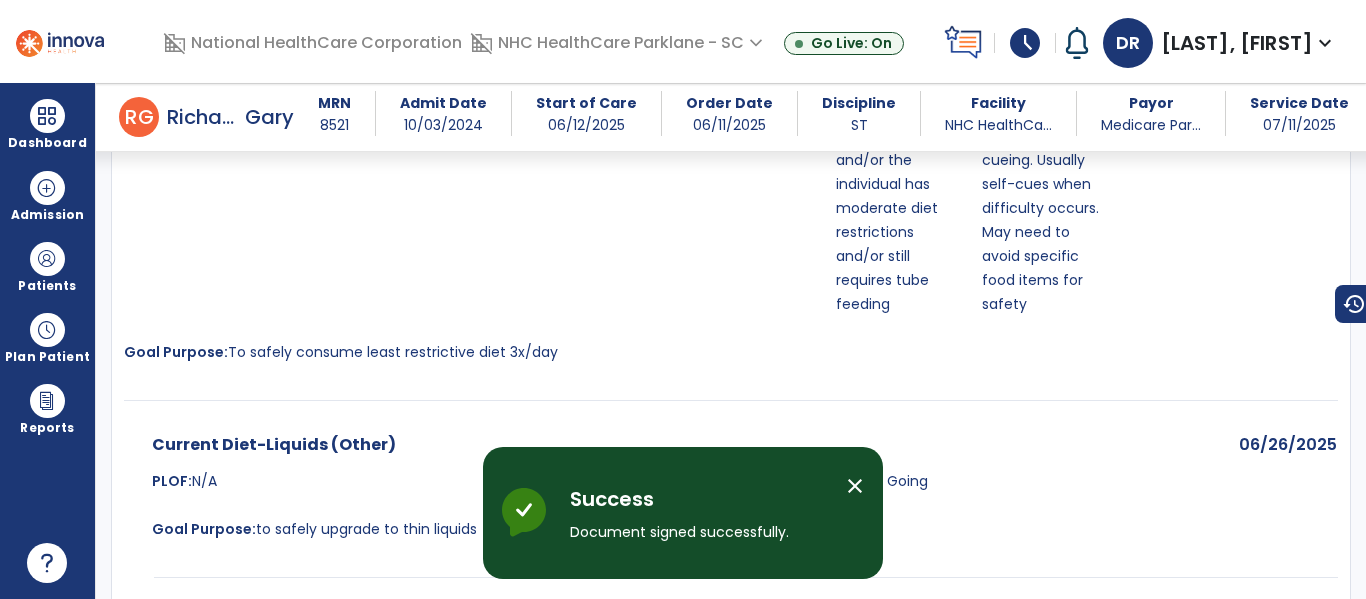 scroll, scrollTop: 621, scrollLeft: 0, axis: vertical 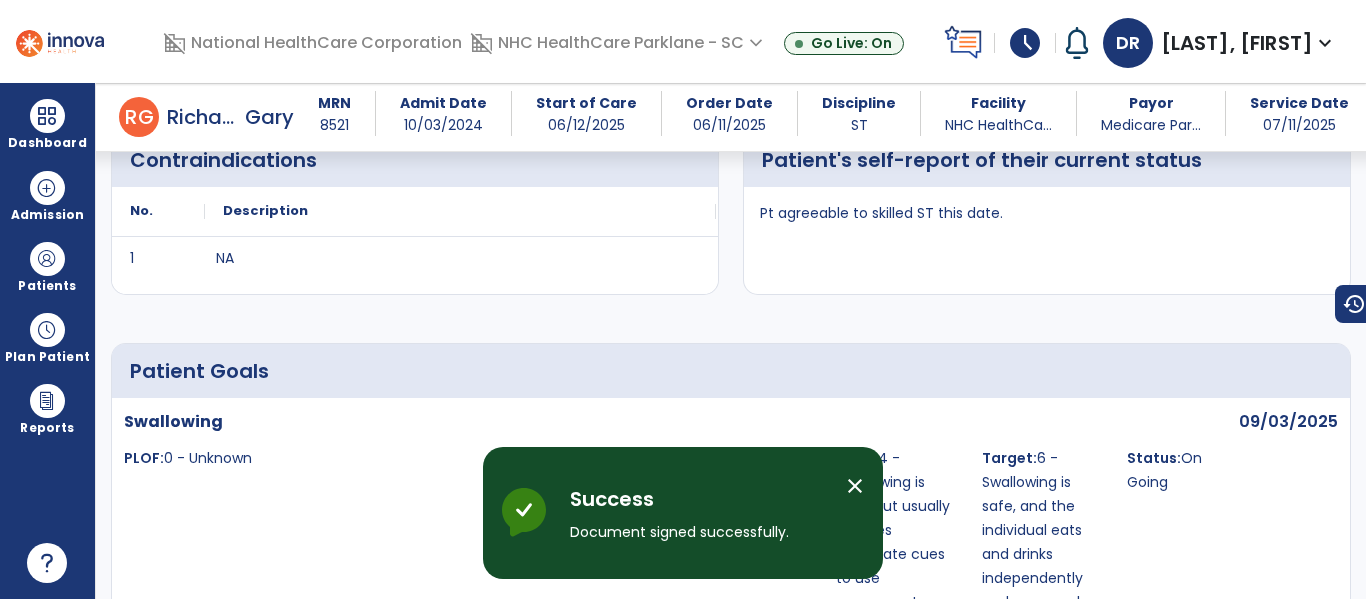 click at bounding box center [60, 41] 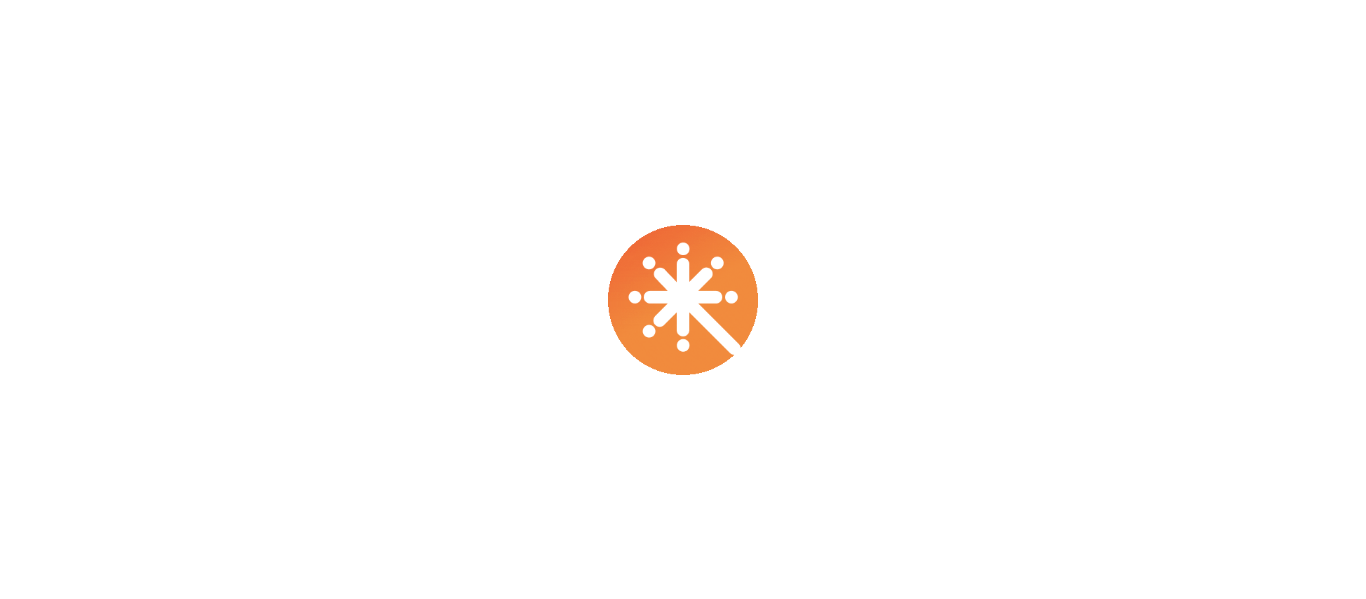 scroll, scrollTop: 0, scrollLeft: 0, axis: both 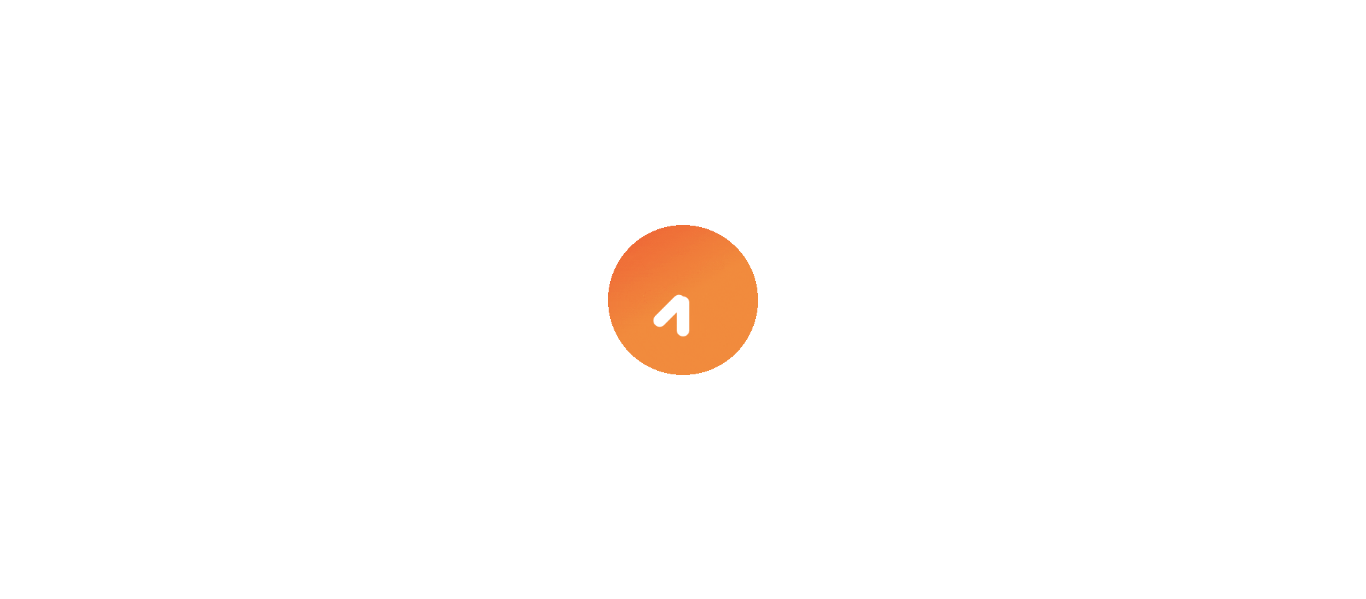 select on "****" 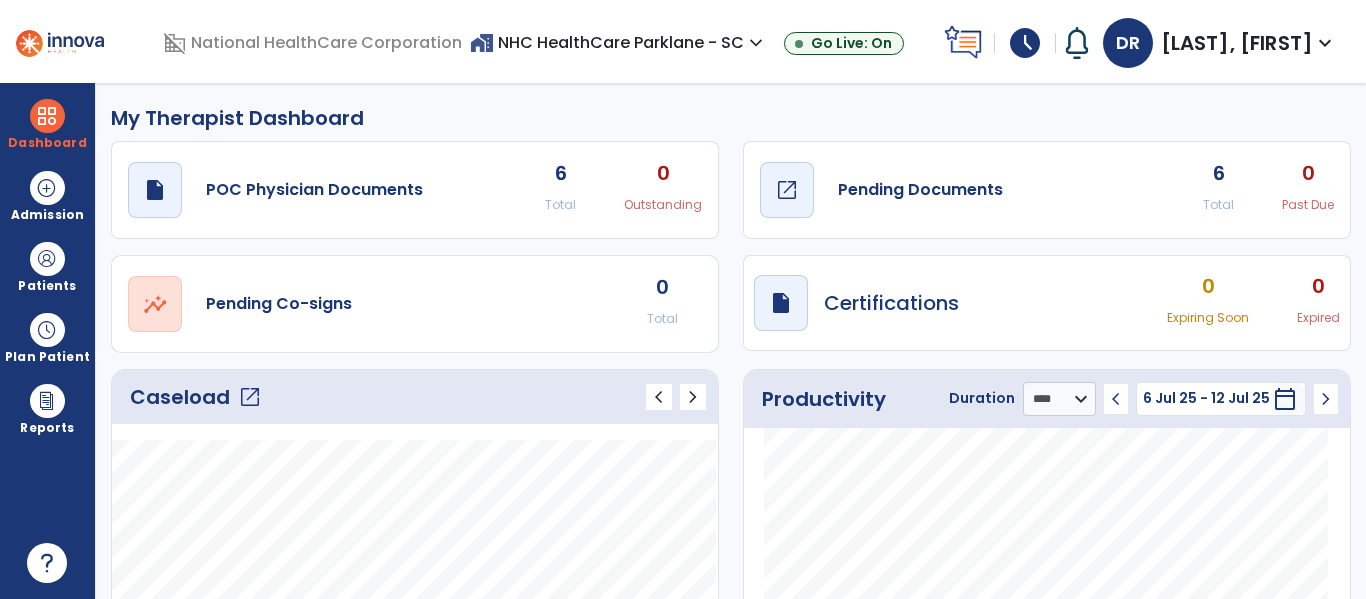 click on "Pending Documents" 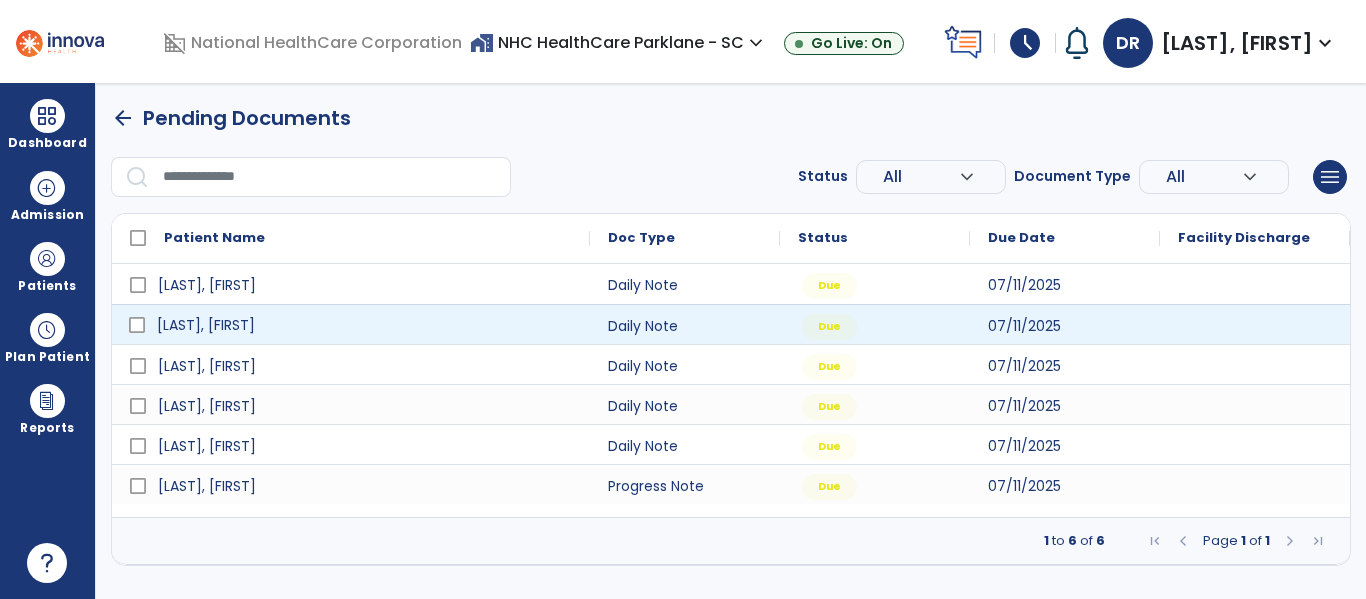 click on "[LAST], [FIRST]" at bounding box center [365, 325] 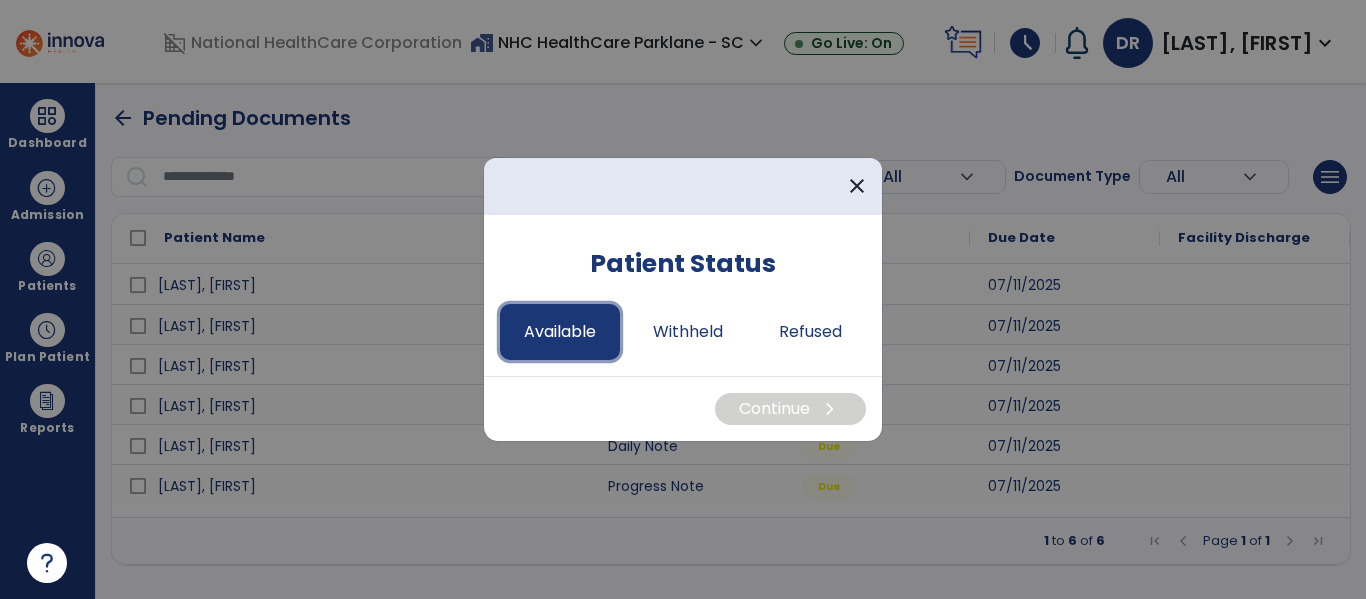 click on "Available" at bounding box center (560, 332) 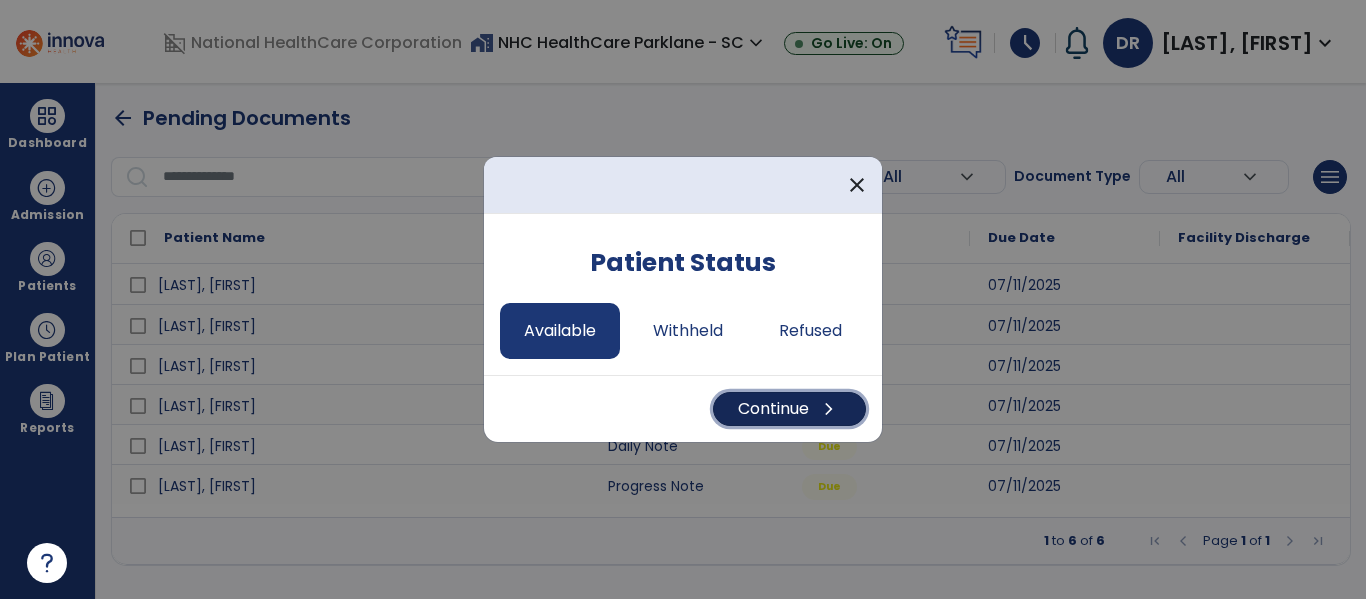 click on "Continue   chevron_right" at bounding box center [789, 409] 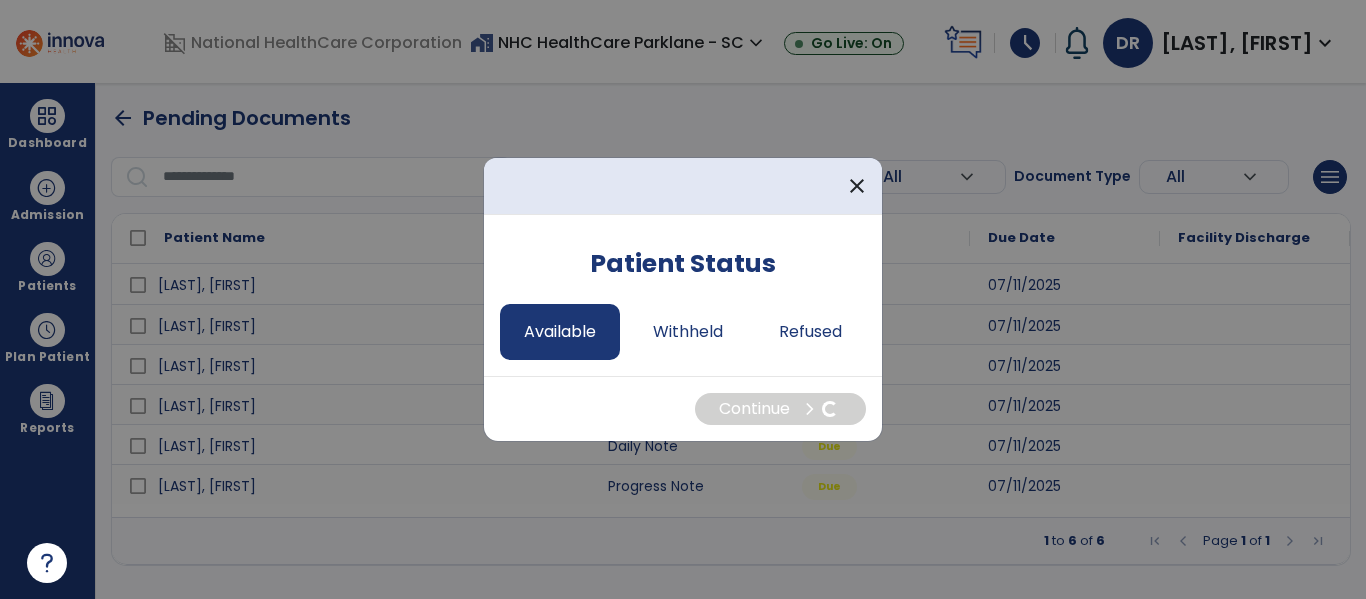 select on "*" 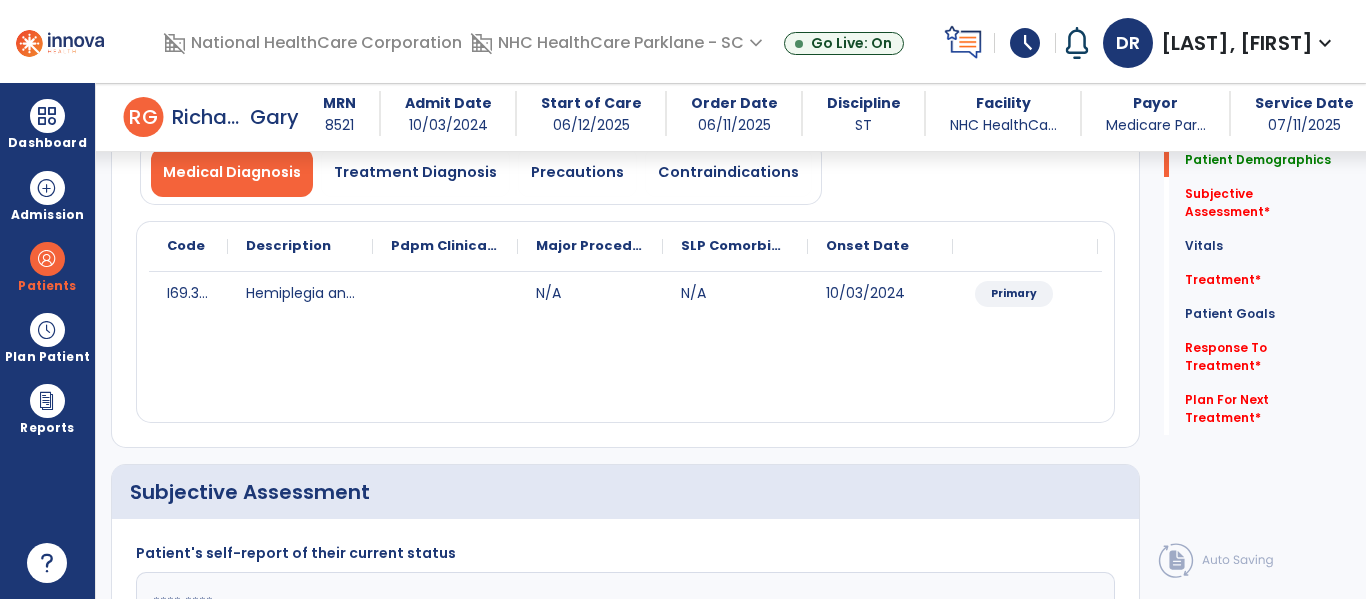 scroll, scrollTop: 300, scrollLeft: 0, axis: vertical 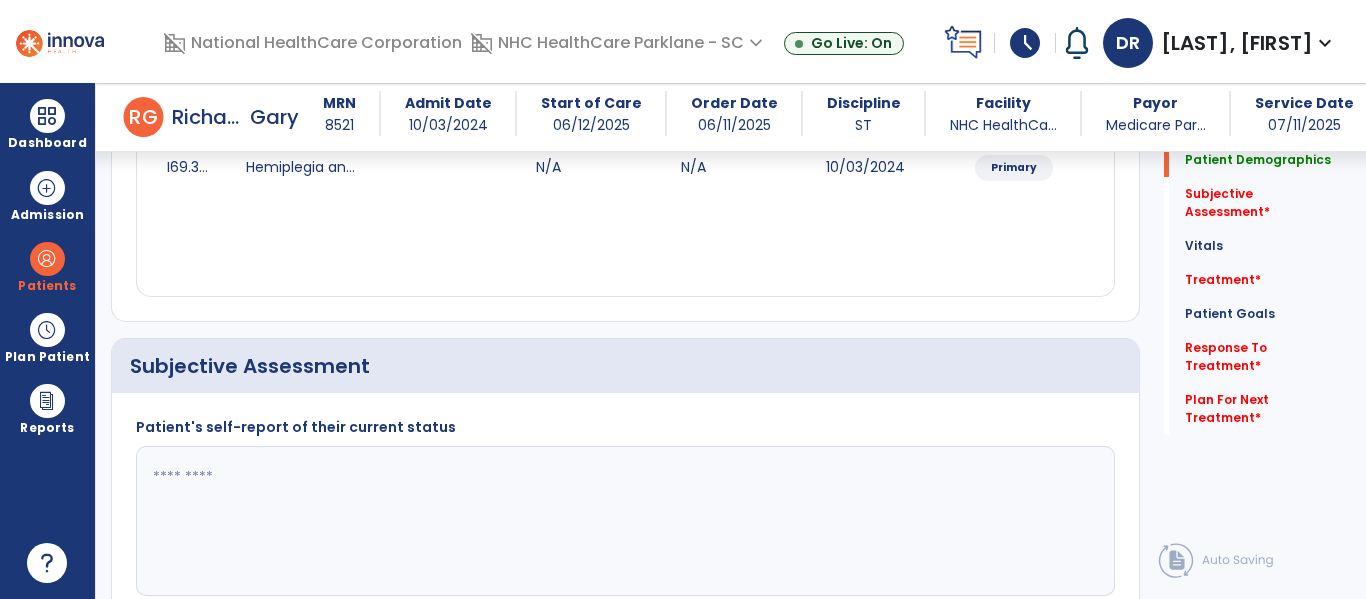 click 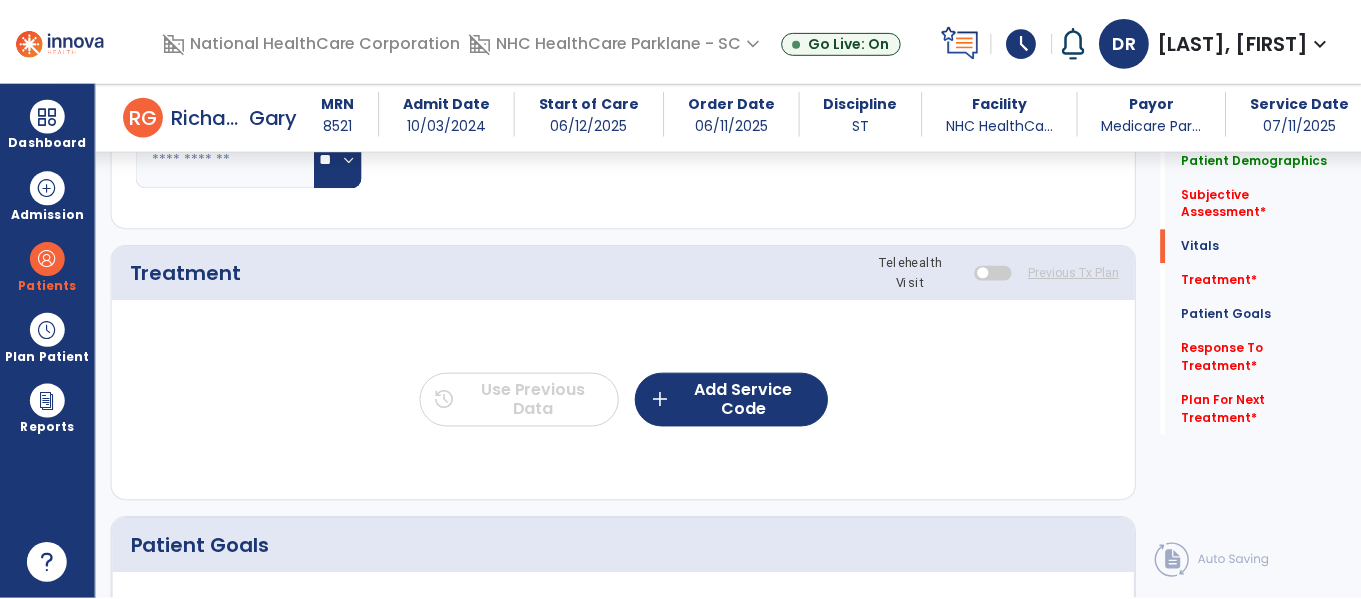 scroll, scrollTop: 1200, scrollLeft: 0, axis: vertical 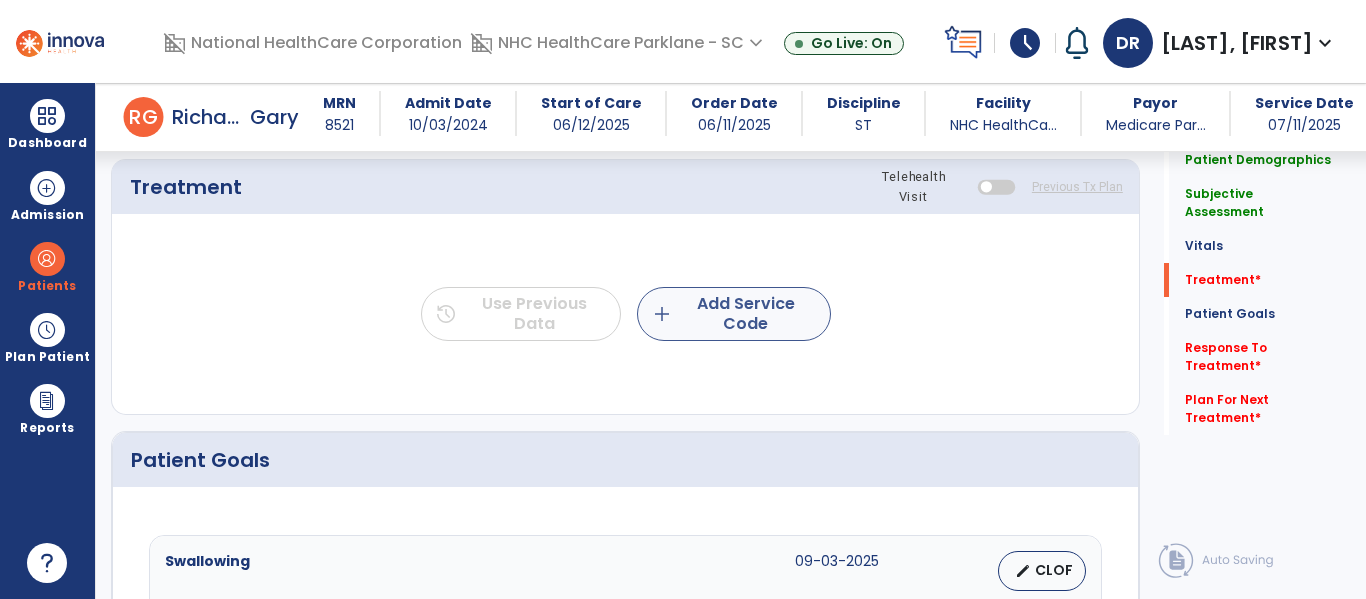 type on "**********" 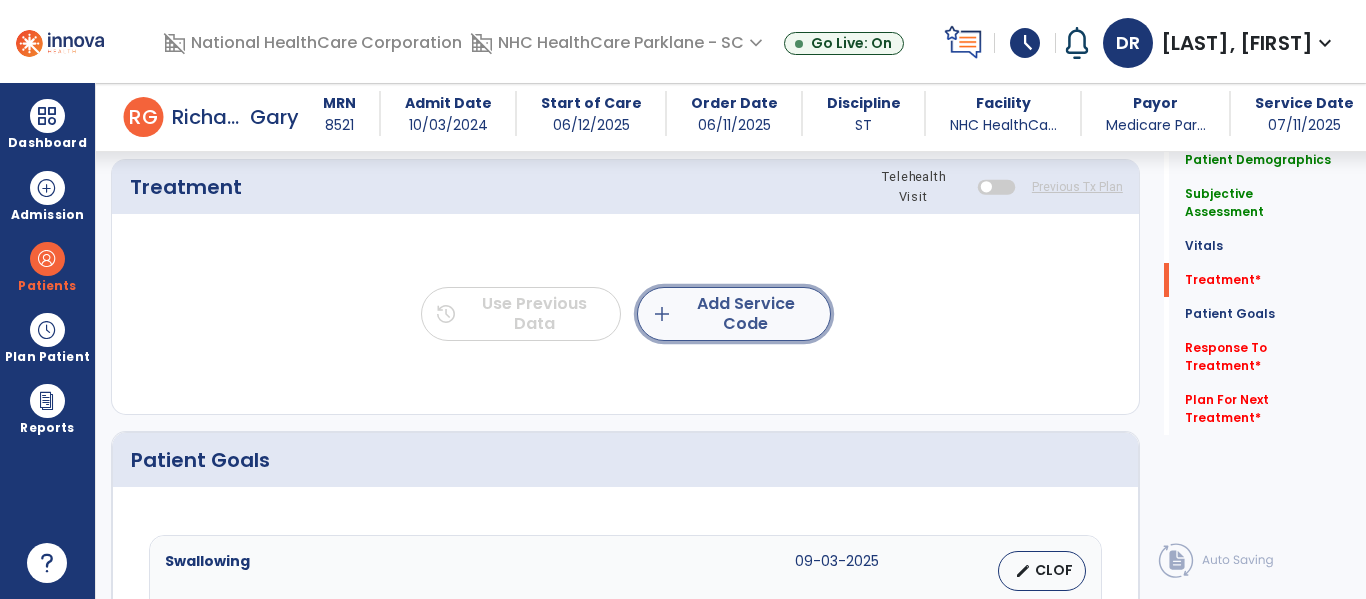 click on "add  Add Service Code" 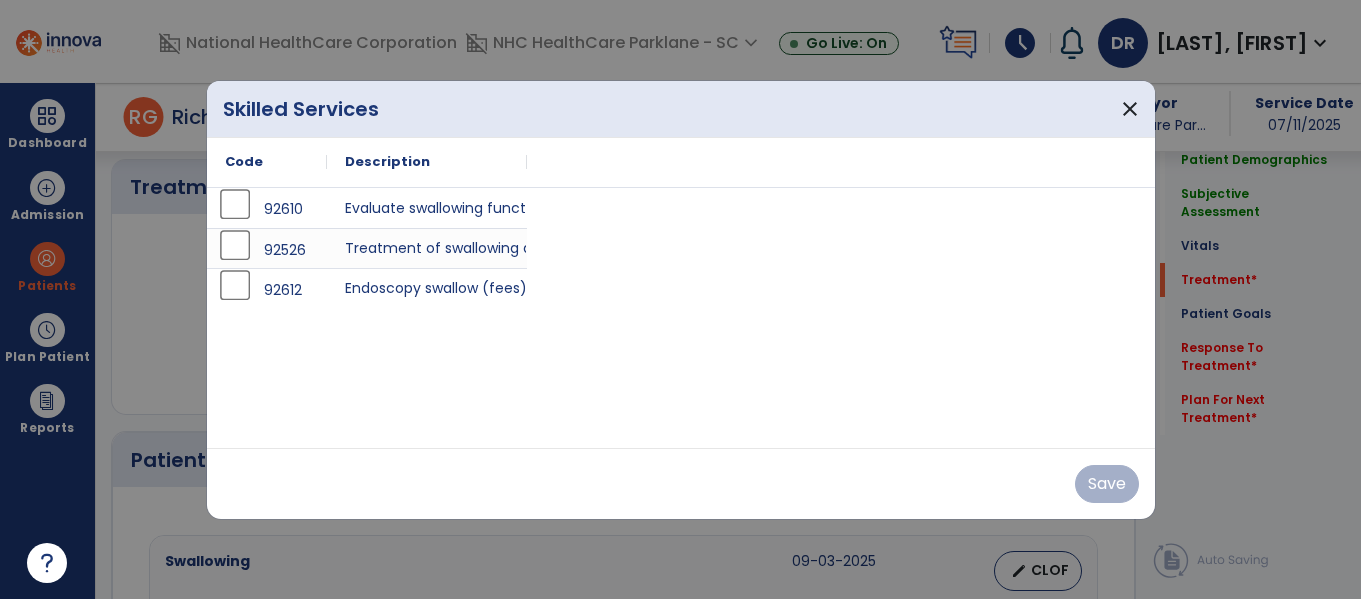 scroll, scrollTop: 1200, scrollLeft: 0, axis: vertical 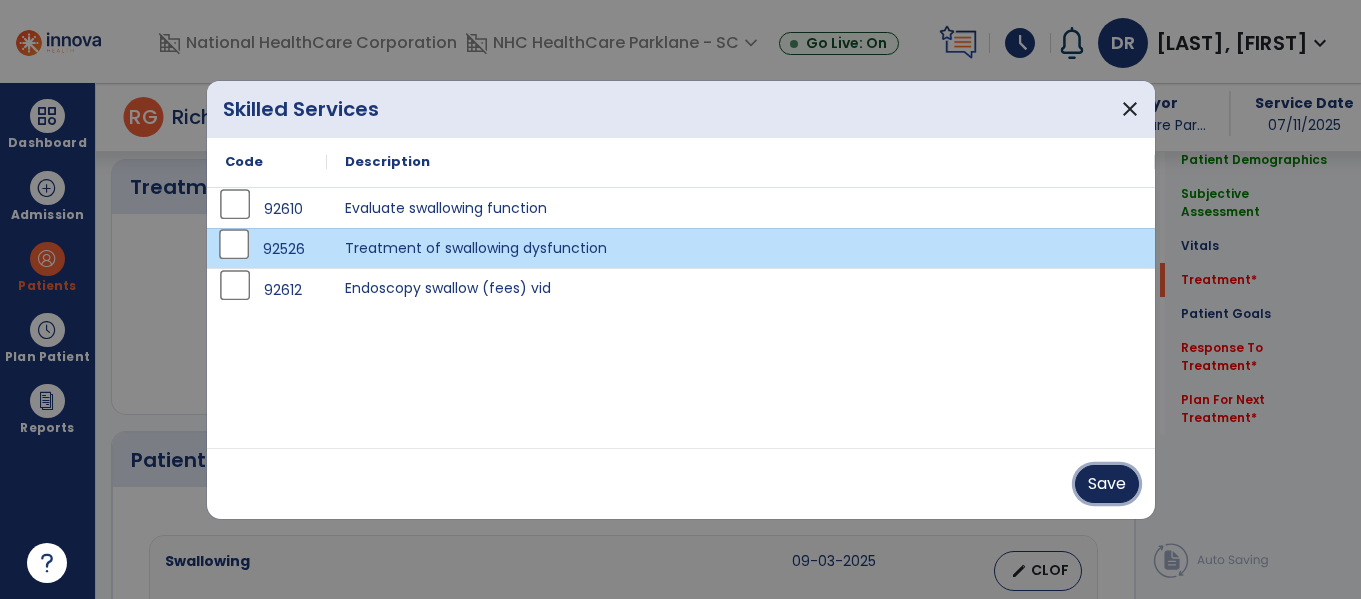 click on "Save" at bounding box center (1107, 484) 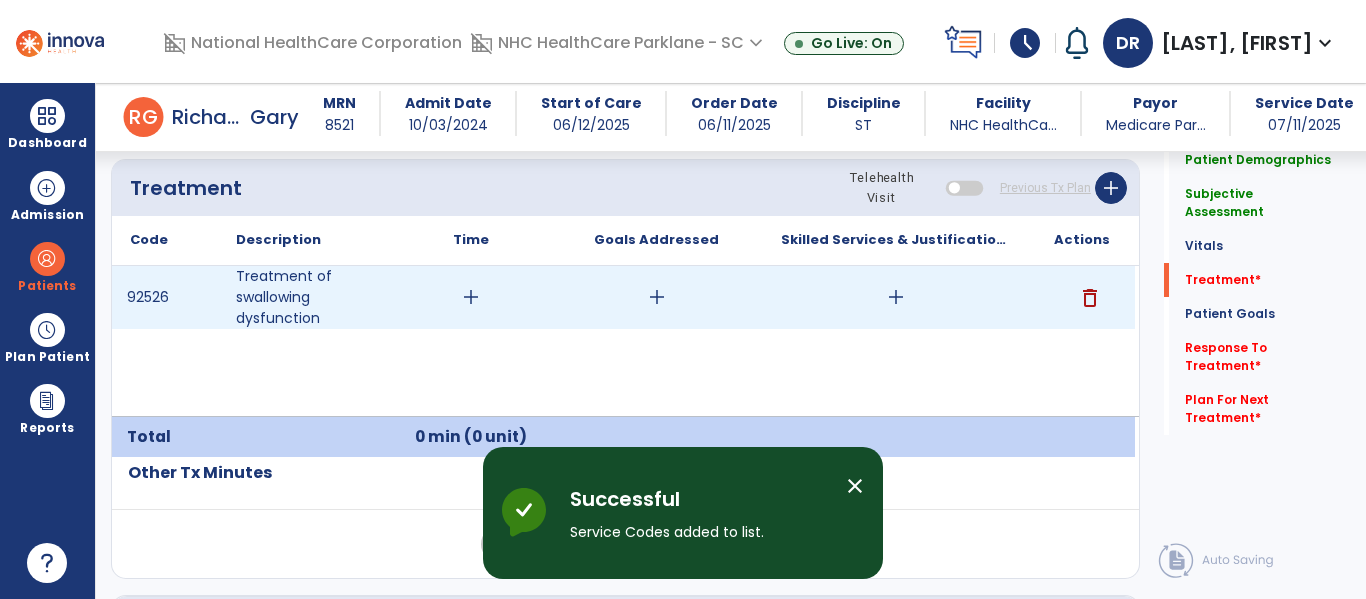 click on "add" at bounding box center [657, 297] 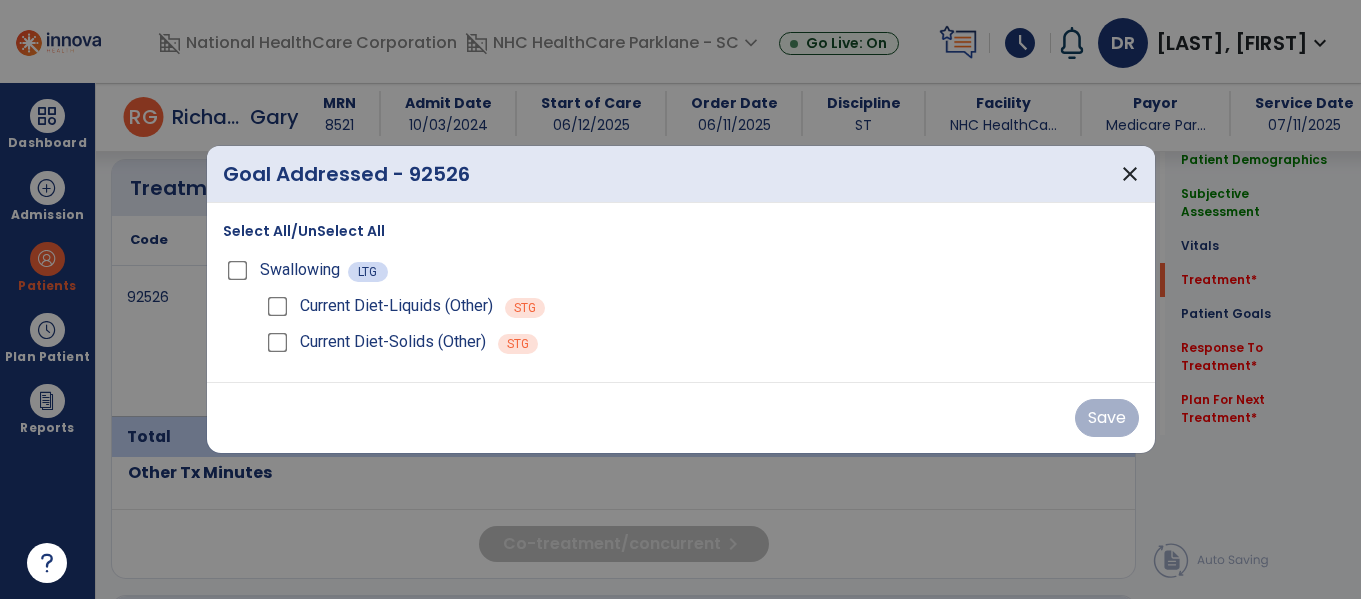 scroll, scrollTop: 1200, scrollLeft: 0, axis: vertical 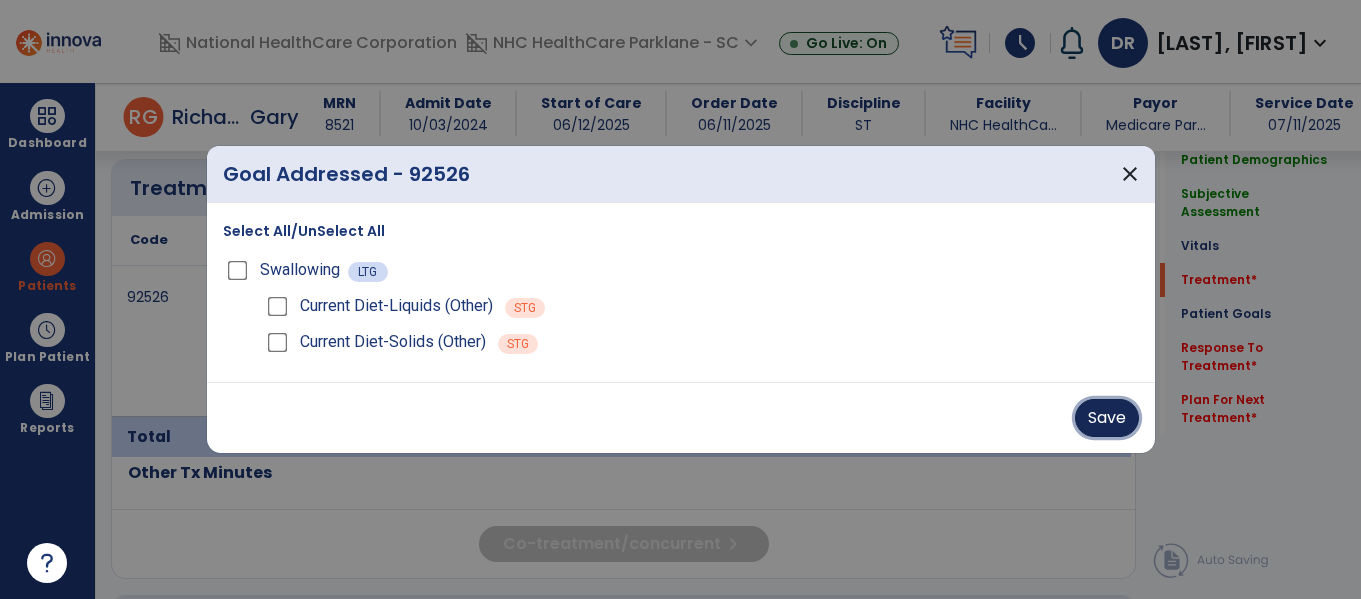 click on "Save" at bounding box center (1107, 418) 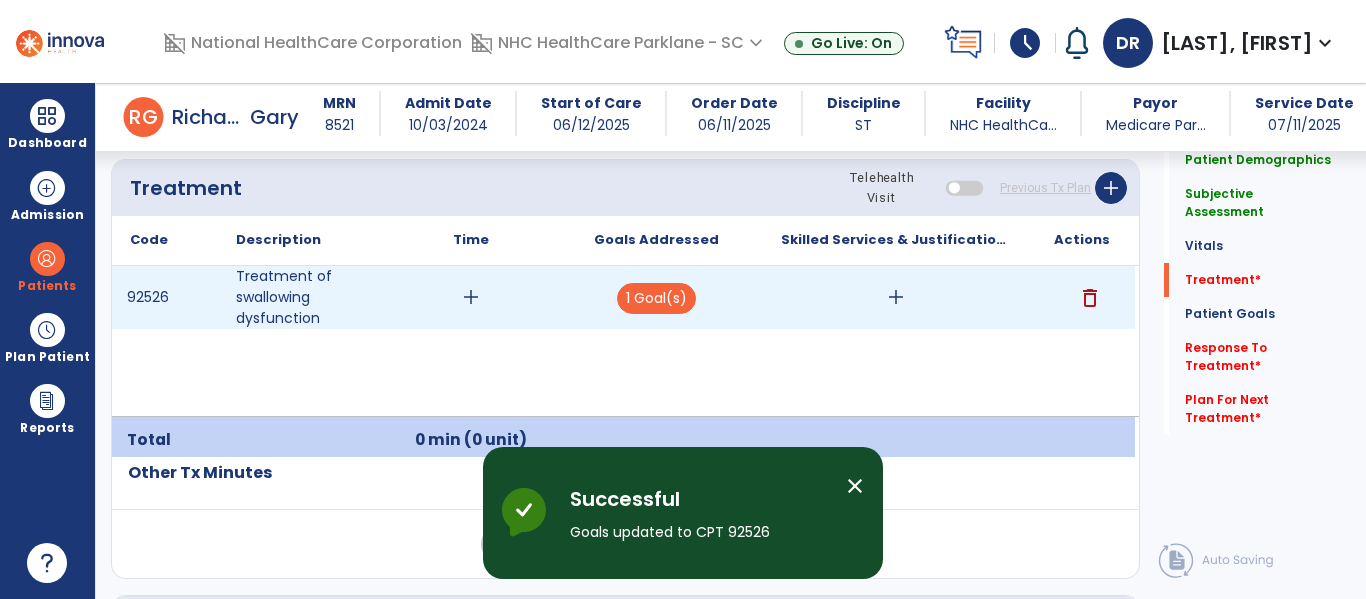 click on "add" at bounding box center [471, 297] 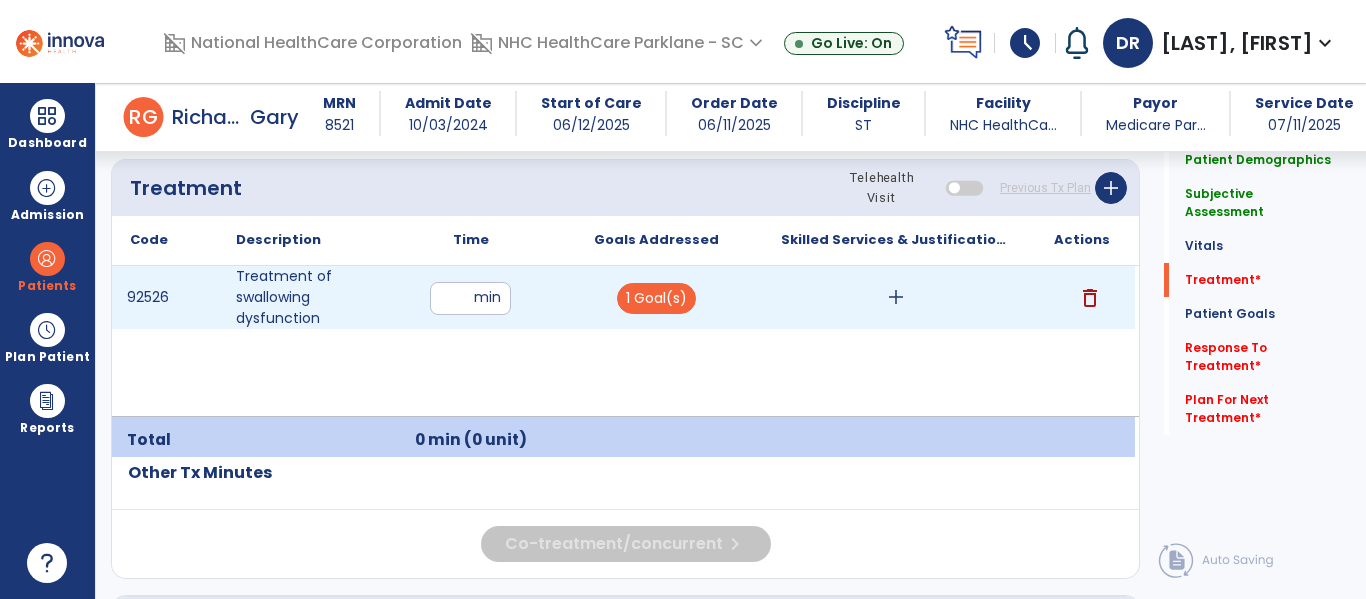 type on "**" 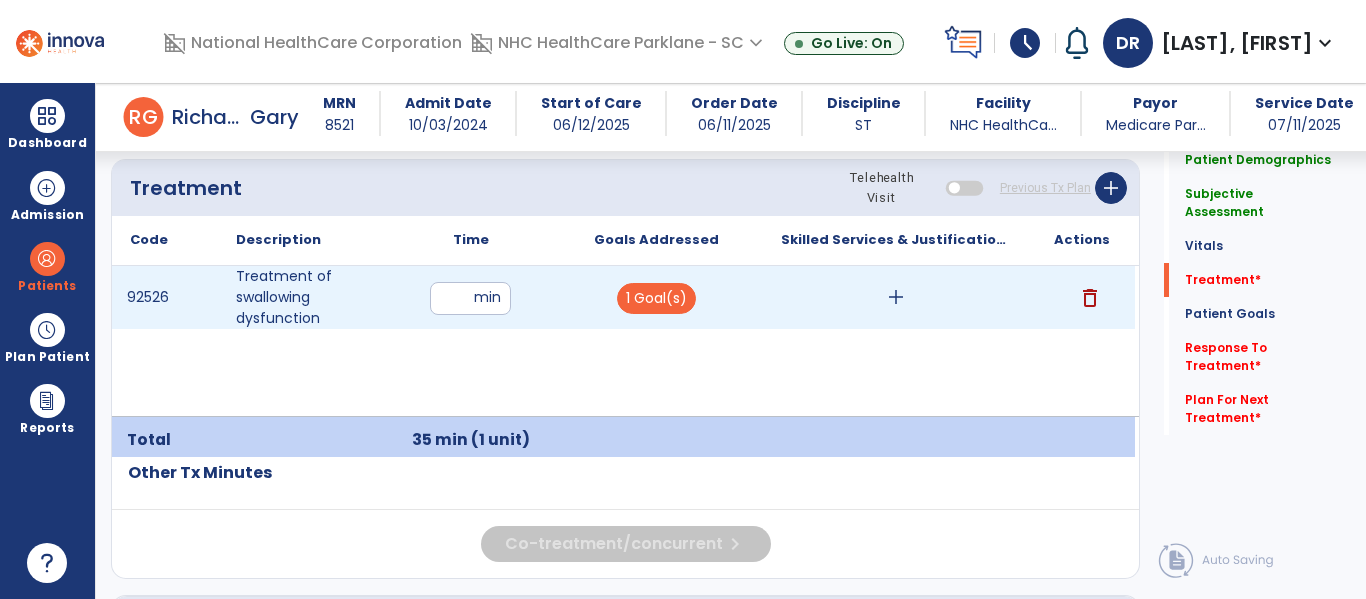click on "add" at bounding box center [896, 297] 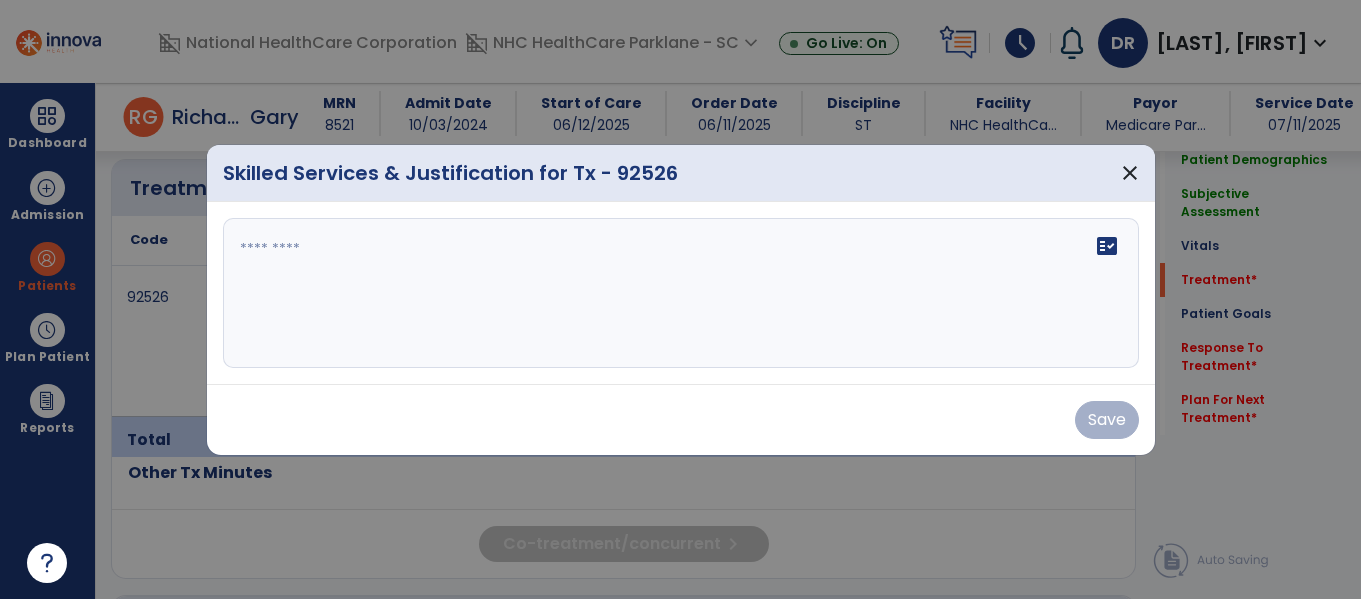 scroll, scrollTop: 1200, scrollLeft: 0, axis: vertical 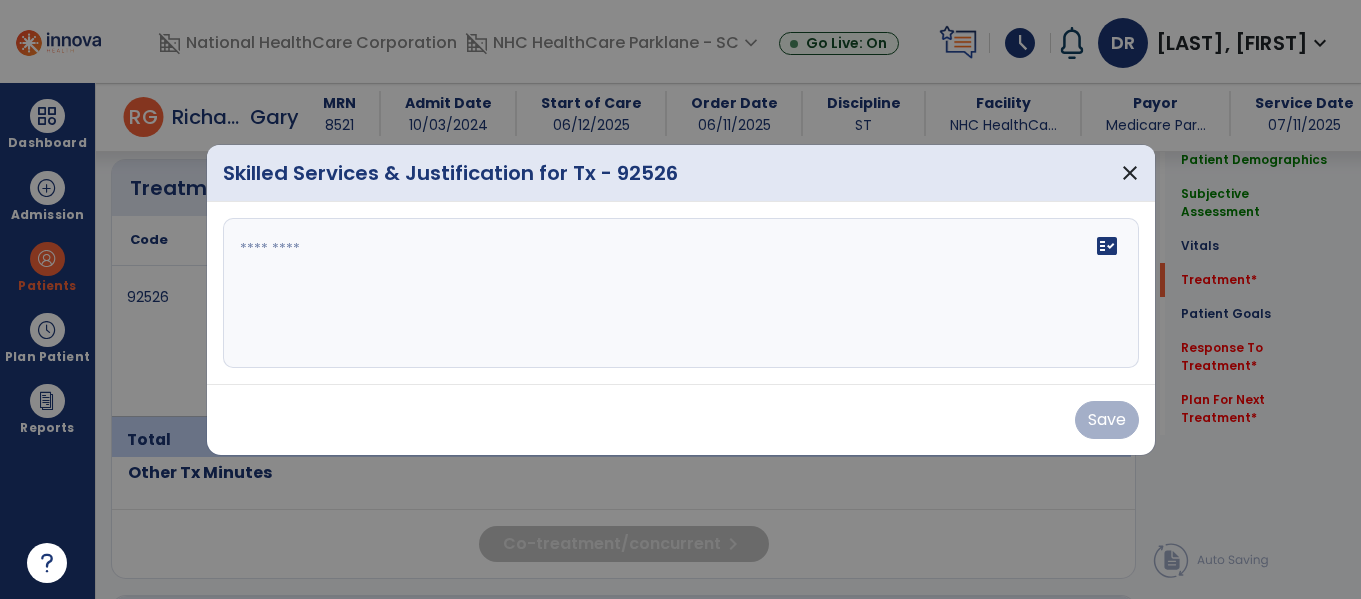 click on "fact_check" at bounding box center [681, 293] 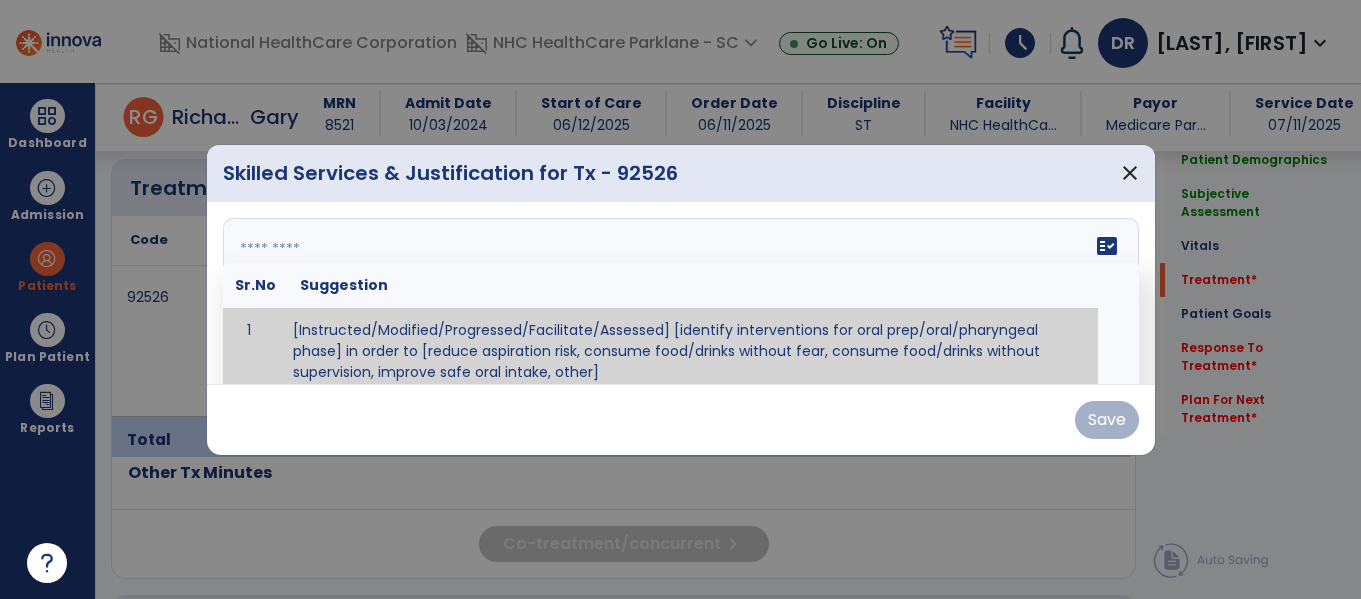 scroll, scrollTop: 12, scrollLeft: 0, axis: vertical 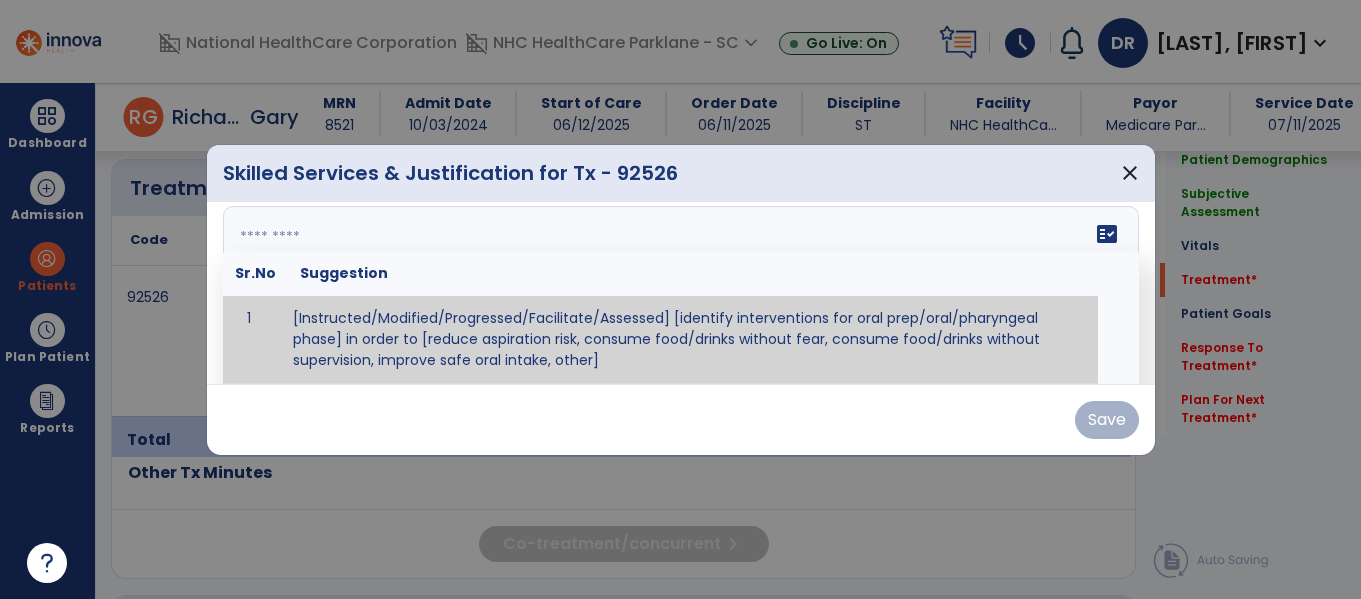 paste on "**********" 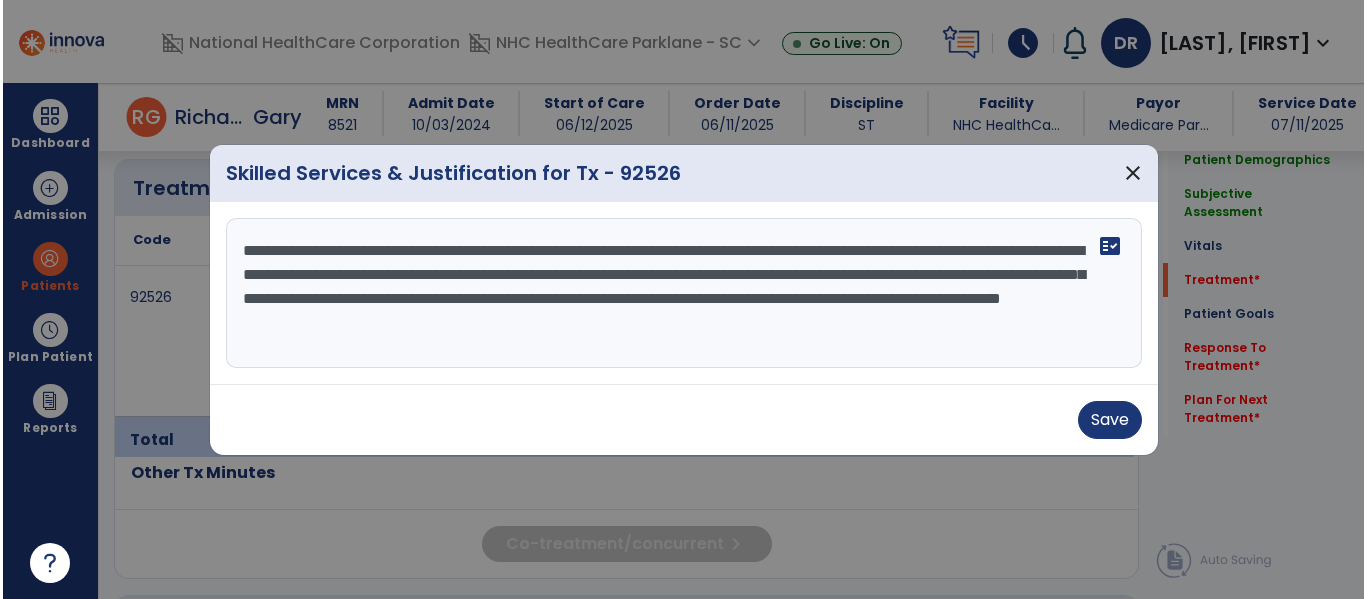 scroll, scrollTop: 0, scrollLeft: 0, axis: both 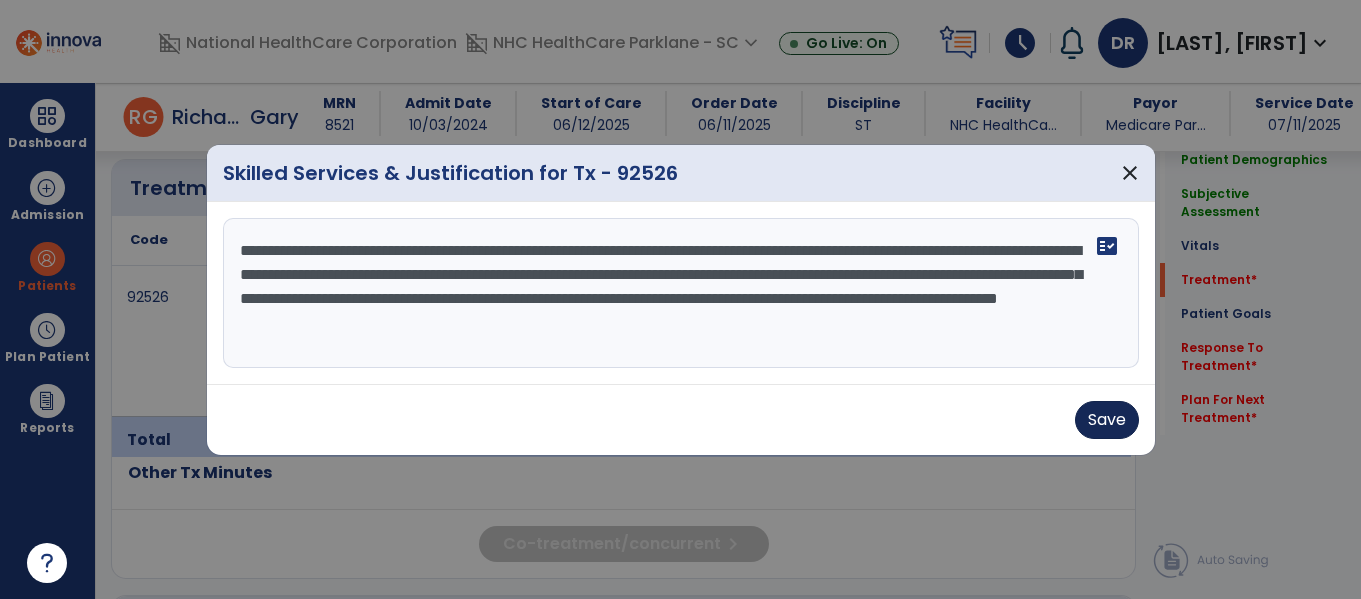 type on "**********" 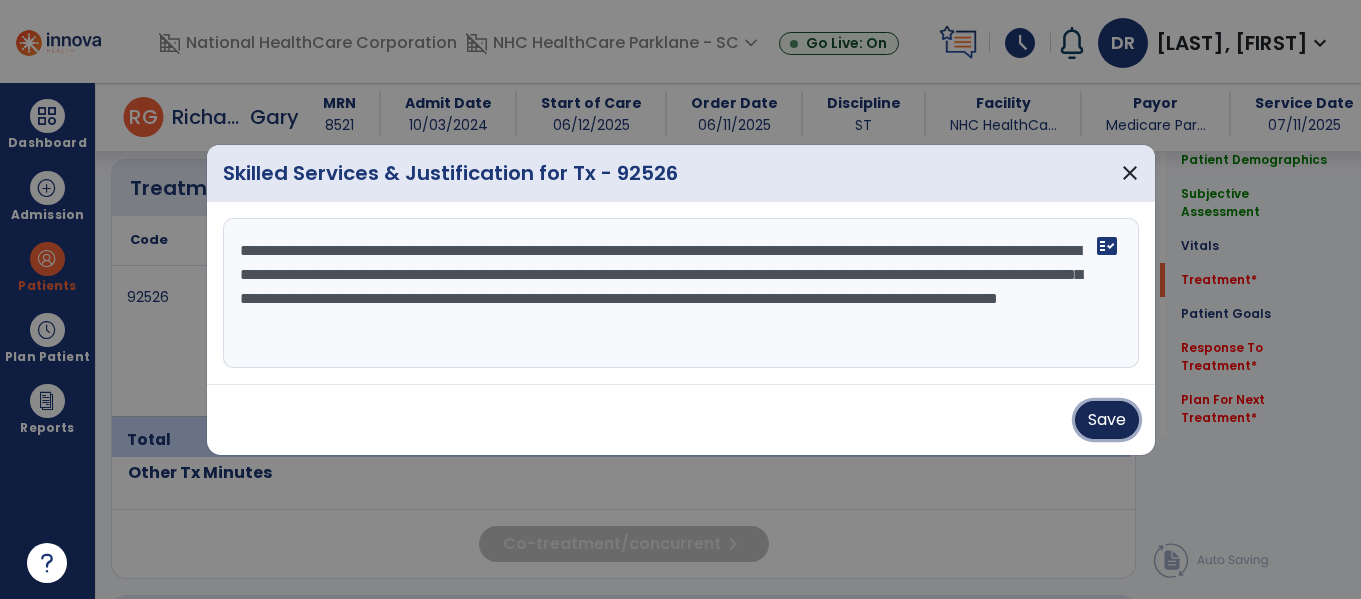click on "Save" at bounding box center [1107, 420] 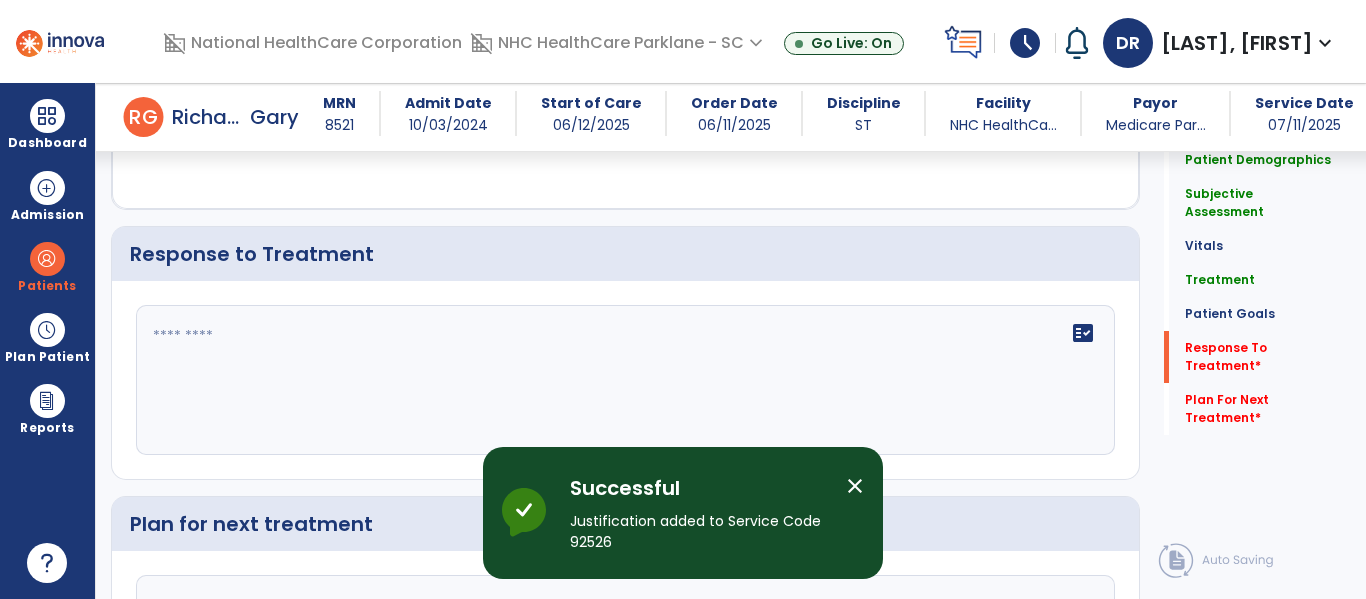 scroll, scrollTop: 2300, scrollLeft: 0, axis: vertical 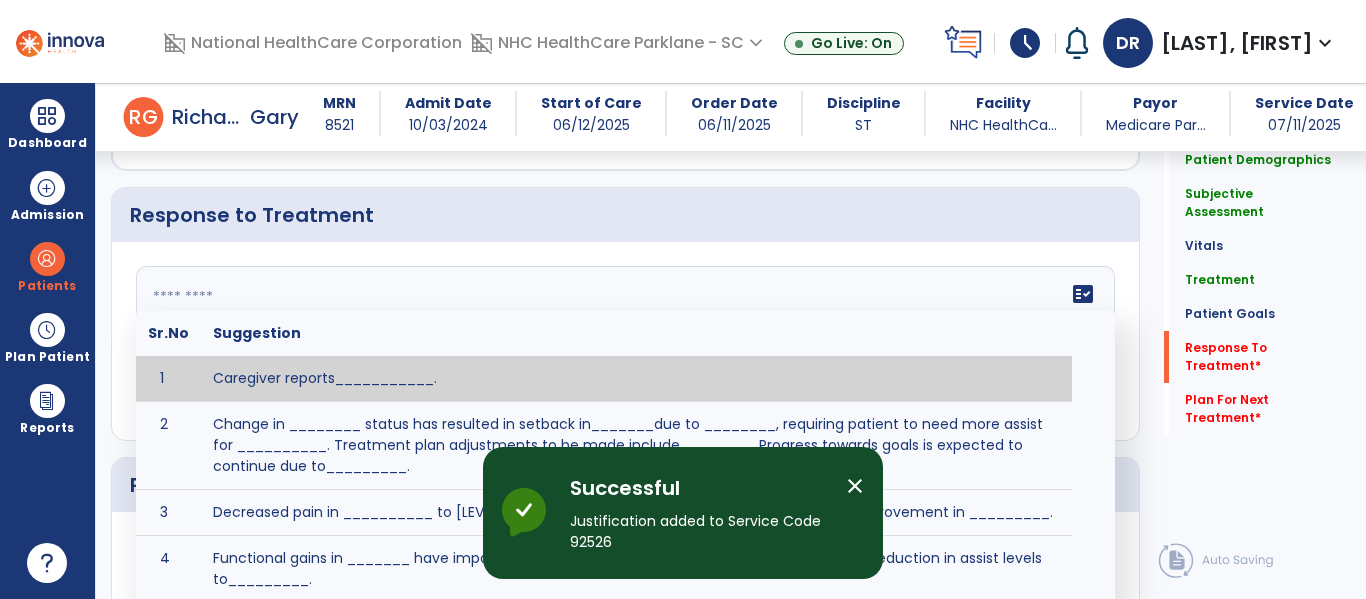 click on "fact_check  Sr.No Suggestion 1 Caregiver reports___________. 2 Change in ________ status has resulted in setback in_______due to ________, requiring patient to need more assist for __________.   Treatment plan adjustments to be made include________.  Progress towards goals is expected to continue due to_________. 3 Decreased pain in __________ to [LEVEL] in response to [MODALITY/TREATMENT] allows for improvement in _________. 4 Functional gains in _______ have impacted the patient's ability to perform_________ with a reduction in assist levels to_________. 5 Functional progress this week has been significant due to__________. 6 Gains in ________ have improved the patient's ability to perform ______with decreased levels of assist to___________. 7 Improvement in ________allows patient to tolerate higher levels of challenges in_________. 8 Pain in [AREA] has decreased to [LEVEL] in response to [TREATMENT/MODALITY], allowing fore ease in completing__________. 9 10 11 12 13 14 15 16 17 18 19 20 21" 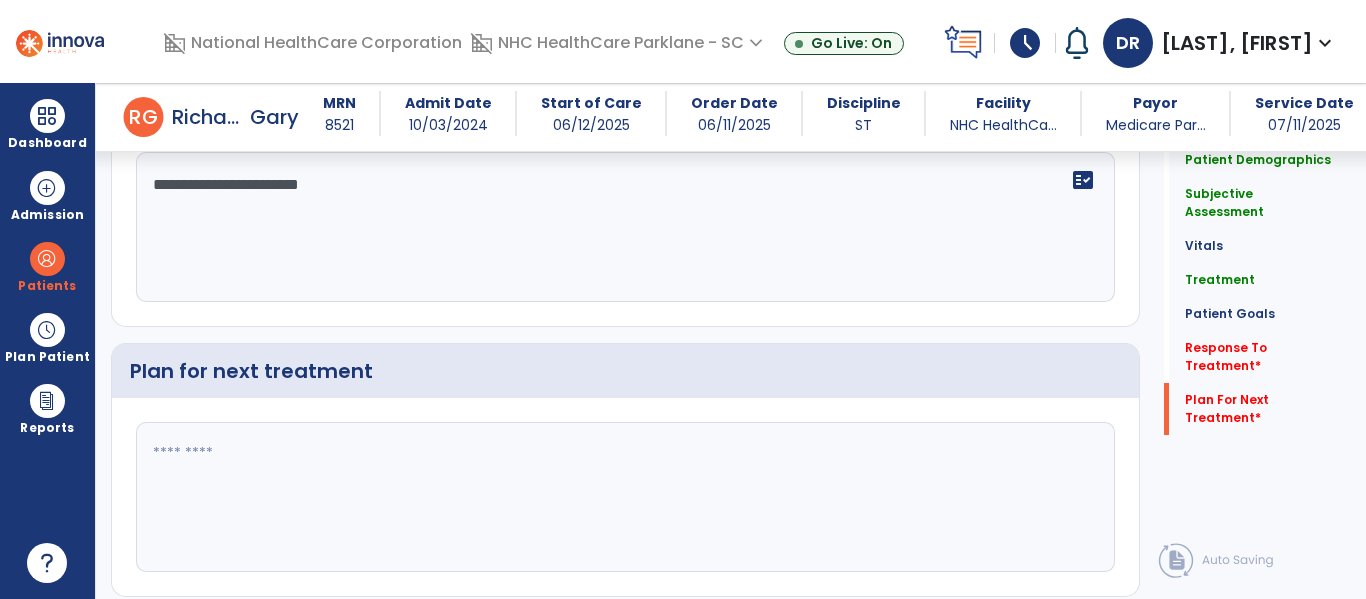scroll, scrollTop: 2479, scrollLeft: 0, axis: vertical 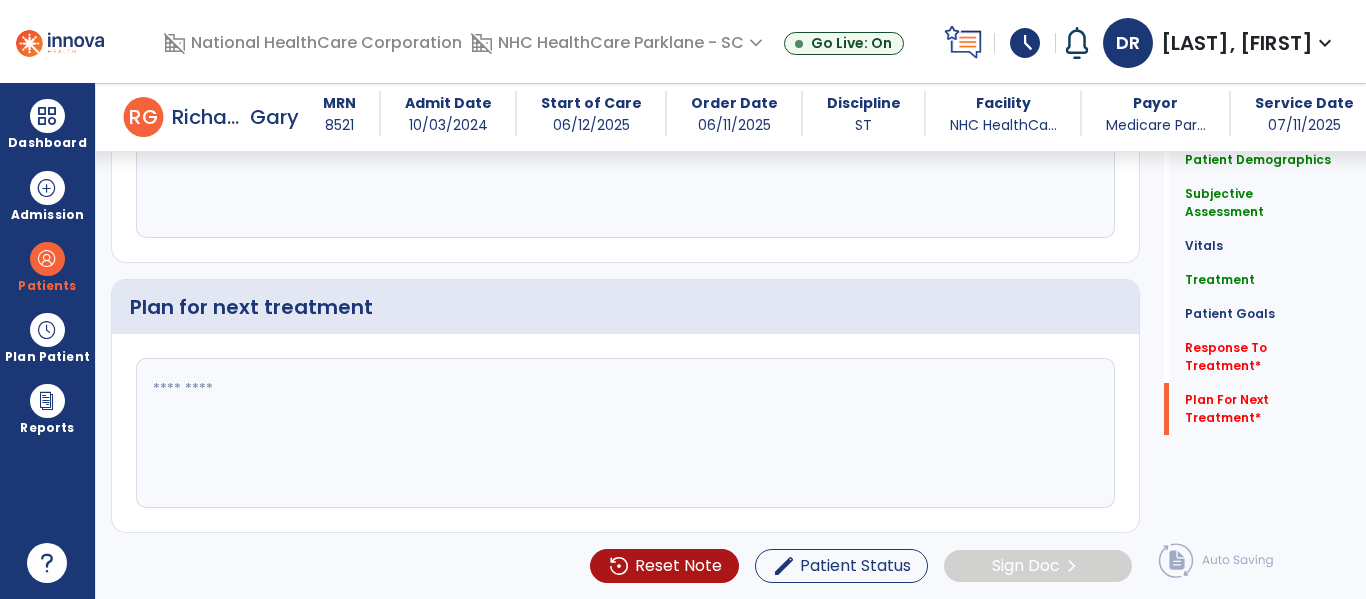 type on "**********" 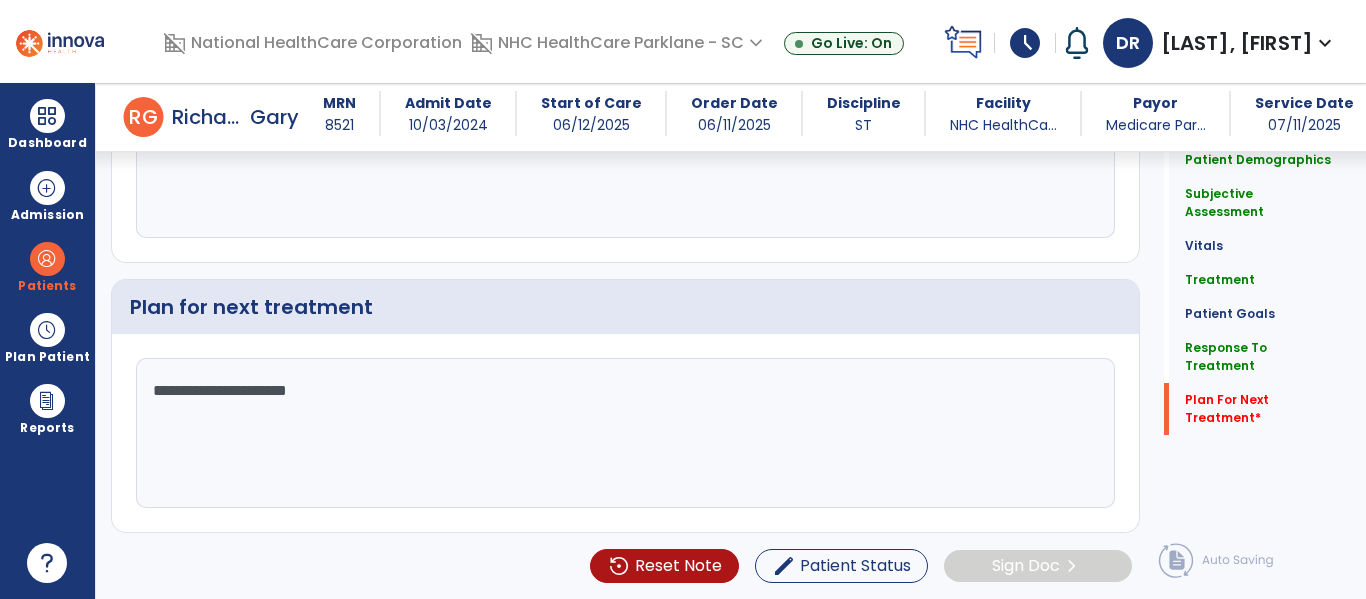 click on "**********" 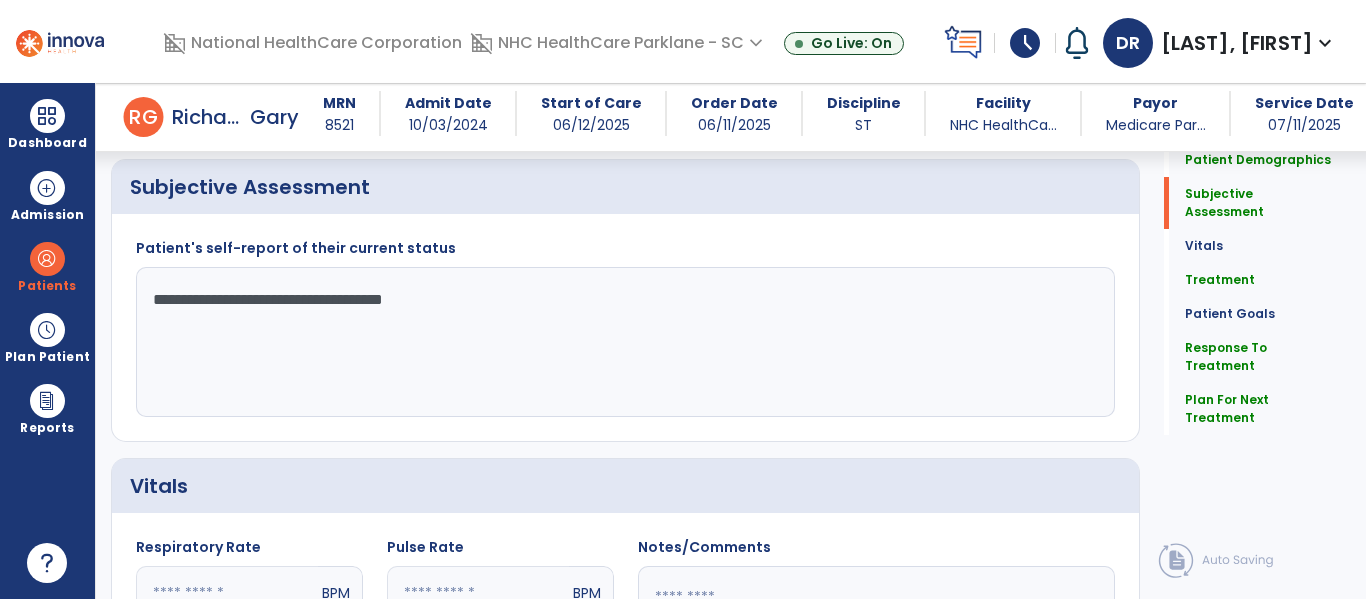 scroll, scrollTop: 0, scrollLeft: 0, axis: both 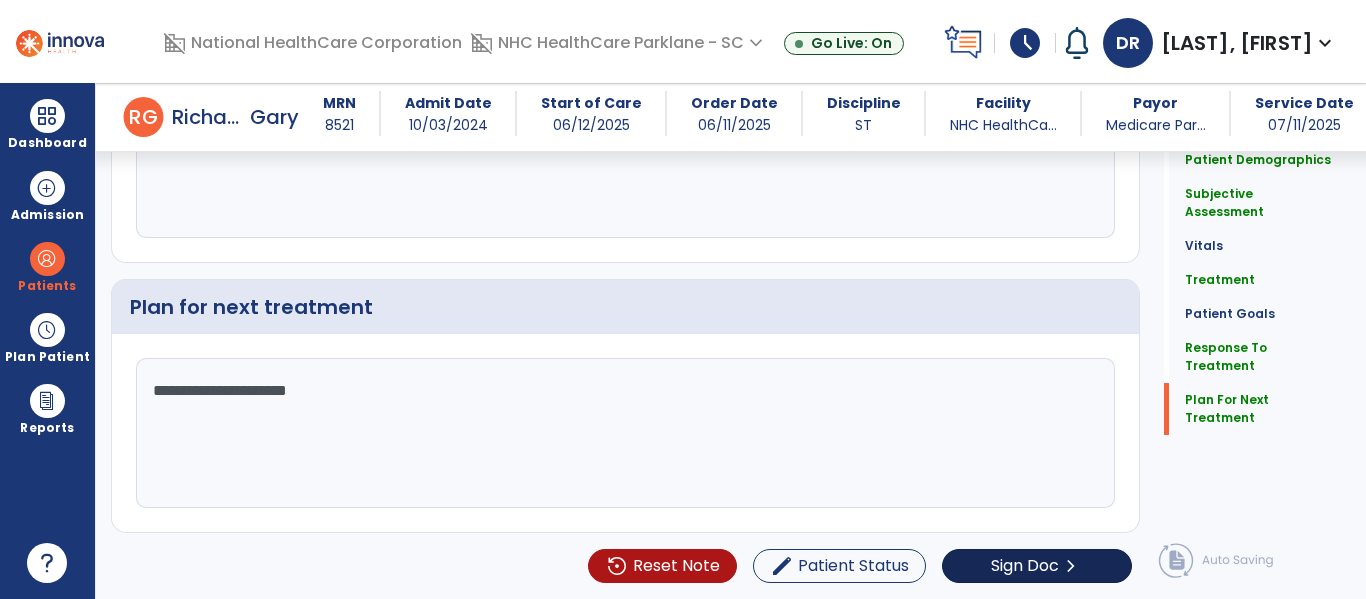 type on "**********" 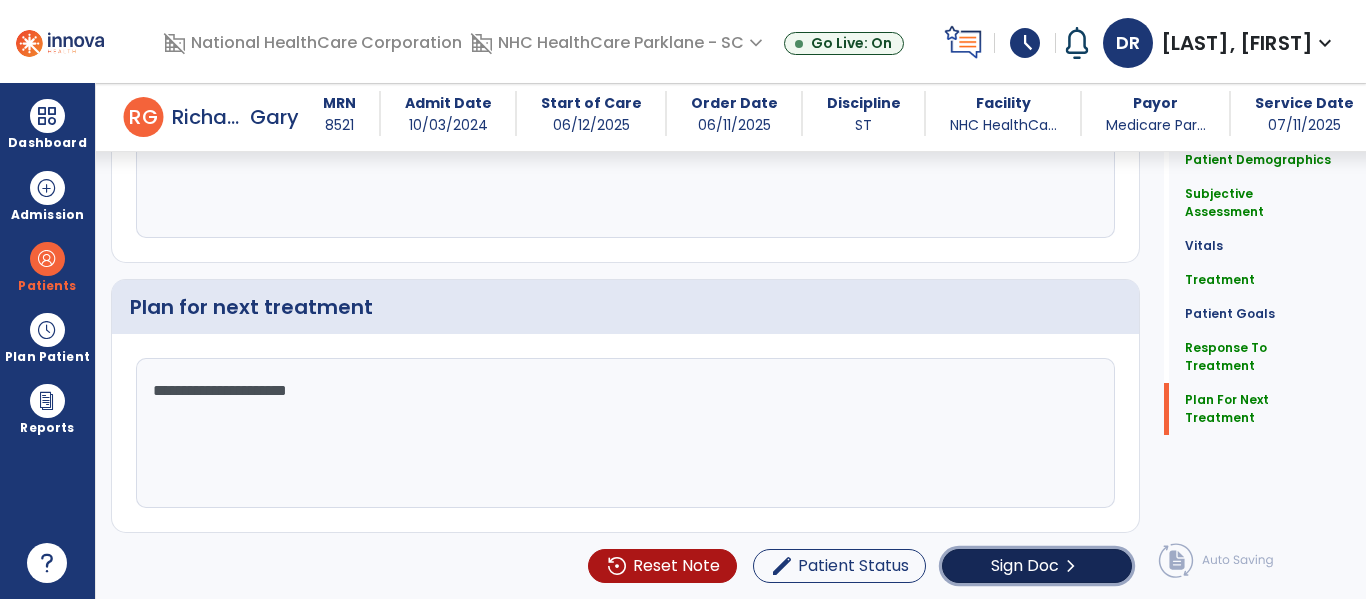 click on "Sign Doc" 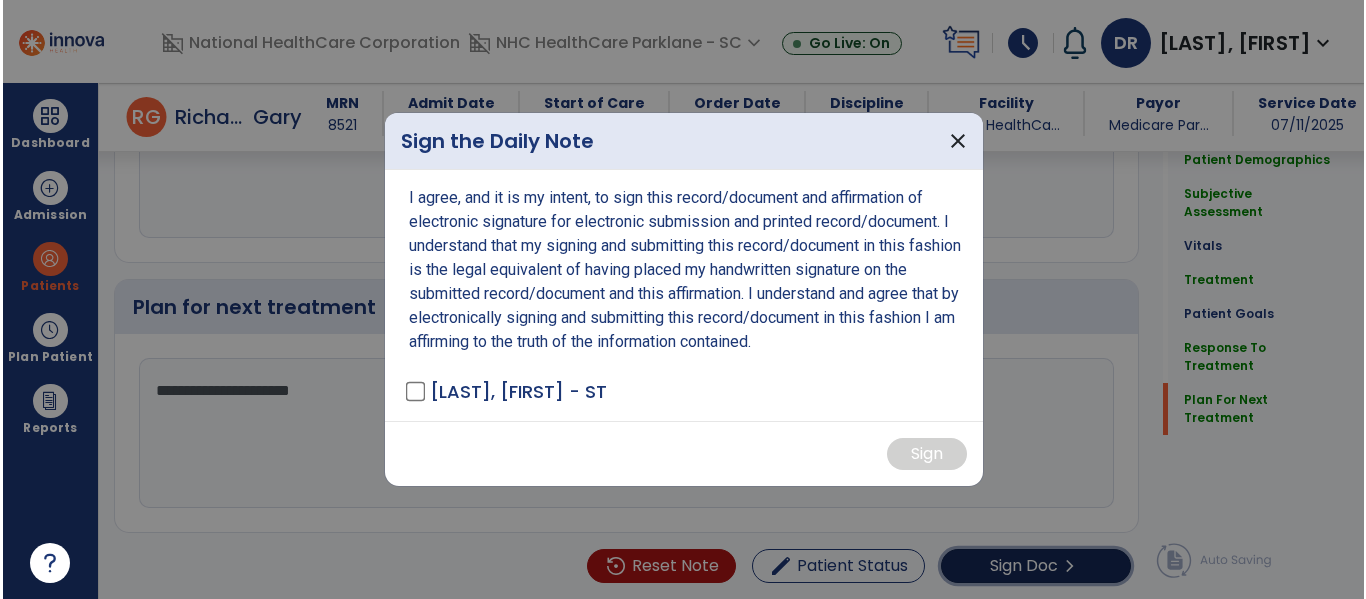 scroll, scrollTop: 2479, scrollLeft: 0, axis: vertical 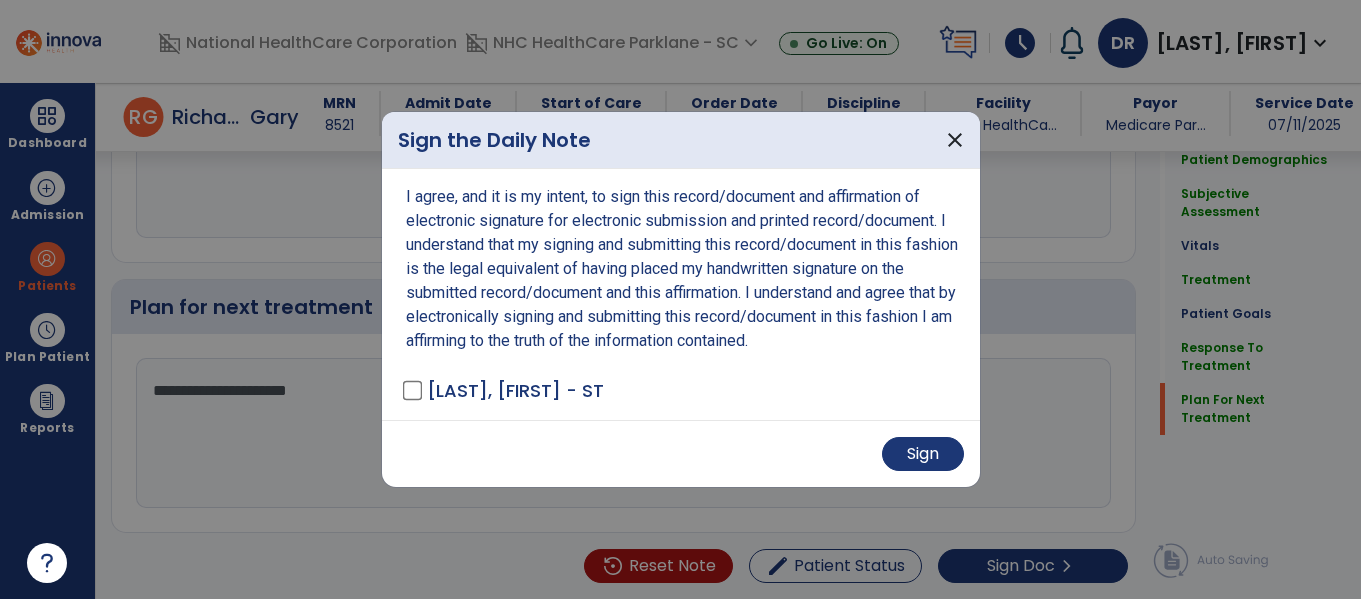 click on "Sign" at bounding box center (681, 454) 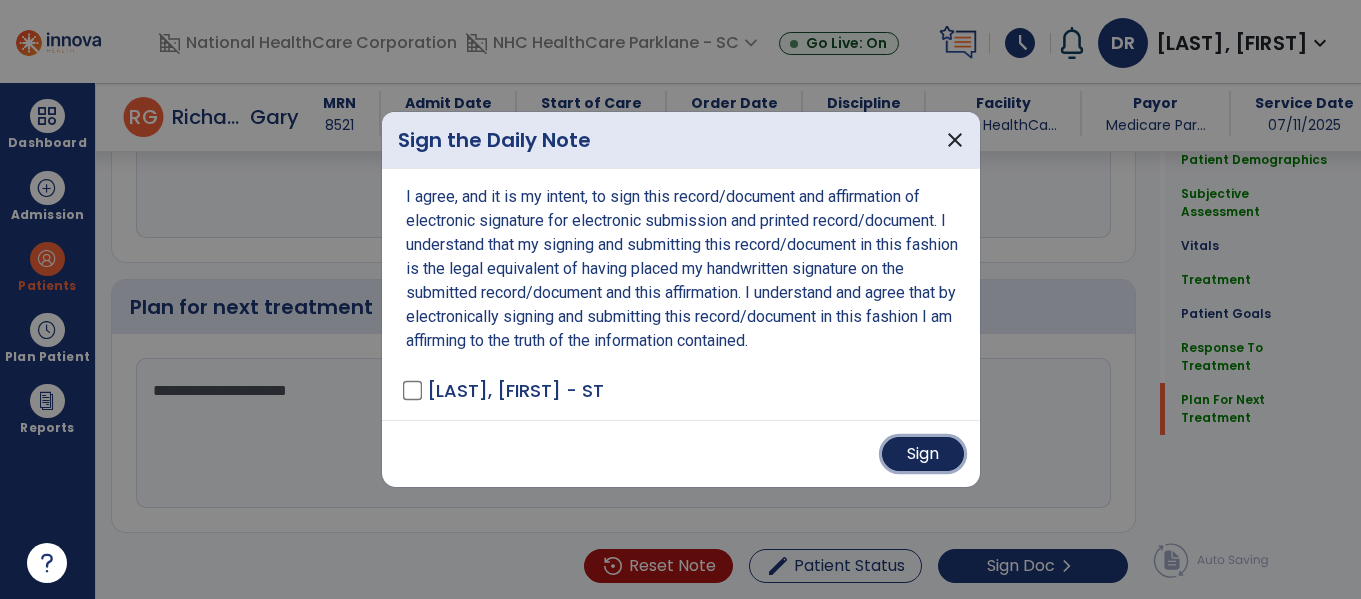 click on "Sign" at bounding box center (923, 454) 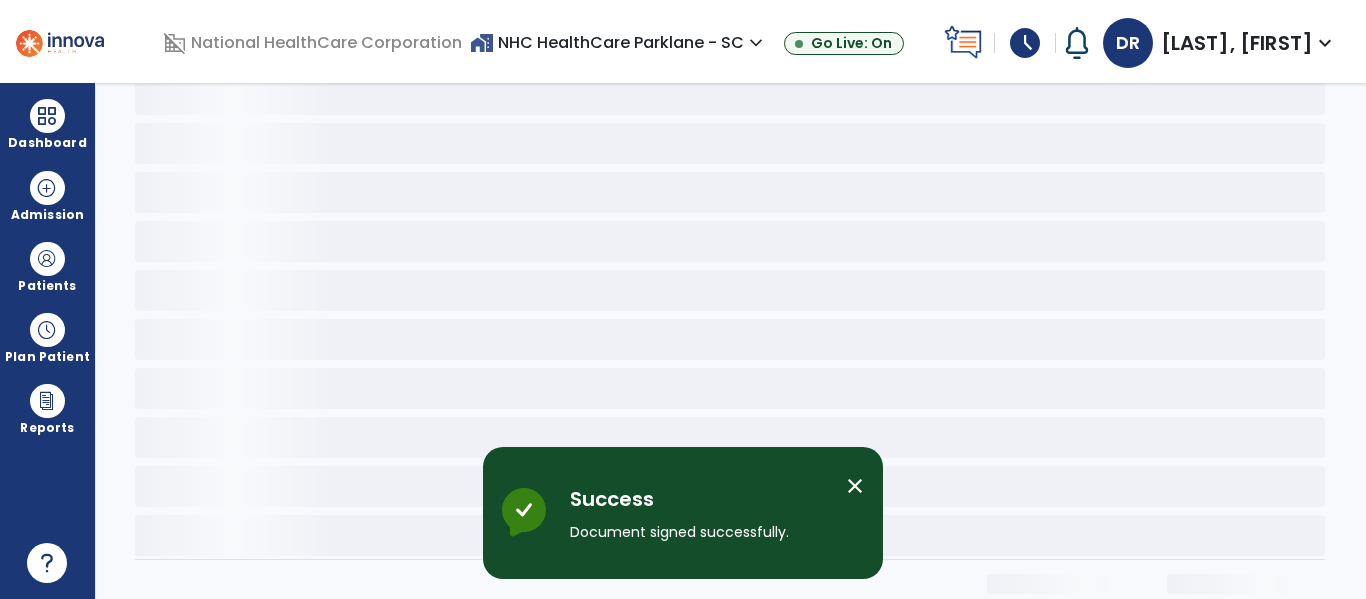 scroll, scrollTop: 0, scrollLeft: 0, axis: both 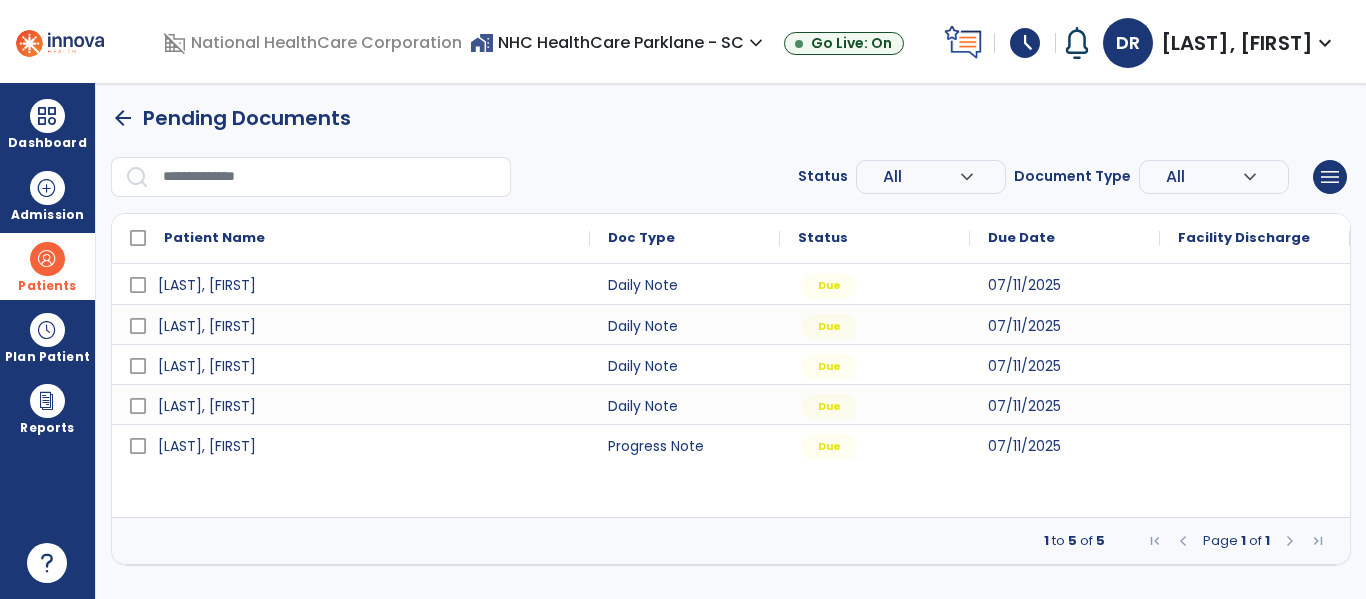 click on "Patients" at bounding box center (47, 286) 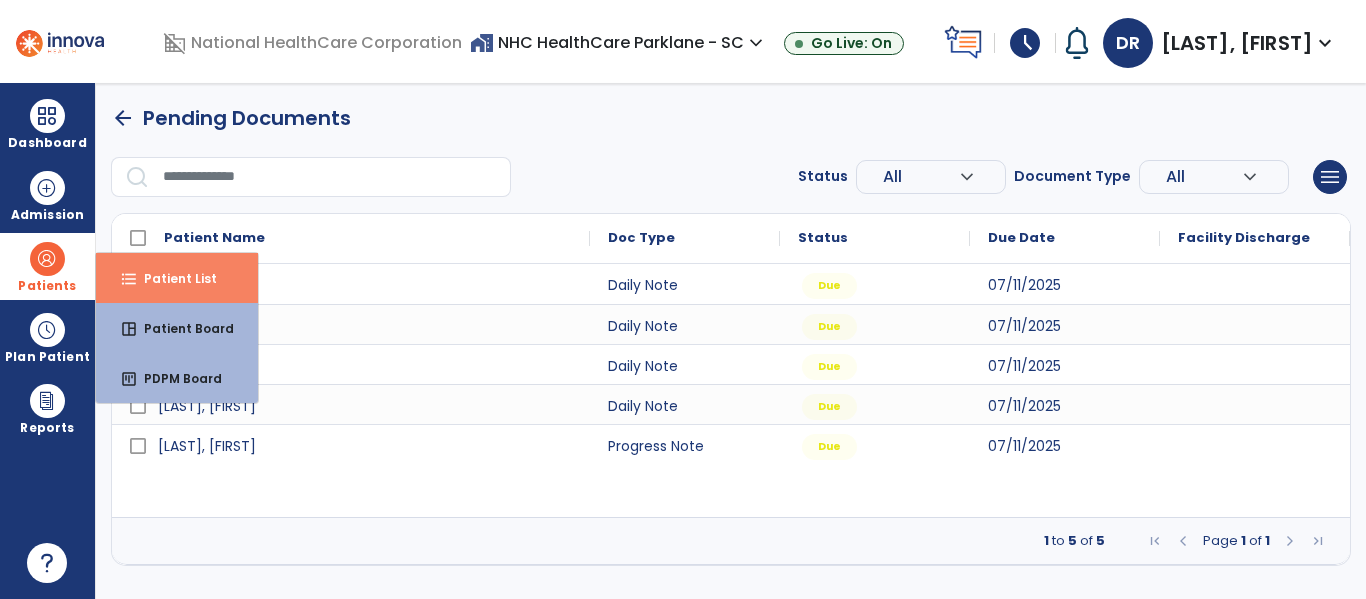 click on "Patient List" at bounding box center (172, 278) 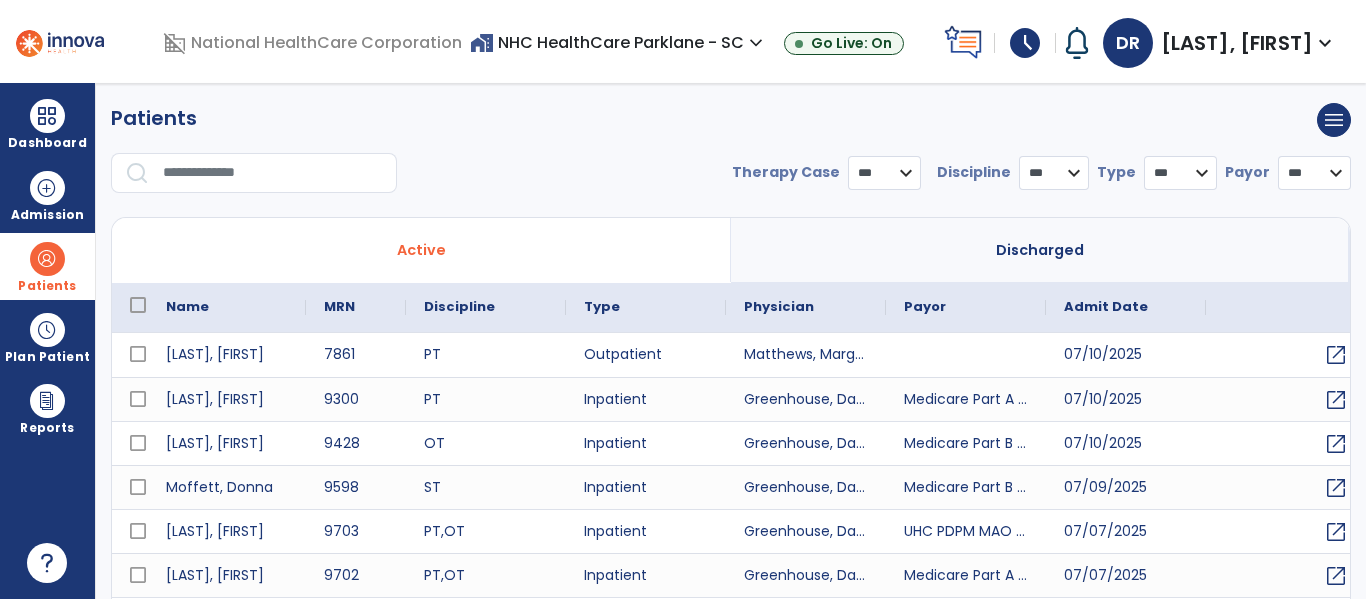 select on "***" 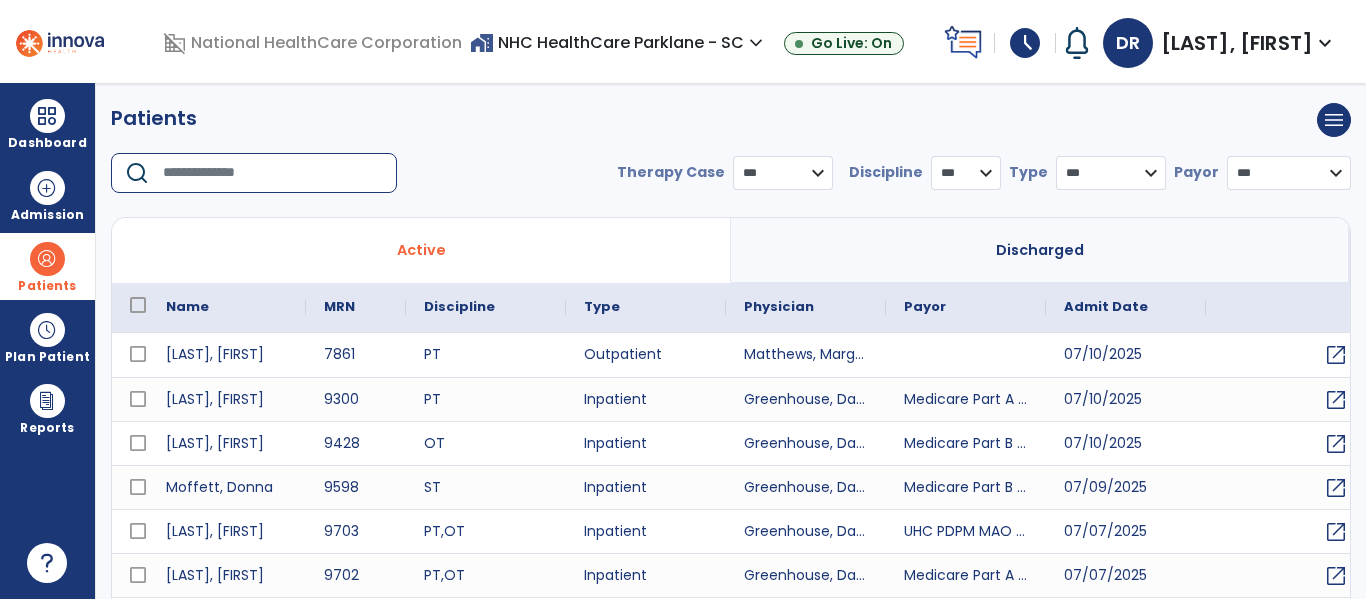 click at bounding box center (273, 173) 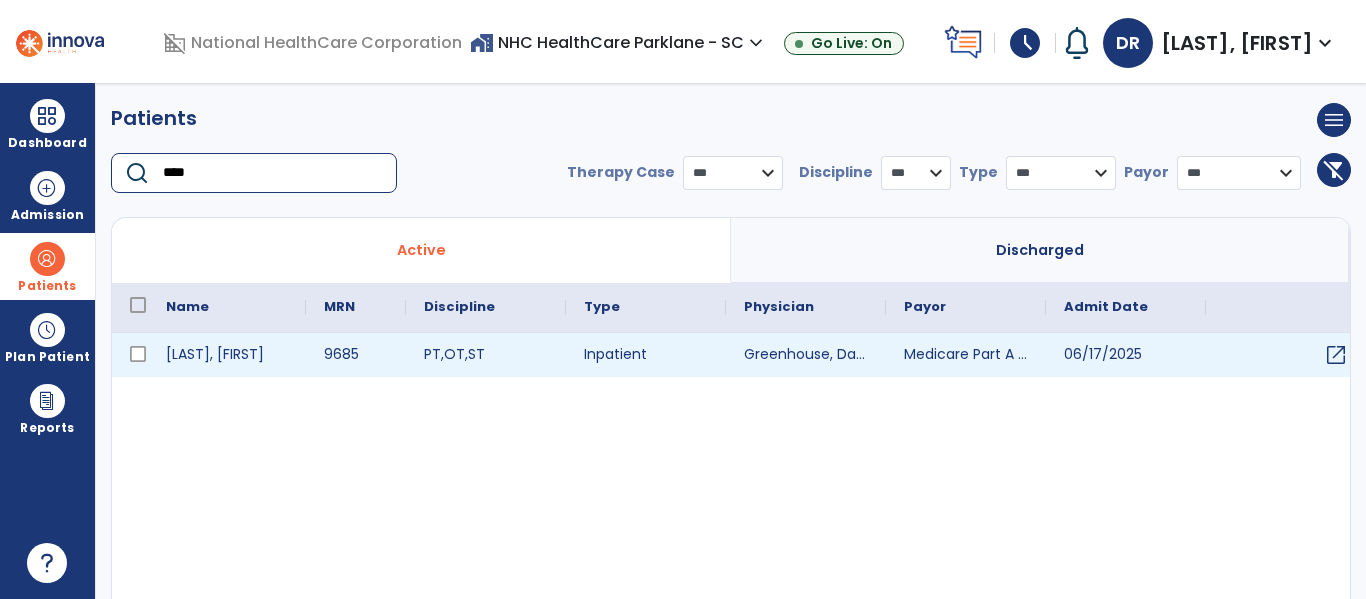 type on "****" 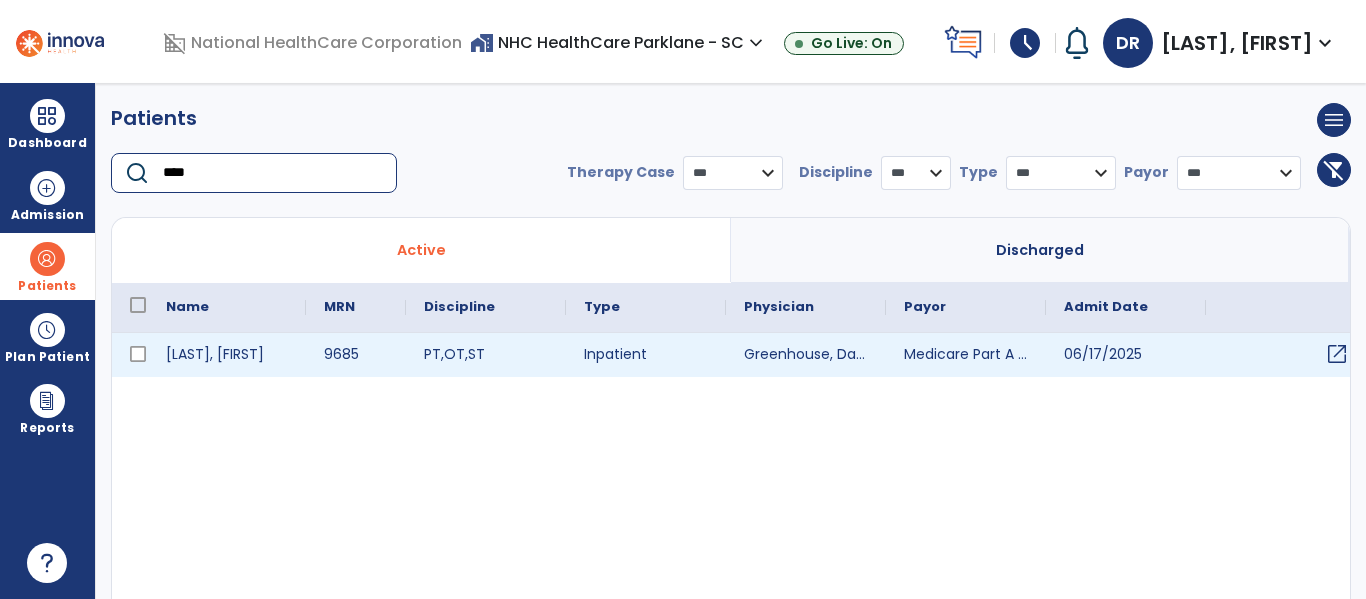 click on "open_in_new" 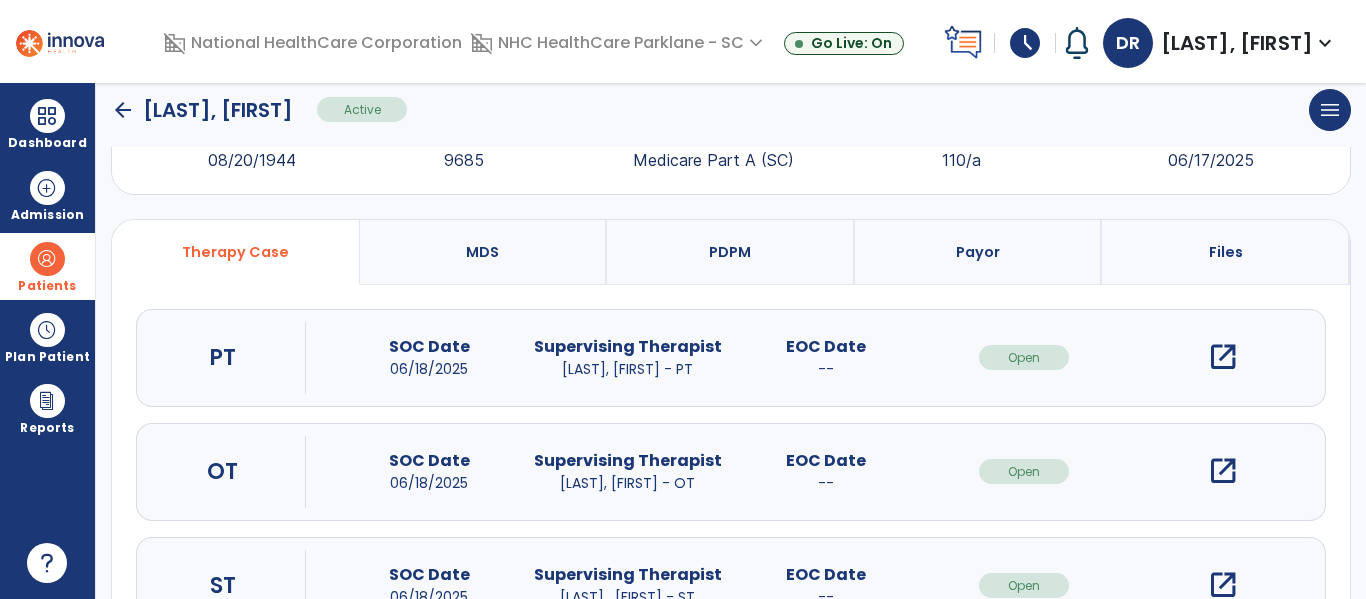 scroll, scrollTop: 162, scrollLeft: 0, axis: vertical 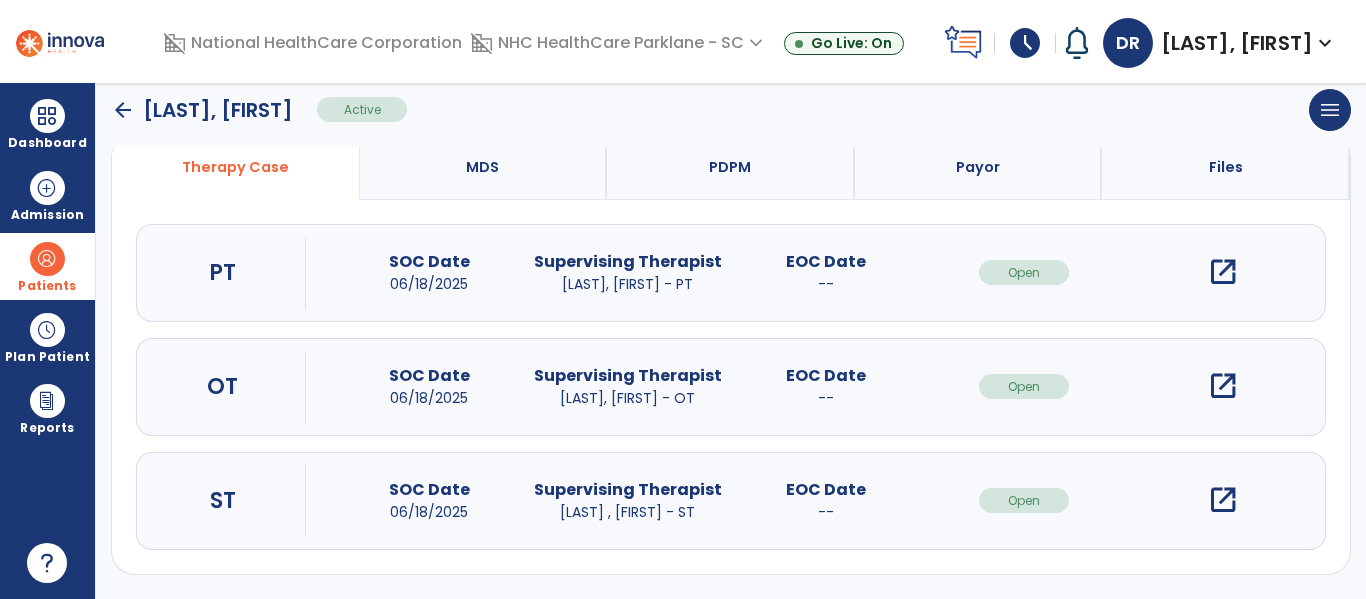 click on "open_in_new" at bounding box center [1223, 500] 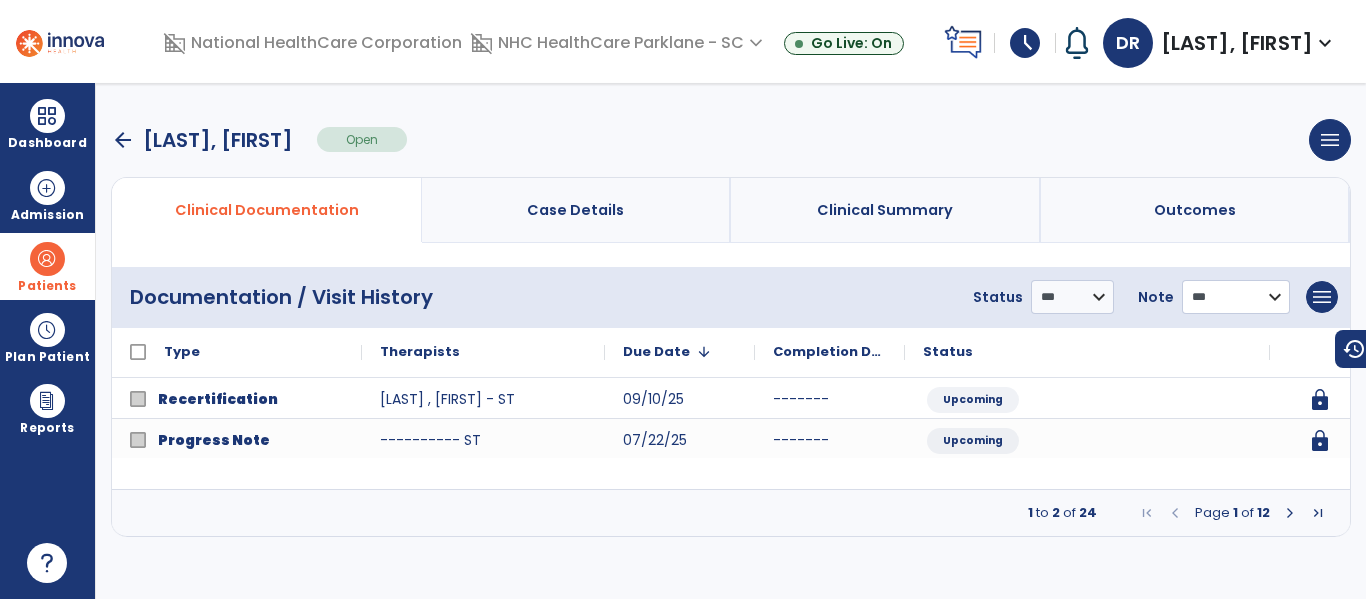 click on "**********" at bounding box center [1072, 297] 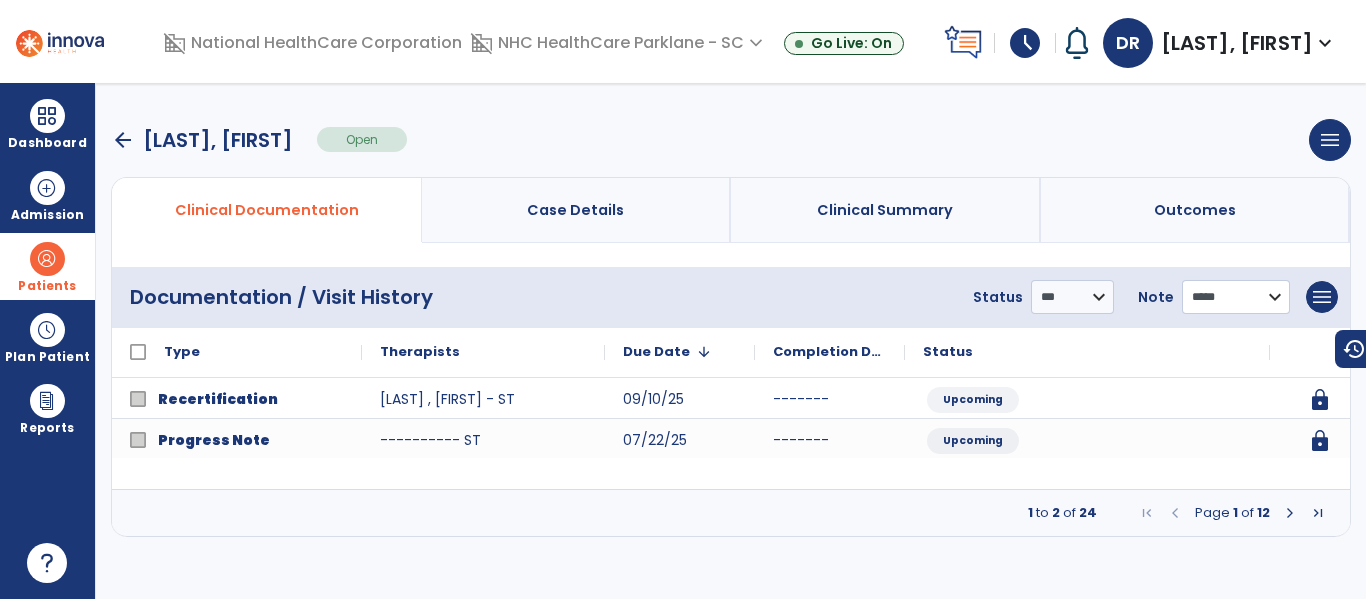 click on "**********" at bounding box center (1072, 297) 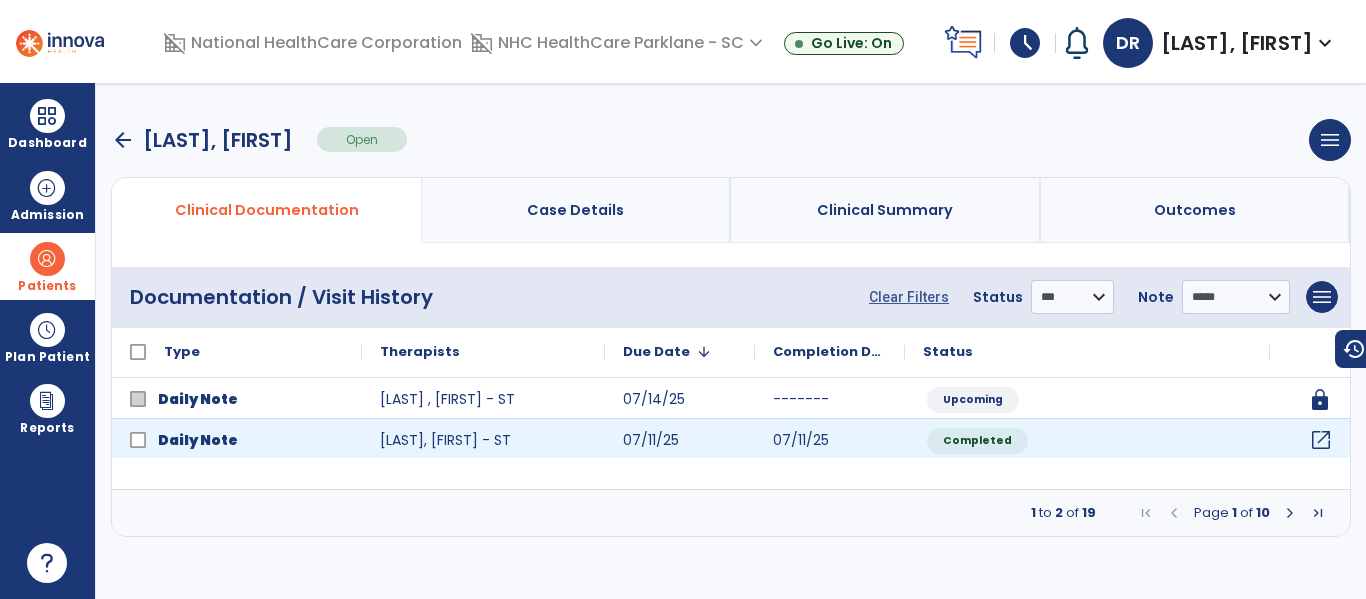 click on "open_in_new" 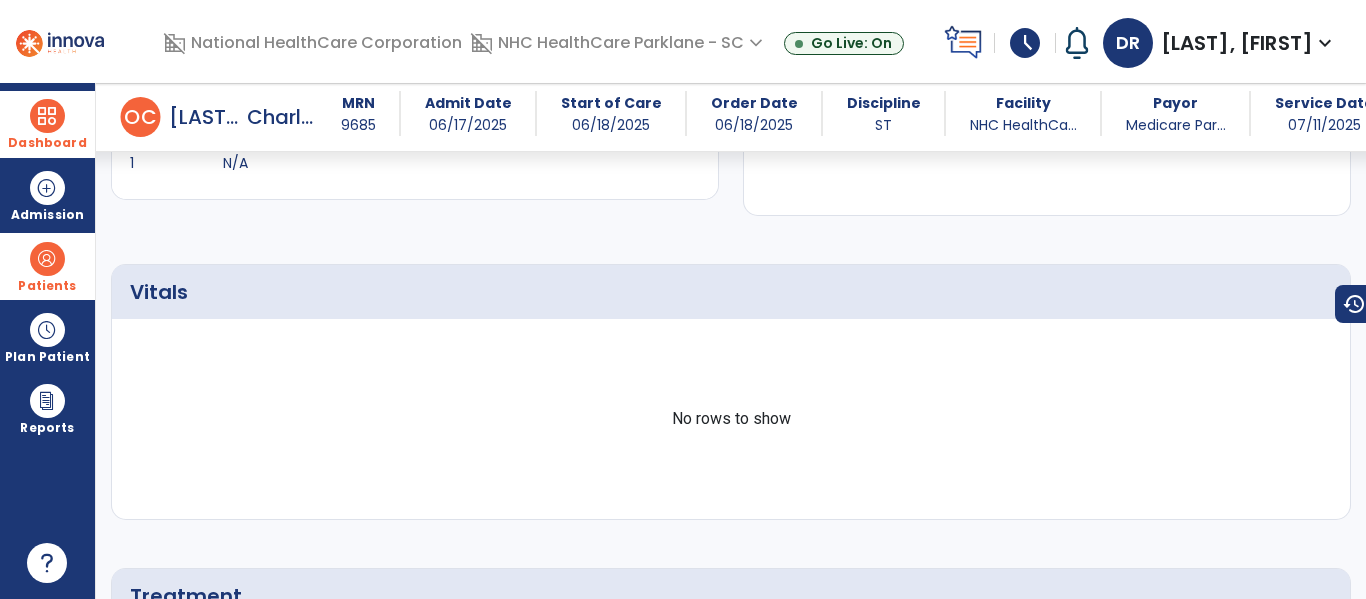 scroll, scrollTop: 700, scrollLeft: 0, axis: vertical 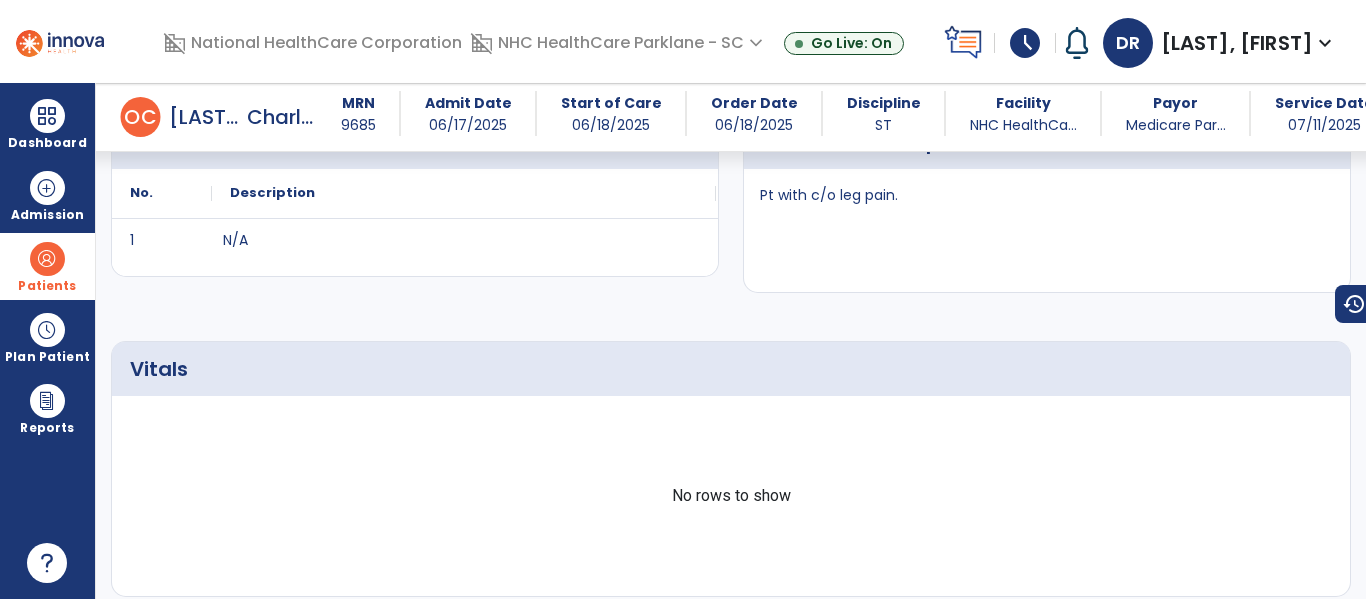click at bounding box center (47, 259) 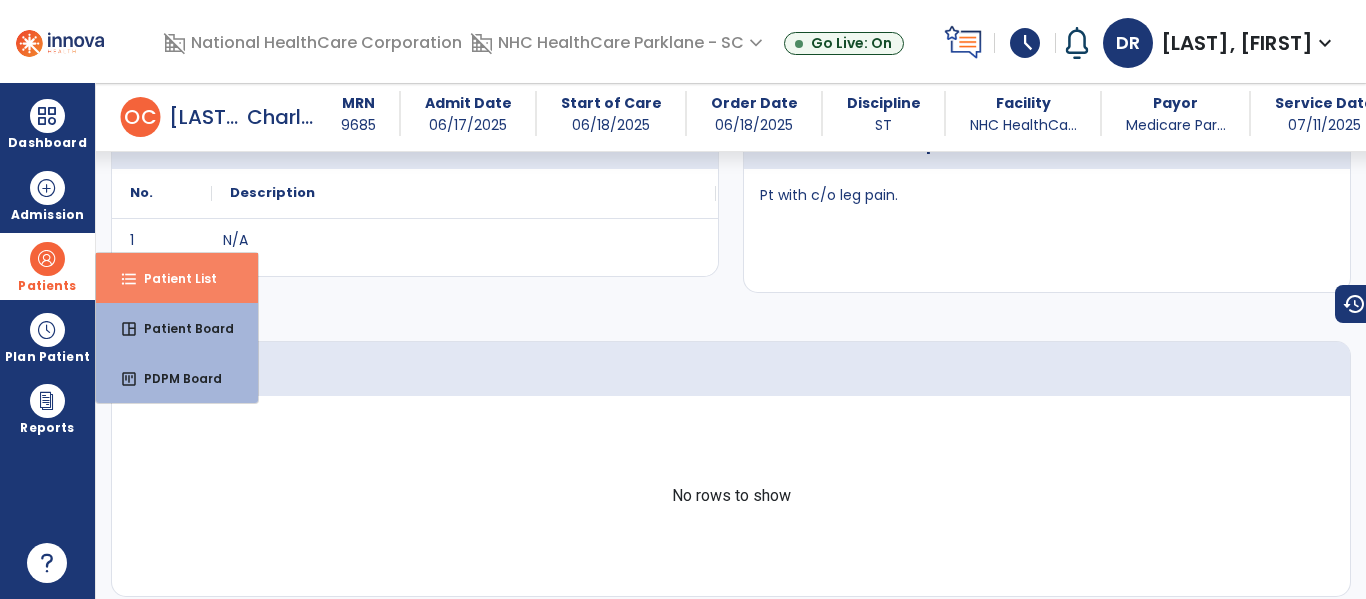 click on "format_list_bulleted  Patient List" at bounding box center (177, 278) 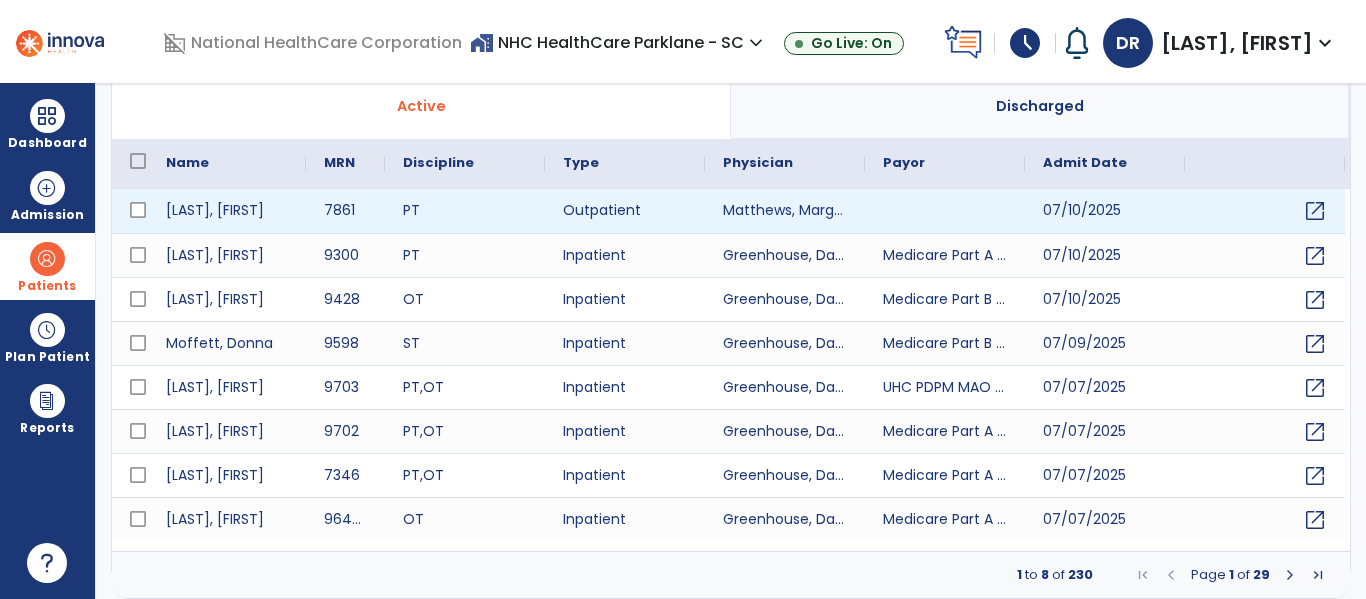 scroll, scrollTop: 0, scrollLeft: 0, axis: both 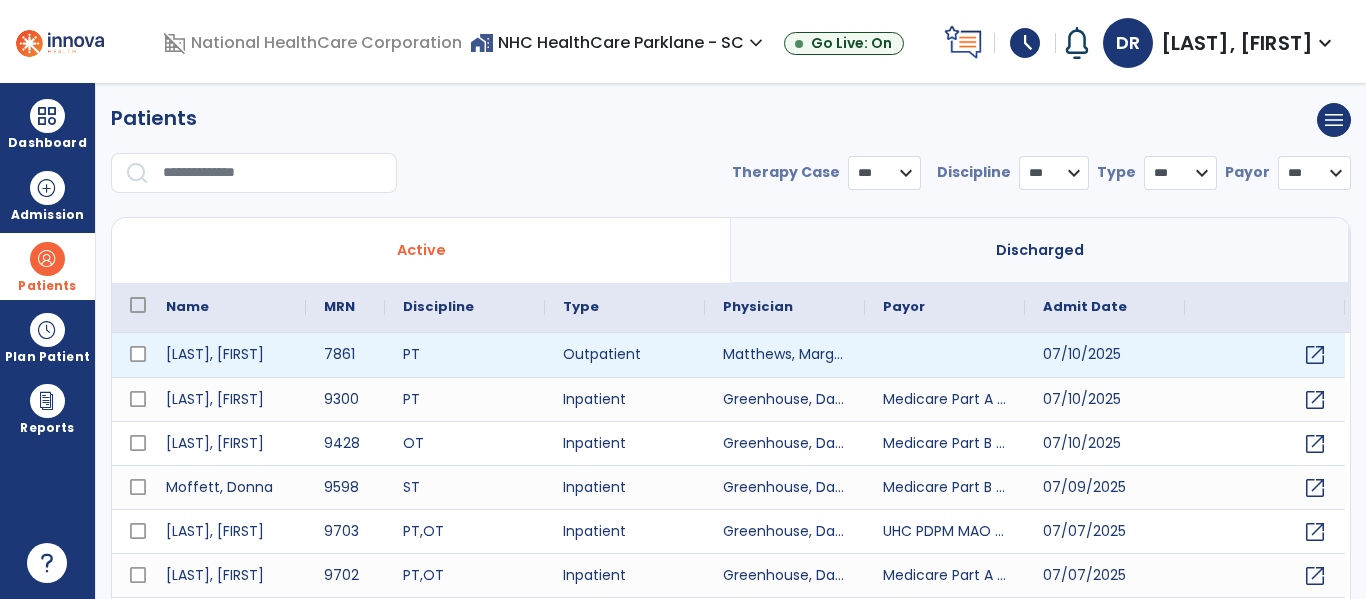 select on "***" 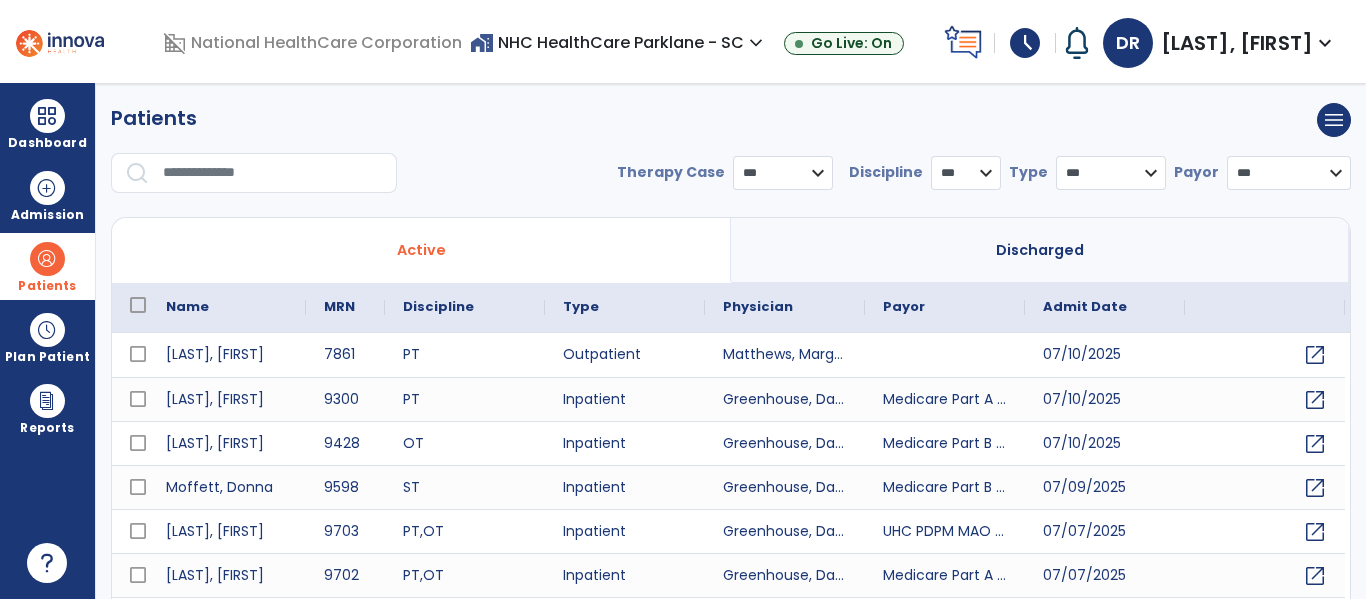 click at bounding box center (273, 173) 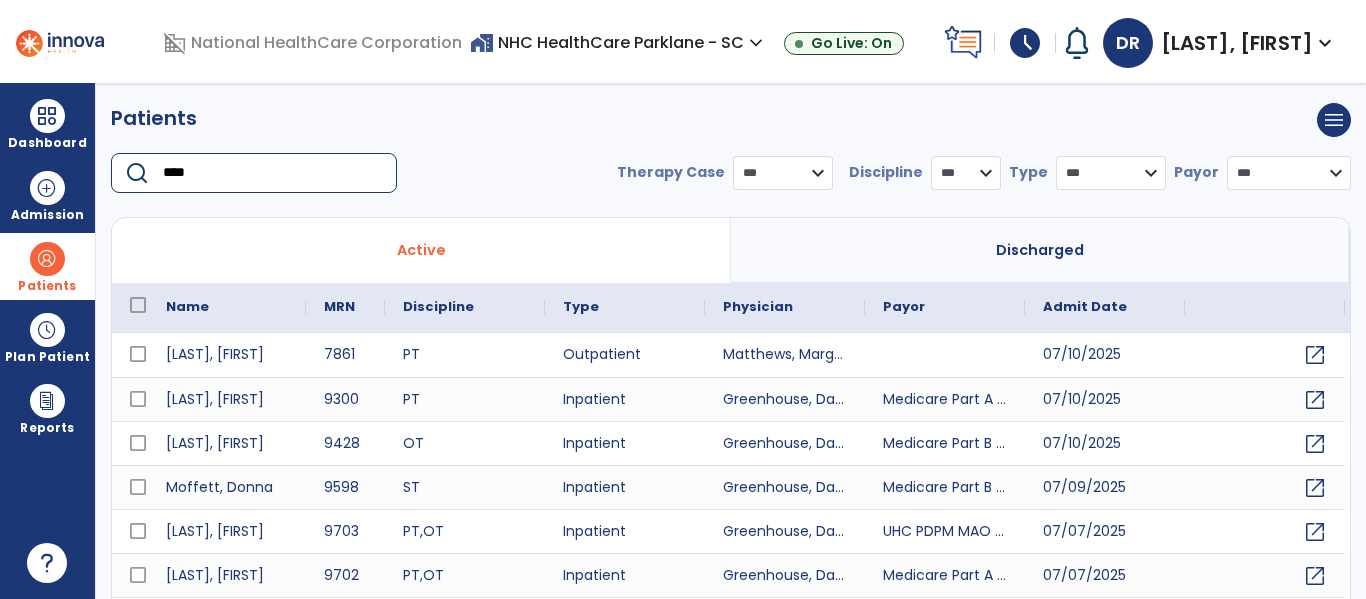 type on "****" 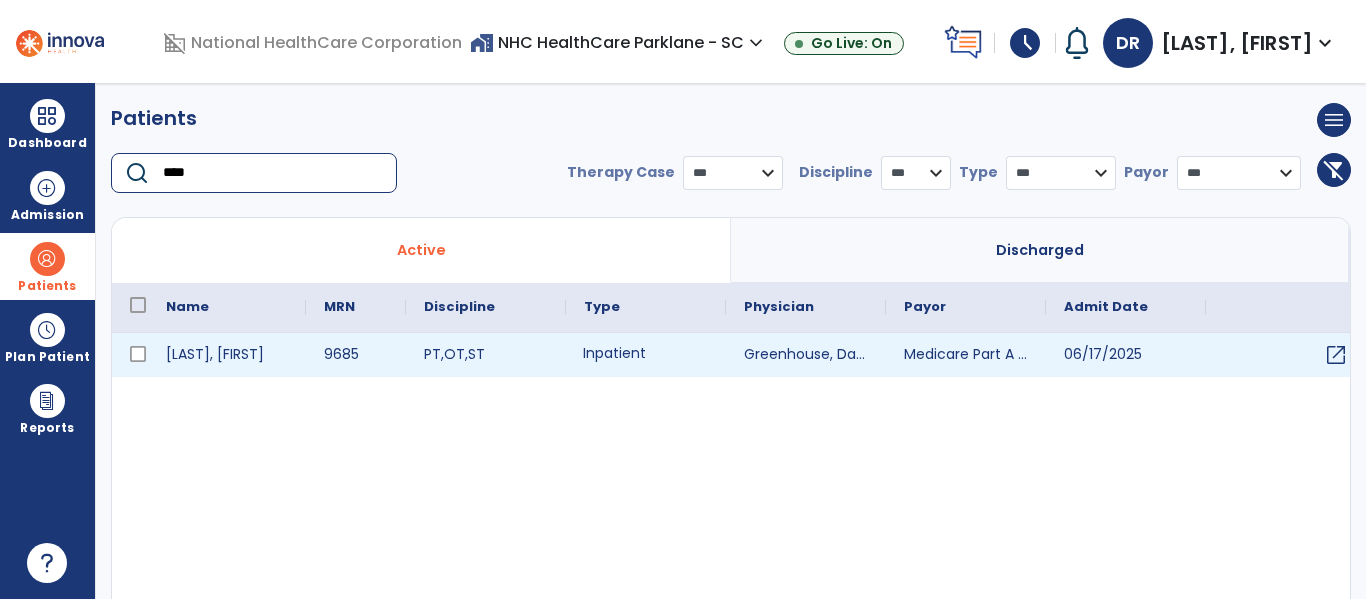 click on "Inpatient" at bounding box center [646, 355] 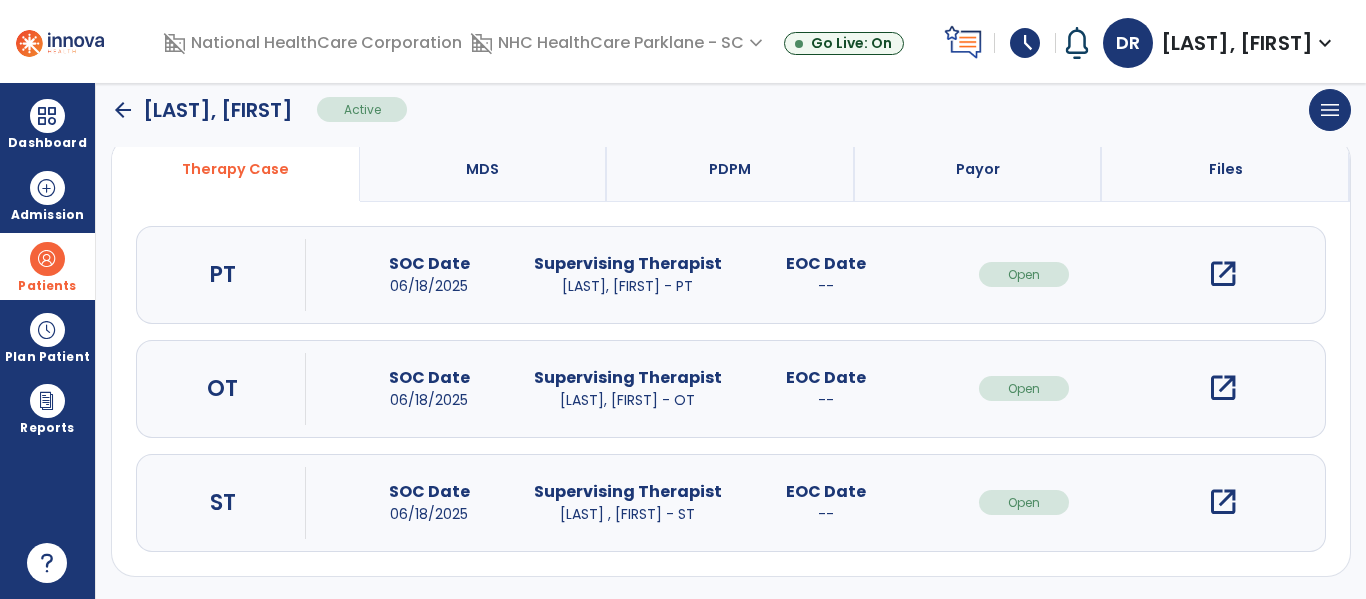 scroll, scrollTop: 162, scrollLeft: 0, axis: vertical 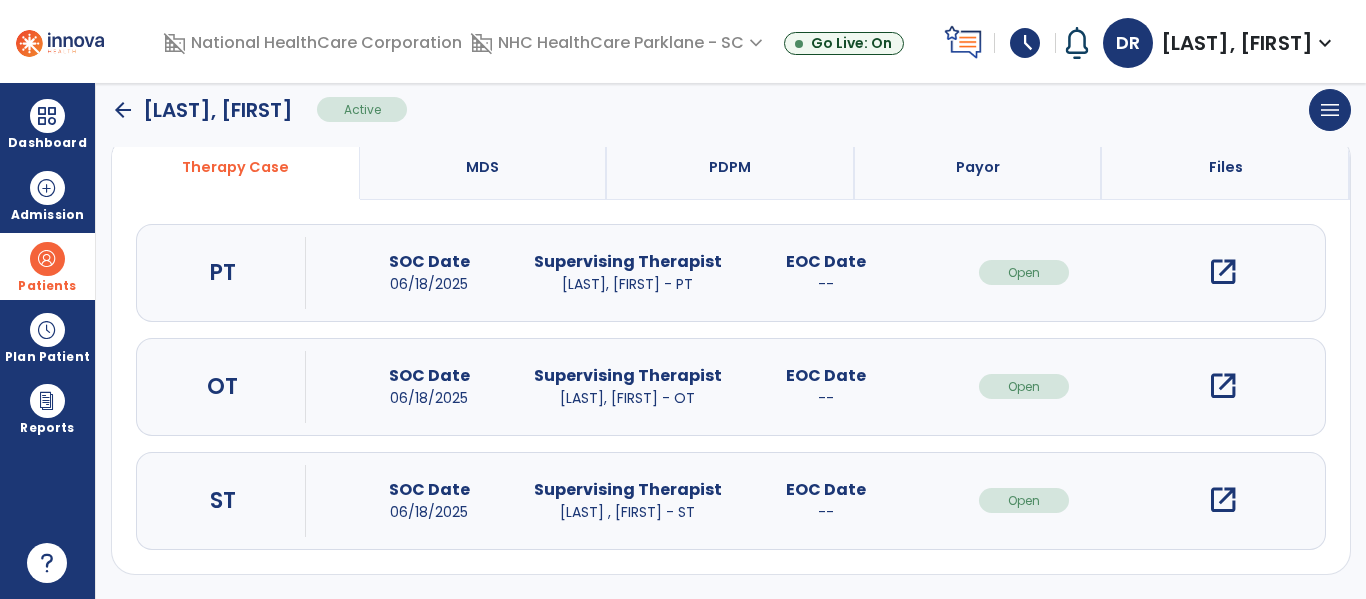 click on "open_in_new" at bounding box center (1223, 500) 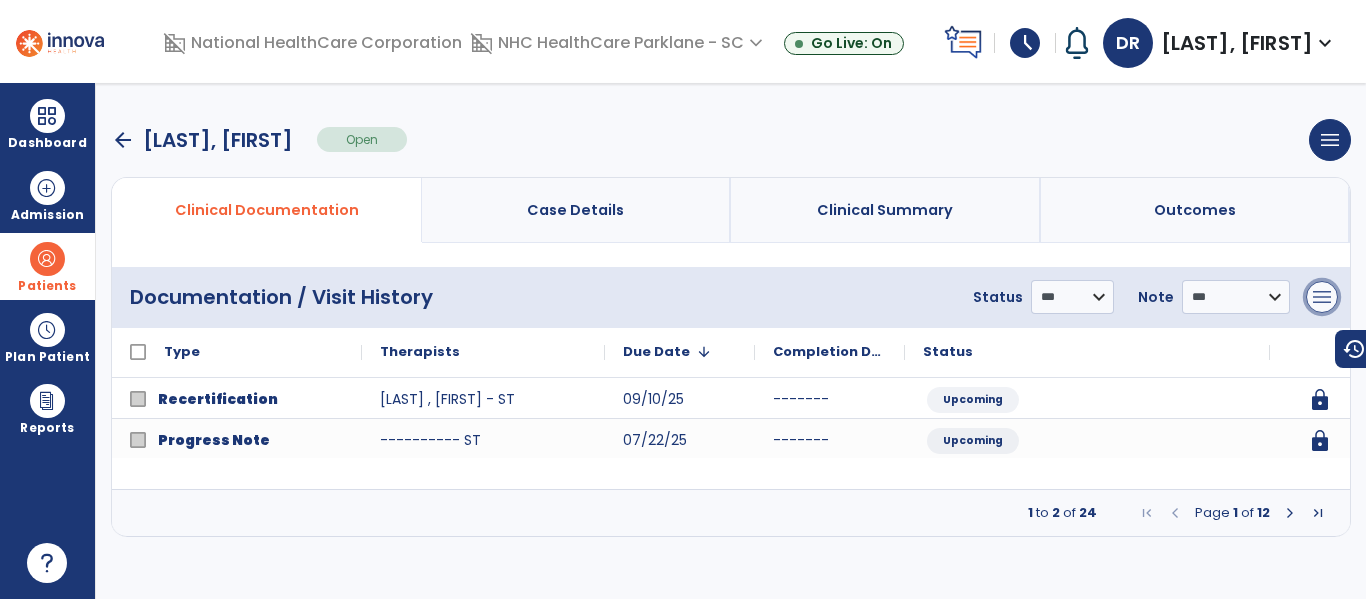 click on "menu" at bounding box center [1322, 297] 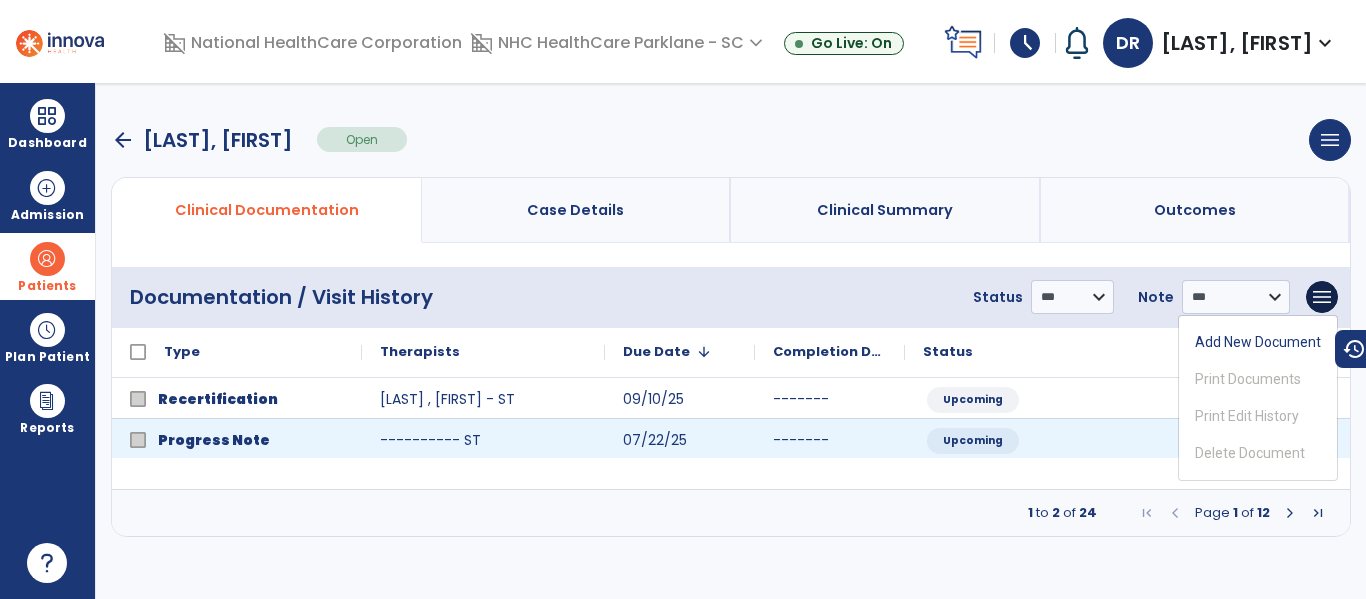 click on "Progress Note ---------- ST 07/22/25 ------- Upcoming lock" 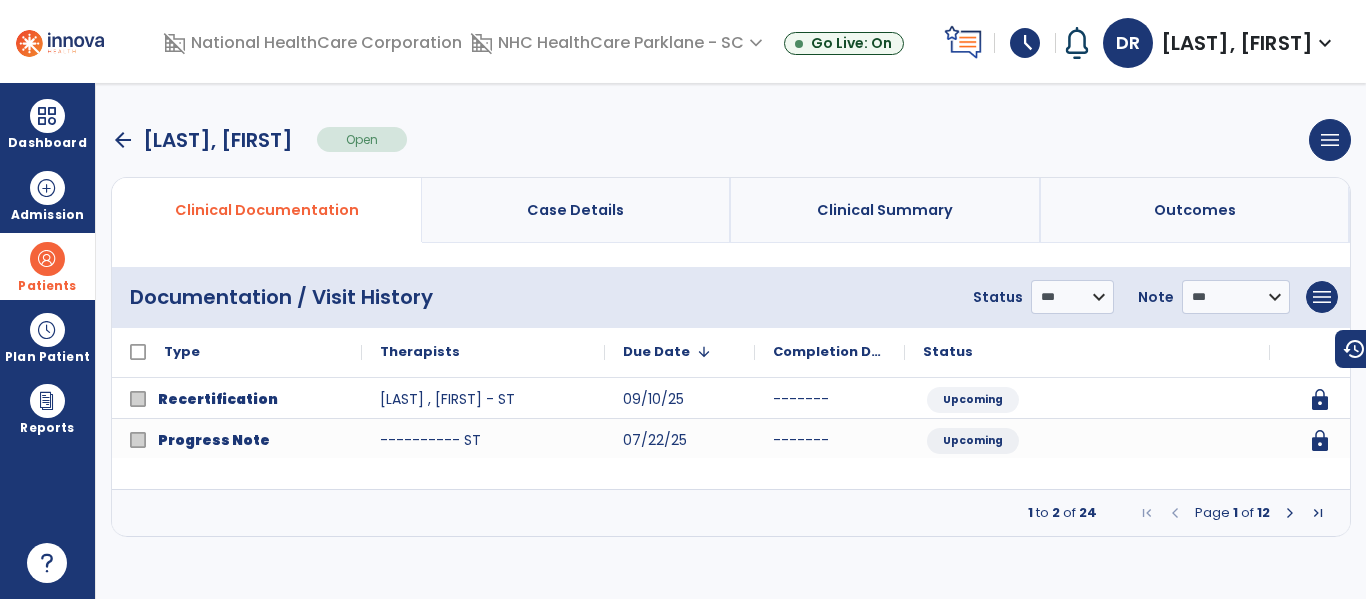 click on "Type" 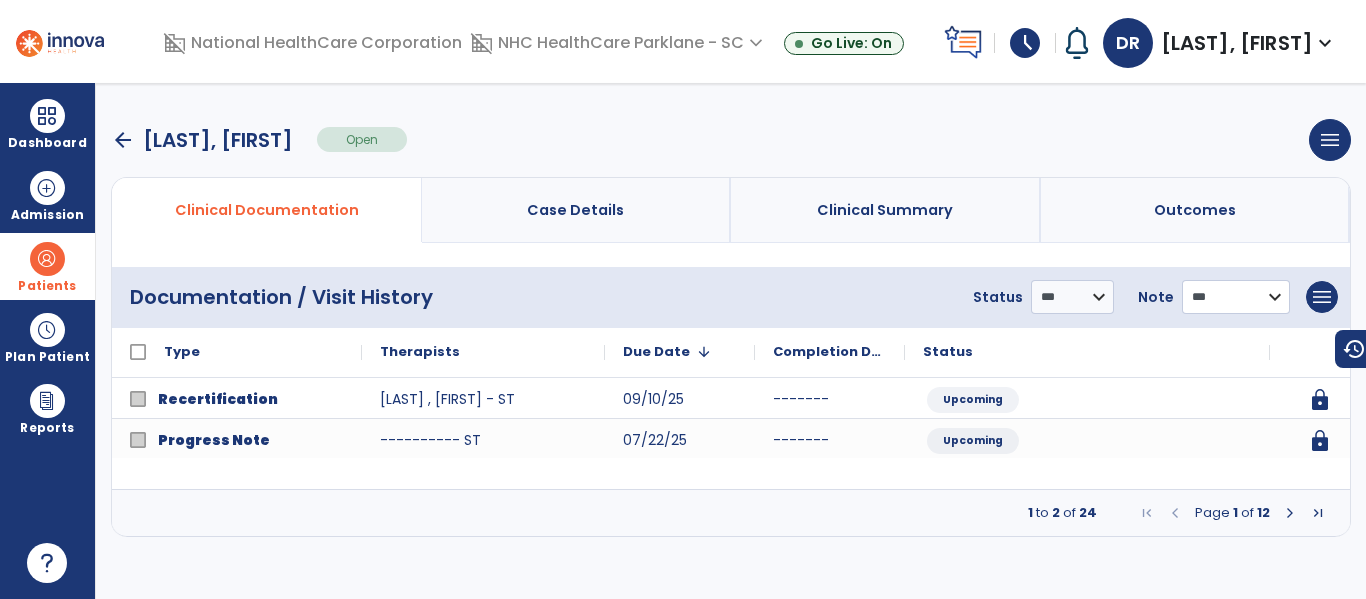 click on "**********" at bounding box center [1072, 297] 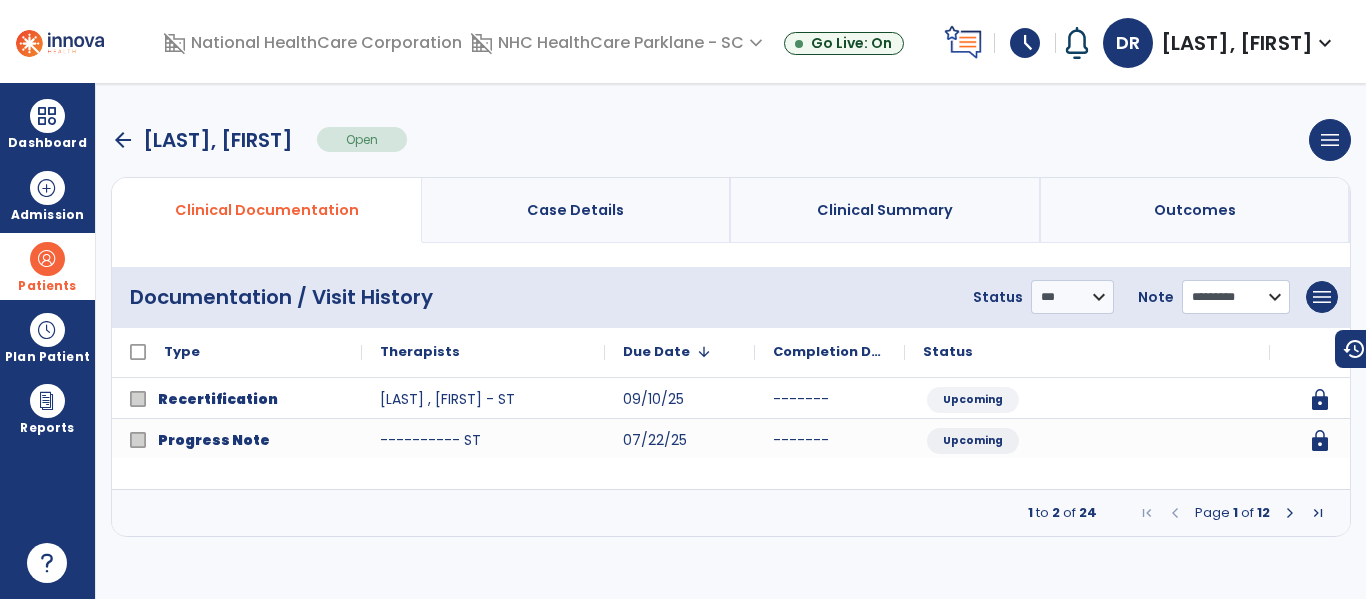 click on "**********" at bounding box center [1072, 297] 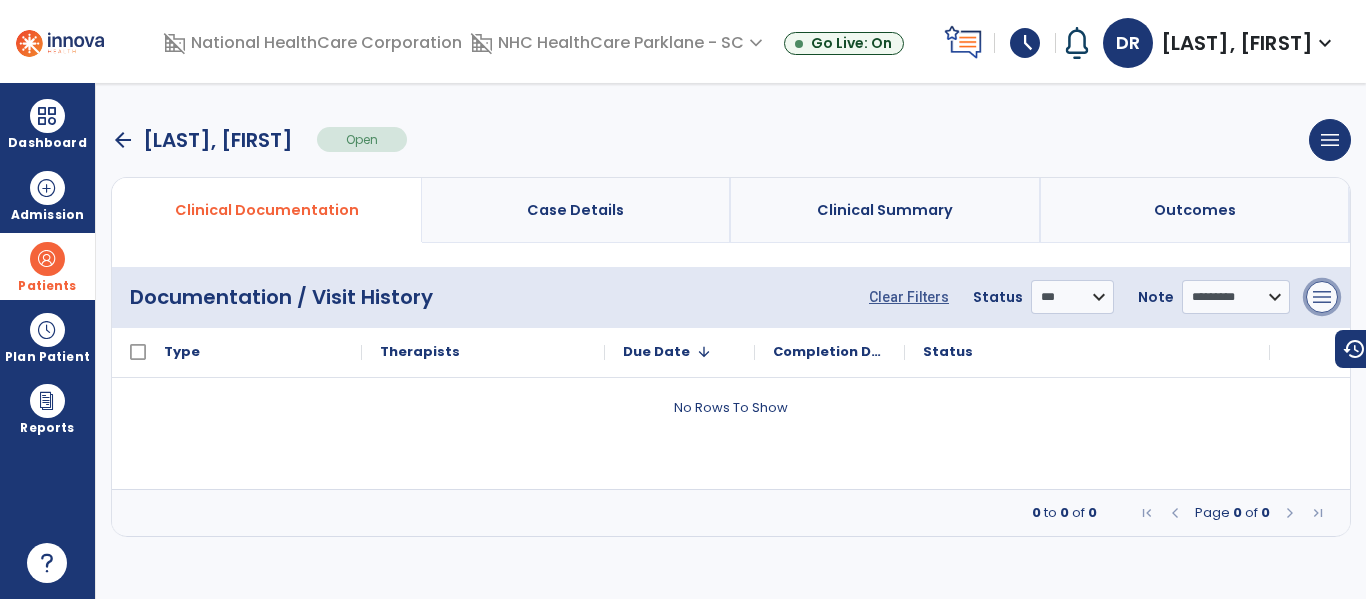 click on "menu" at bounding box center [1322, 297] 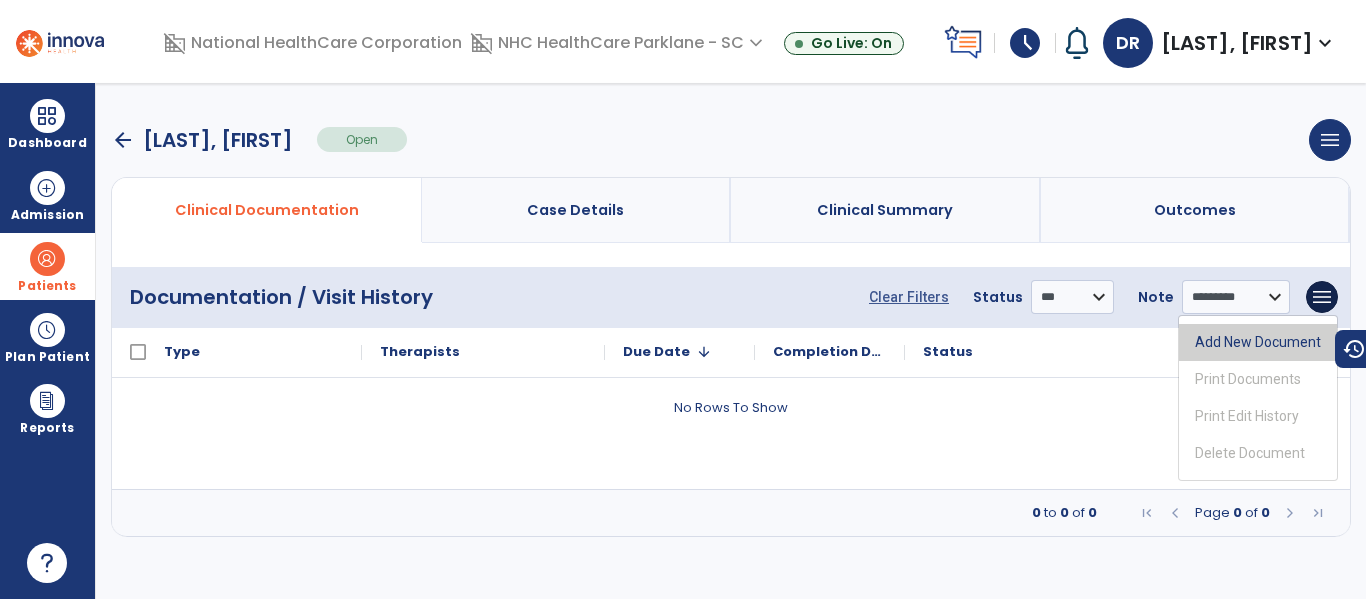 click on "Add New Document" at bounding box center (1258, 342) 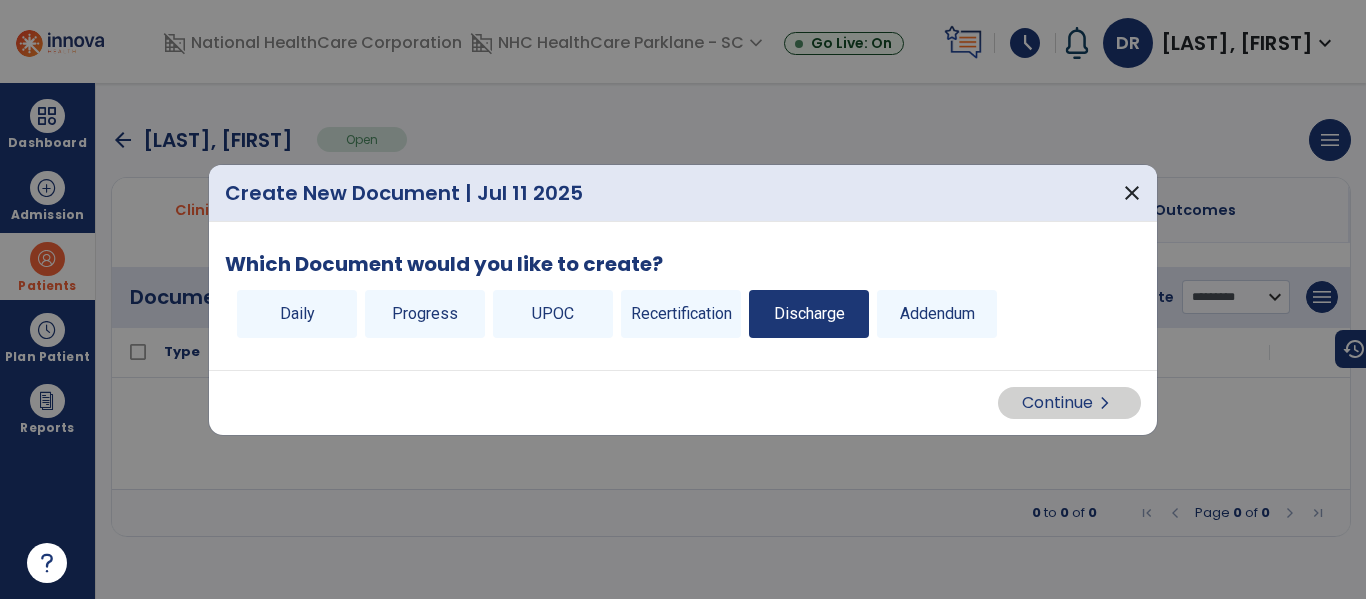 click on "Discharge" at bounding box center (809, 314) 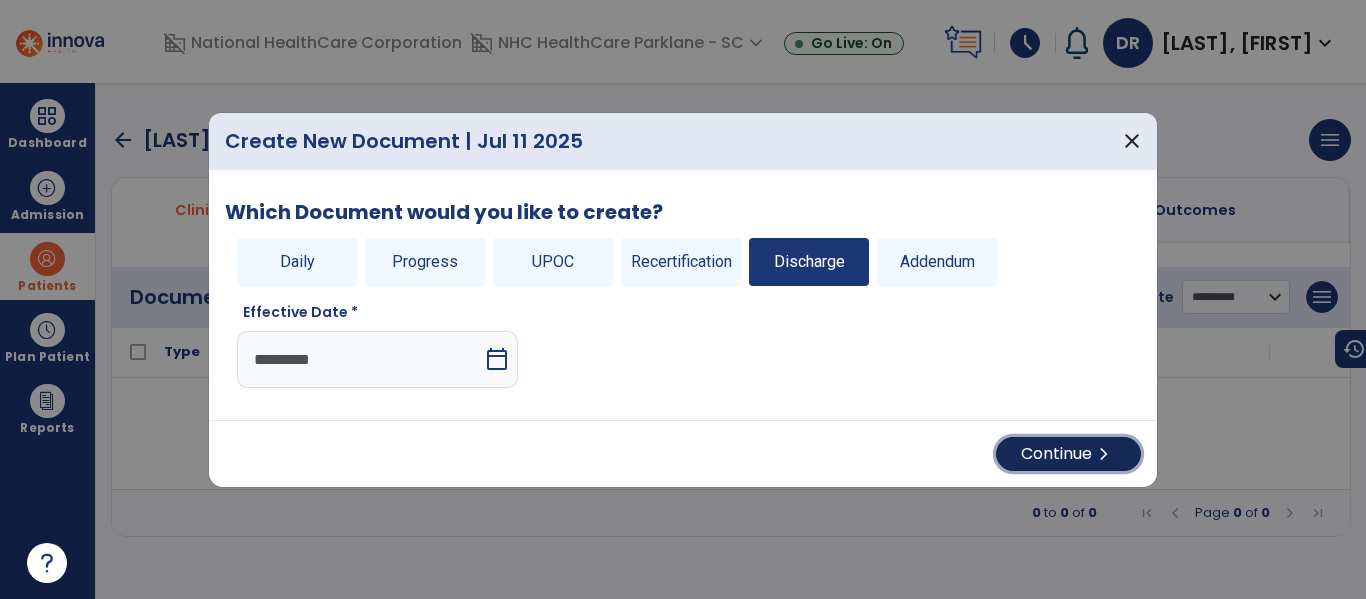 click on "Continue   chevron_right" at bounding box center (1068, 454) 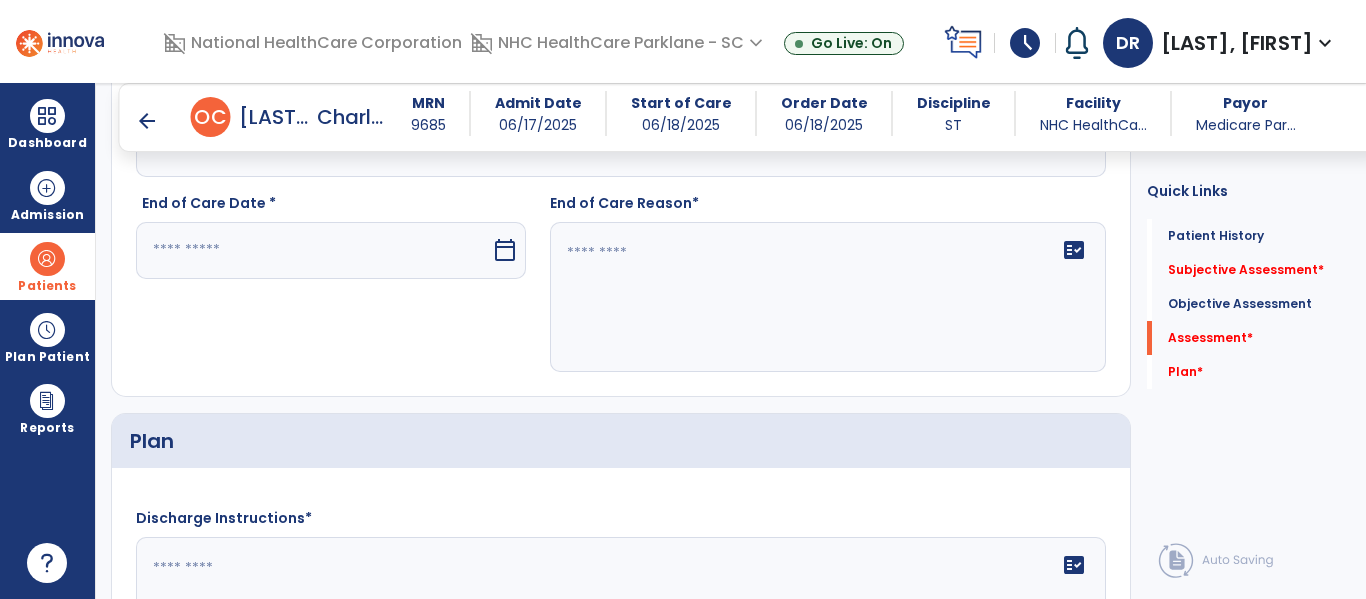 scroll, scrollTop: 1900, scrollLeft: 0, axis: vertical 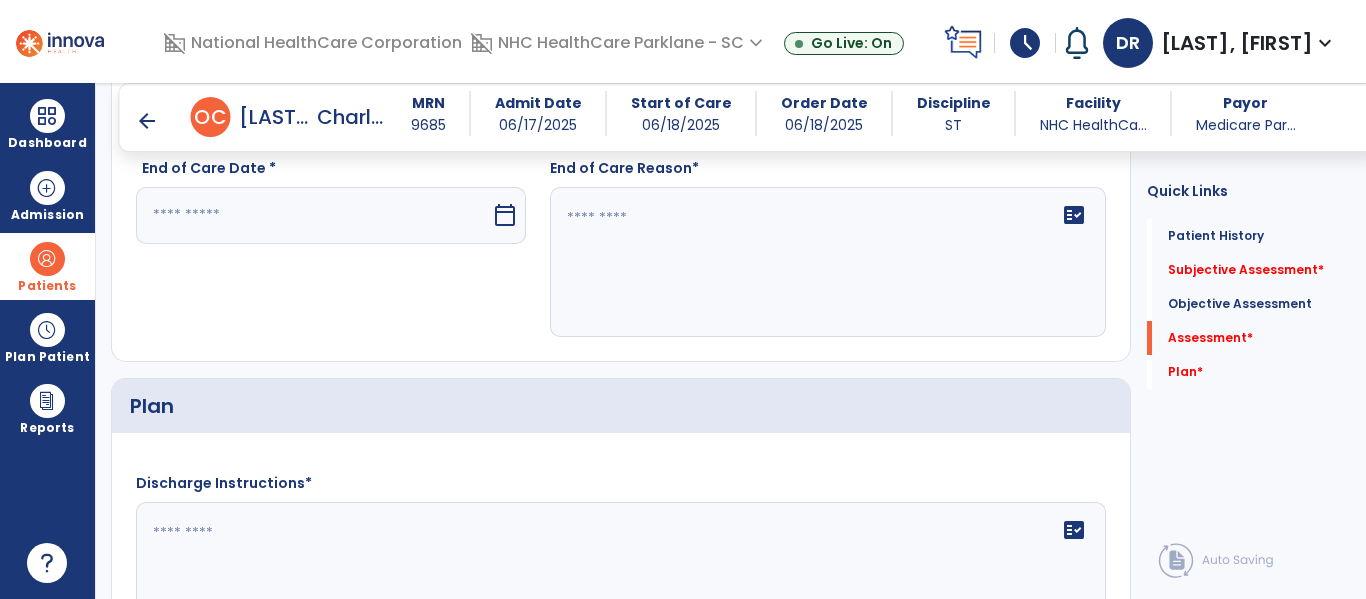 click on "calendar_today" at bounding box center (505, 215) 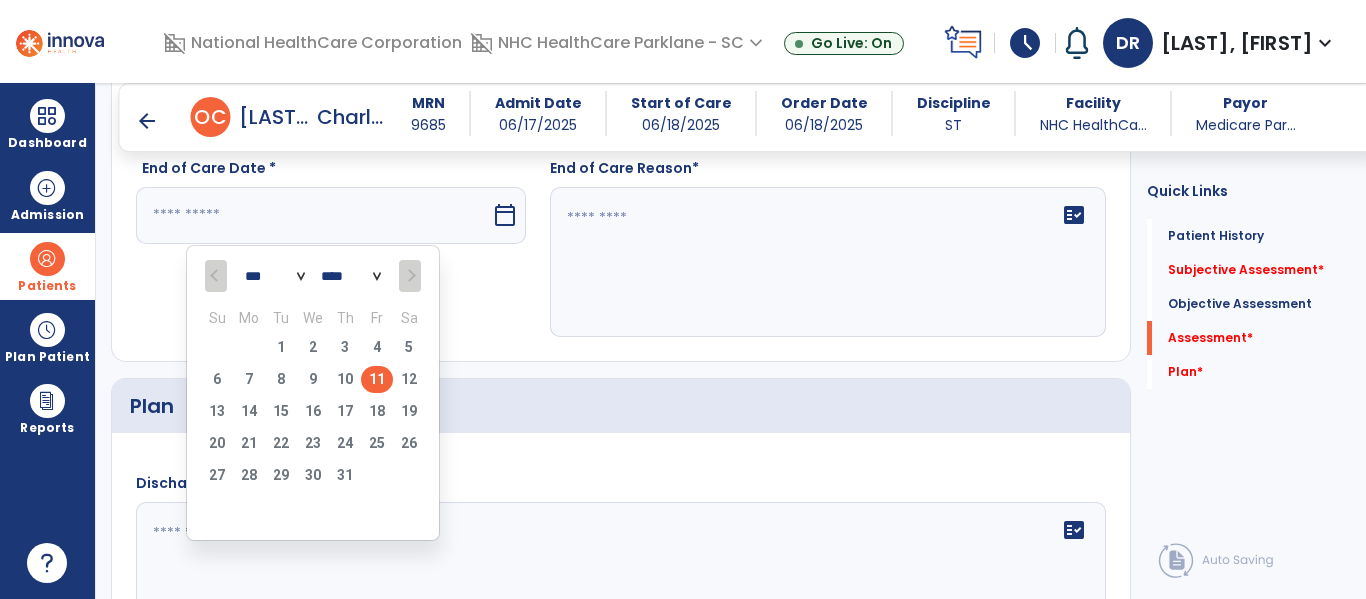 click on "11" at bounding box center (377, 379) 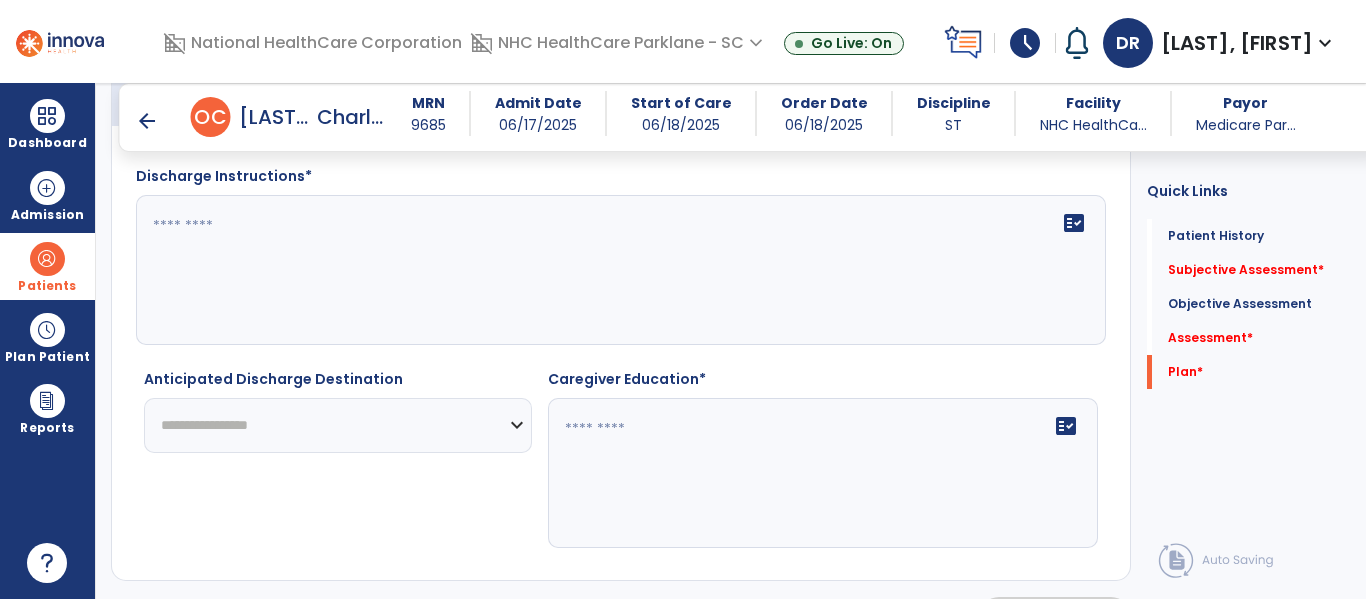 click on "**********" 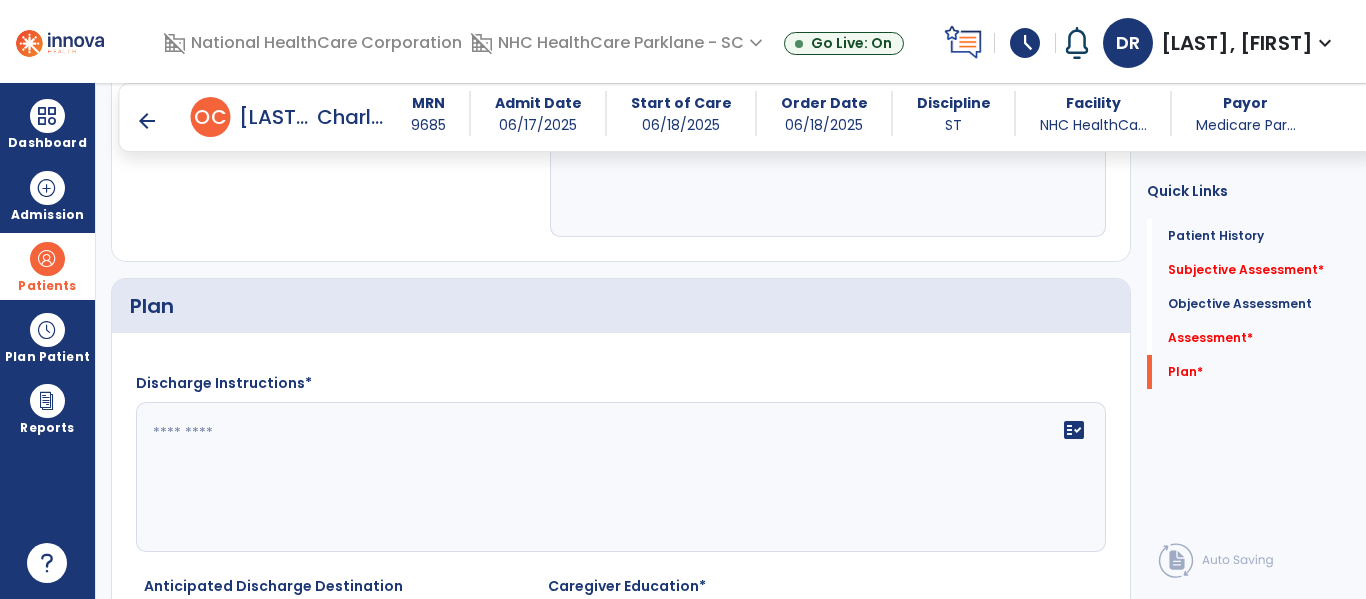 scroll, scrollTop: 2261, scrollLeft: 0, axis: vertical 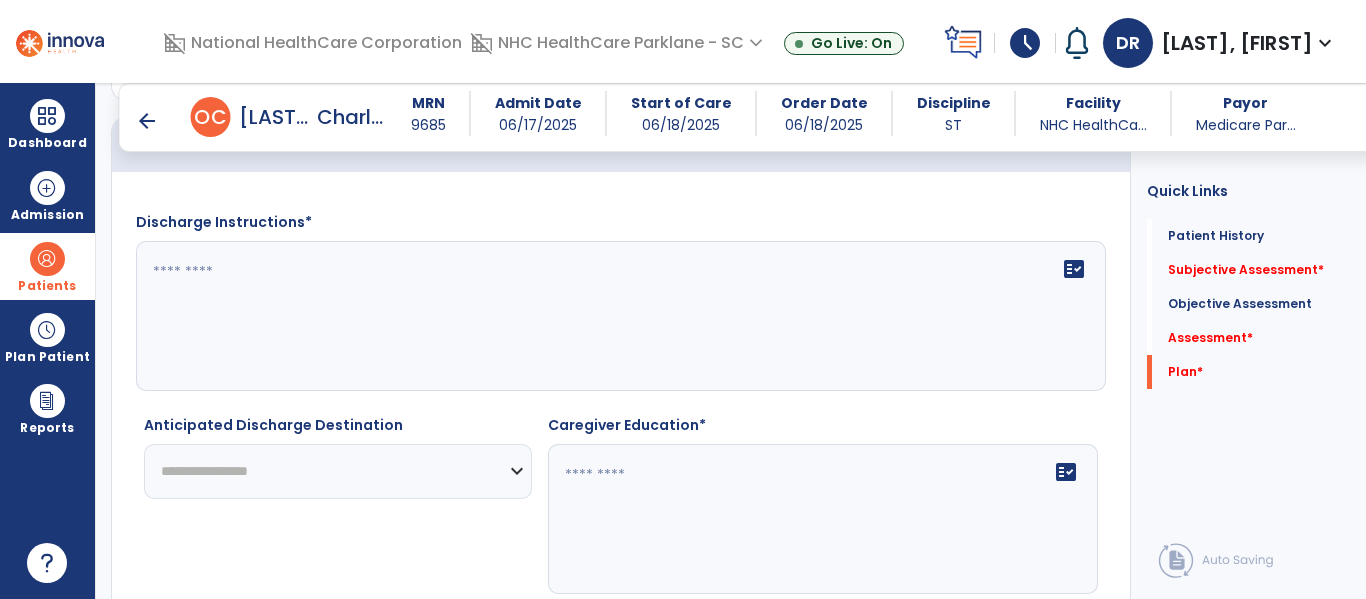 click on "fact_check" 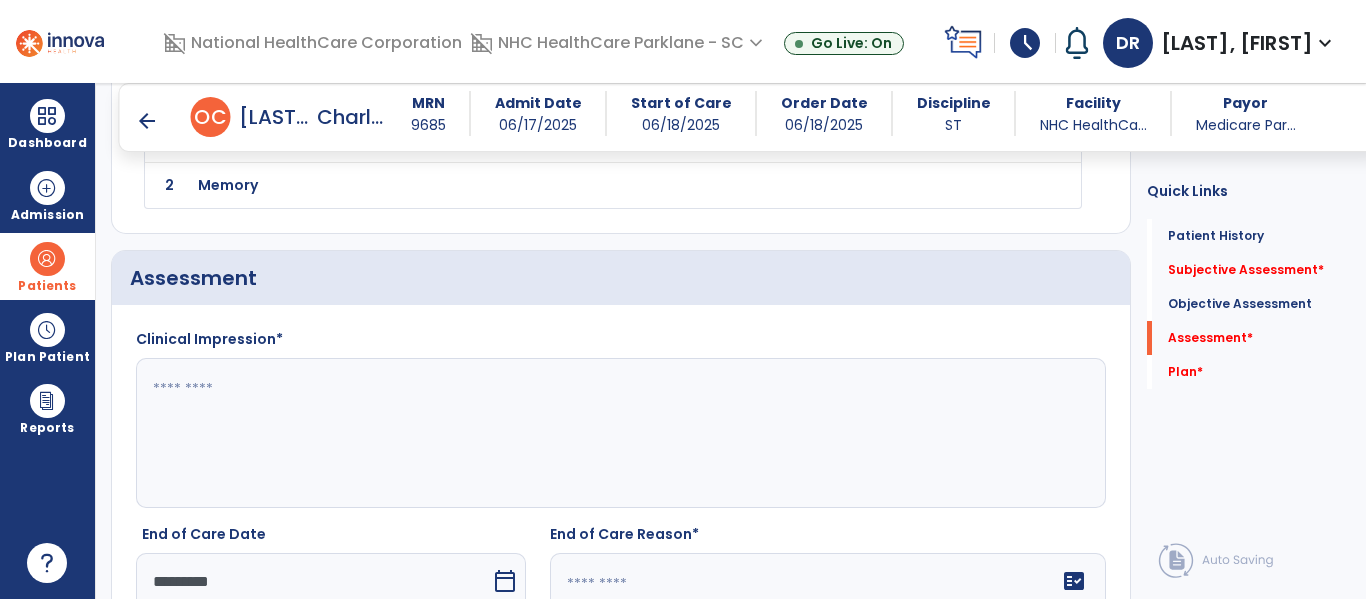 scroll, scrollTop: 1661, scrollLeft: 0, axis: vertical 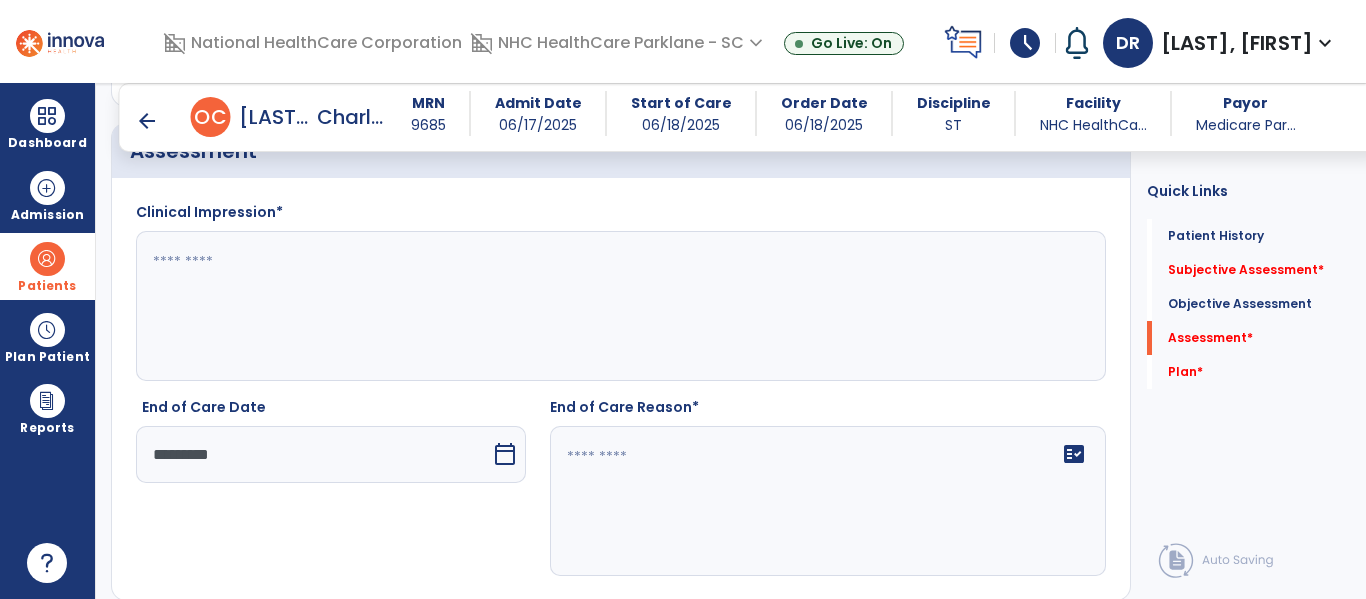 click 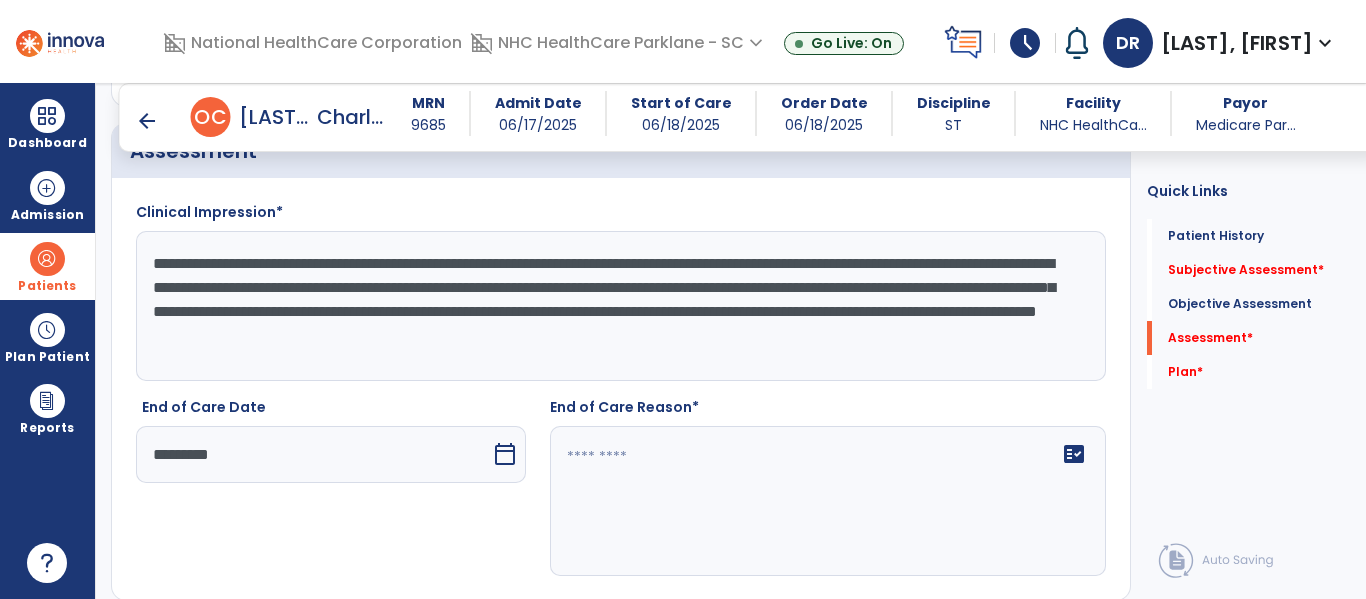 type on "**********" 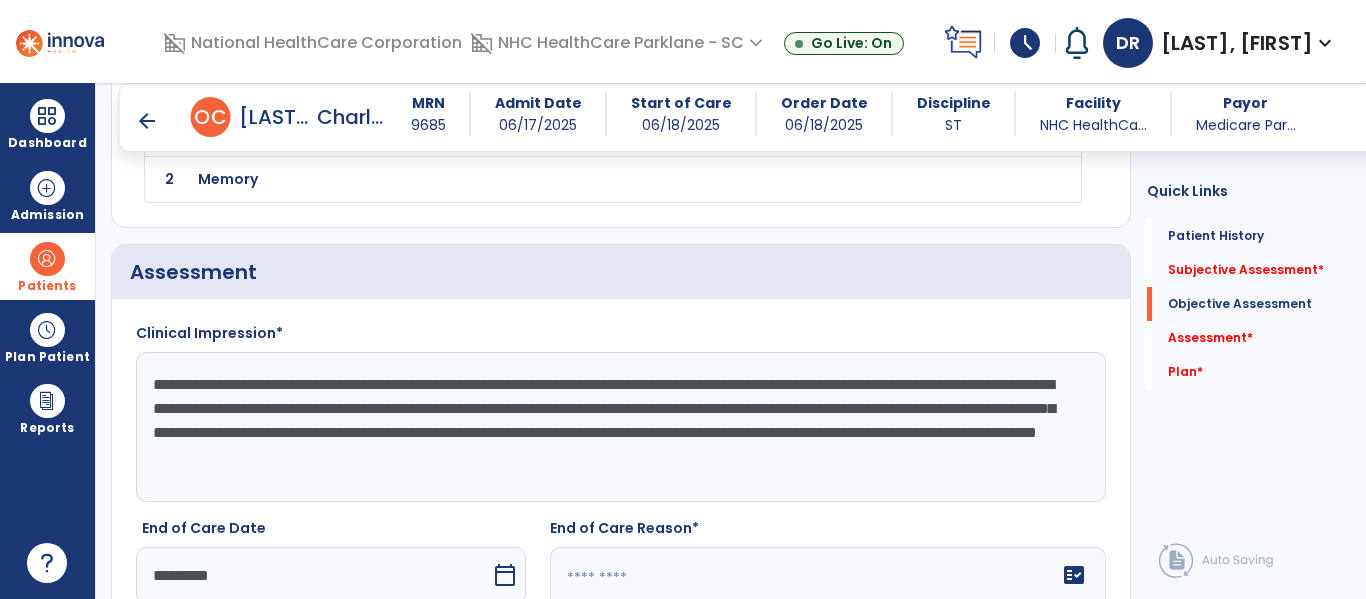 scroll, scrollTop: 1561, scrollLeft: 0, axis: vertical 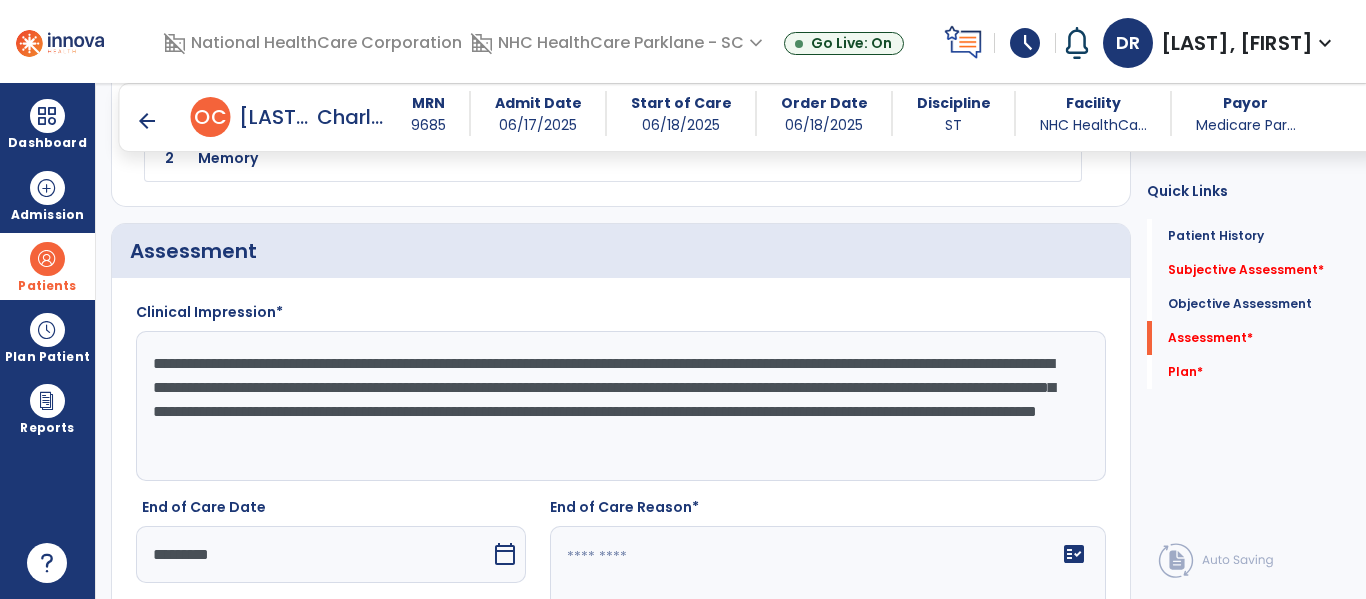 click on "**********" 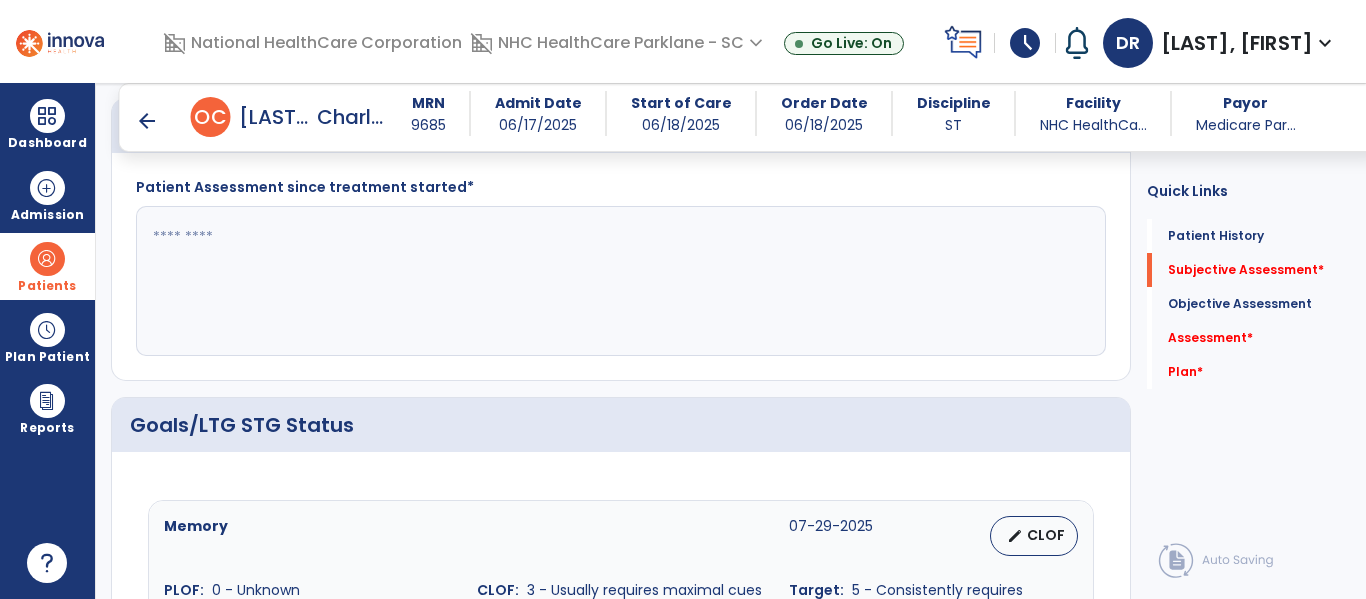 scroll, scrollTop: 361, scrollLeft: 0, axis: vertical 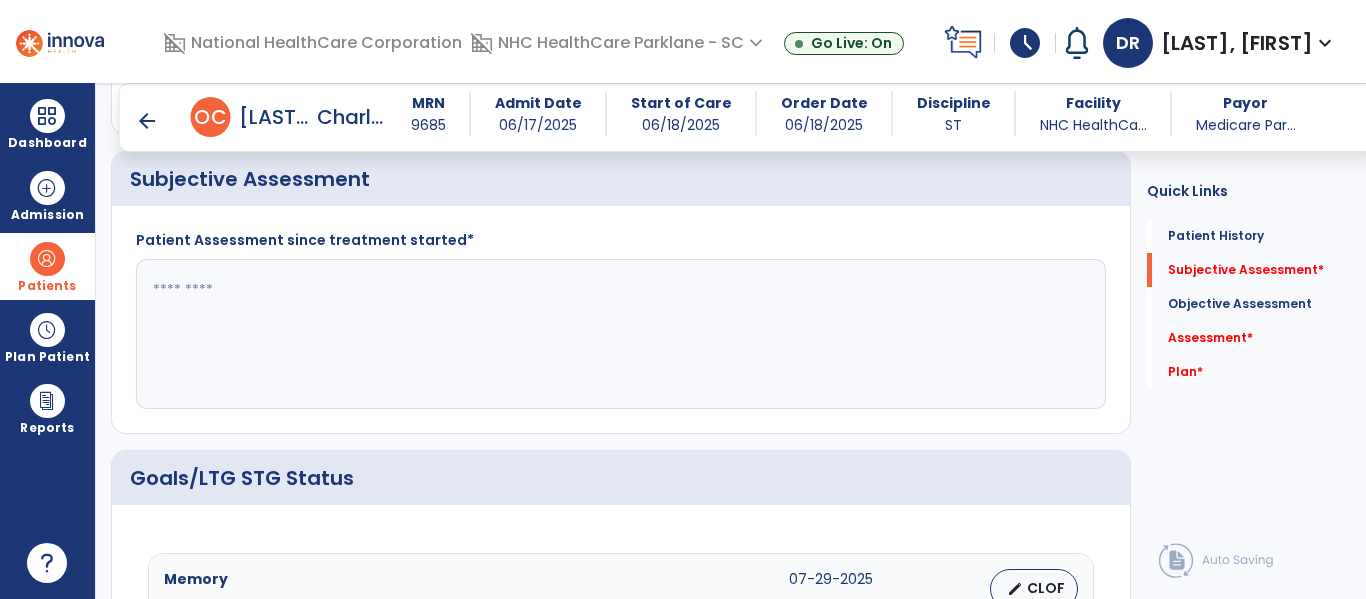 click 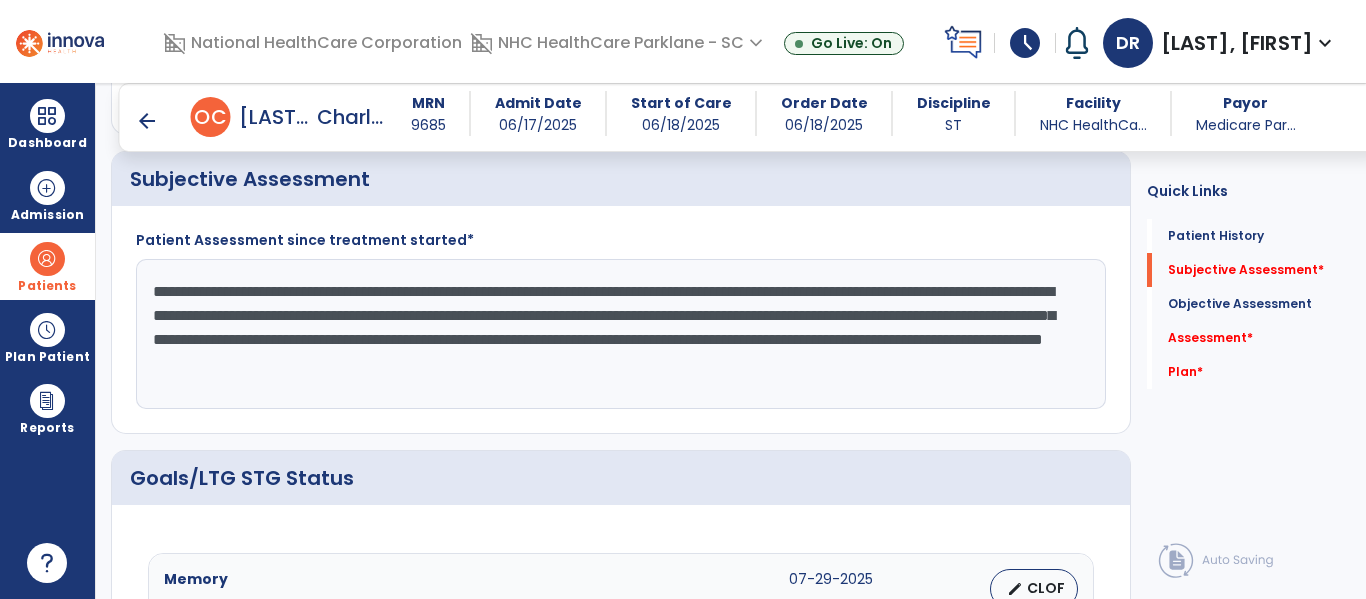 type on "**********" 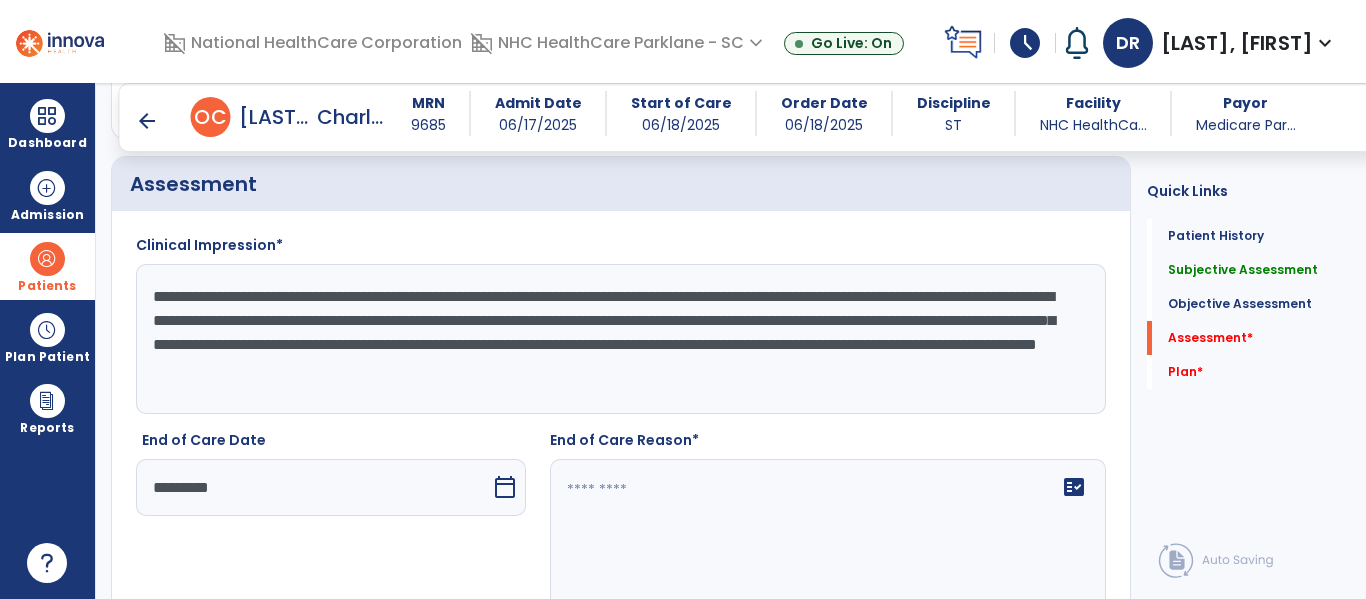 scroll, scrollTop: 1661, scrollLeft: 0, axis: vertical 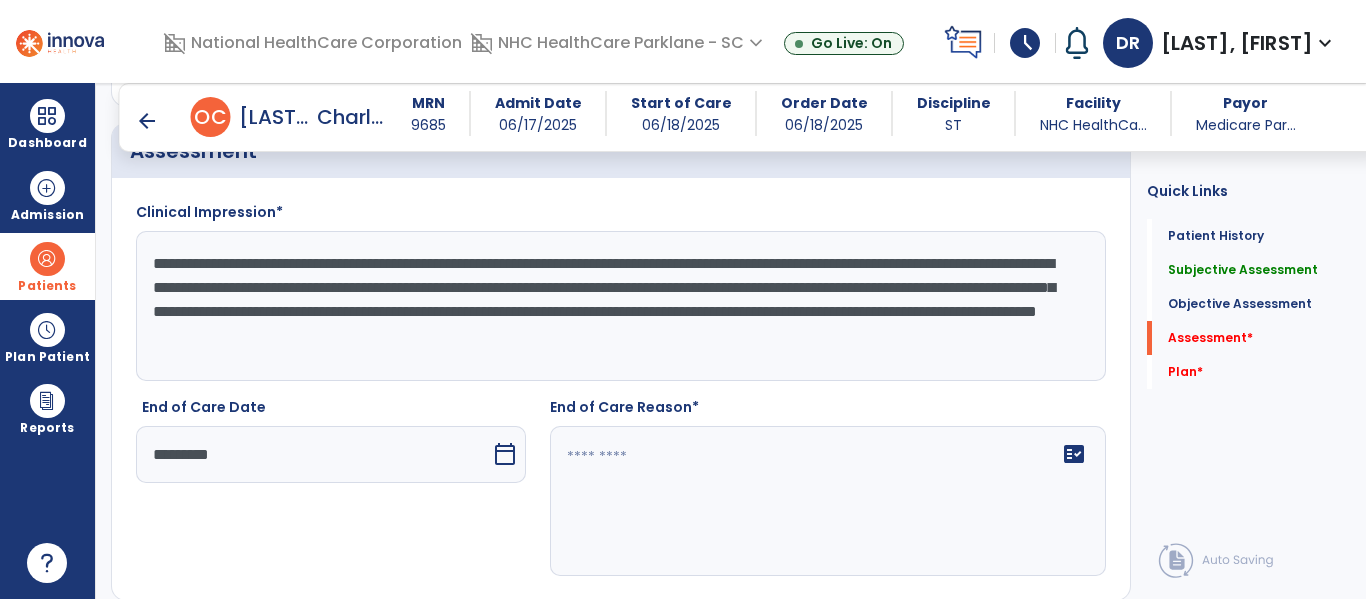 click on "**********" 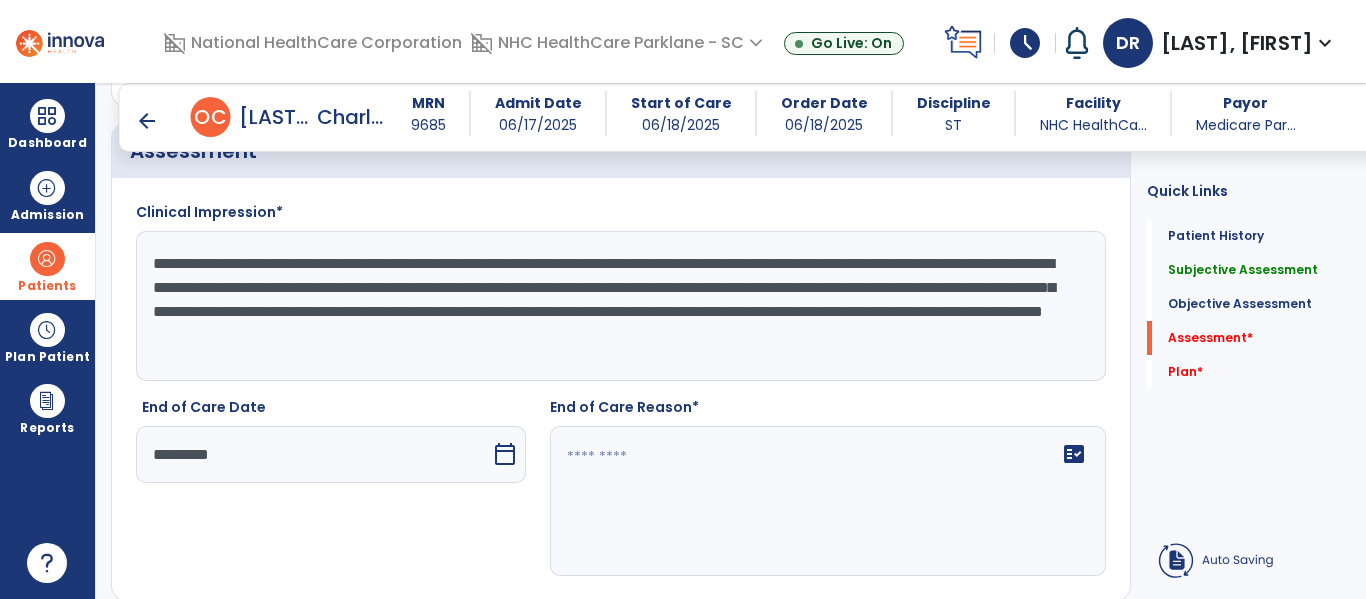 type on "**********" 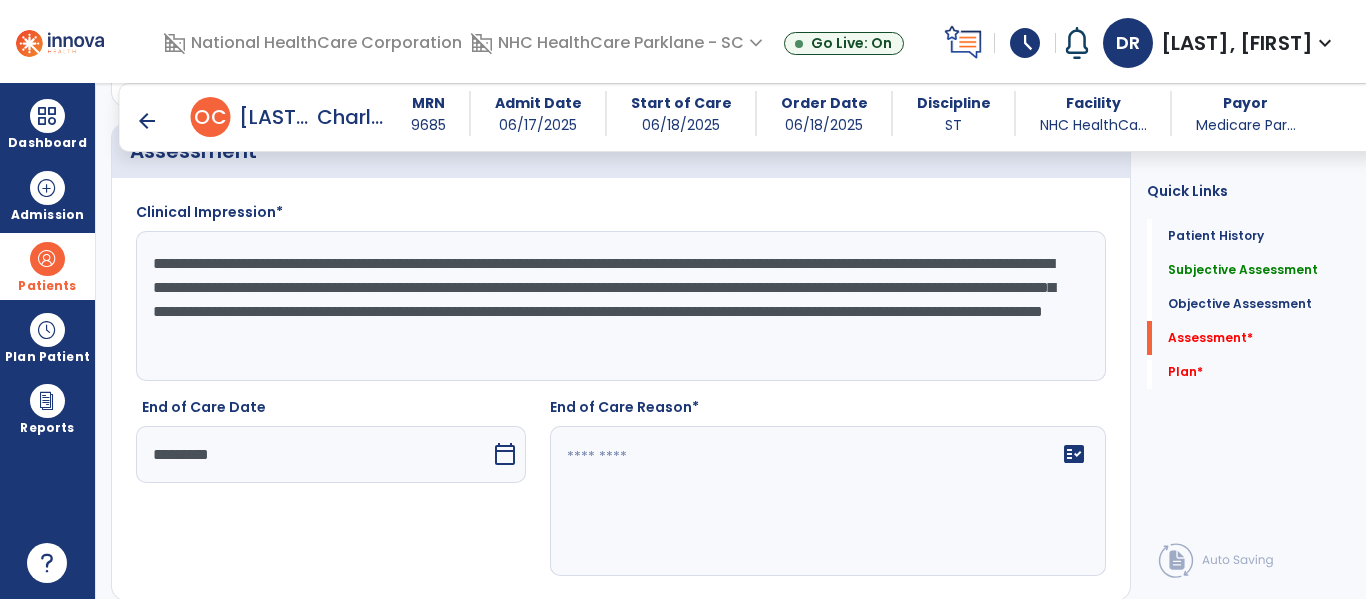 click on "End of Care Reason*" 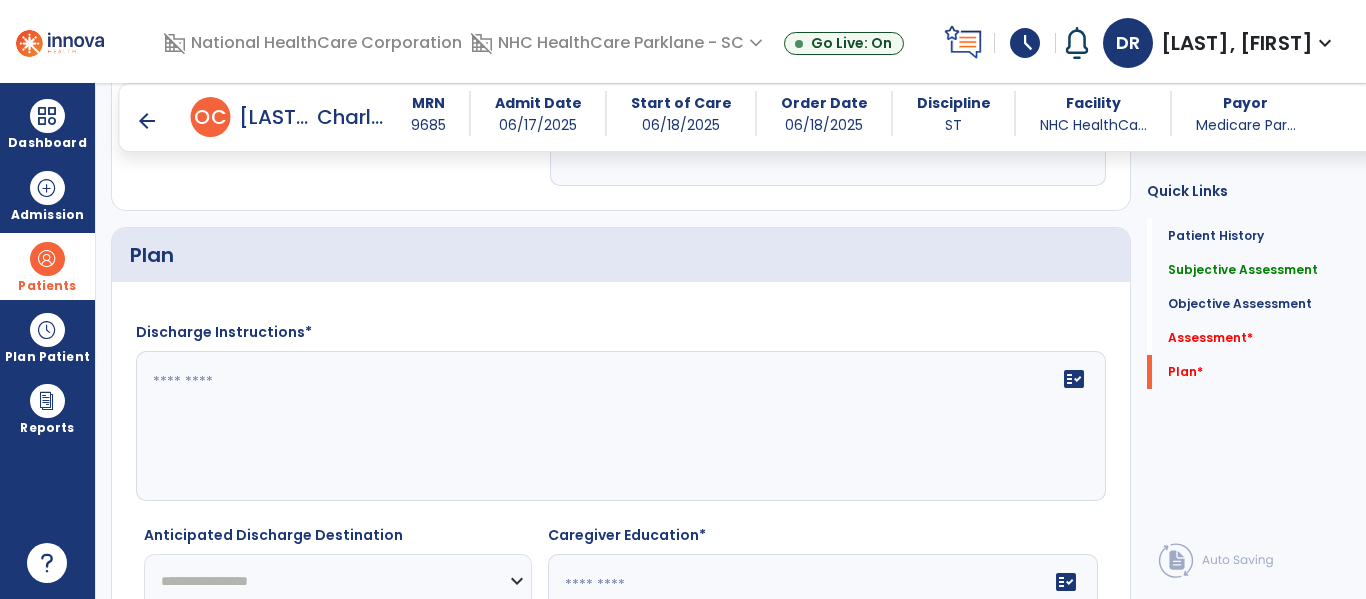 scroll, scrollTop: 1861, scrollLeft: 0, axis: vertical 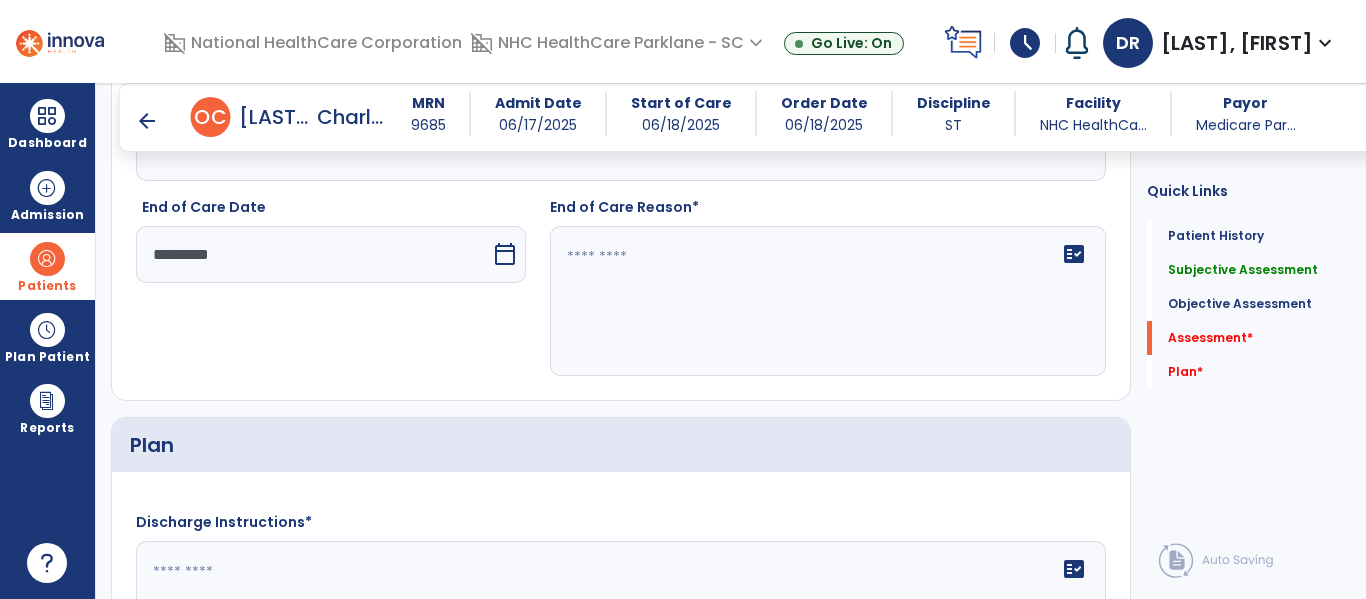 click 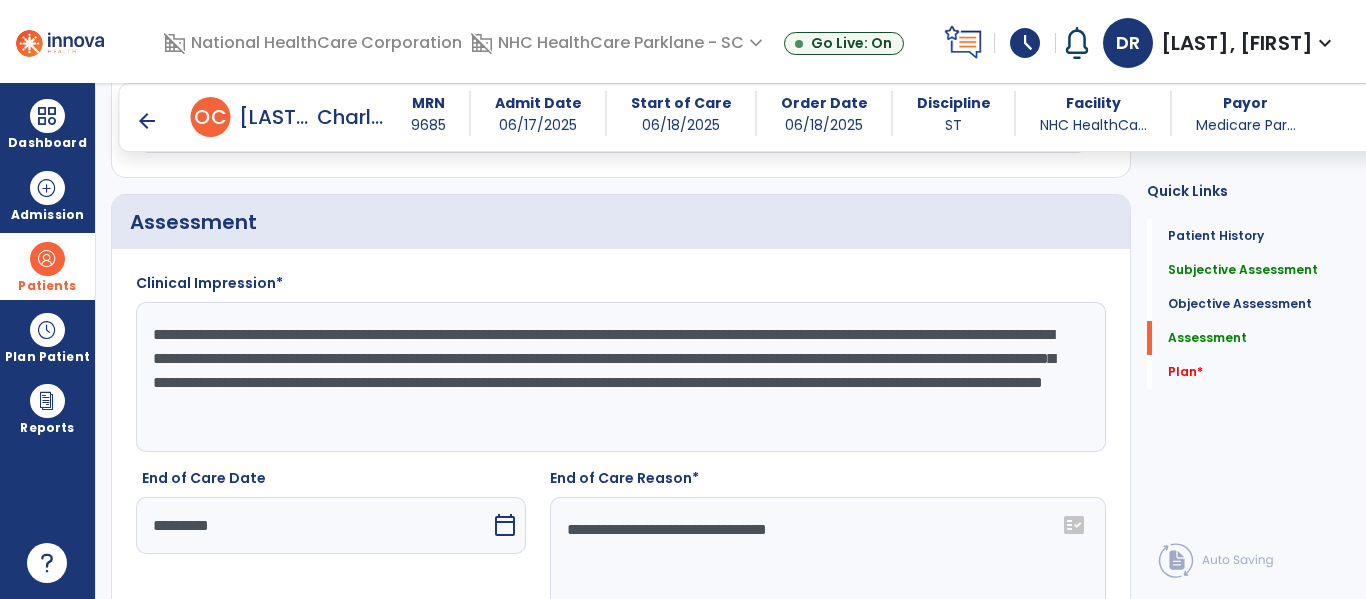 scroll, scrollTop: 1561, scrollLeft: 0, axis: vertical 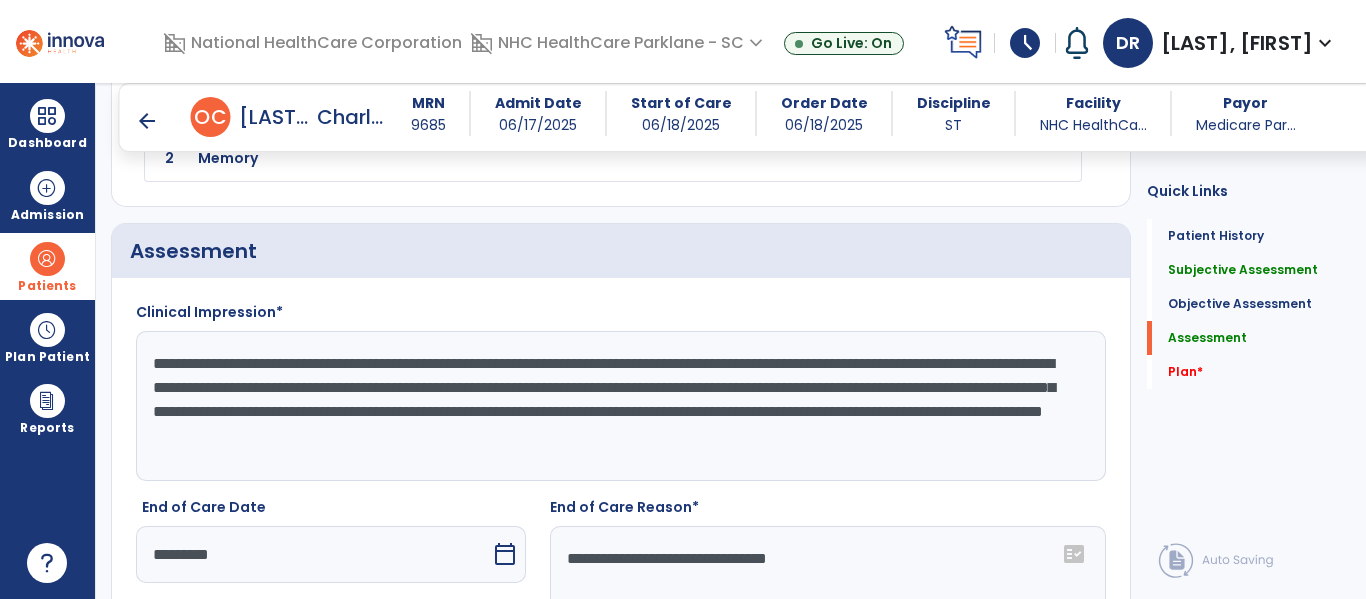 type on "**********" 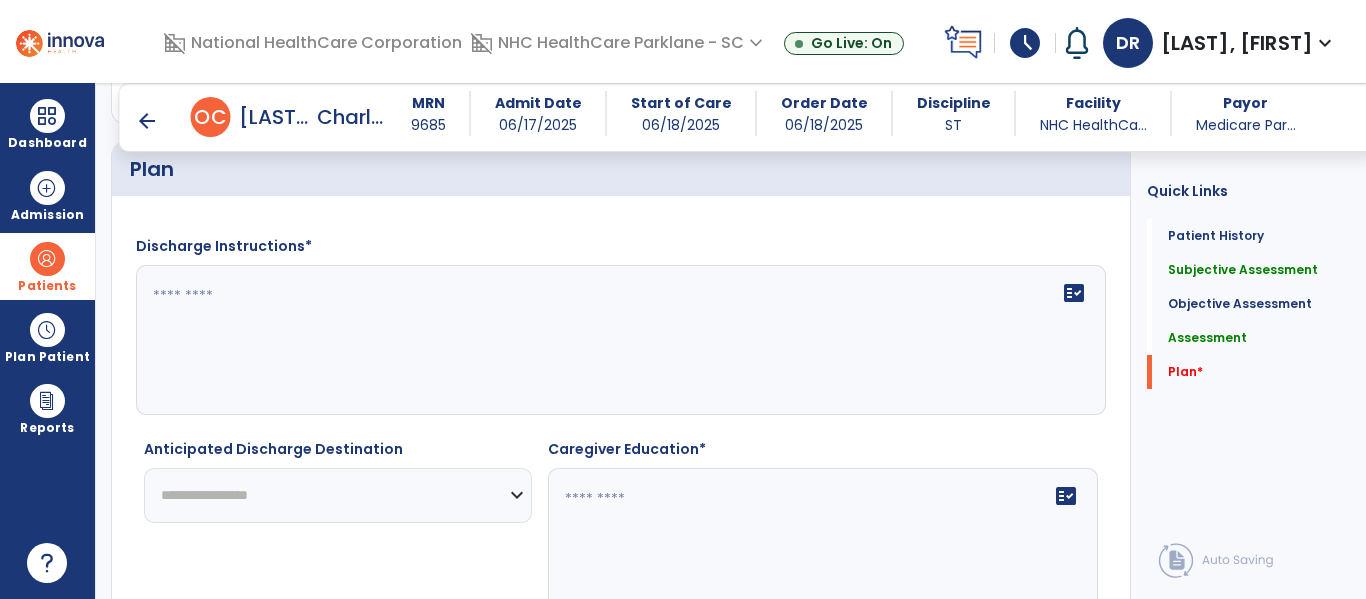 scroll, scrollTop: 2261, scrollLeft: 0, axis: vertical 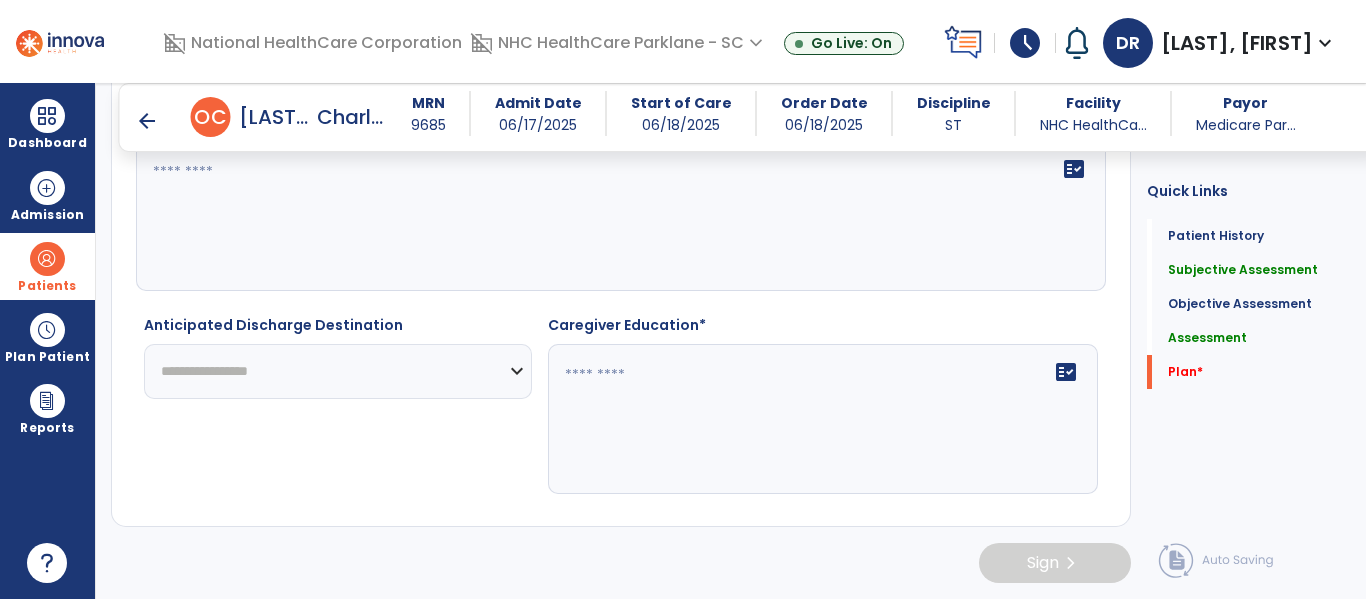 click on "**********" 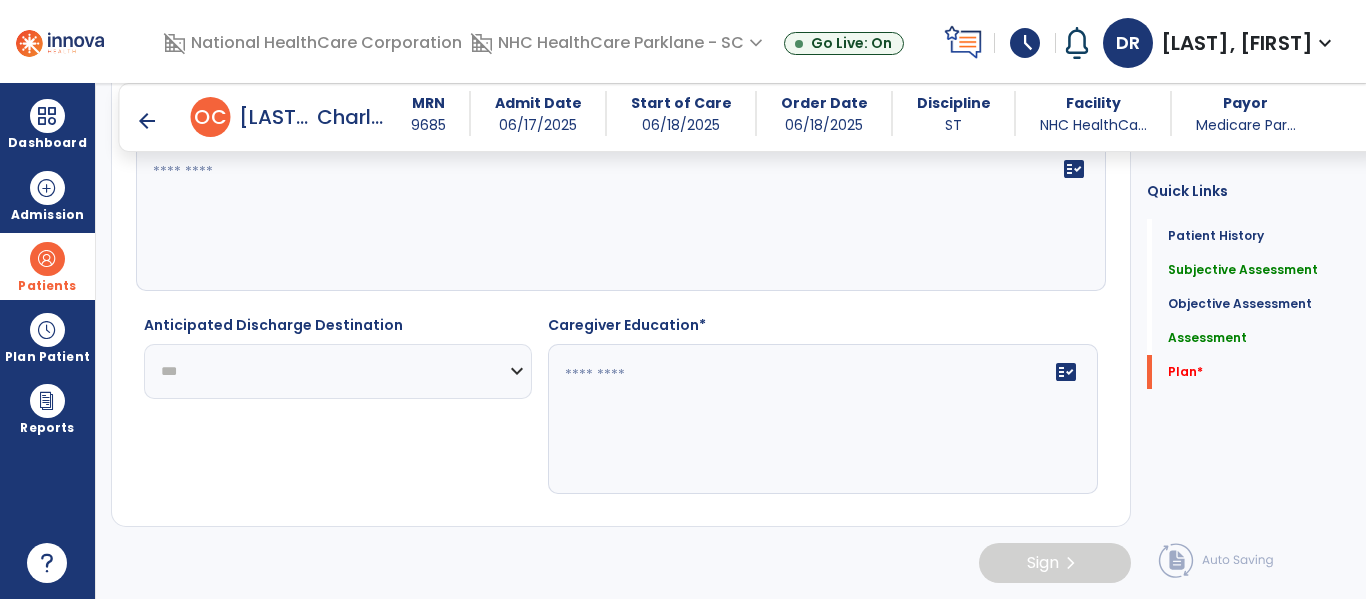 click on "**********" 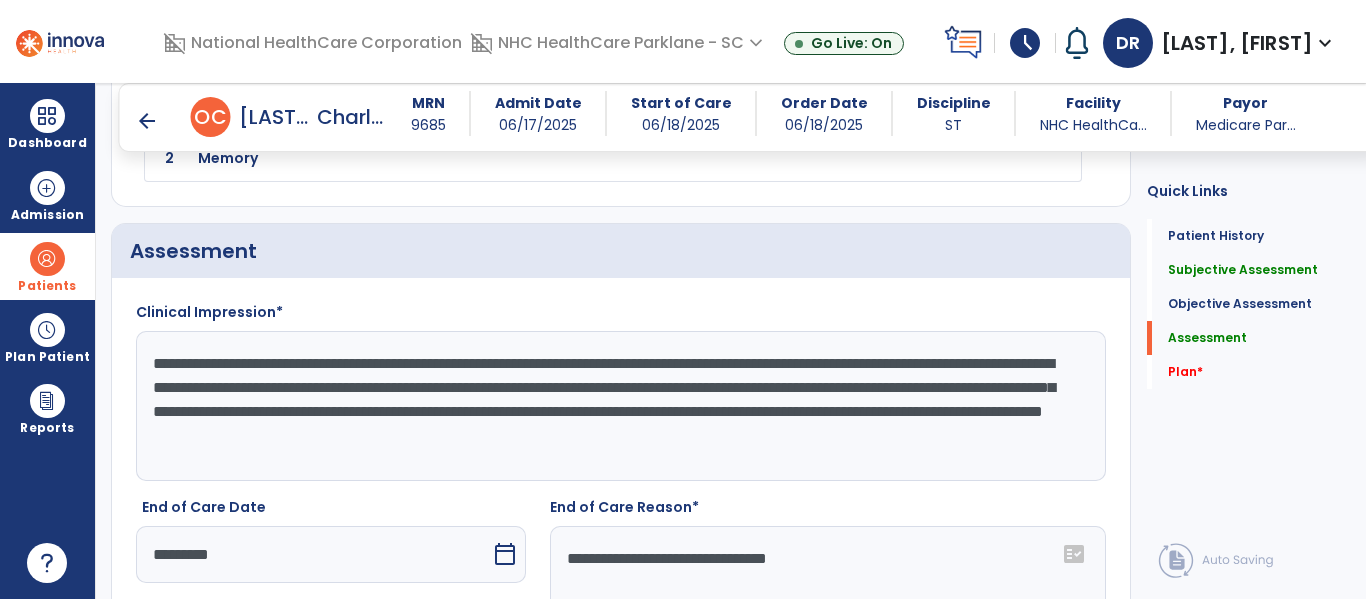 scroll, scrollTop: 1661, scrollLeft: 0, axis: vertical 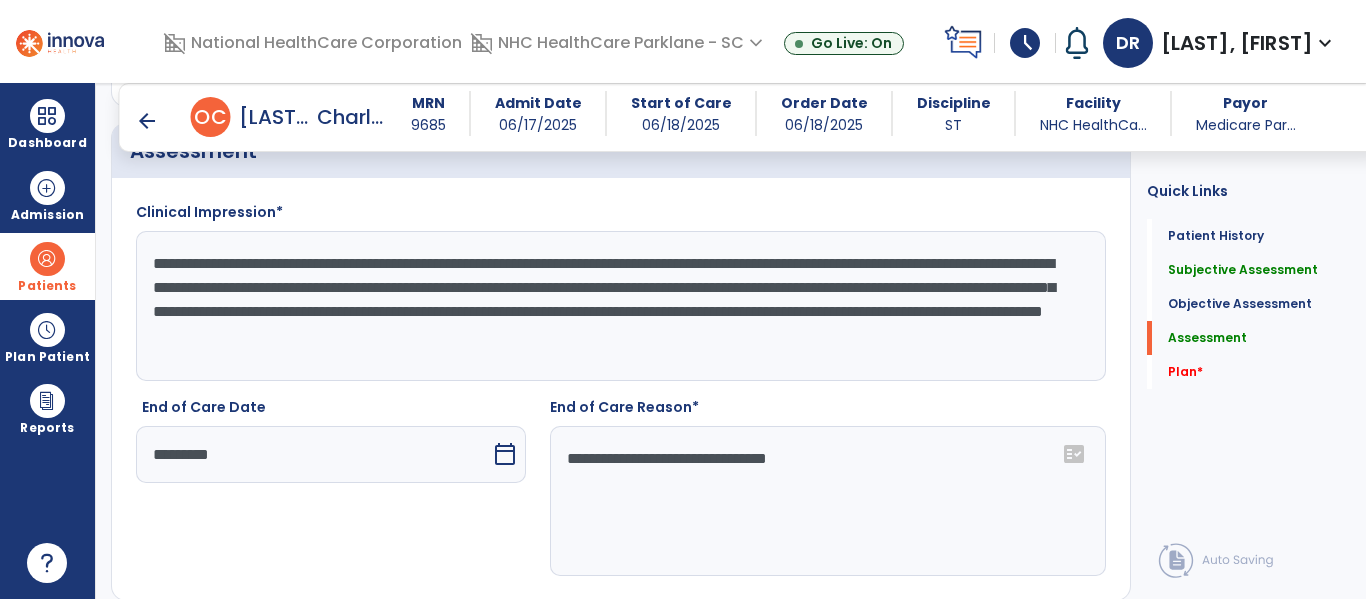 click on "**********" 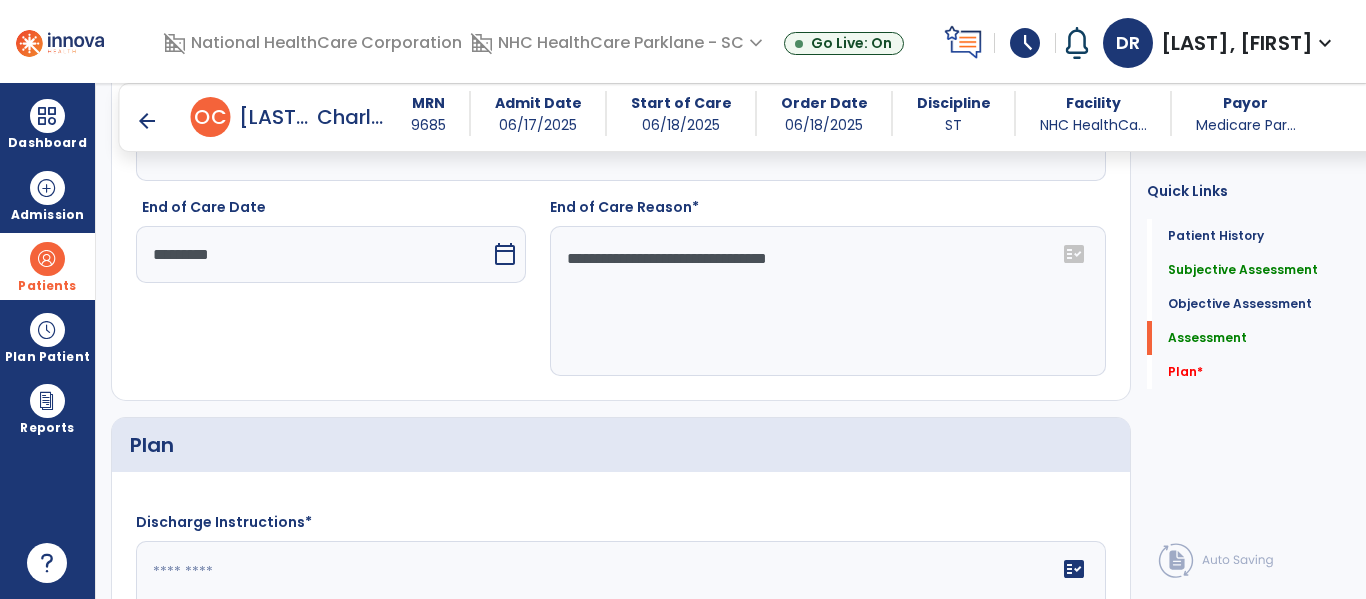 scroll, scrollTop: 1761, scrollLeft: 0, axis: vertical 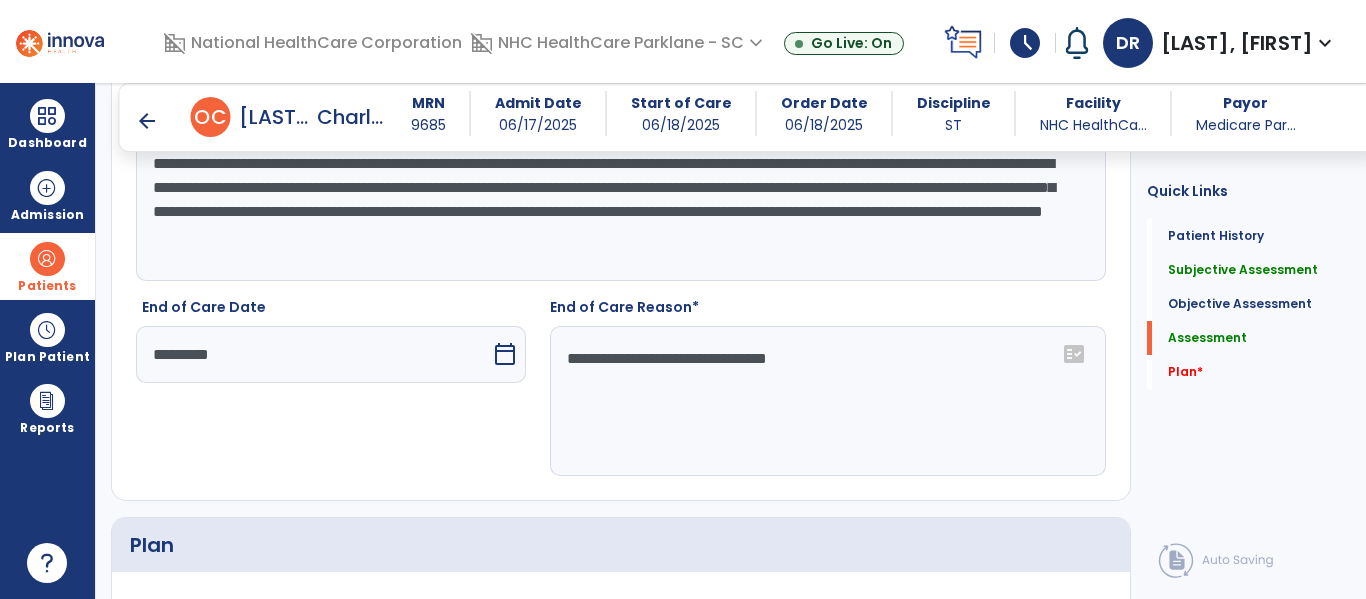 drag, startPoint x: 398, startPoint y: 236, endPoint x: 565, endPoint y: 255, distance: 168.07736 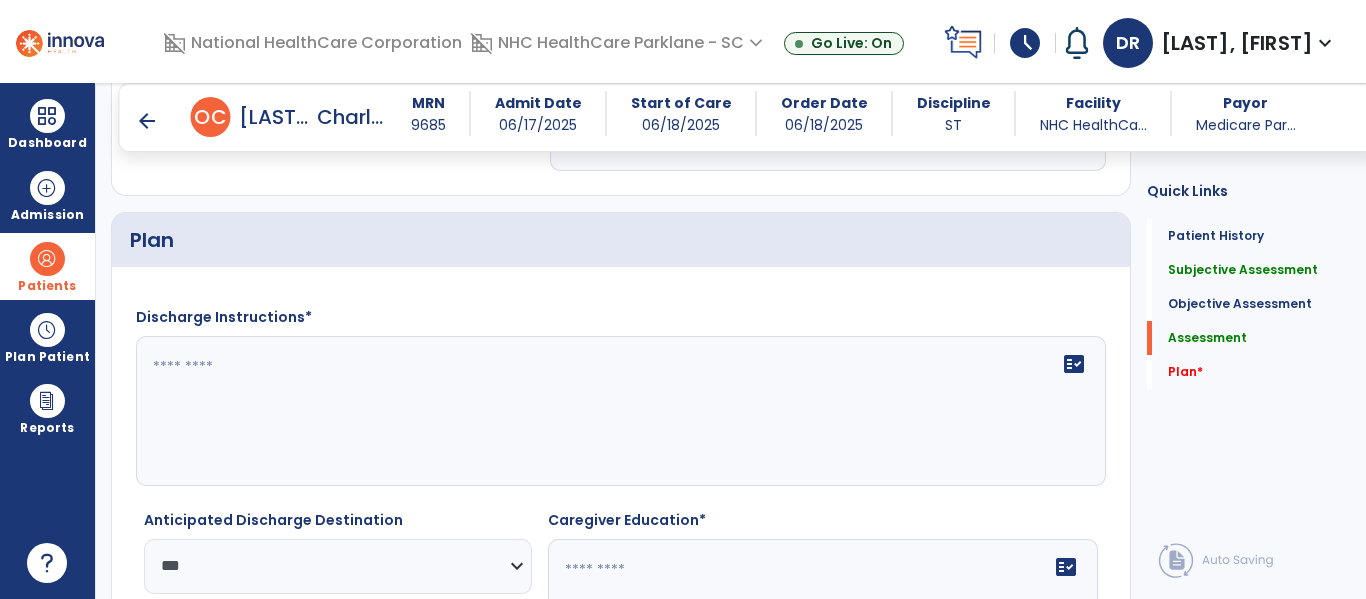 scroll, scrollTop: 2161, scrollLeft: 0, axis: vertical 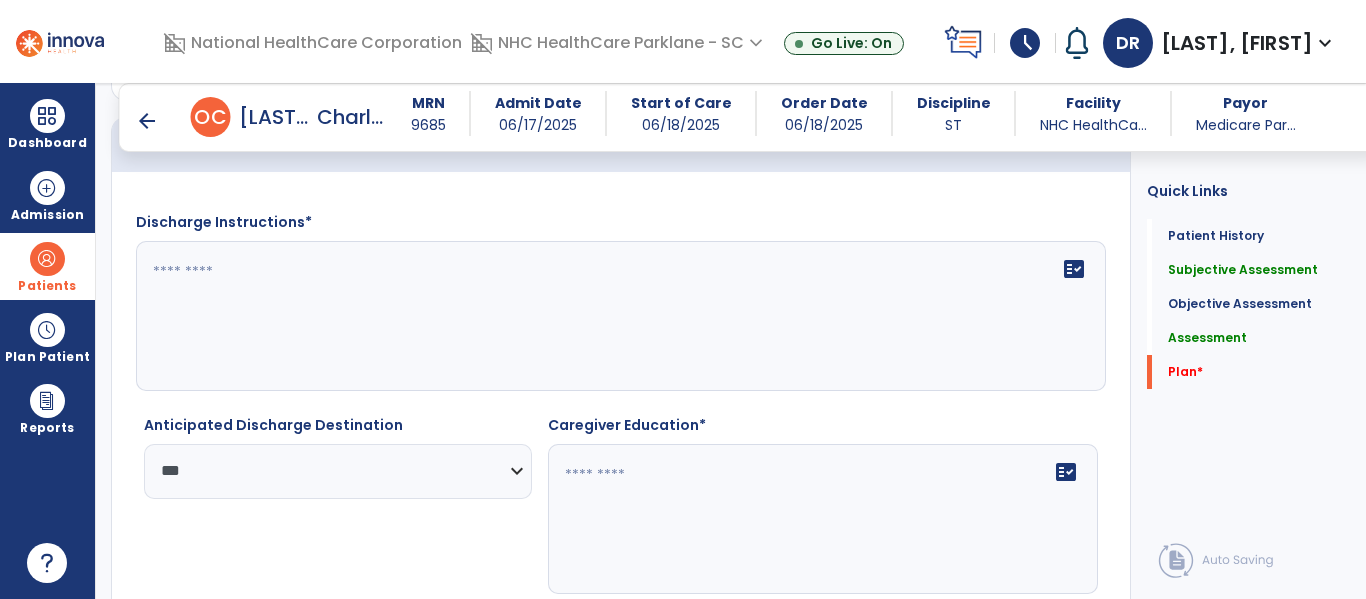 click 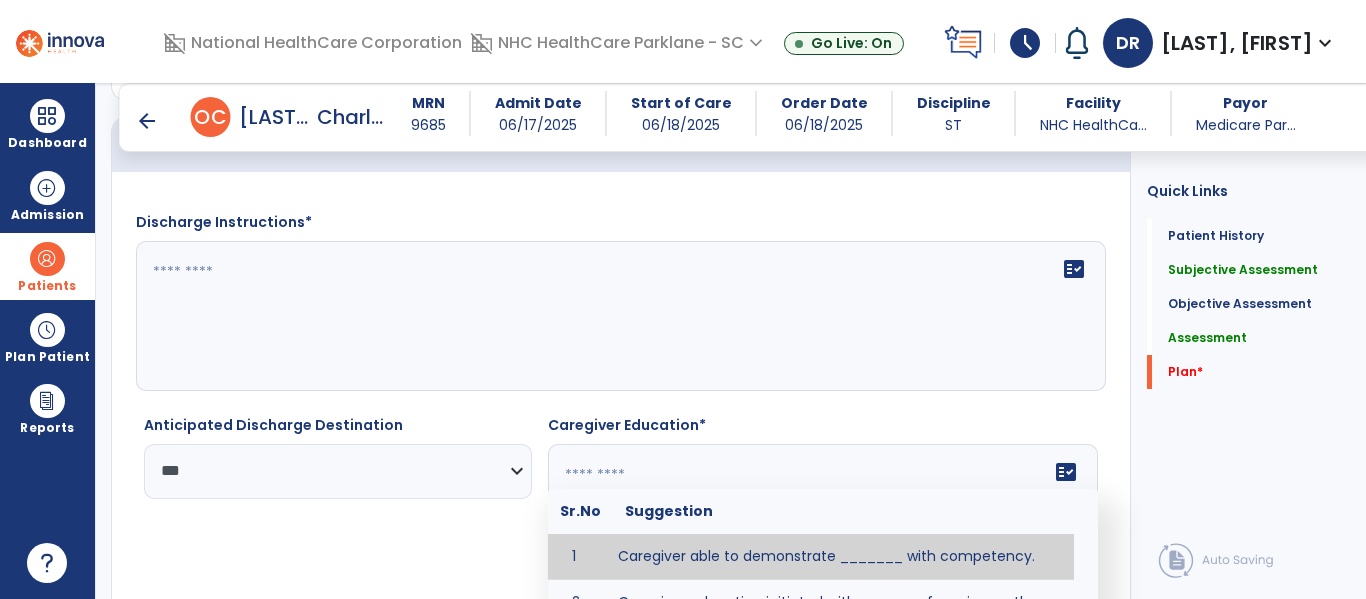 scroll, scrollTop: 2061, scrollLeft: 0, axis: vertical 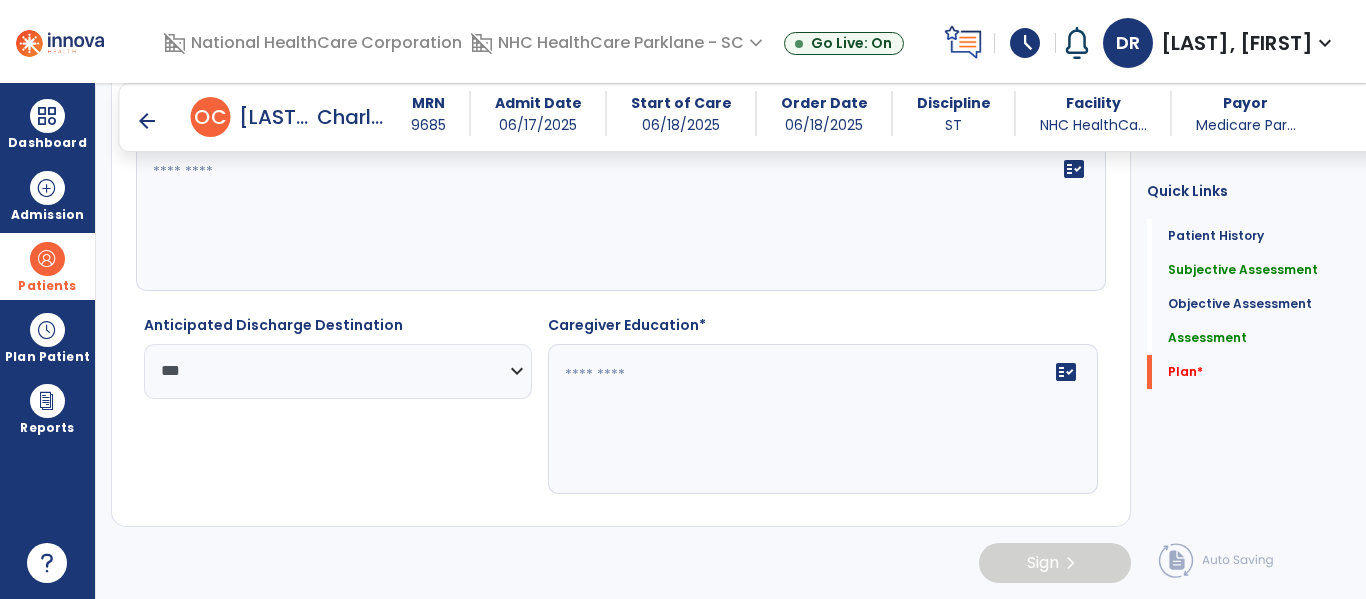 click 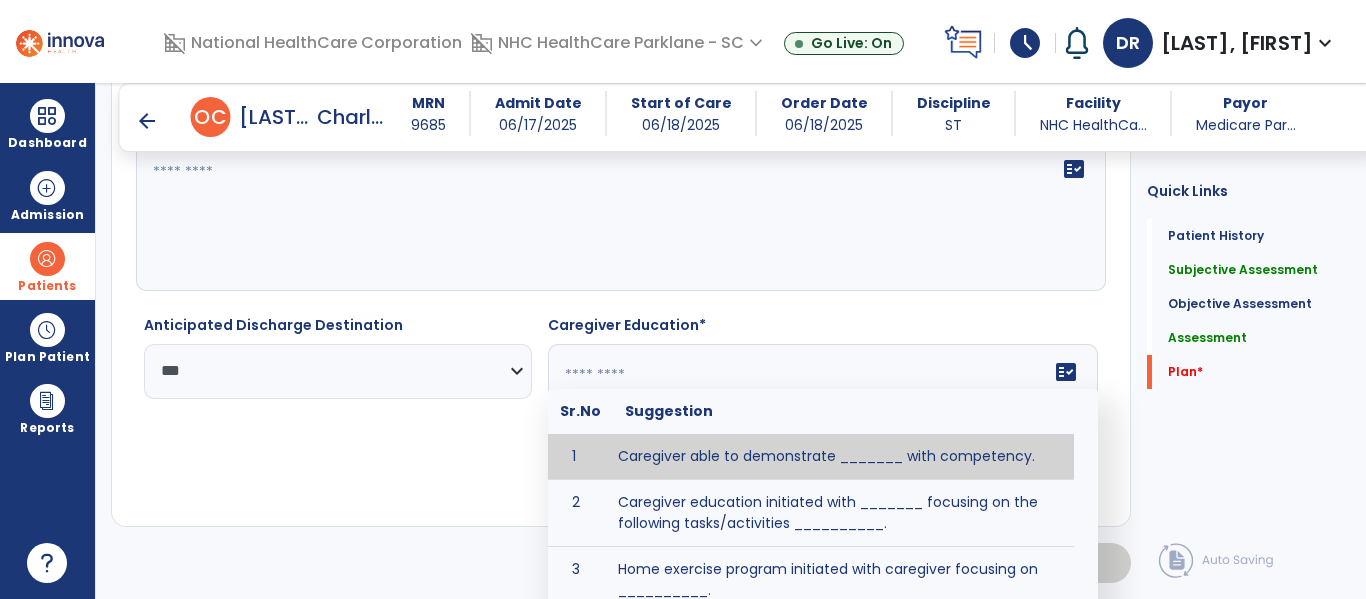 paste on "**********" 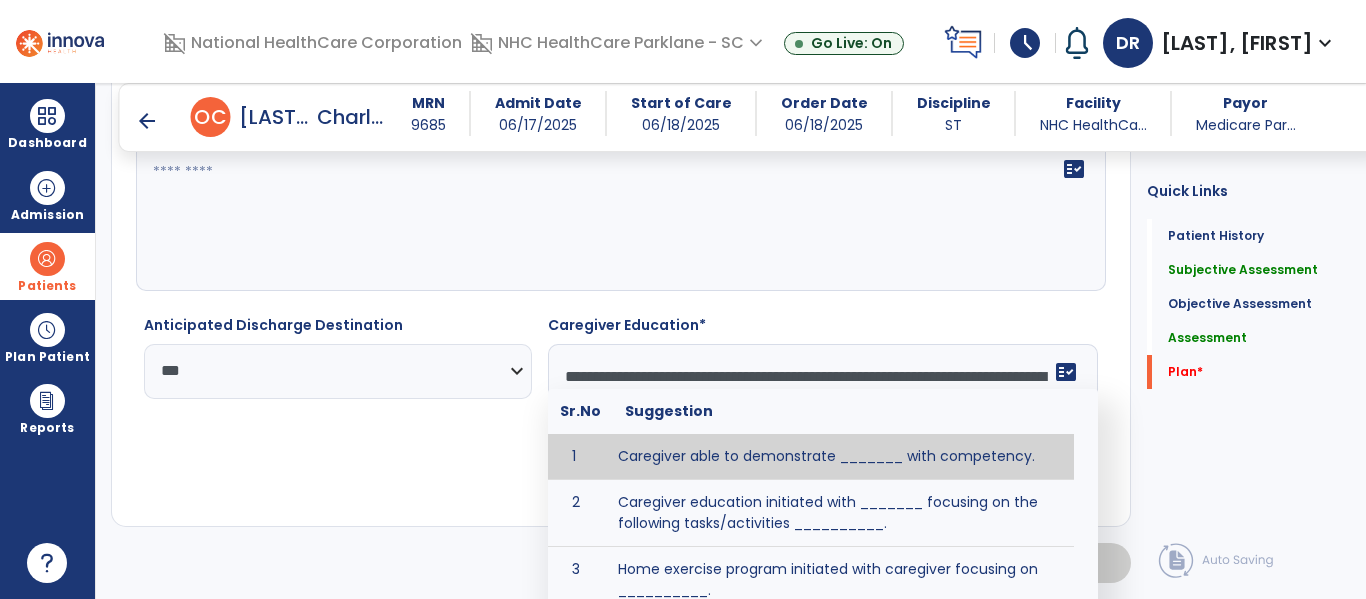 click on "**********" 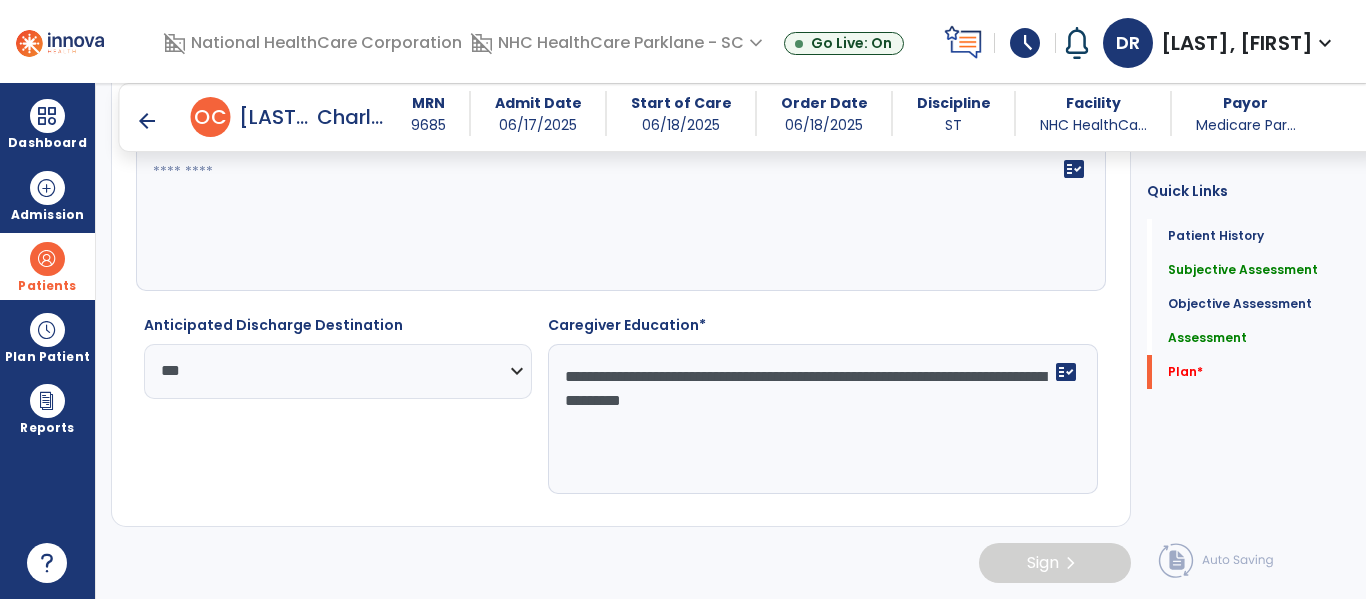 click on "**********" 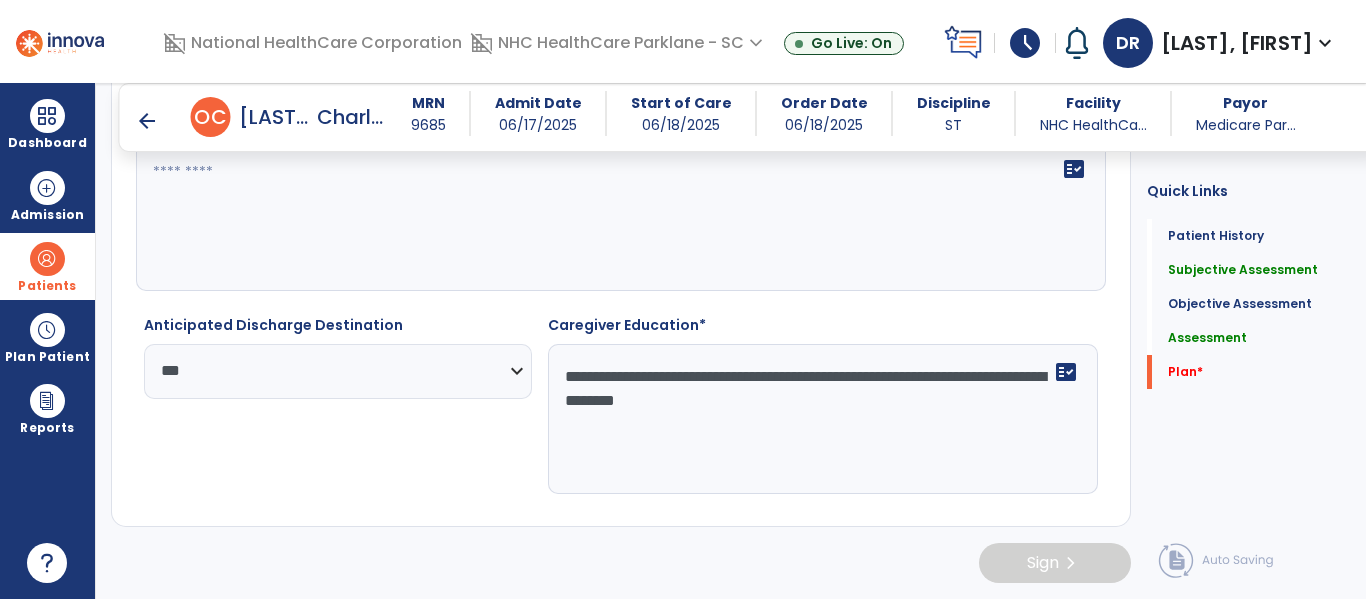 click on "**********" 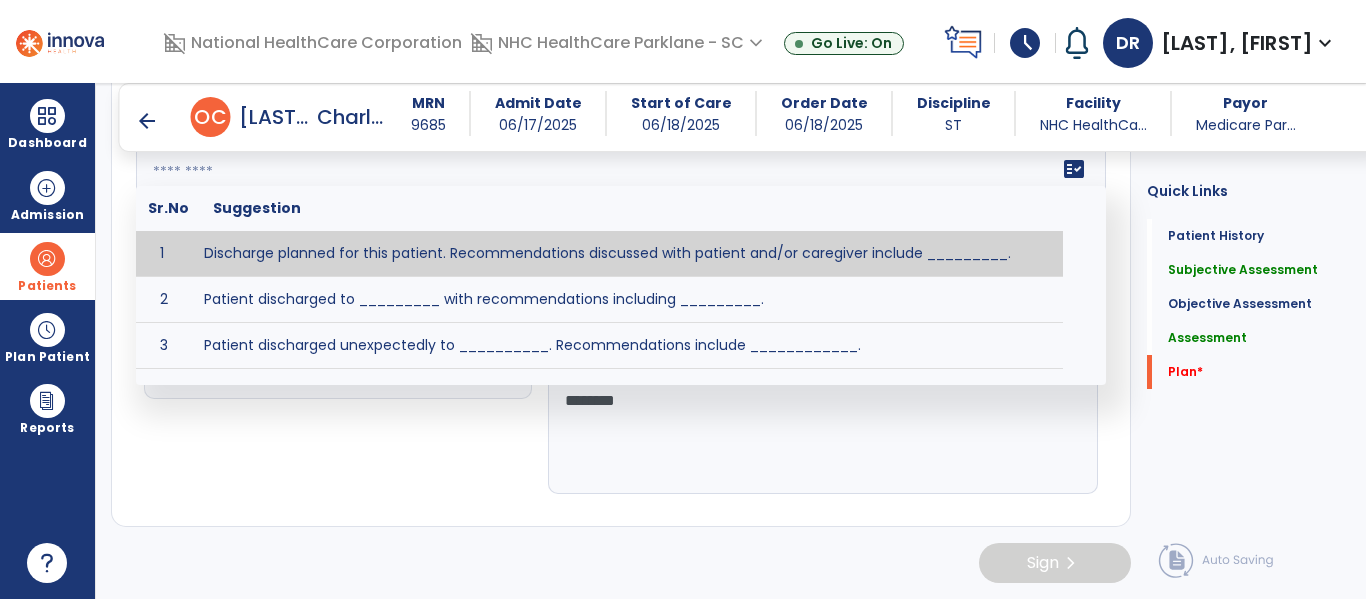 click on "fact_check  Sr.No Suggestion 1 Discharge planned for this patient. Recommendations discussed with patient and/or caregiver include _________. 2 Patient discharged to _________ with recommendations including _________. 3 Patient discharged unexpectedly to __________. Recommendations include ____________." 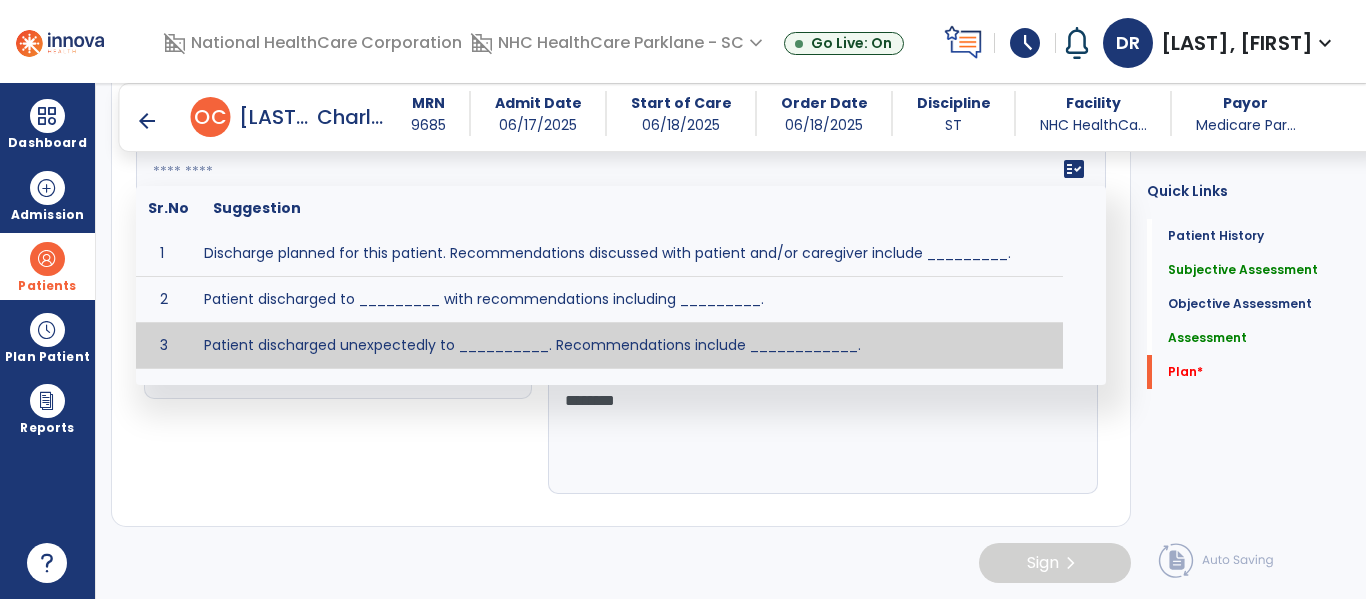 click on "**********" 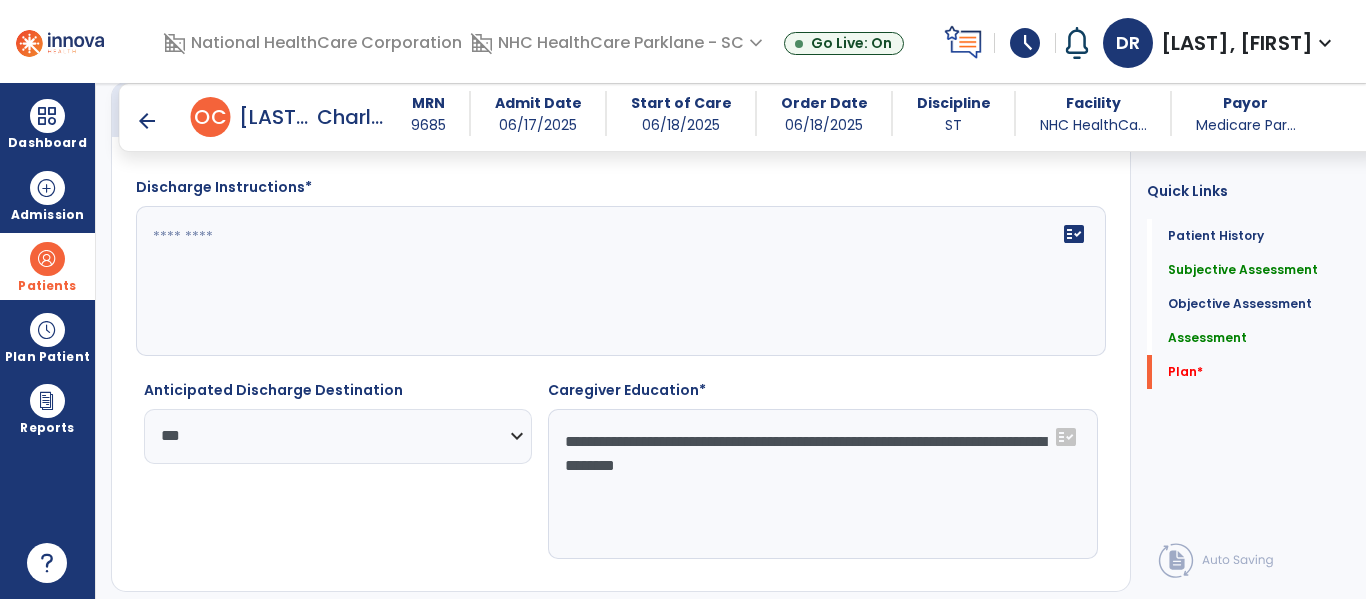 scroll, scrollTop: 2161, scrollLeft: 0, axis: vertical 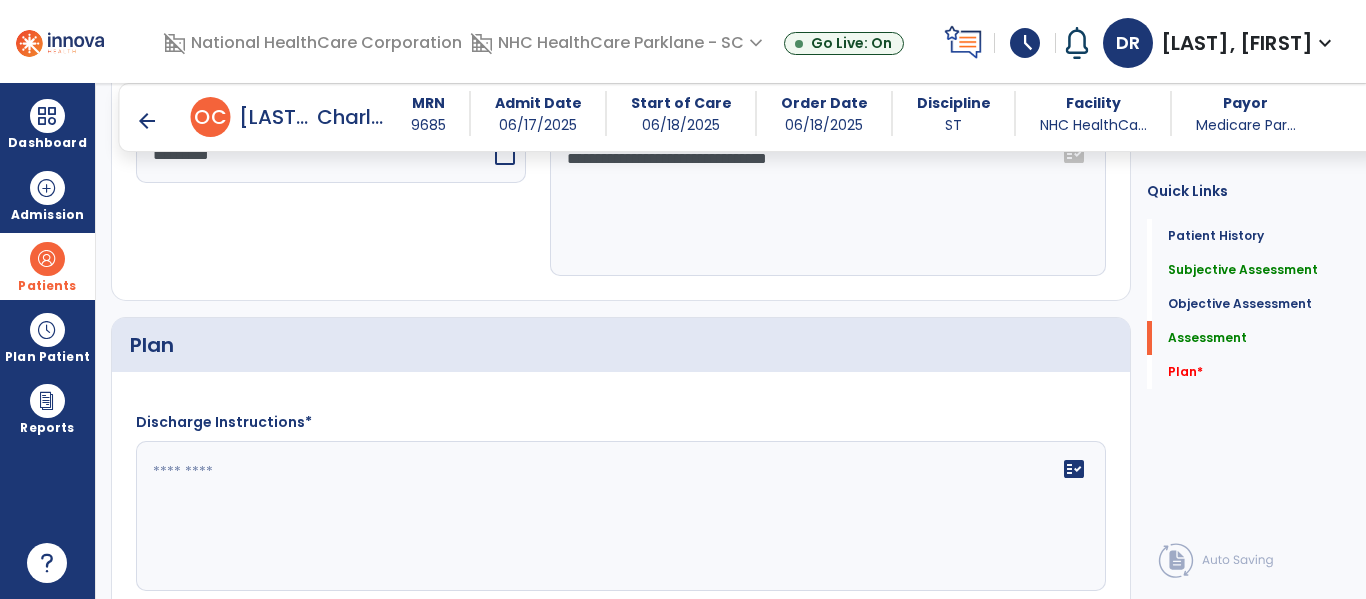click 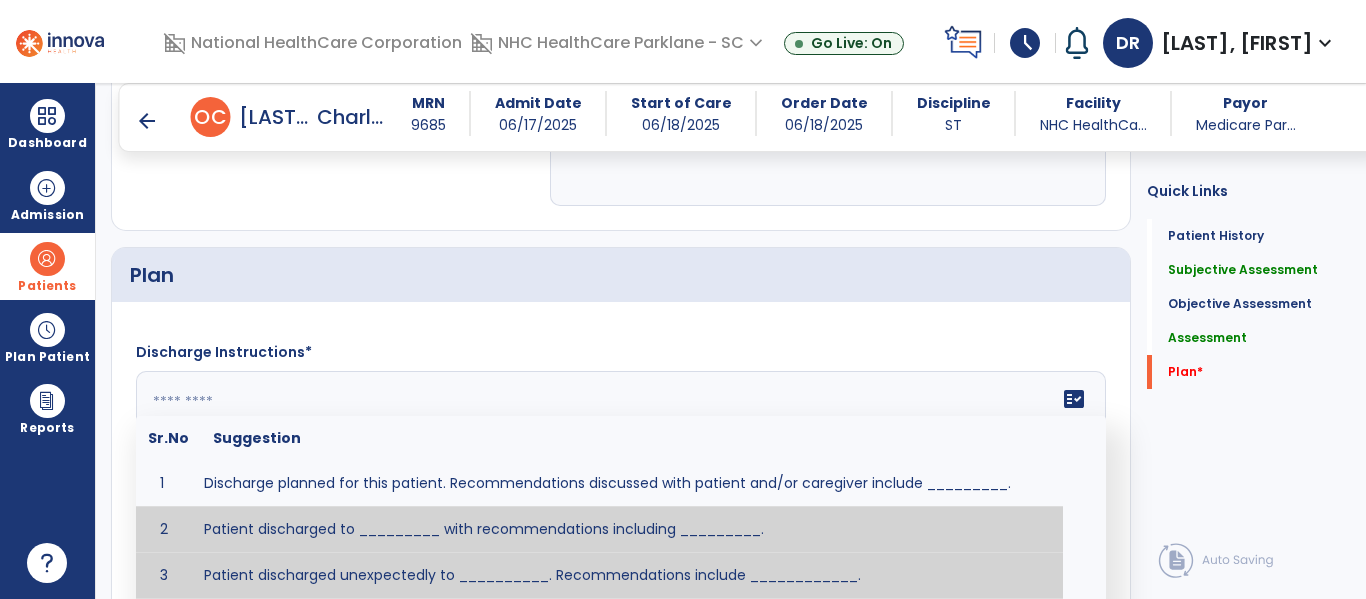 scroll, scrollTop: 2061, scrollLeft: 0, axis: vertical 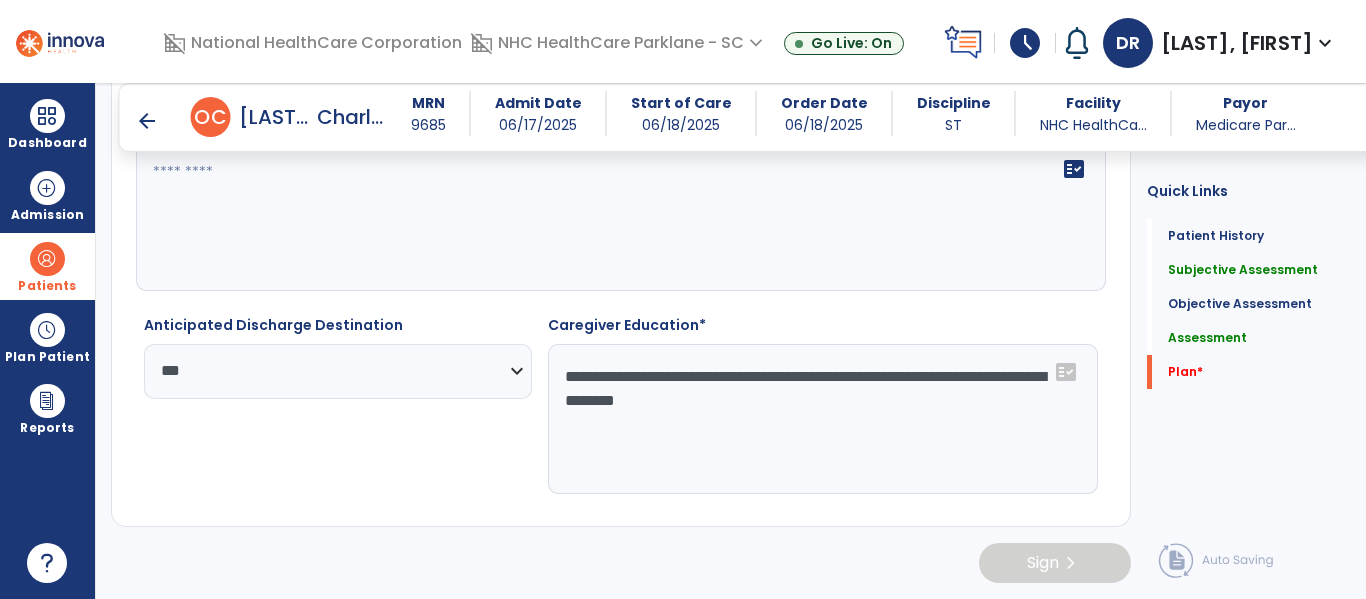click on "**********" 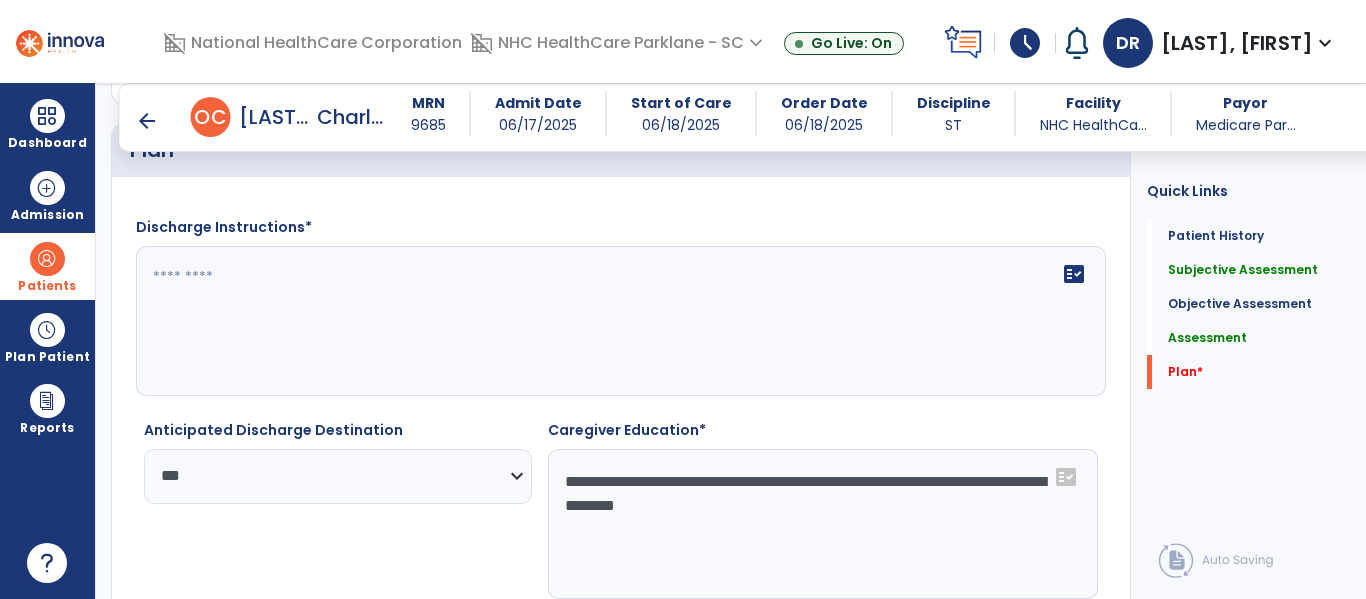 scroll, scrollTop: 2161, scrollLeft: 0, axis: vertical 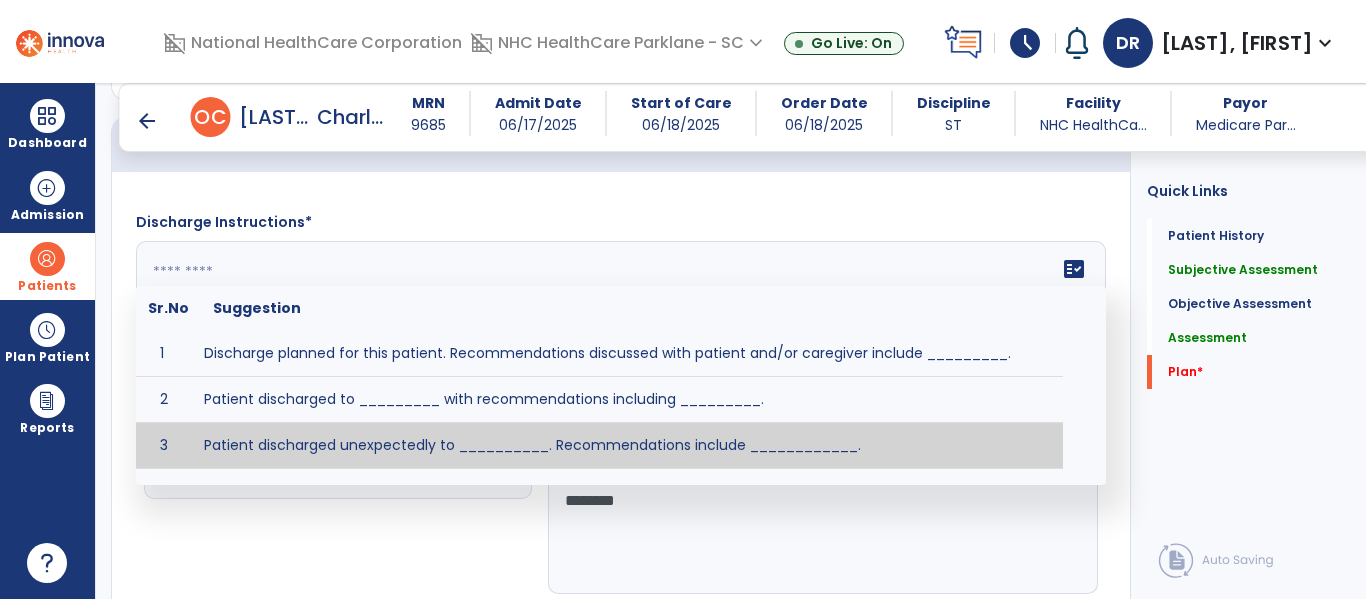 click 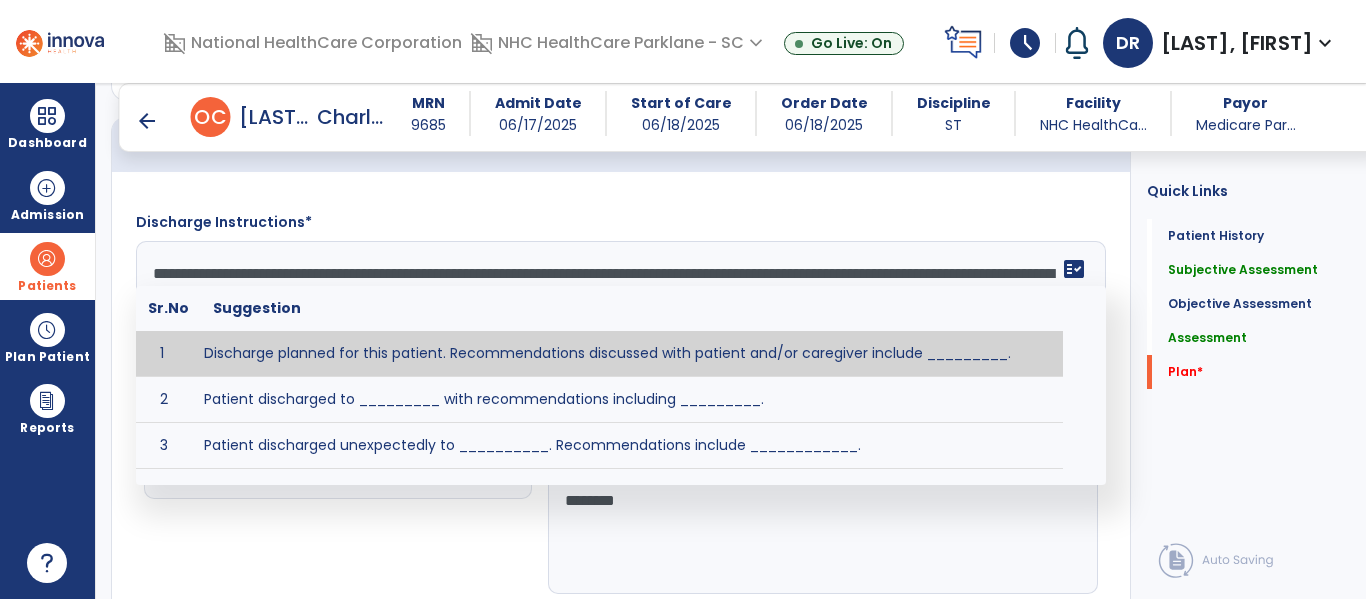 click on "**********" 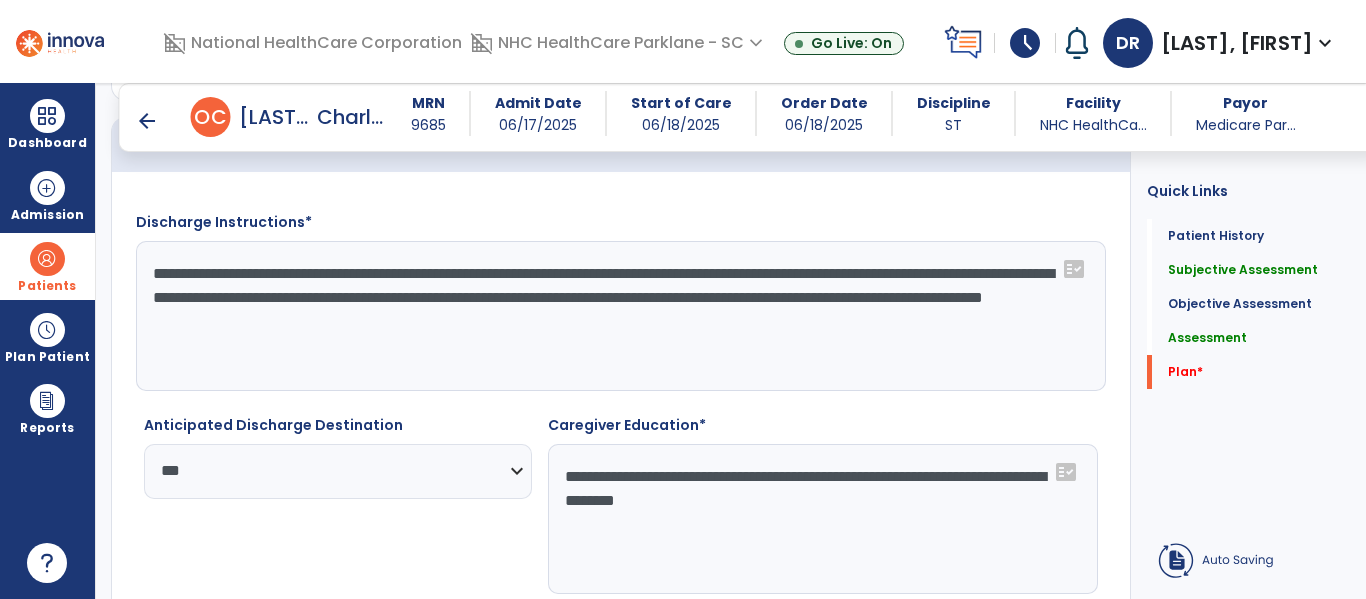 click on "**********" 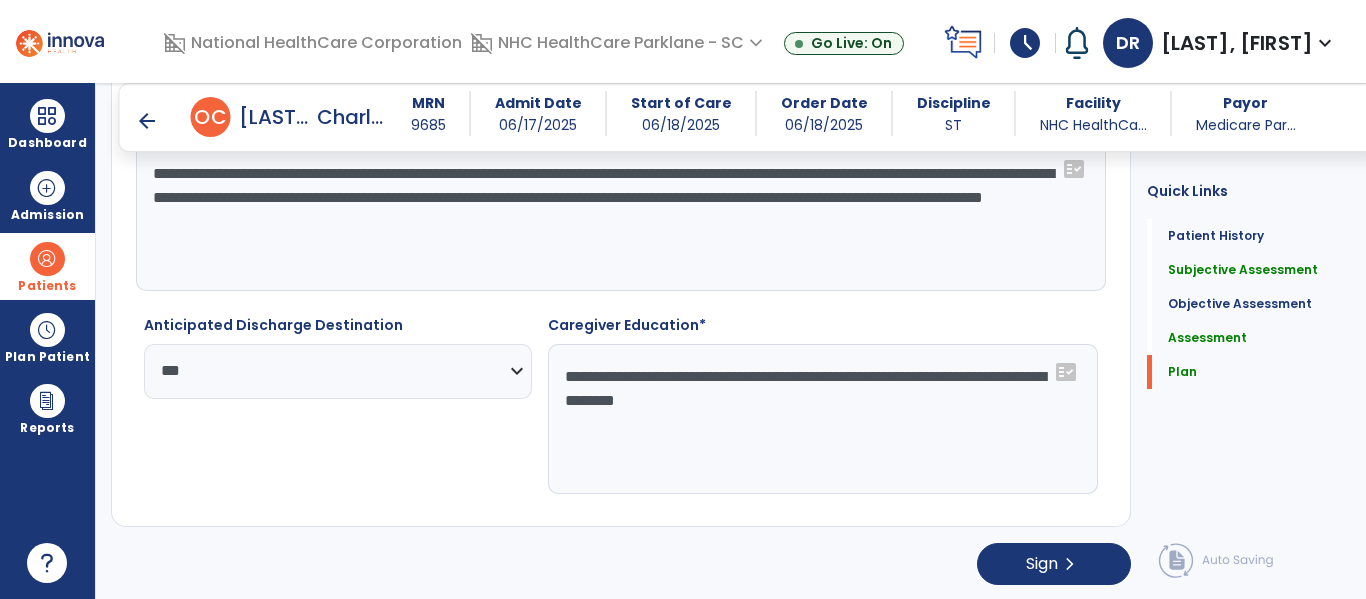 scroll, scrollTop: 2263, scrollLeft: 0, axis: vertical 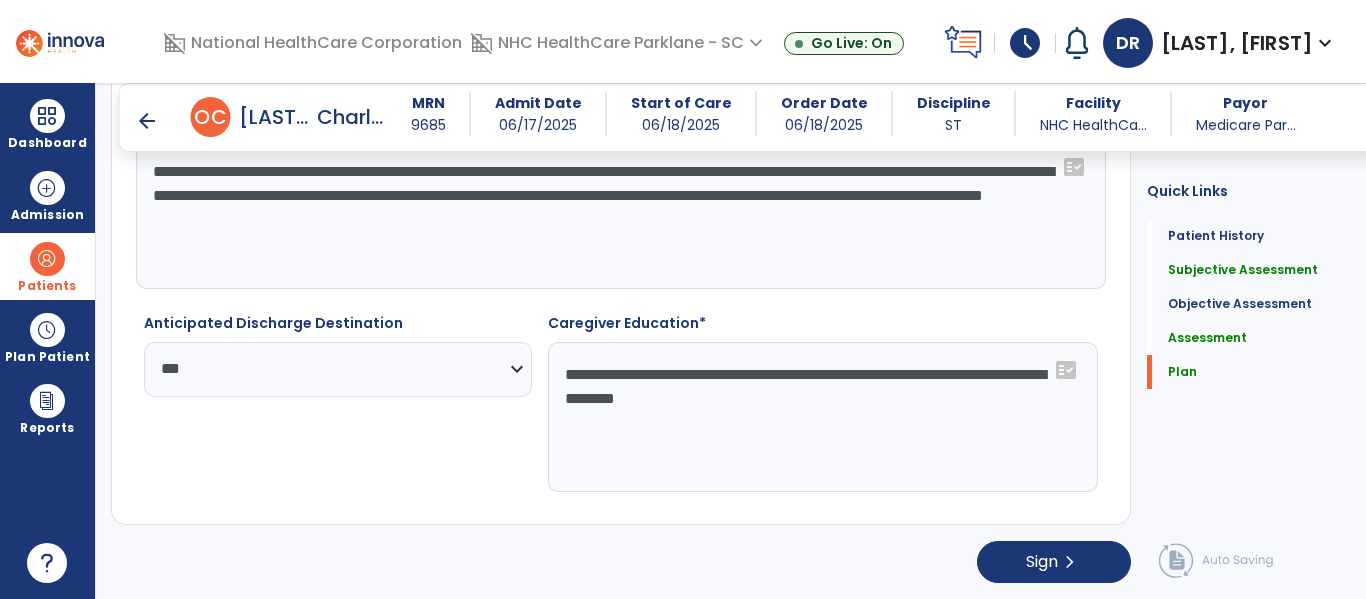 type on "**********" 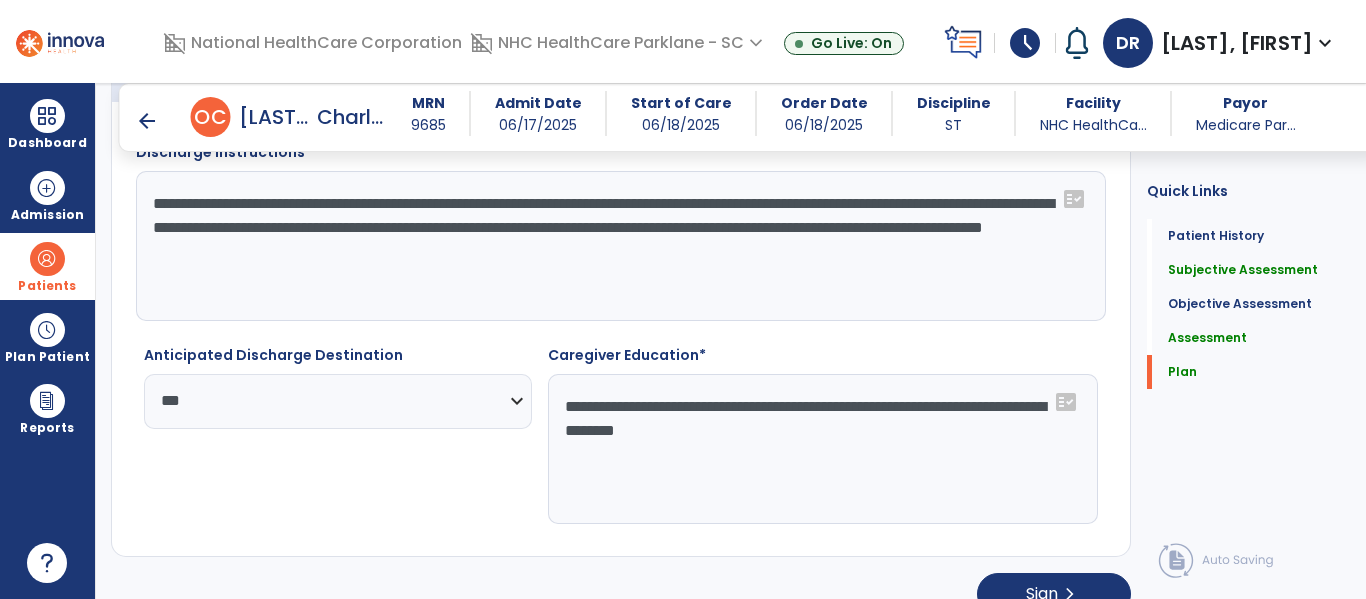 scroll, scrollTop: 2263, scrollLeft: 0, axis: vertical 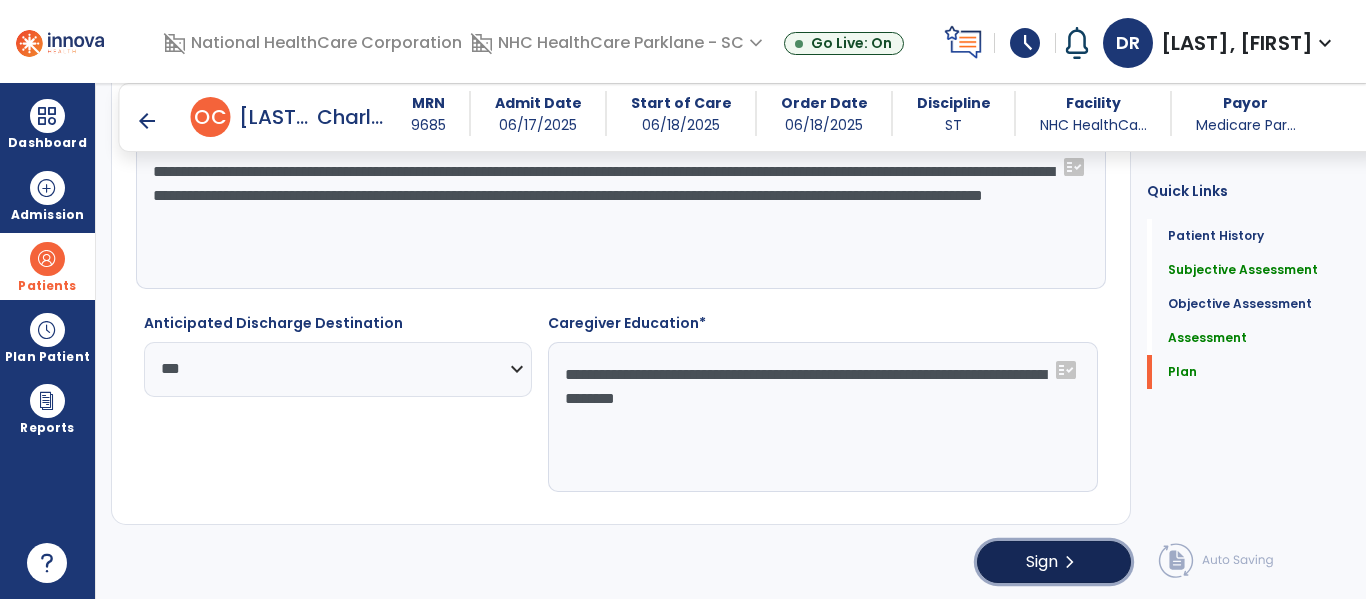 click on "Sign  chevron_right" 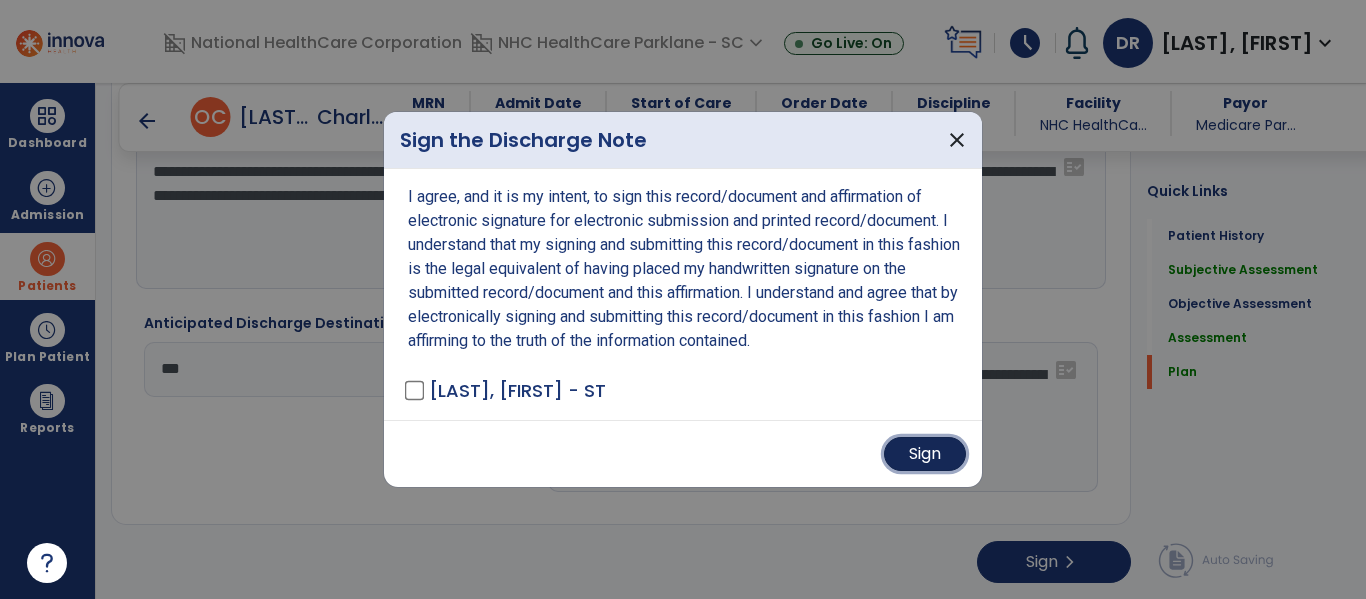 click on "Sign" at bounding box center (925, 454) 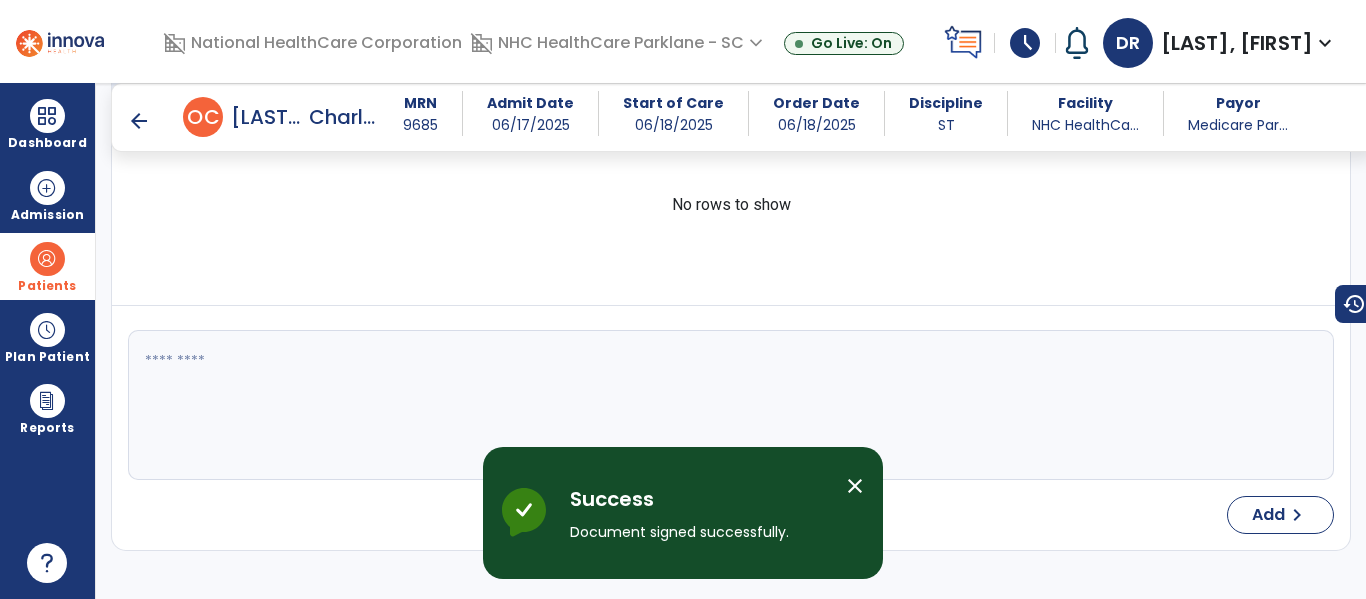 scroll, scrollTop: 0, scrollLeft: 0, axis: both 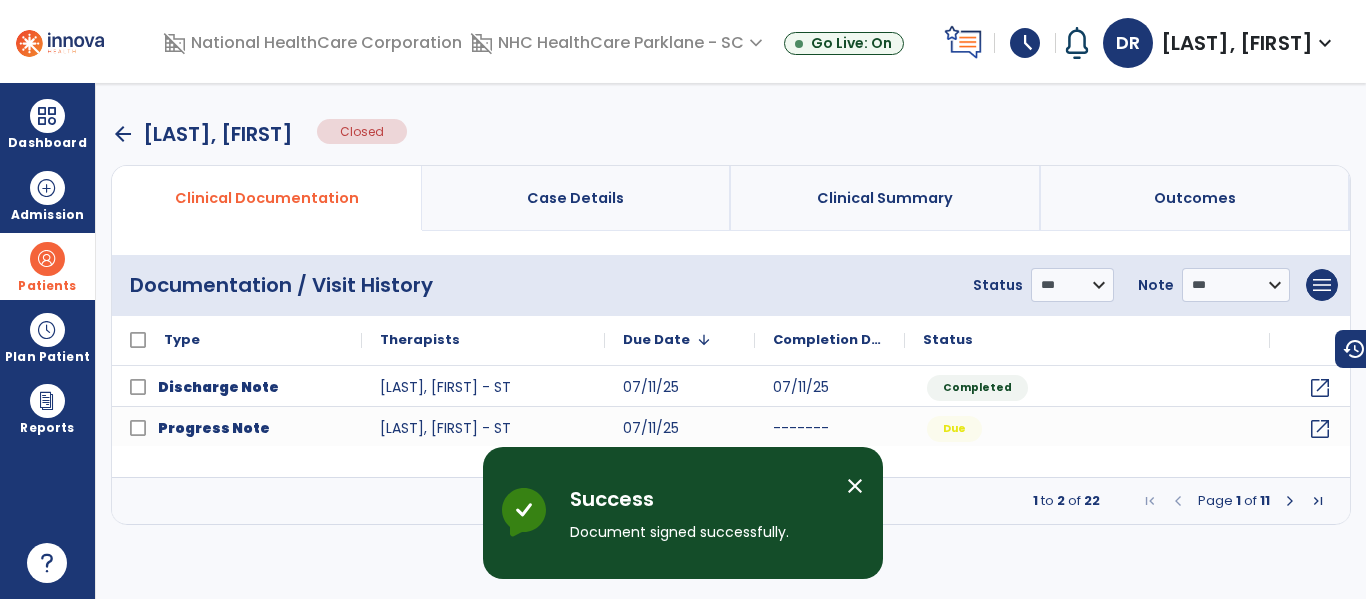 click at bounding box center [60, 41] 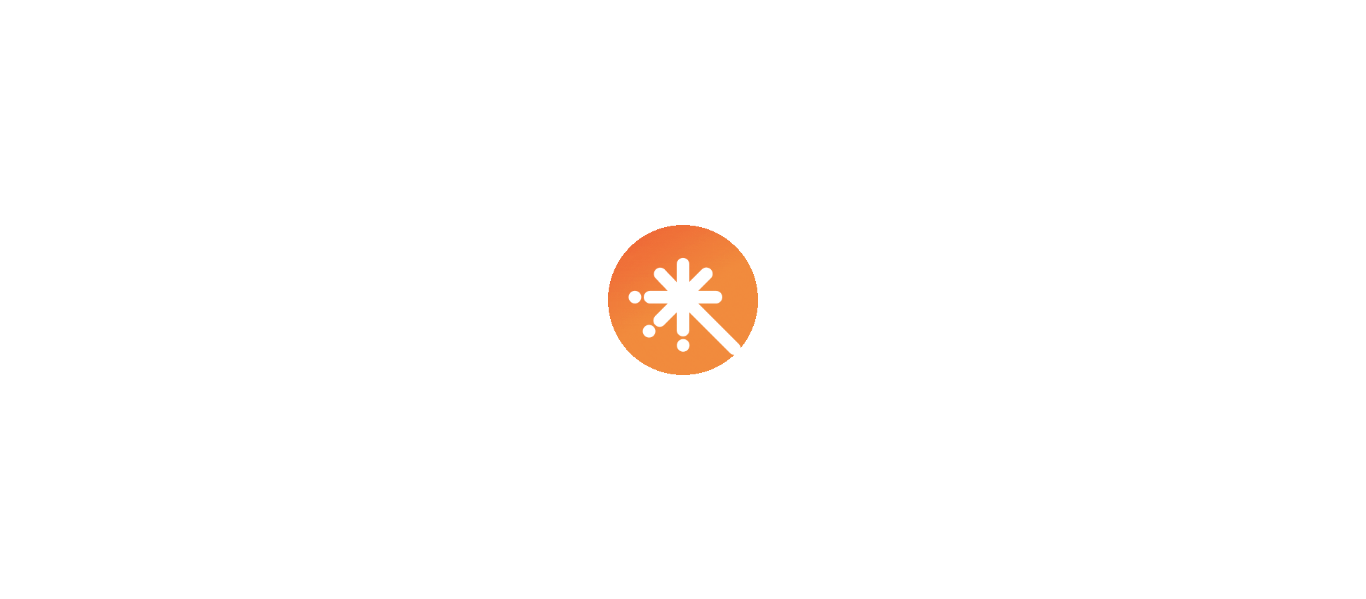 scroll, scrollTop: 0, scrollLeft: 0, axis: both 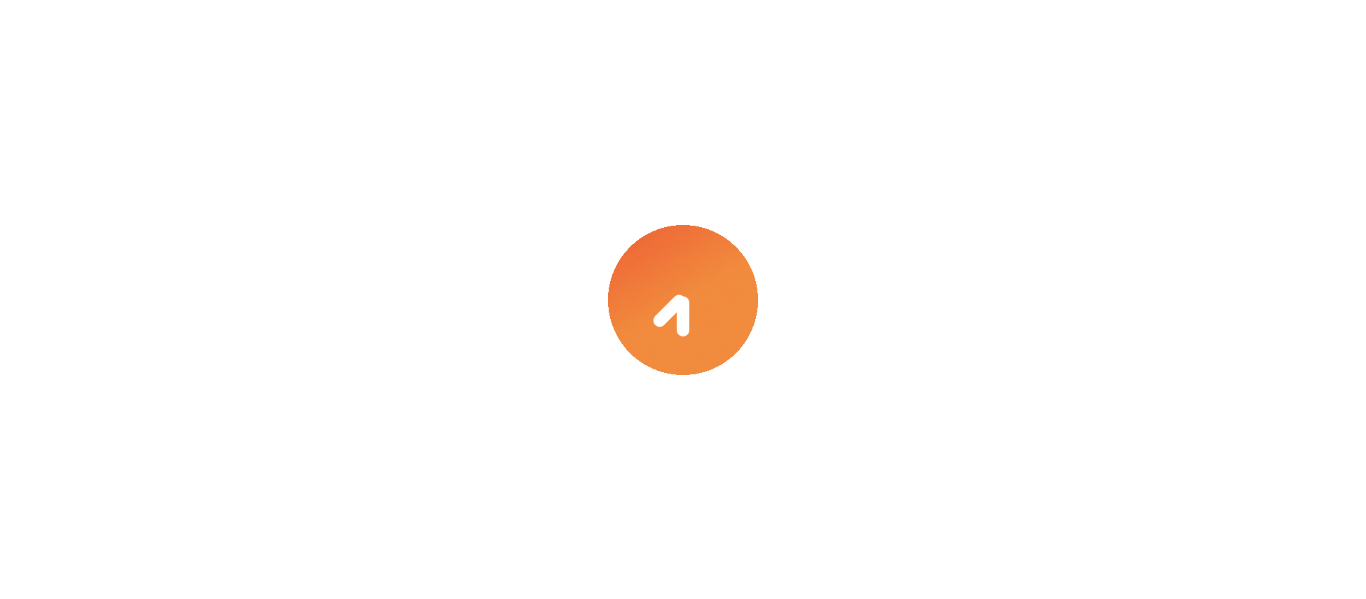 select on "****" 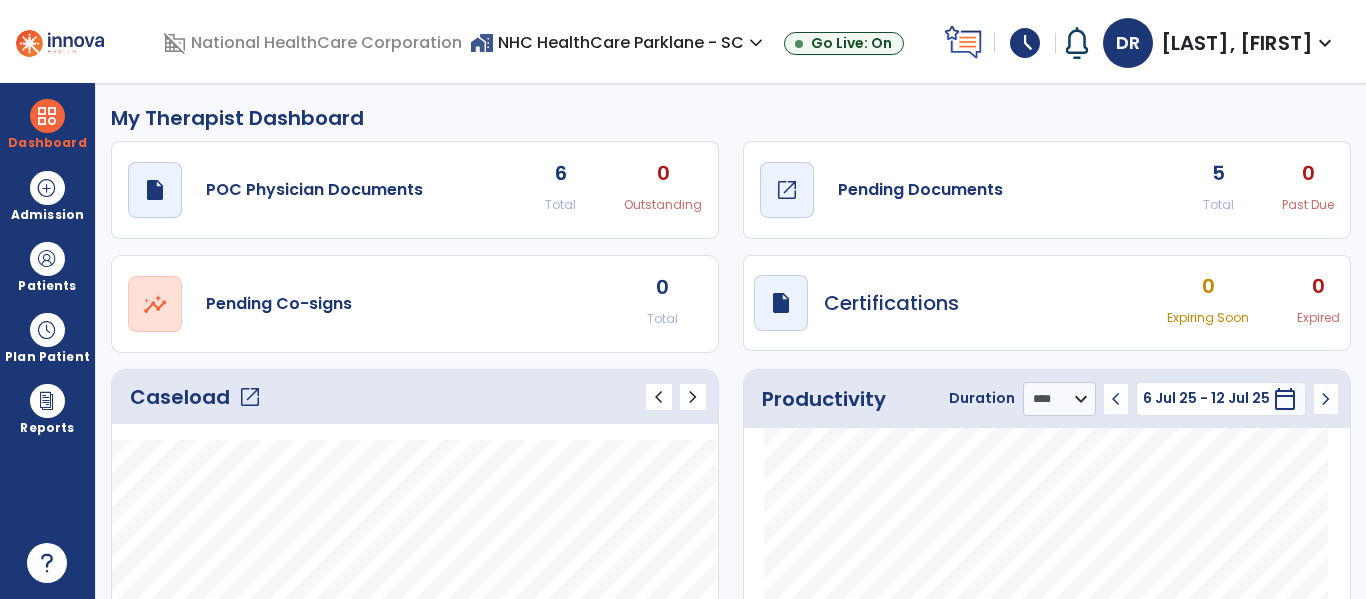 click on "draft   open_in_new  Pending Documents" 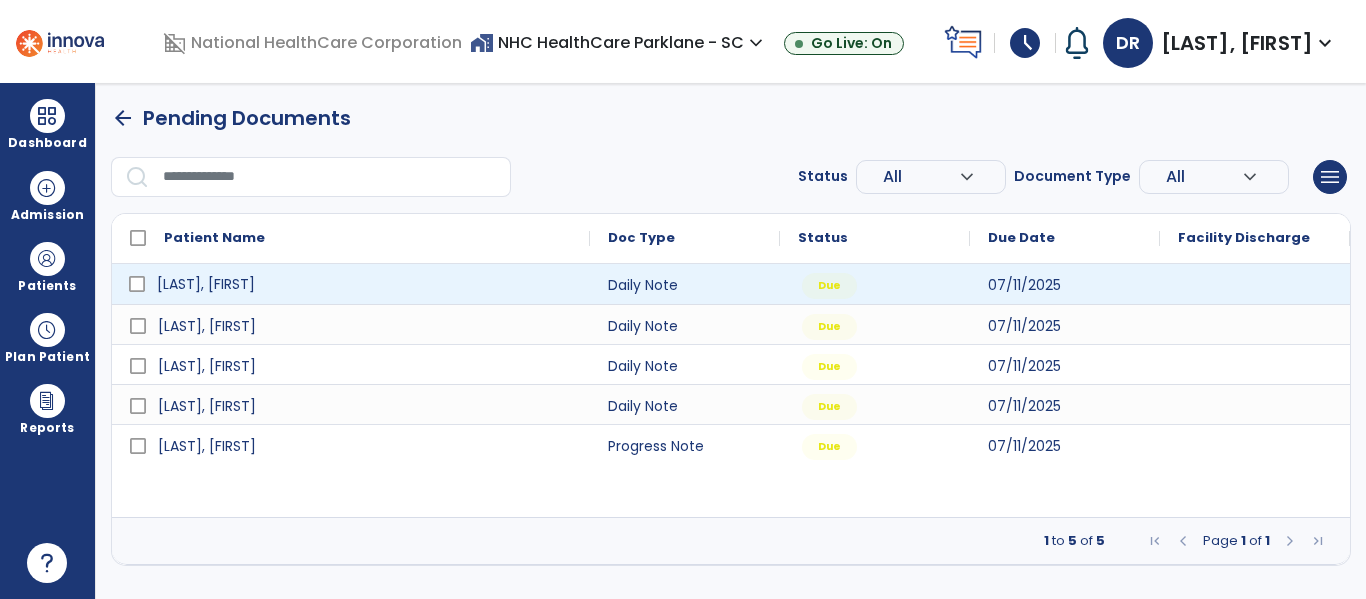 click on "[LAST], [FIRST]" at bounding box center [351, 284] 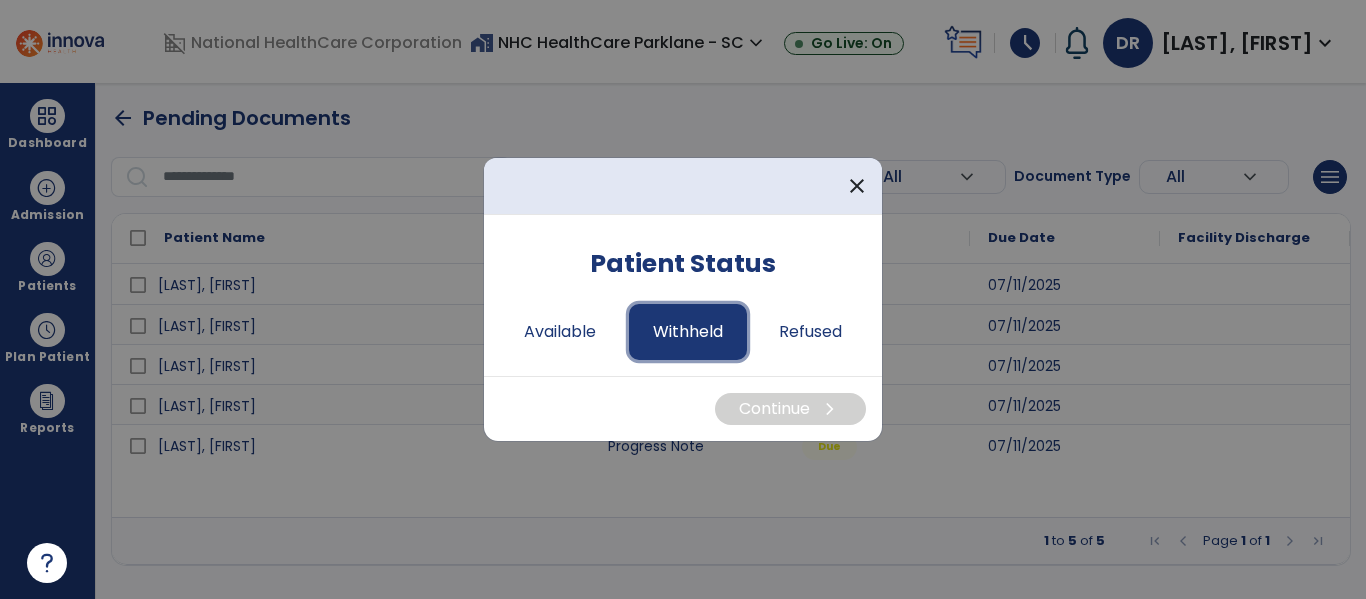 click on "Withheld" at bounding box center (688, 332) 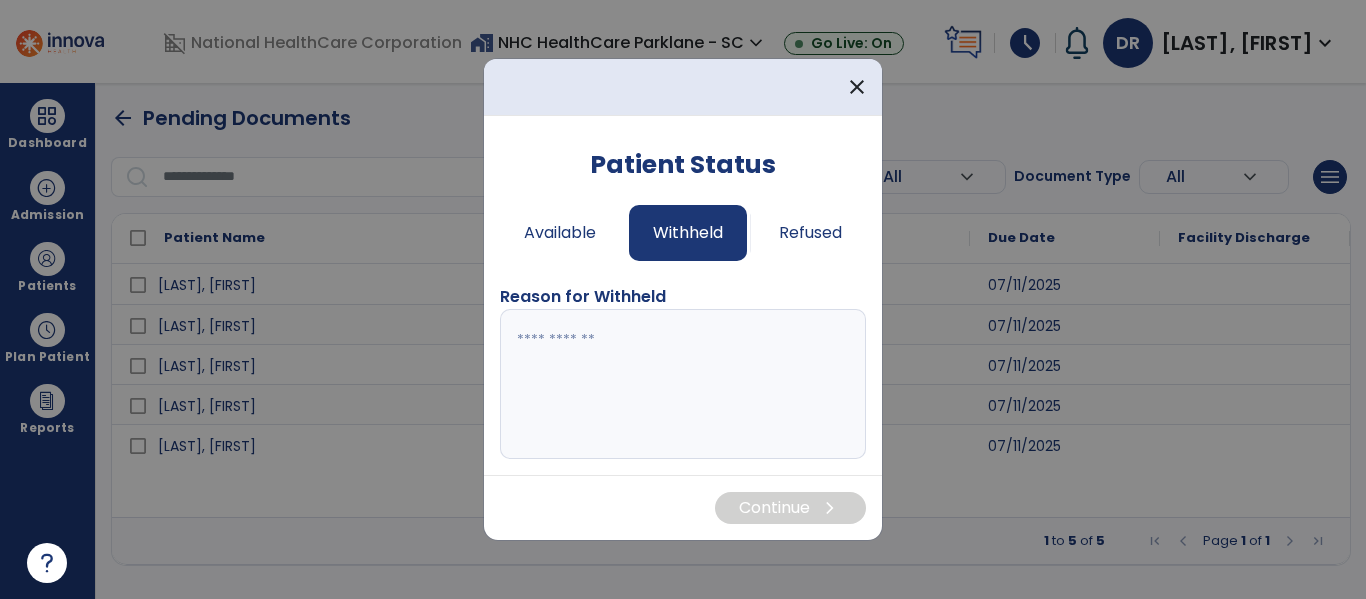 click at bounding box center (683, 384) 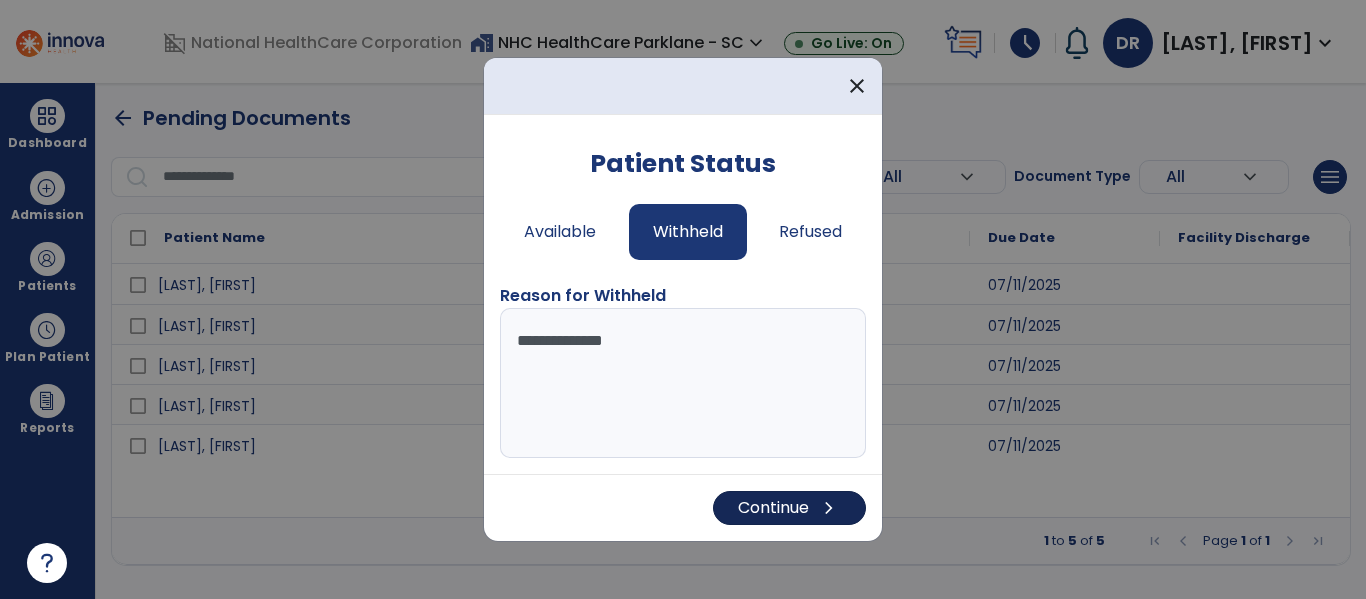 type on "**********" 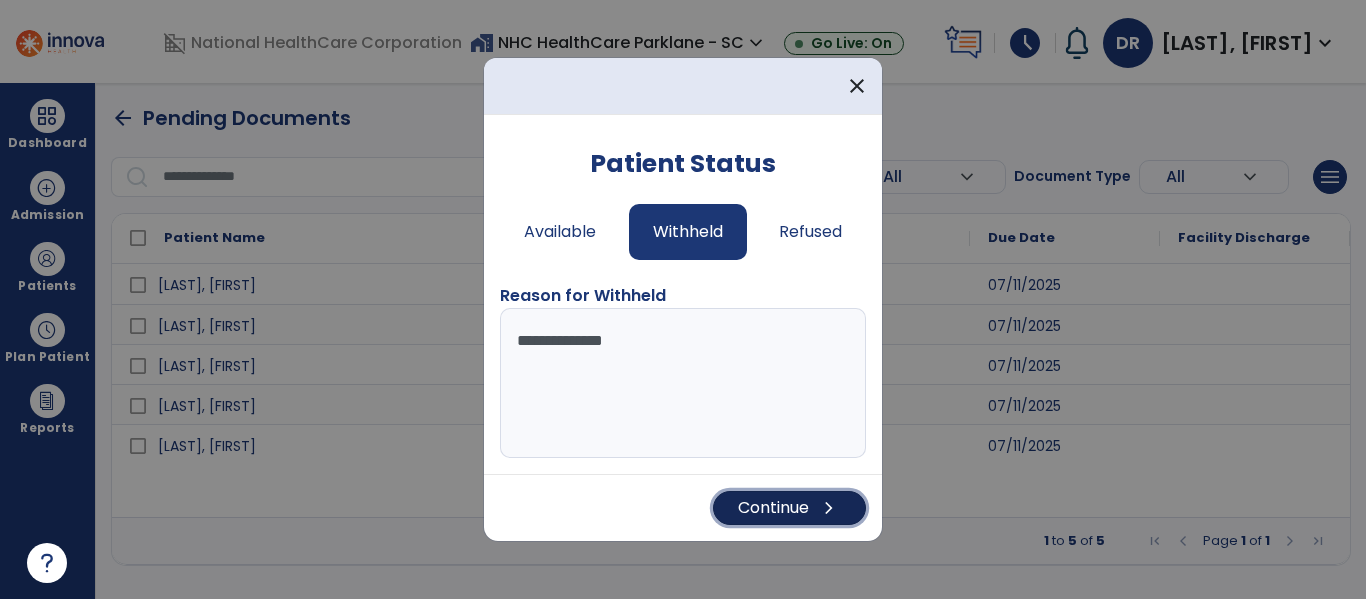 click on "Continue   chevron_right" at bounding box center [789, 508] 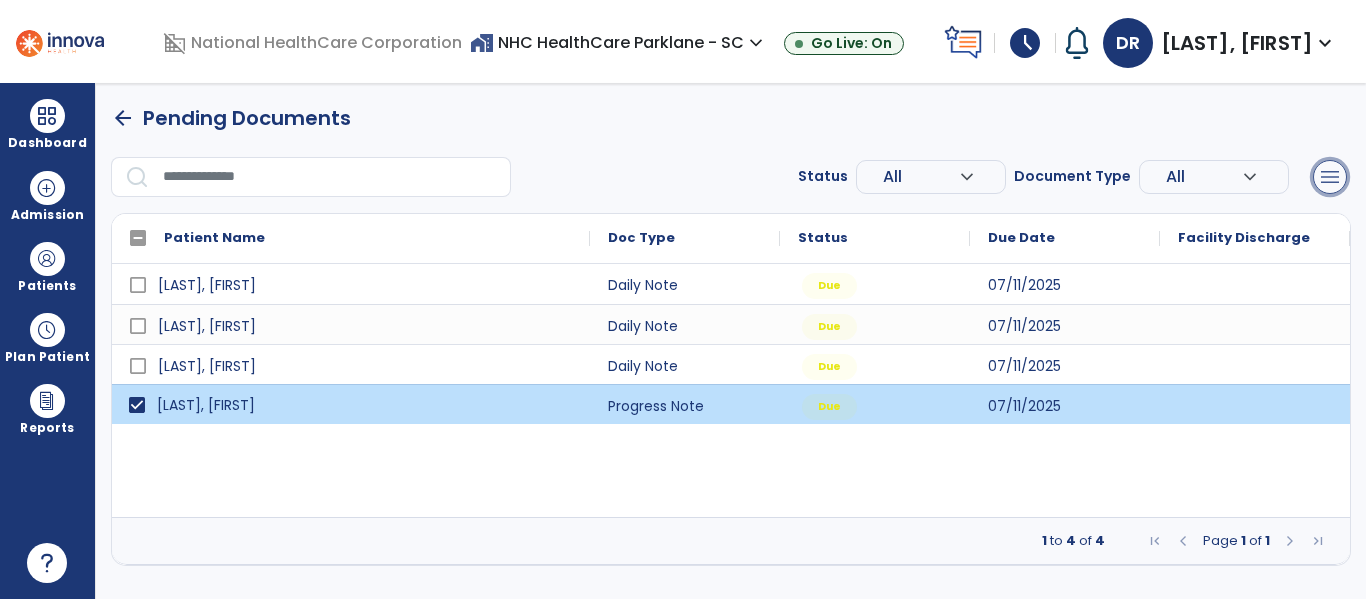 click on "menu" at bounding box center (1330, 177) 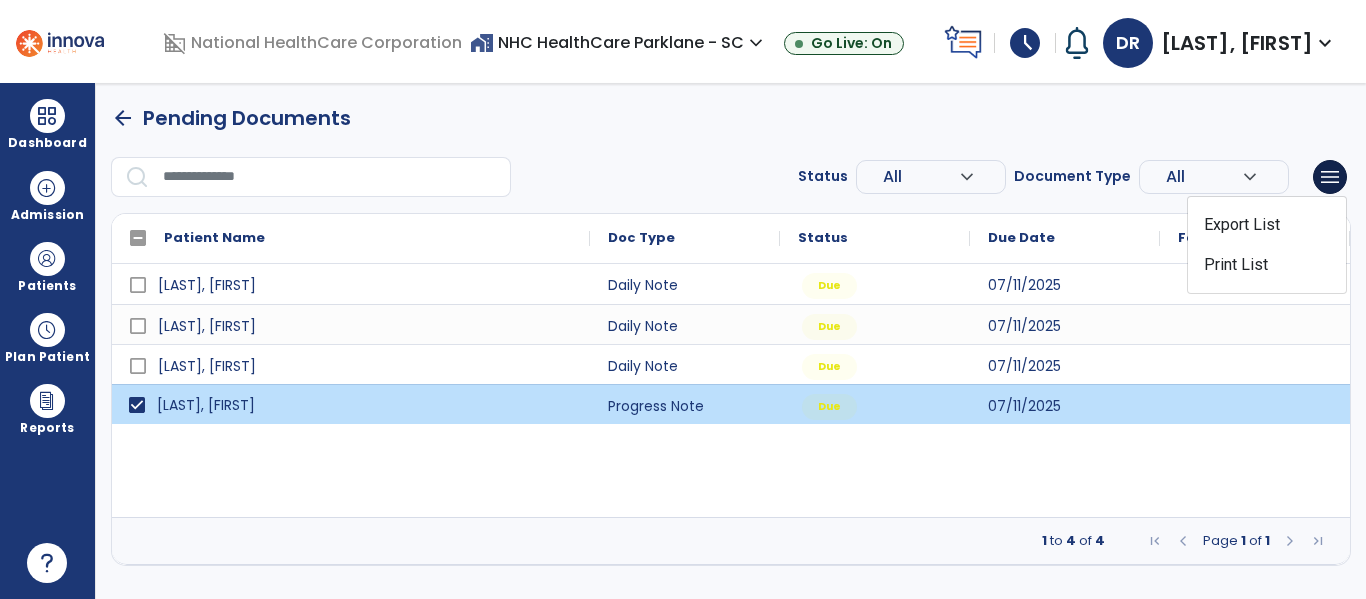 click on "arrow_back   Pending Documents  Status All  expand_more  ALL Due Past Due Incomplete Document Type All  expand_more  ALL Daily Note Progress Note Evaluation Discharge Note Recertification  menu   Export List   Print List
Patient Name
Doc Type
Status 1" at bounding box center (731, 334) 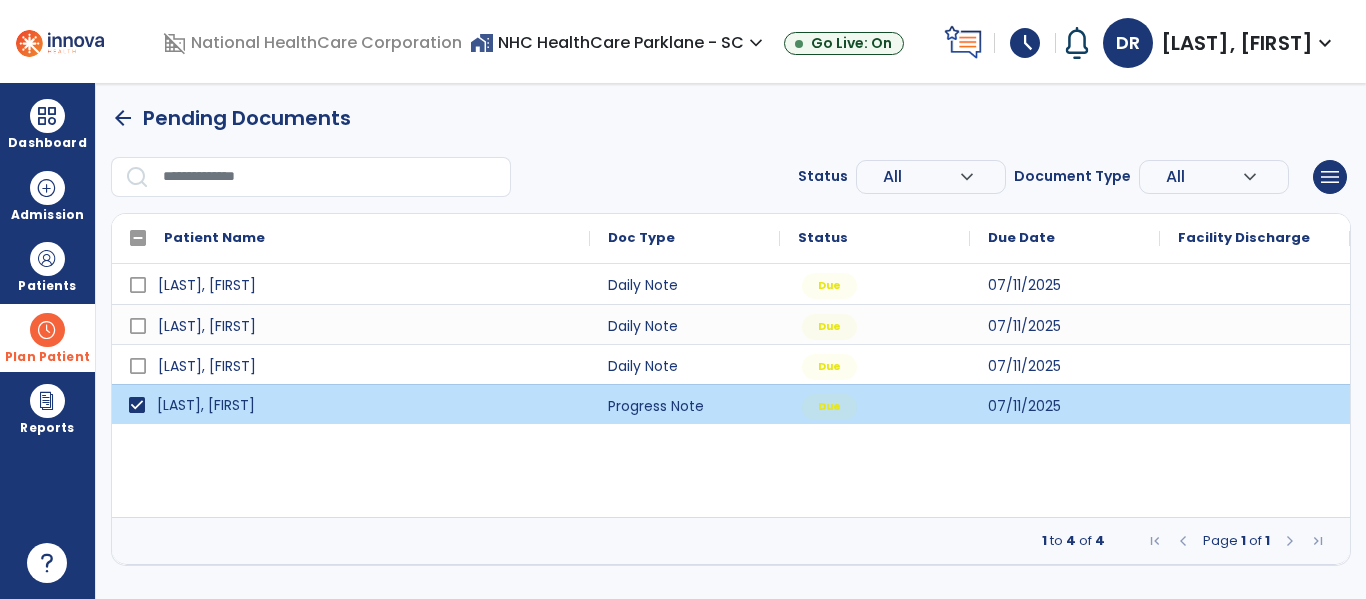 click at bounding box center [47, 330] 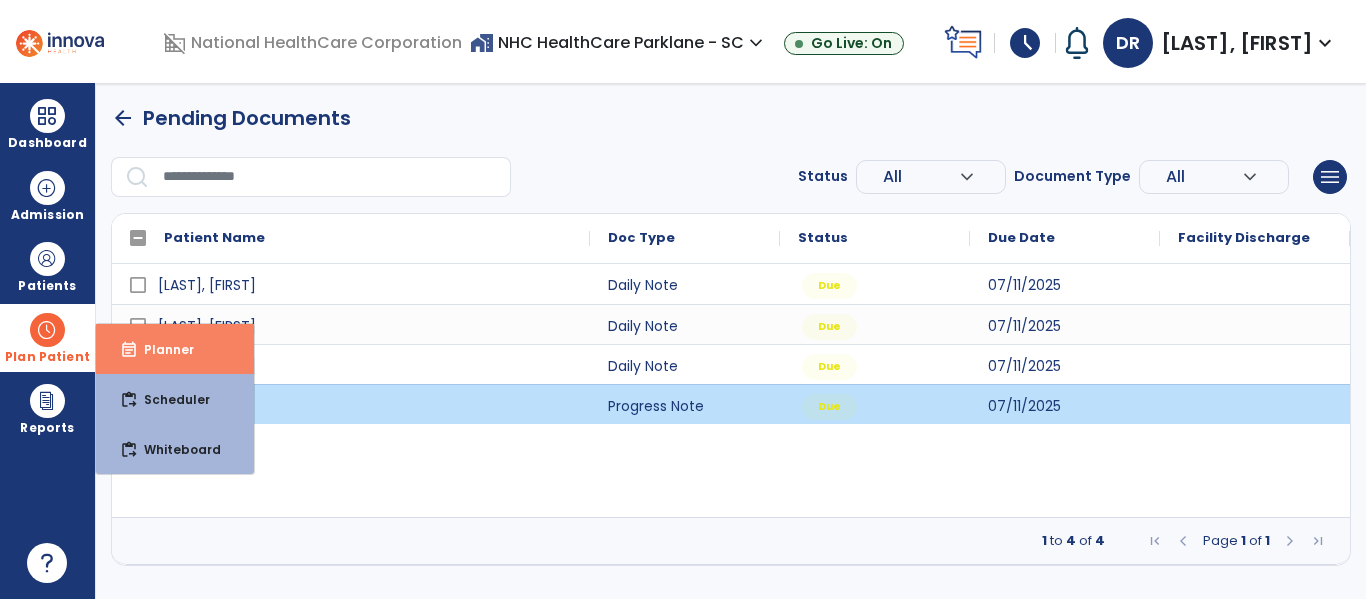 click on "event_note  Planner" at bounding box center [175, 349] 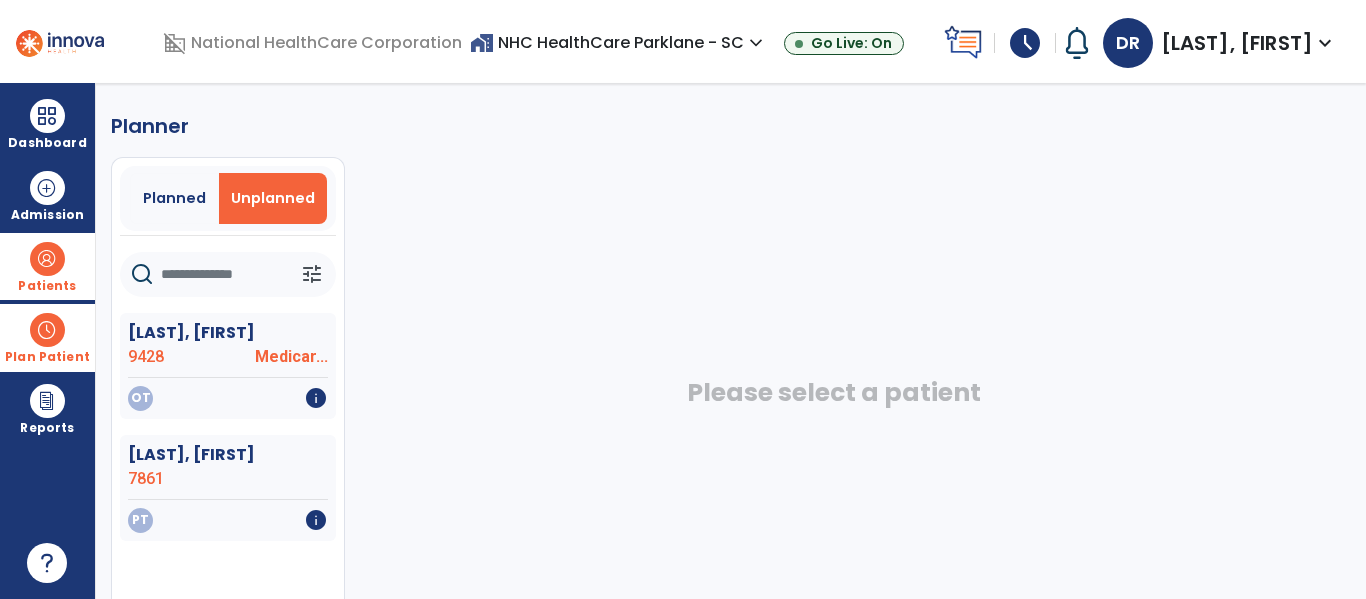 click on "Patients" at bounding box center [47, 266] 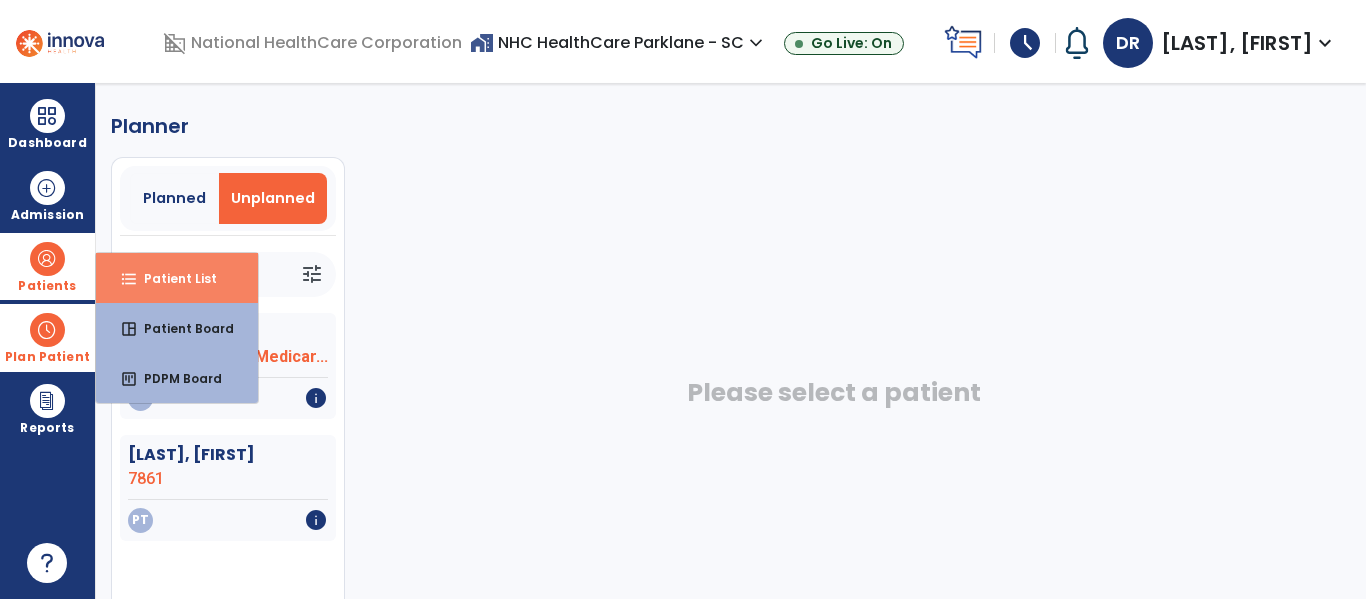 click on "format_list_bulleted  Patient List" at bounding box center [177, 278] 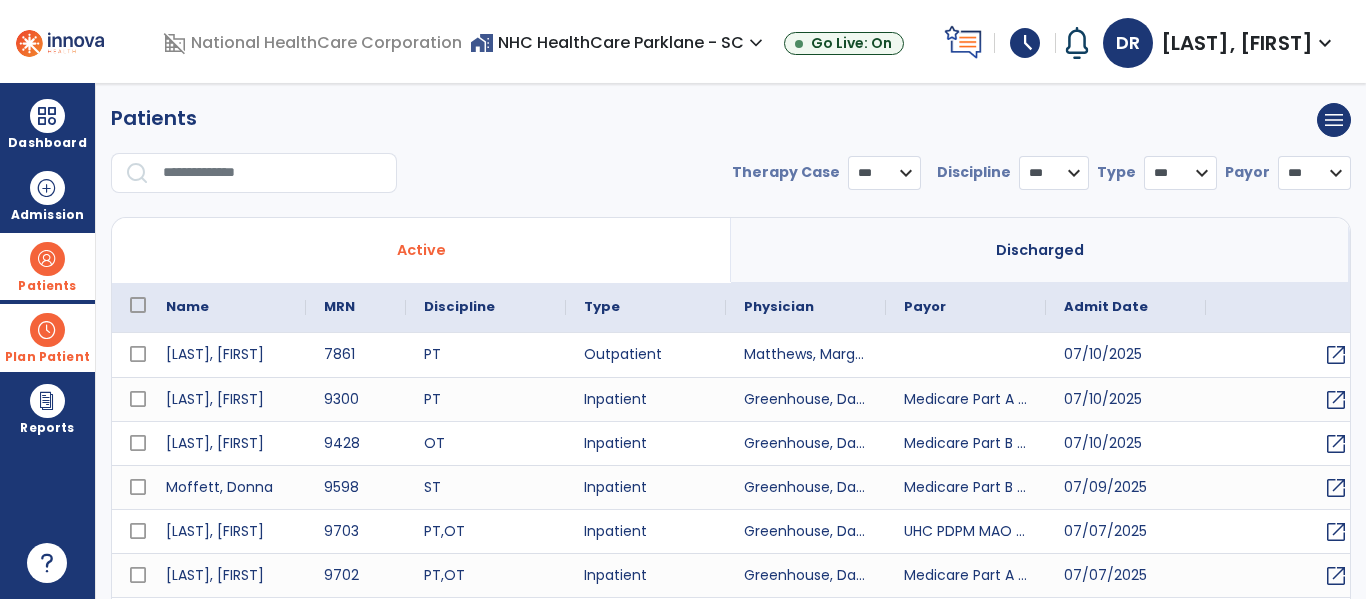 select on "***" 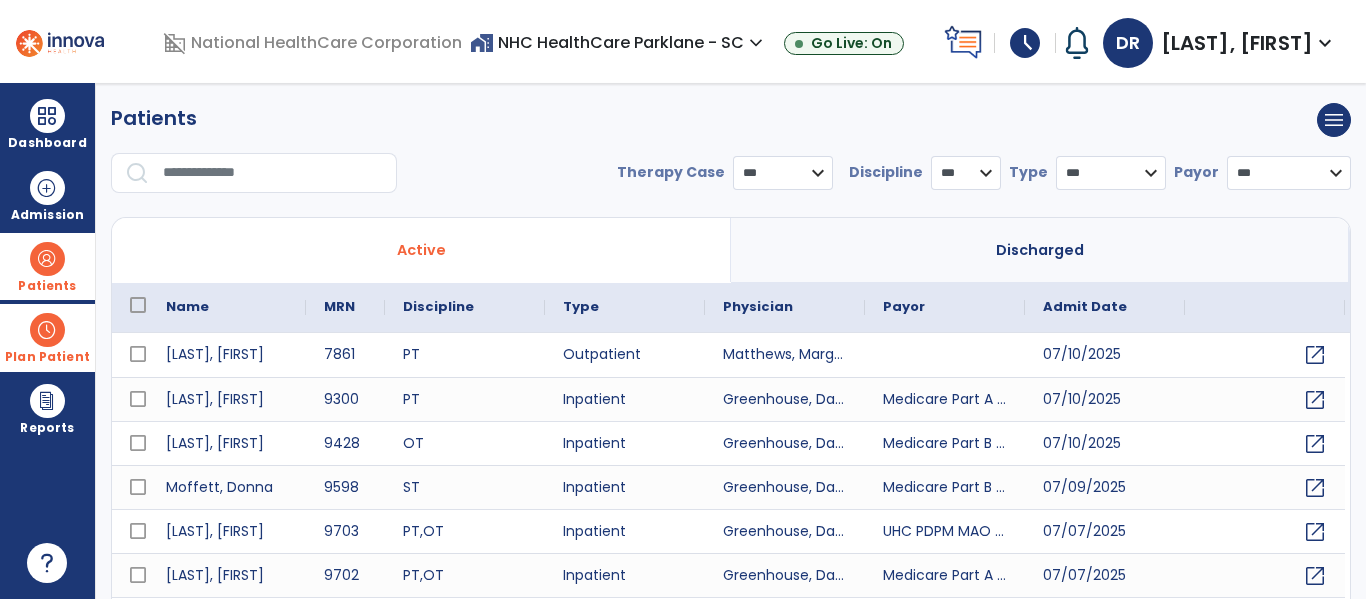 click at bounding box center [273, 173] 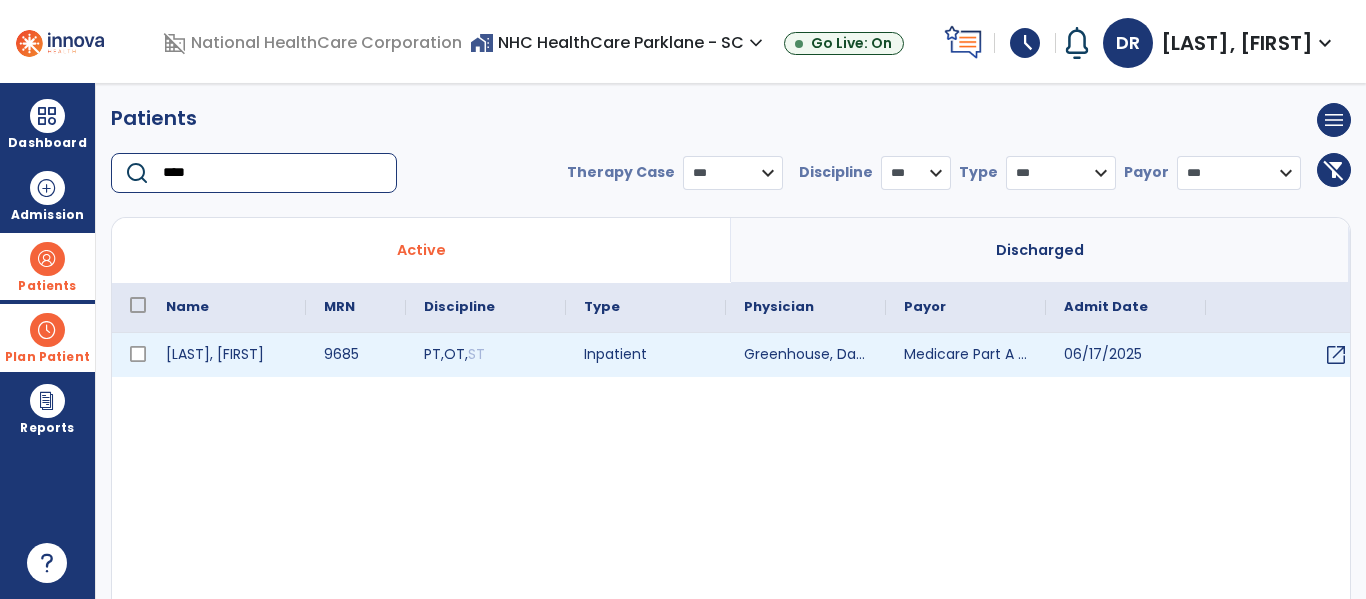 type on "****" 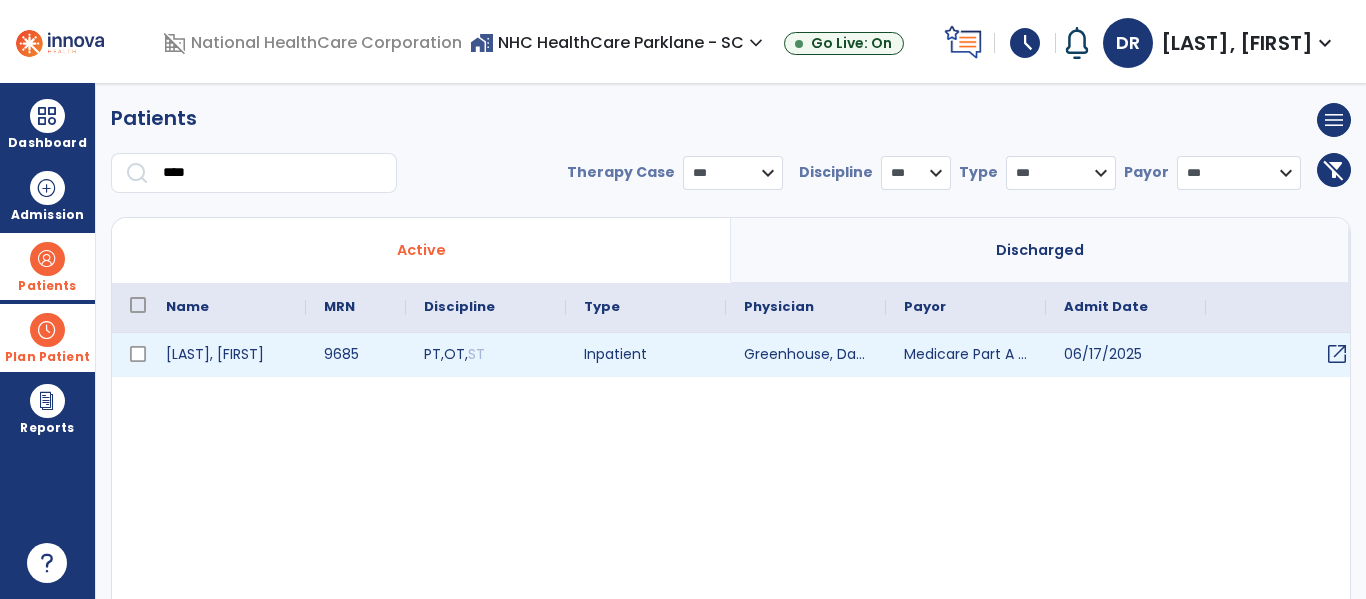 click on "open_in_new" at bounding box center [1337, 354] 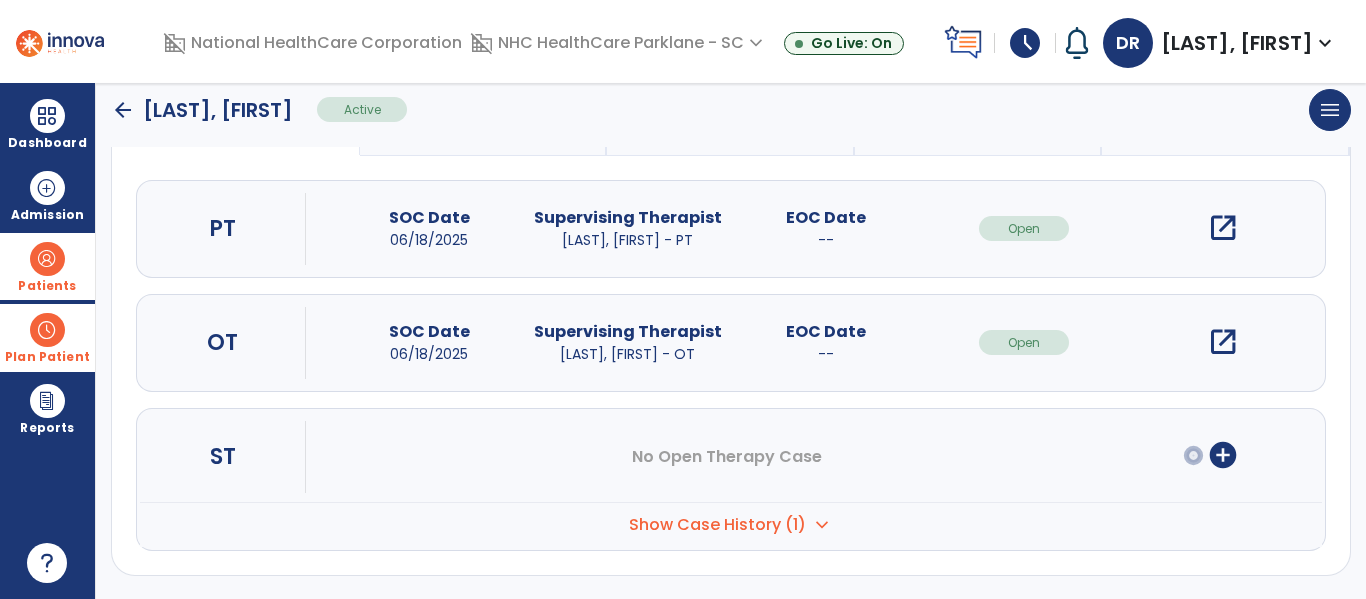 scroll, scrollTop: 207, scrollLeft: 0, axis: vertical 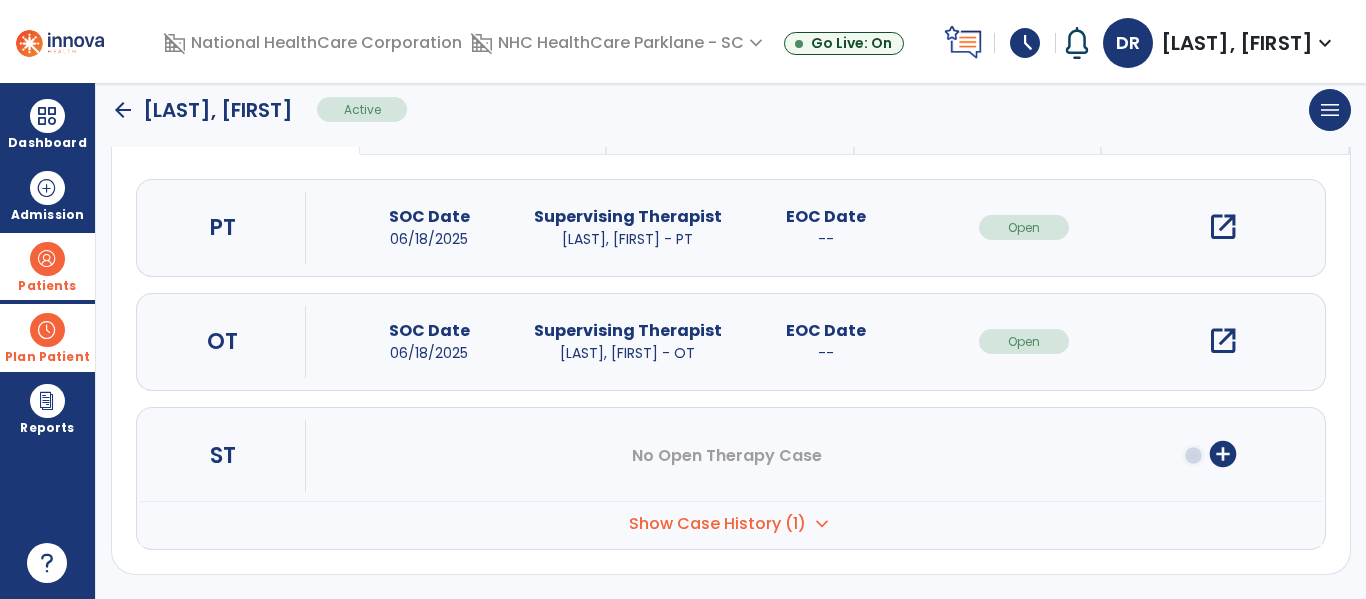 click on "Show Case History (1)     expand_more" at bounding box center (731, 523) 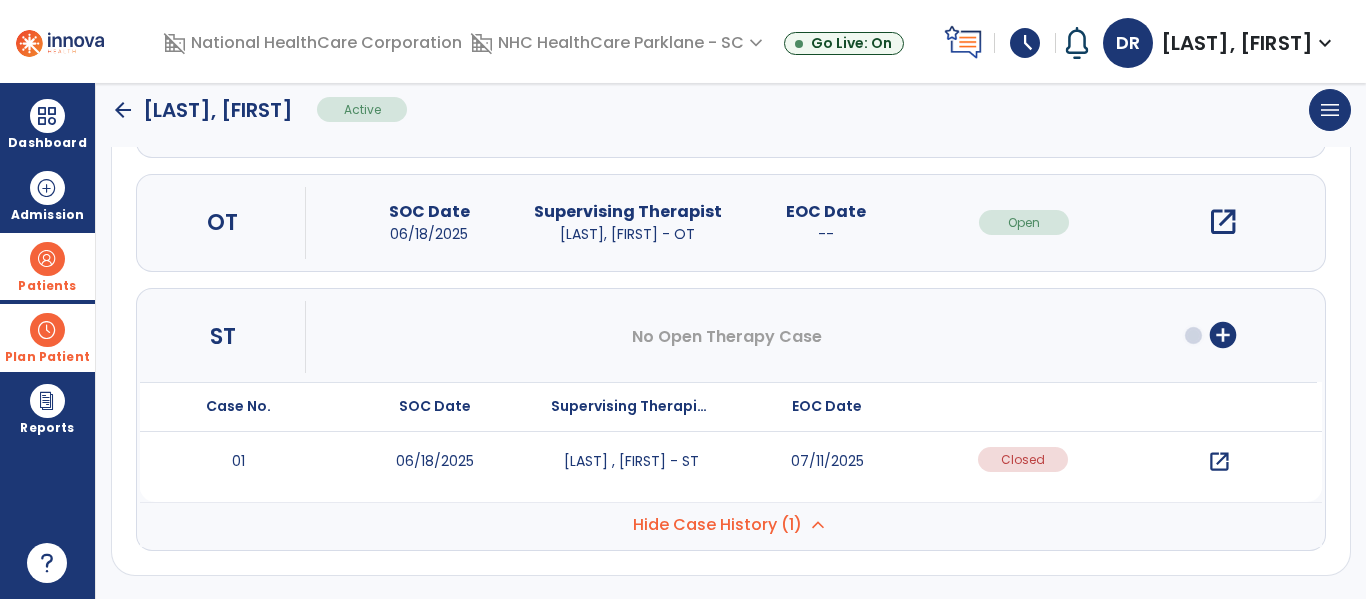 scroll, scrollTop: 327, scrollLeft: 0, axis: vertical 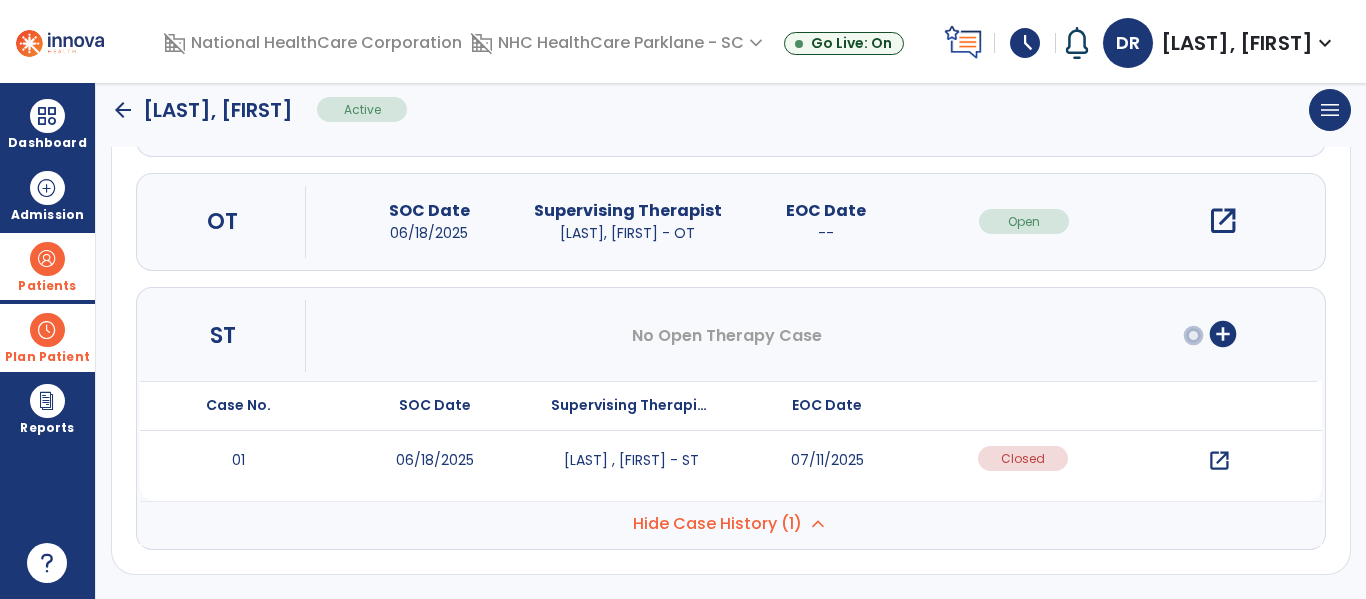 click on "open_in_new" at bounding box center (1219, 461) 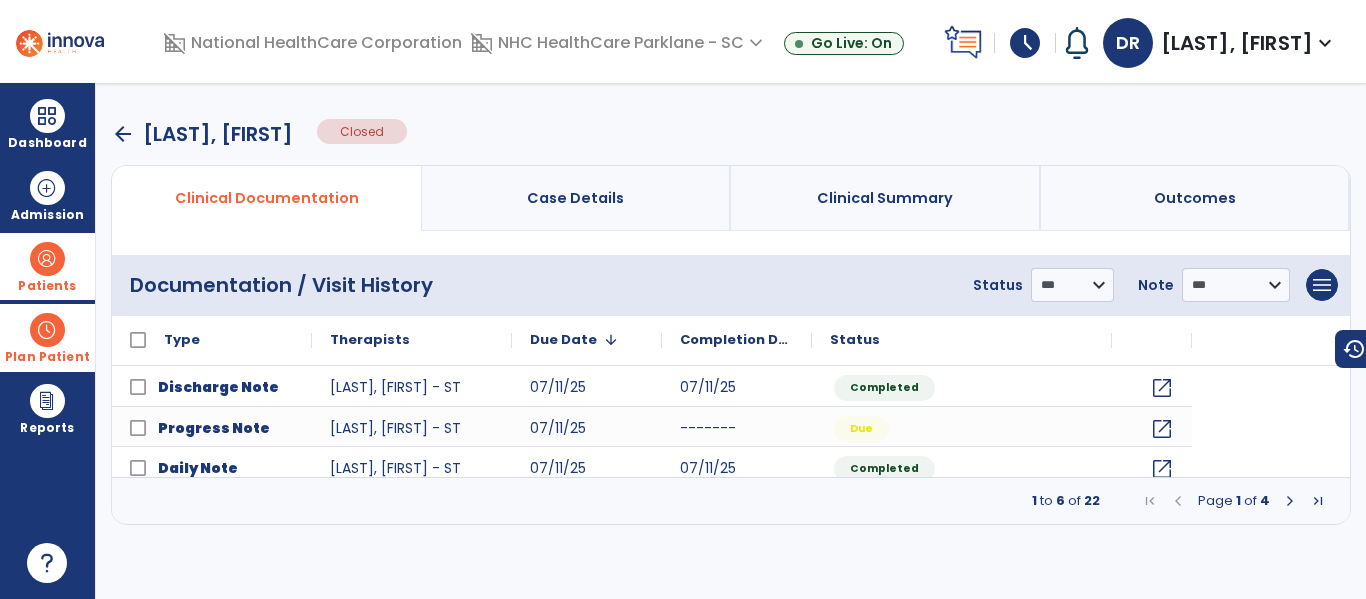 scroll, scrollTop: 0, scrollLeft: 0, axis: both 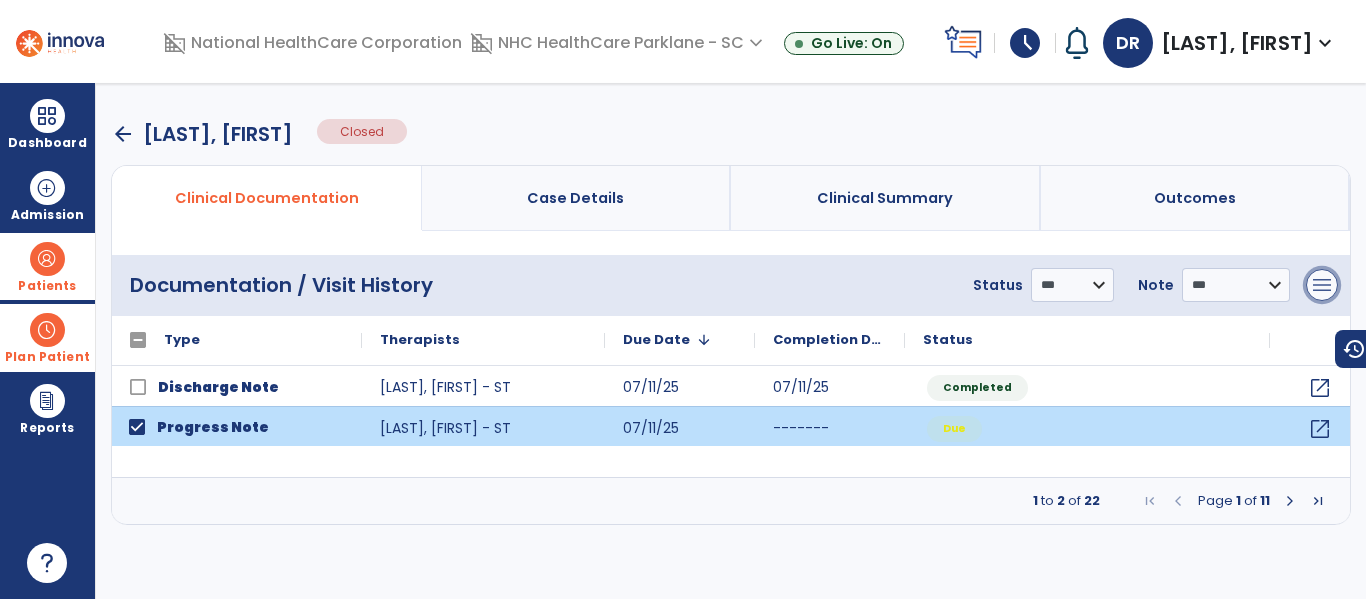click on "menu" at bounding box center [1322, 285] 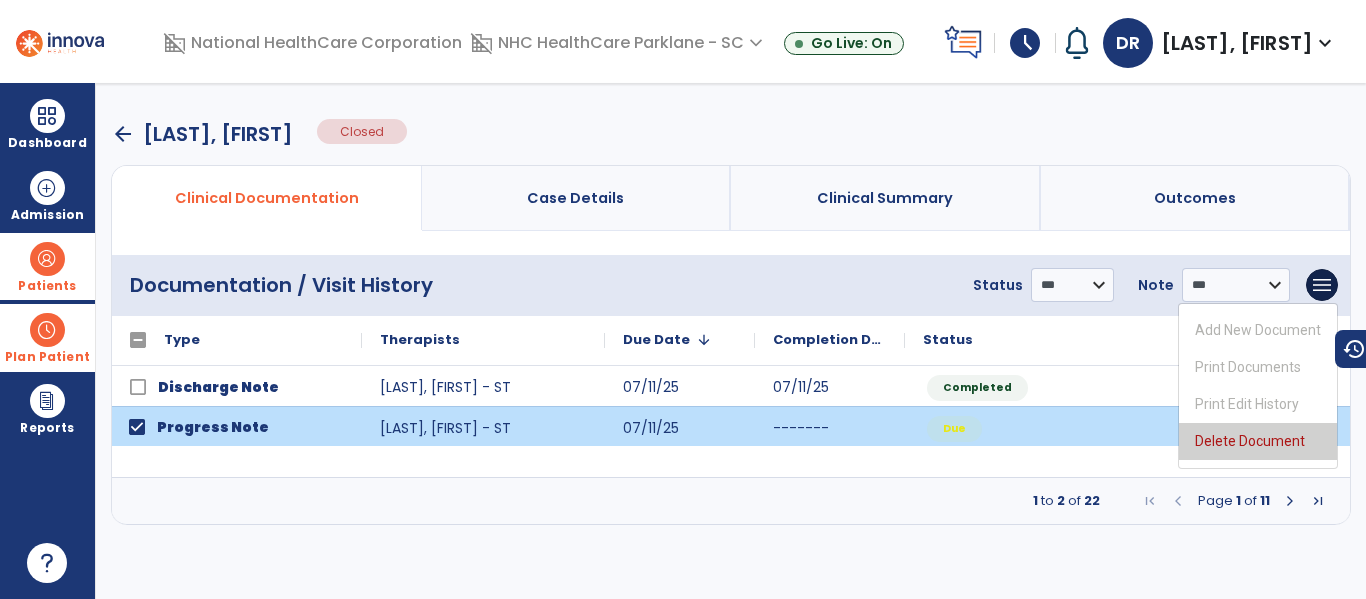 click on "Delete Document" at bounding box center (1258, 441) 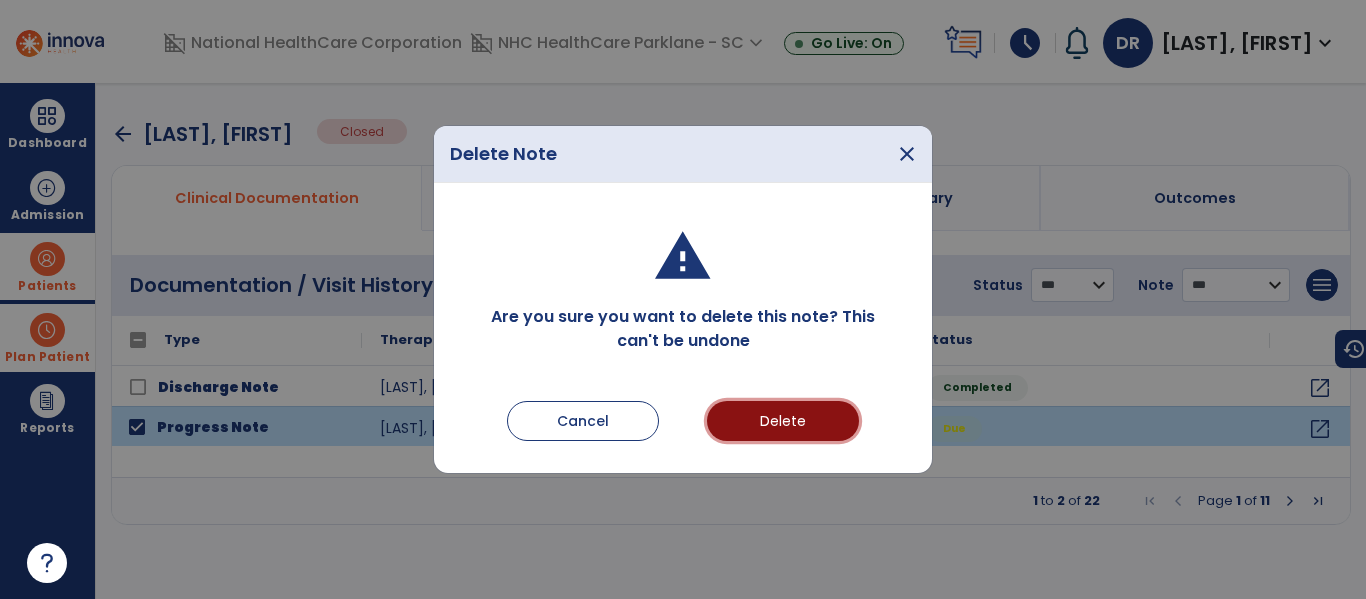click on "Delete" at bounding box center (783, 421) 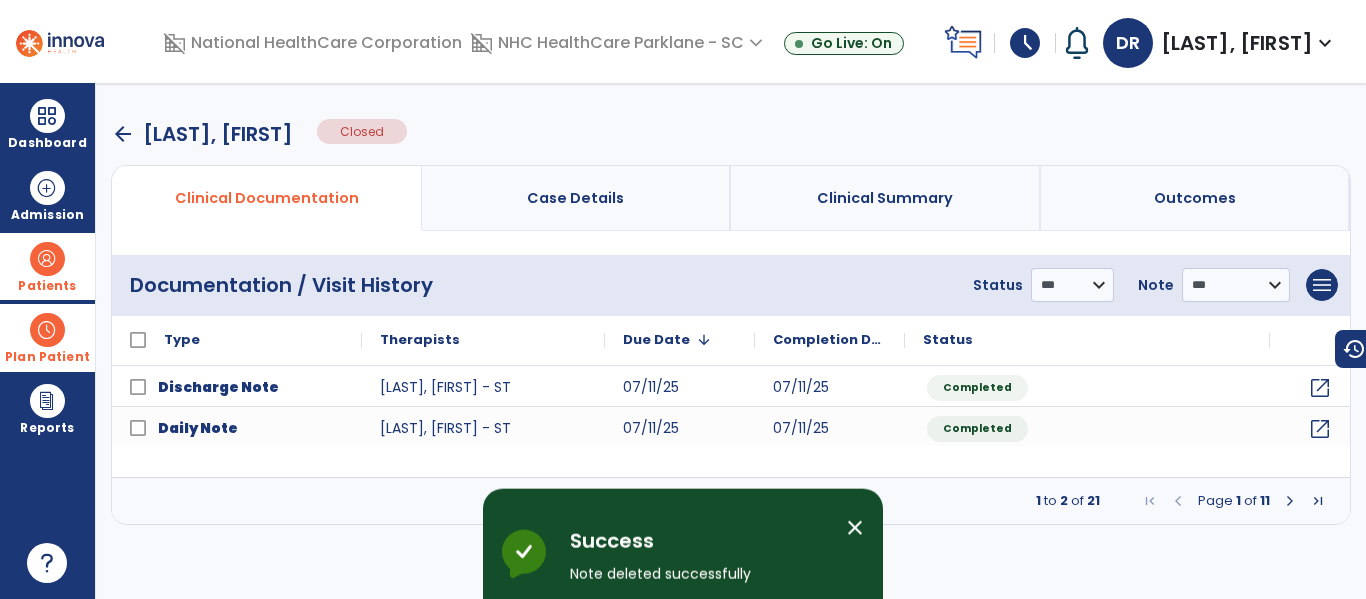 scroll, scrollTop: 0, scrollLeft: 0, axis: both 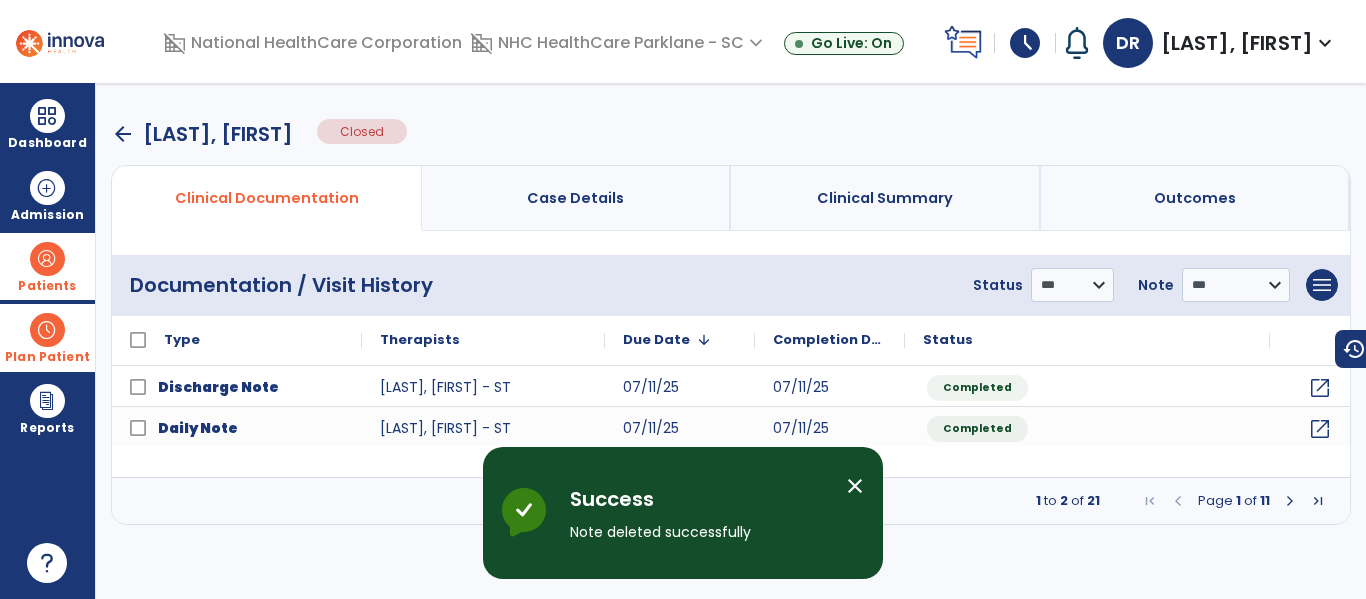 click at bounding box center [60, 41] 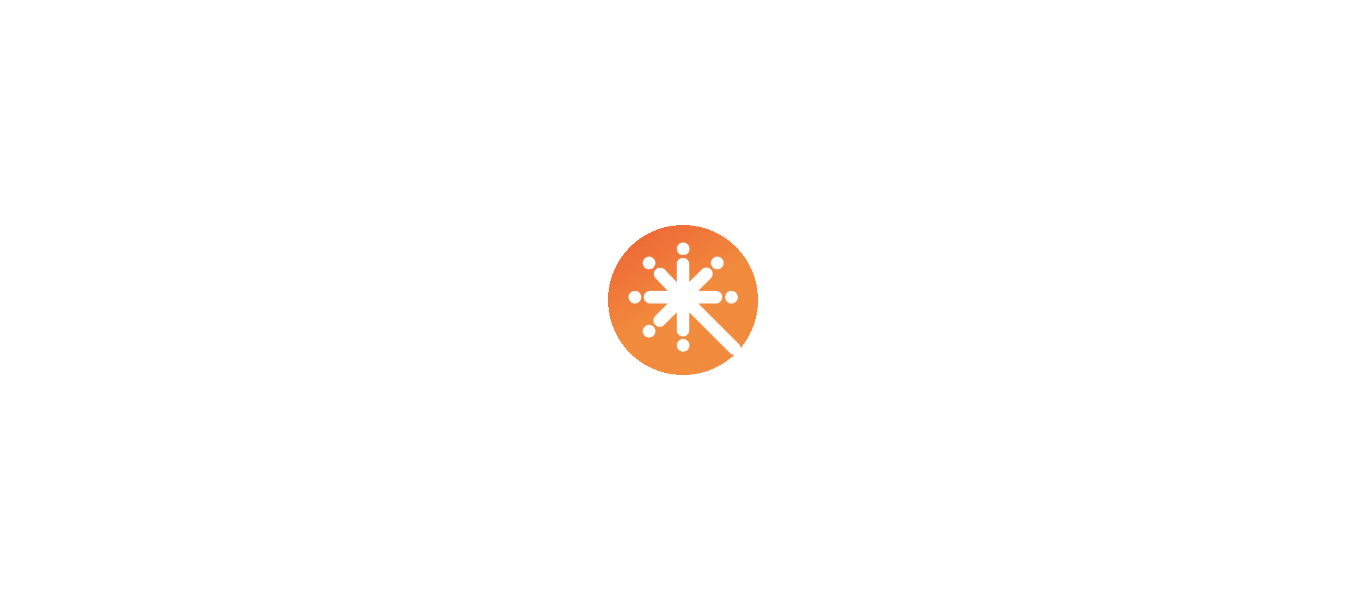 scroll, scrollTop: 0, scrollLeft: 0, axis: both 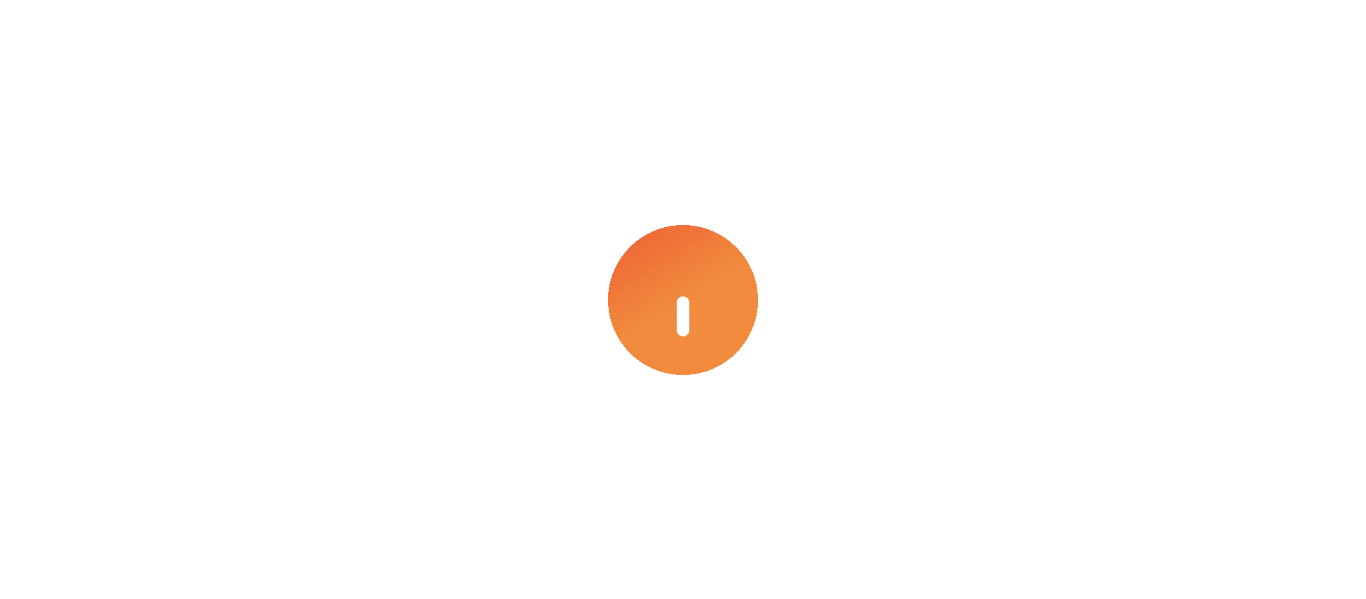 select on "****" 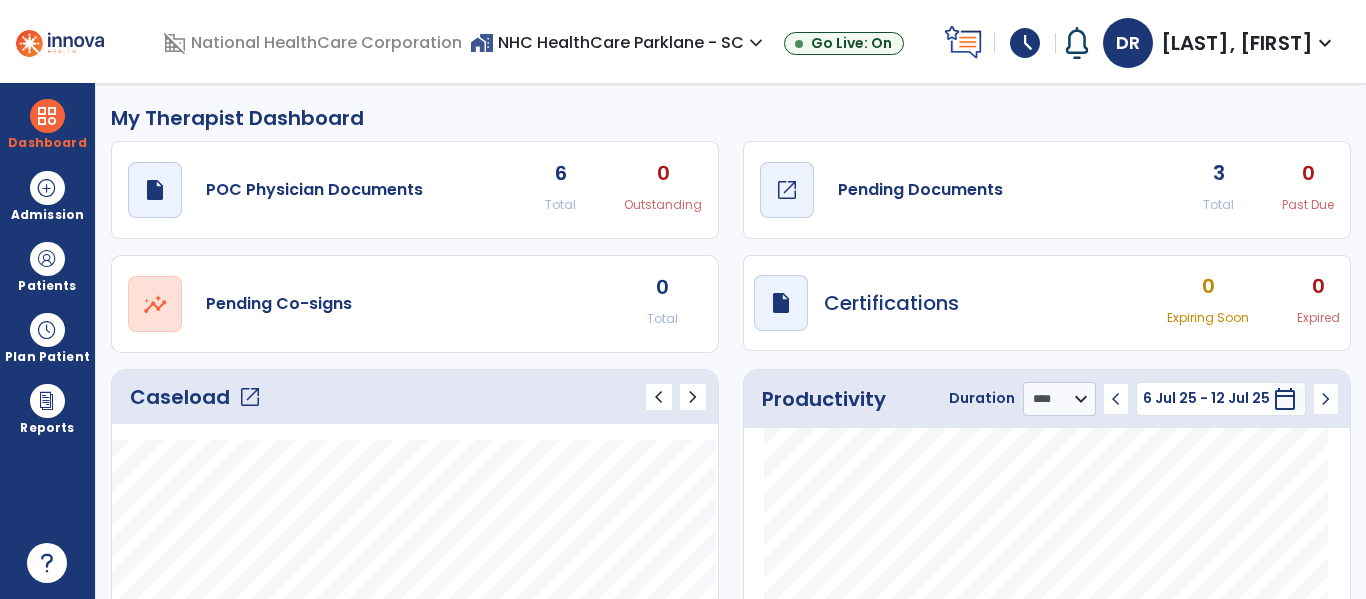 click on "Pending Documents" 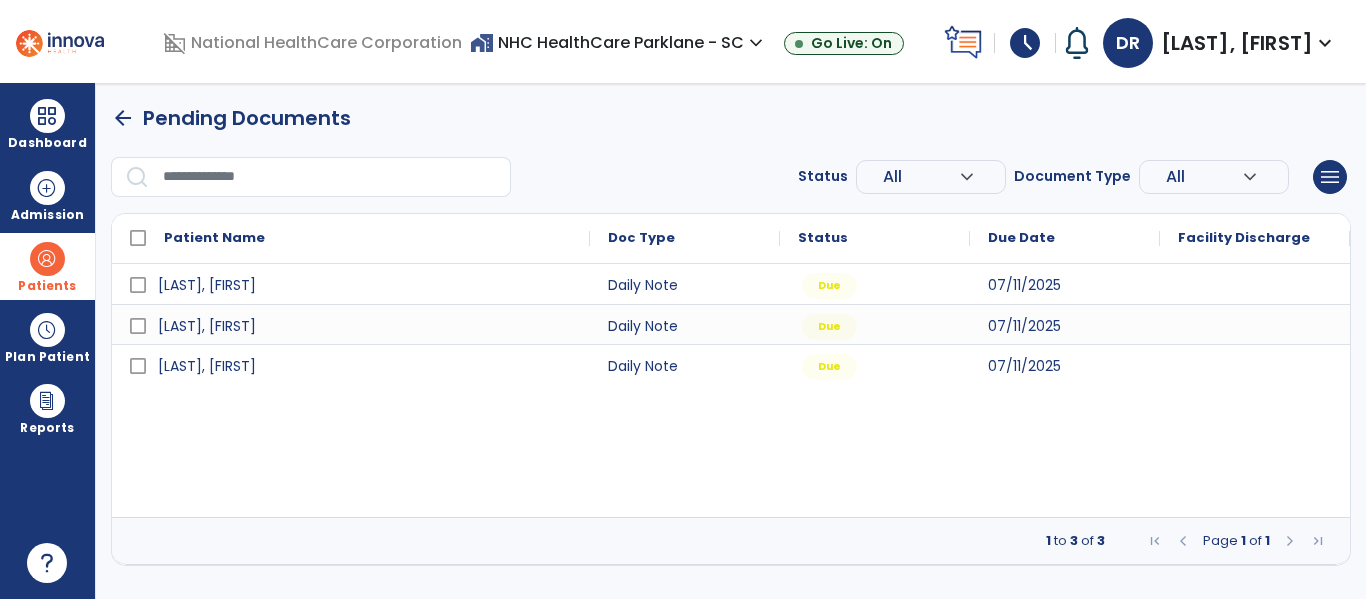 click on "Patients" at bounding box center [47, 266] 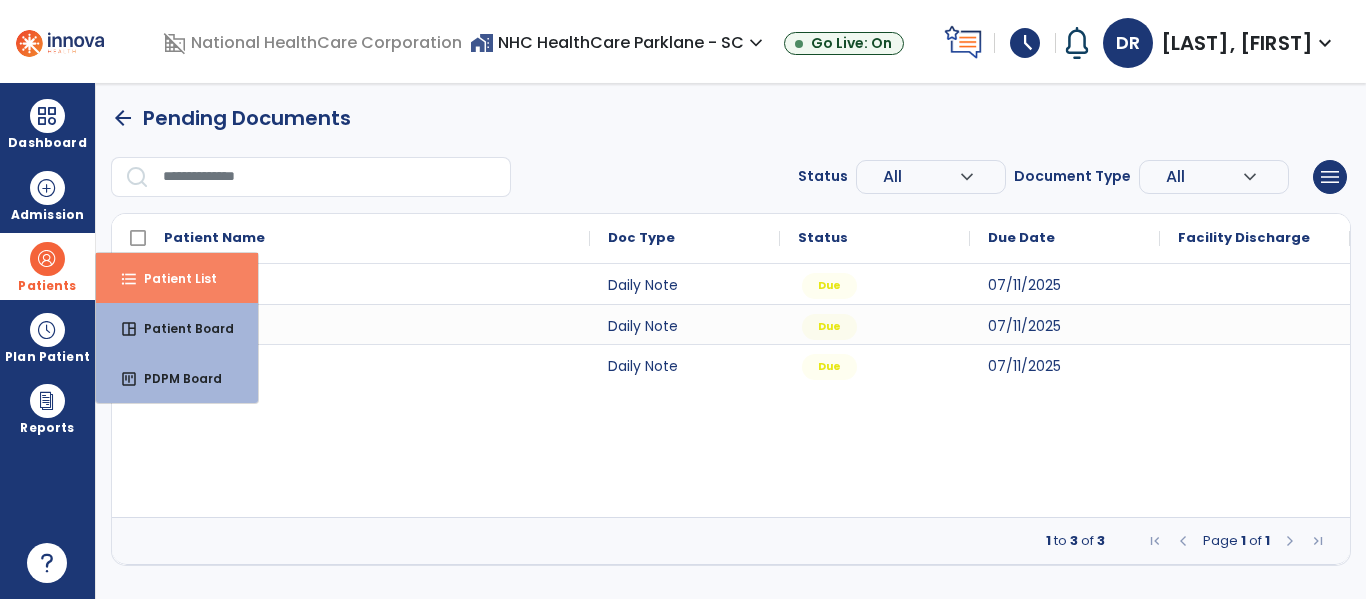 click on "format_list_bulleted  Patient List" at bounding box center (177, 278) 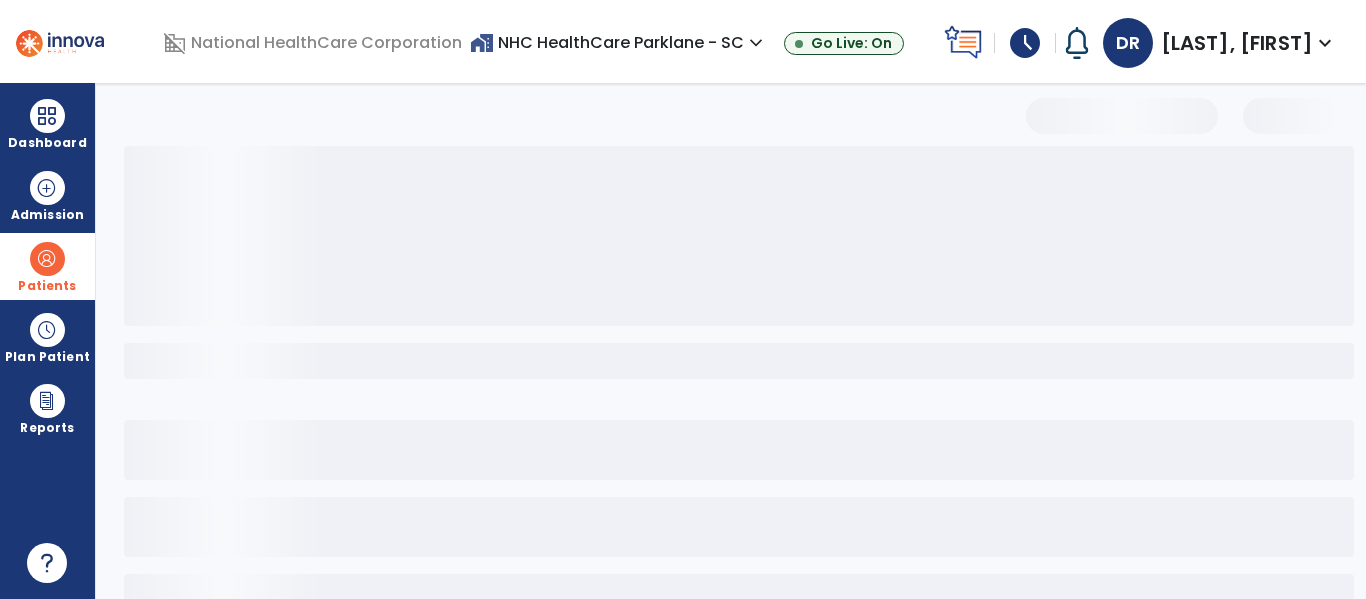 select on "***" 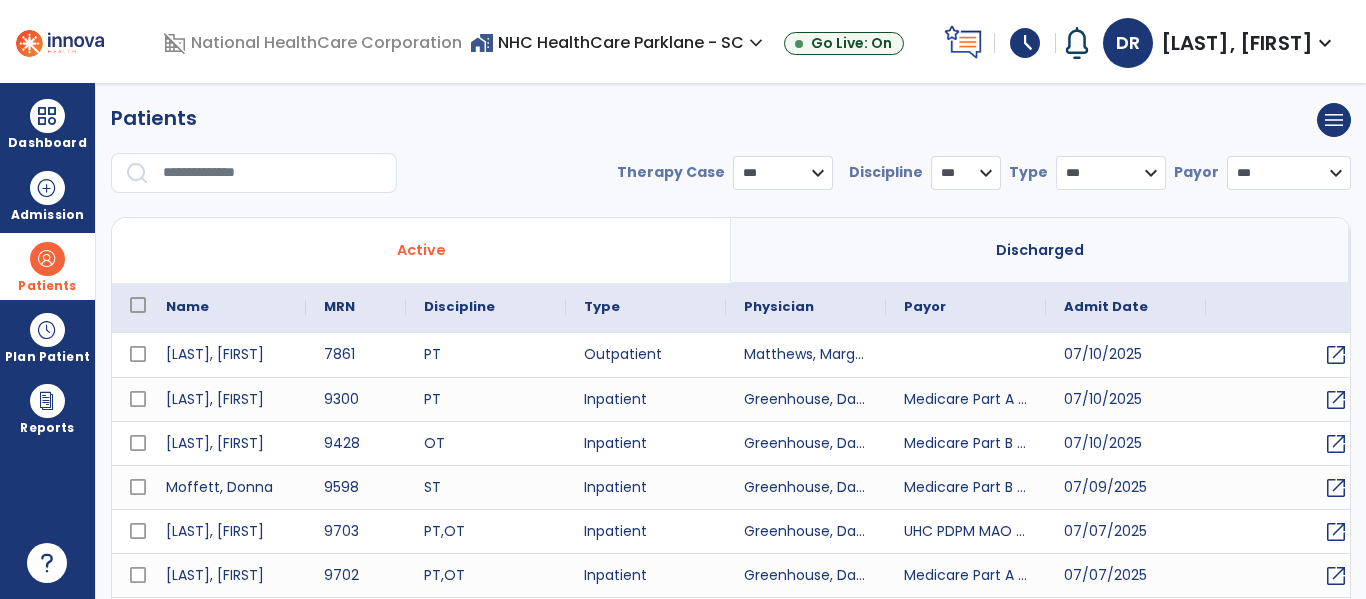 click at bounding box center [273, 173] 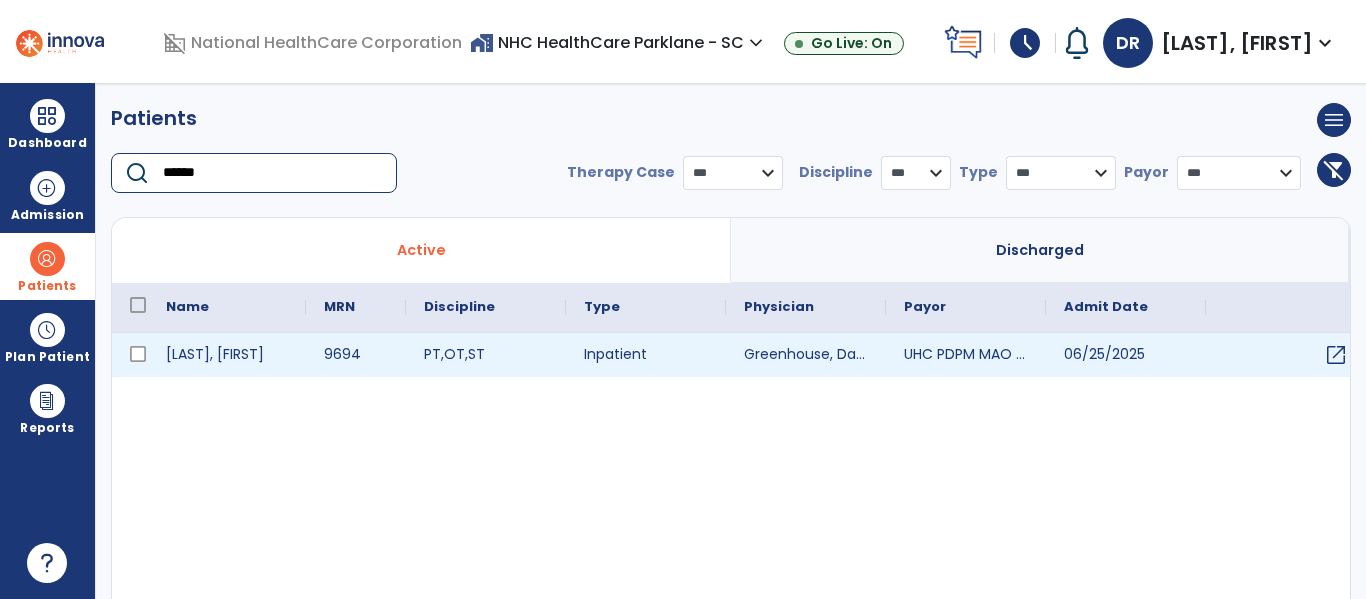type on "******" 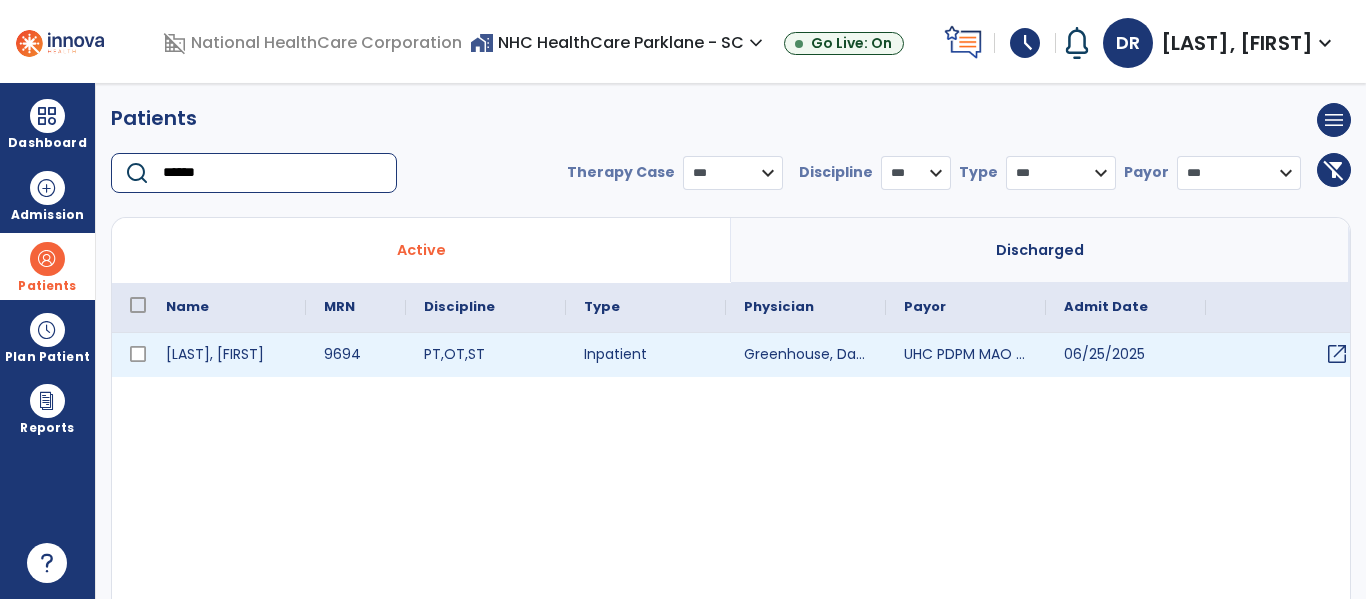click on "open_in_new" at bounding box center [1337, 354] 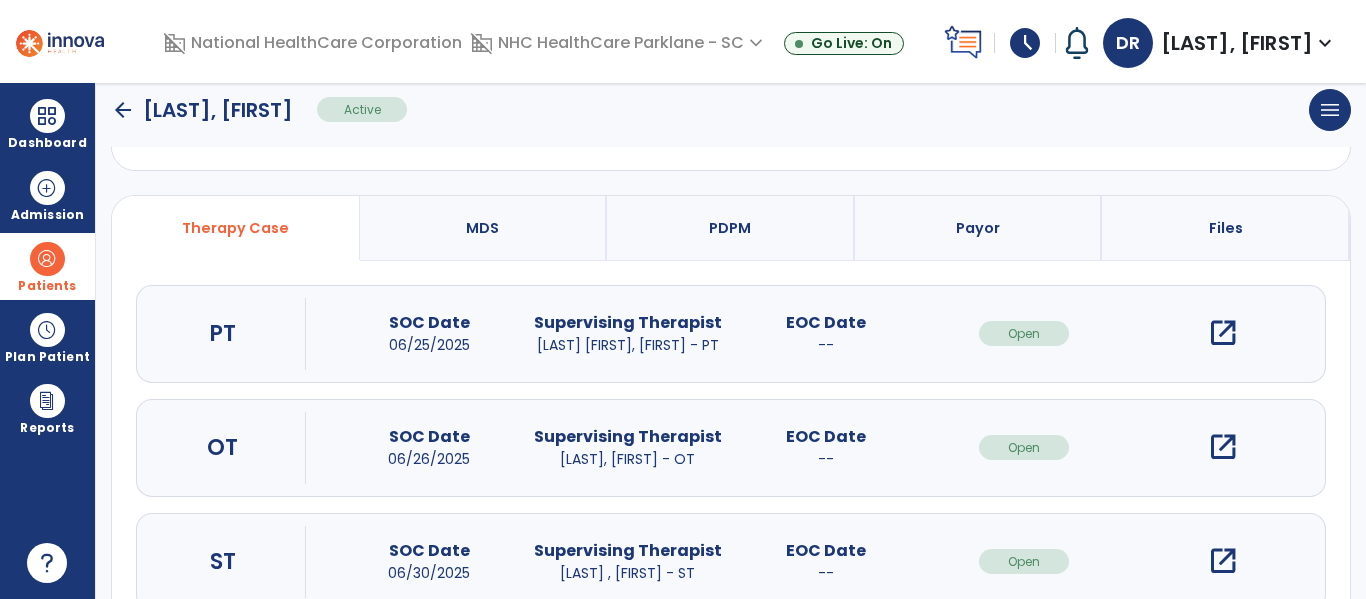 scroll, scrollTop: 162, scrollLeft: 0, axis: vertical 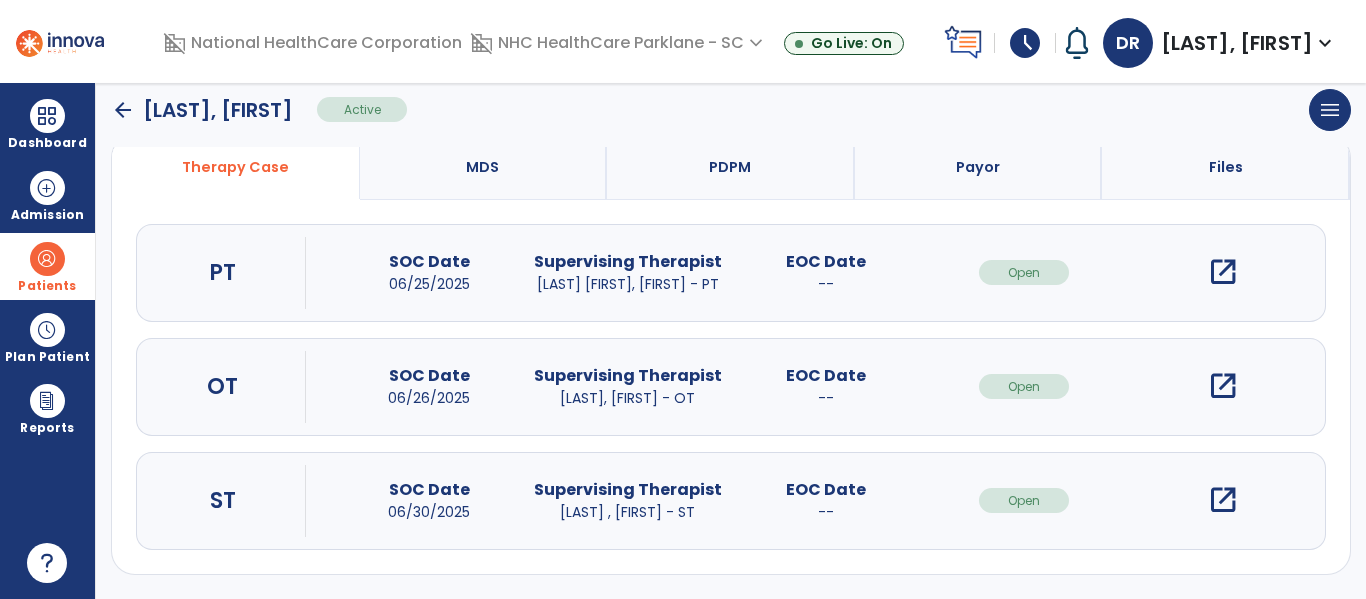 click on "open_in_new" at bounding box center (1223, 500) 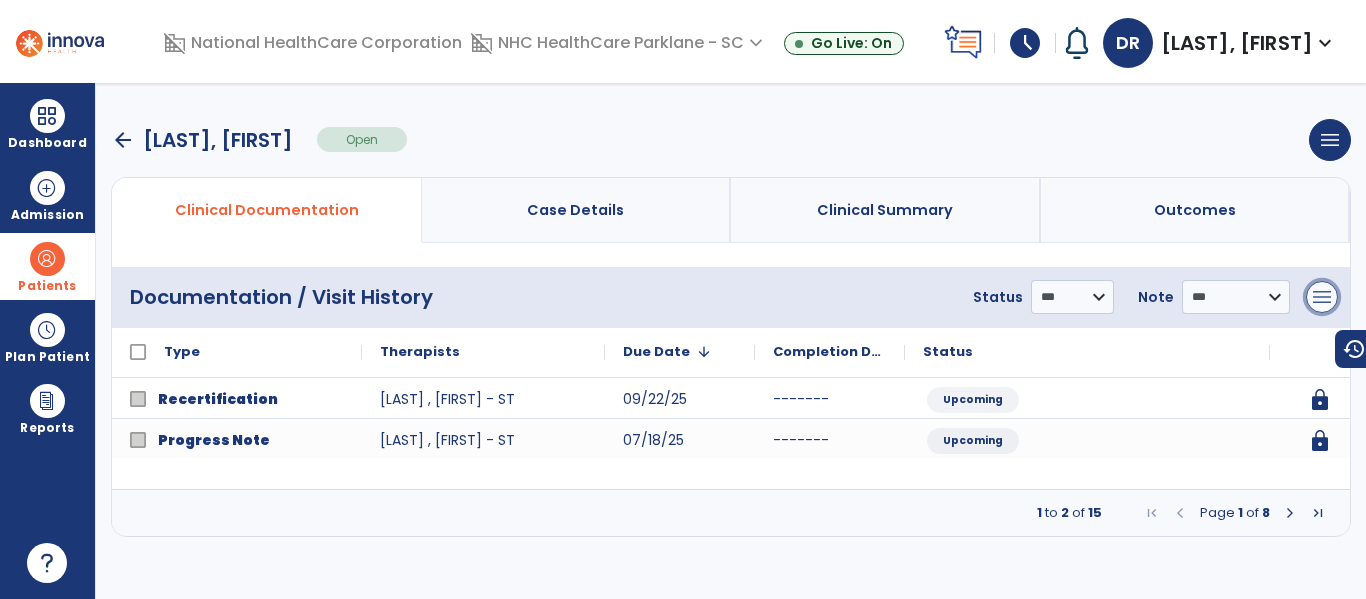 click on "menu" at bounding box center (1322, 297) 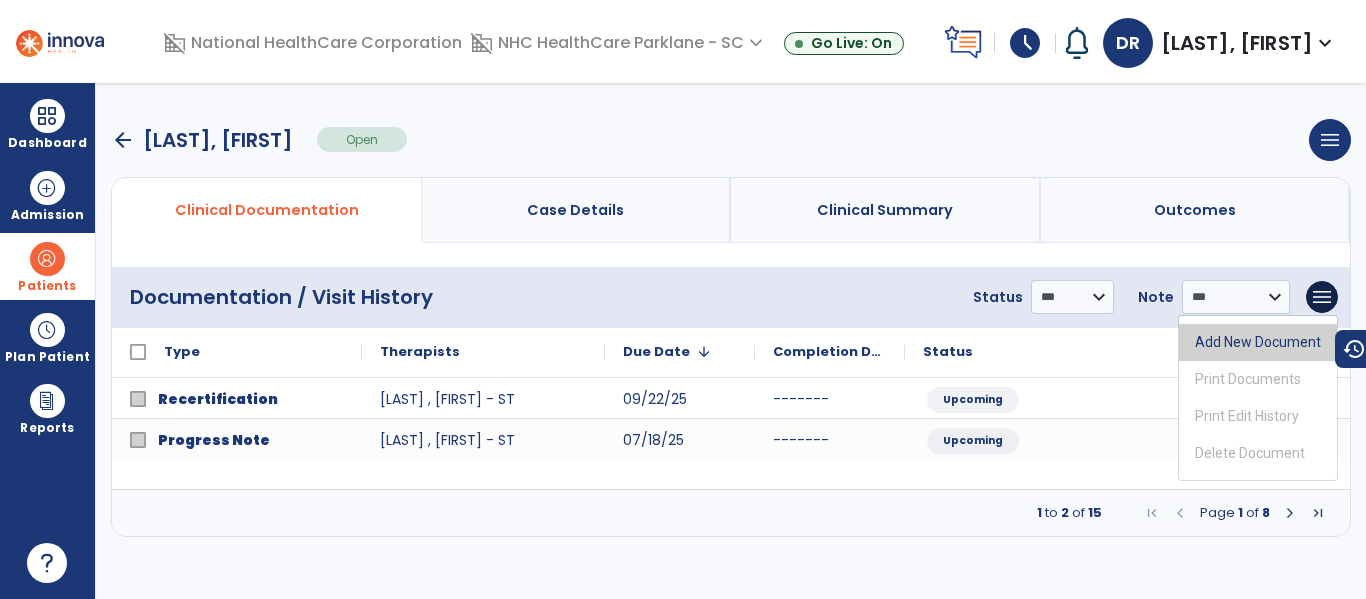 click on "Add New Document" at bounding box center (1258, 342) 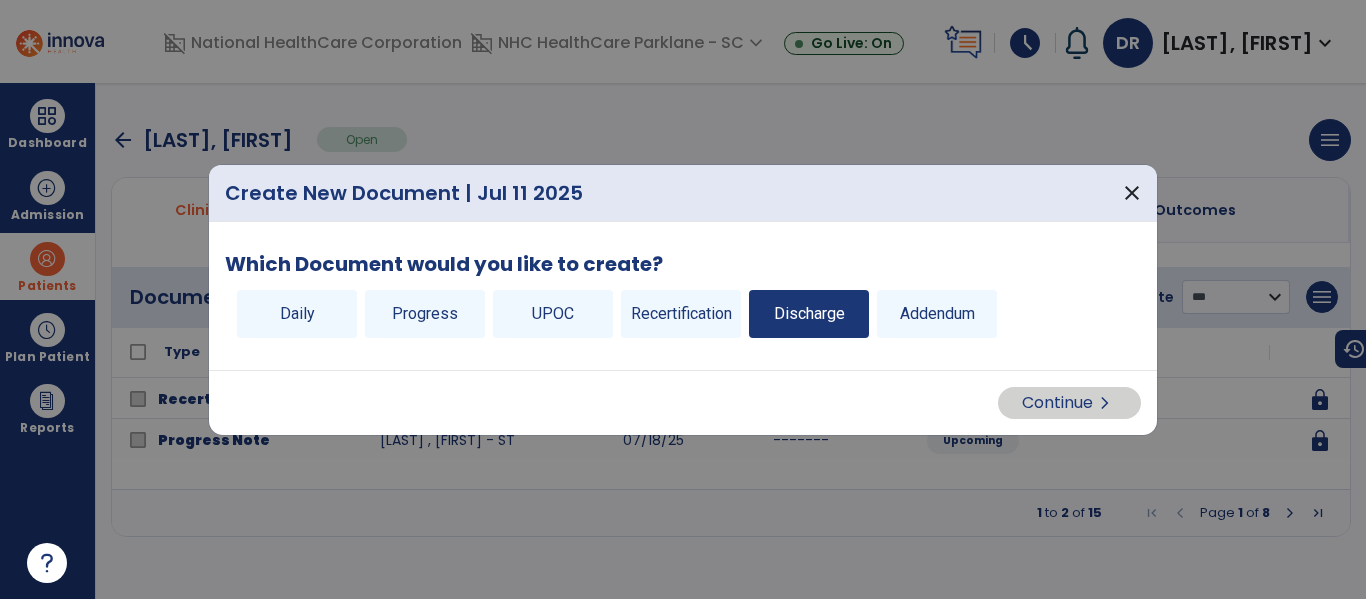 click on "Discharge" at bounding box center (809, 314) 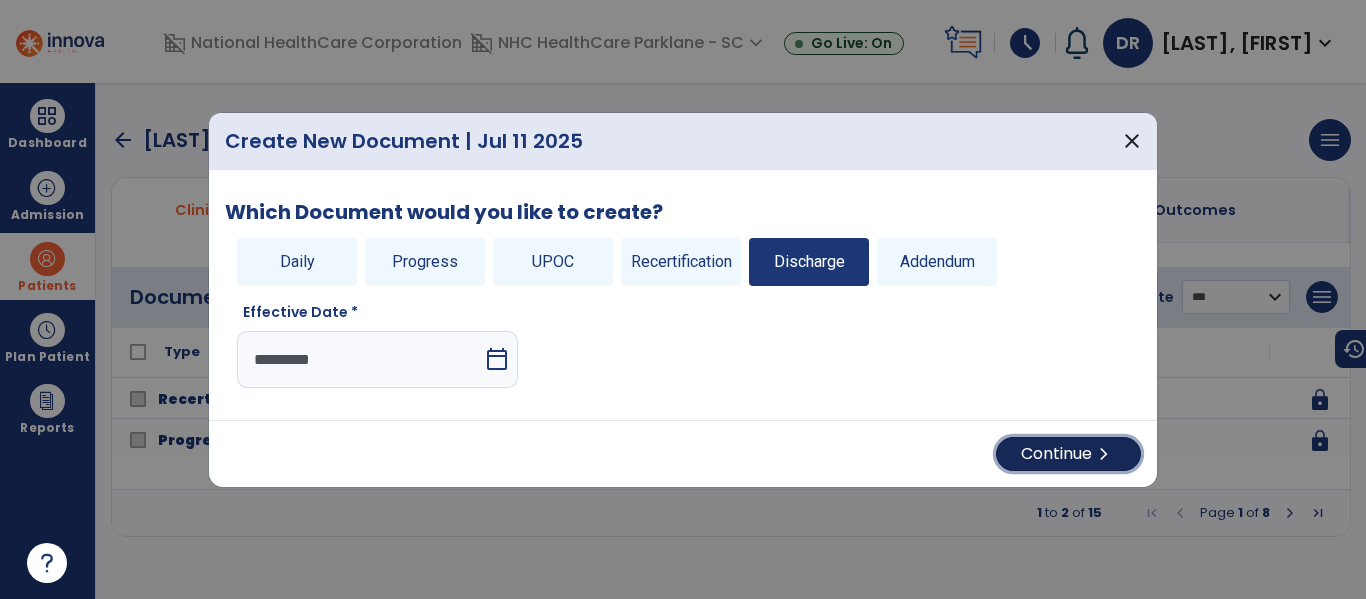 click on "Continue   chevron_right" at bounding box center (1068, 454) 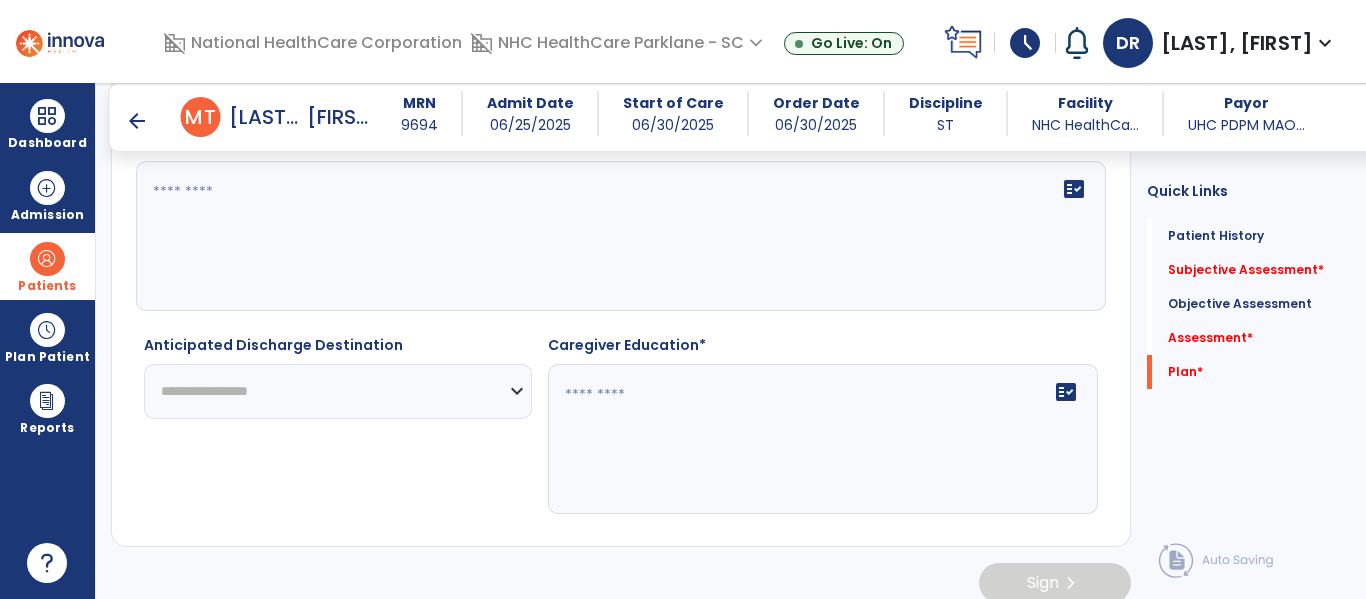 scroll, scrollTop: 2643, scrollLeft: 0, axis: vertical 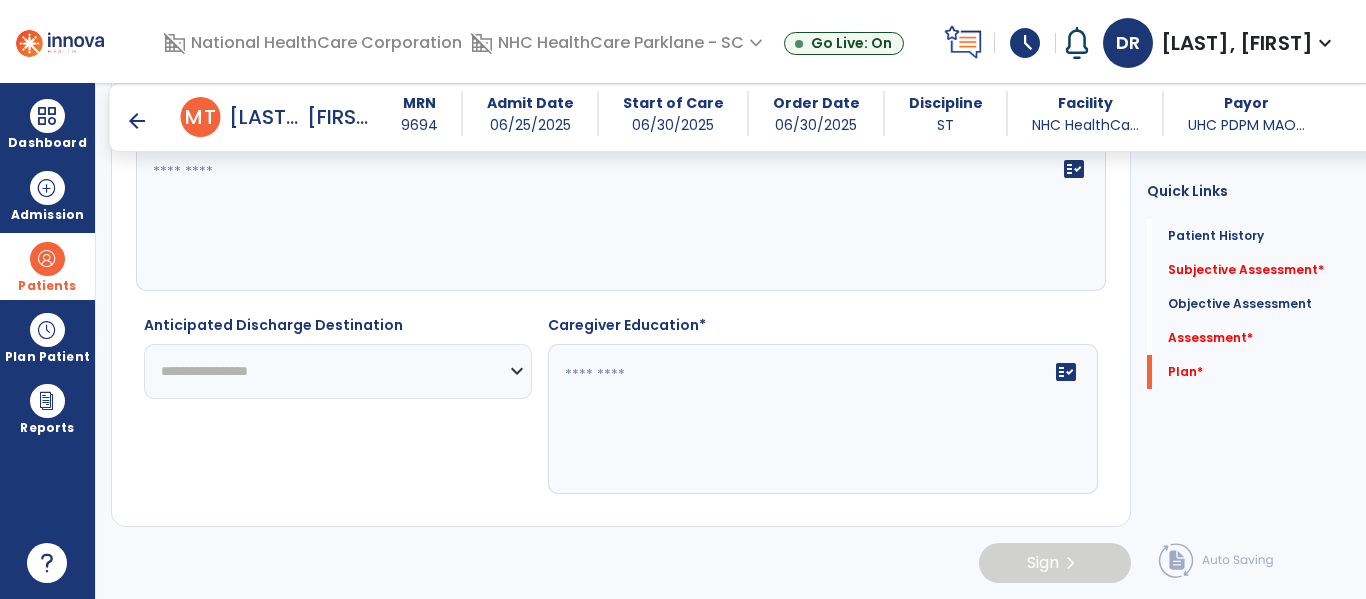 click 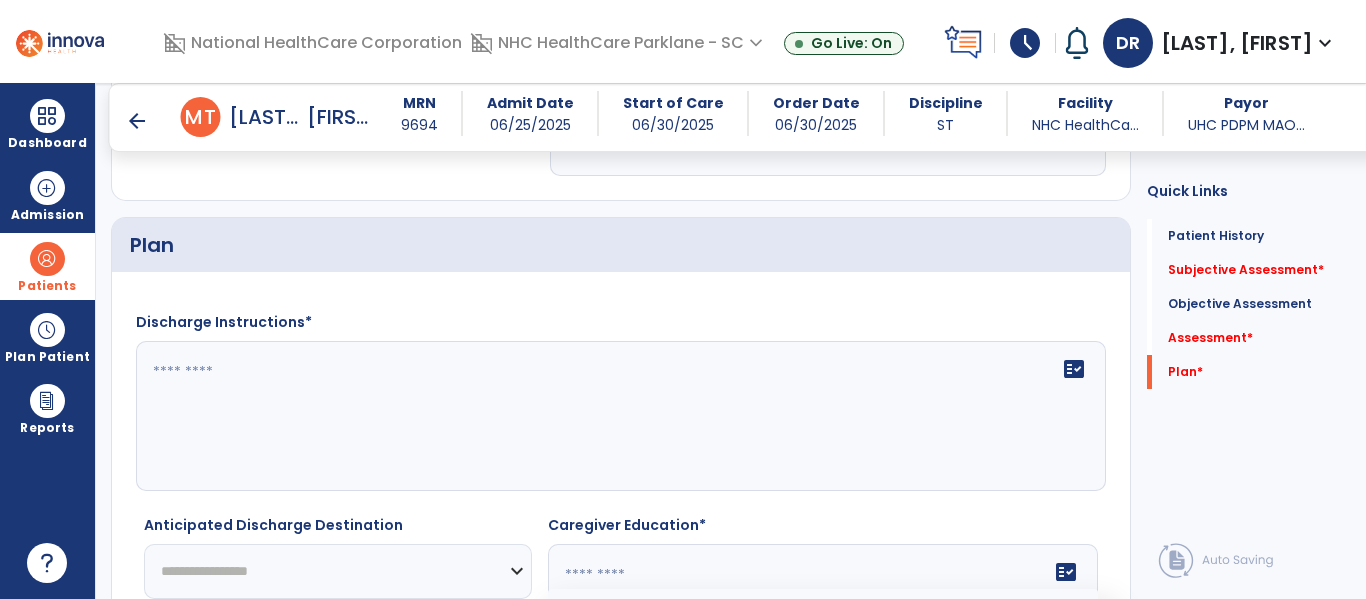 click on "fact_check" 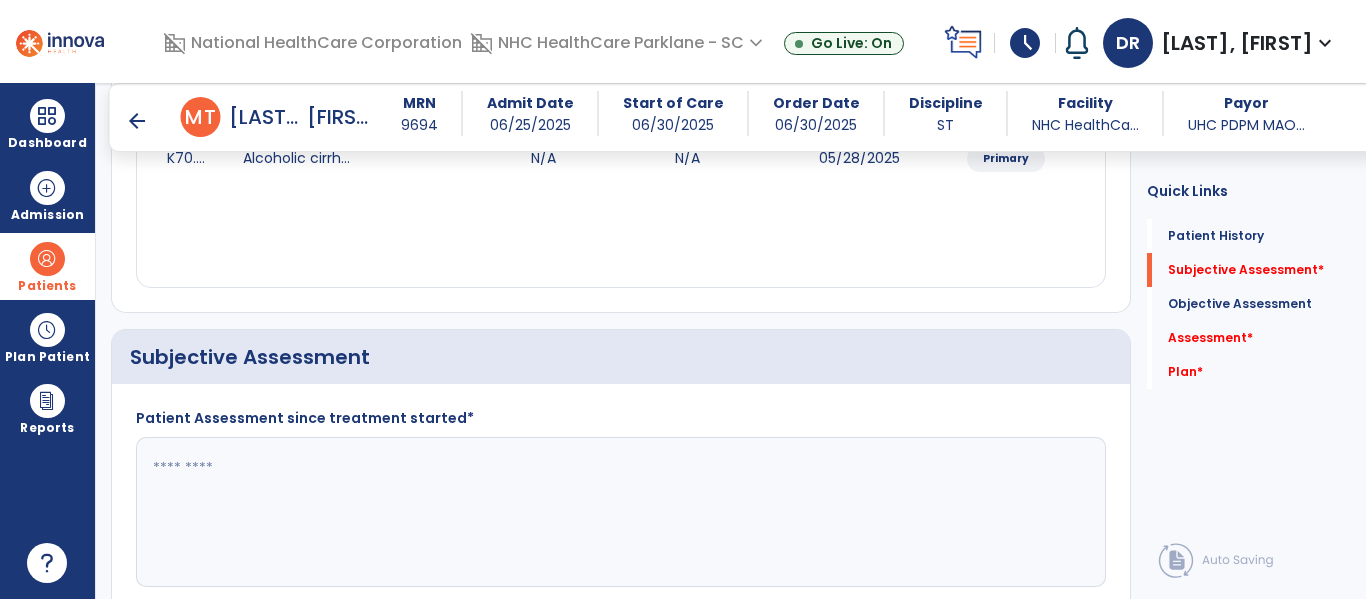 scroll, scrollTop: 243, scrollLeft: 0, axis: vertical 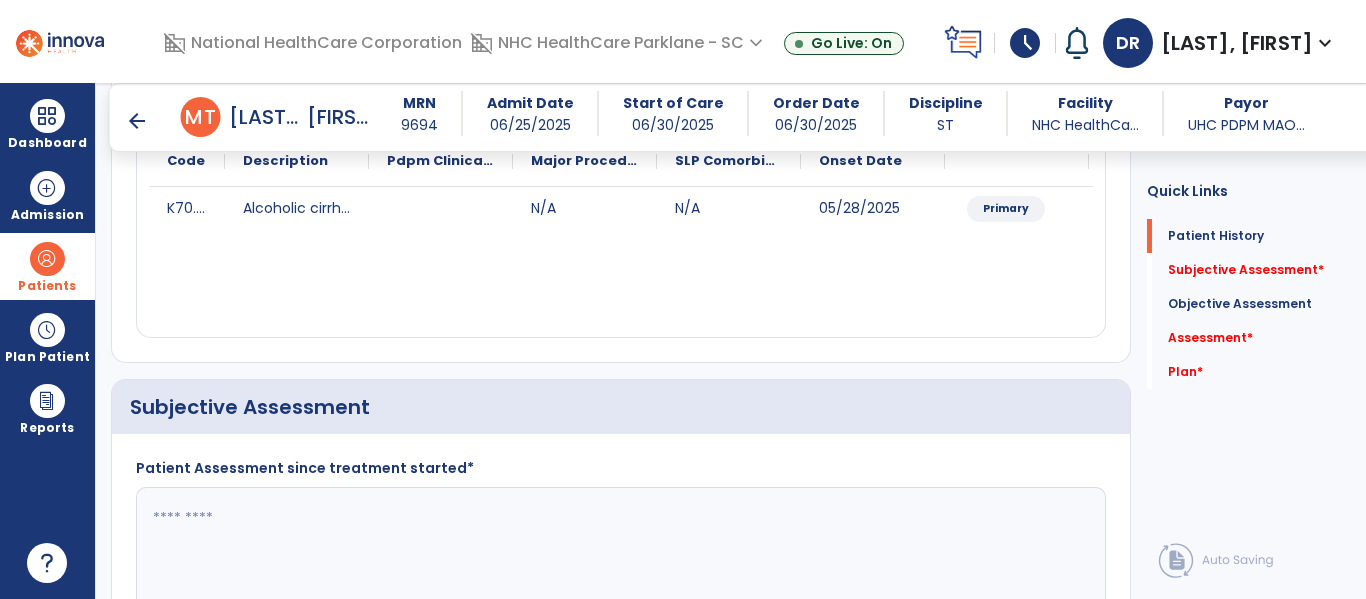 click 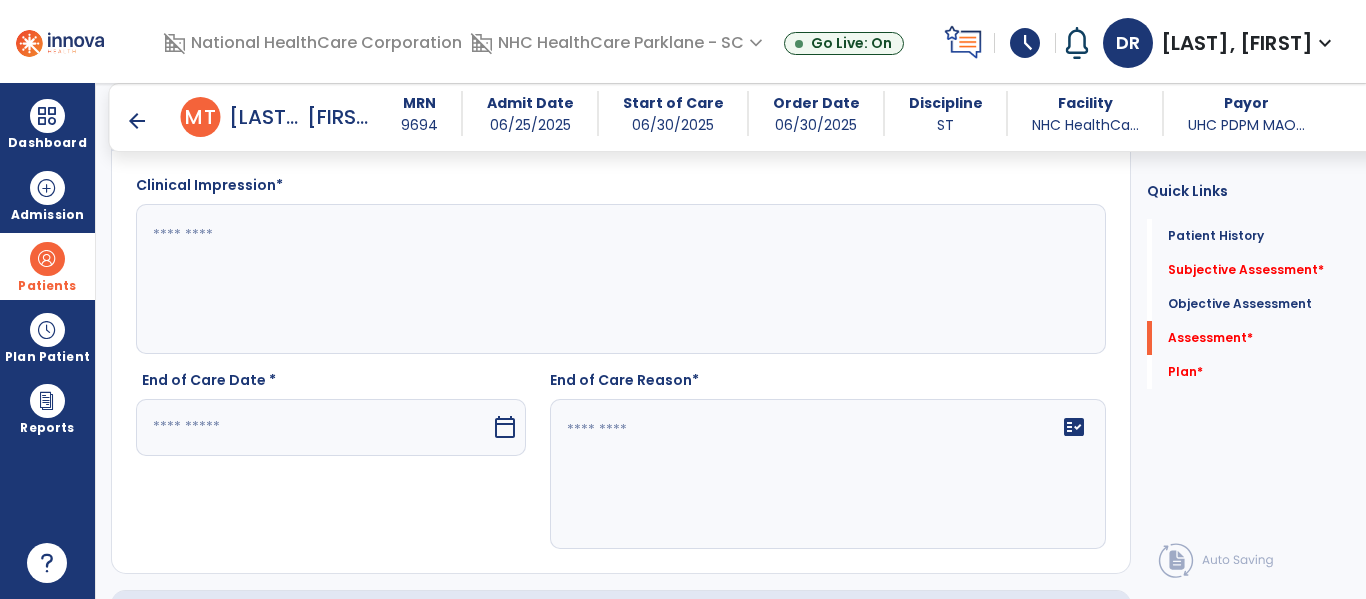 scroll, scrollTop: 2043, scrollLeft: 0, axis: vertical 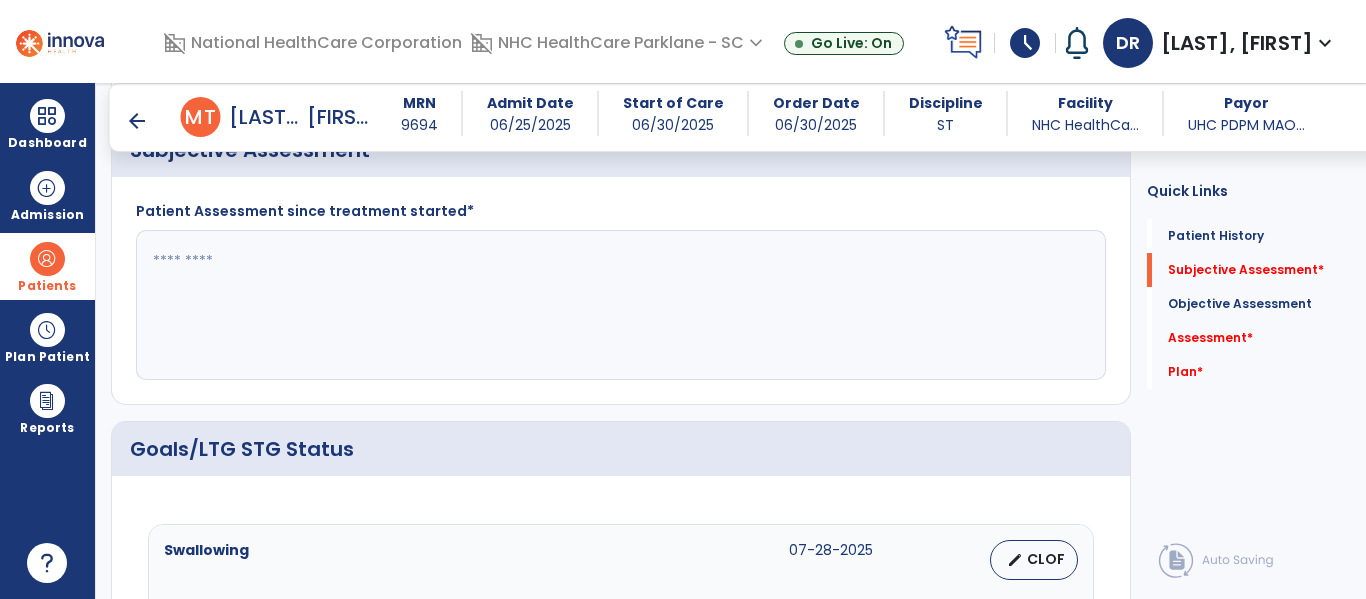 click 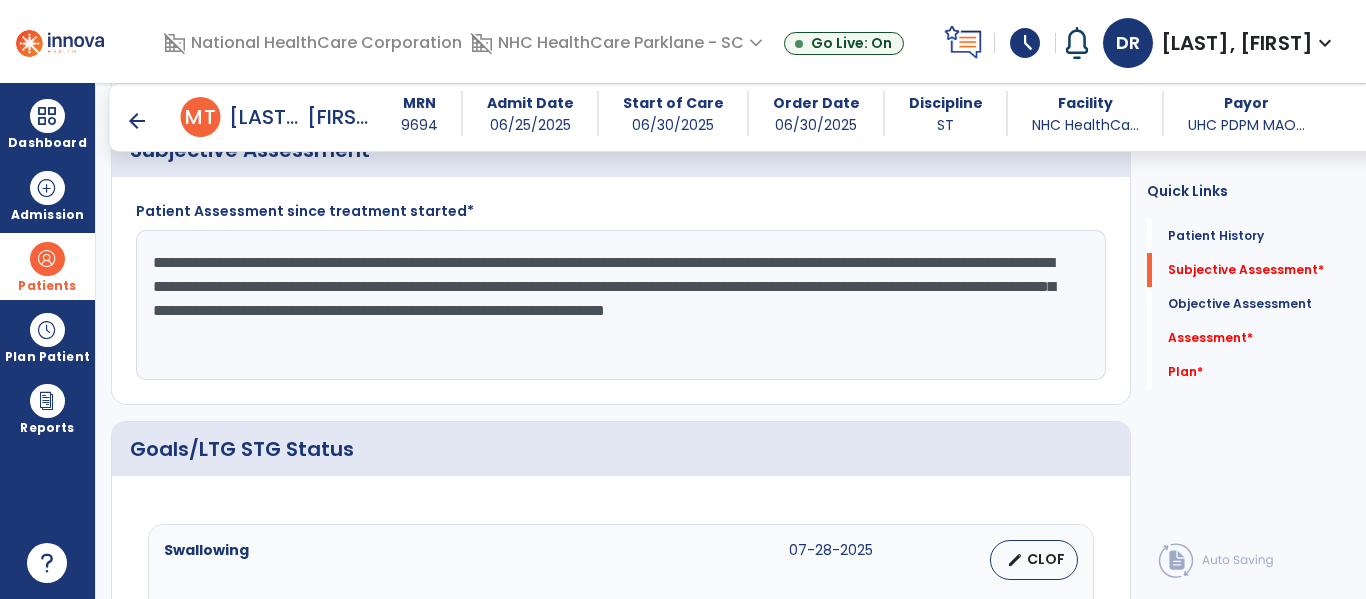 click on "**********" 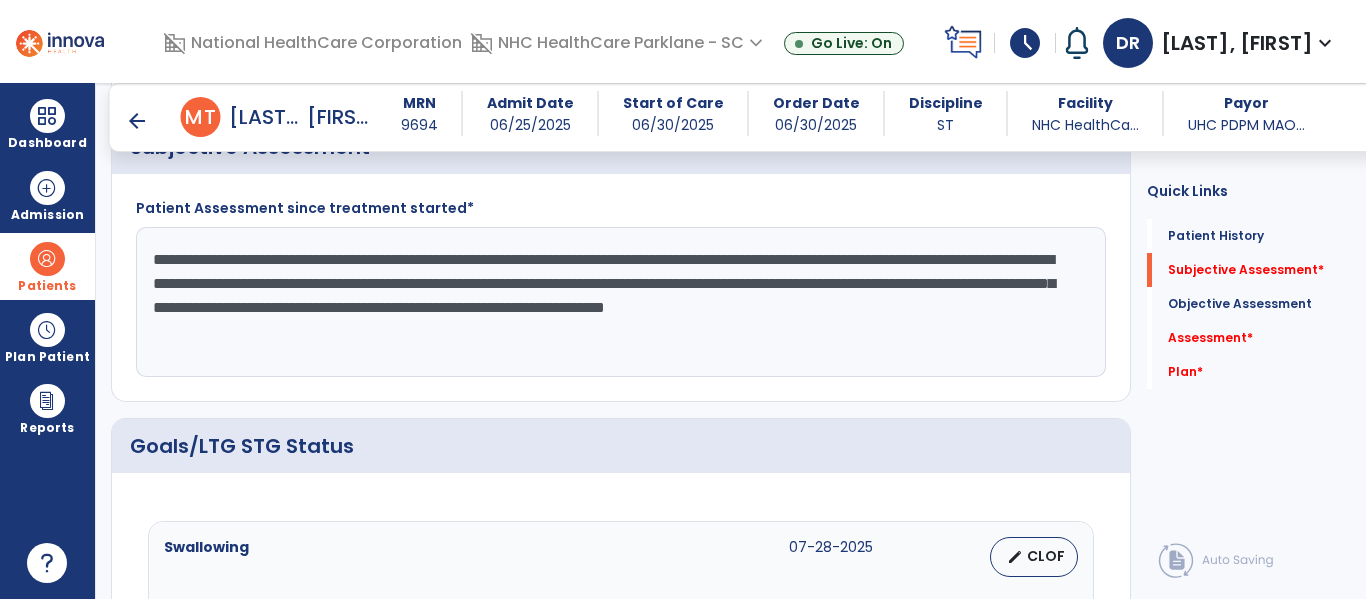 scroll, scrollTop: 500, scrollLeft: 0, axis: vertical 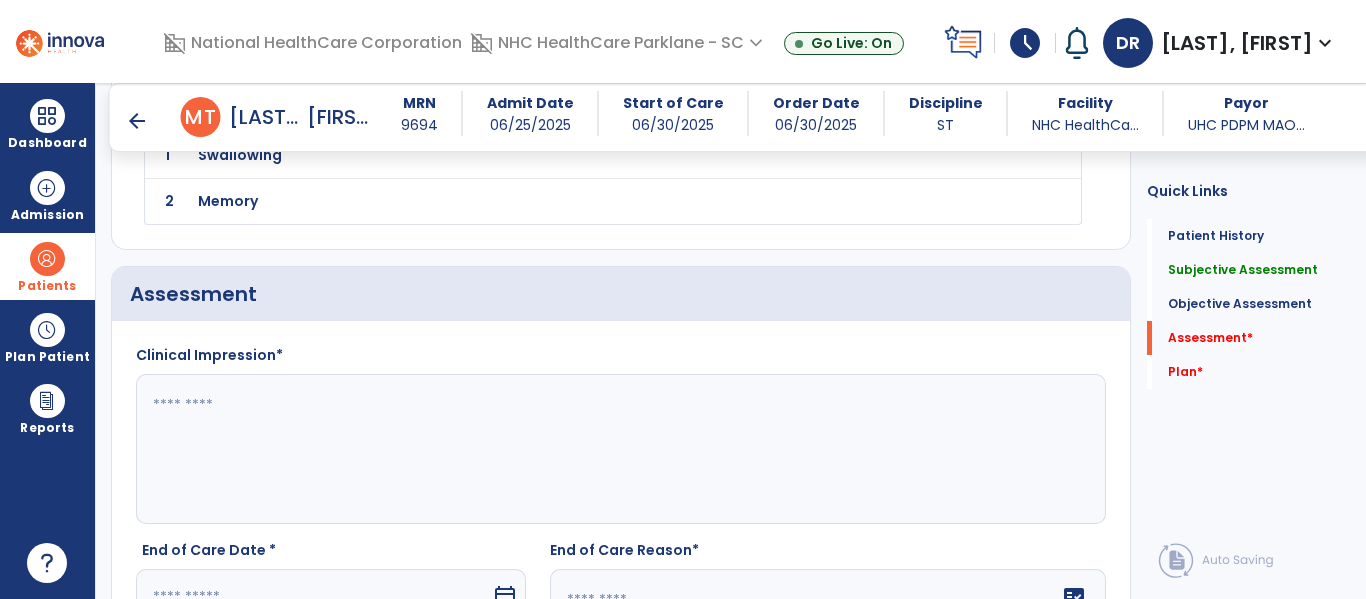 type on "**********" 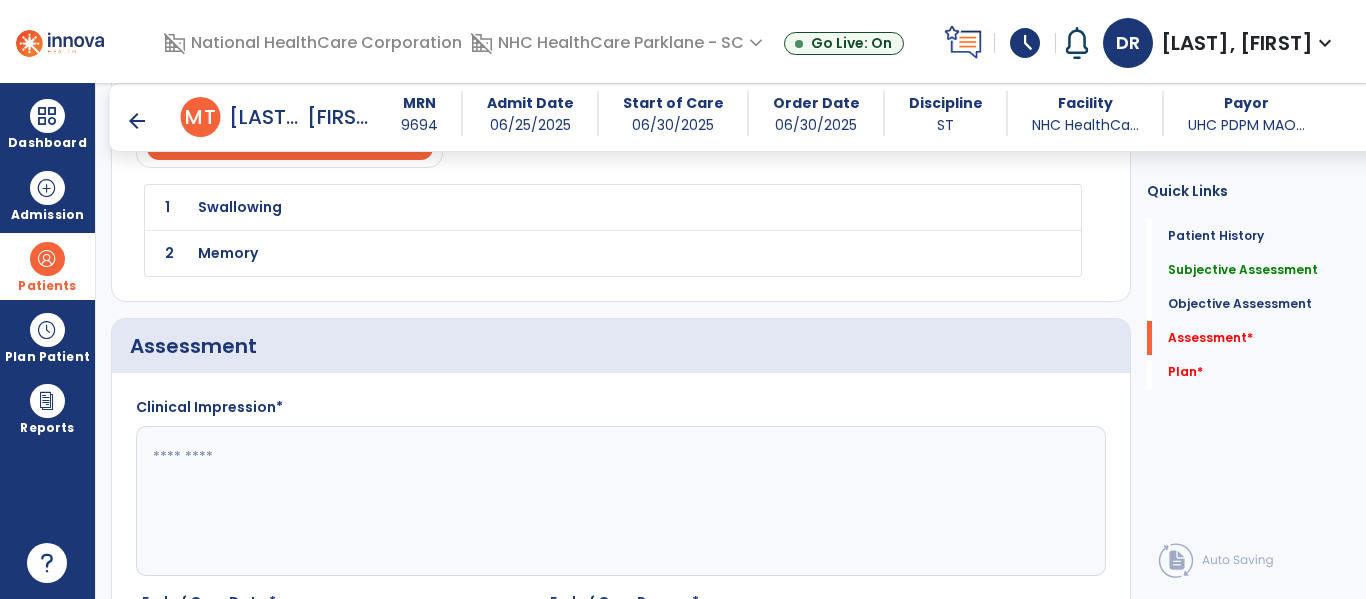 click on "Clinical Impression*  End of Care Date *  calendar_today   End of Care Reason*   fact_check" 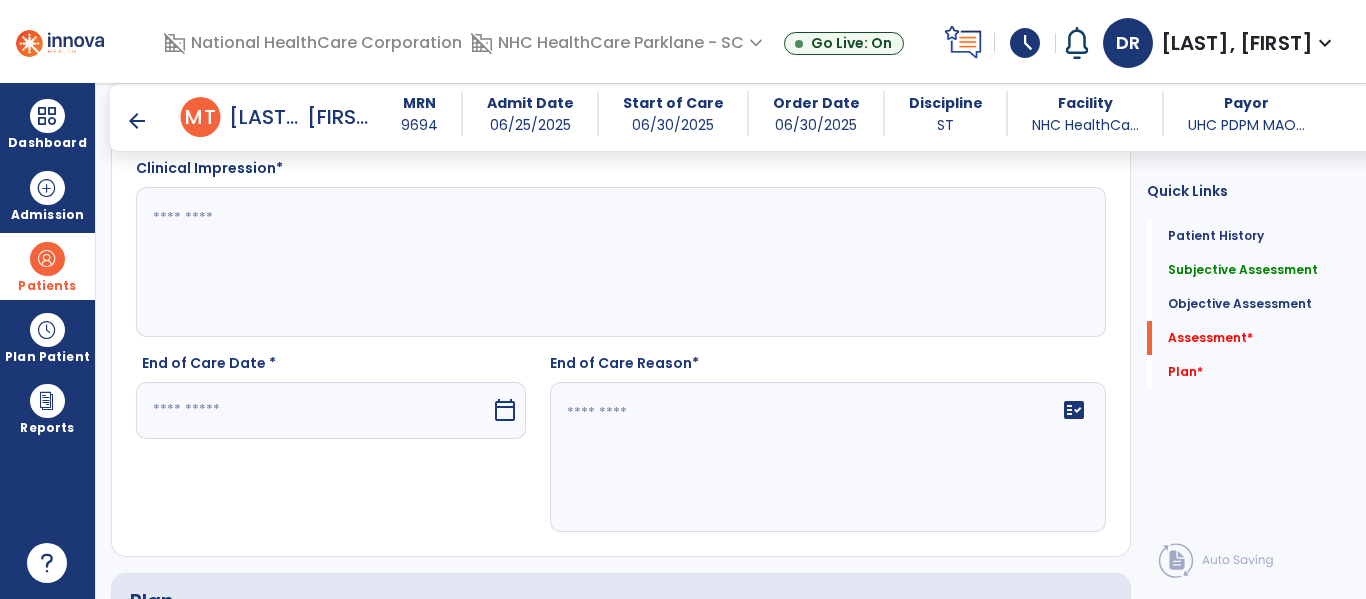 scroll, scrollTop: 2100, scrollLeft: 0, axis: vertical 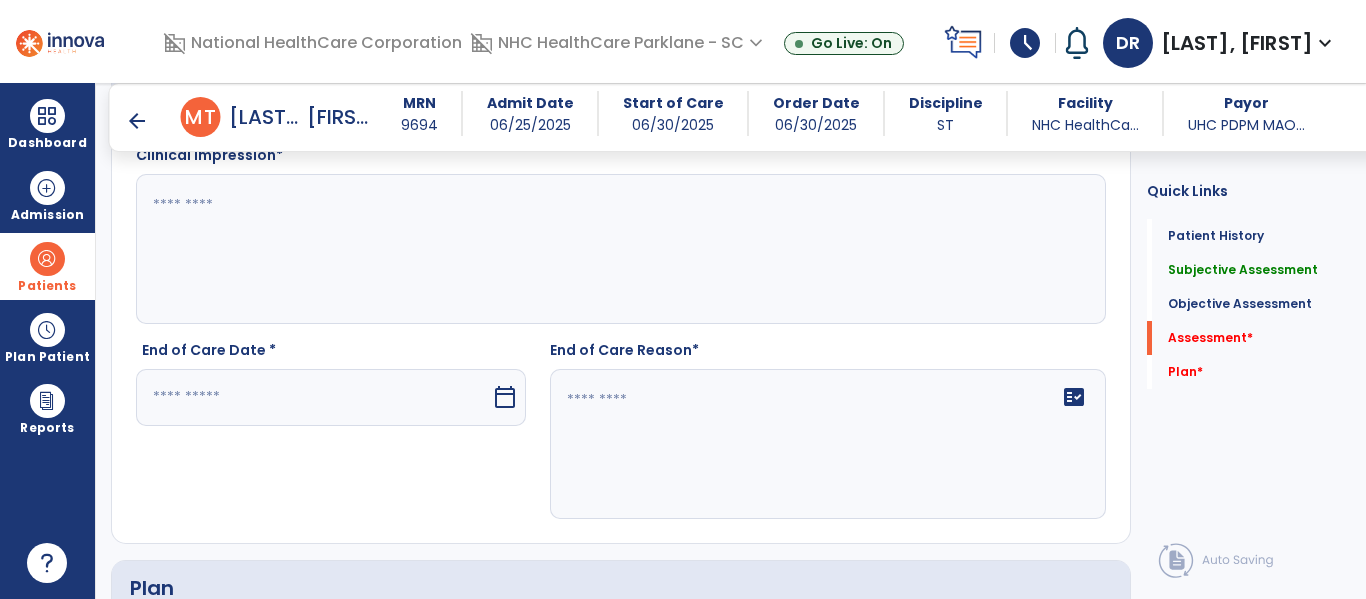 click 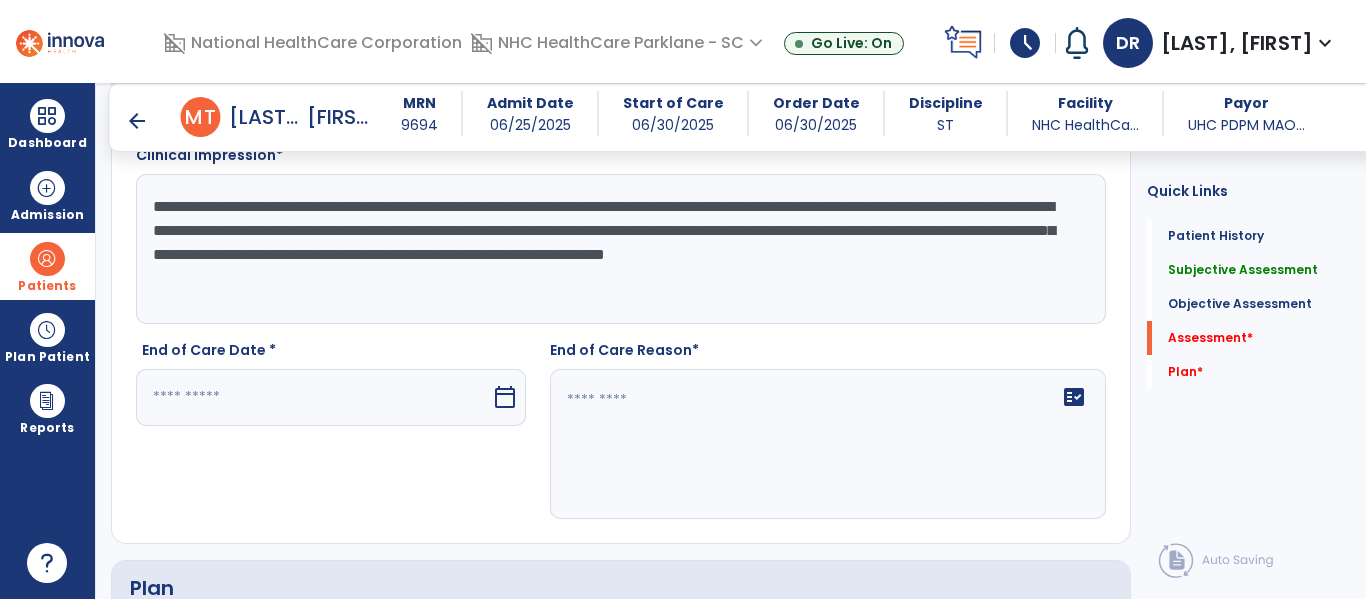 click on "**********" 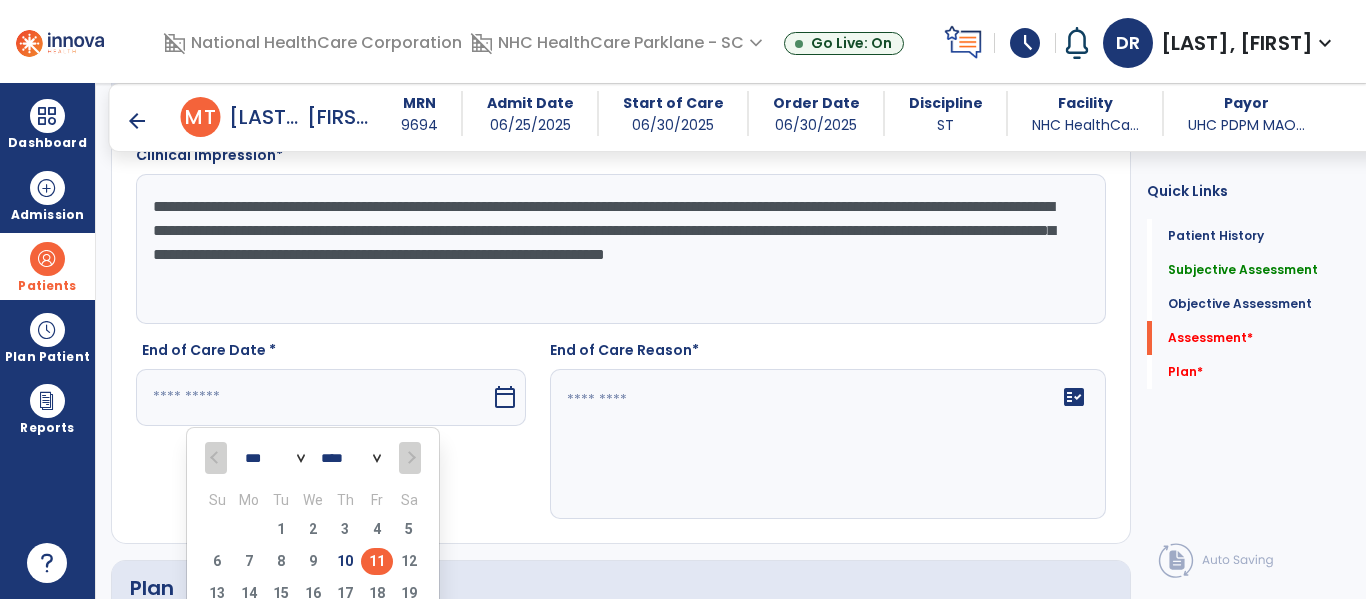 click on "11" at bounding box center [377, 561] 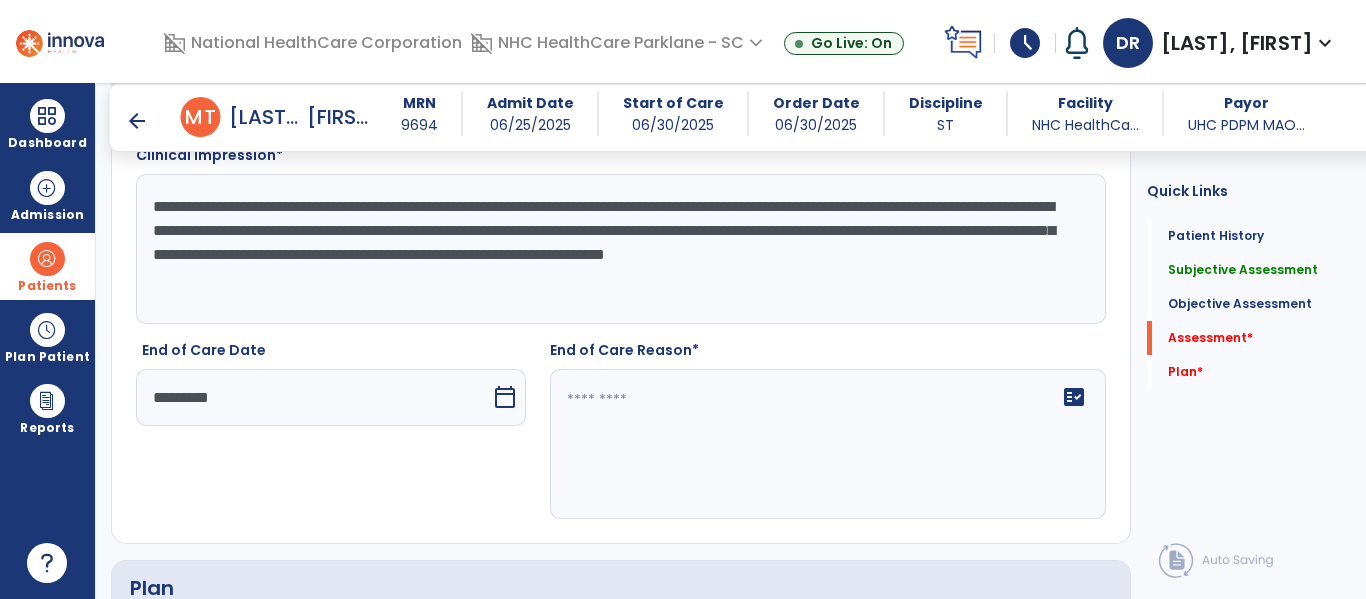click 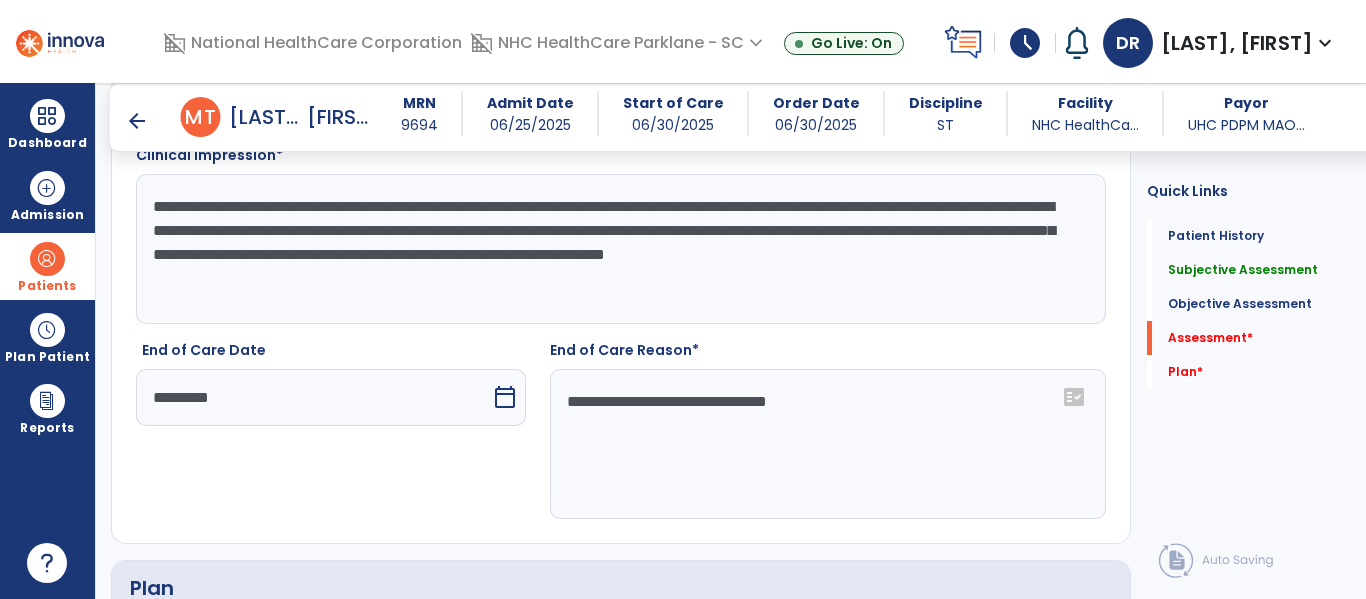 click on "**********" 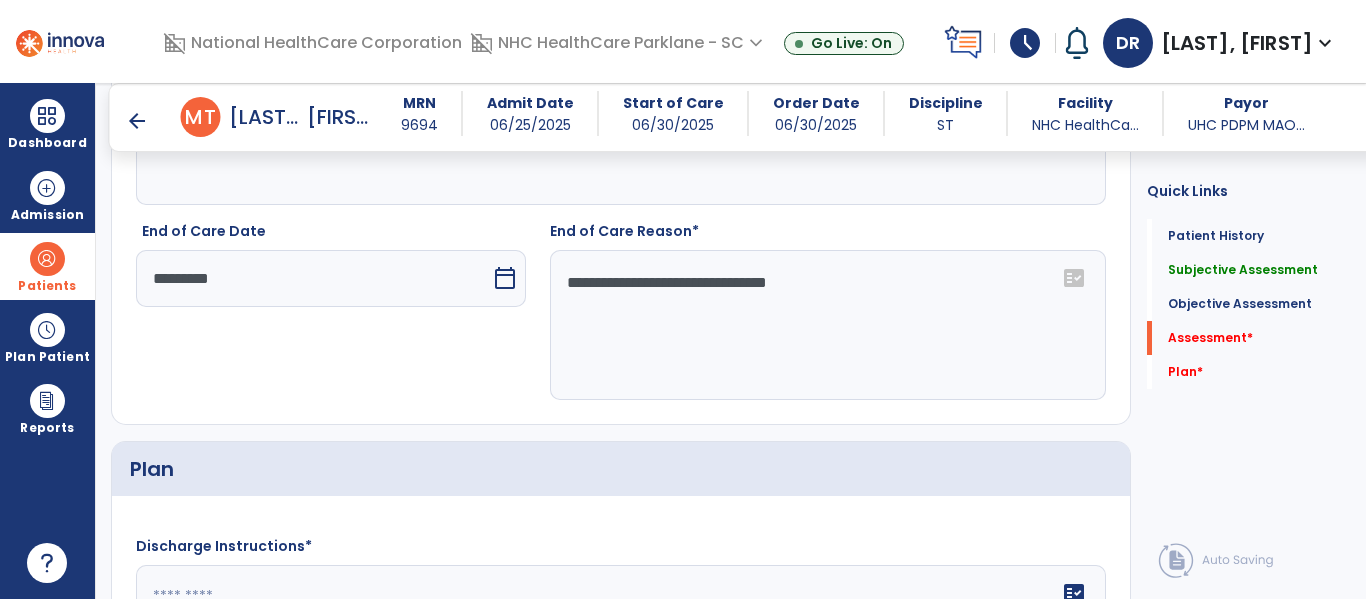 scroll, scrollTop: 2400, scrollLeft: 0, axis: vertical 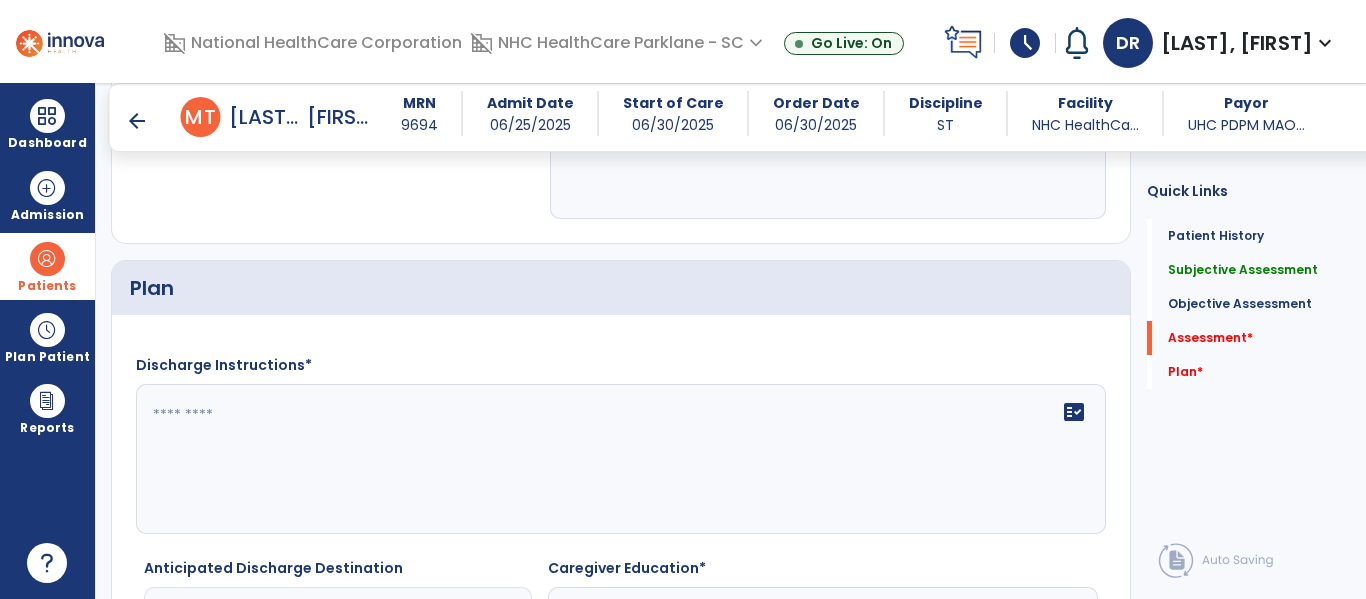 type on "**********" 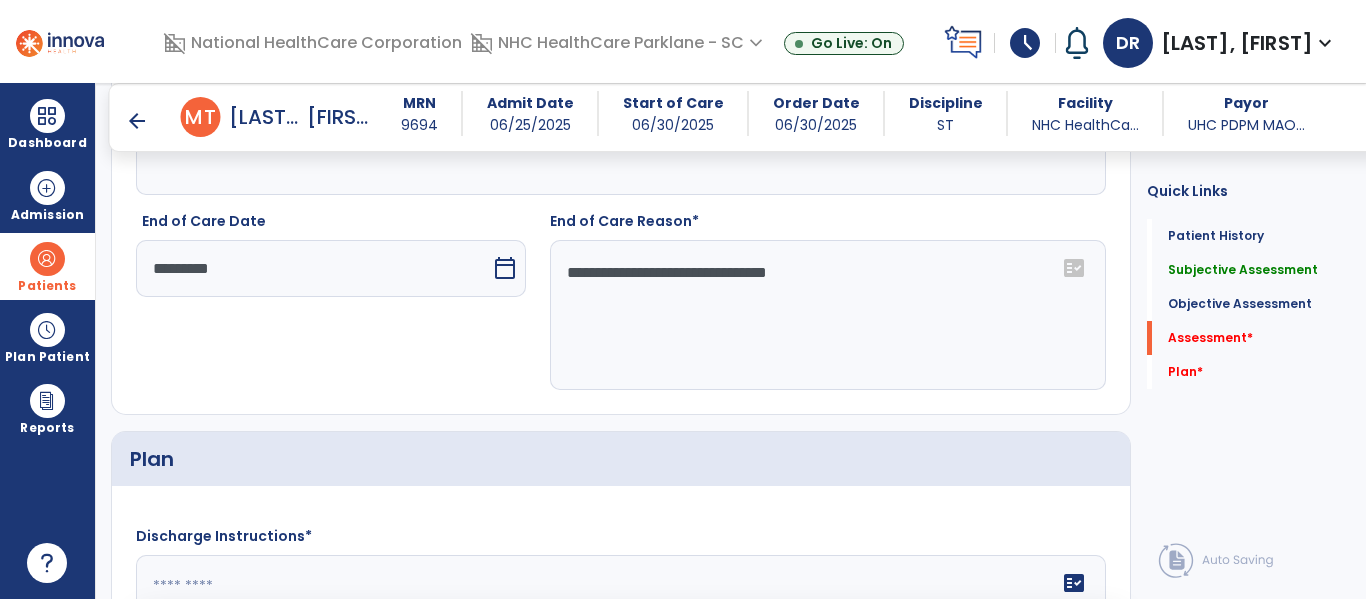 scroll, scrollTop: 2043, scrollLeft: 0, axis: vertical 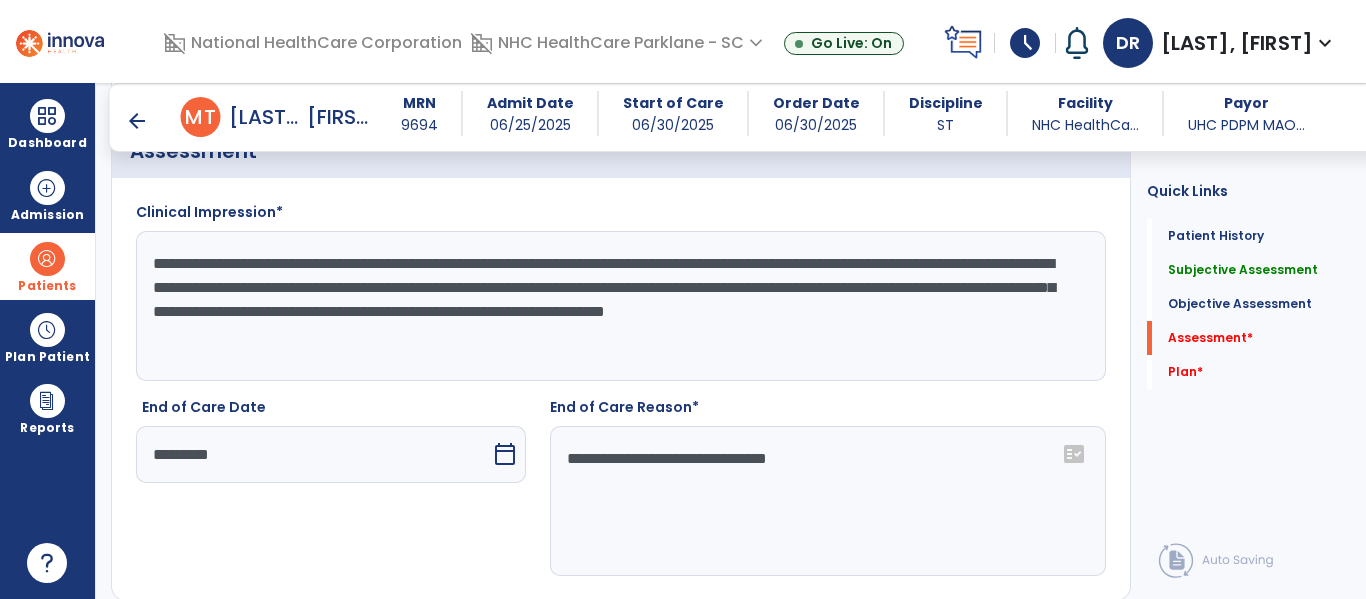 click on "**********" 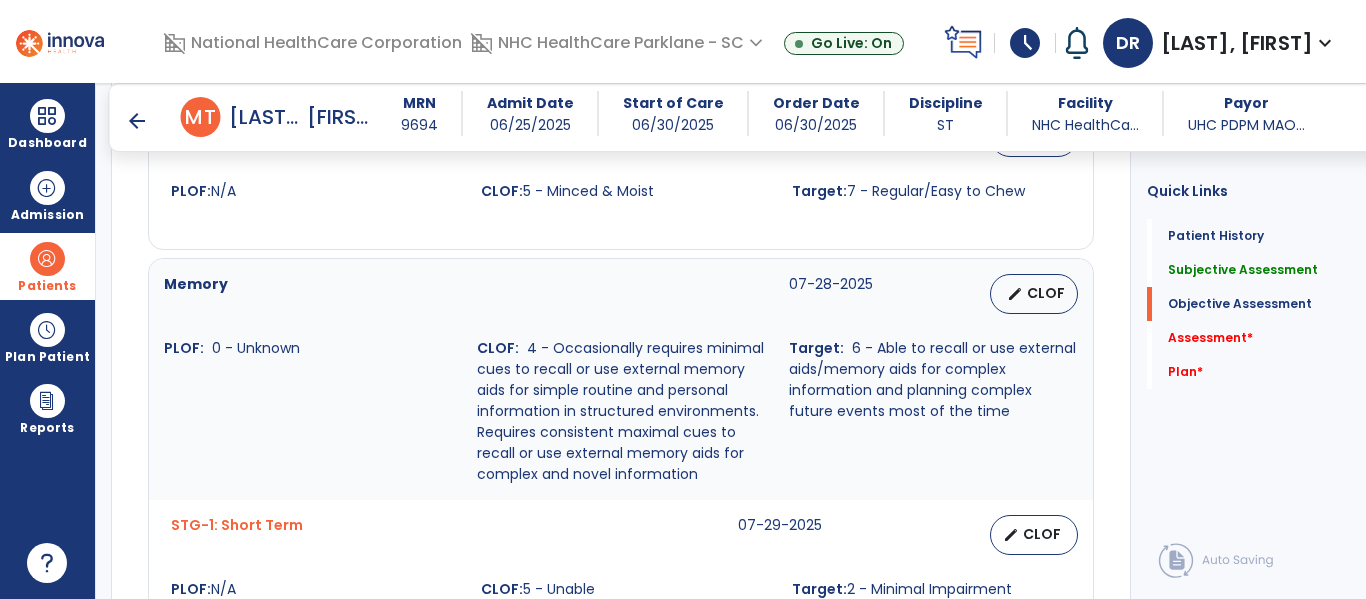 scroll, scrollTop: 543, scrollLeft: 0, axis: vertical 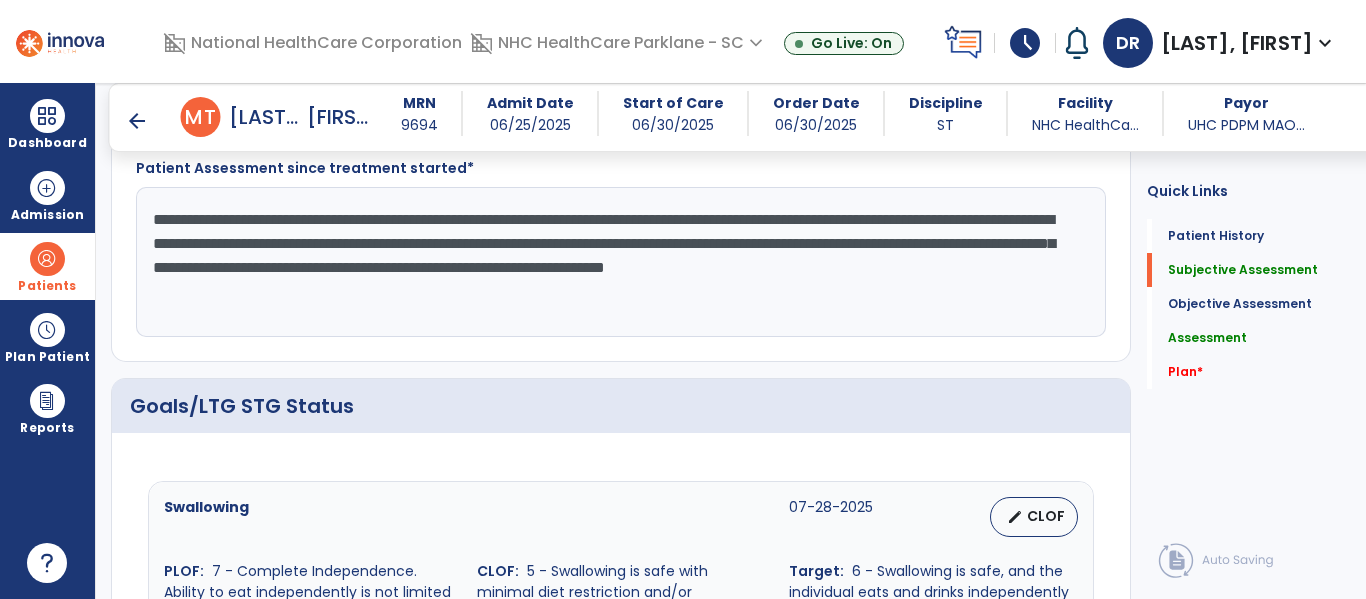 type on "**********" 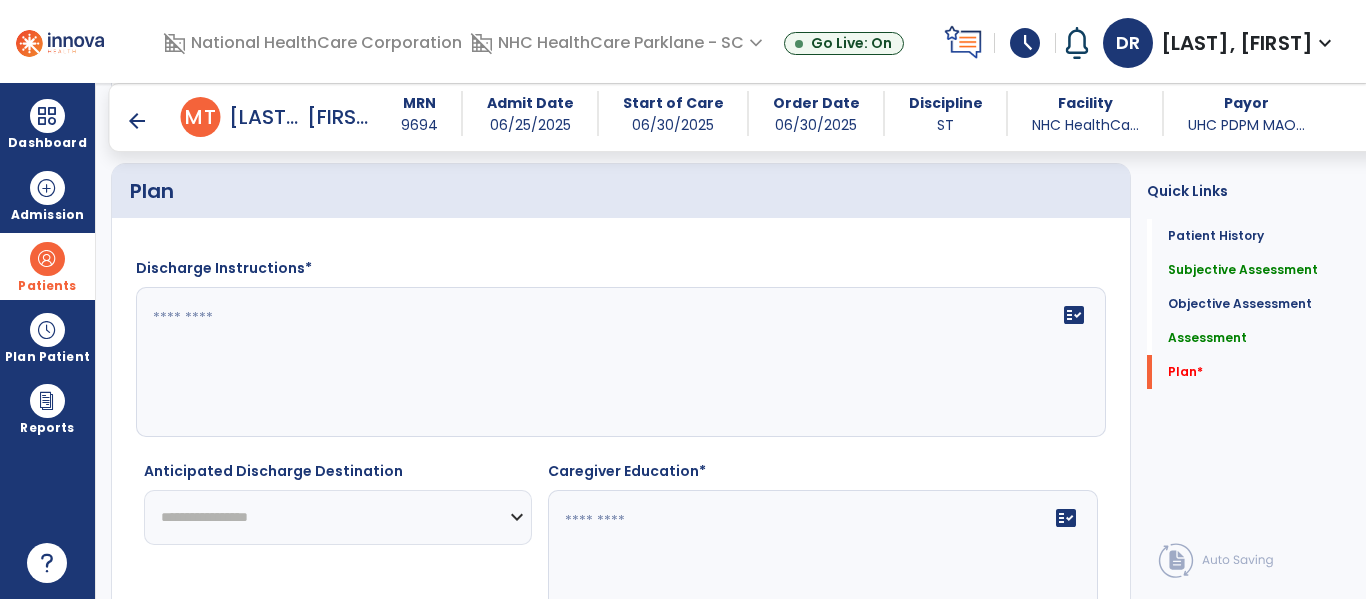 scroll, scrollTop: 2543, scrollLeft: 0, axis: vertical 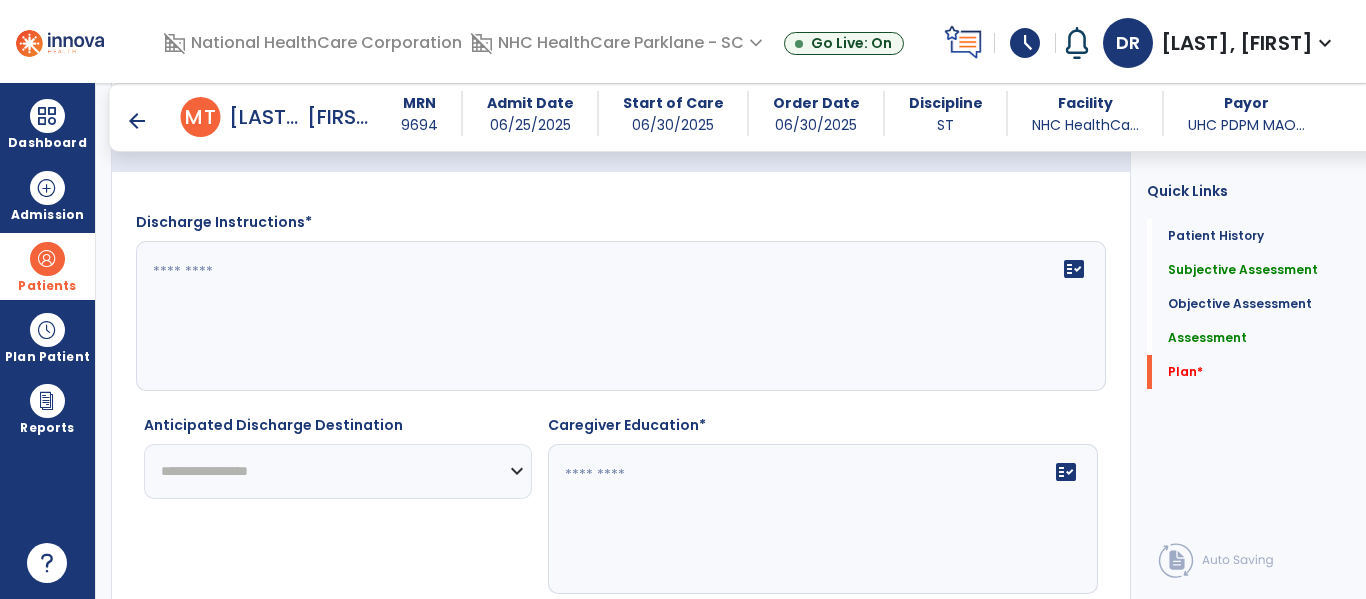 type on "**********" 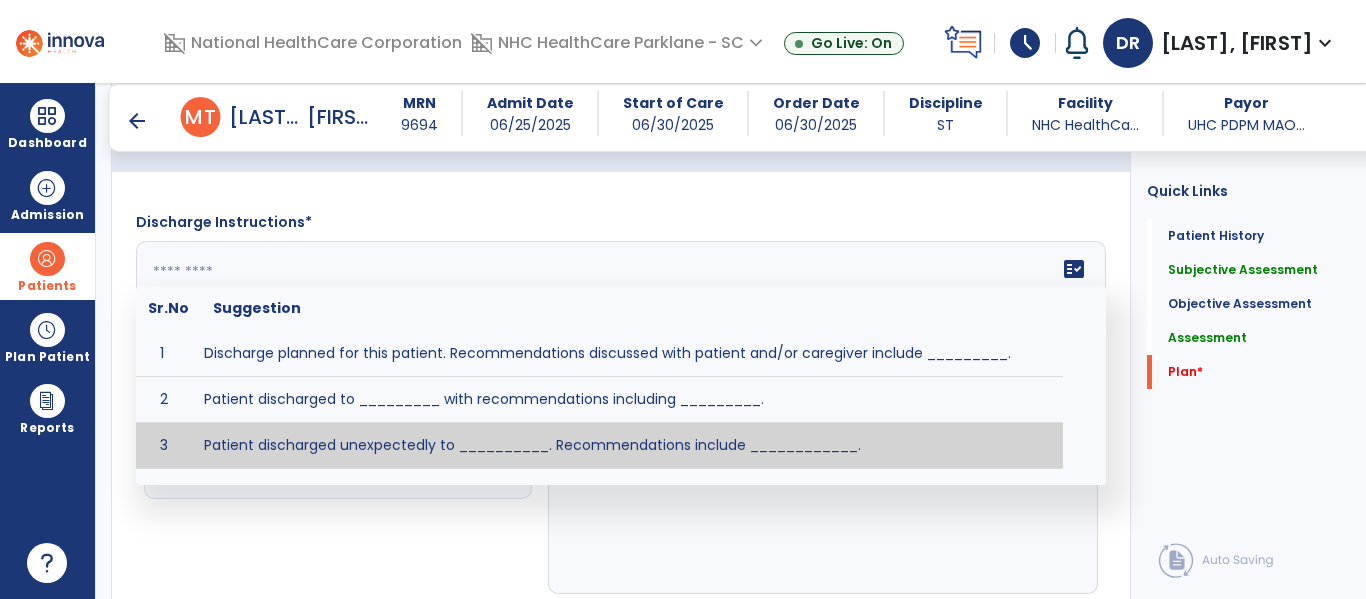 drag, startPoint x: 326, startPoint y: 289, endPoint x: 169, endPoint y: 259, distance: 159.84055 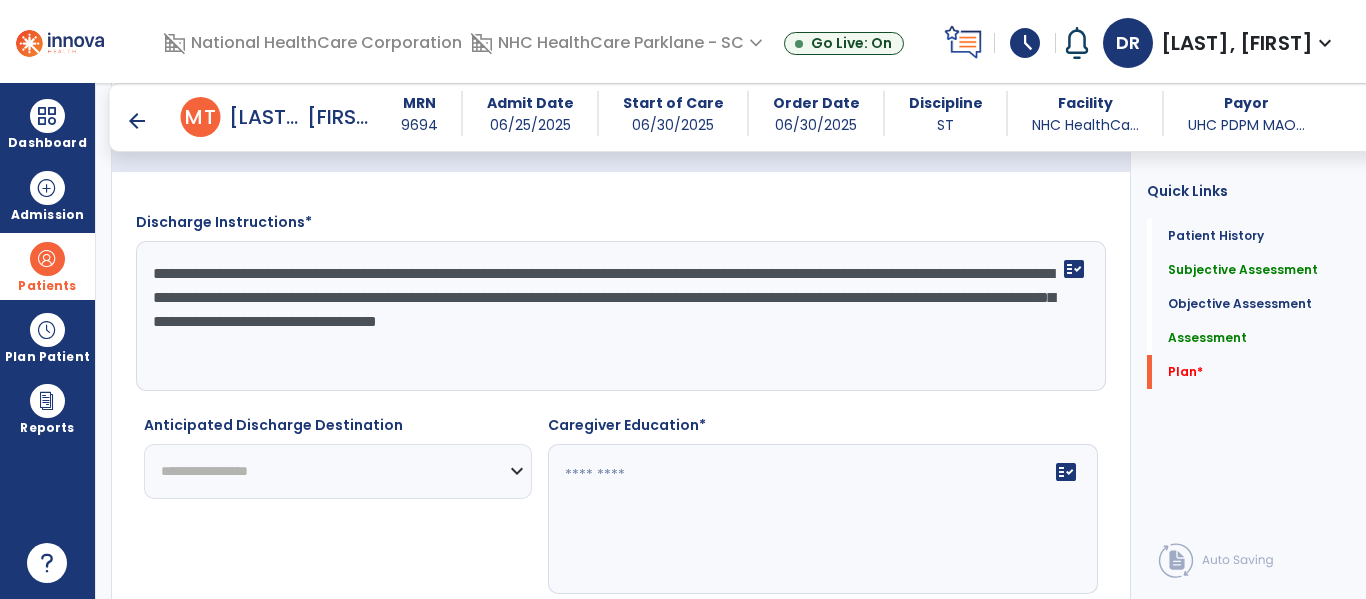 click on "**********" 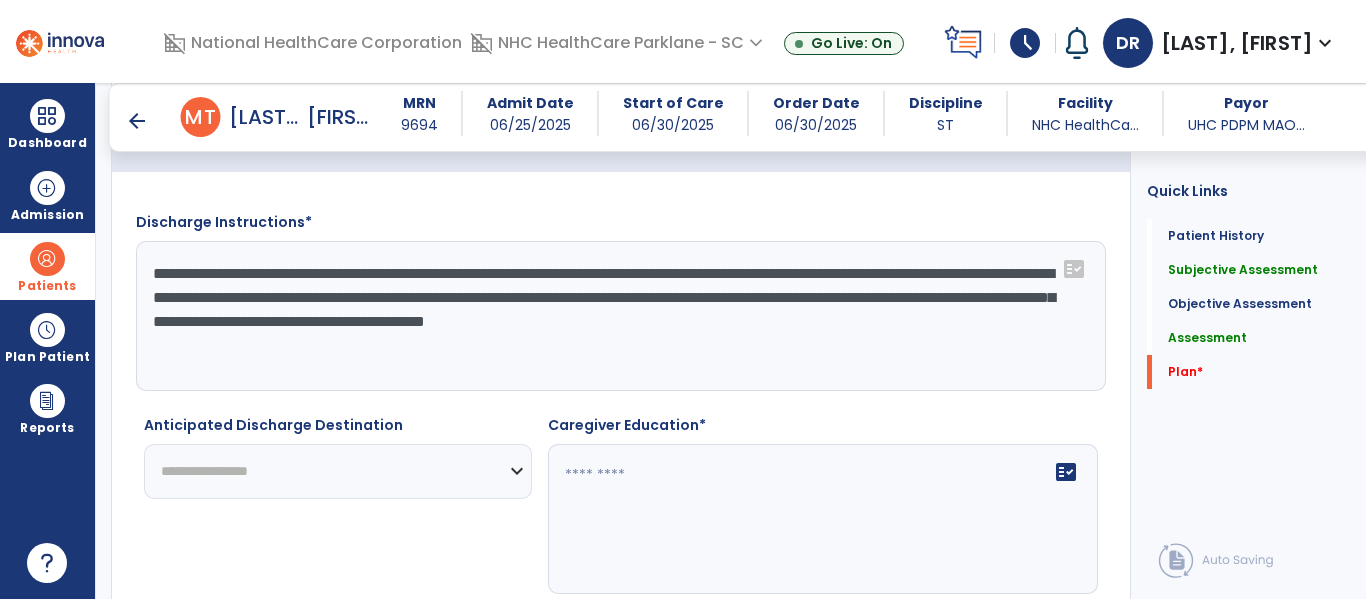 click on "**********" 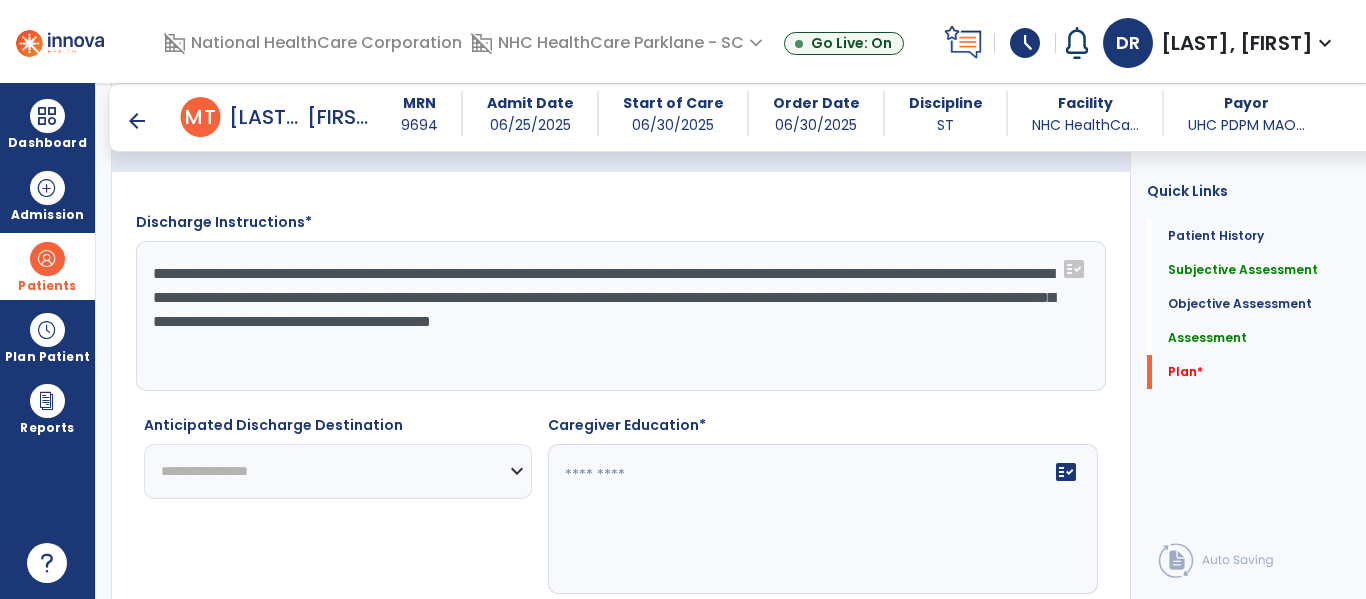 paste on "**********" 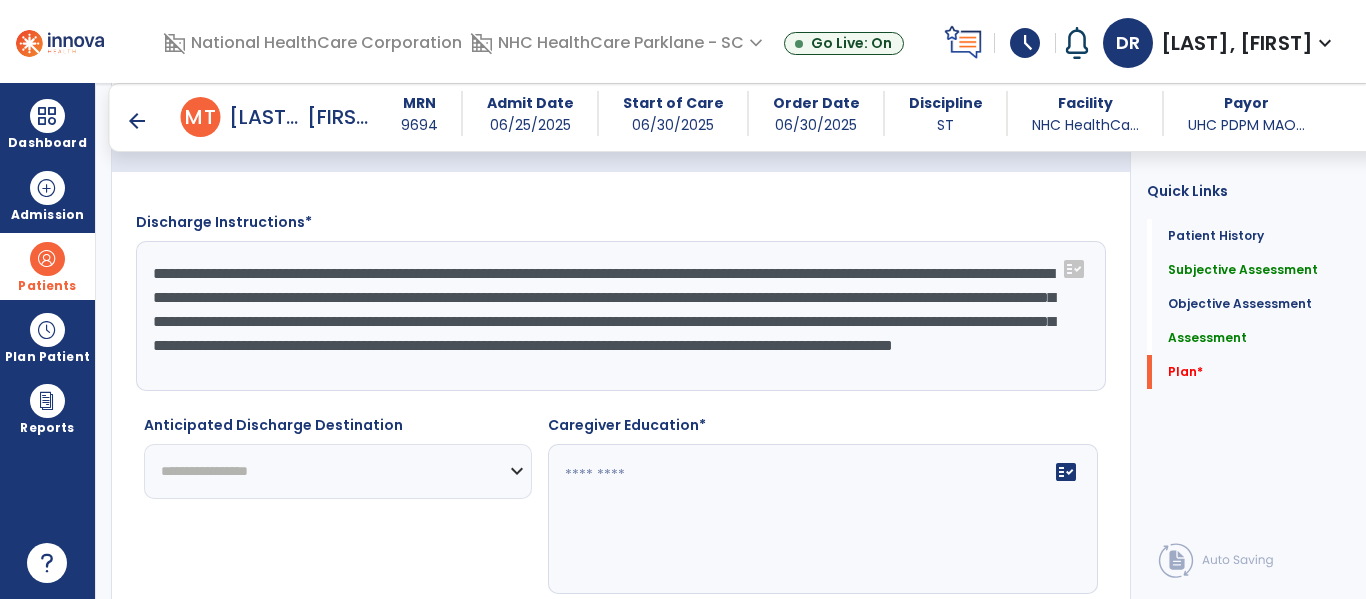 scroll, scrollTop: 15, scrollLeft: 0, axis: vertical 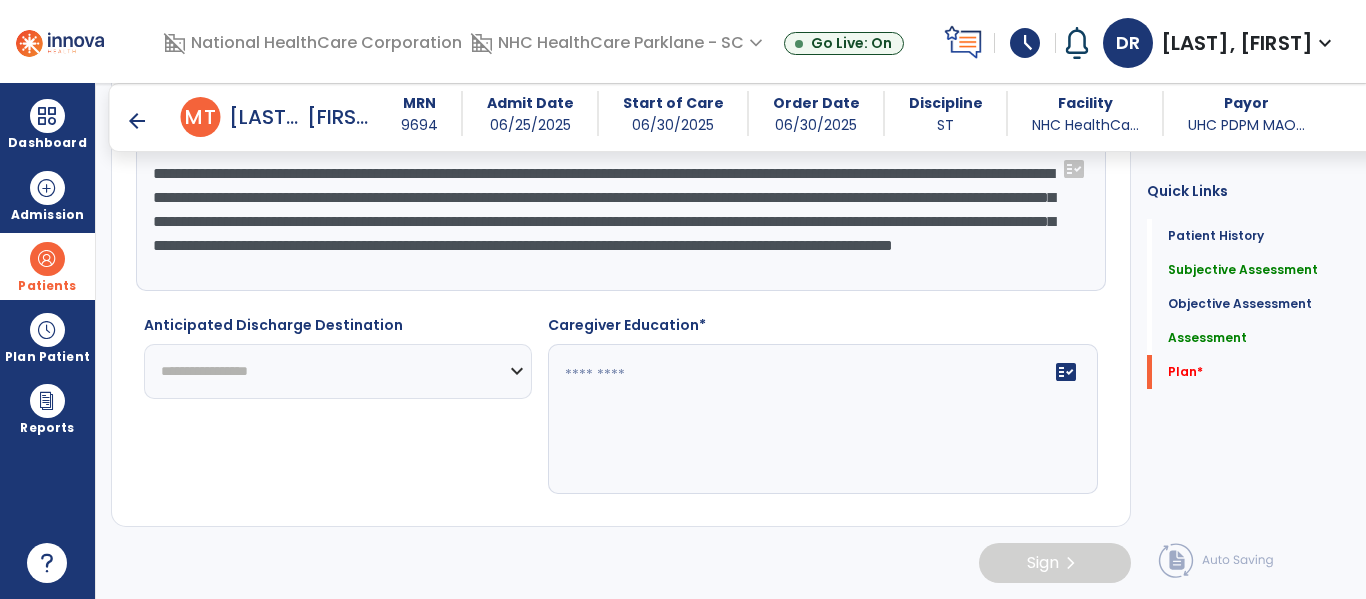 click on "**********" 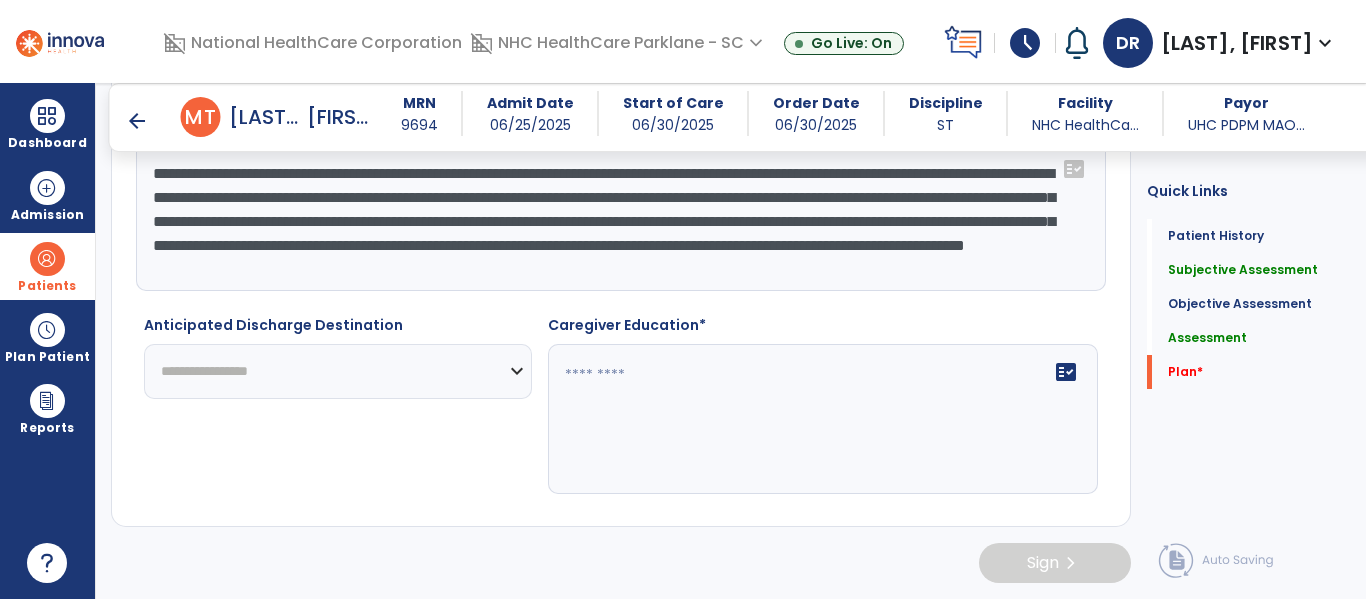 click on "**********" 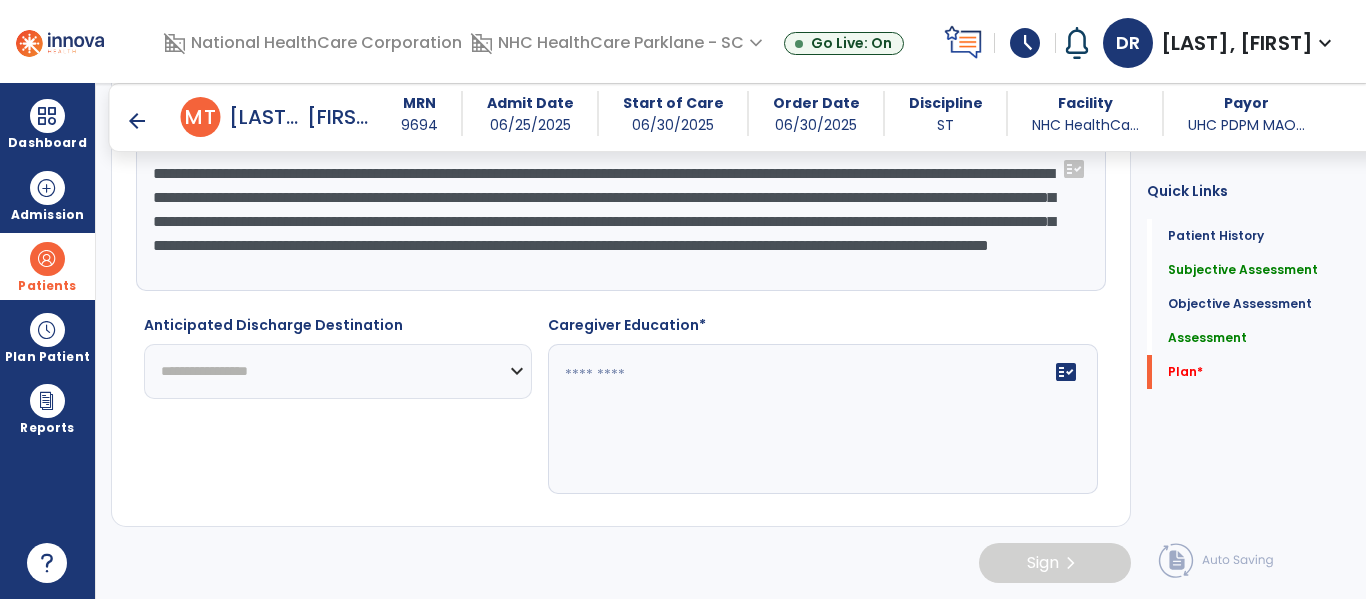click on "**********" 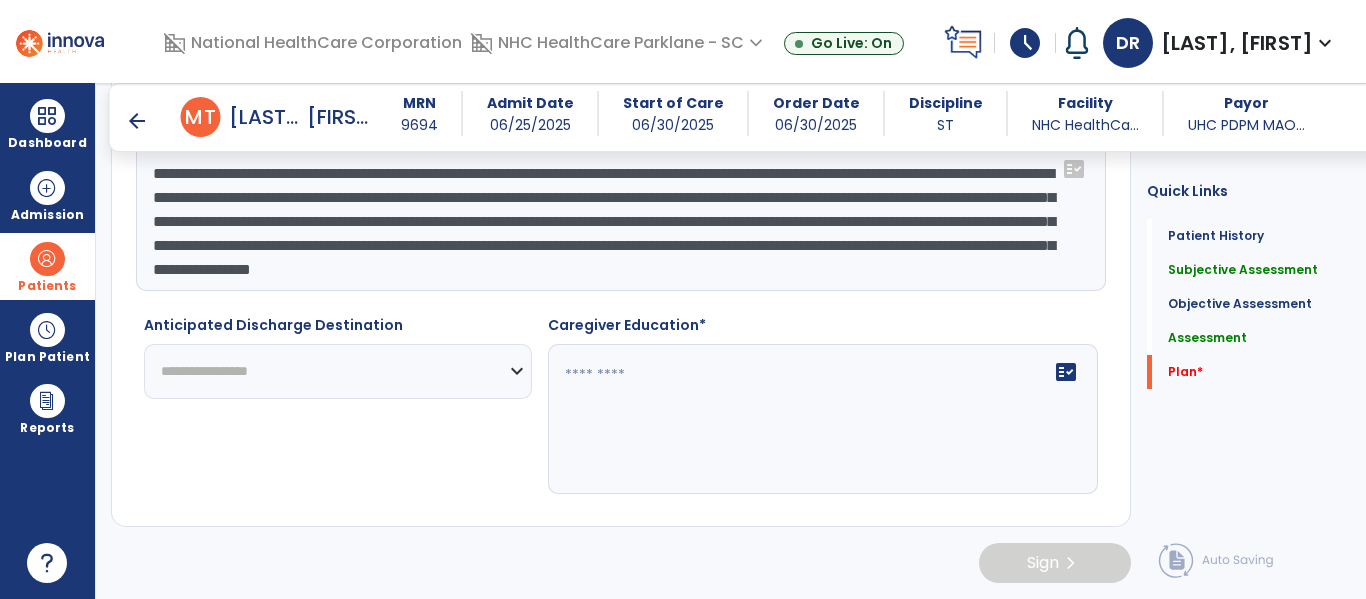 type on "**********" 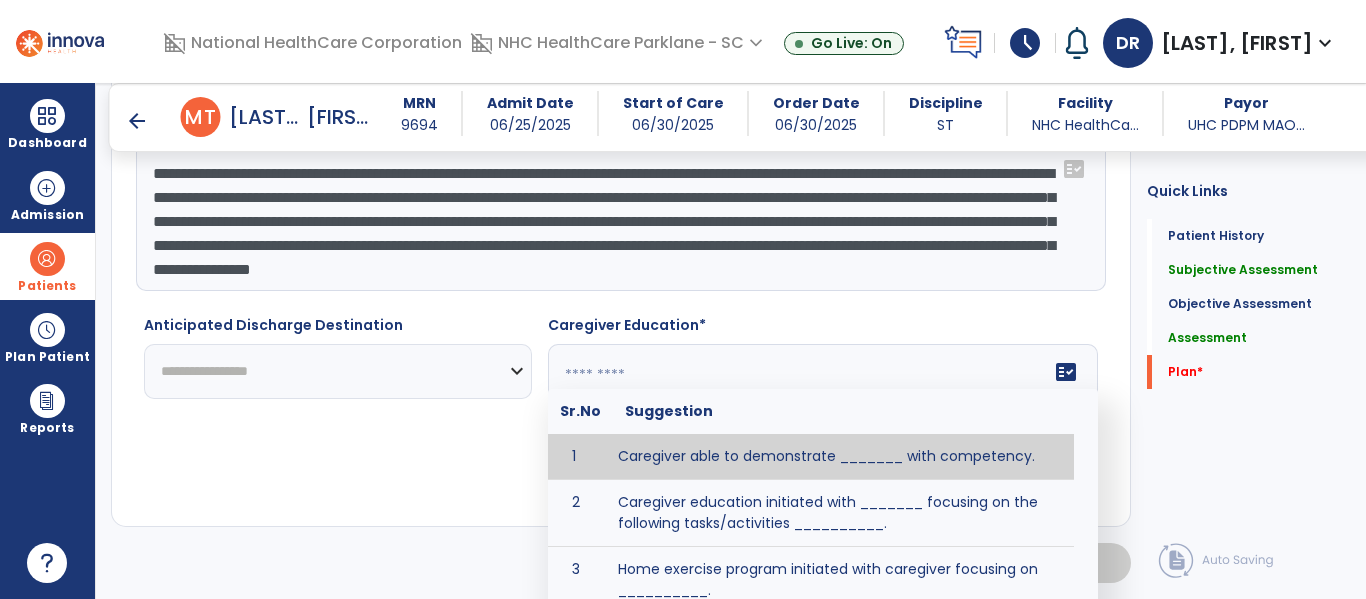 paste on "**********" 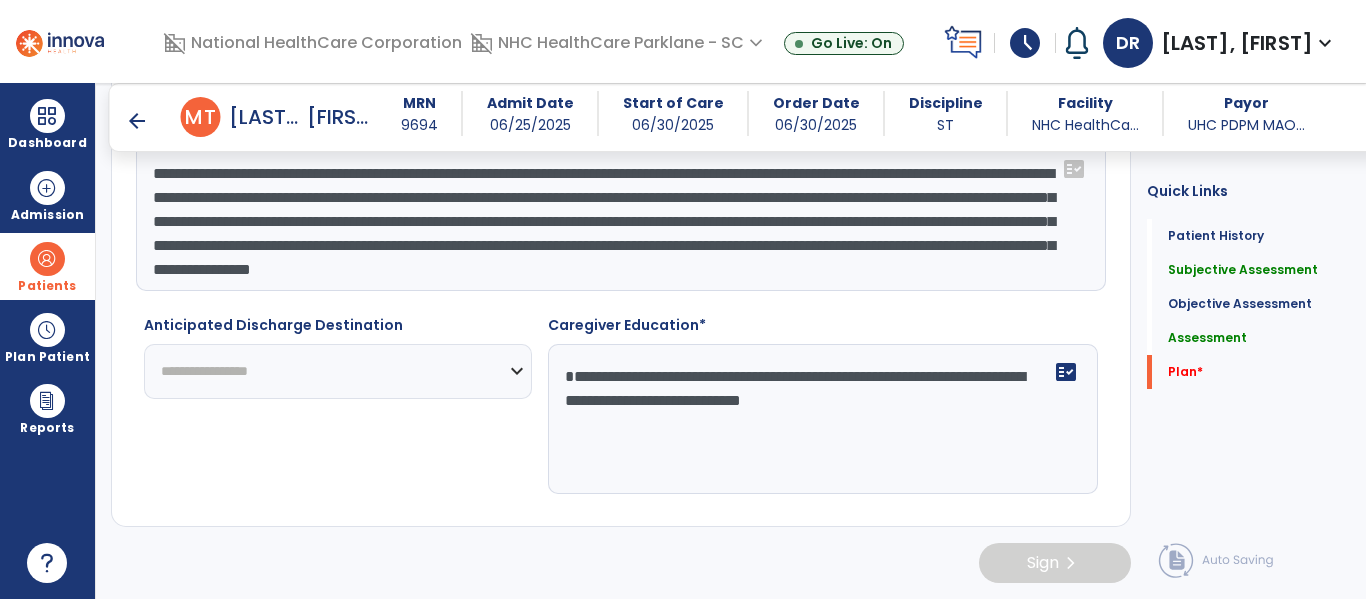 type on "**********" 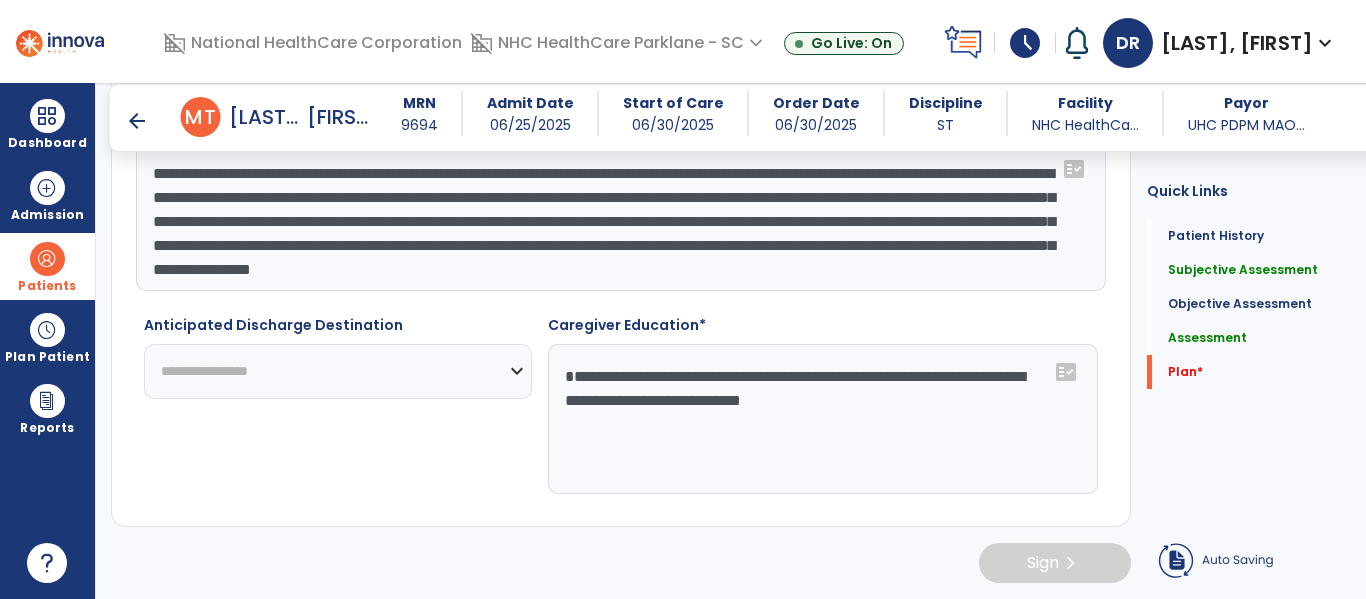 drag, startPoint x: 833, startPoint y: 435, endPoint x: 839, endPoint y: 419, distance: 17.088007 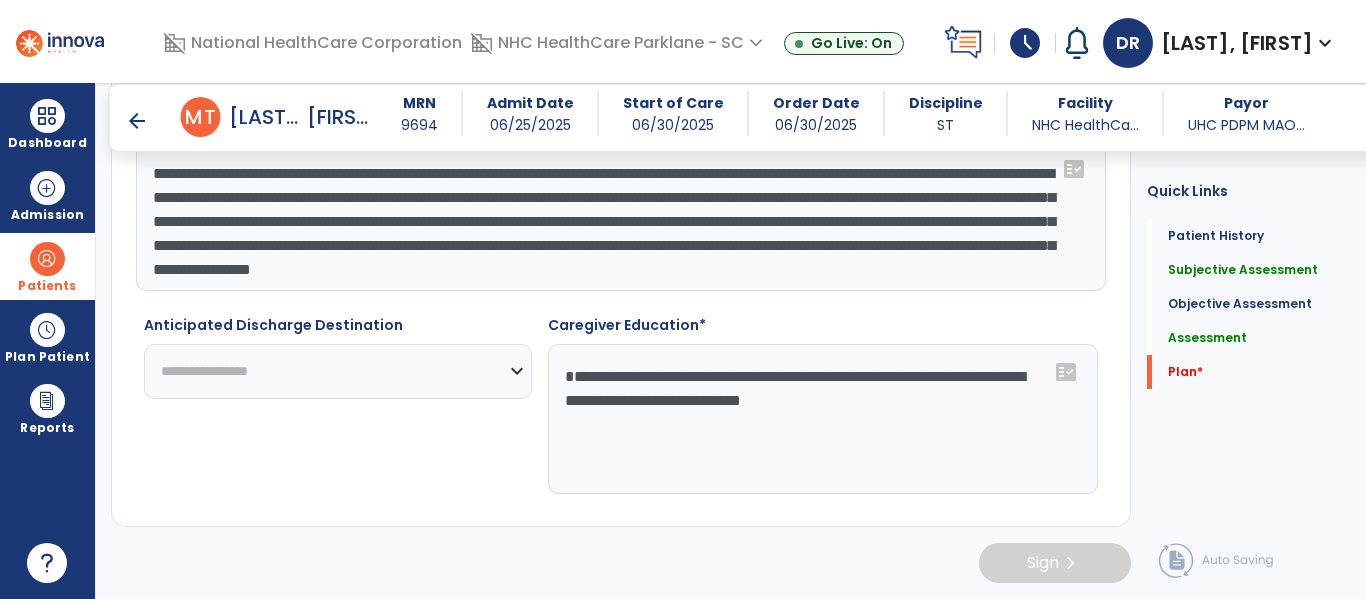 click on "**********" 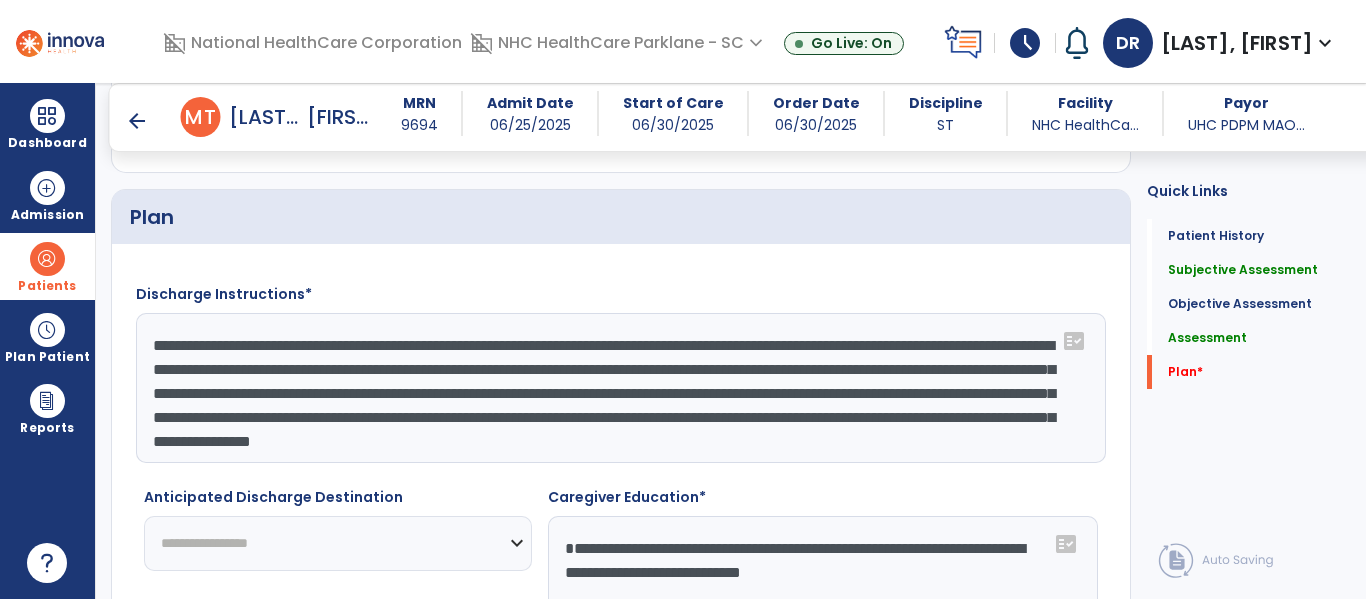 scroll, scrollTop: 2543, scrollLeft: 0, axis: vertical 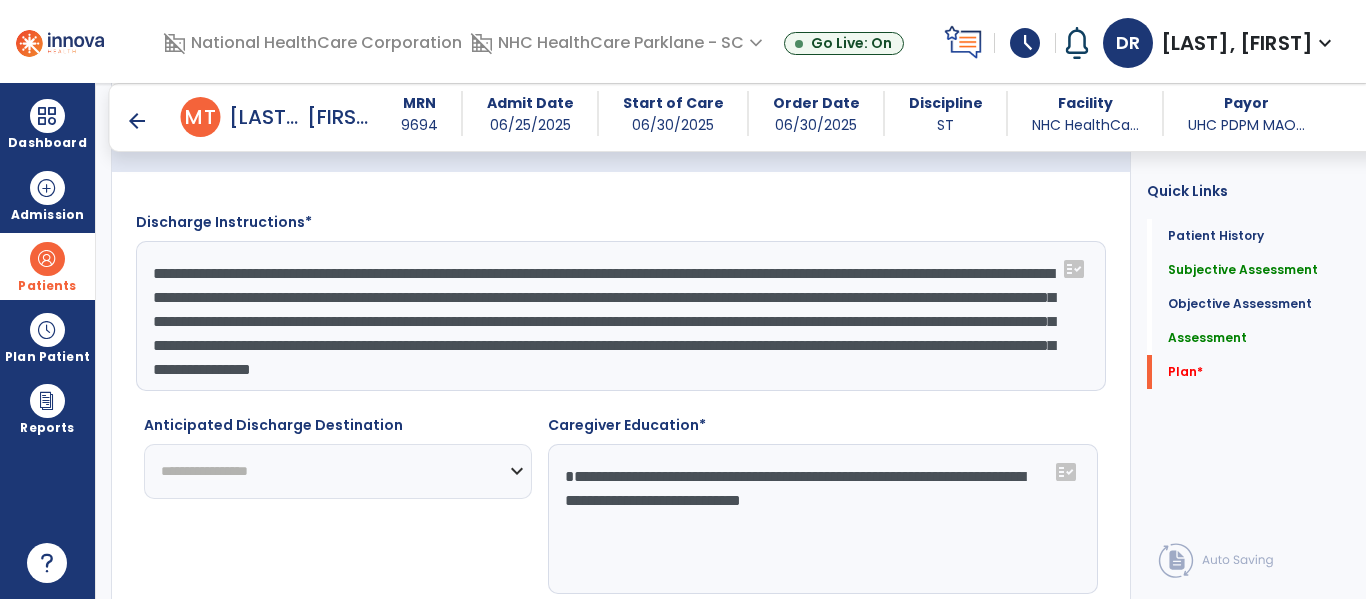 click on "**********" 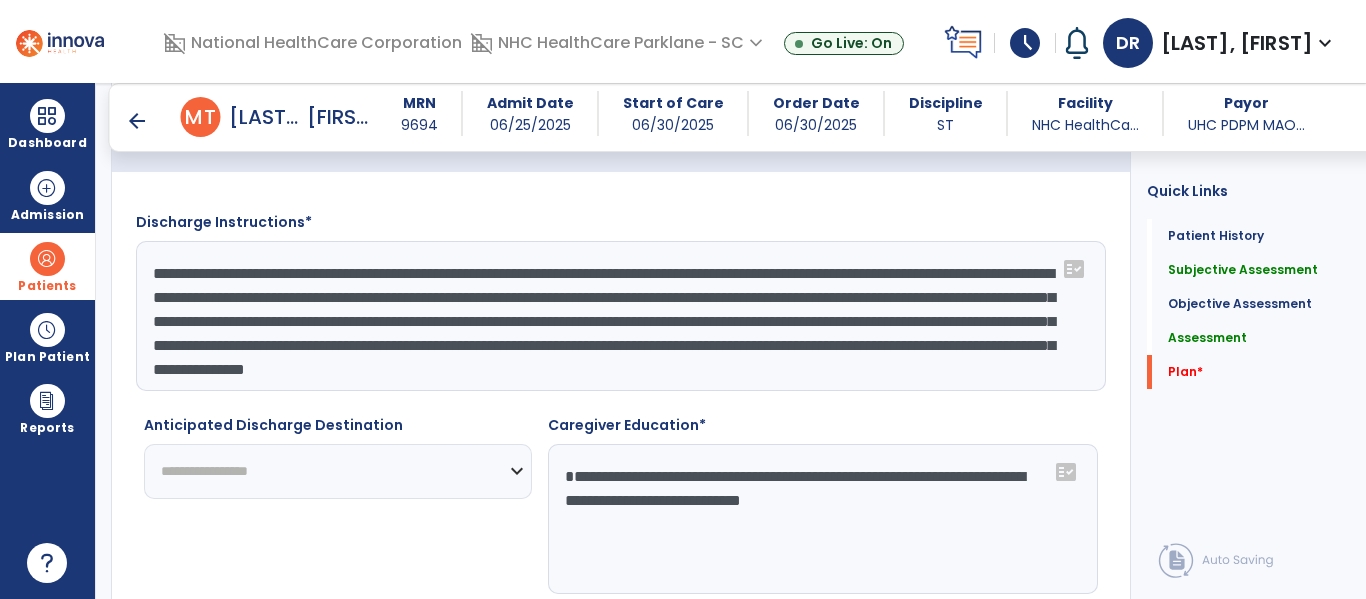 type on "**********" 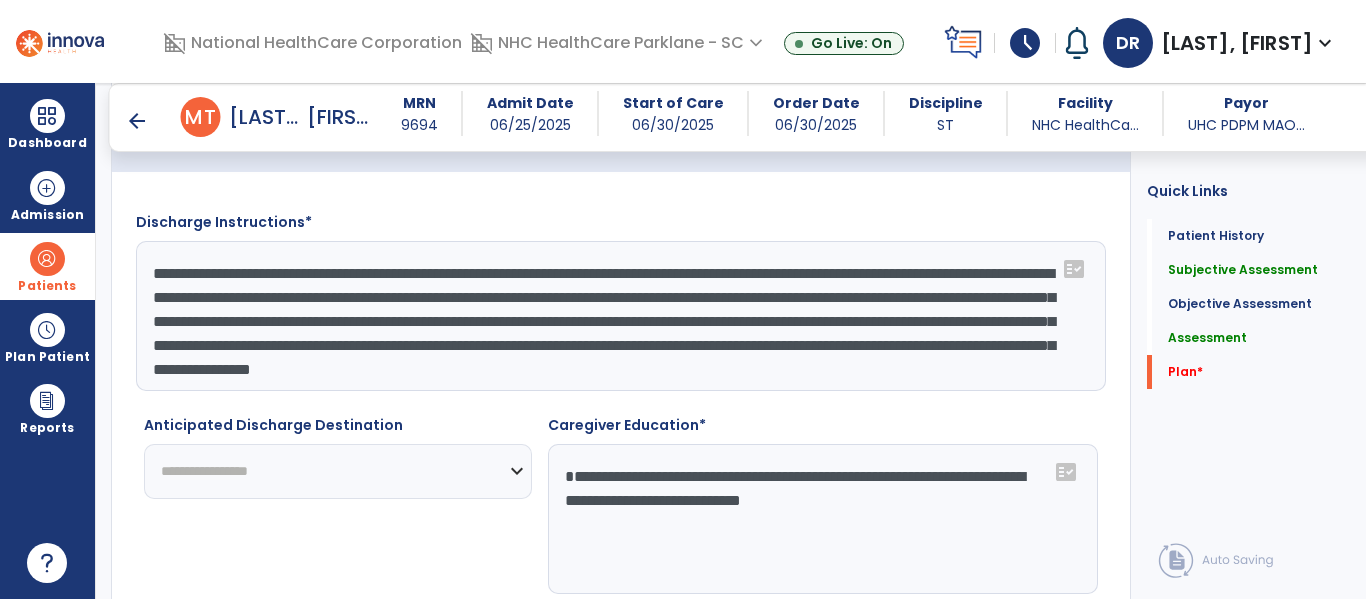 click on "**********" 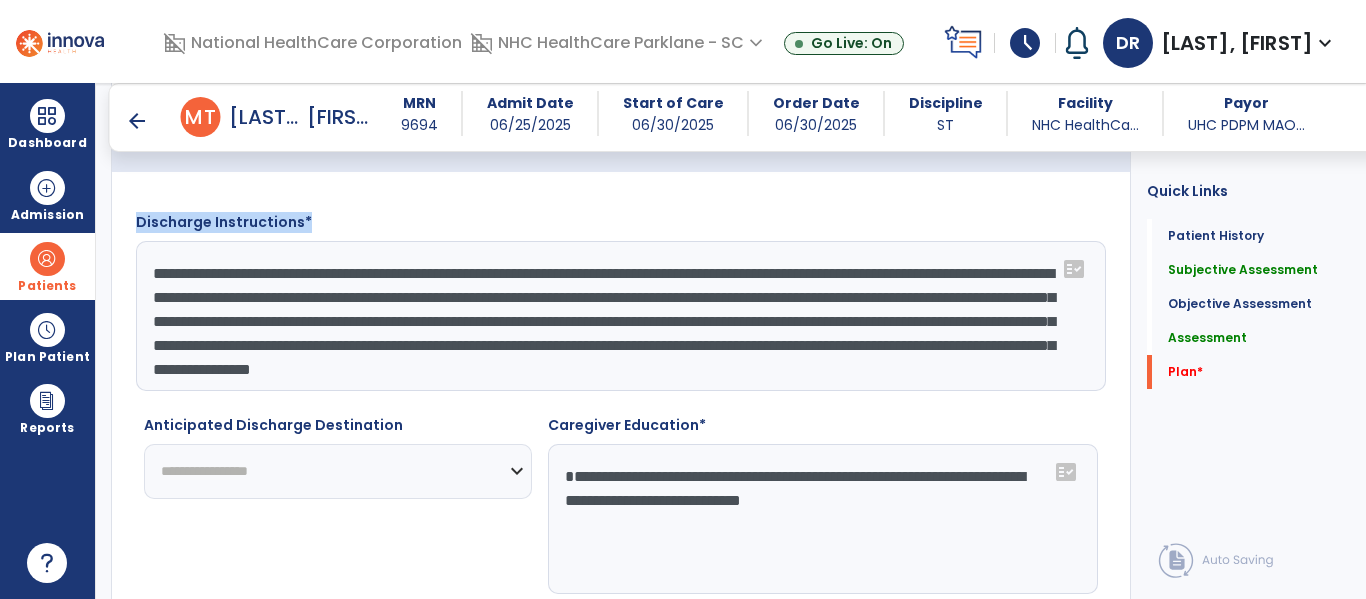 click on "**********" 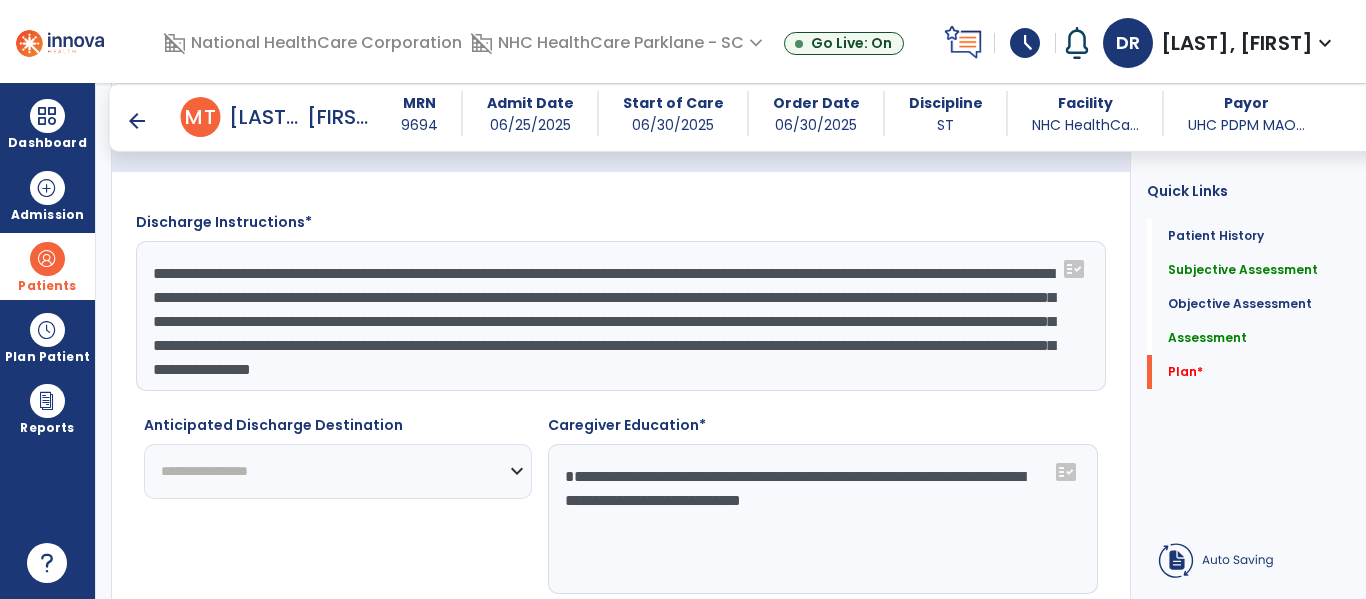 click on "**********" 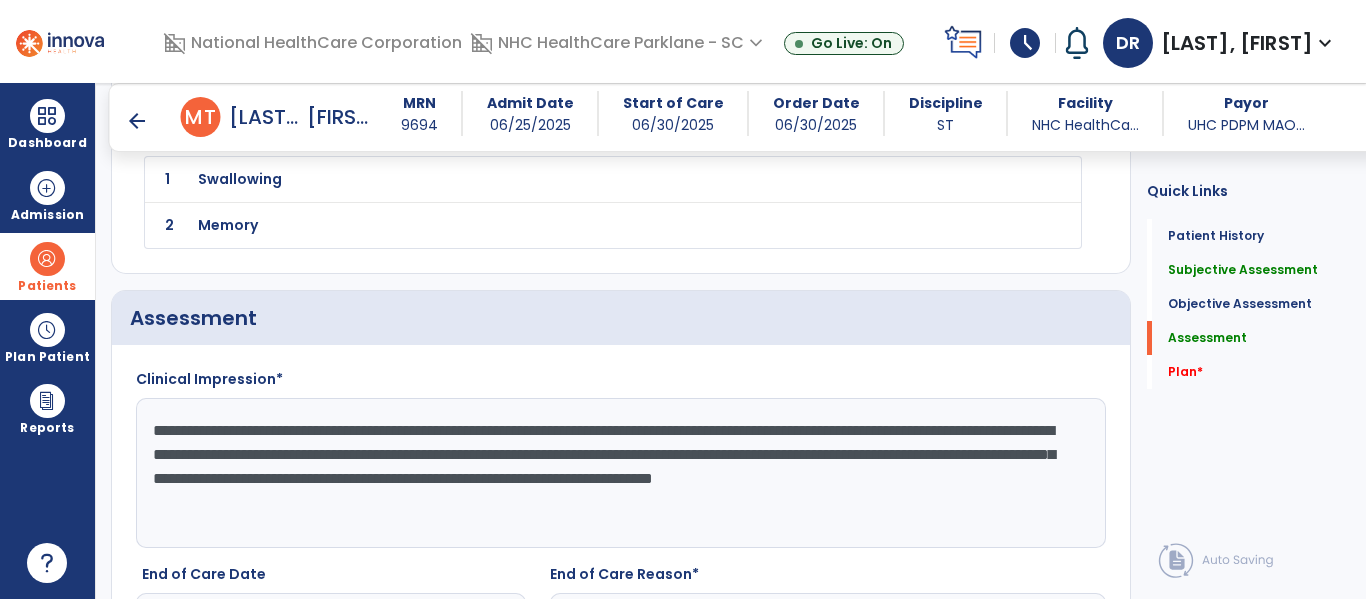 scroll, scrollTop: 1843, scrollLeft: 0, axis: vertical 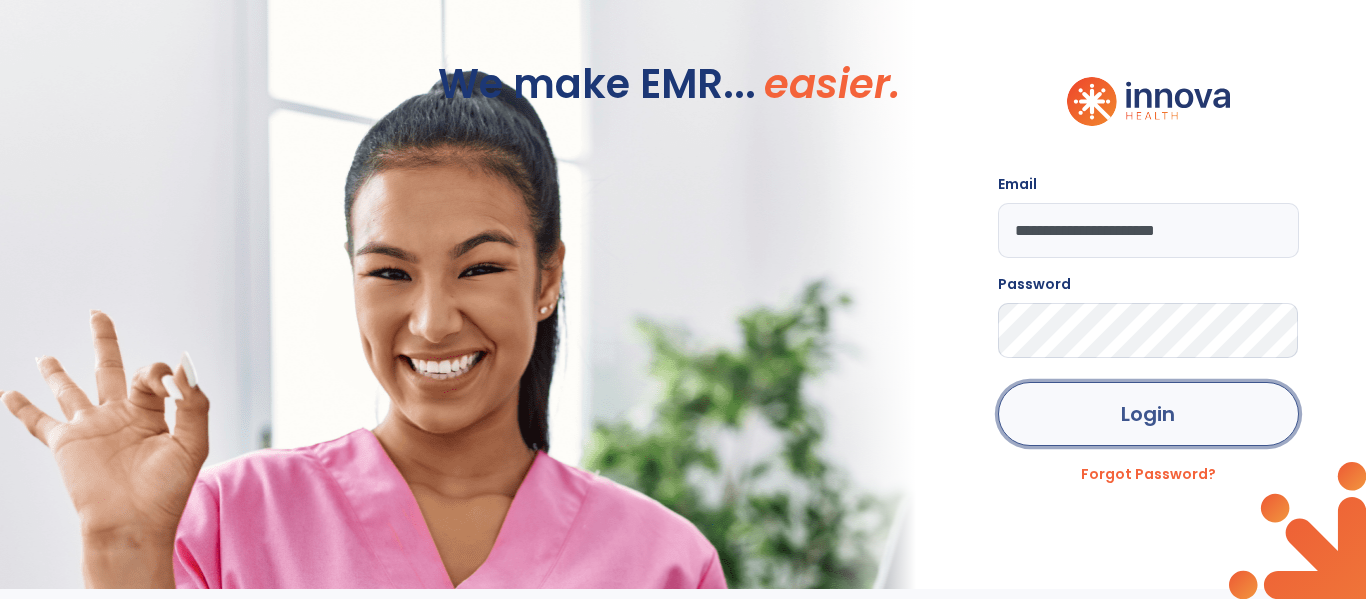click on "Login" 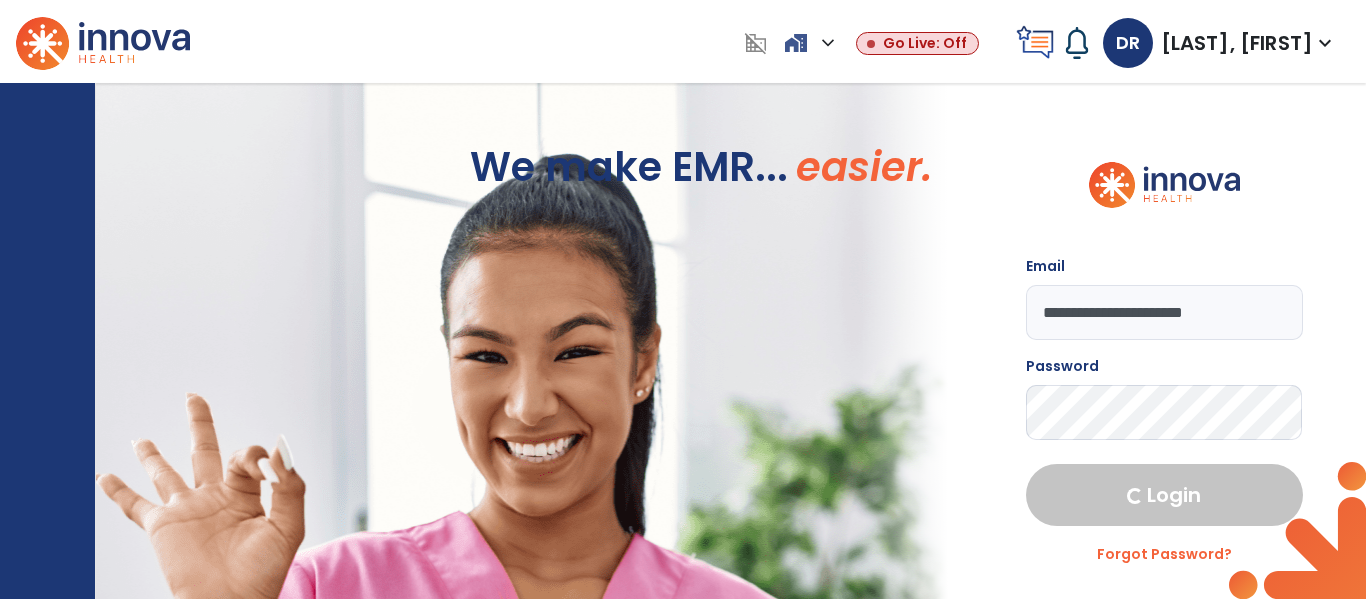 select on "****" 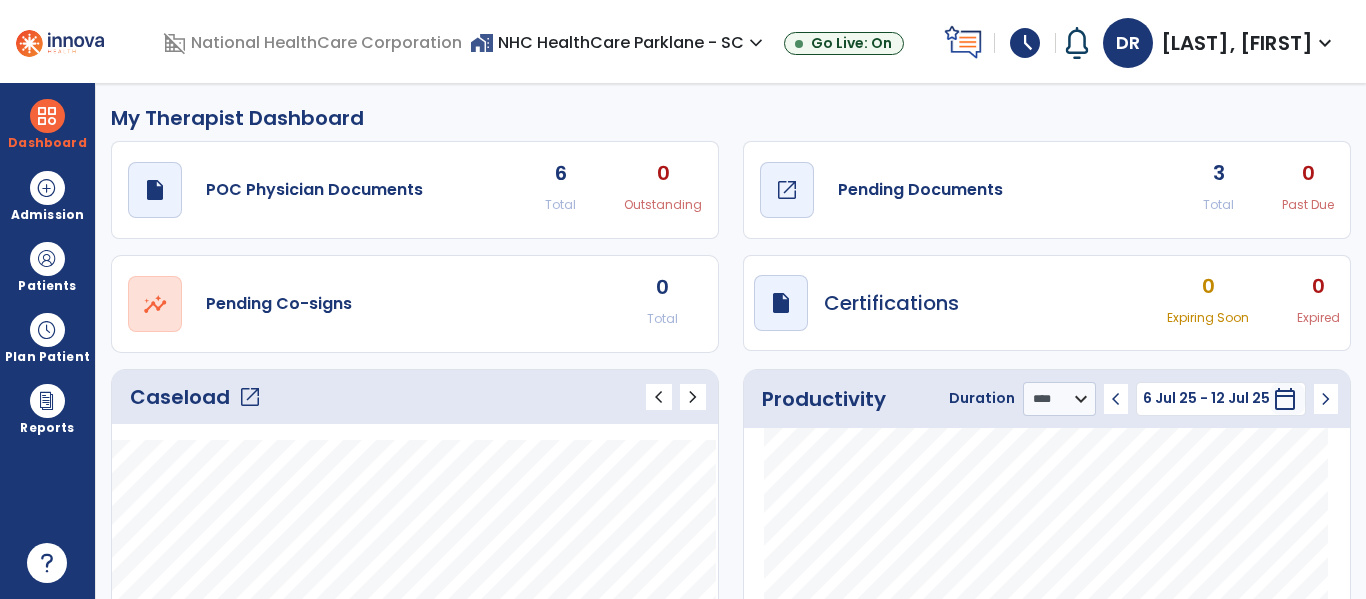 click on "Pending Documents" 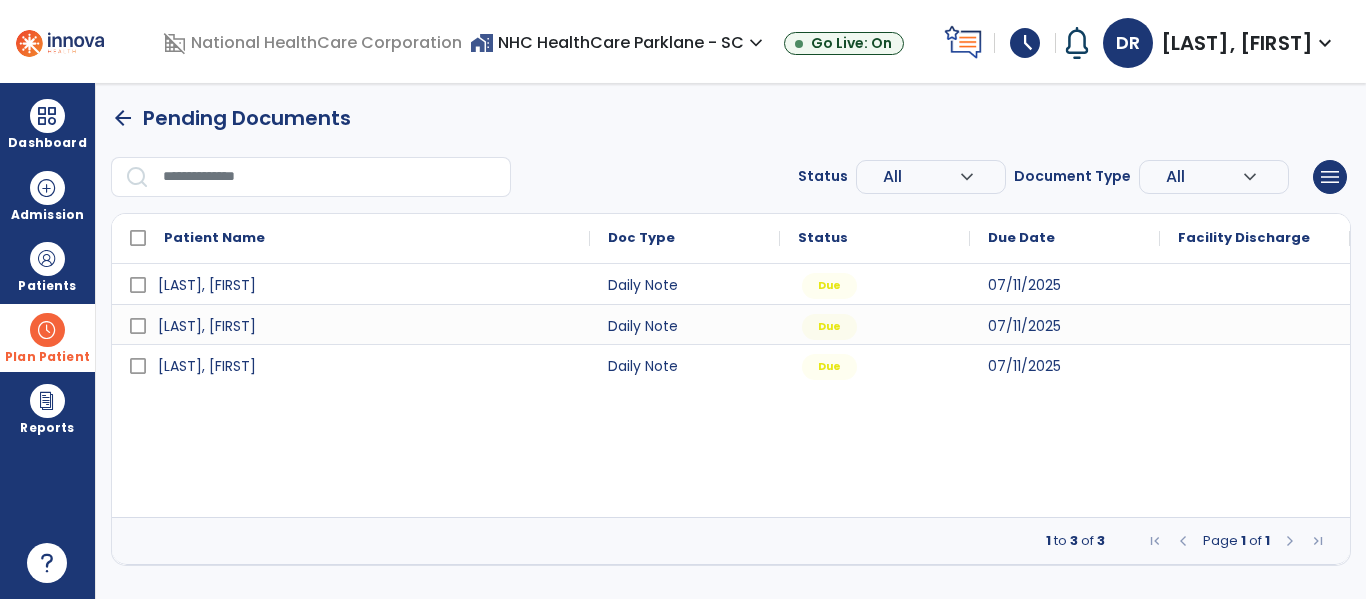 click at bounding box center (47, 330) 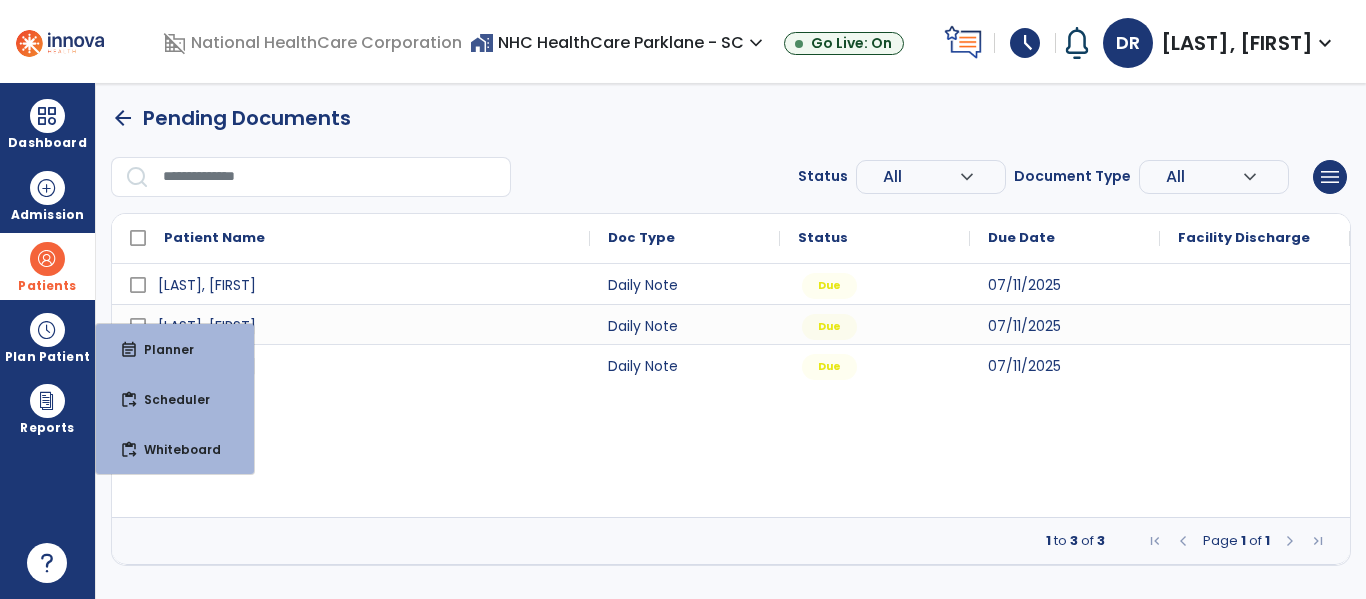 click on "Patients" at bounding box center [47, 266] 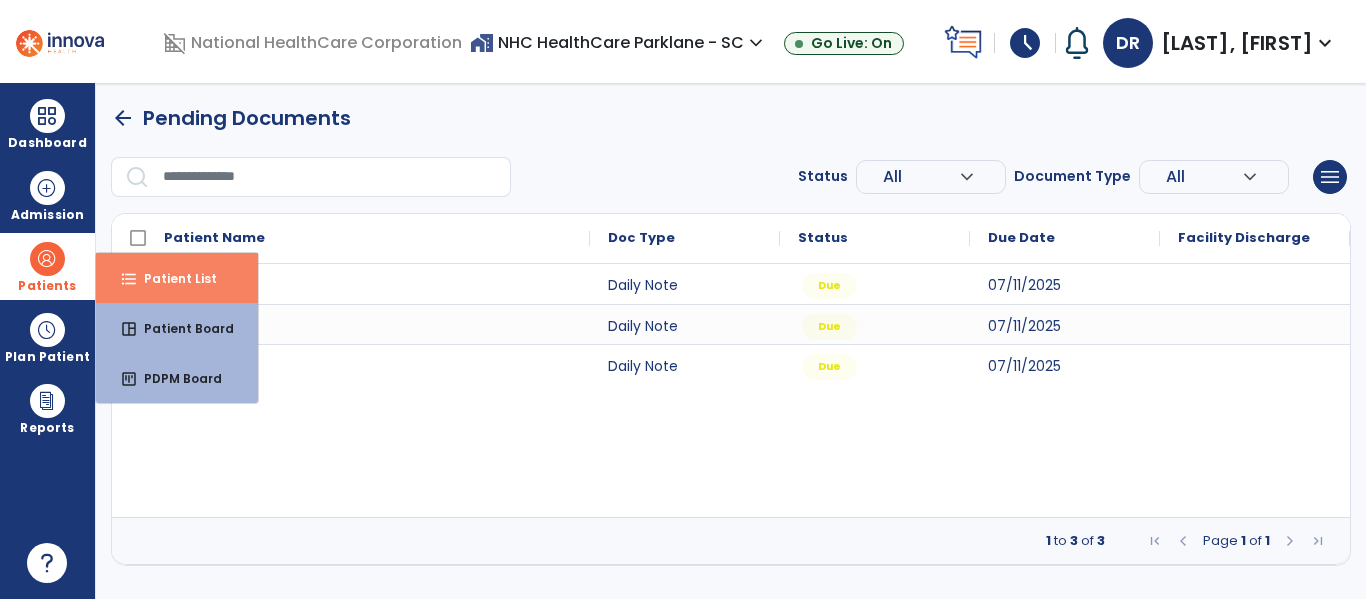 click on "Patient List" at bounding box center [172, 278] 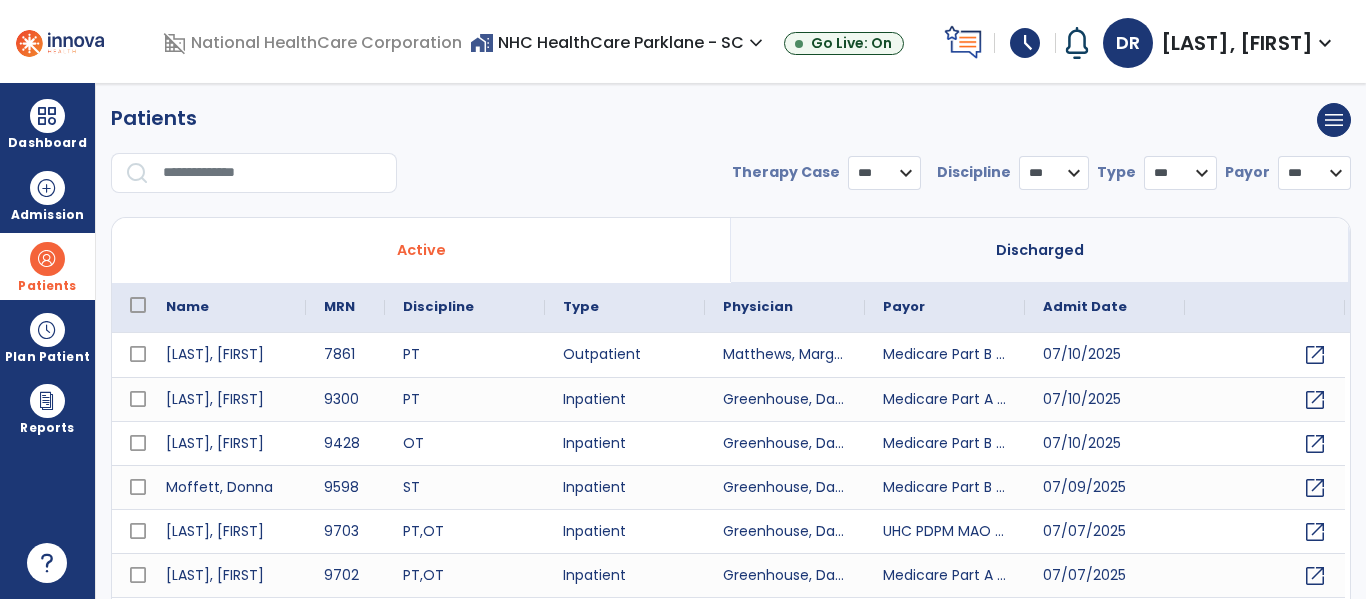 click at bounding box center (273, 173) 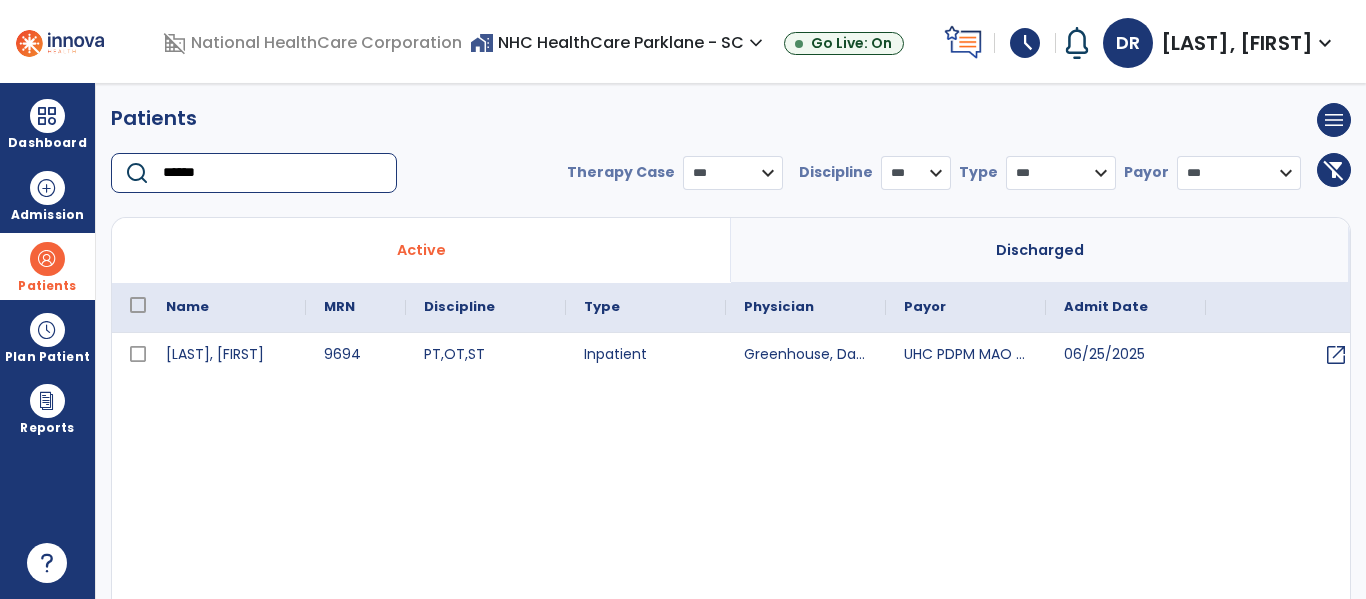 type on "******" 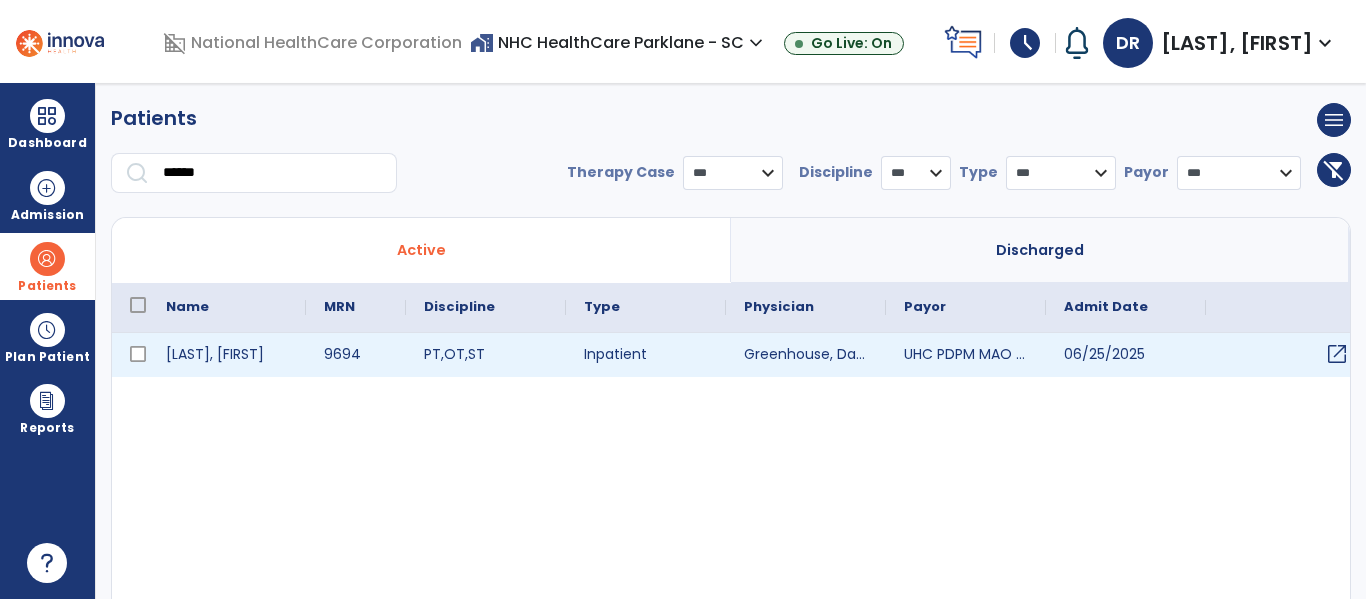 click on "open_in_new" at bounding box center (1286, 355) 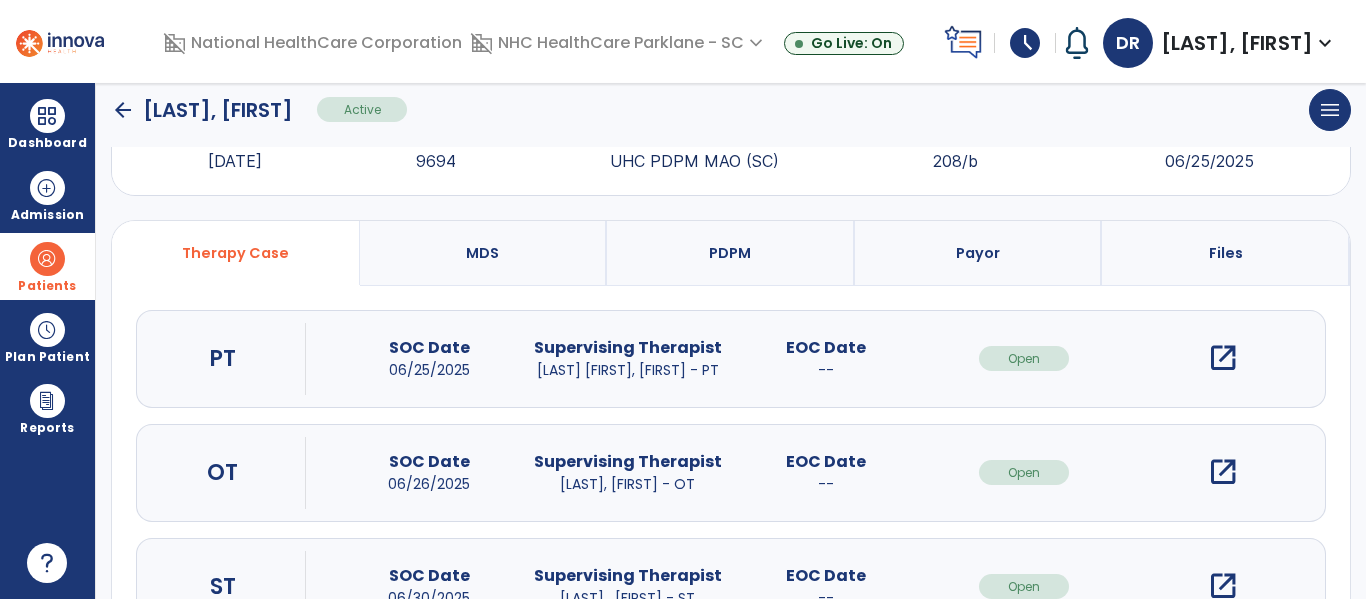 scroll, scrollTop: 162, scrollLeft: 0, axis: vertical 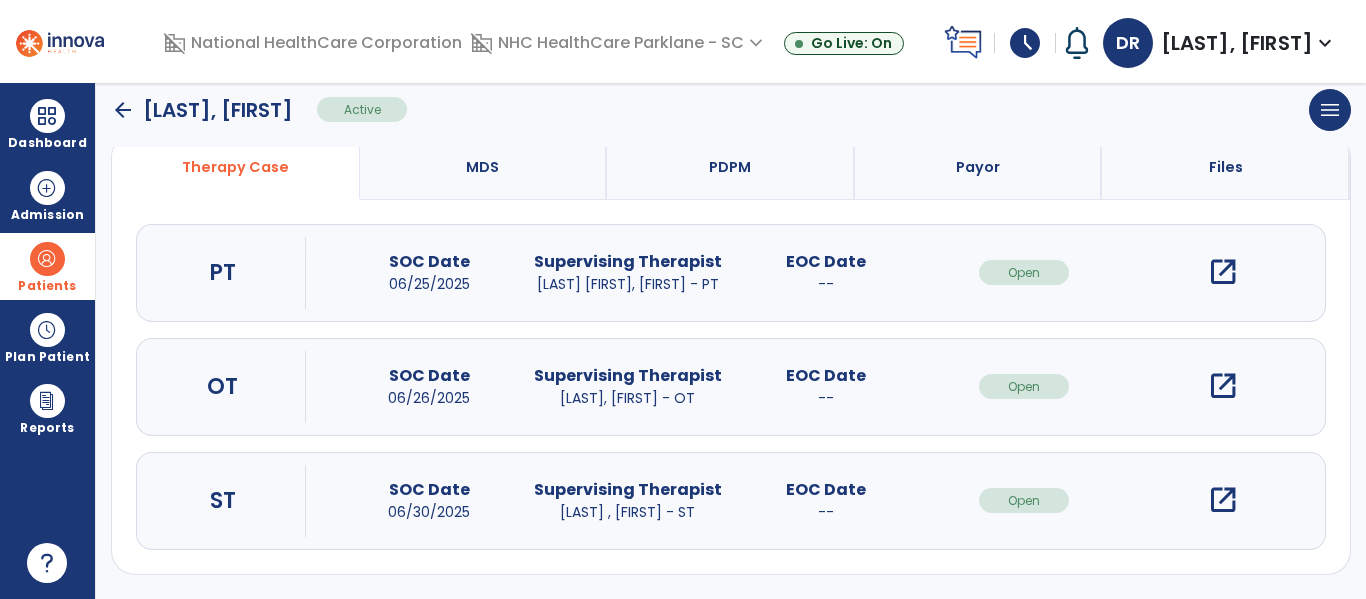 click on "open_in_new" at bounding box center [1223, 500] 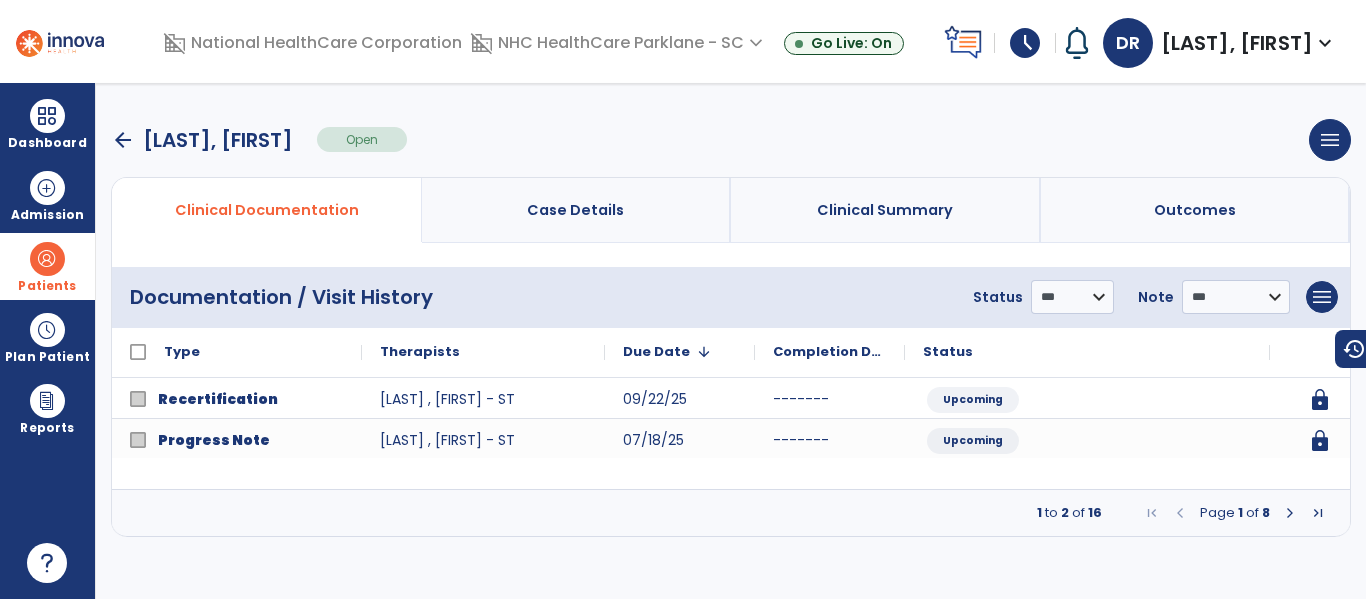click at bounding box center (1290, 513) 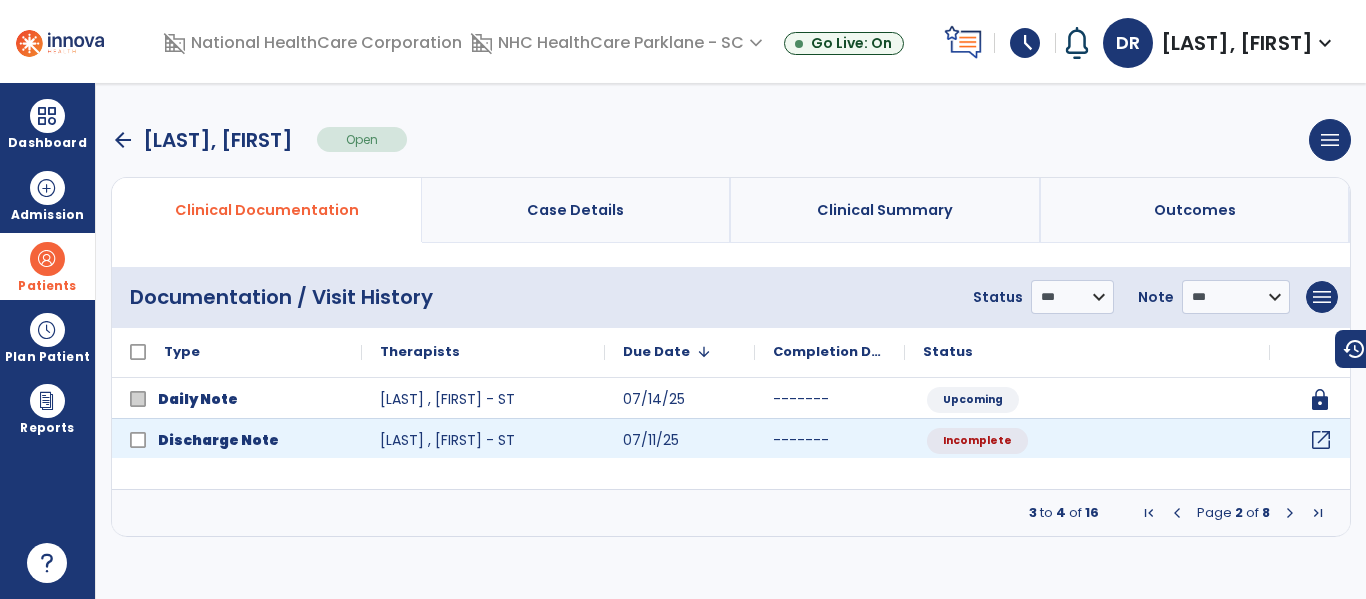 click on "open_in_new" 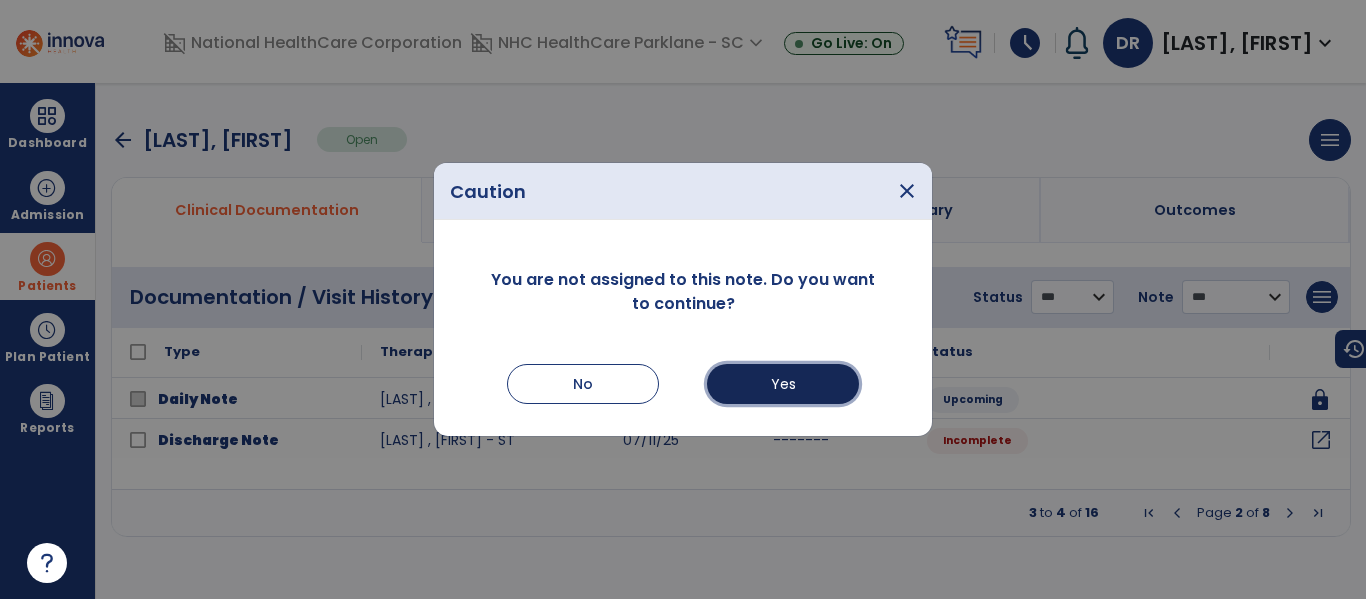 click on "Yes" at bounding box center [783, 384] 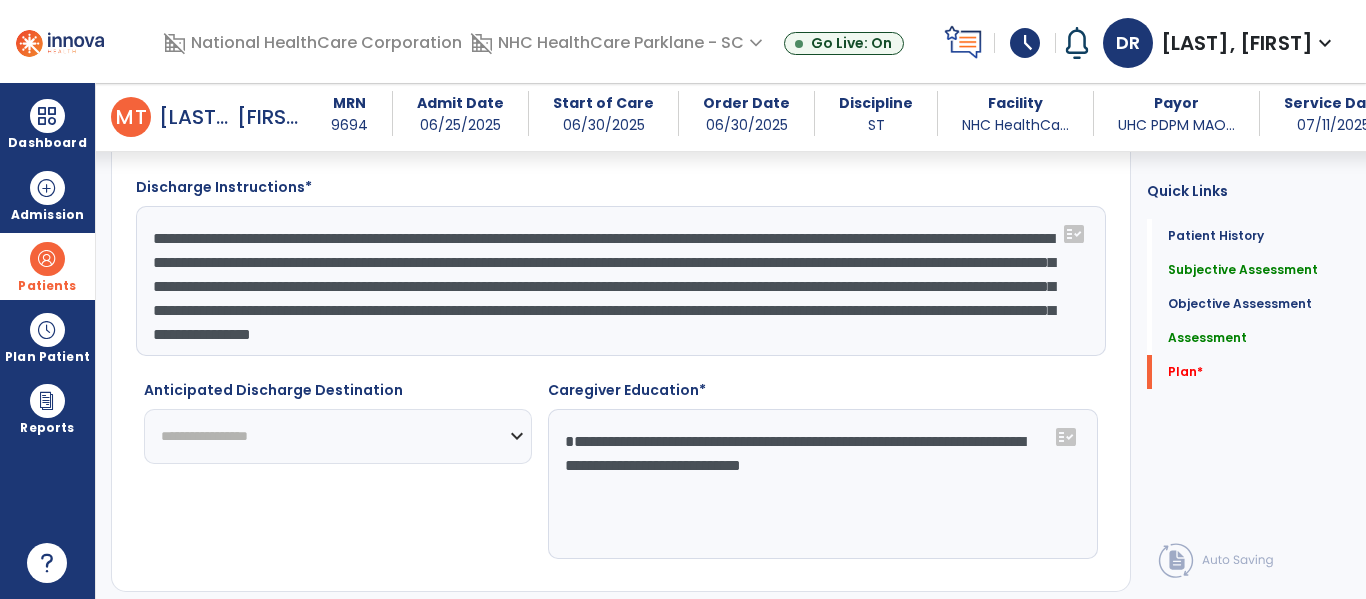 scroll, scrollTop: 2543, scrollLeft: 0, axis: vertical 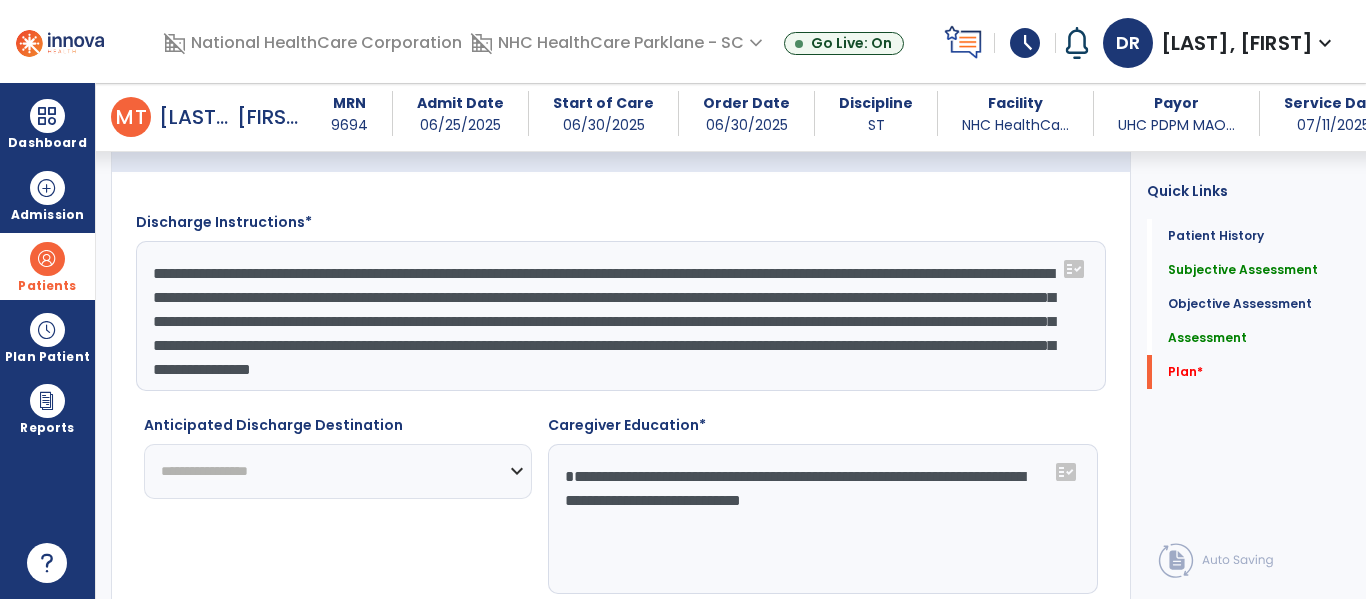 click on "**********" 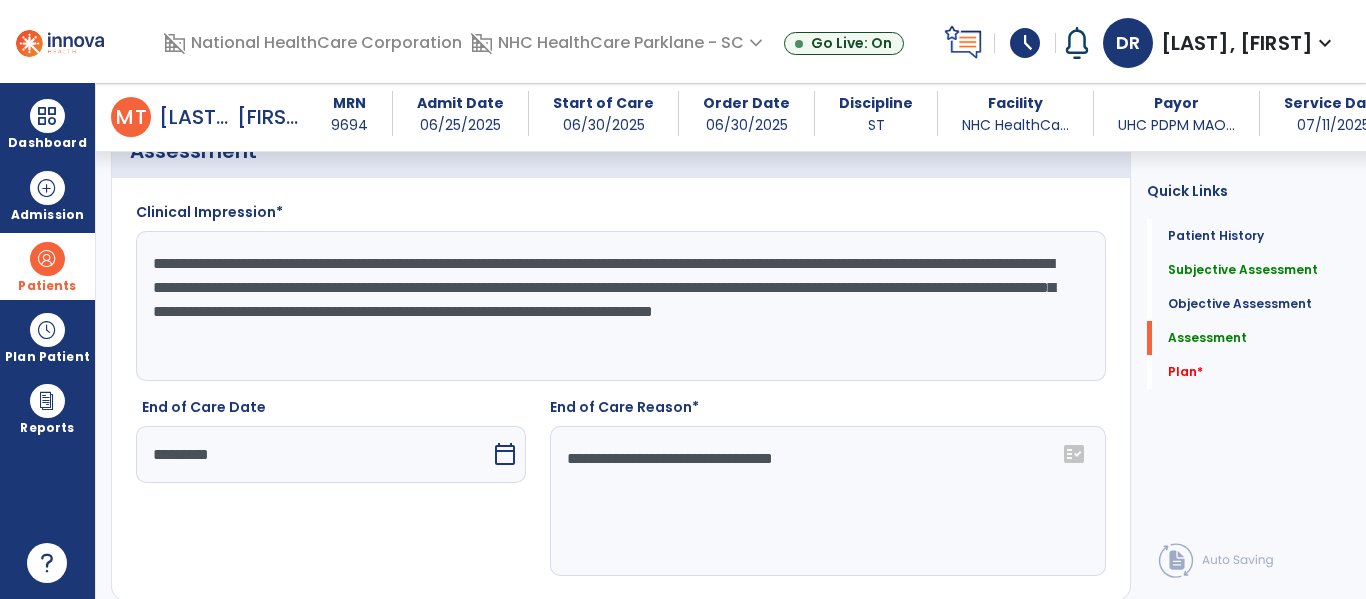 click on "**********" 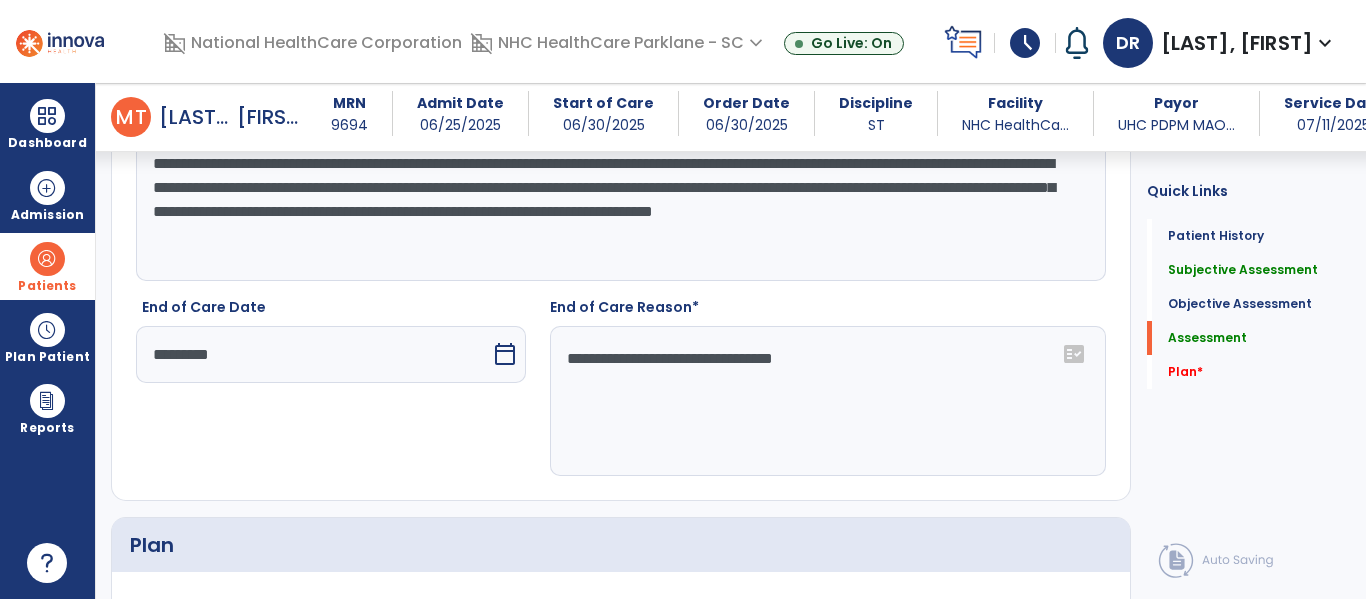 click on "**********" 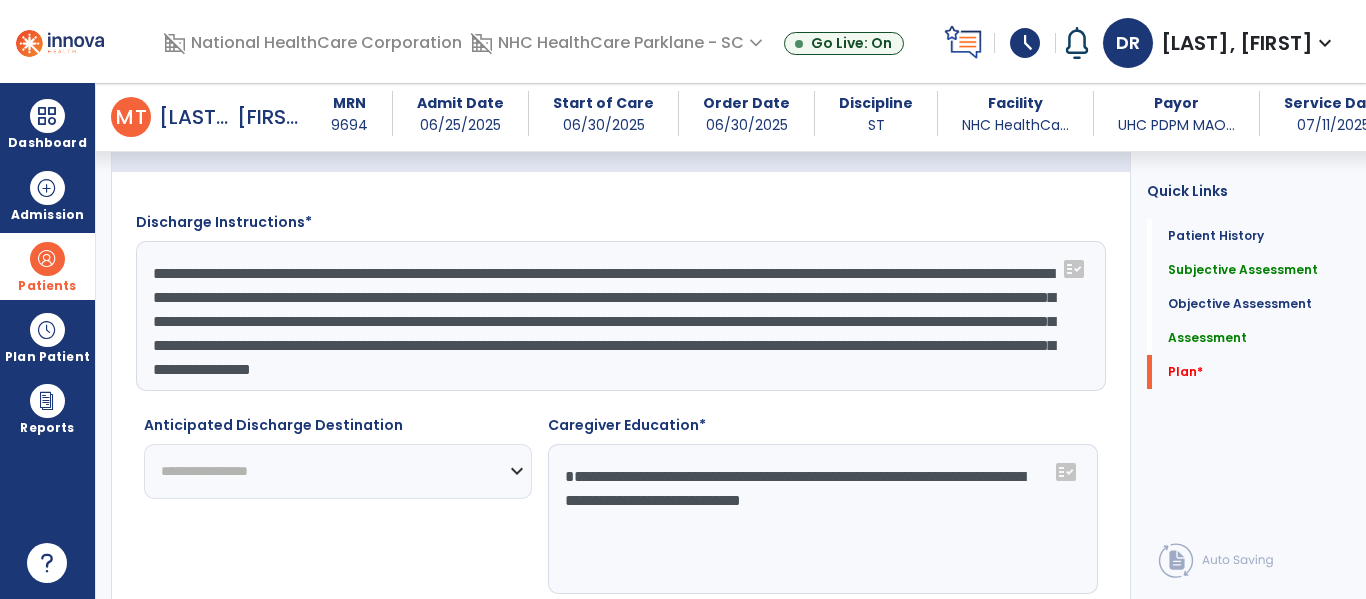 type on "**********" 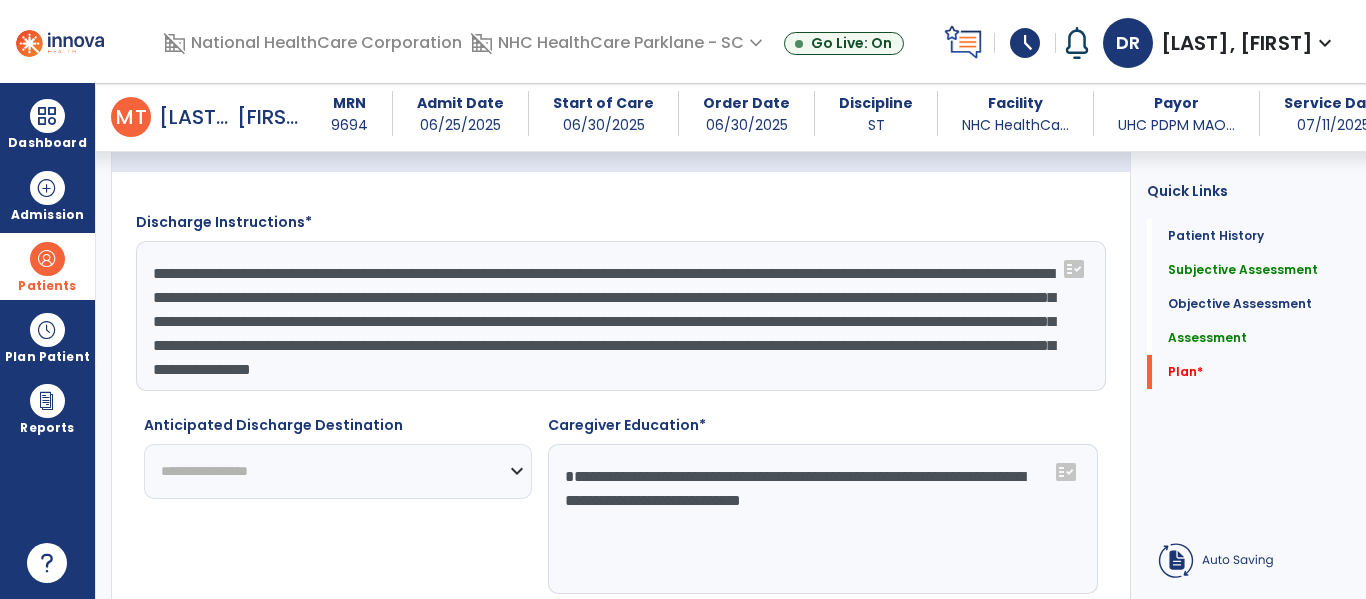 type on "**********" 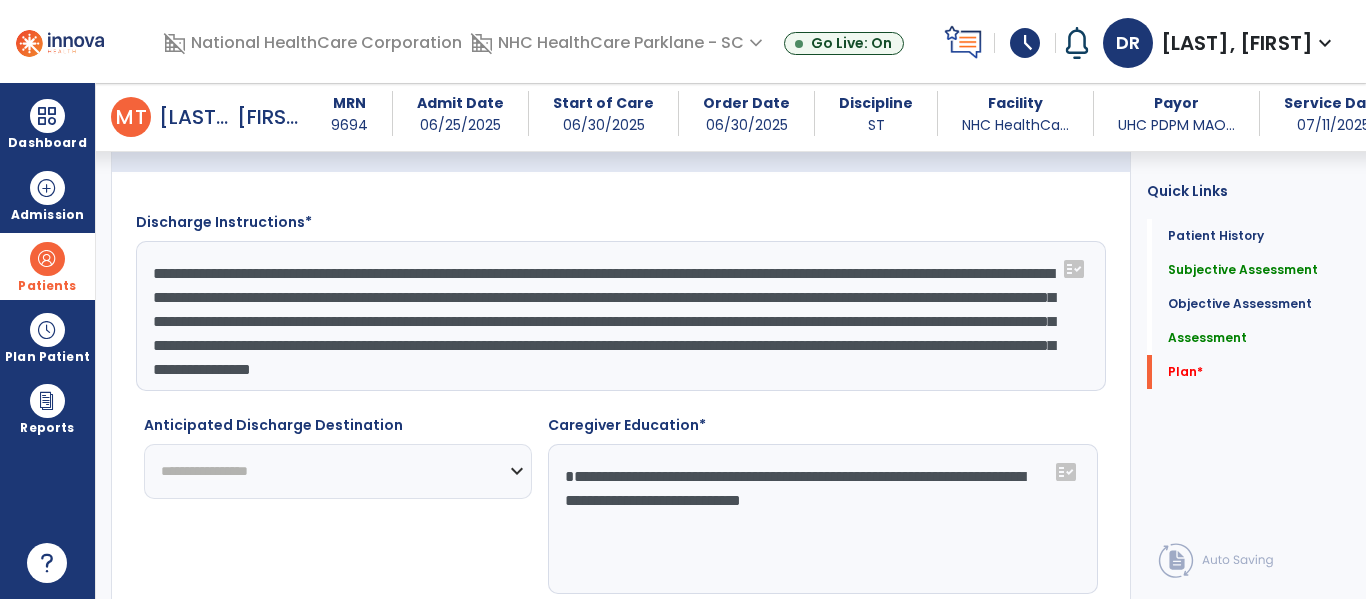 click on "**********" 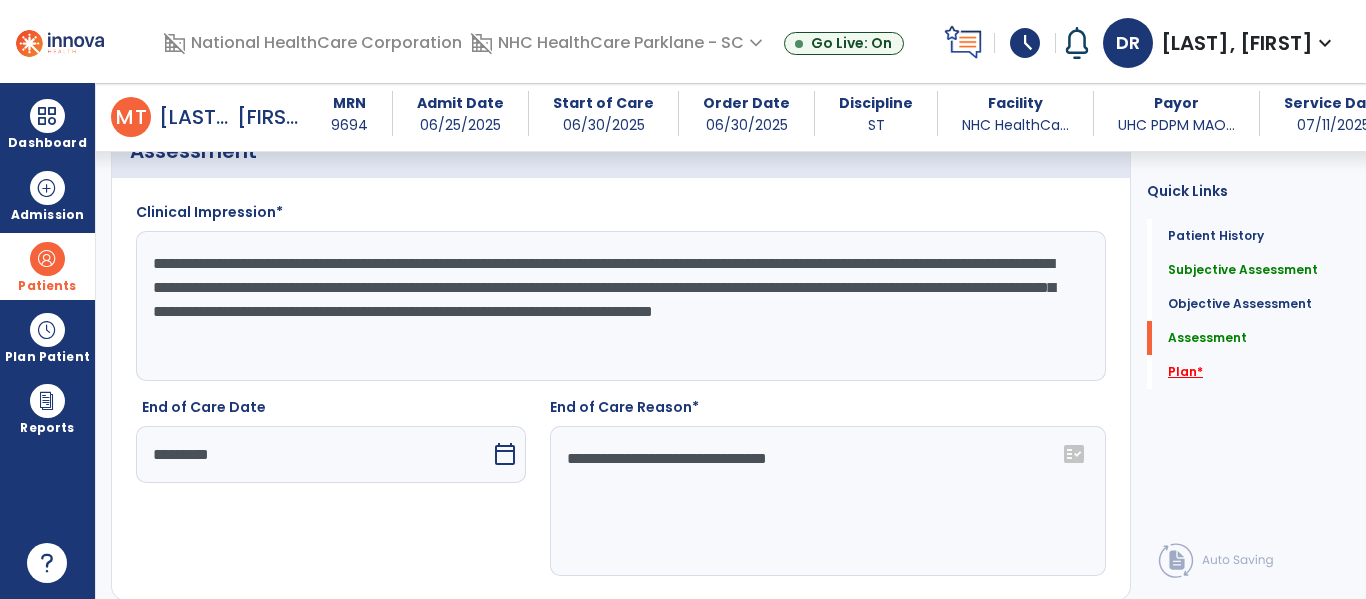 click on "Plan   *" 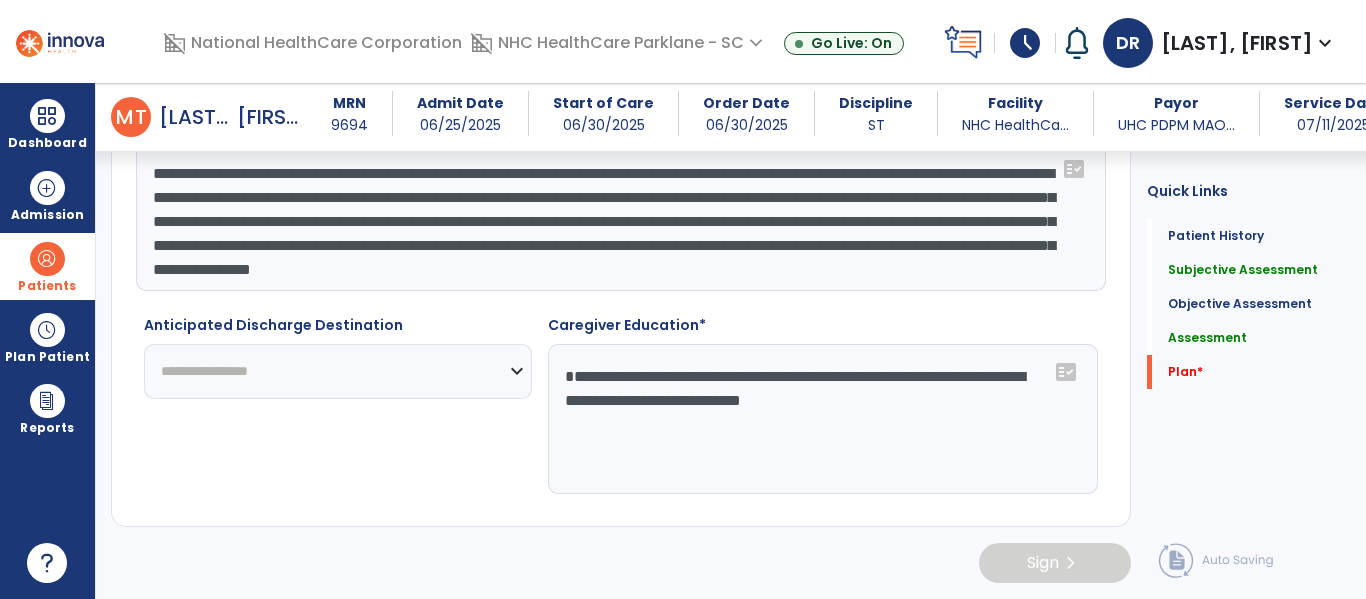 click on "**********" 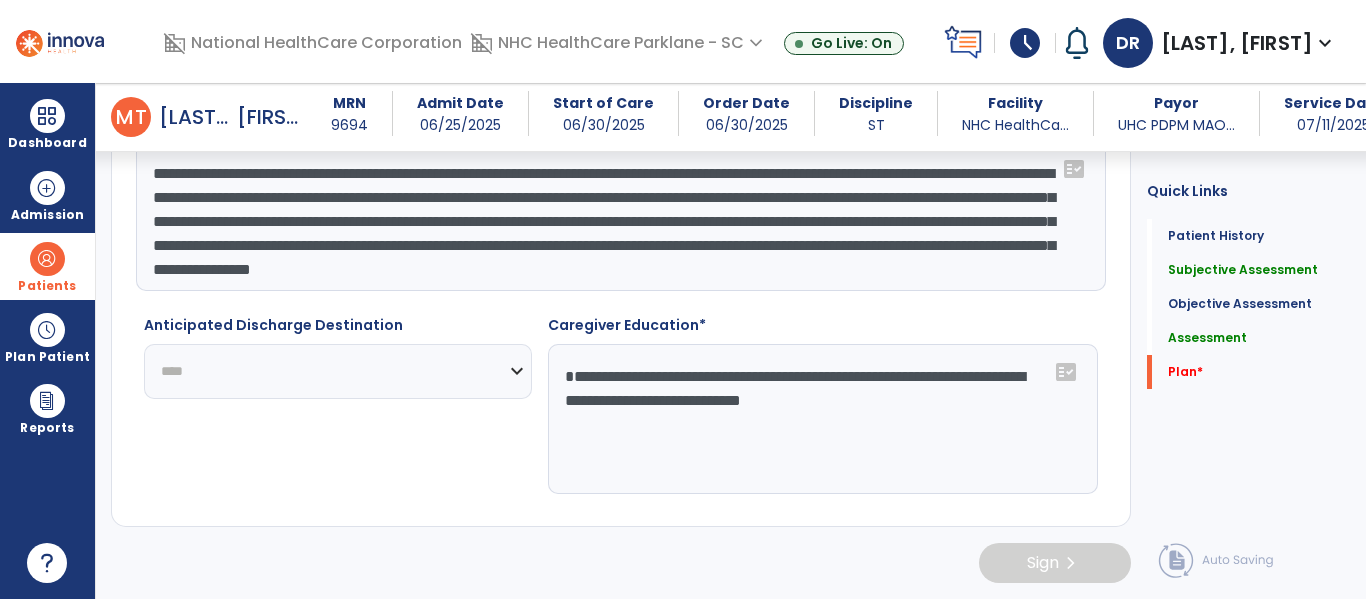 click on "**********" 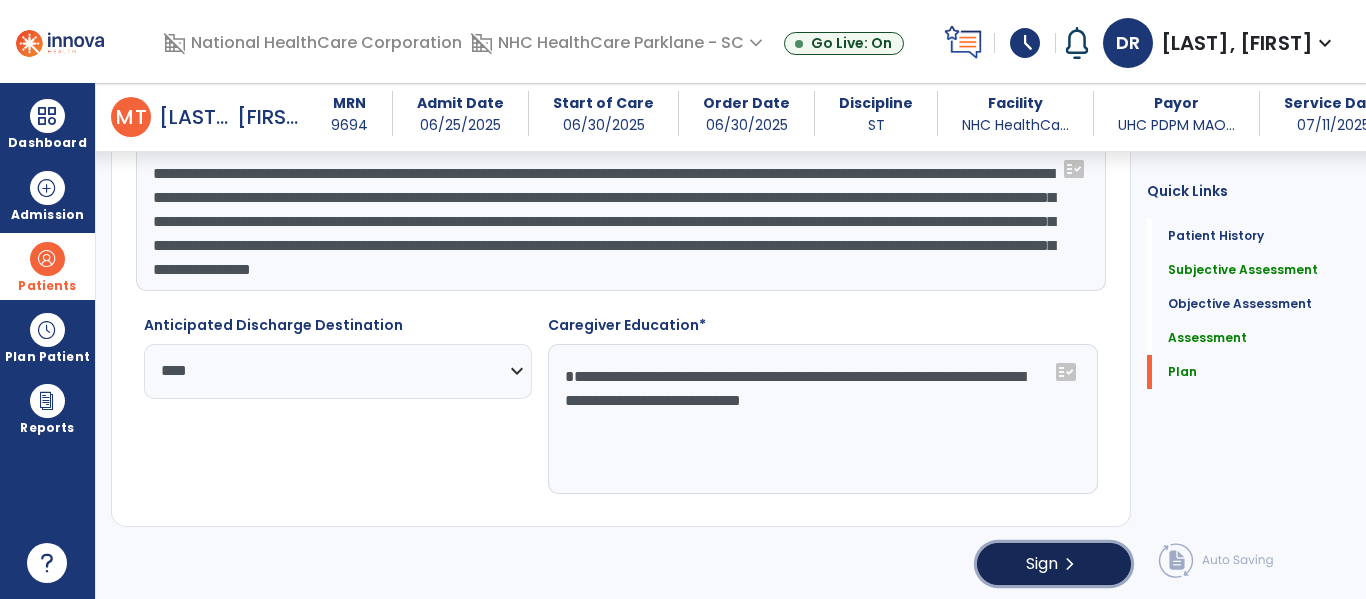 click on "chevron_right" 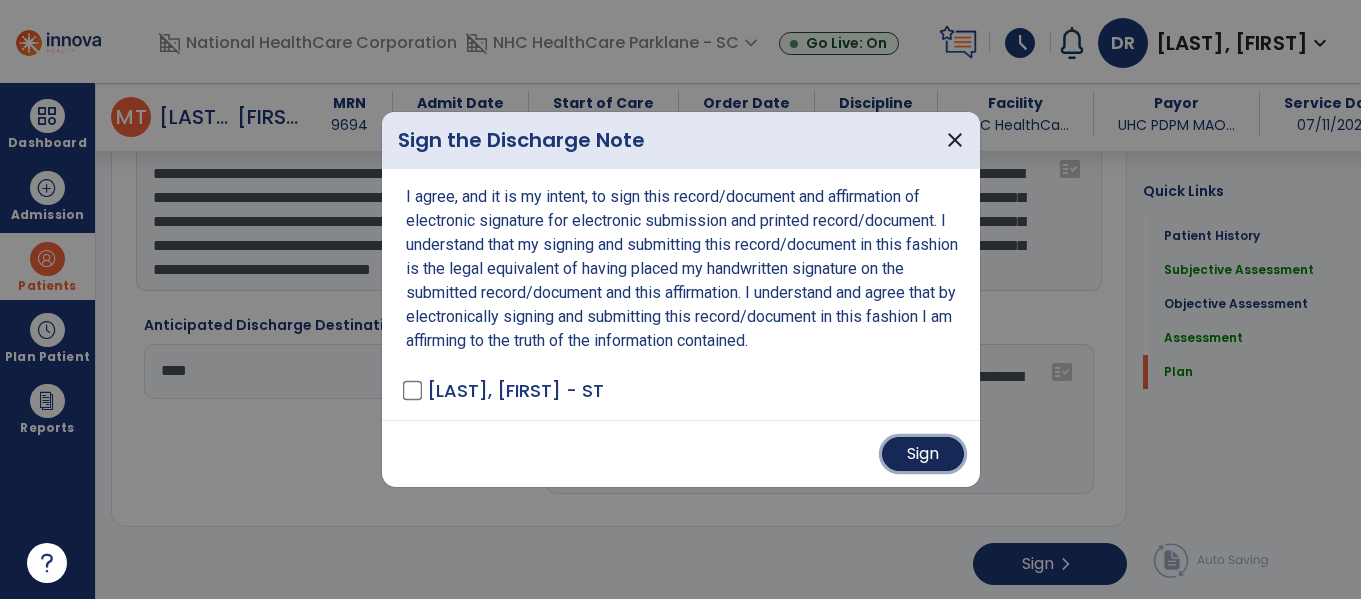 click on "Sign" at bounding box center (923, 454) 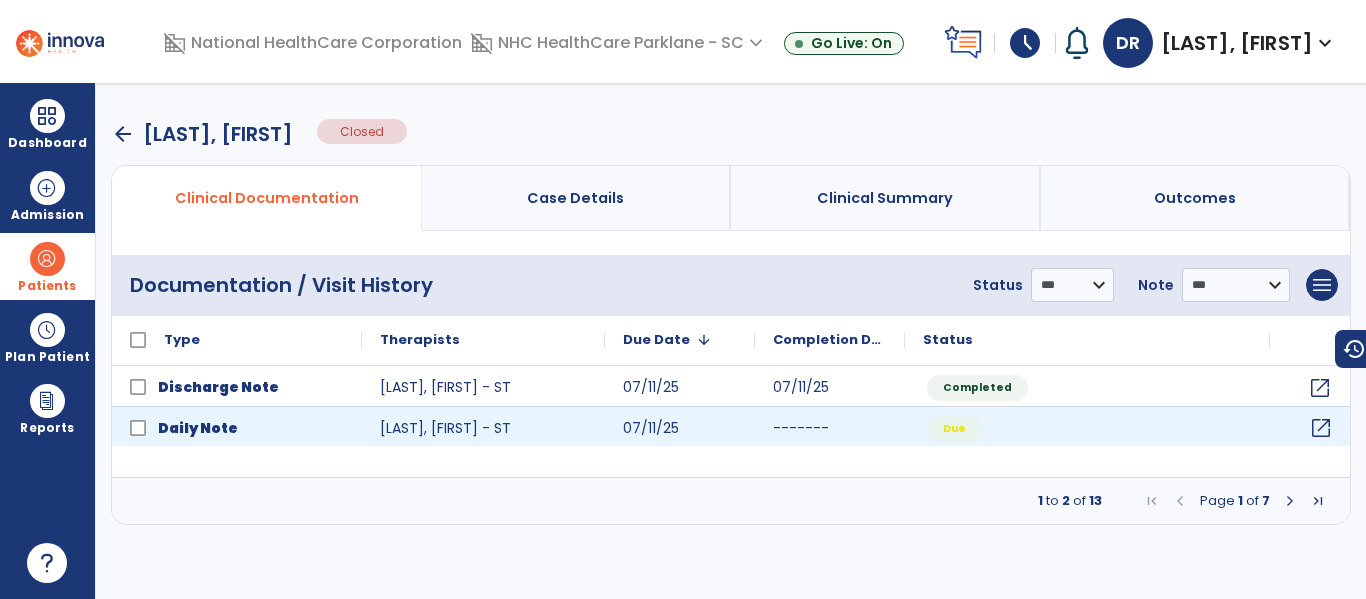 click on "open_in_new" 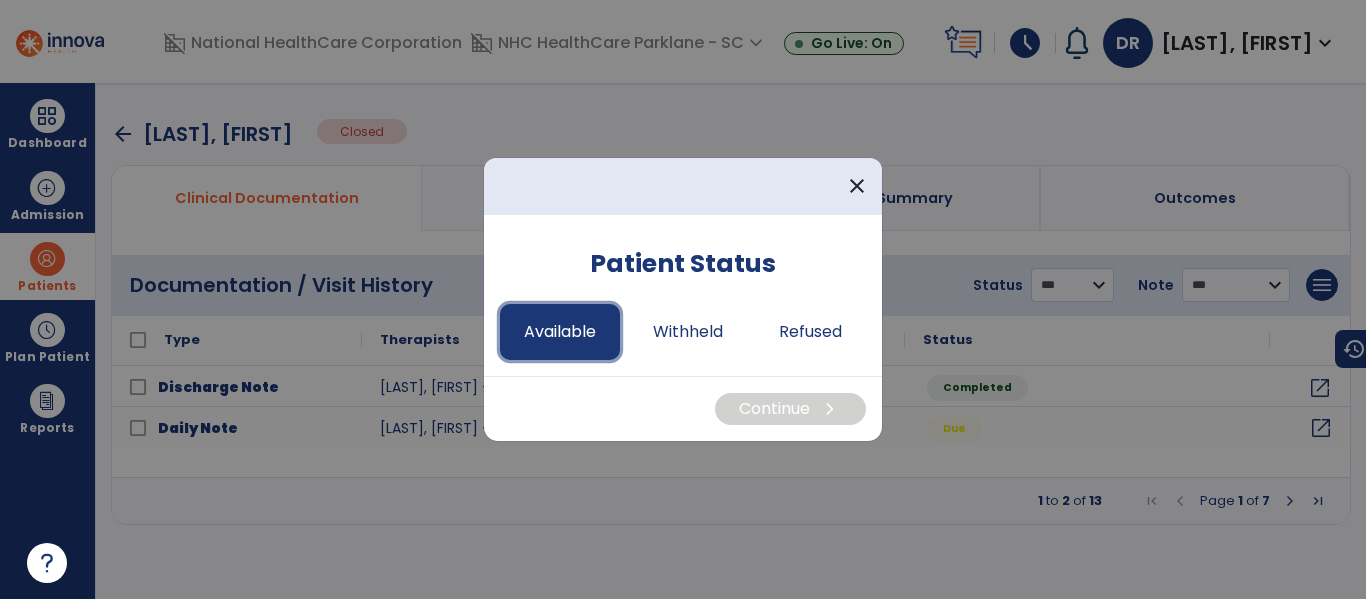 drag, startPoint x: 605, startPoint y: 339, endPoint x: 617, endPoint y: 342, distance: 12.369317 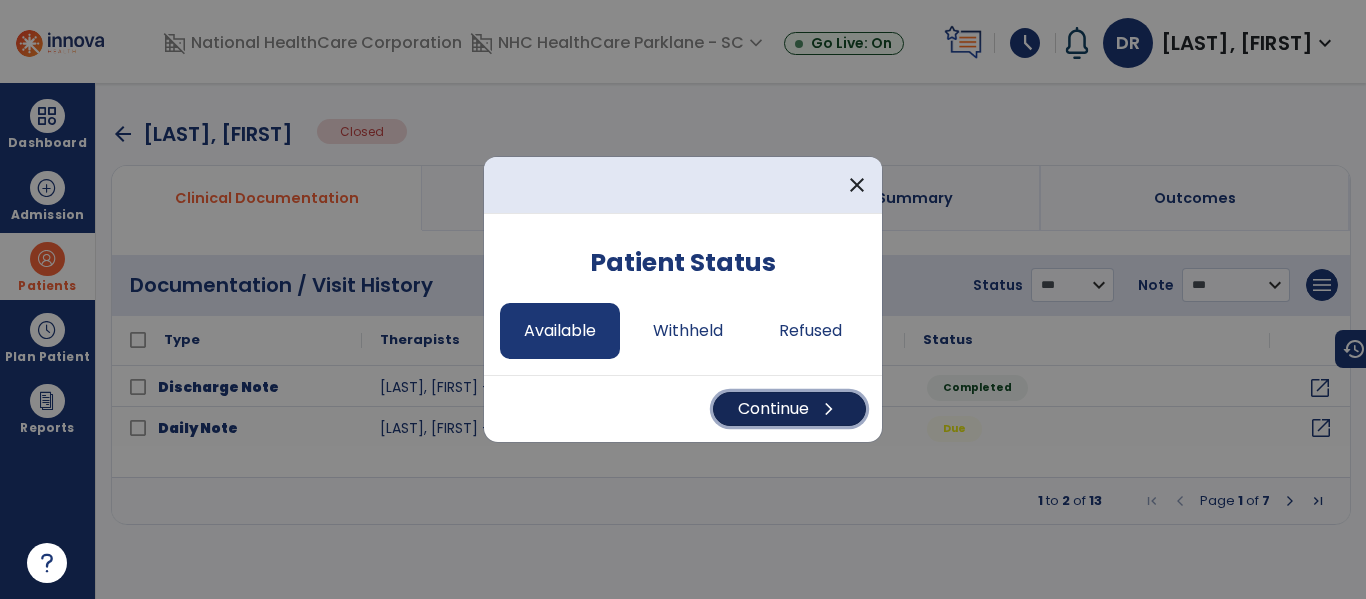 click on "Continue   chevron_right" at bounding box center (789, 409) 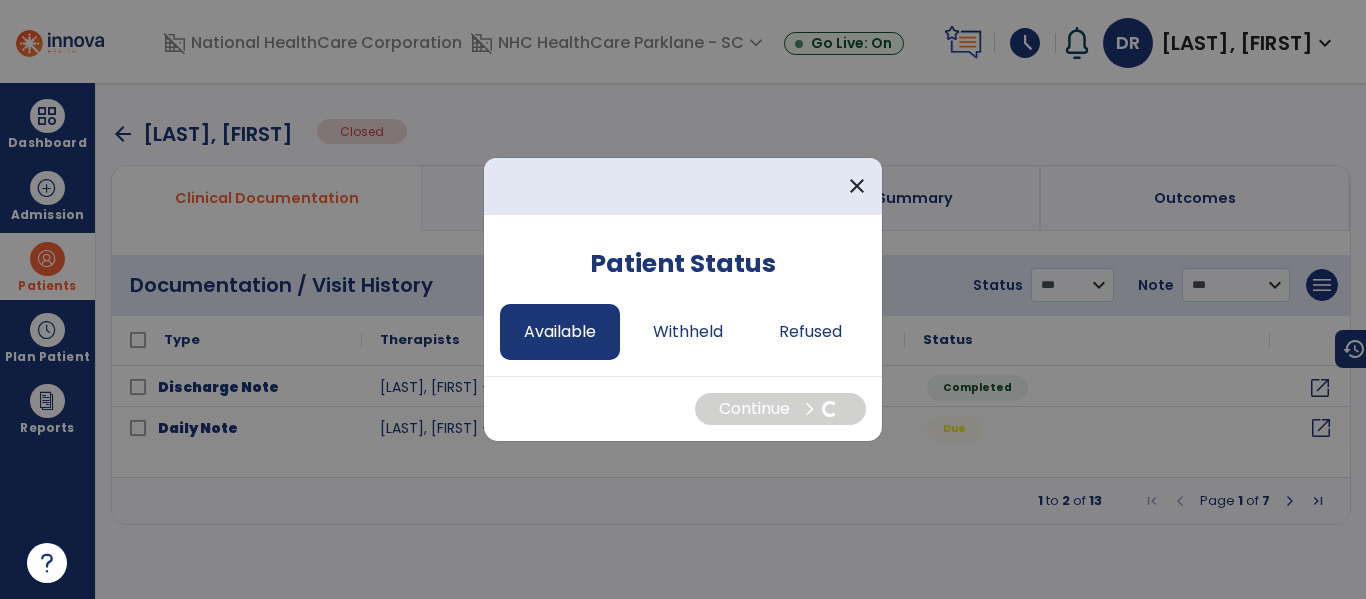 select on "*" 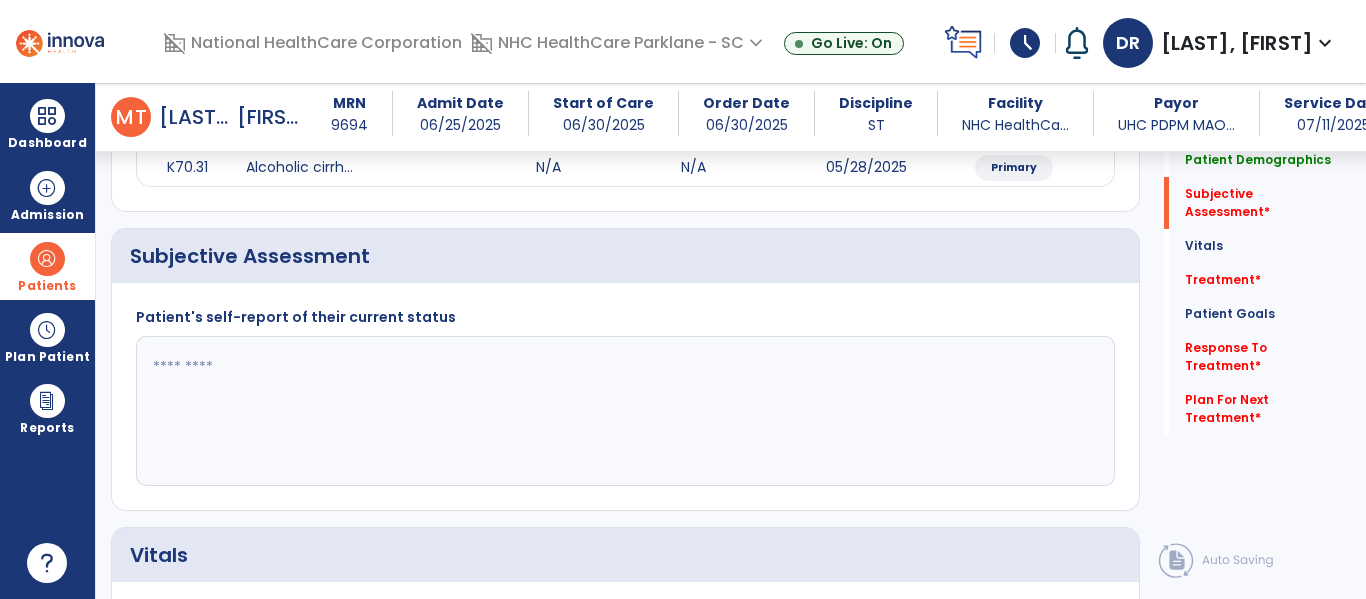click 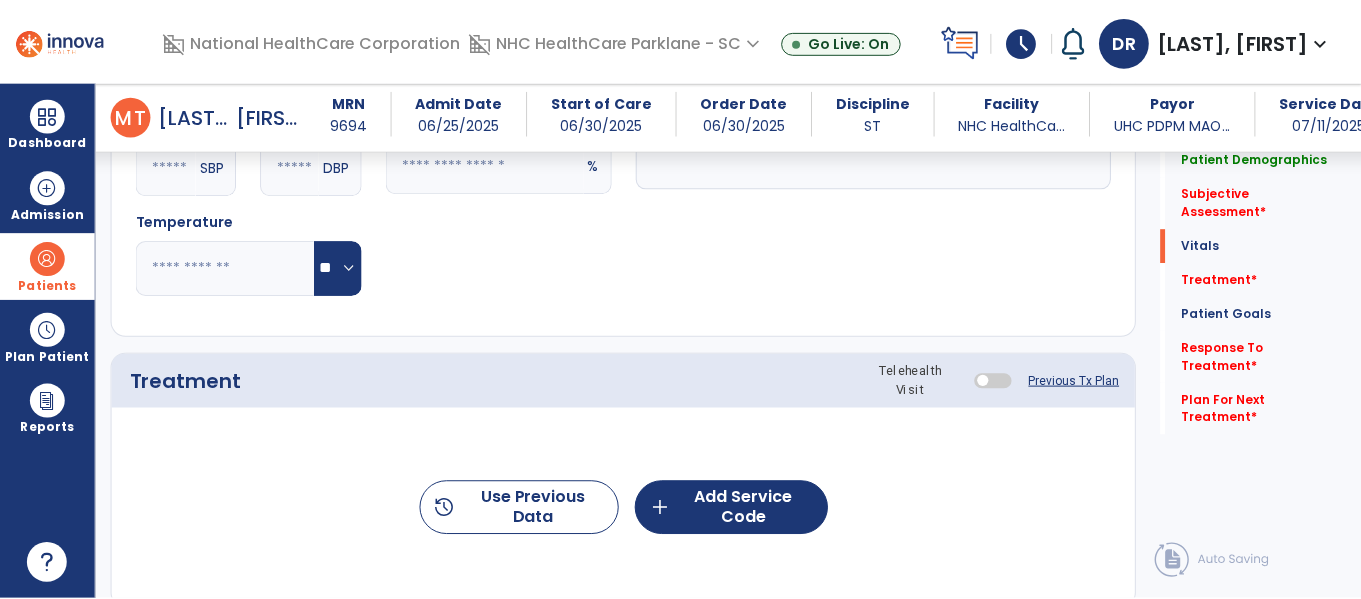 scroll, scrollTop: 1000, scrollLeft: 0, axis: vertical 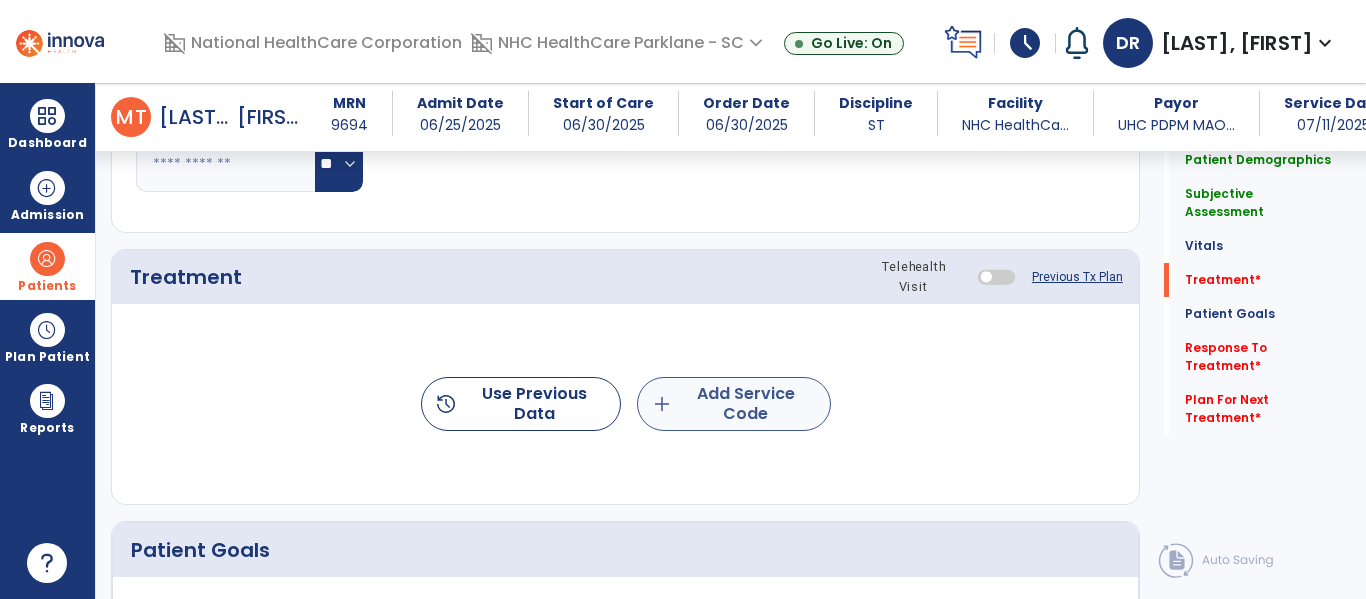 type on "**********" 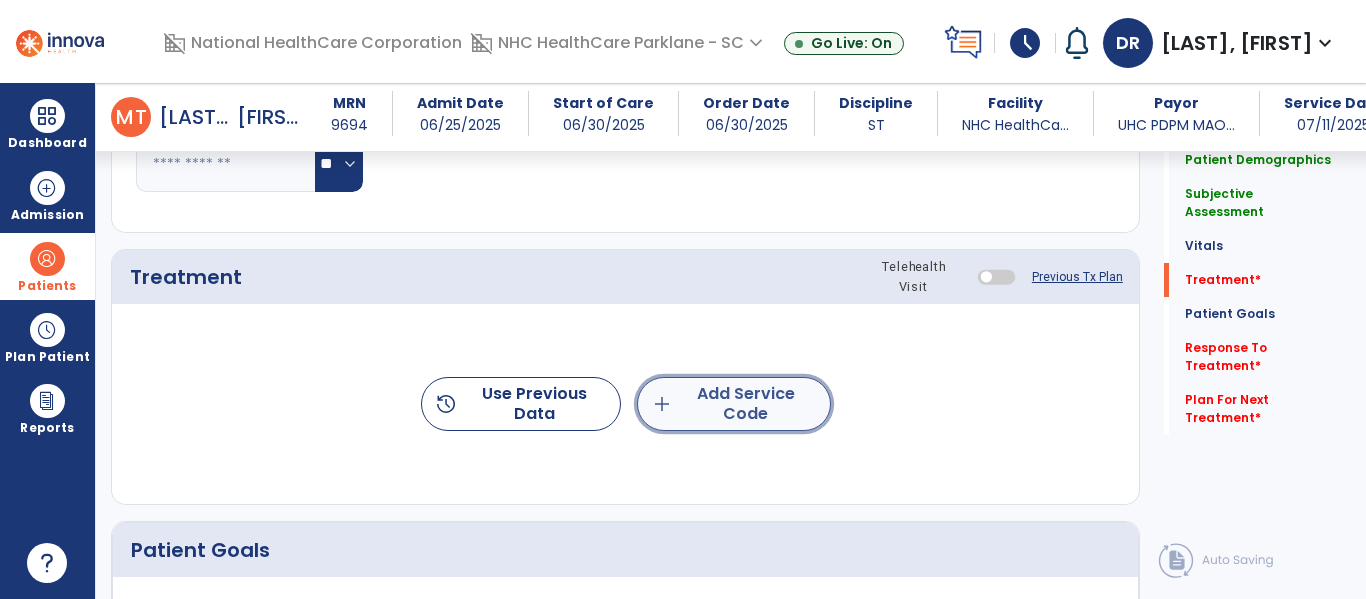 click on "add" 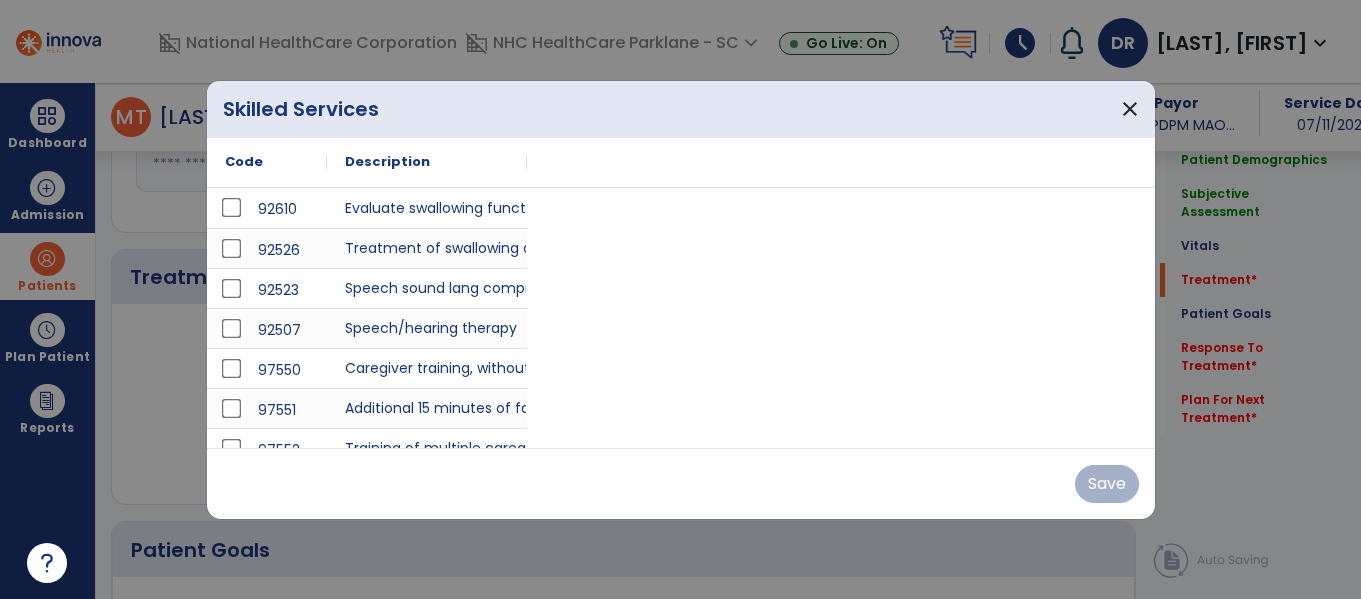 scroll, scrollTop: 1000, scrollLeft: 0, axis: vertical 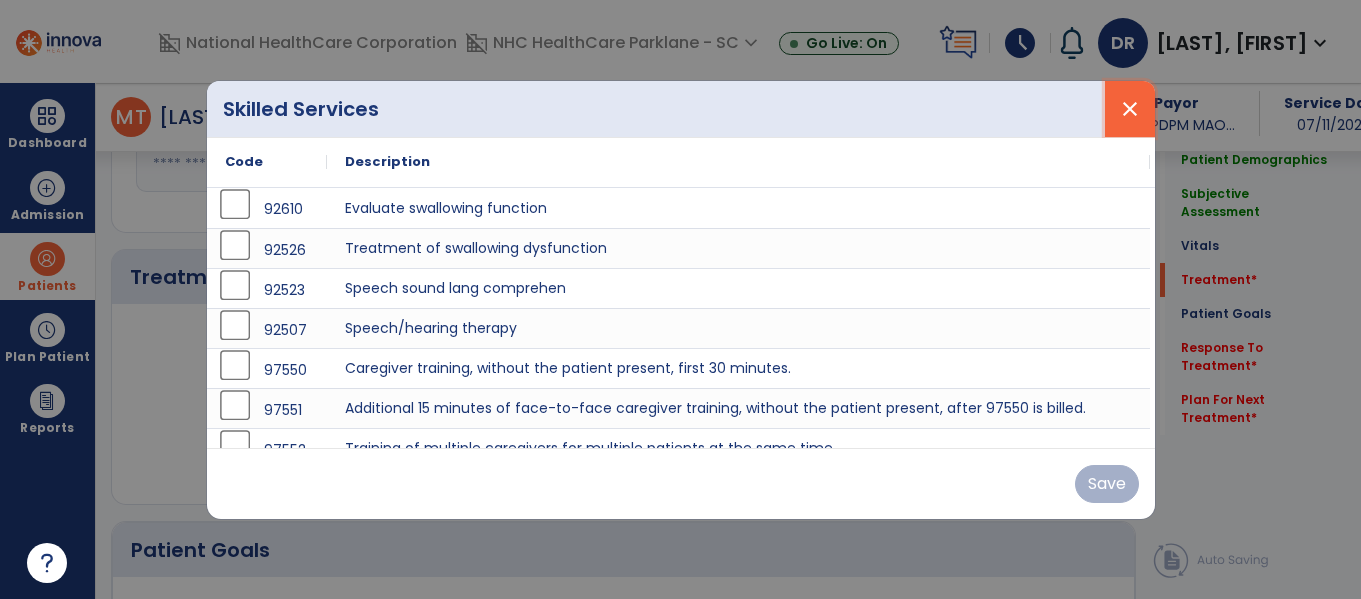 click on "close" at bounding box center (1130, 109) 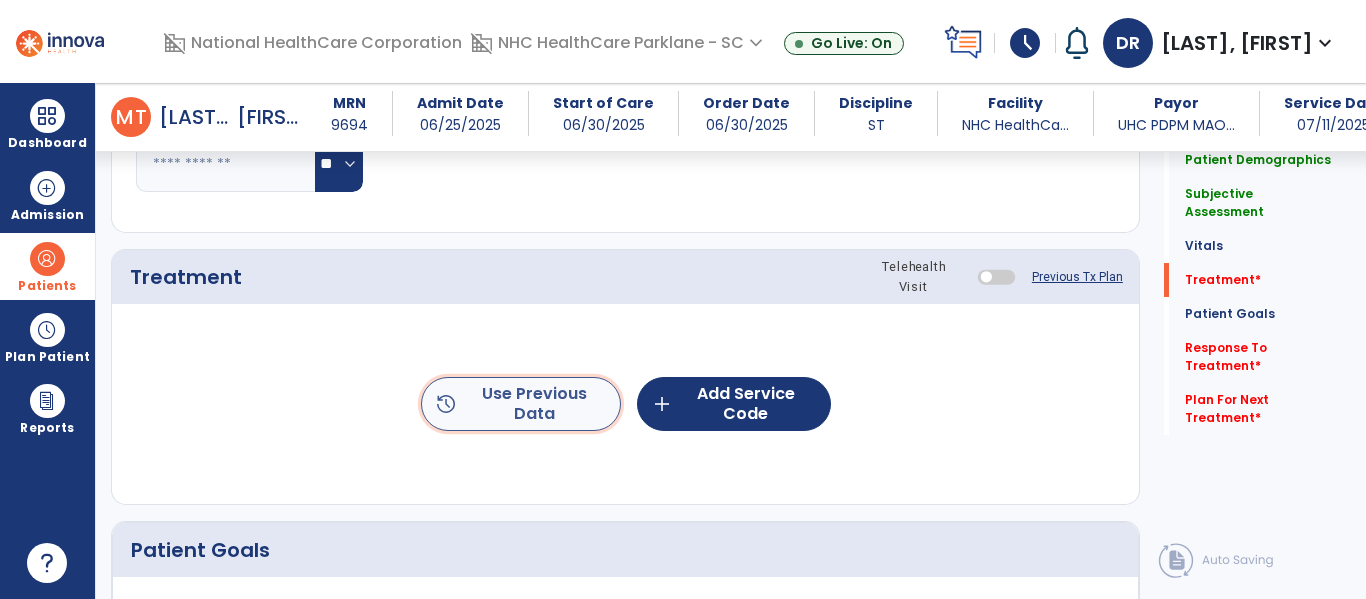 click on "history  Use Previous Data" 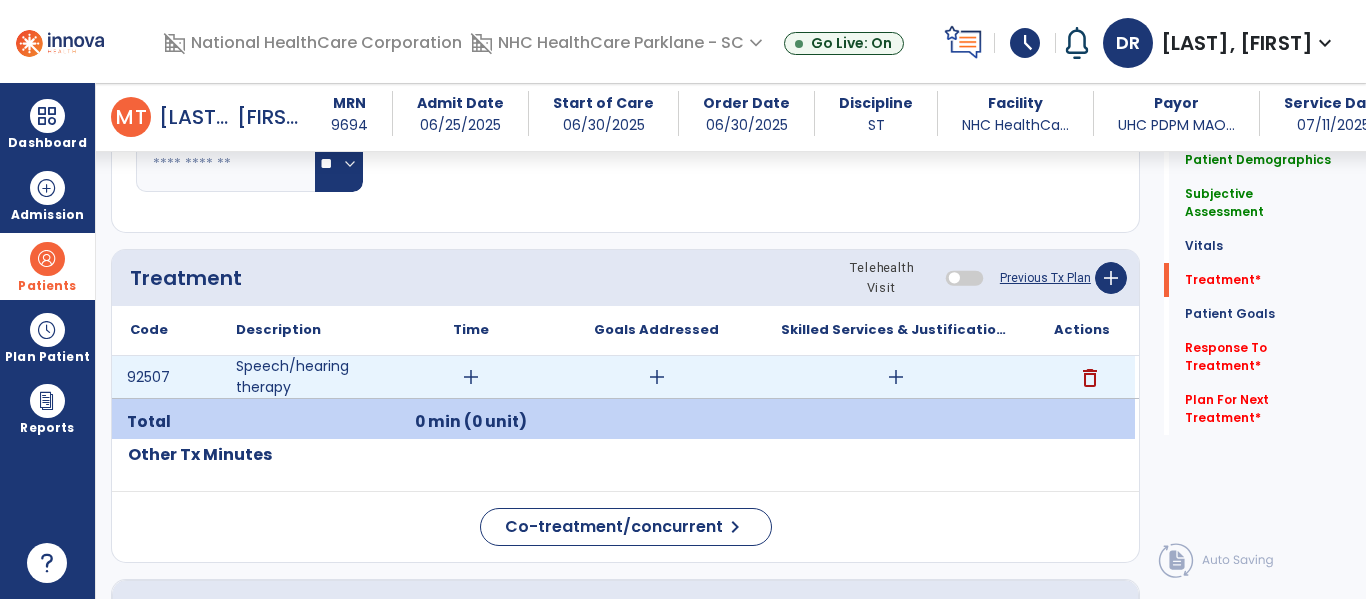click on "add" at bounding box center (896, 377) 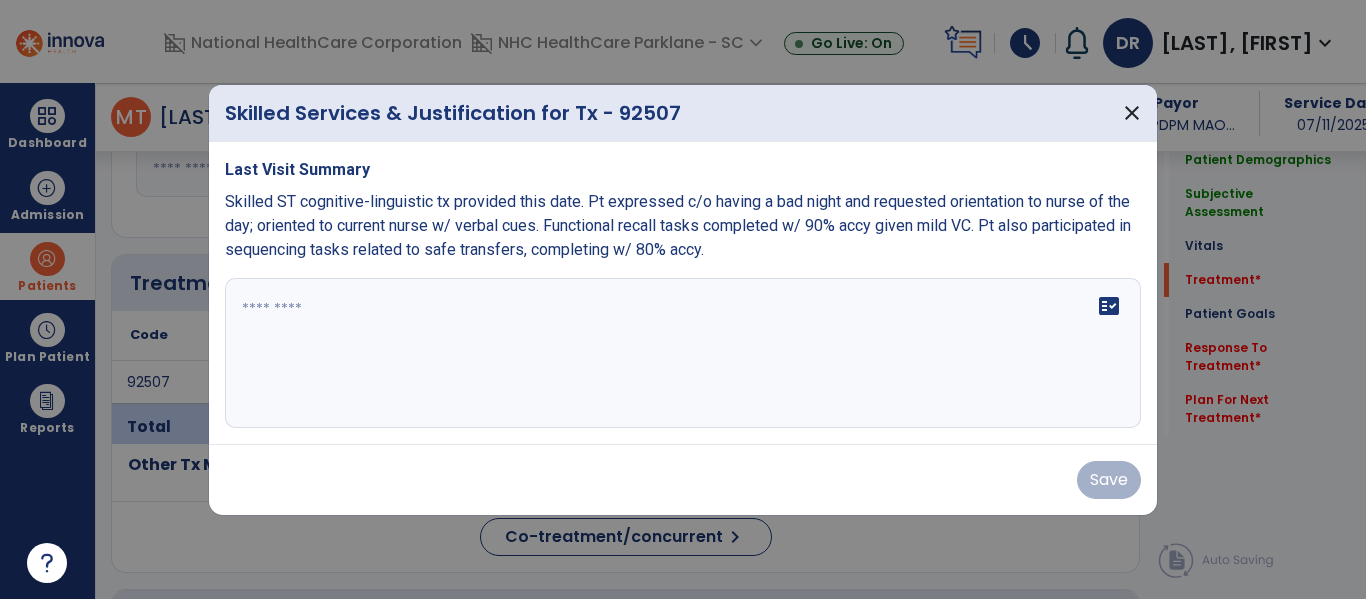 scroll, scrollTop: 1000, scrollLeft: 0, axis: vertical 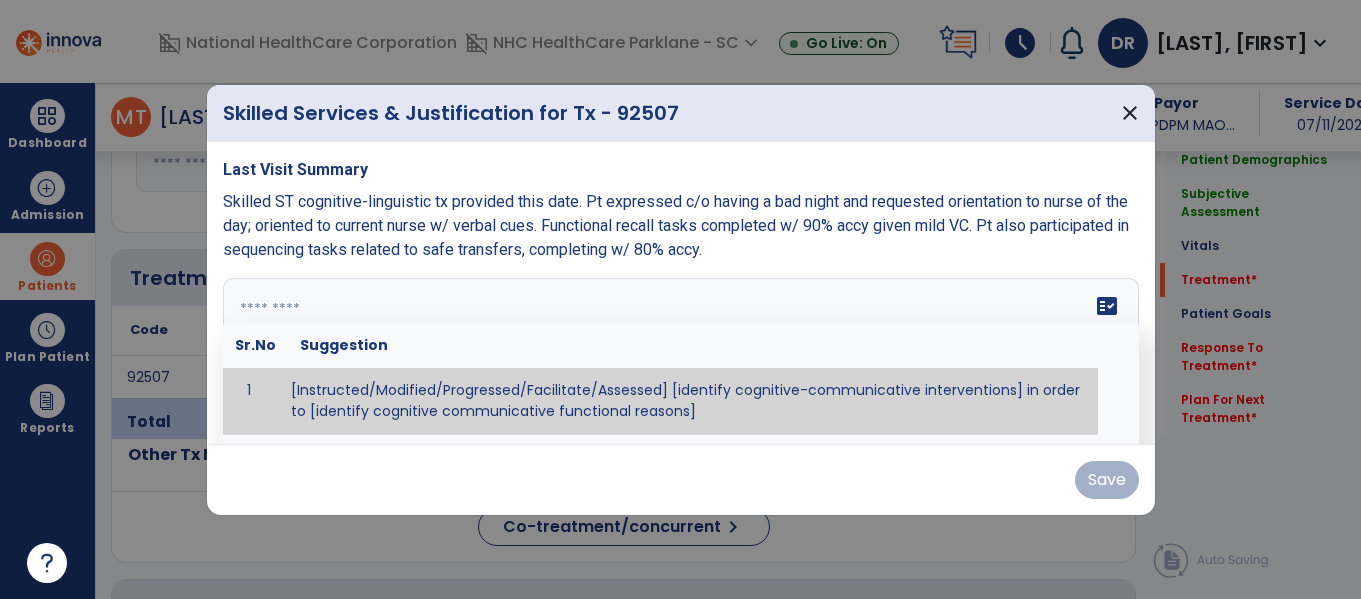 click on "fact_check  Sr.No Suggestion 1 [Instructed/Modified/Progressed/Facilitate/Assessed] [identify cognitive-communicative interventions] in order to [identify cognitive communicative functional reasons] 2 Assessed cognitive-communicative skills using [identify test]." at bounding box center [681, 353] 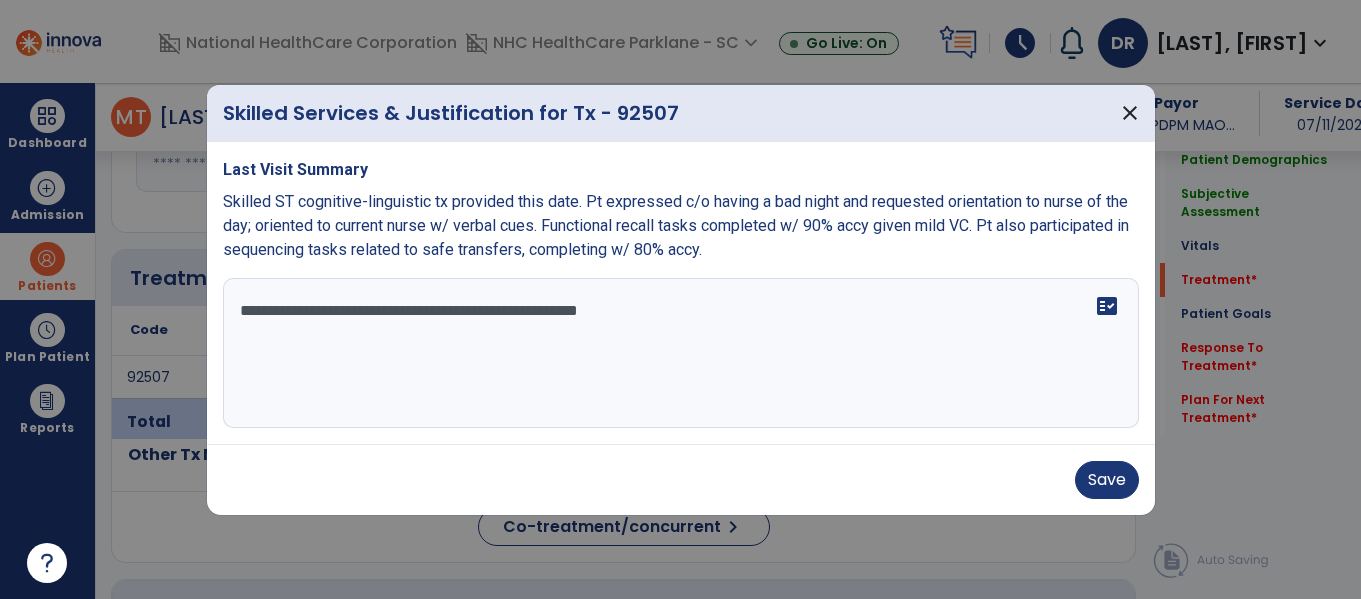 click on "**********" at bounding box center [681, 353] 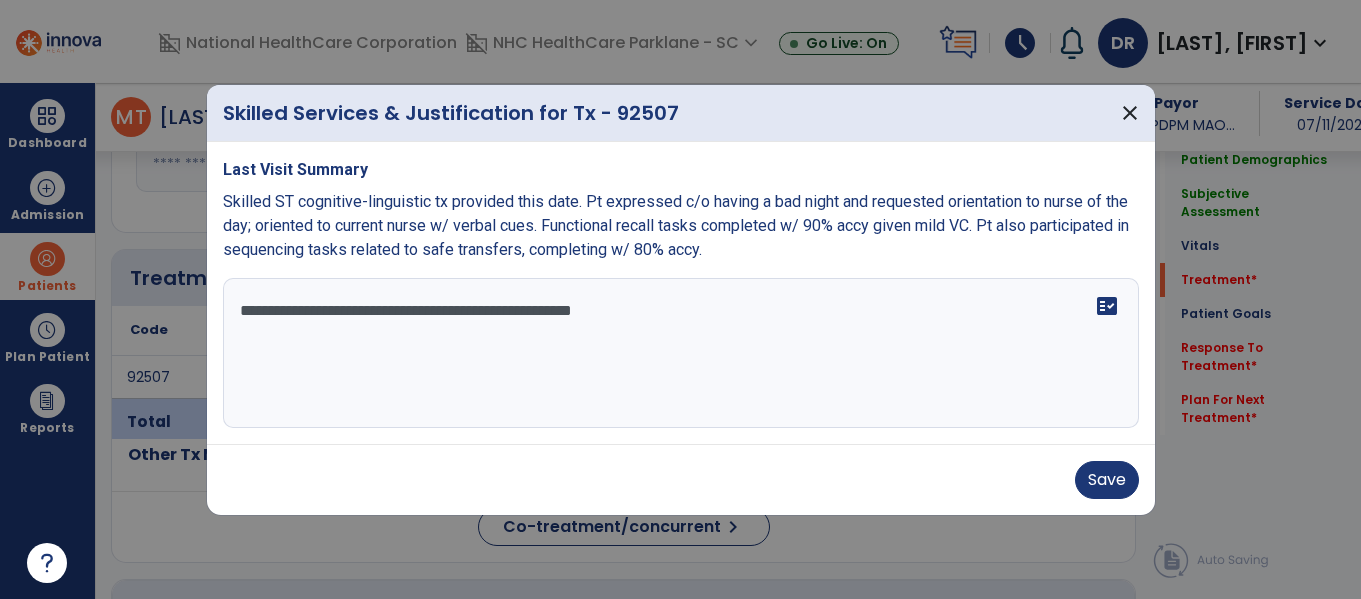 click on "**********" at bounding box center (681, 353) 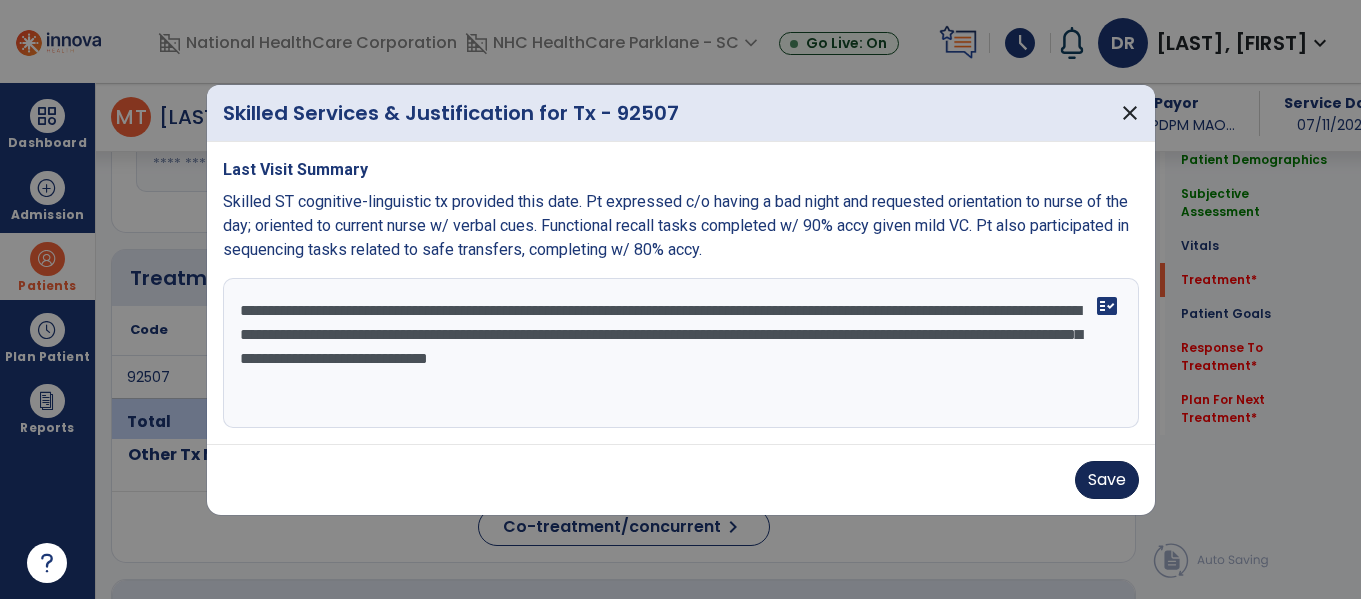 type on "**********" 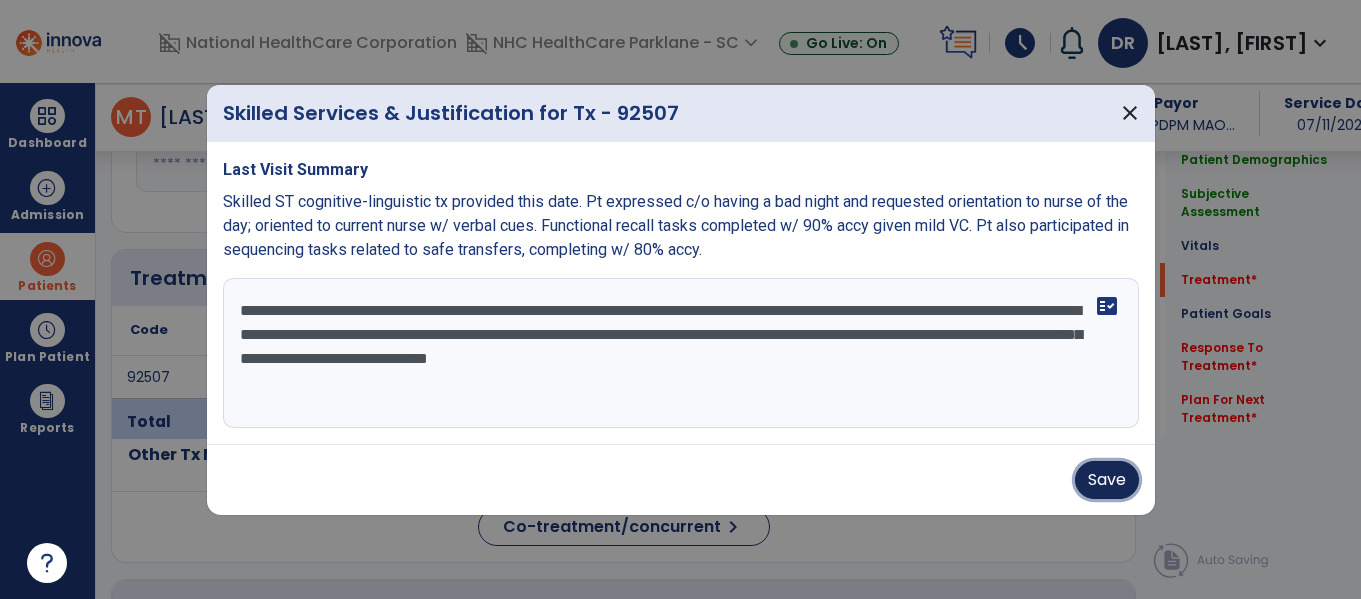 click on "Save" at bounding box center [1107, 480] 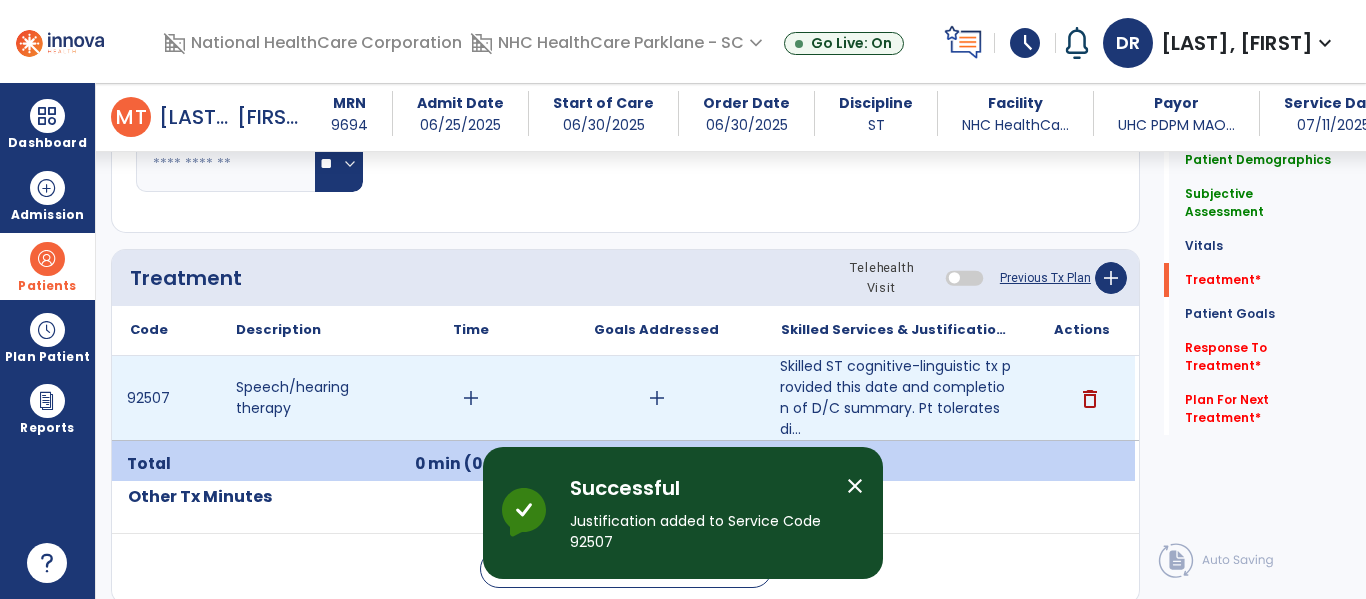 click on "add" at bounding box center [471, 398] 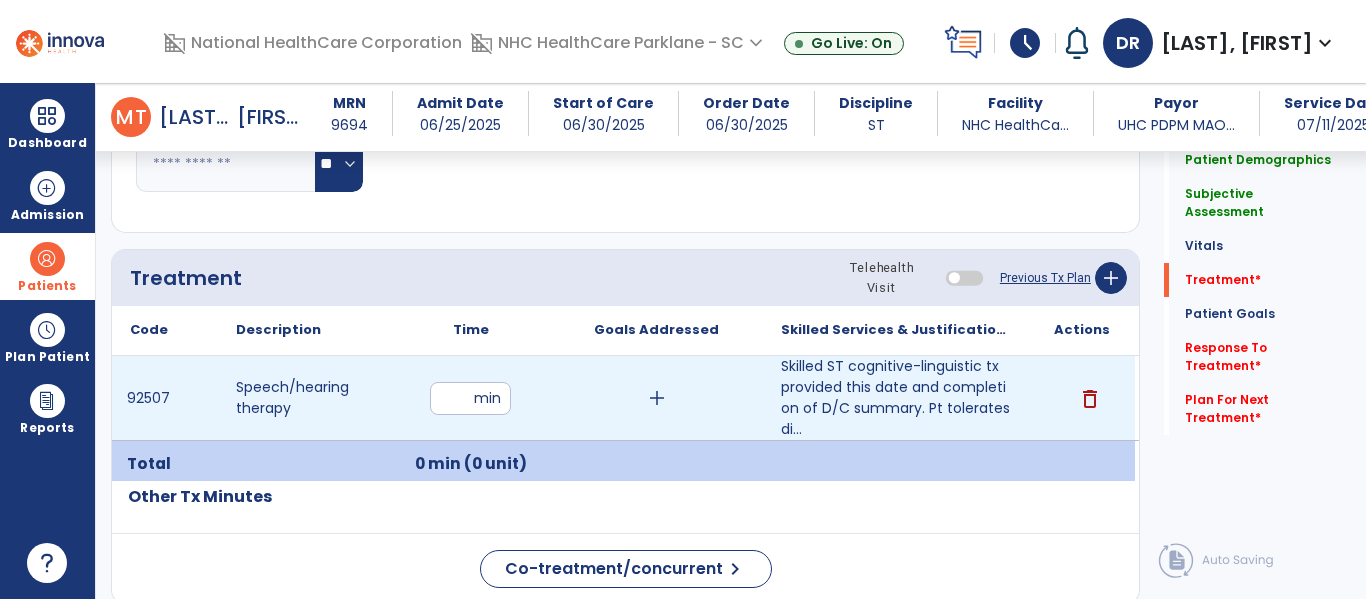 type on "**" 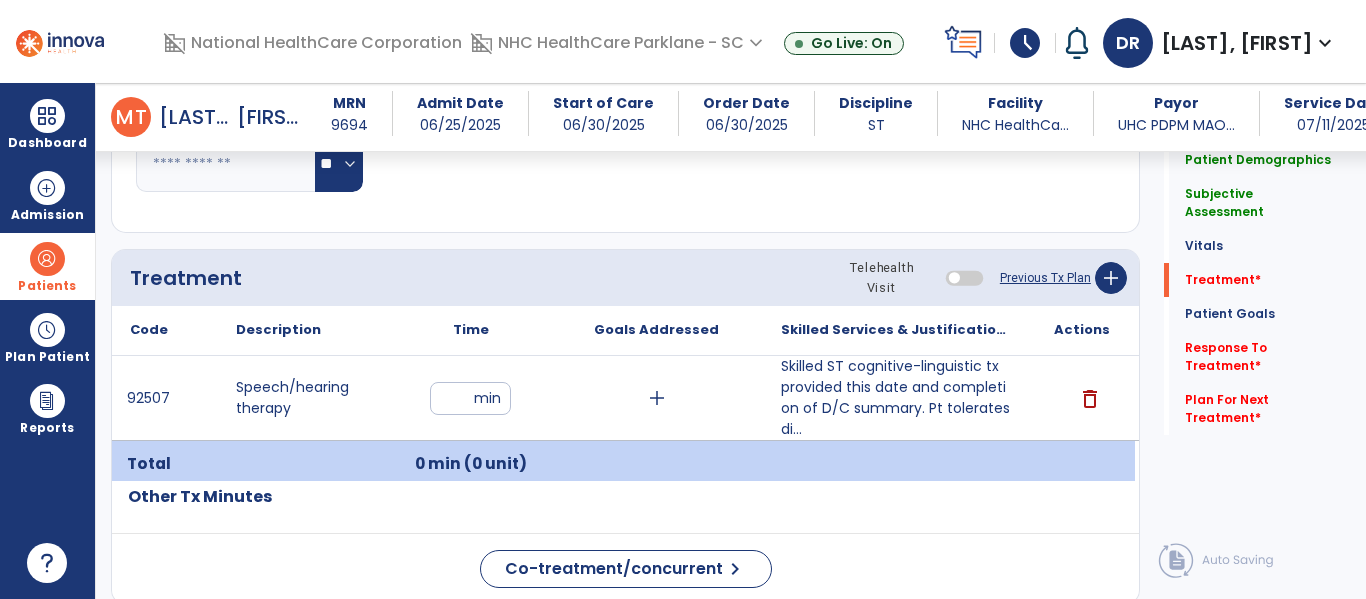 click on "Code
Description
Time" 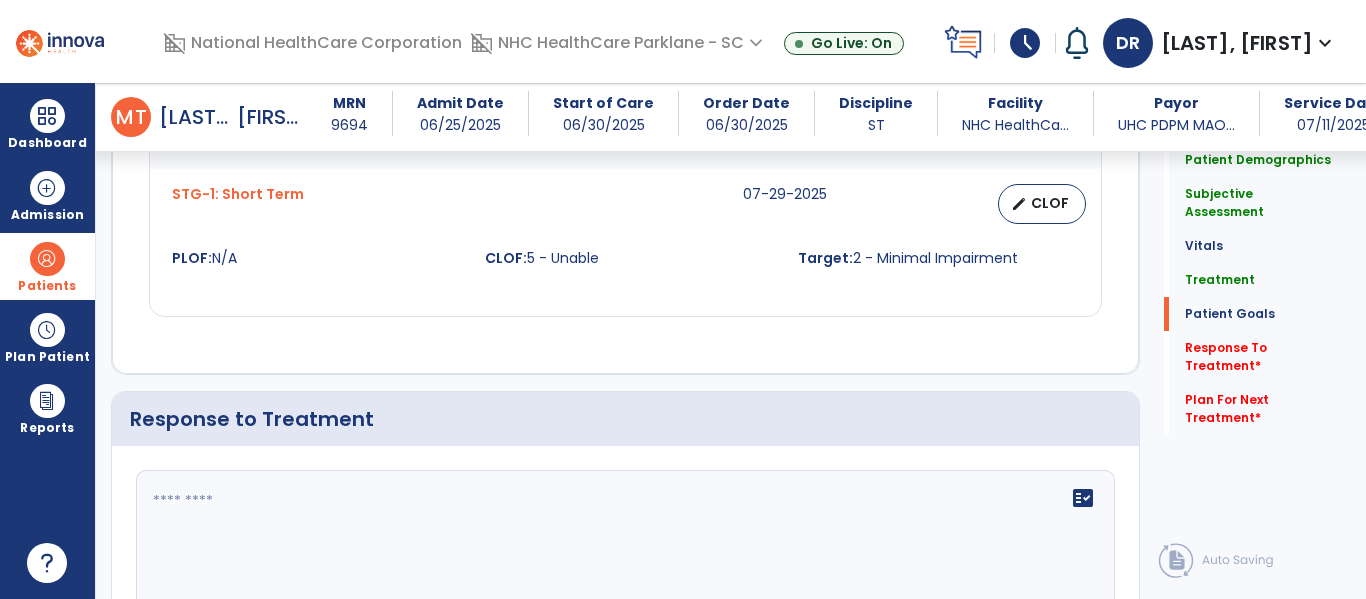 scroll, scrollTop: 2200, scrollLeft: 0, axis: vertical 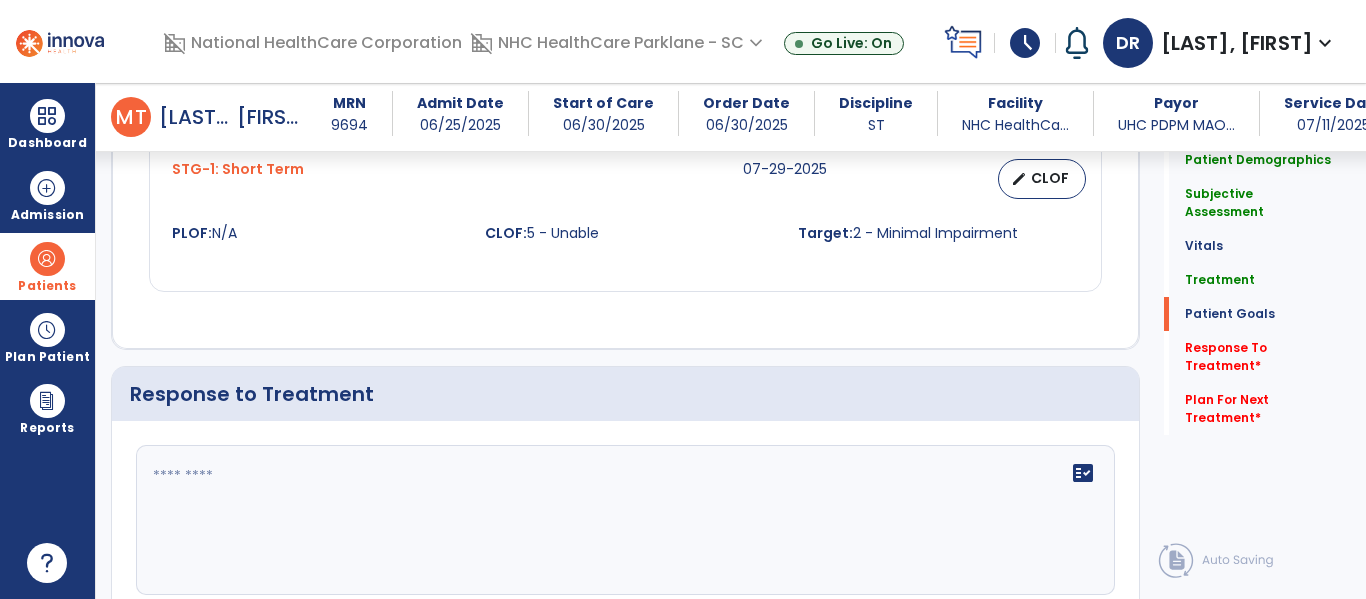 click on "fact_check" 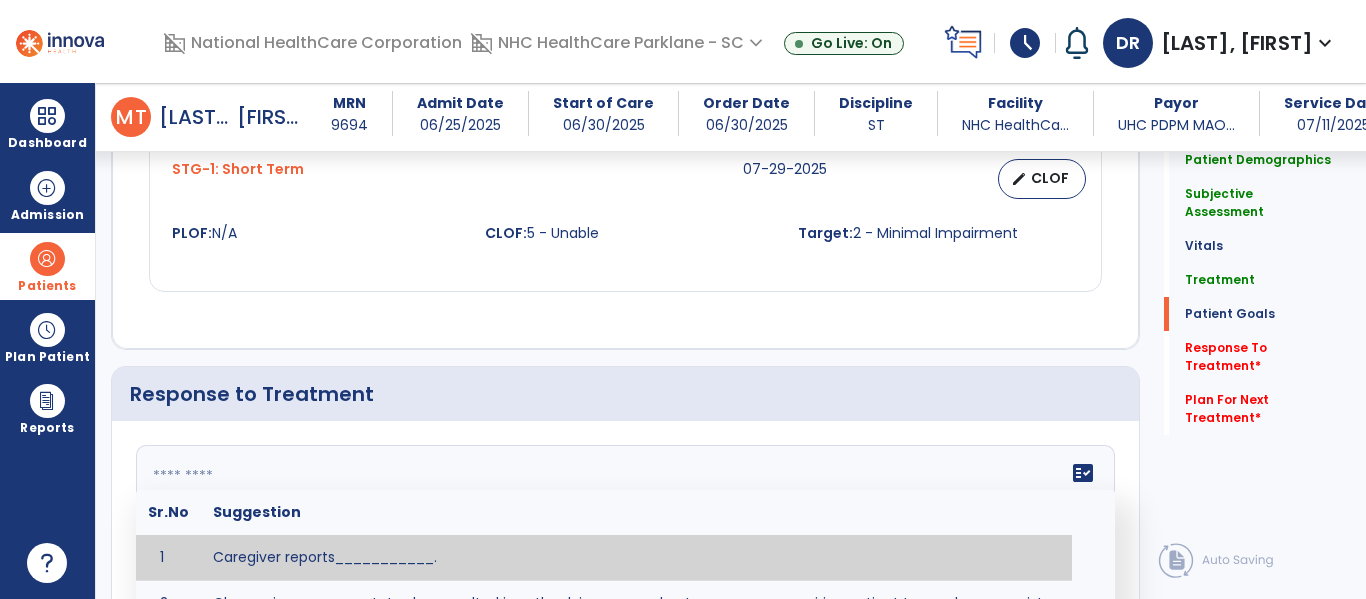 click 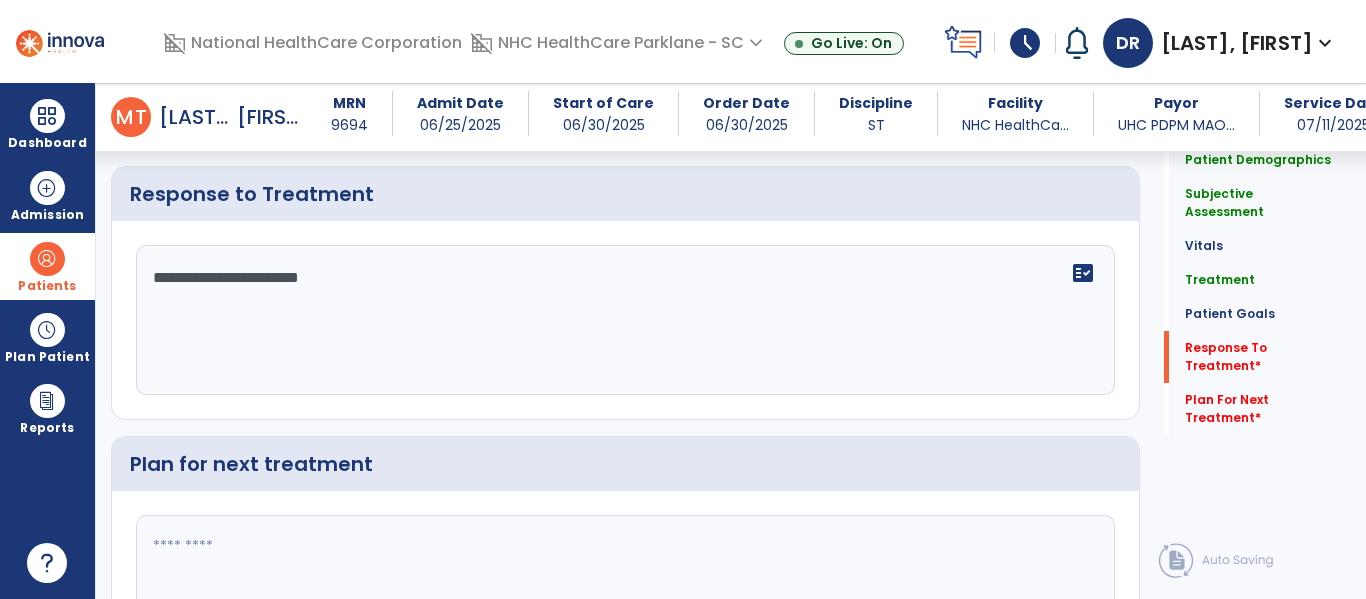 type on "**********" 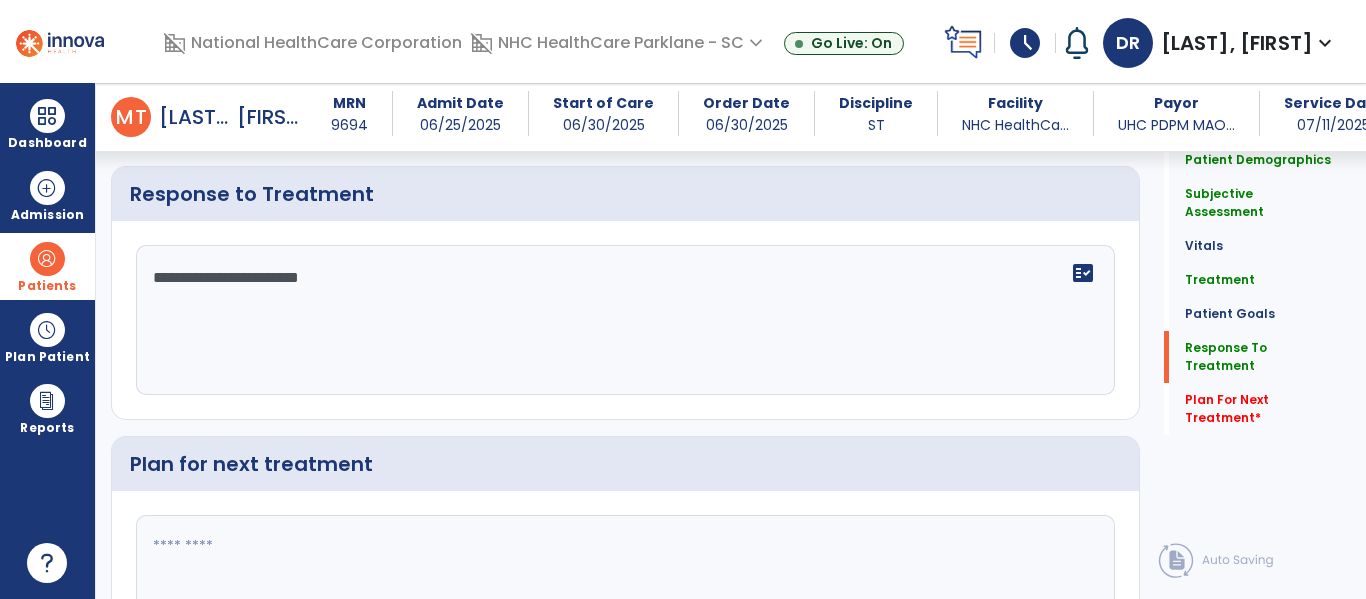 scroll, scrollTop: 2400, scrollLeft: 0, axis: vertical 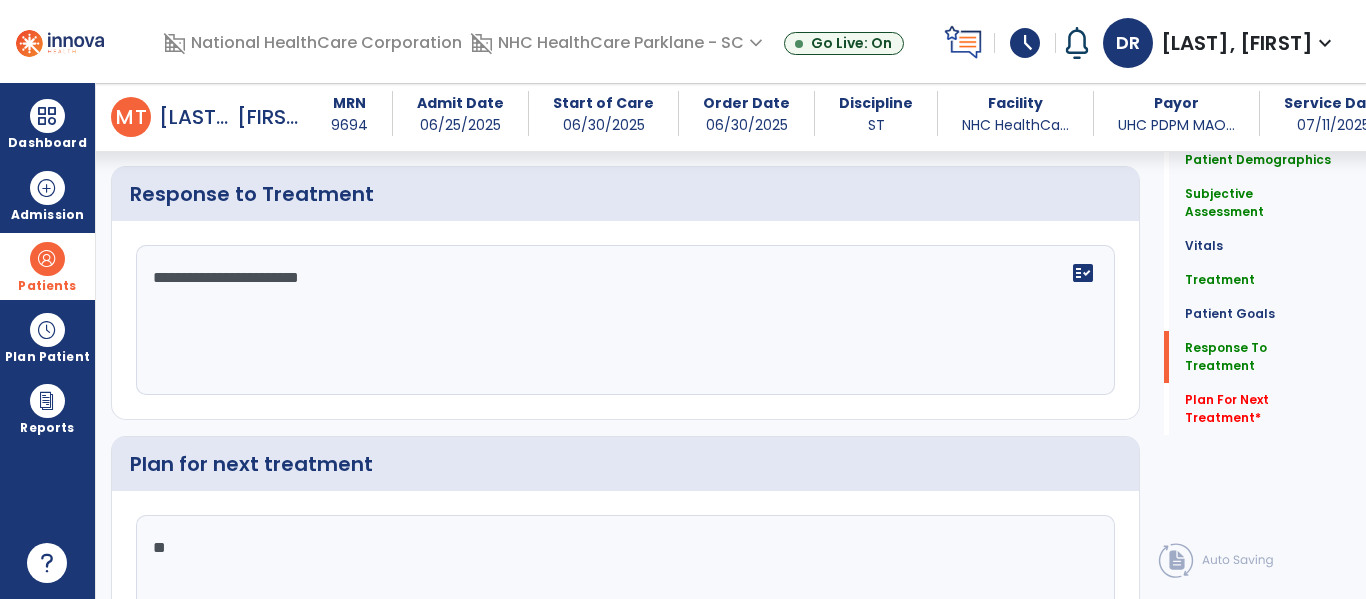 type on "*" 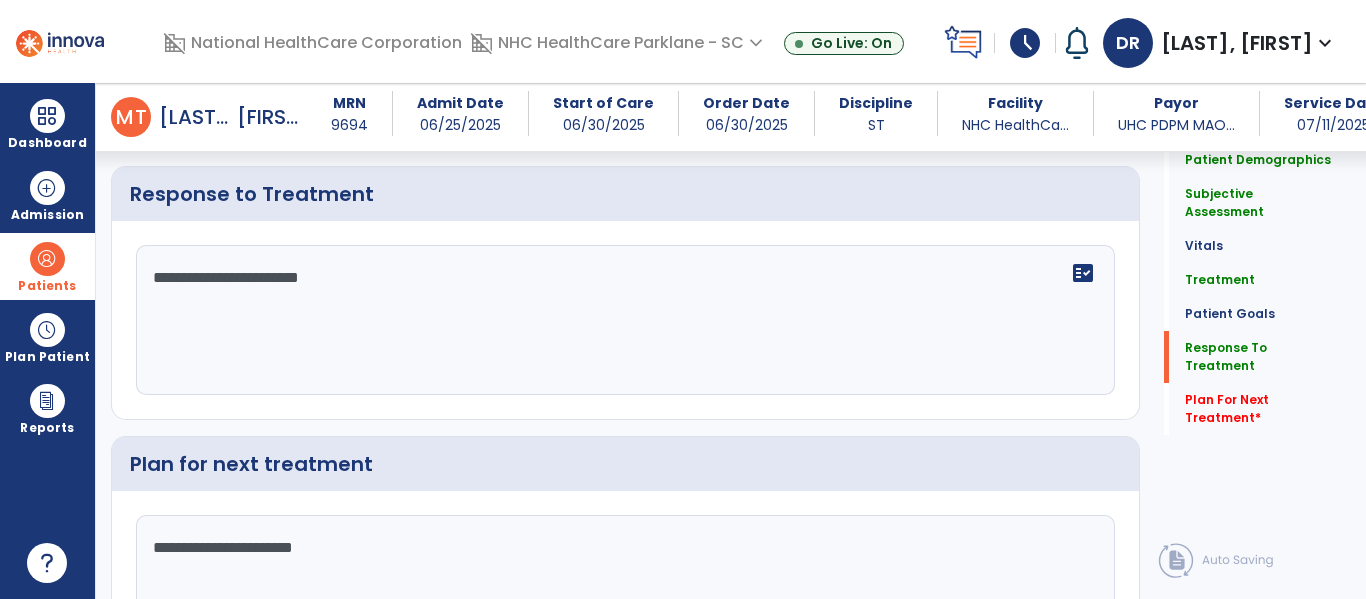 type on "**********" 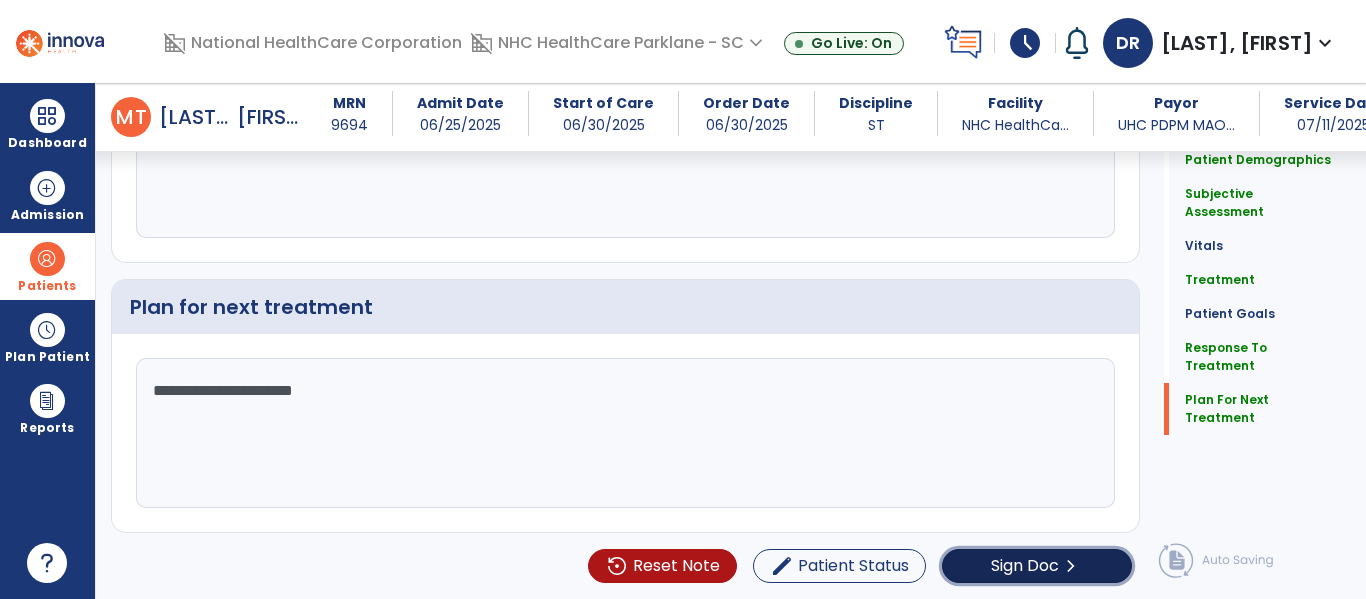 click on "Sign Doc" 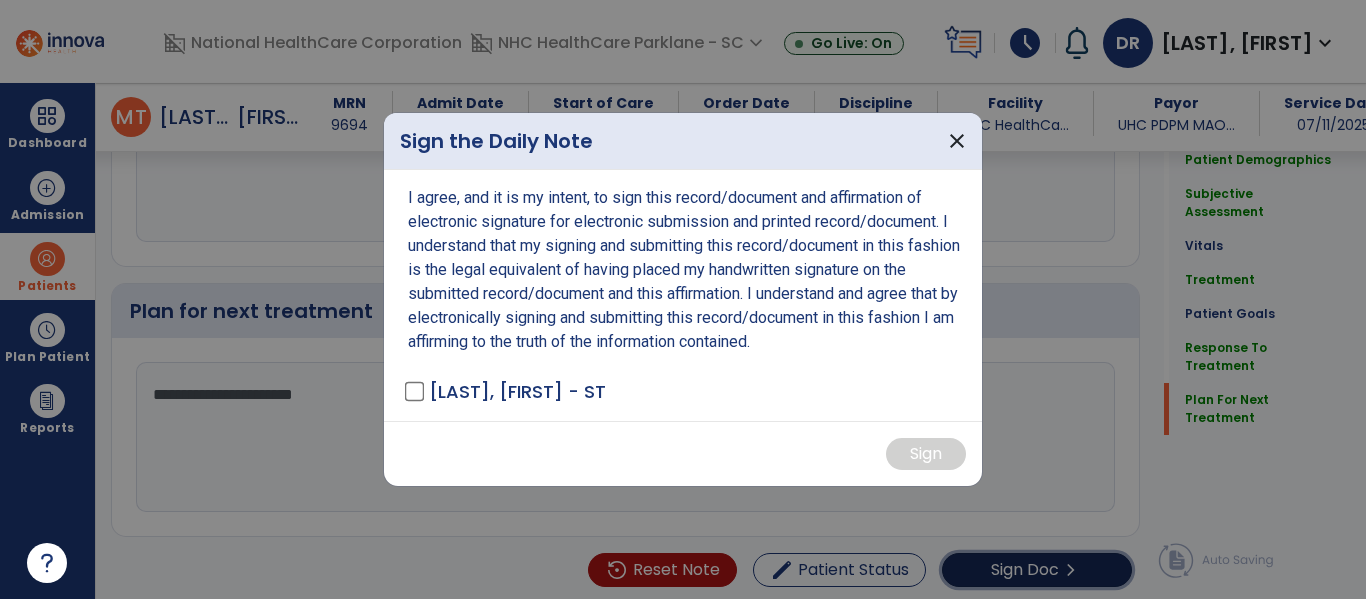 scroll, scrollTop: 2558, scrollLeft: 0, axis: vertical 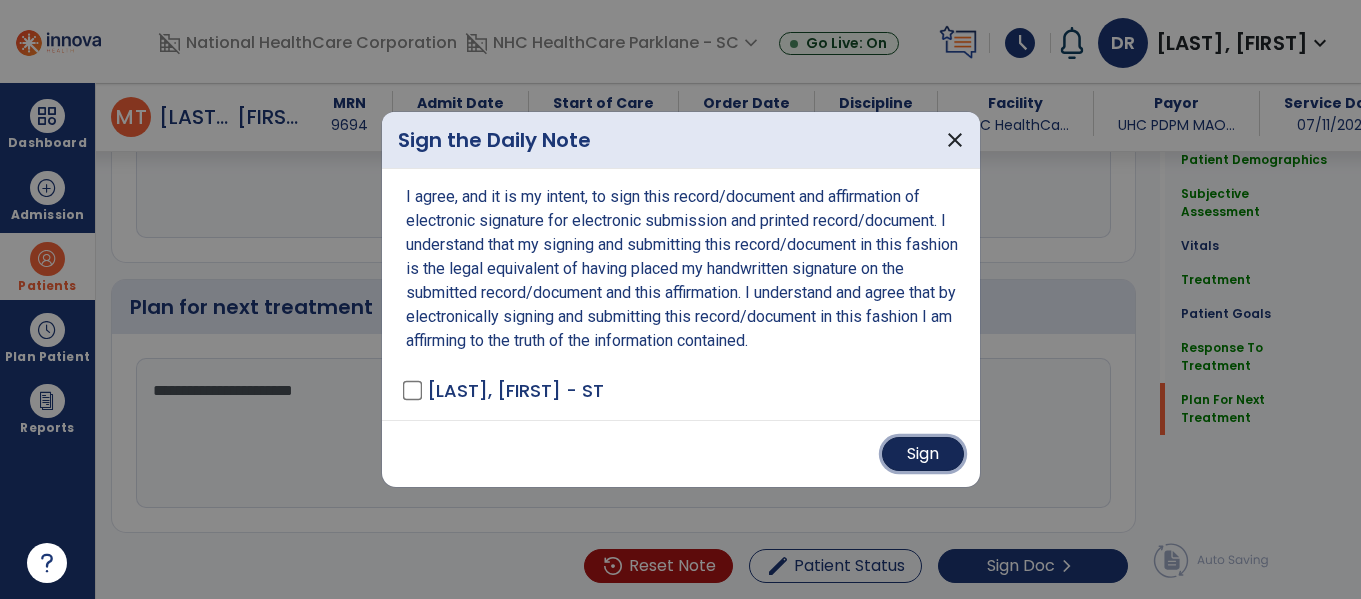 click on "Sign" at bounding box center [923, 454] 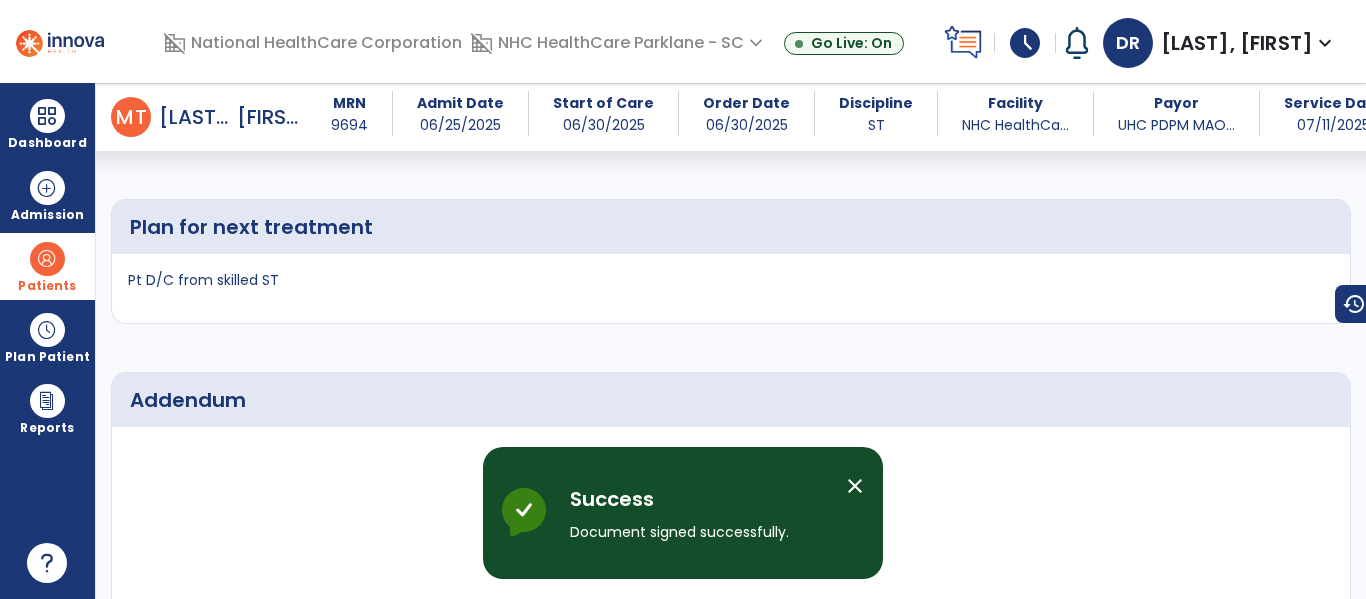 scroll, scrollTop: 3911, scrollLeft: 0, axis: vertical 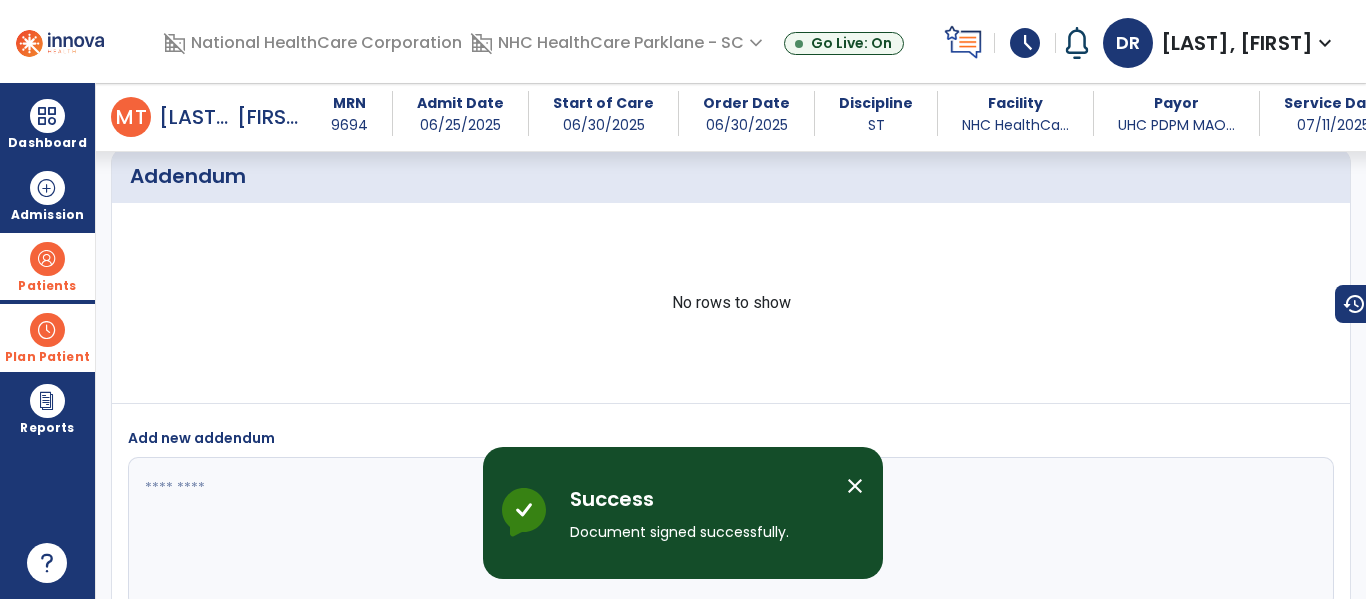 click at bounding box center (47, 330) 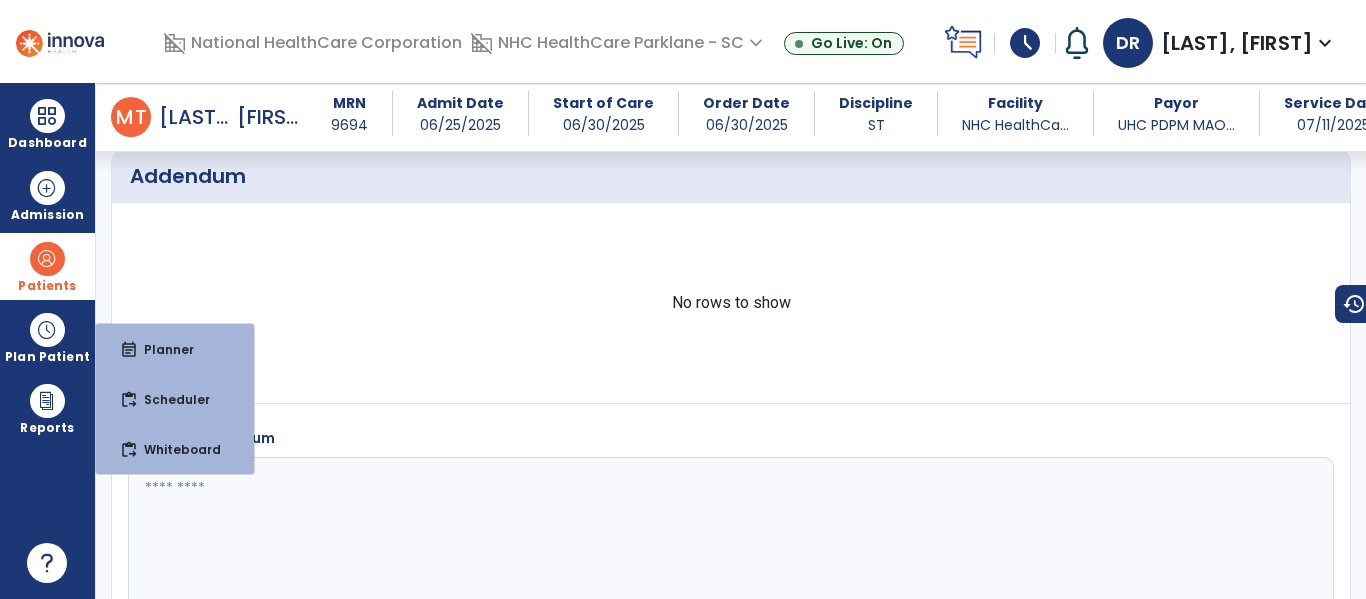 click on "Patients" at bounding box center (47, 266) 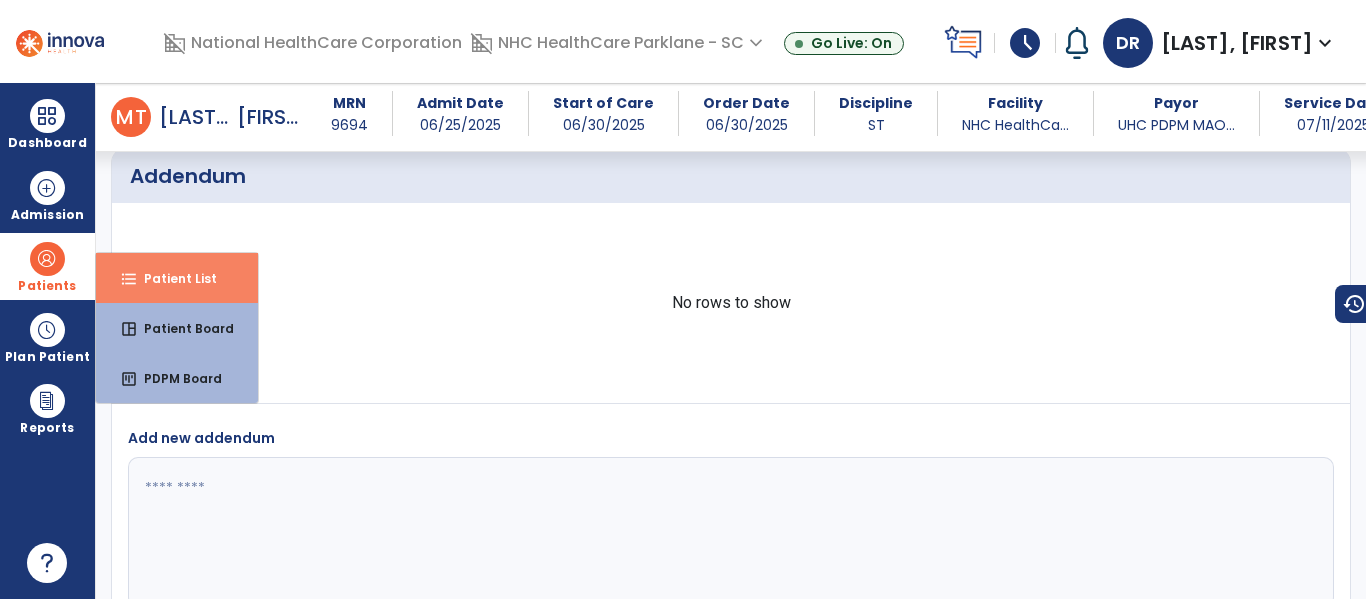 click on "Patient List" at bounding box center (172, 278) 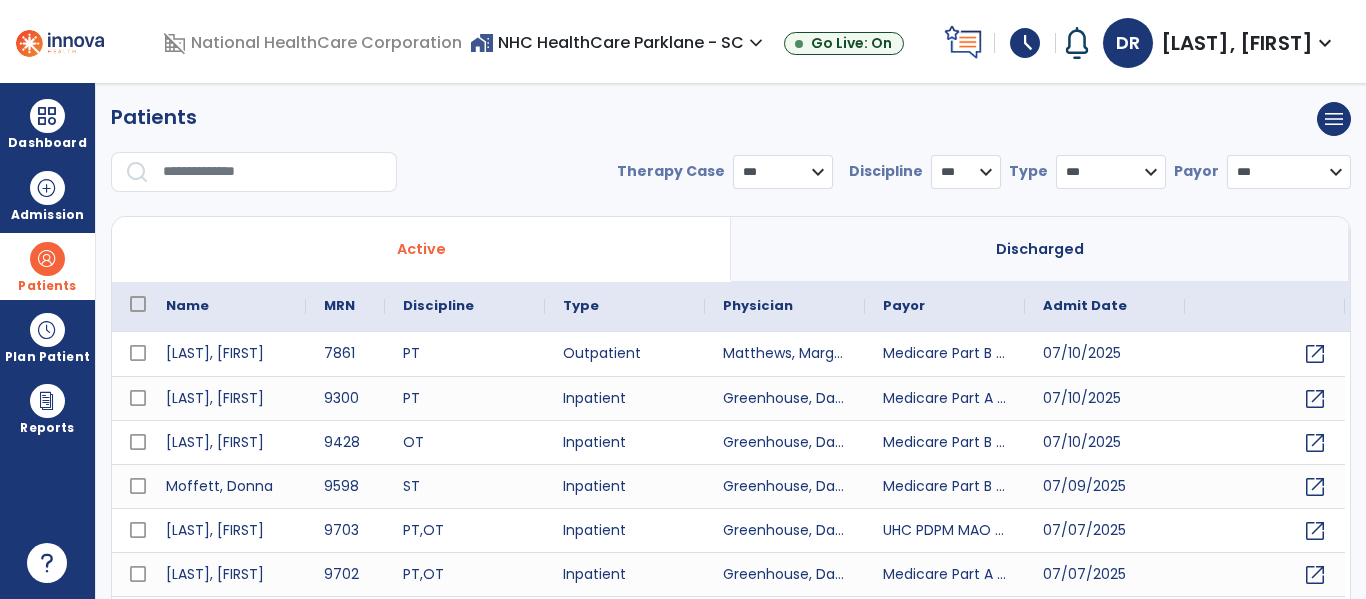 scroll, scrollTop: 0, scrollLeft: 0, axis: both 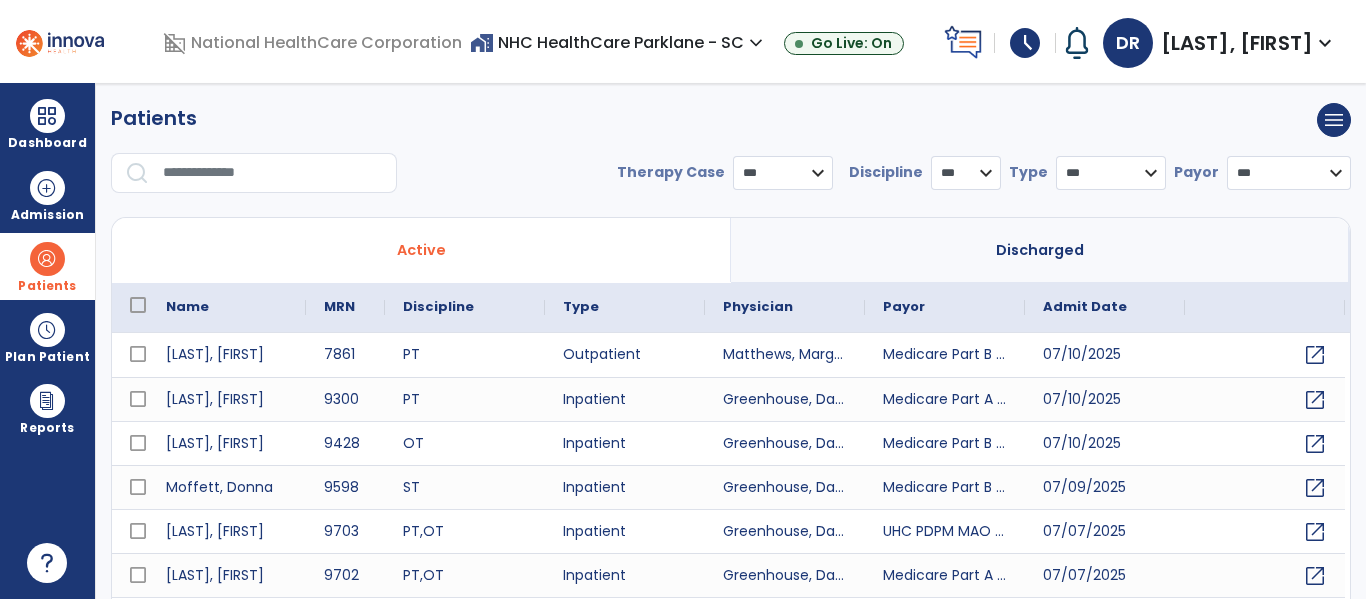 click at bounding box center (273, 173) 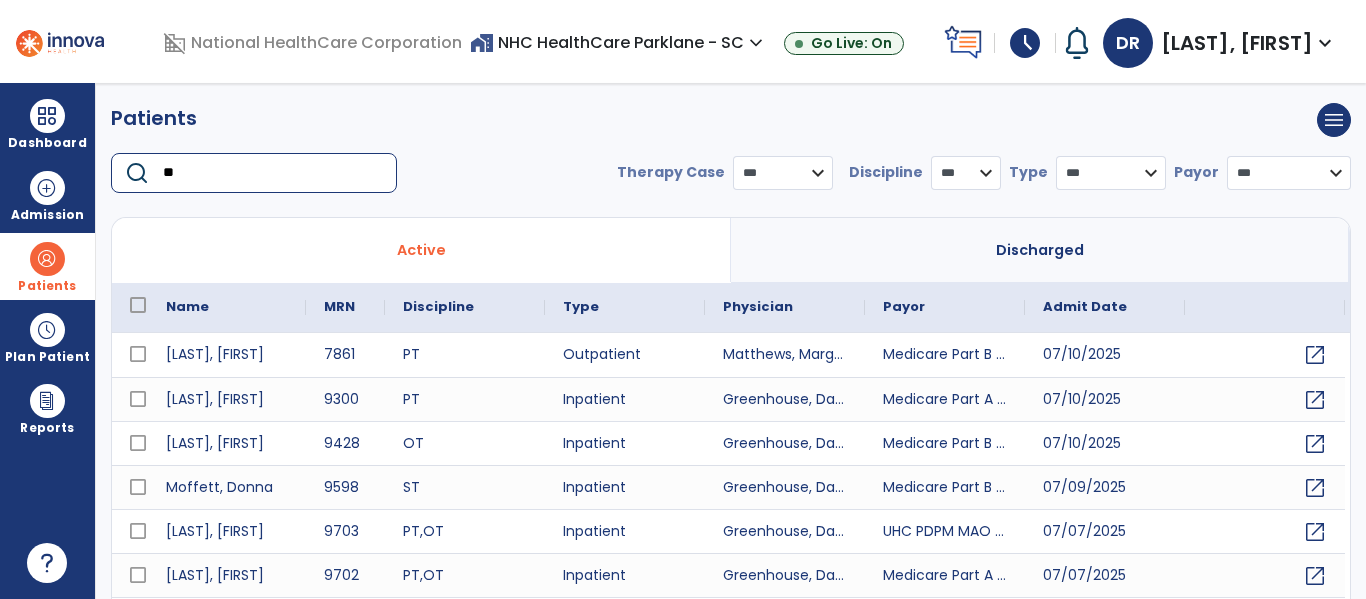 type on "*" 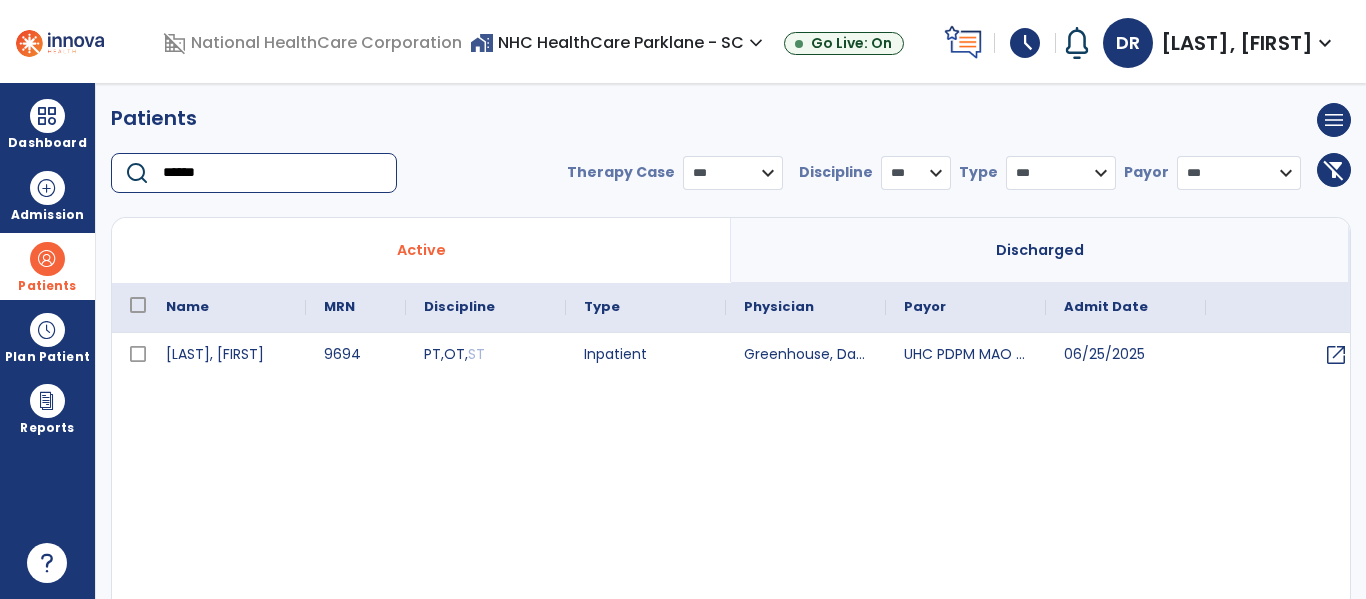type on "******" 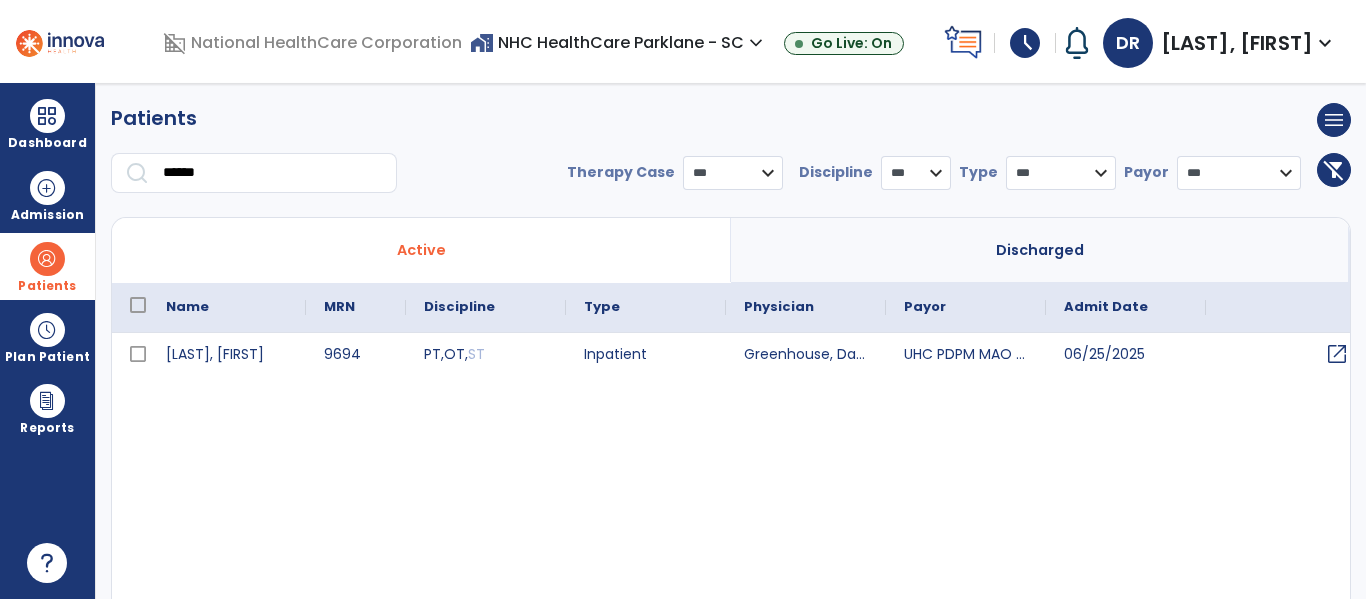 click on "open_in_new" at bounding box center [1337, 354] 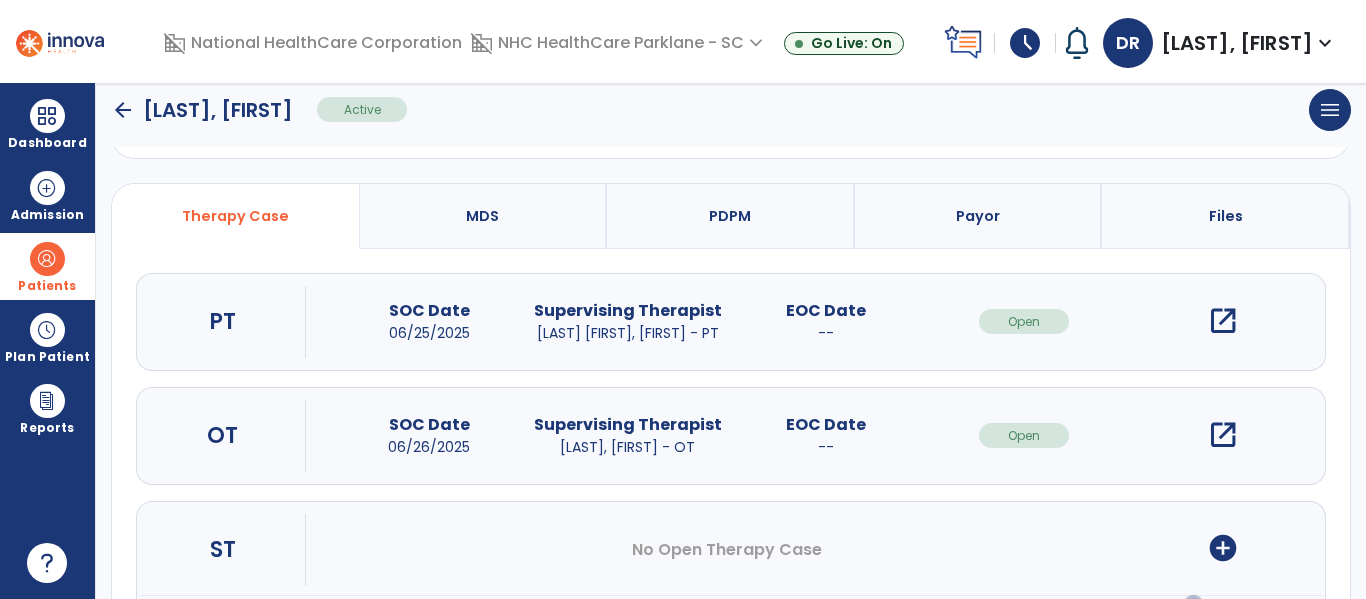 scroll, scrollTop: 207, scrollLeft: 0, axis: vertical 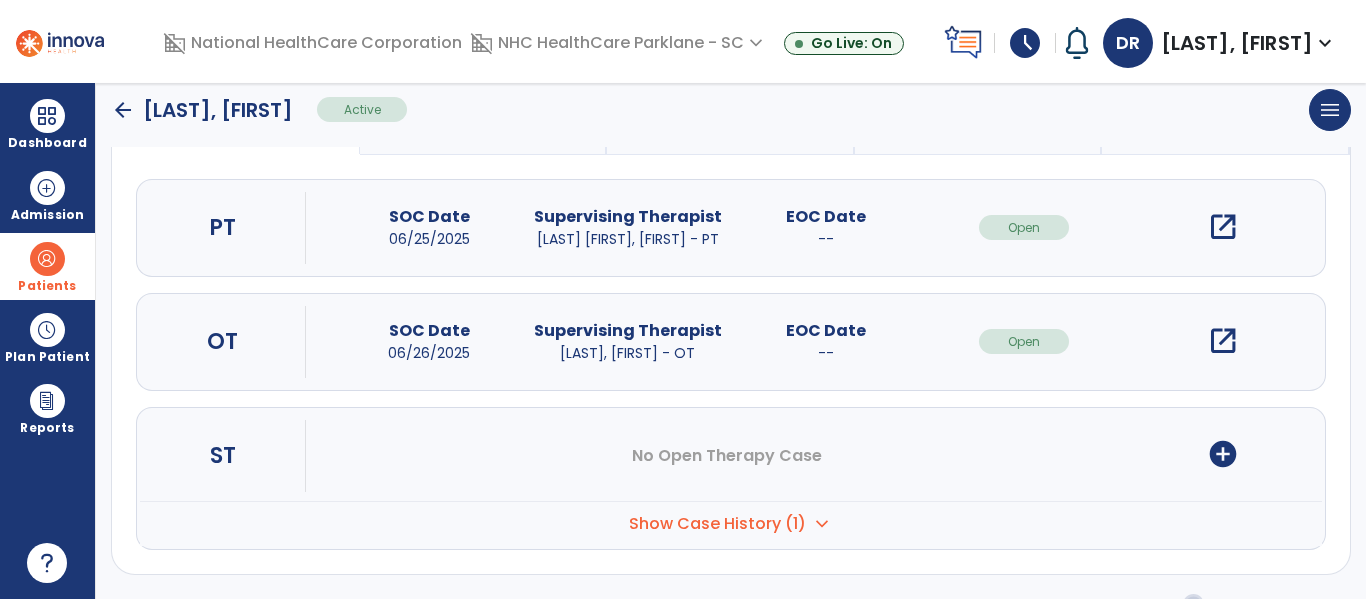 click on "expand_more" at bounding box center (822, 524) 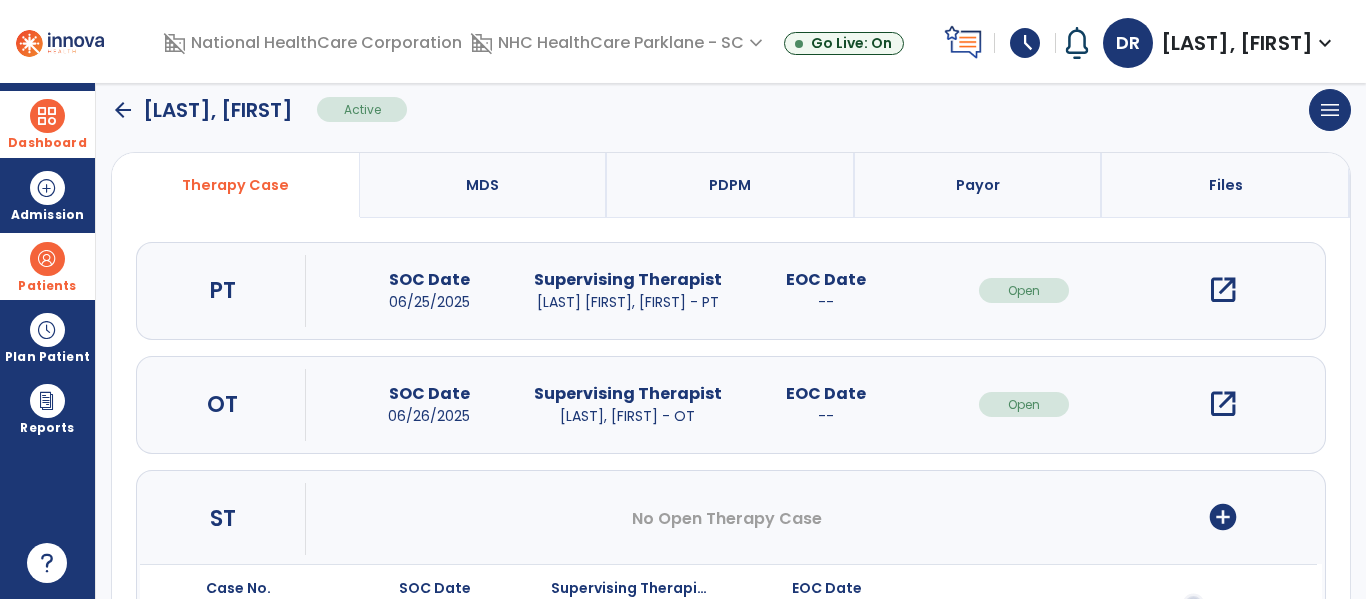 scroll, scrollTop: 0, scrollLeft: 0, axis: both 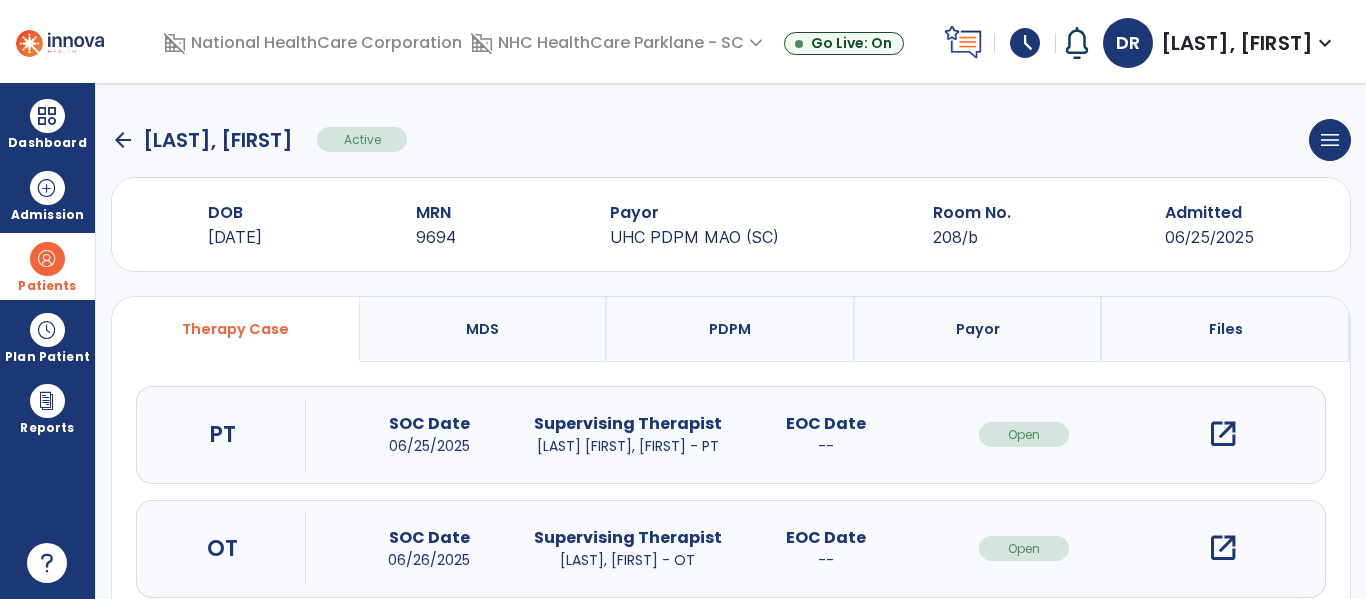 click at bounding box center (60, 41) 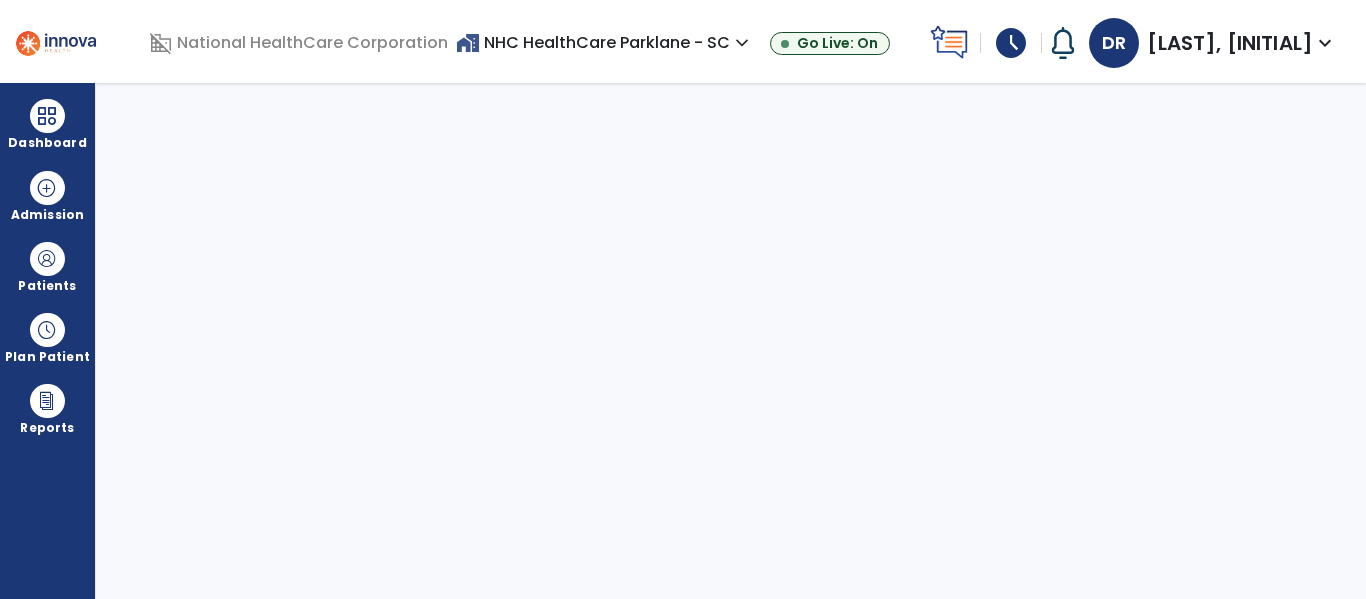 scroll, scrollTop: 0, scrollLeft: 0, axis: both 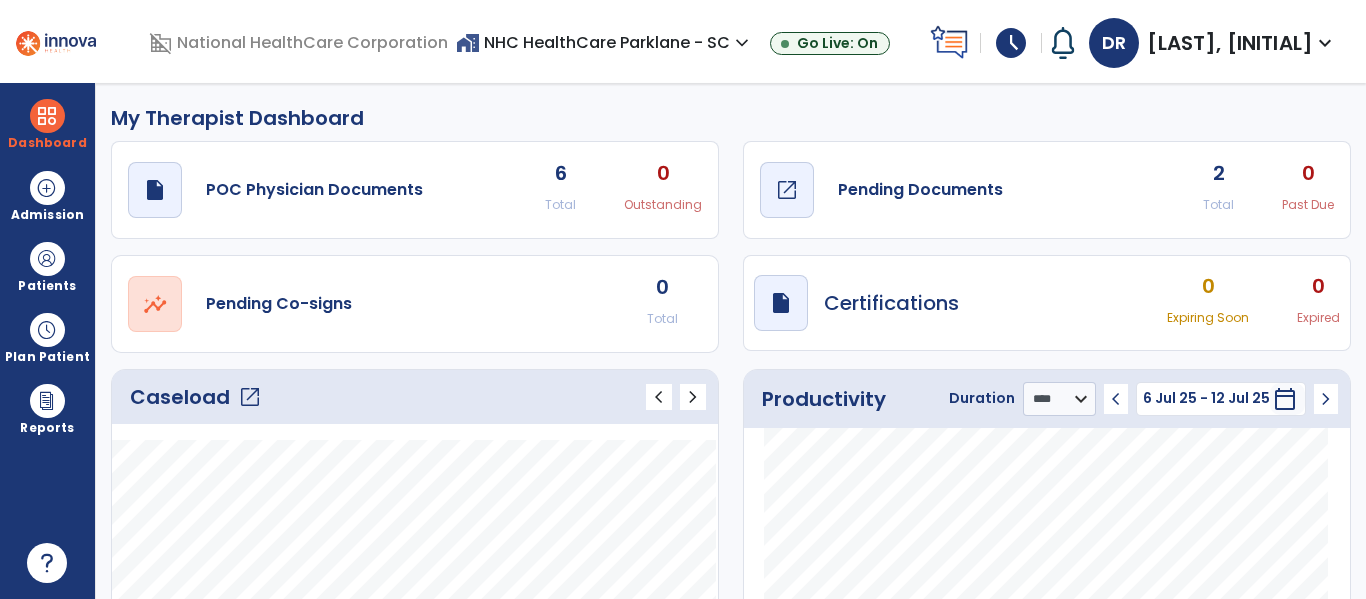 click on "Pending Documents" 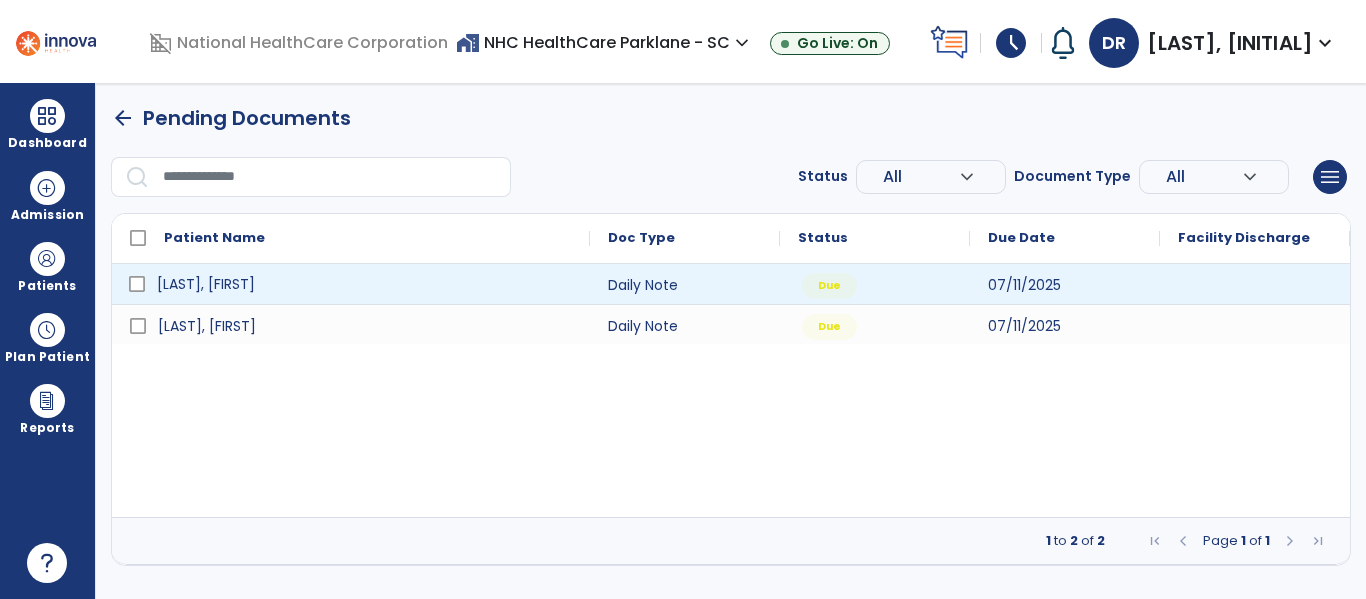 click on "[LAST], [FIRST]" at bounding box center [365, 284] 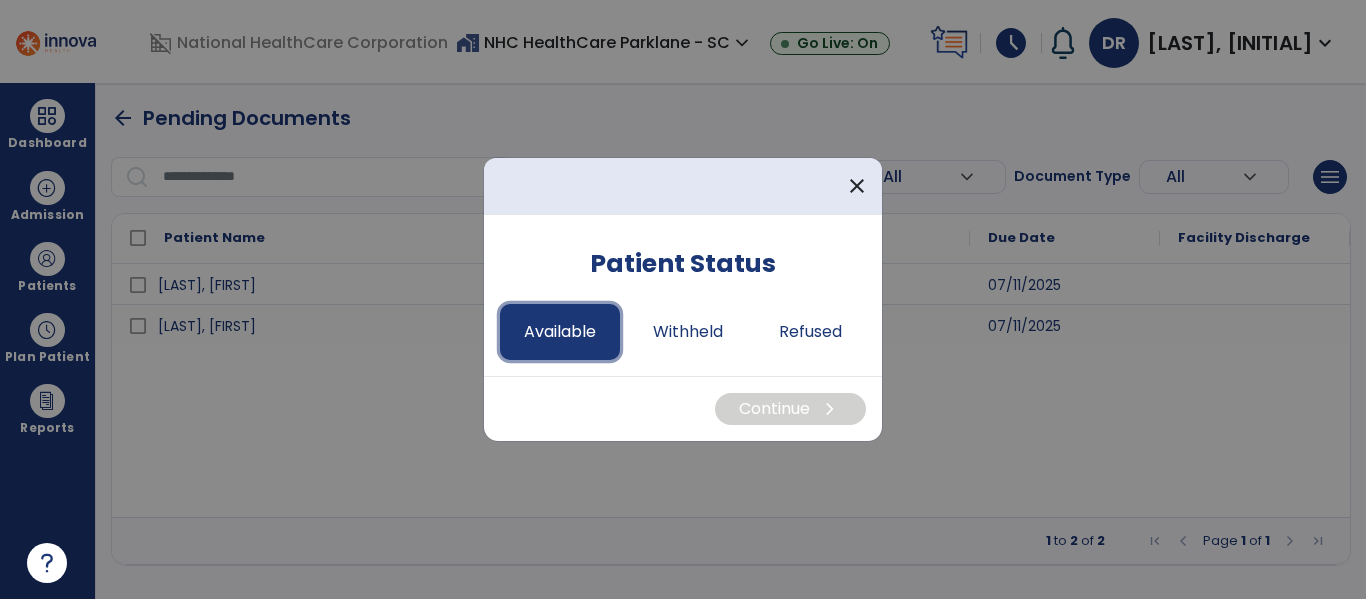 drag, startPoint x: 571, startPoint y: 312, endPoint x: 563, endPoint y: 333, distance: 22.472204 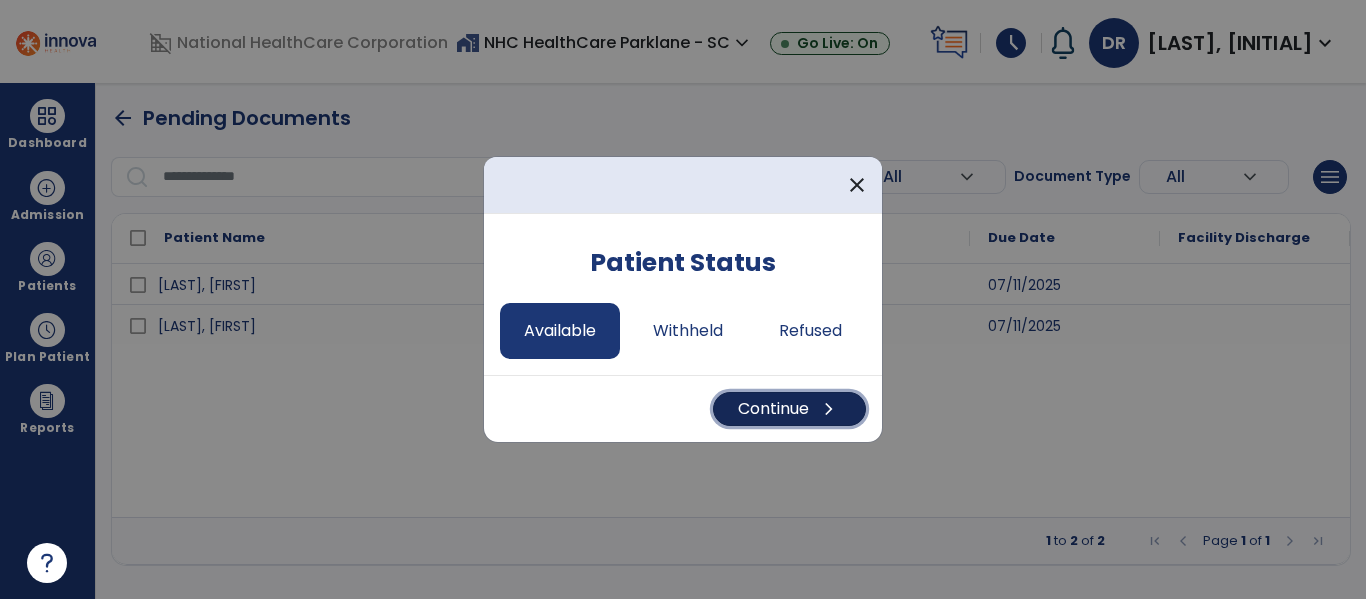 click on "Continue   chevron_right" at bounding box center [789, 409] 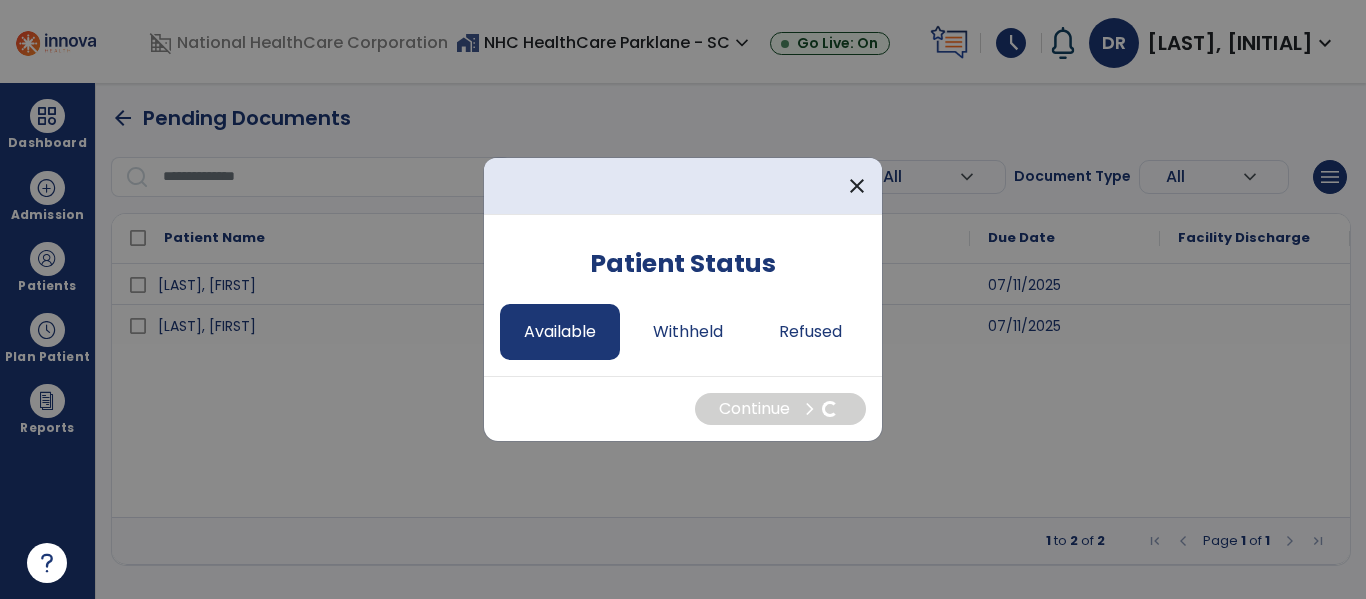 select on "*" 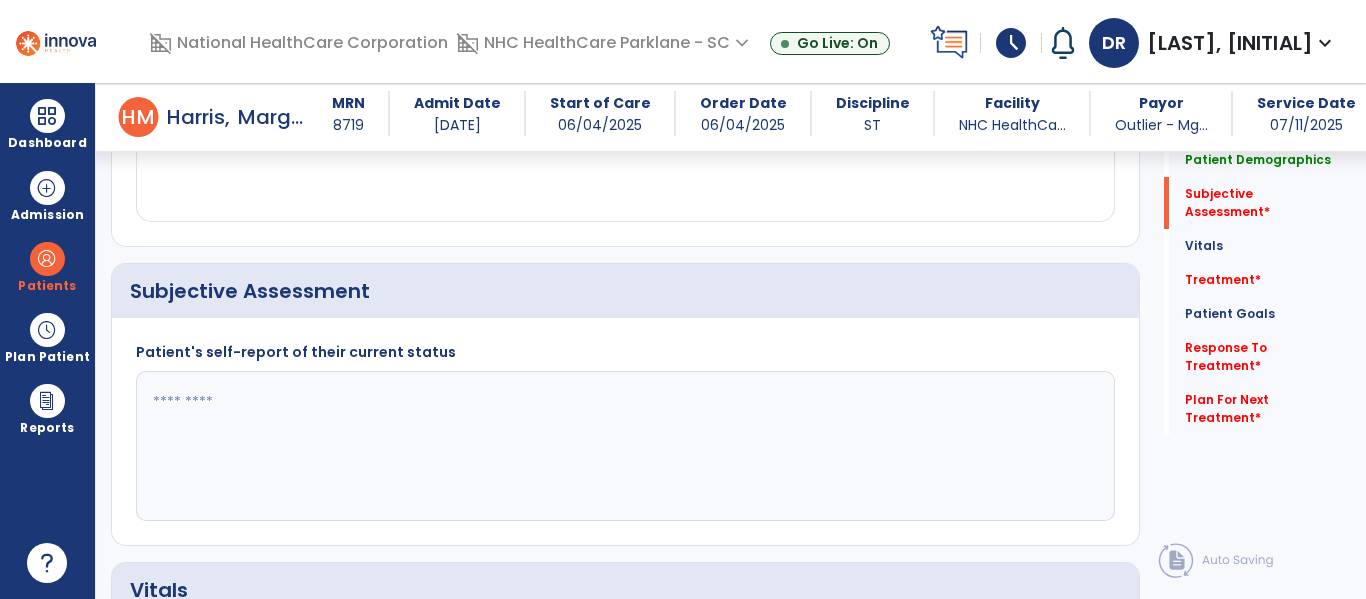 scroll, scrollTop: 500, scrollLeft: 0, axis: vertical 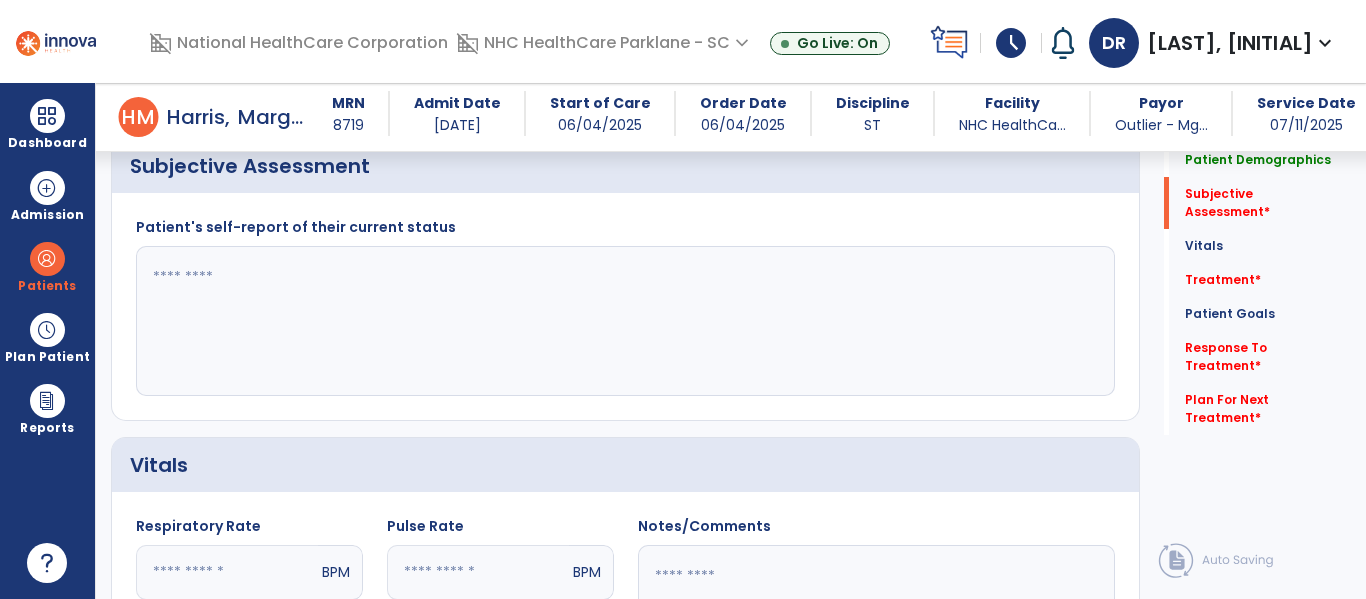 click 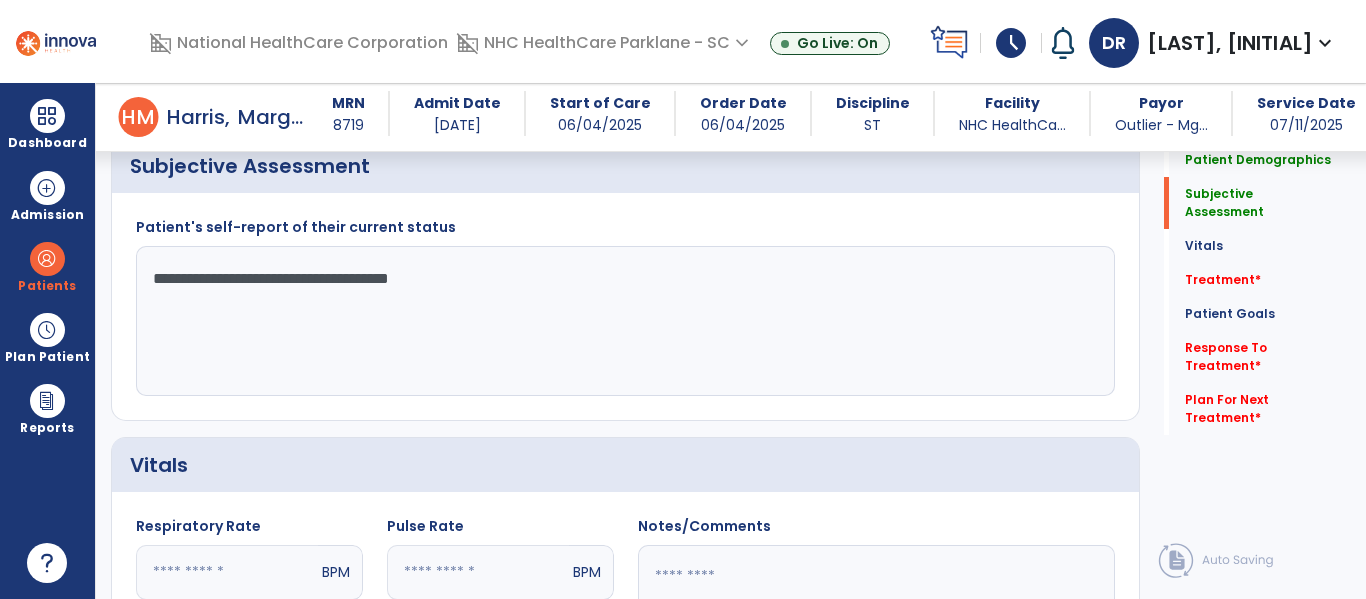 type on "**********" 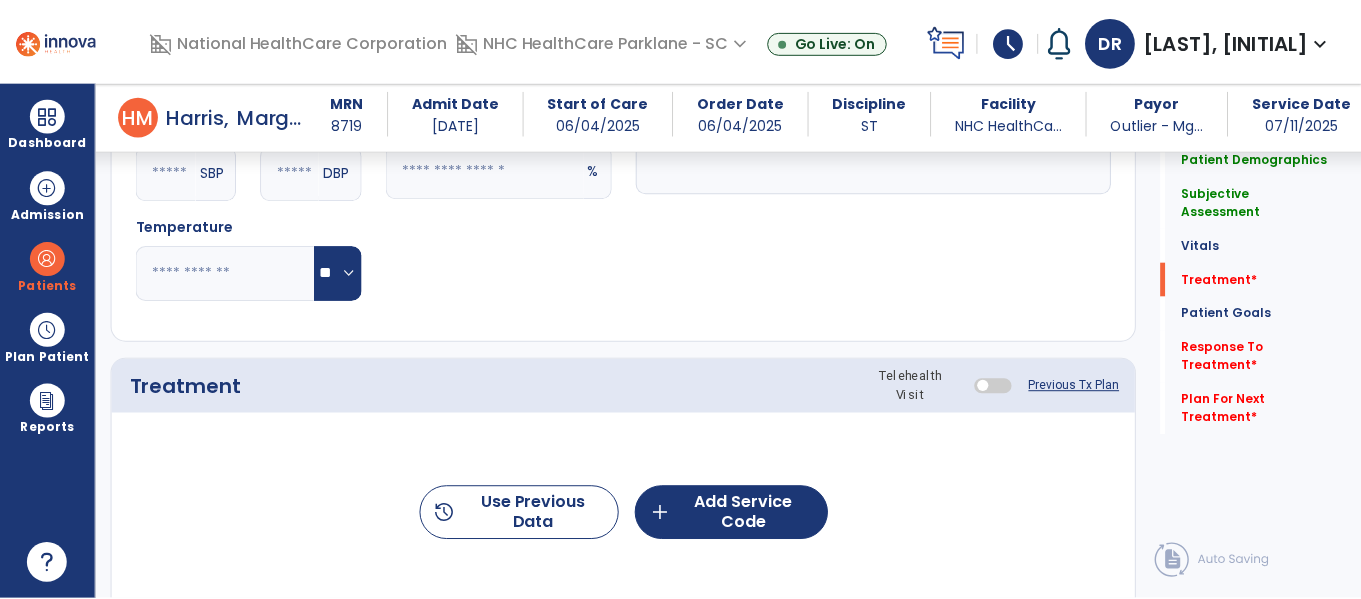 scroll, scrollTop: 1100, scrollLeft: 0, axis: vertical 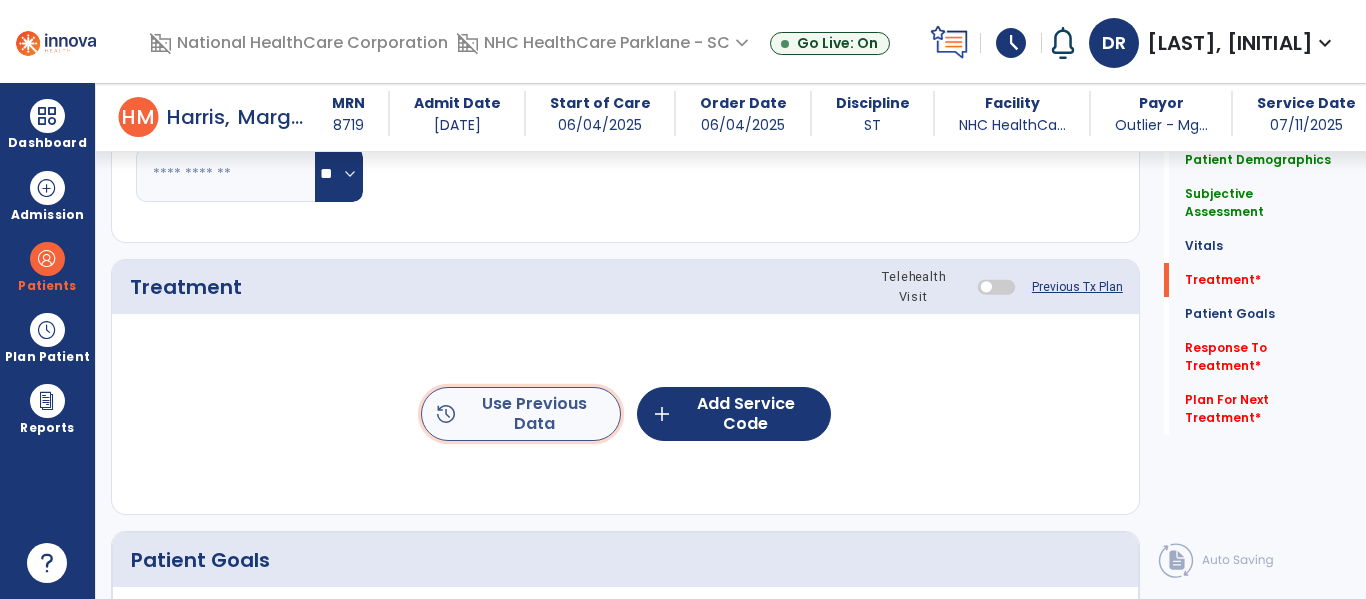 click on "history  Use Previous Data" 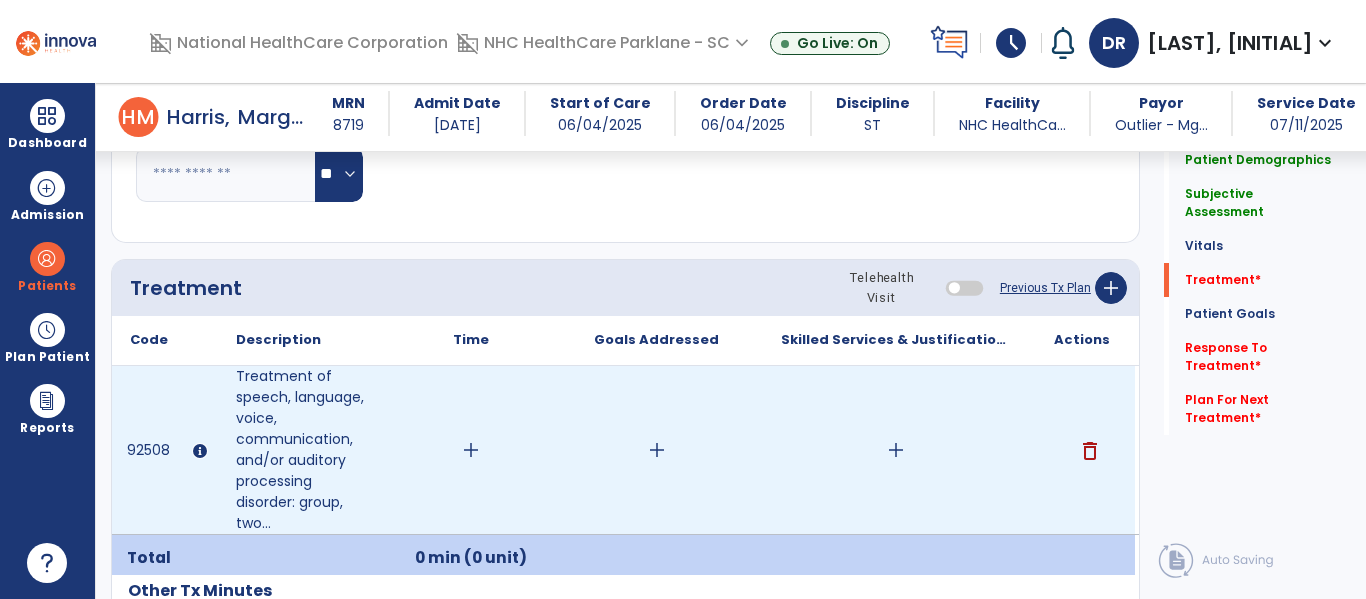 click on "delete" at bounding box center [1090, 451] 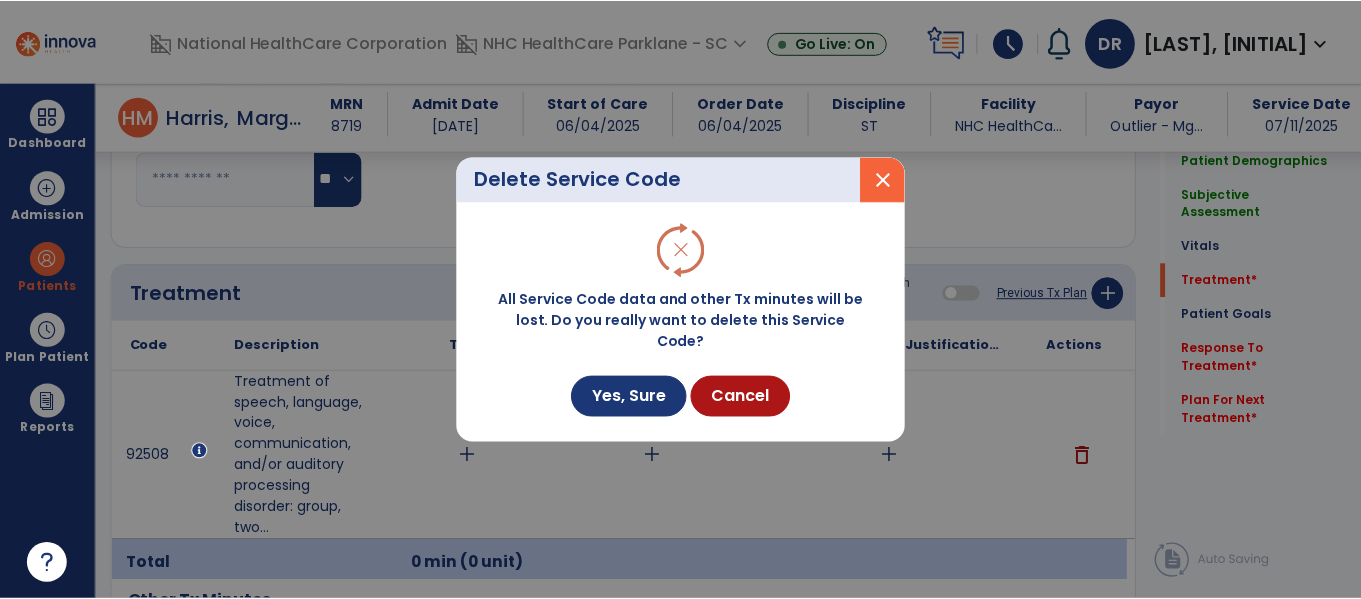 scroll, scrollTop: 1100, scrollLeft: 0, axis: vertical 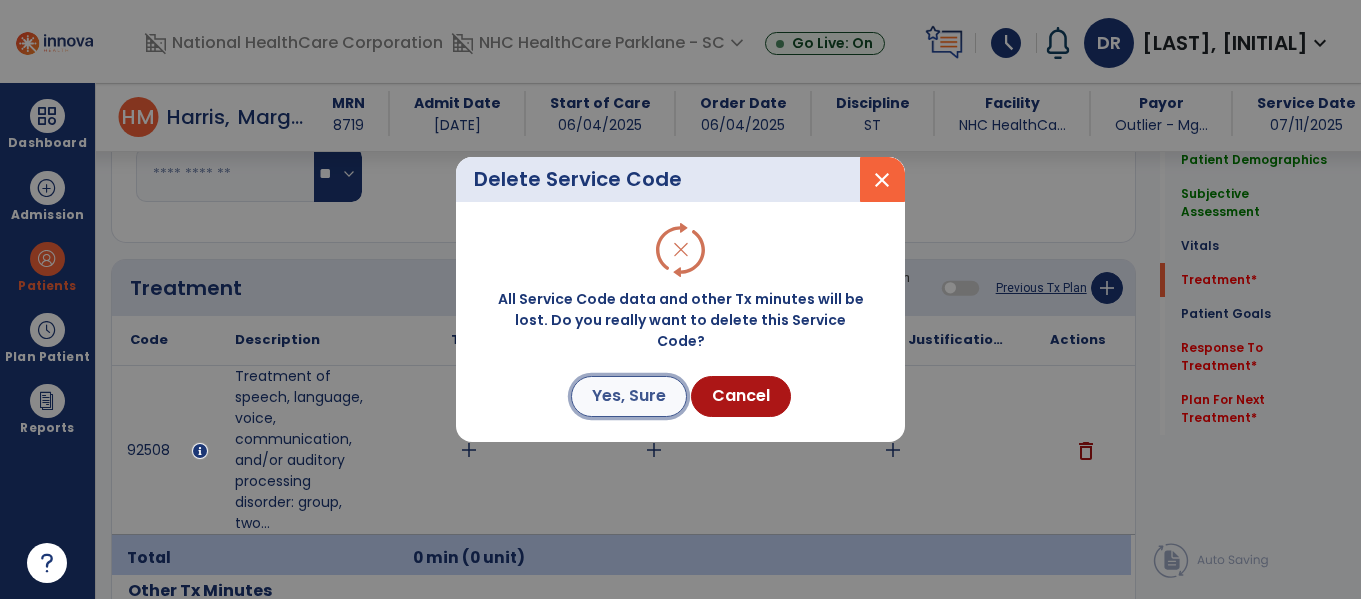 click on "Yes, Sure" at bounding box center [629, 396] 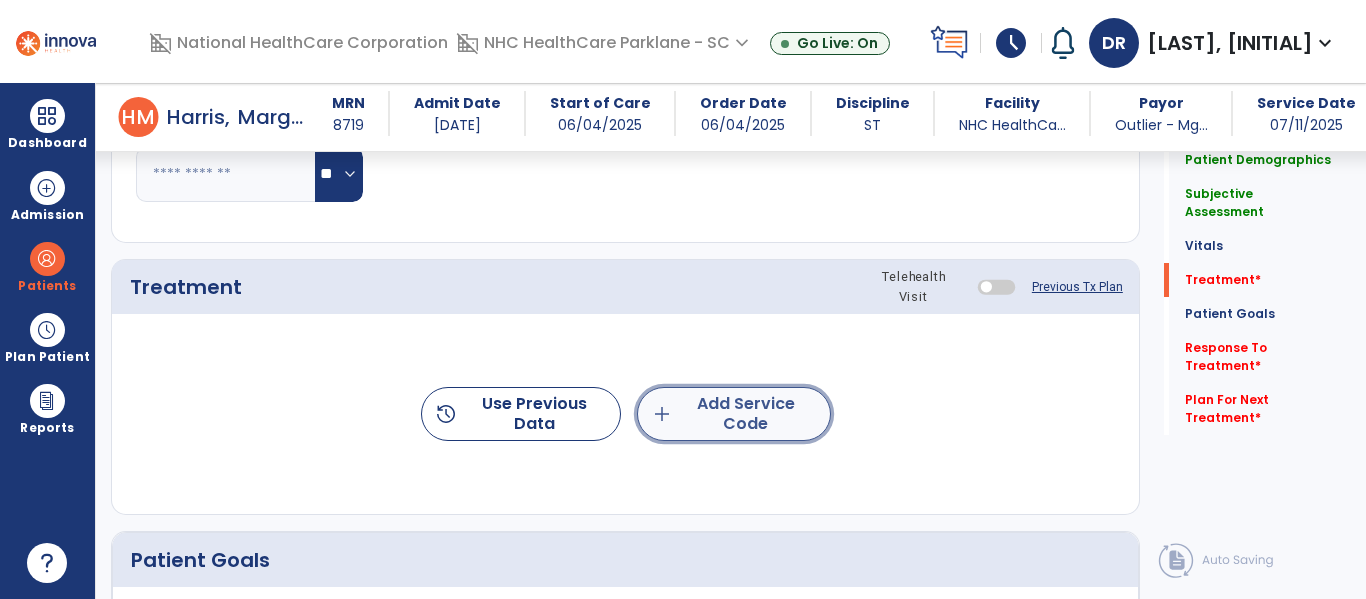 click on "add  Add Service Code" 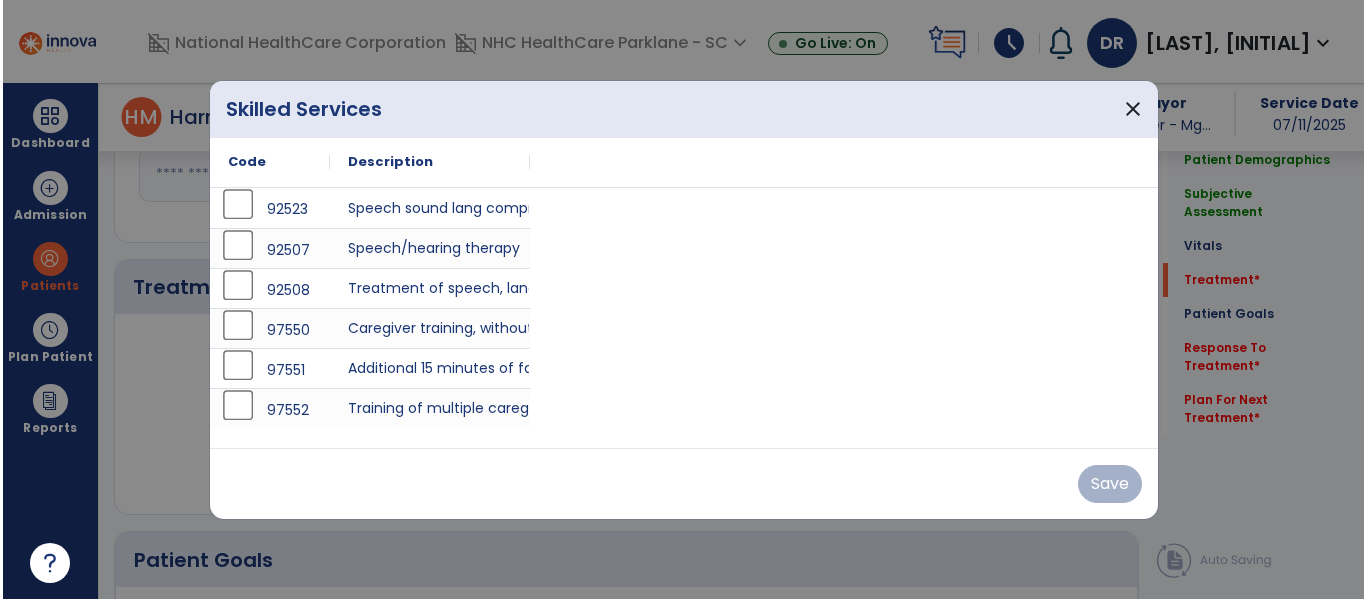 scroll, scrollTop: 1100, scrollLeft: 0, axis: vertical 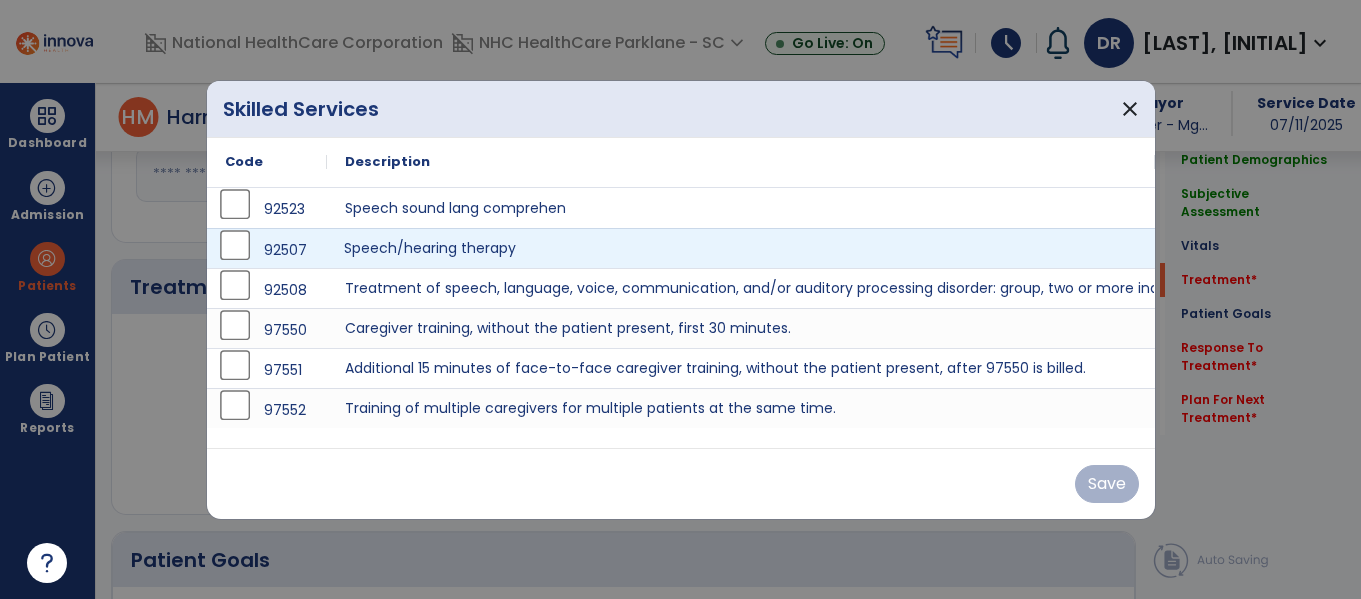 click on "Speech/hearing therapy" at bounding box center [741, 248] 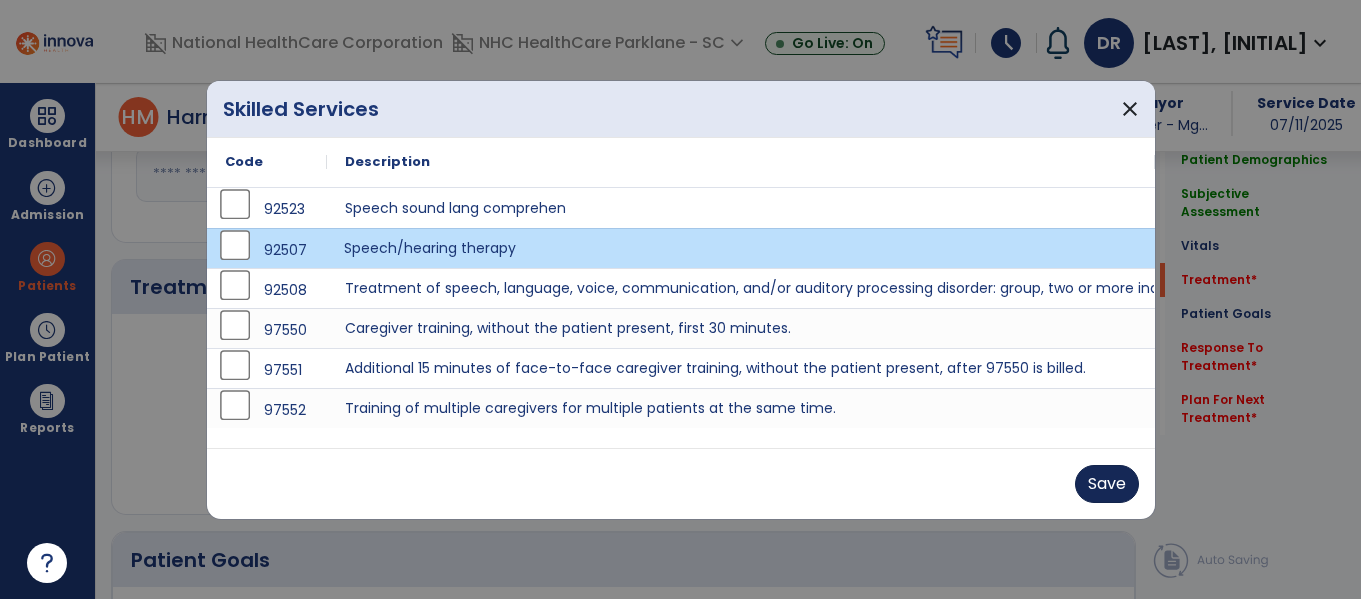 drag, startPoint x: 1144, startPoint y: 496, endPoint x: 1129, endPoint y: 496, distance: 15 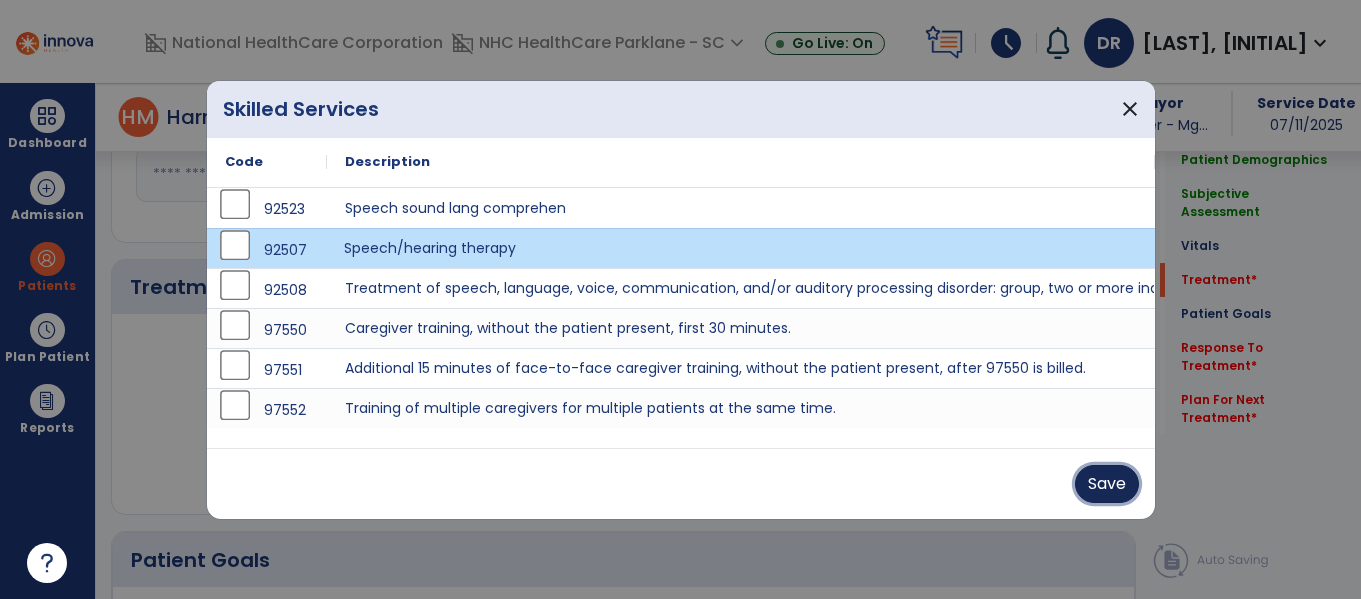click on "Save" at bounding box center (1107, 484) 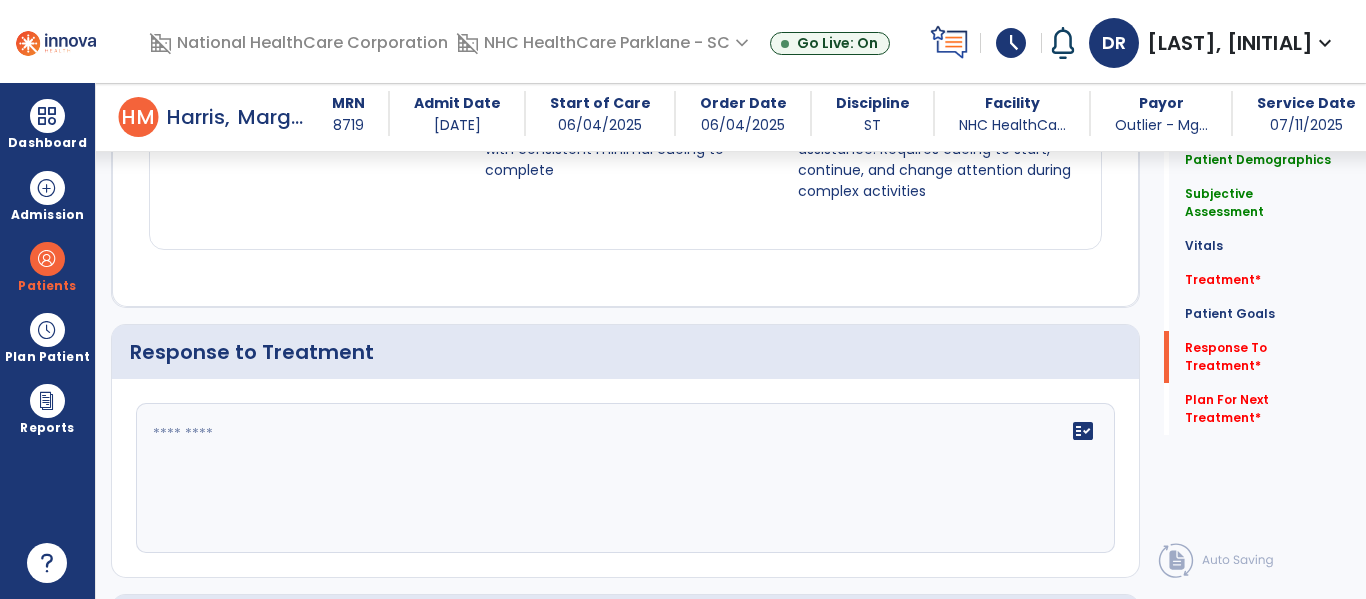 scroll, scrollTop: 2837, scrollLeft: 0, axis: vertical 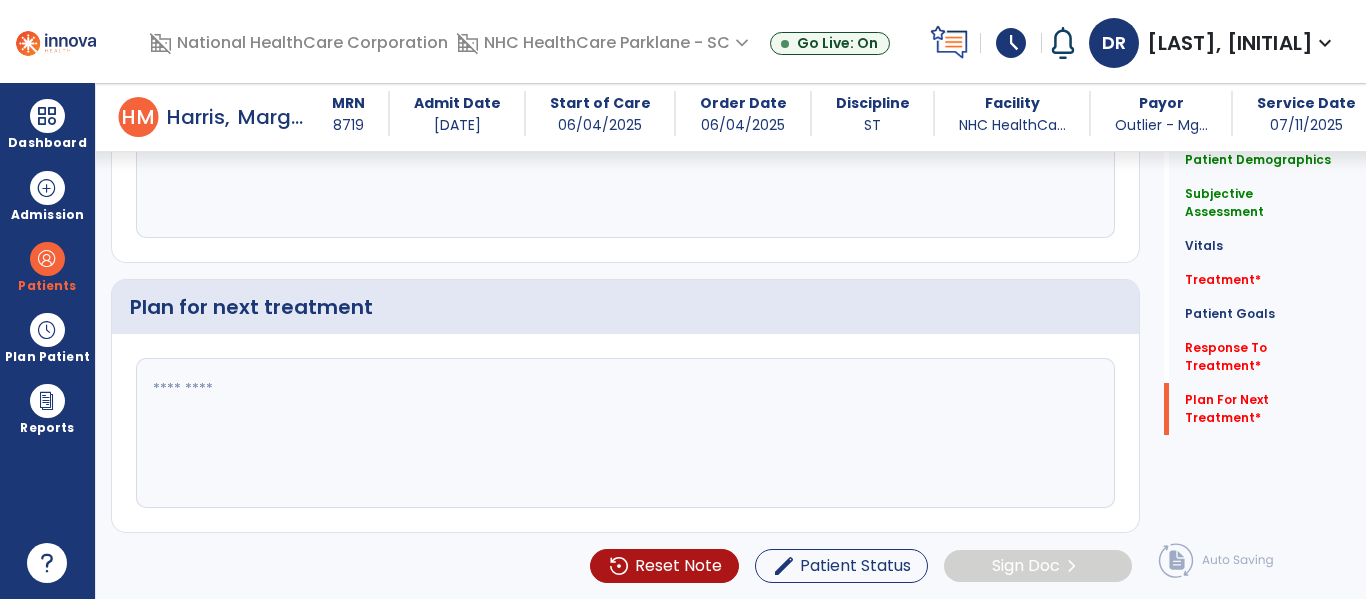 click 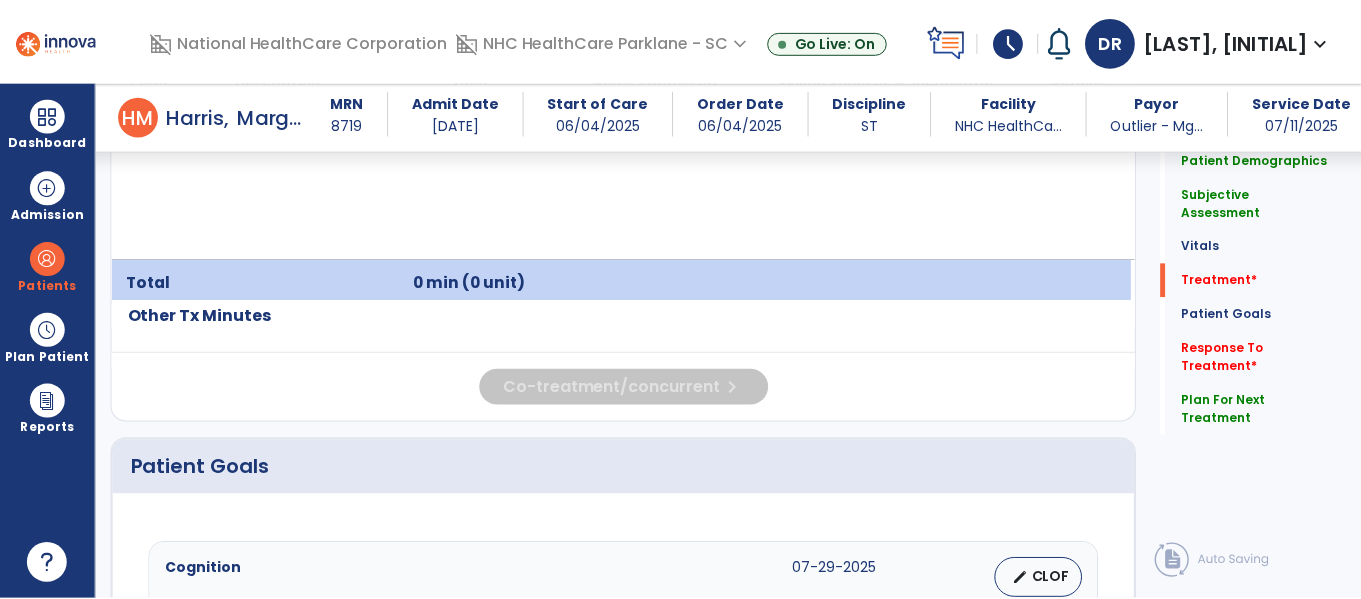 scroll, scrollTop: 1137, scrollLeft: 0, axis: vertical 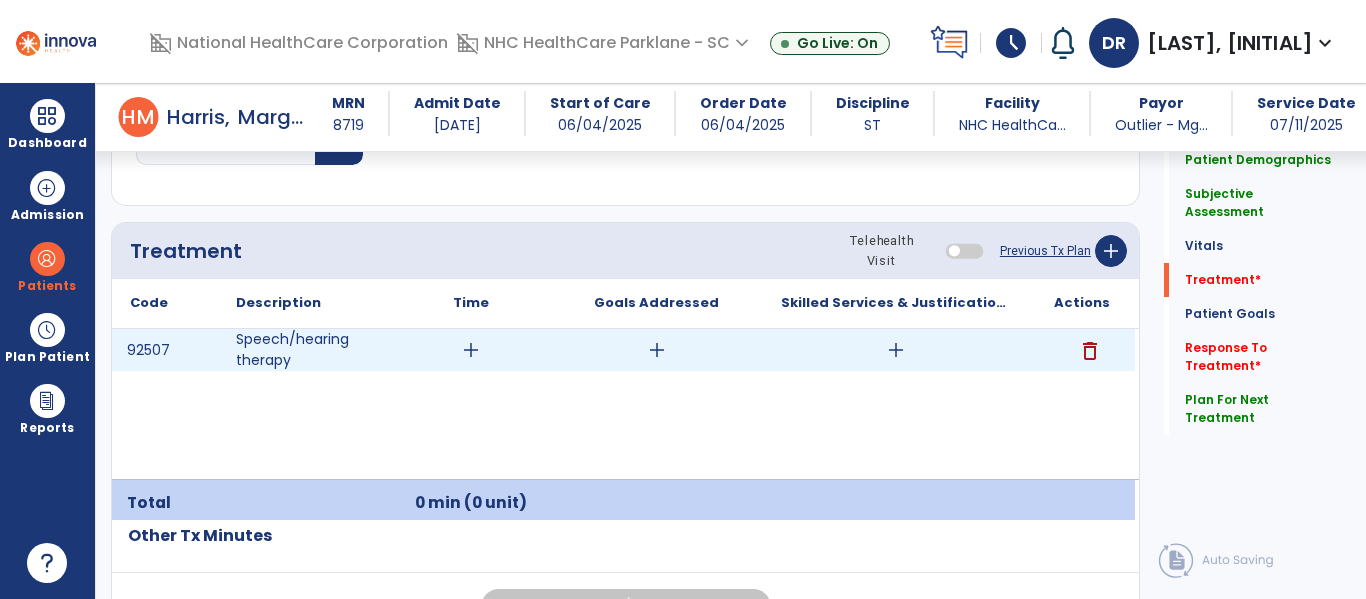 type on "**********" 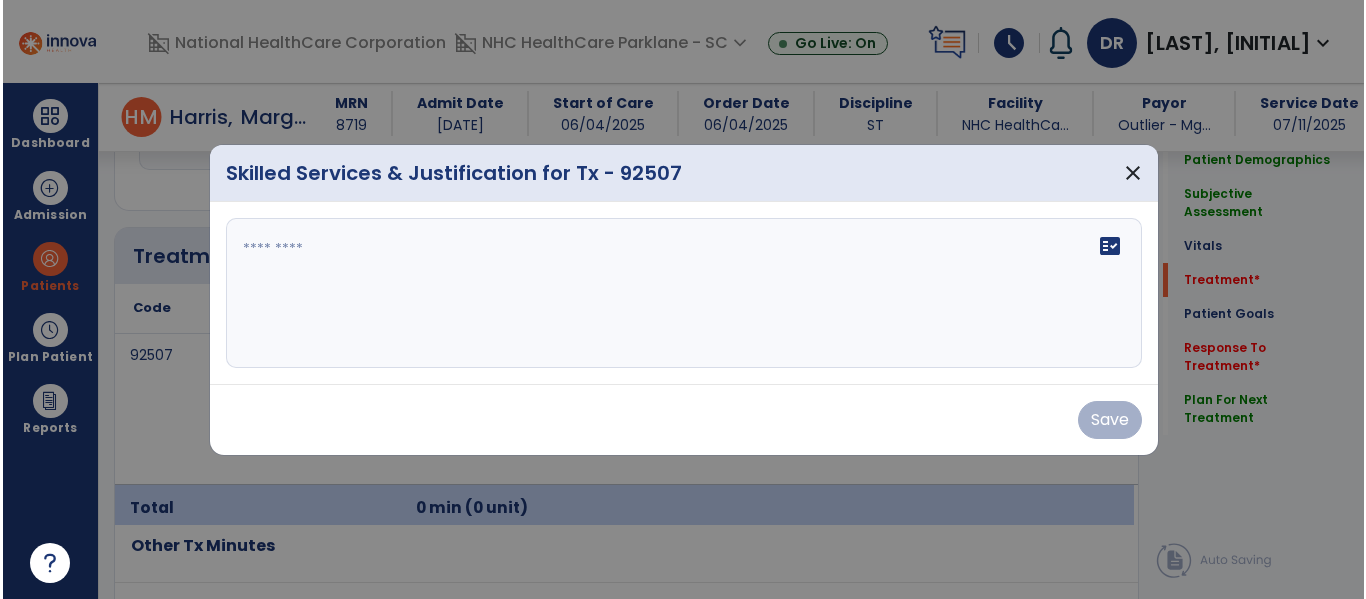 scroll, scrollTop: 1137, scrollLeft: 0, axis: vertical 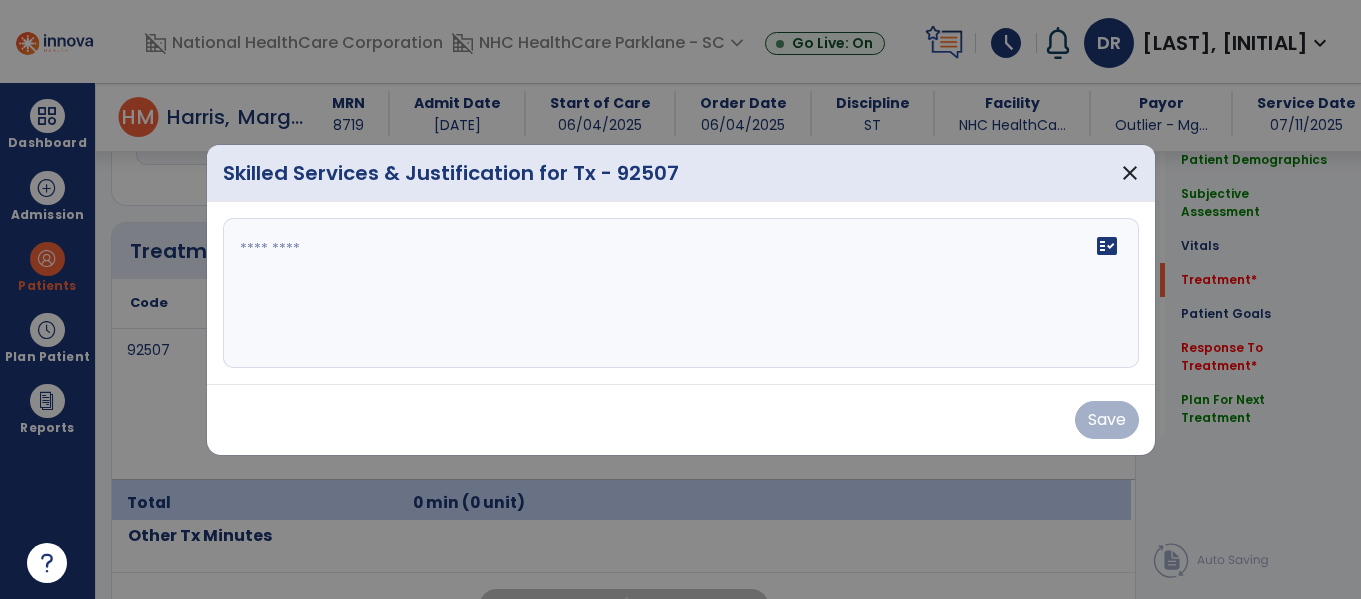 click at bounding box center (681, 293) 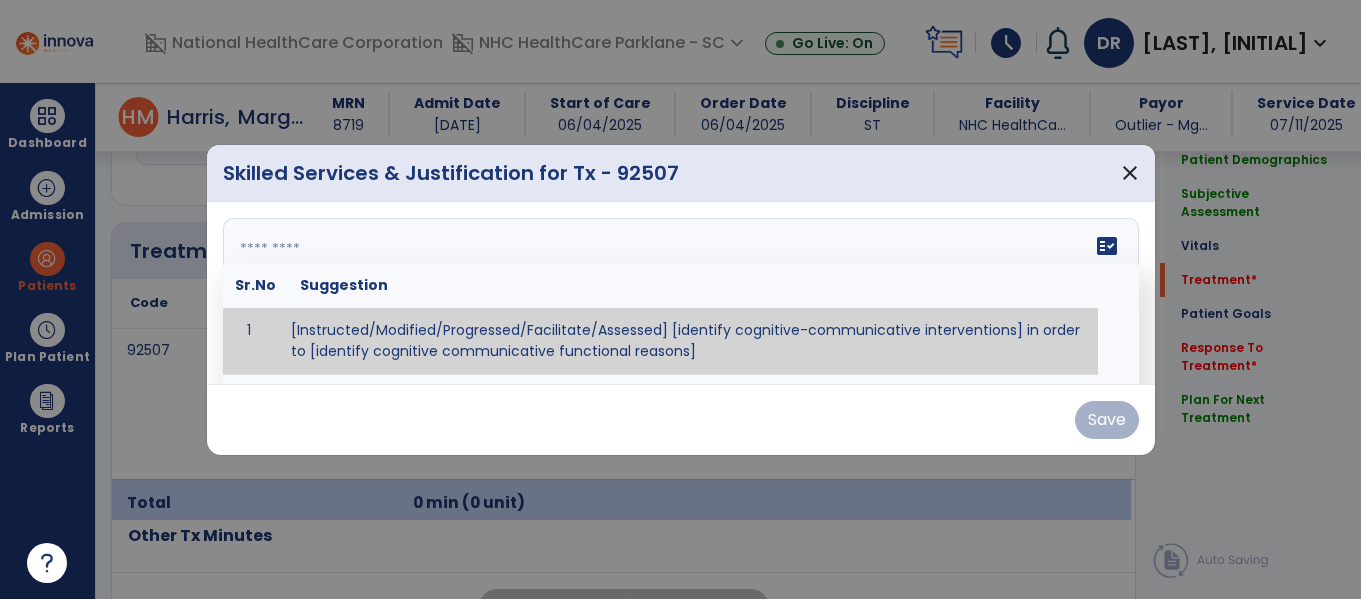 paste on "**********" 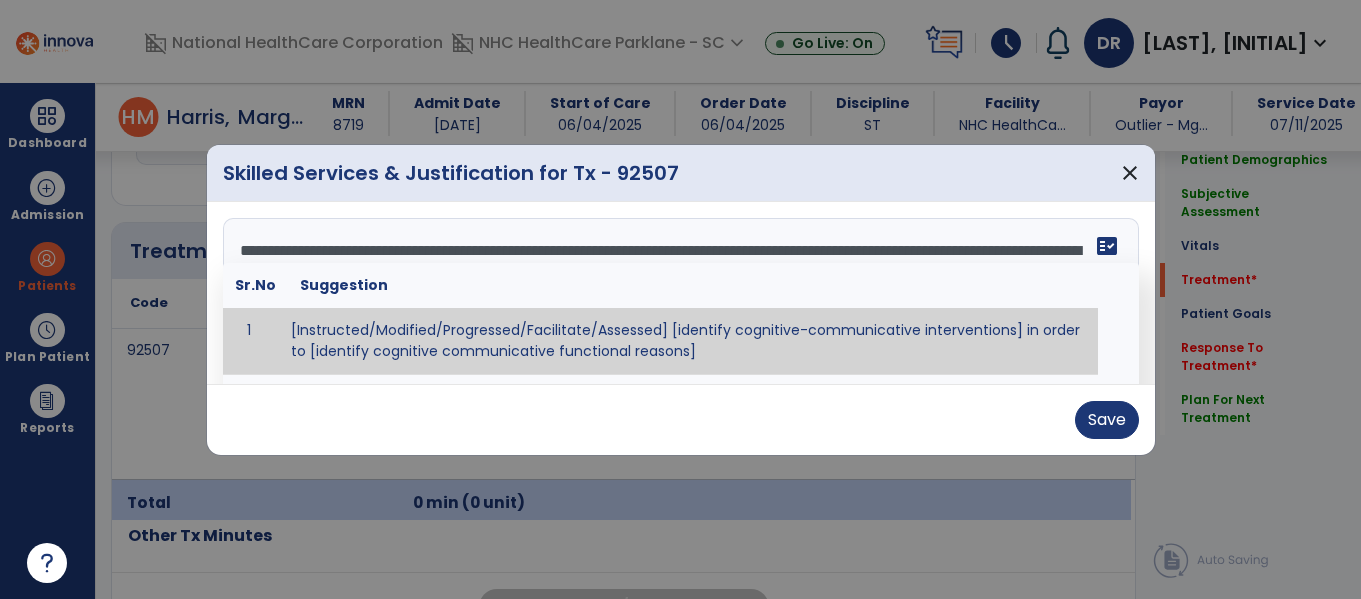 click on "**********" at bounding box center (678, 293) 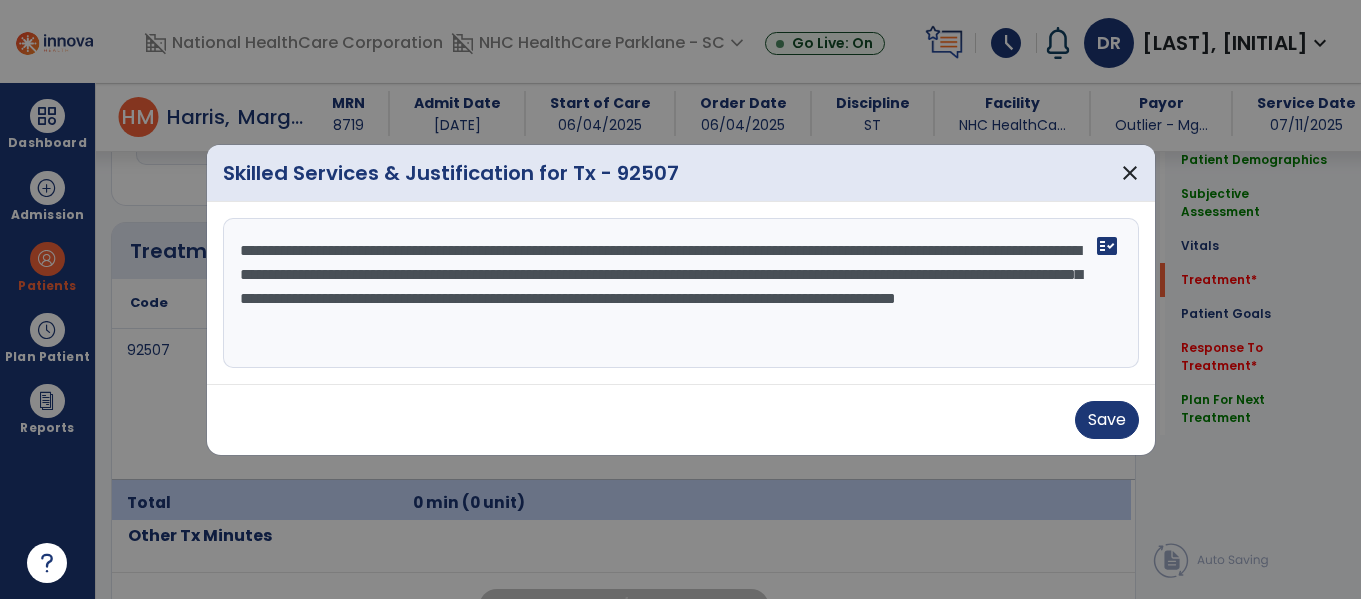 click on "**********" at bounding box center [681, 293] 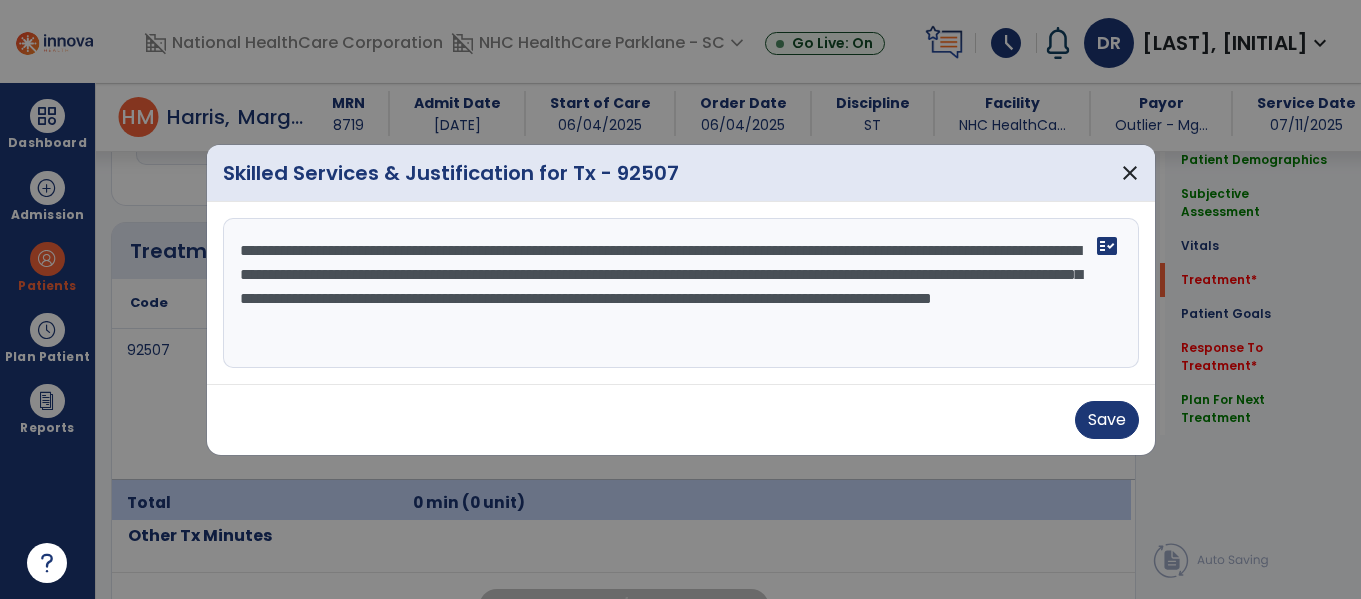 drag, startPoint x: 1007, startPoint y: 253, endPoint x: 903, endPoint y: 248, distance: 104.120125 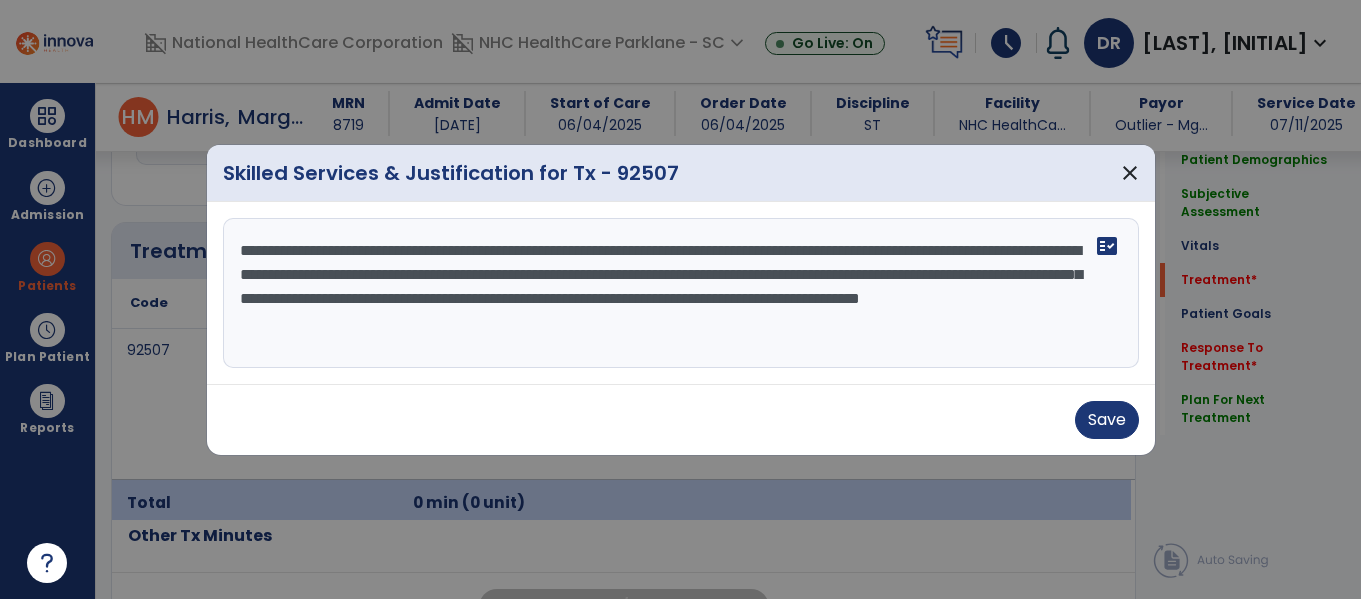 click on "**********" at bounding box center (681, 293) 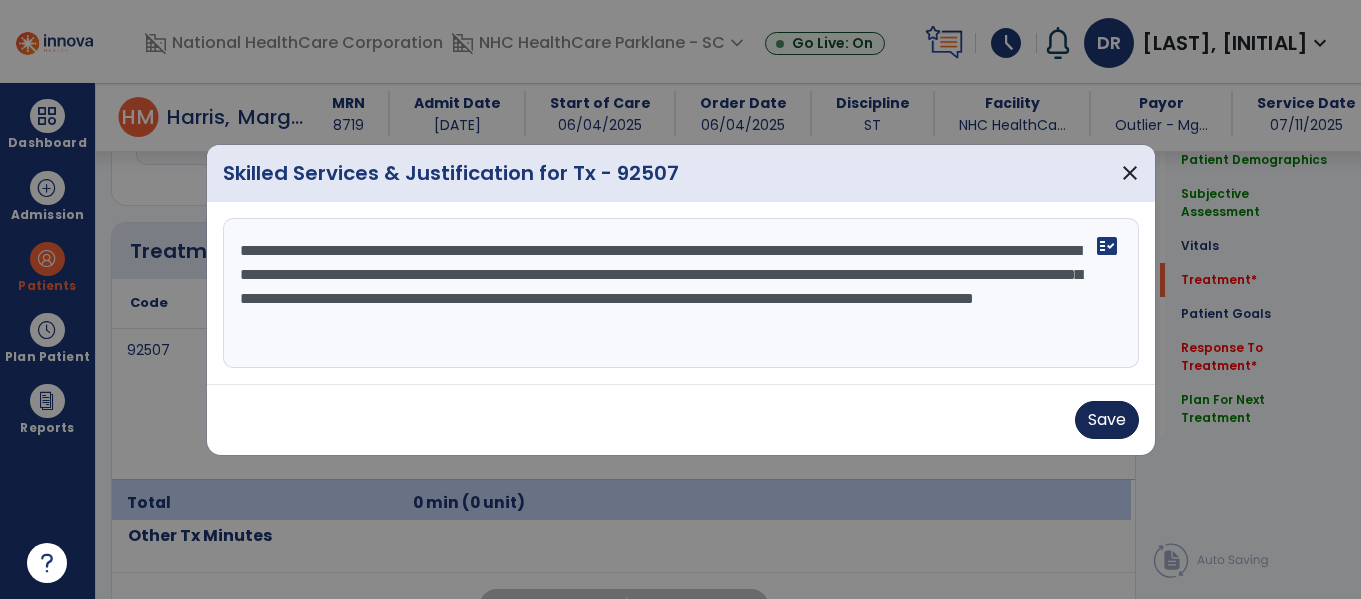 type on "**********" 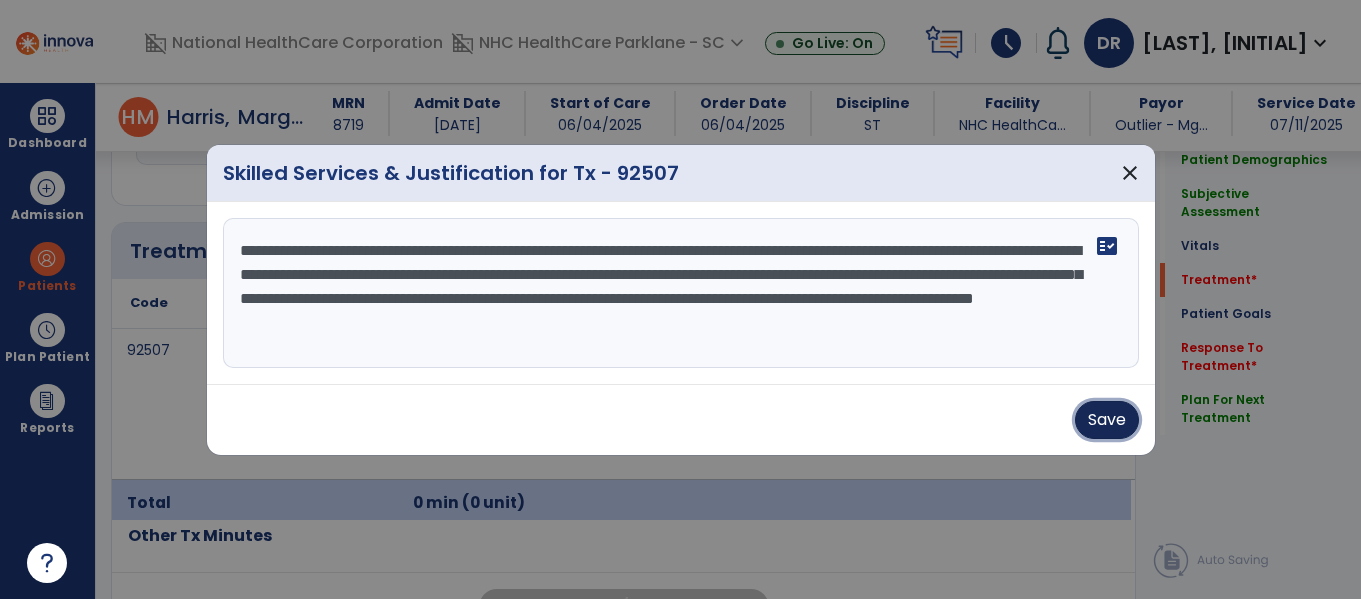 click on "Save" at bounding box center (1107, 420) 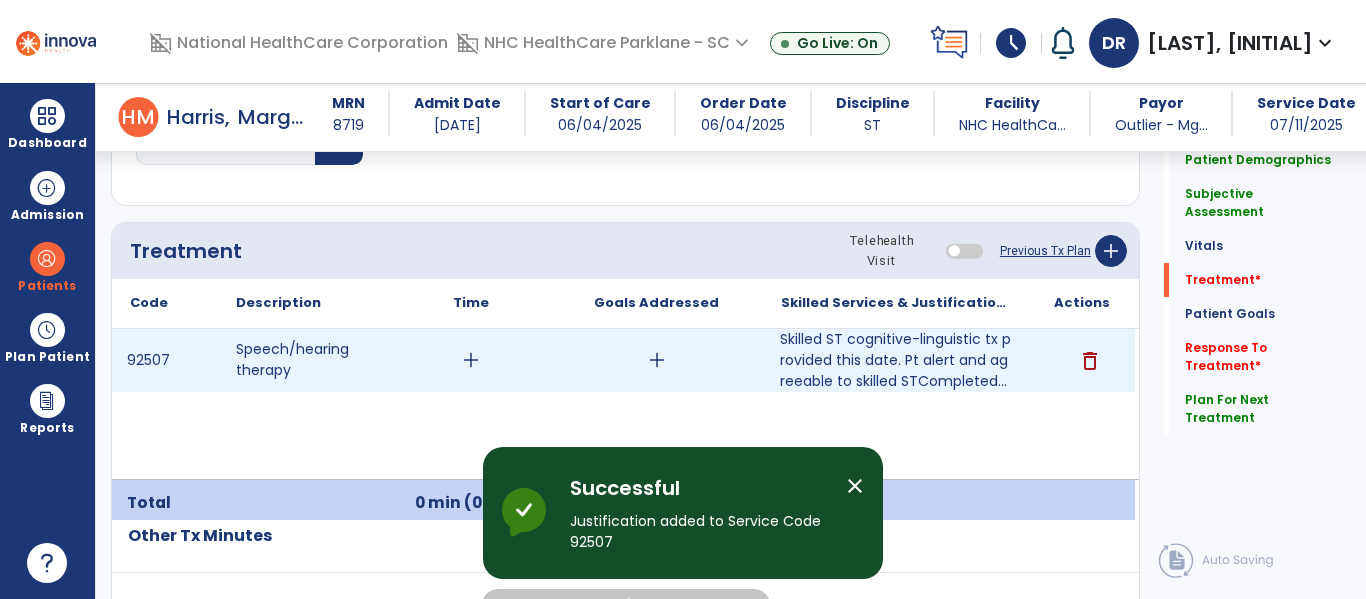 click on "add" at bounding box center [471, 360] 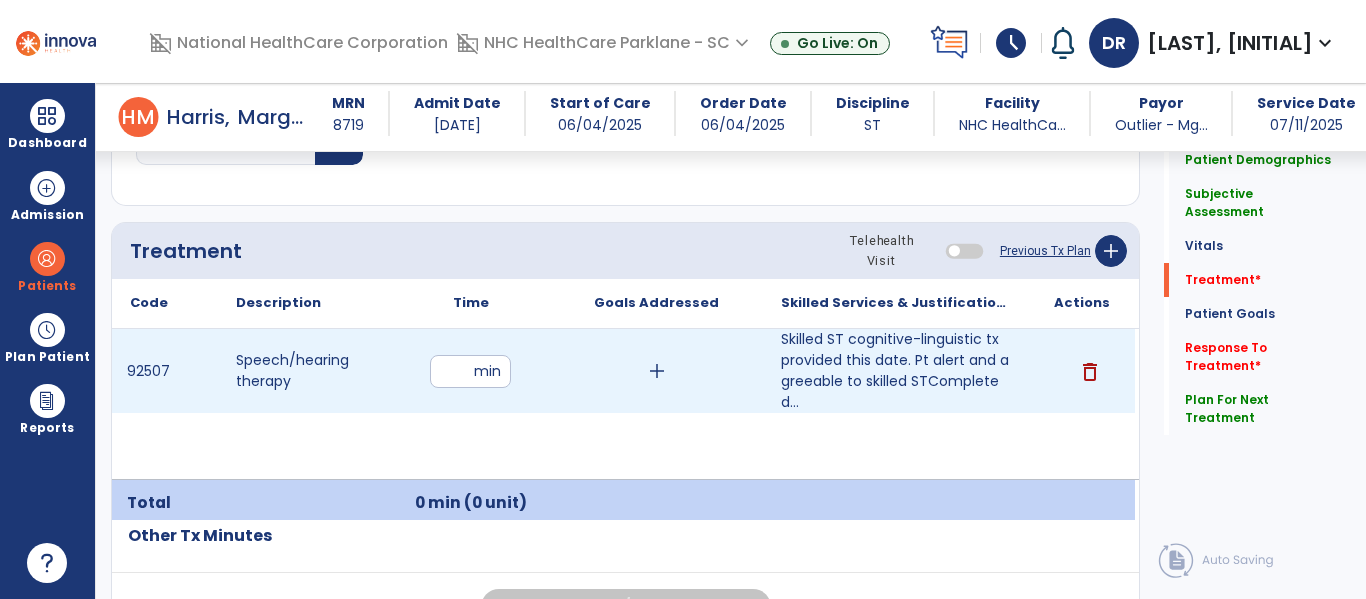 type on "**" 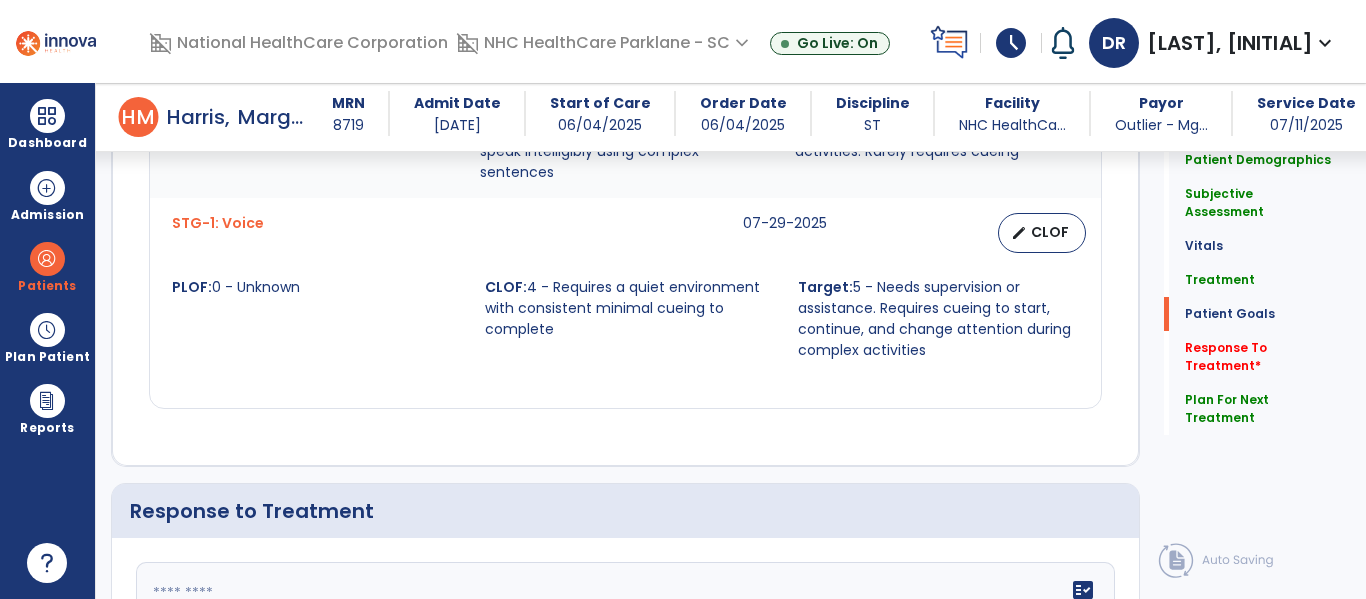 scroll, scrollTop: 2737, scrollLeft: 0, axis: vertical 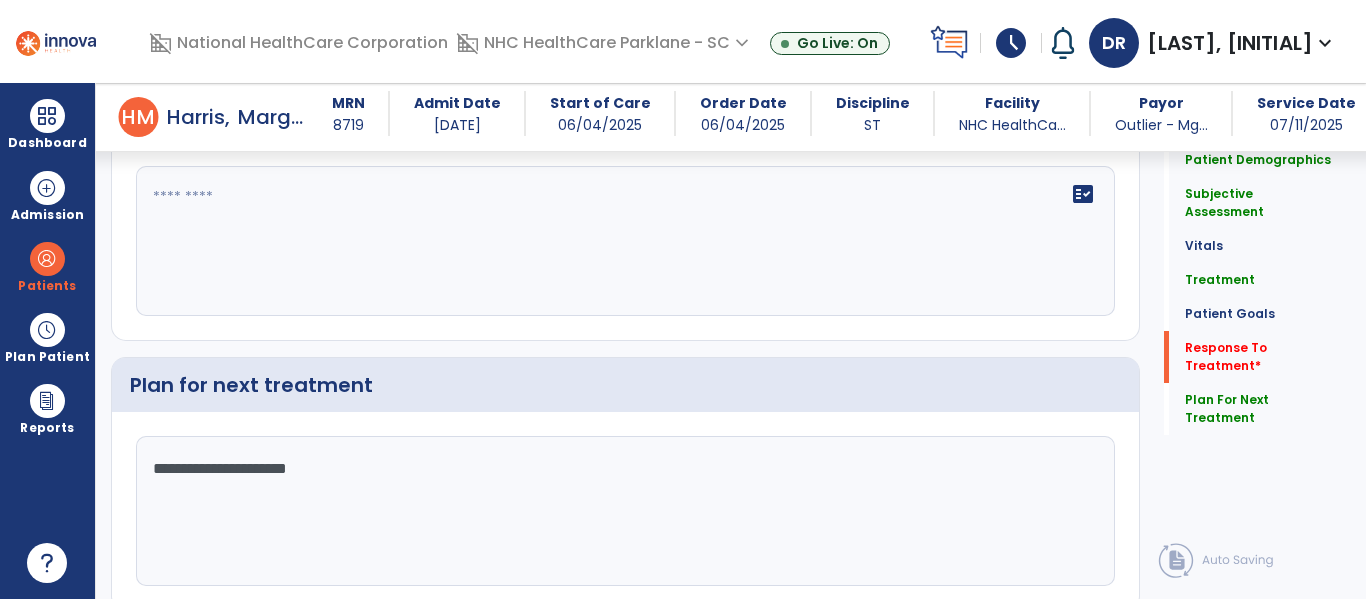 click on "fact_check" 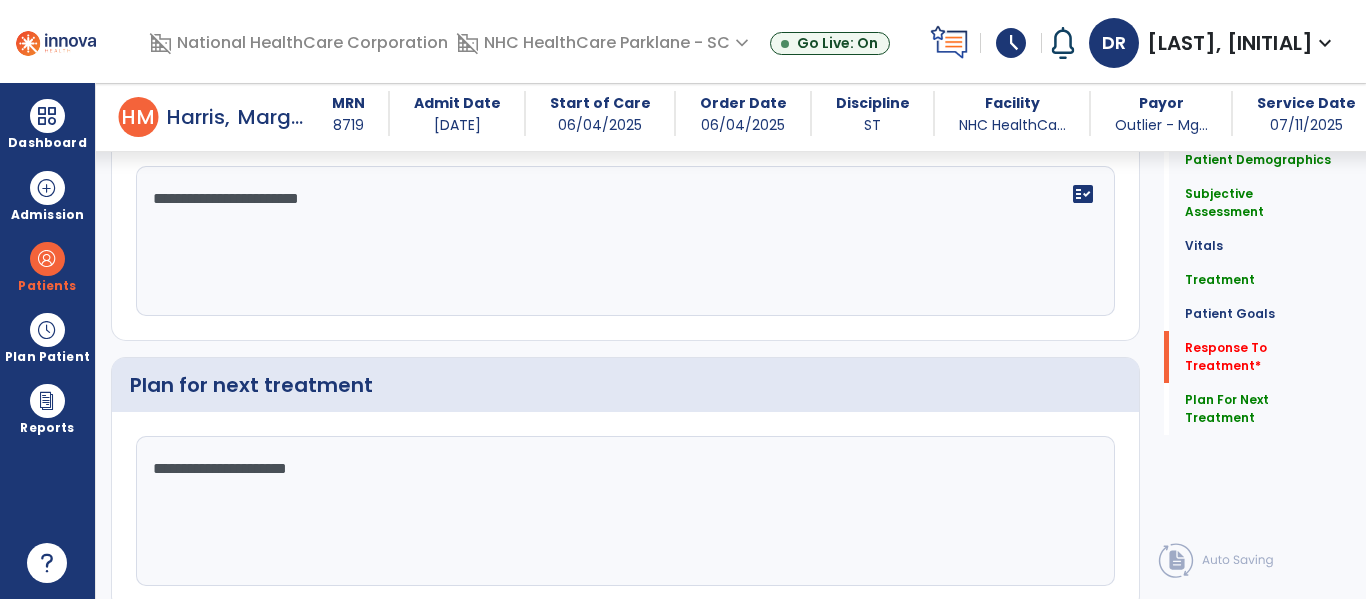 type on "**********" 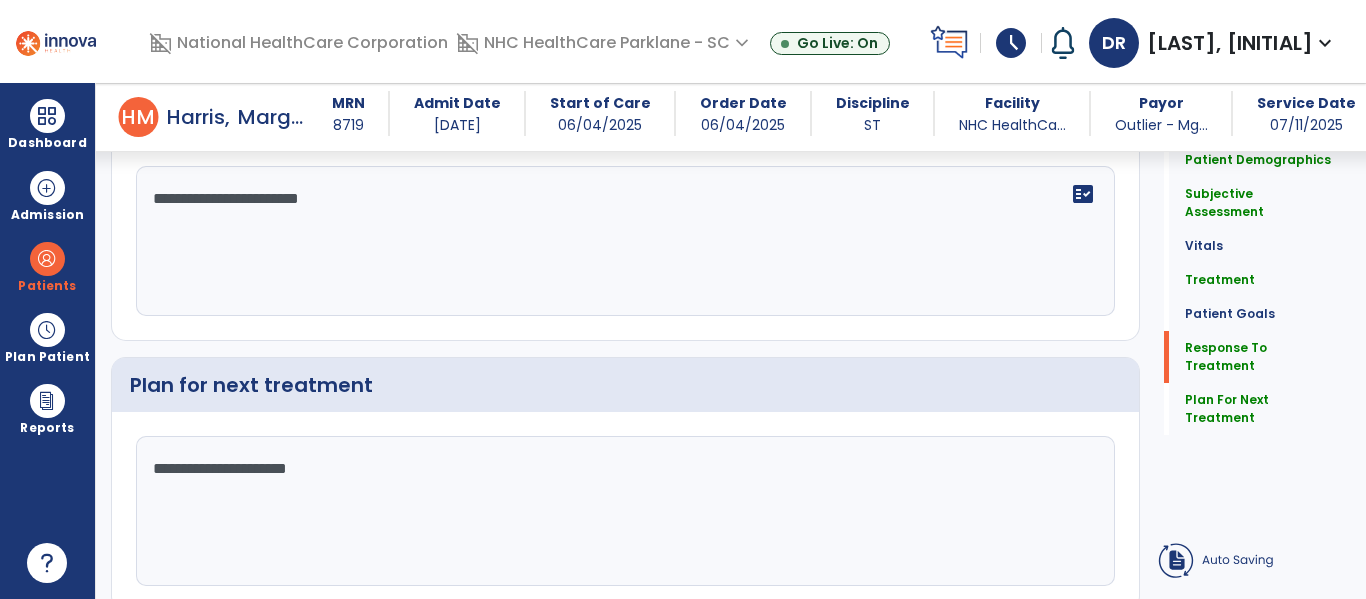 click on "Patient Demographics  Medical Diagnosis   Treatment Diagnosis   Precautions   Contraindications
Code
Description
Pdpm Clinical Category
I69.351" 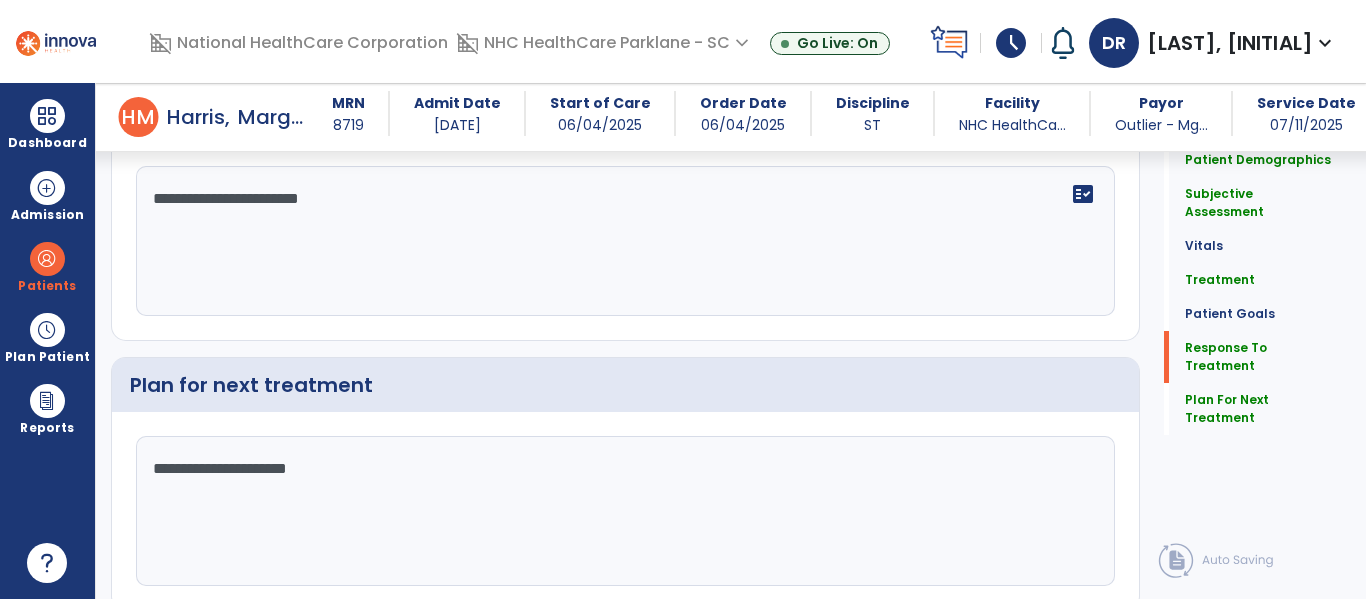 click on "**********" 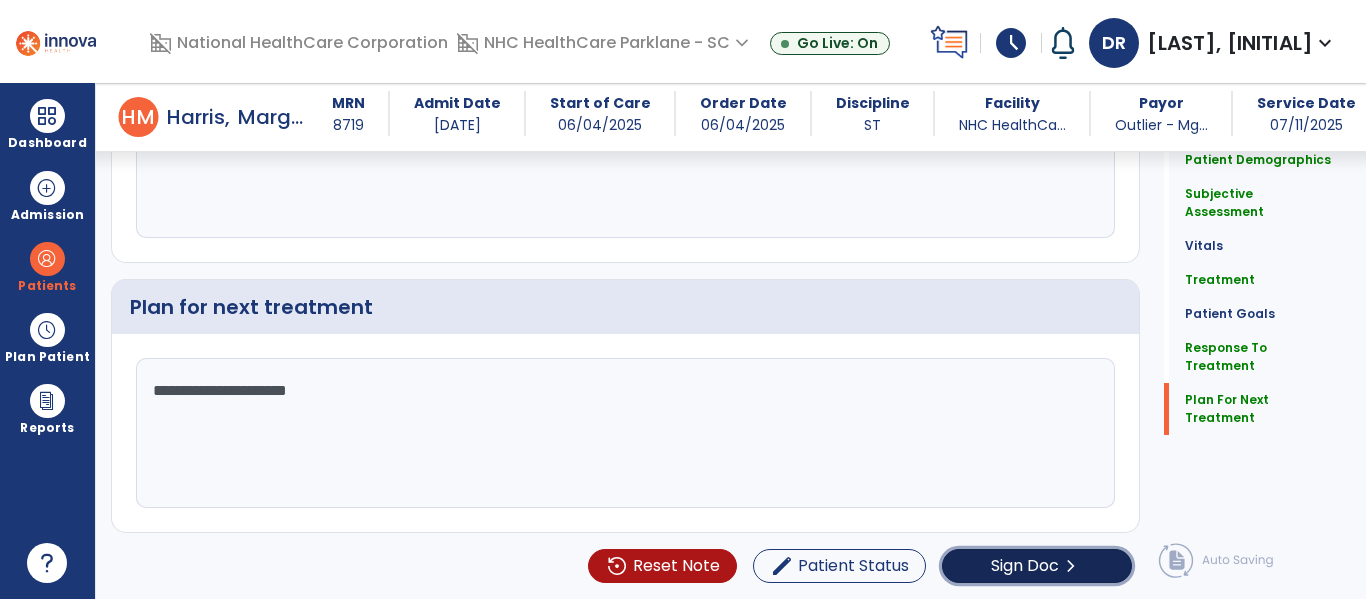 click on "chevron_right" 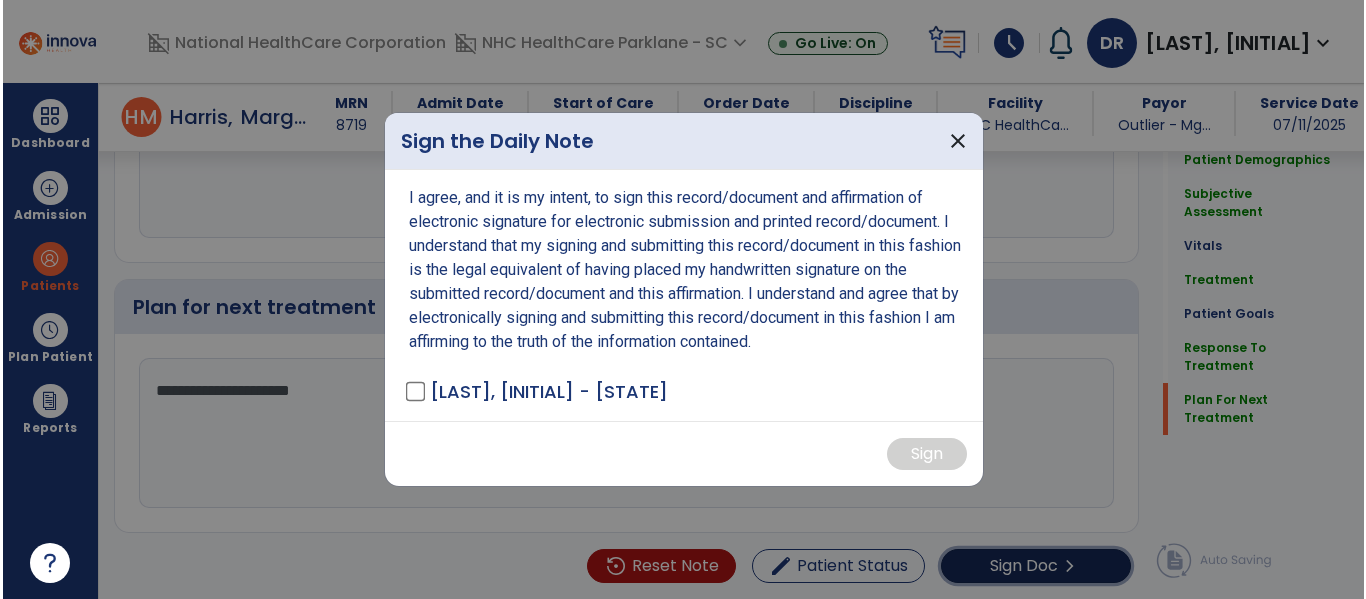 scroll, scrollTop: 2837, scrollLeft: 0, axis: vertical 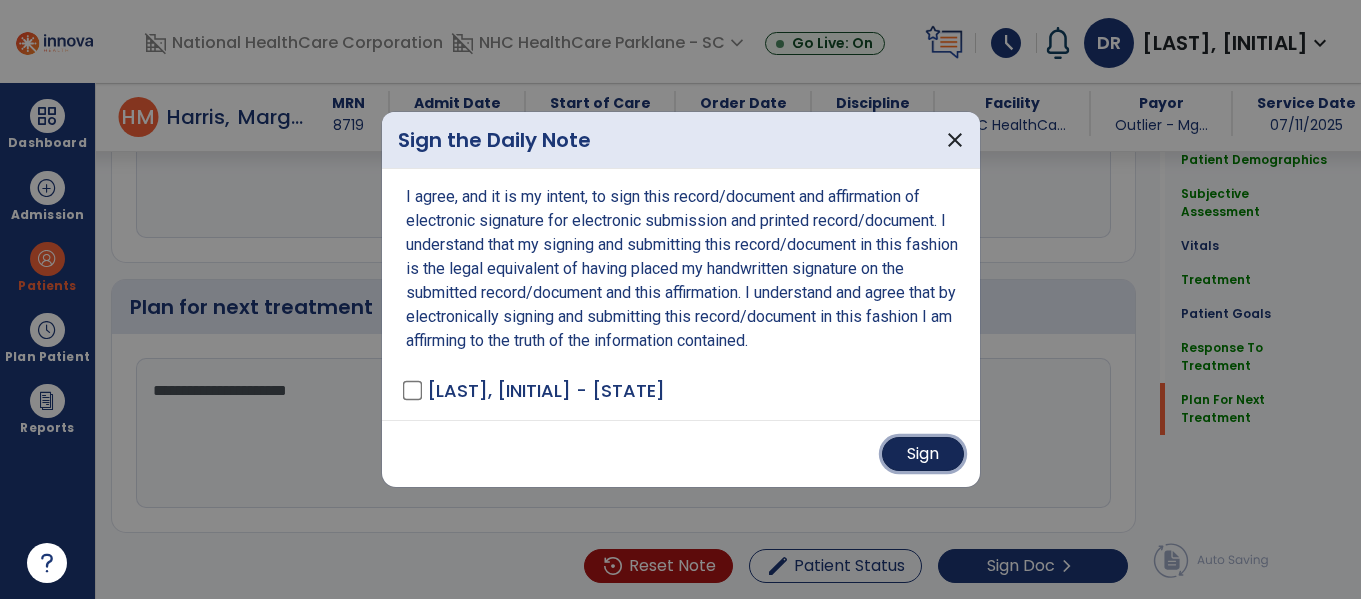 click on "Sign" at bounding box center [923, 454] 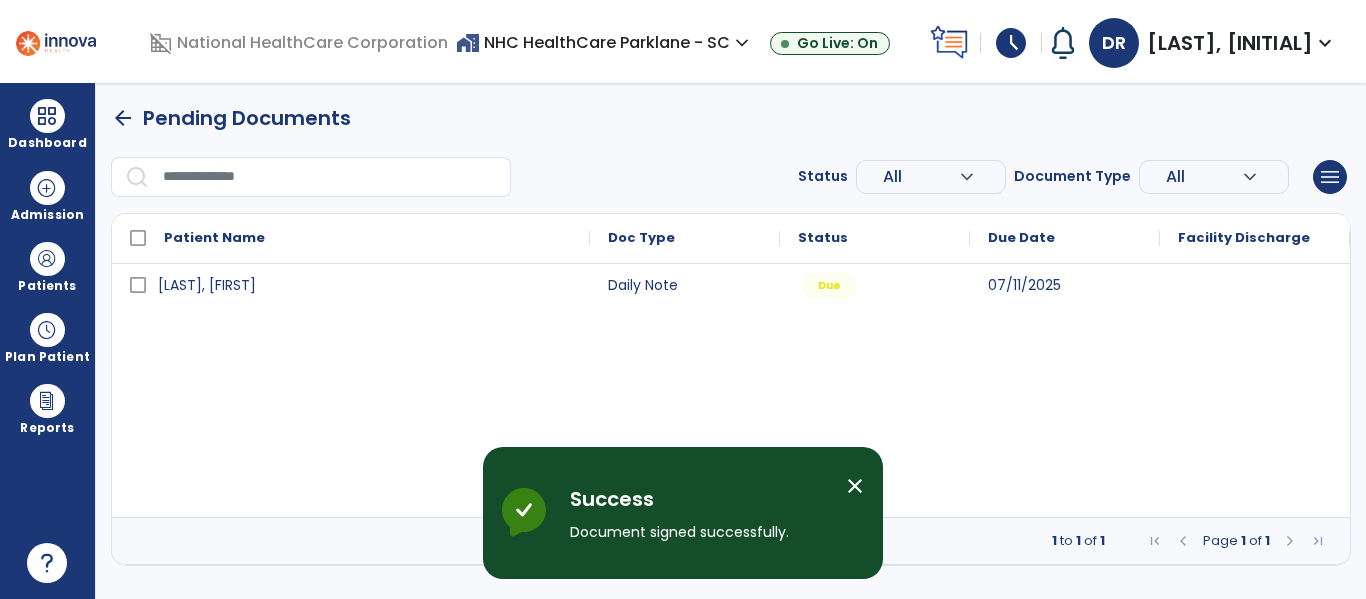 scroll, scrollTop: 0, scrollLeft: 0, axis: both 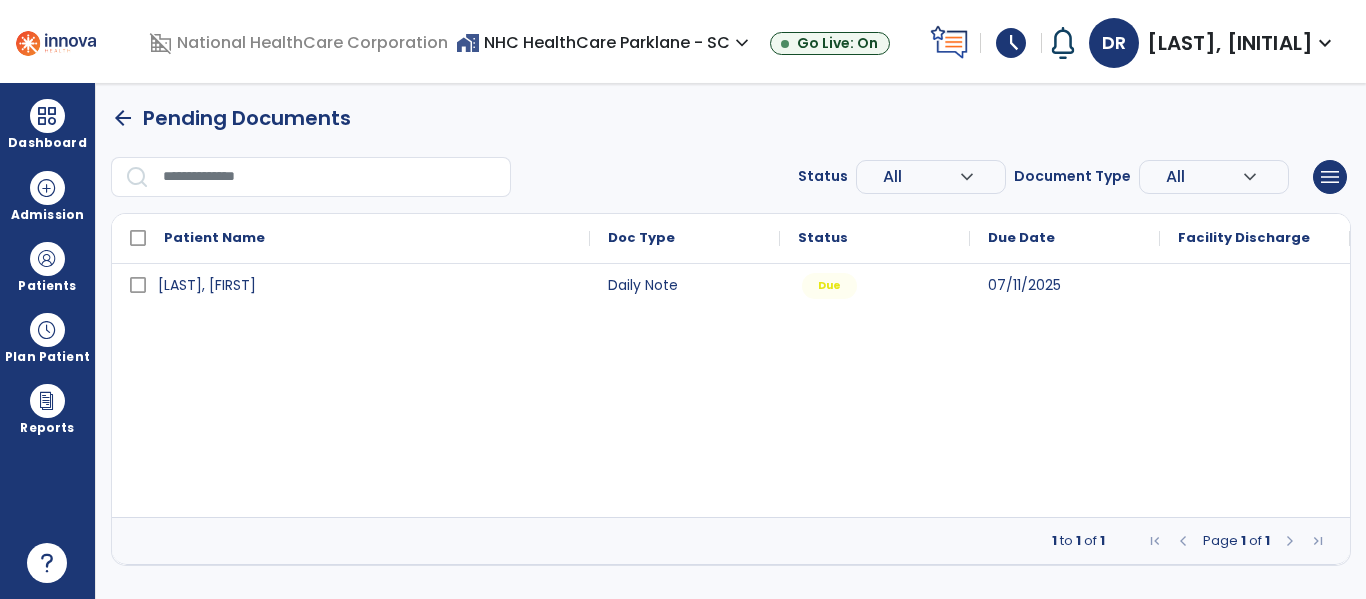click at bounding box center (56, 40) 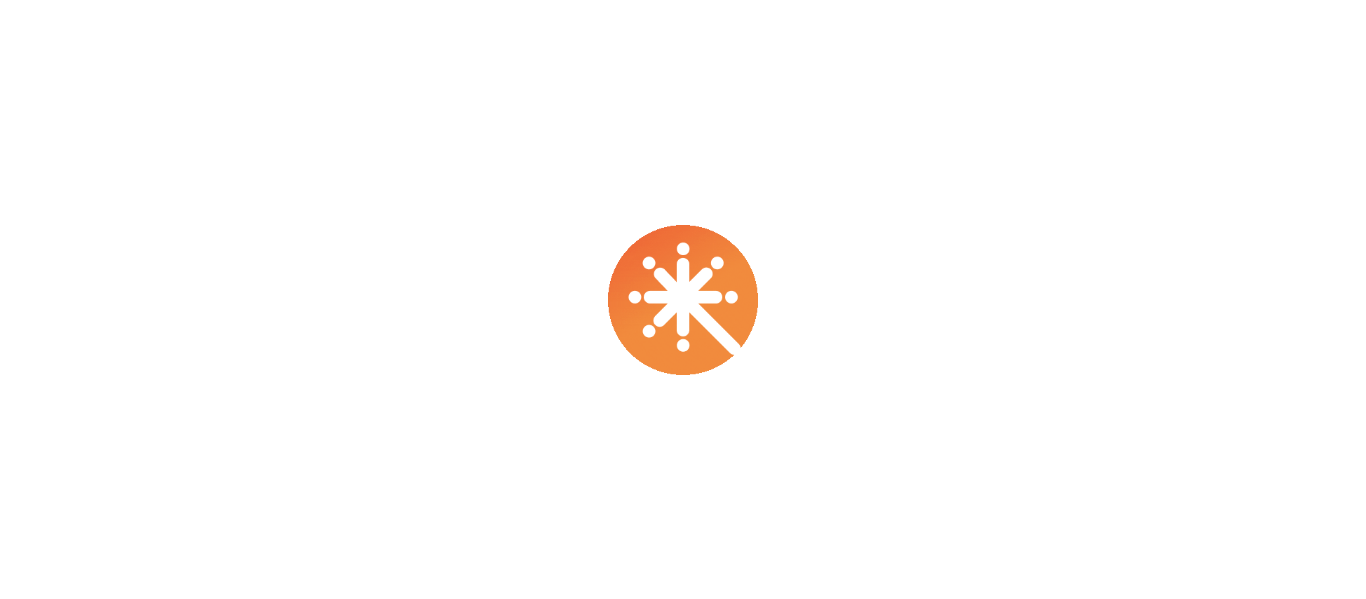 scroll, scrollTop: 0, scrollLeft: 0, axis: both 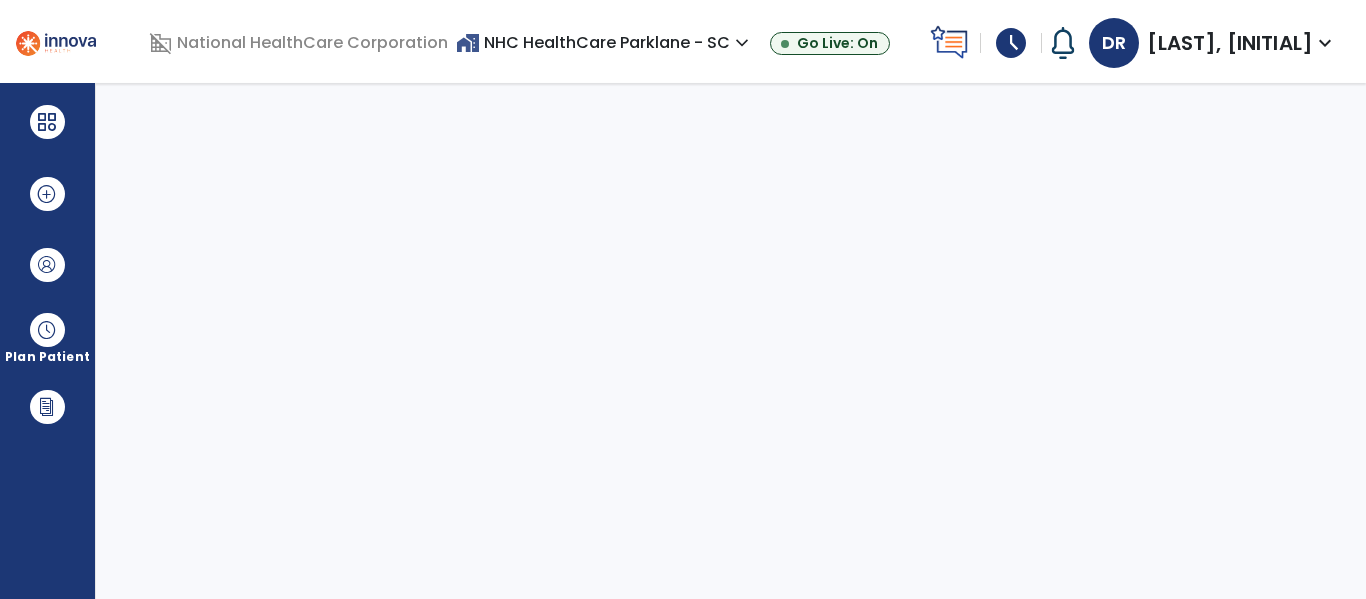 select on "****" 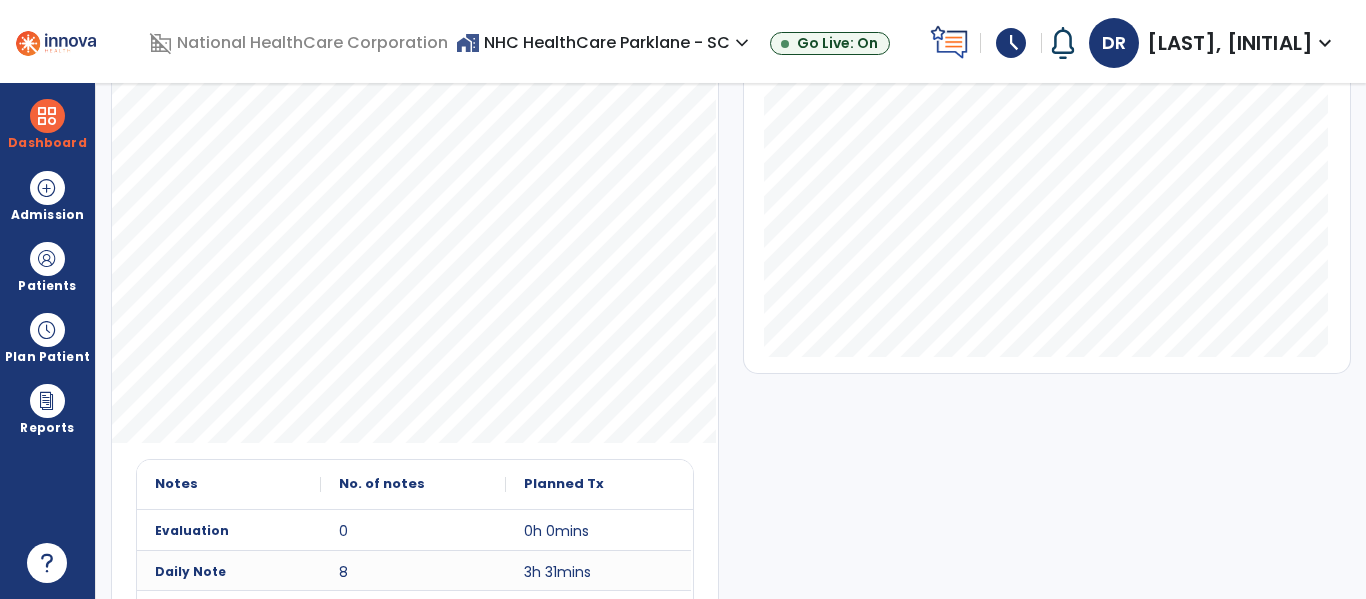 scroll, scrollTop: 0, scrollLeft: 0, axis: both 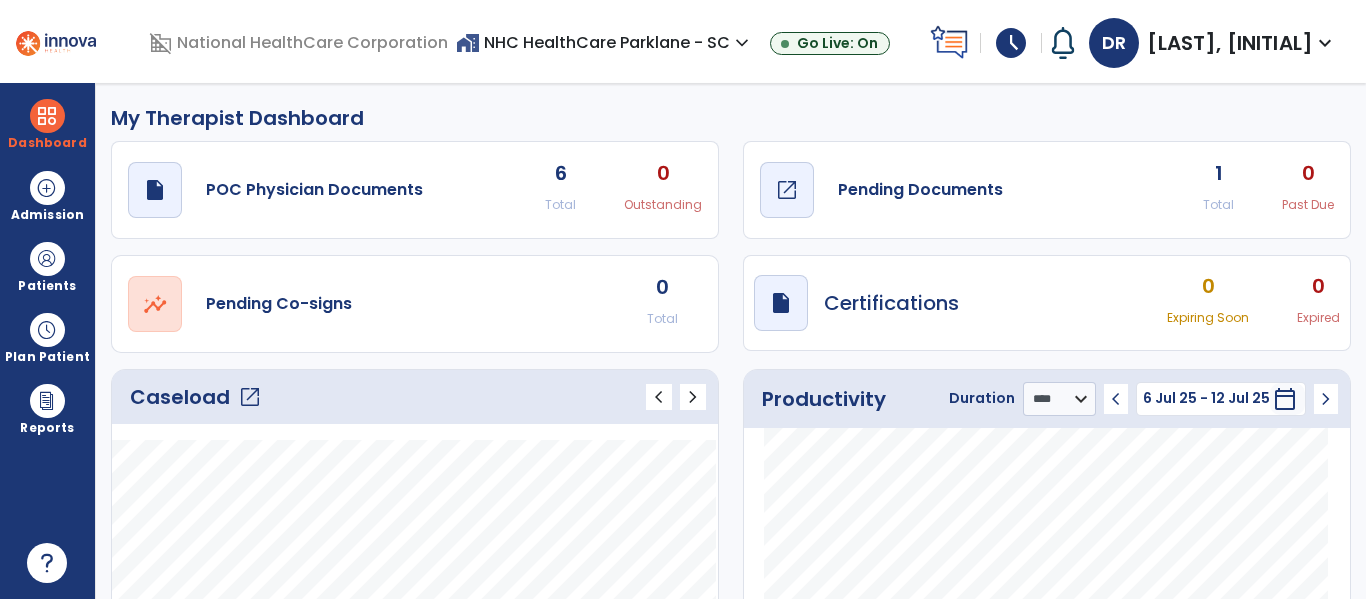 click on "open_in_new" 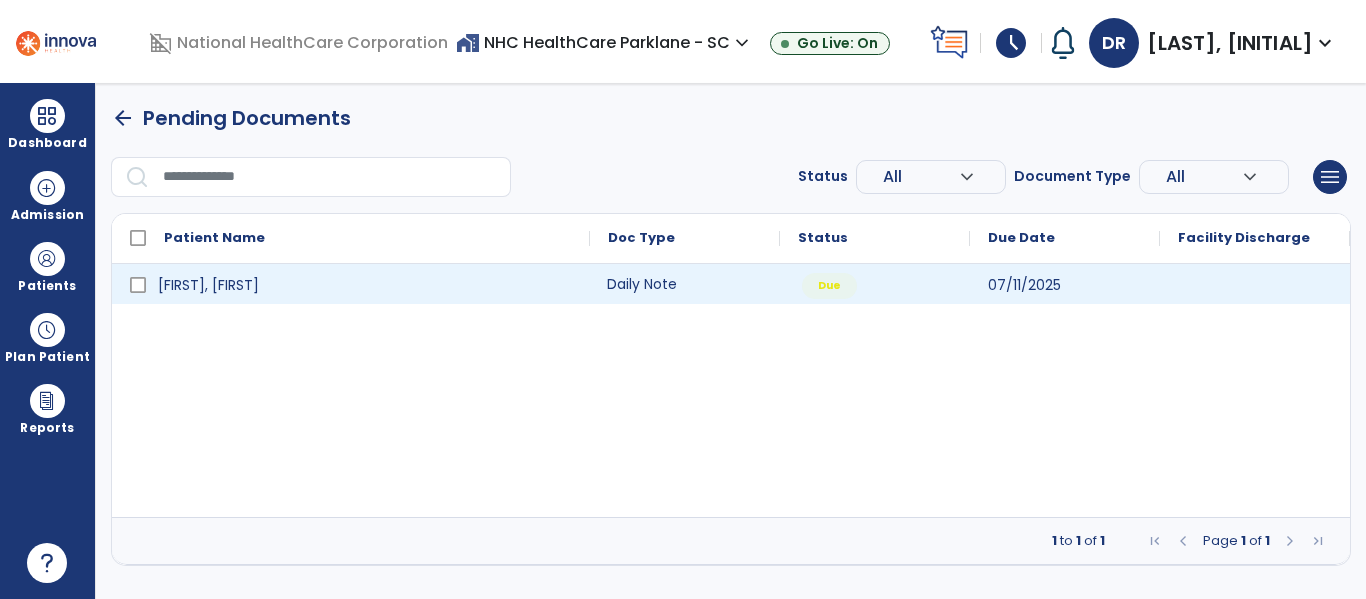 click on "Daily Note" at bounding box center (685, 284) 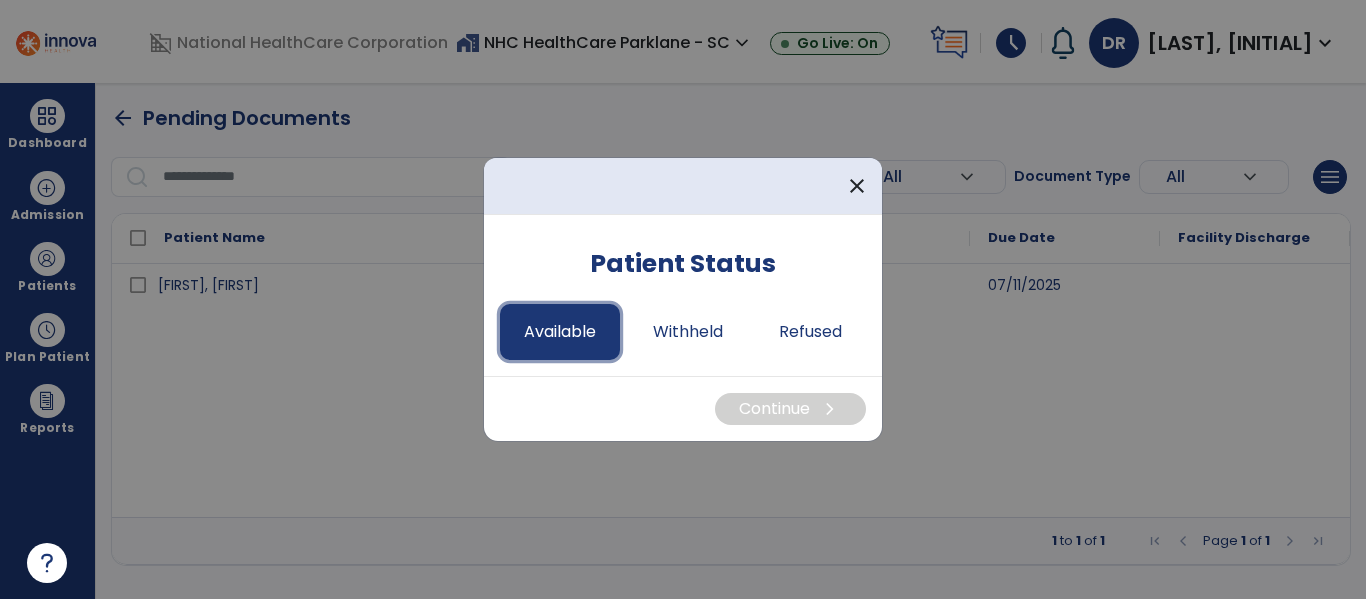 click on "Available" at bounding box center [560, 332] 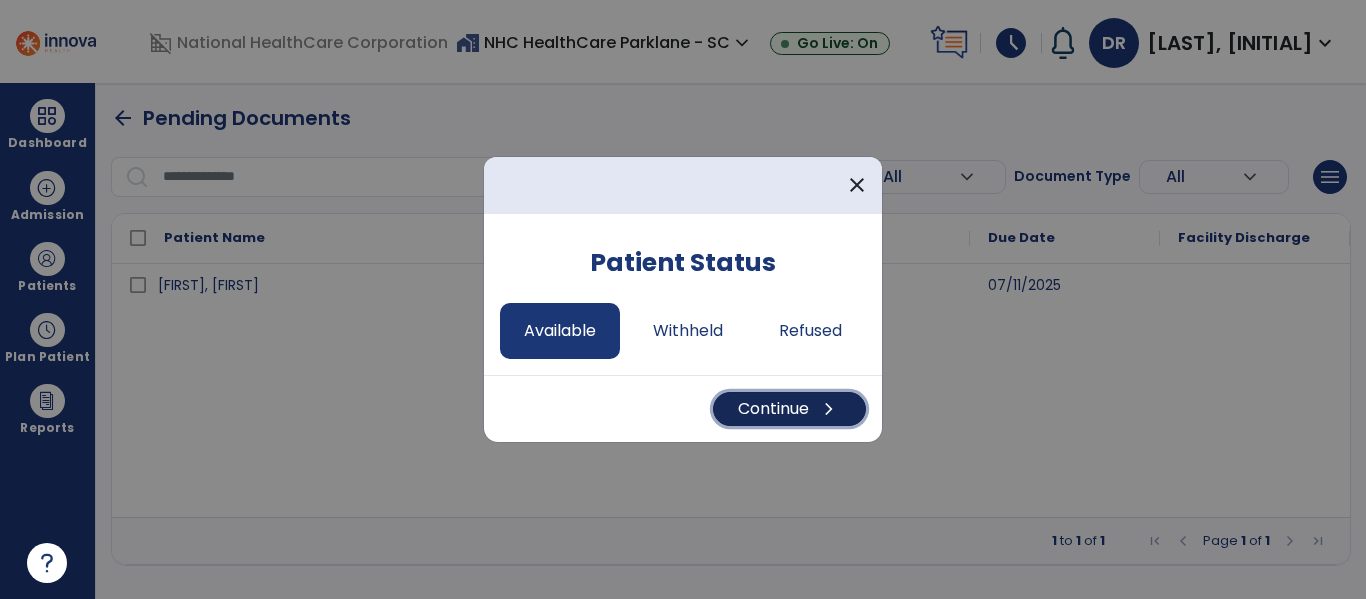 click on "Continue   chevron_right" at bounding box center (789, 409) 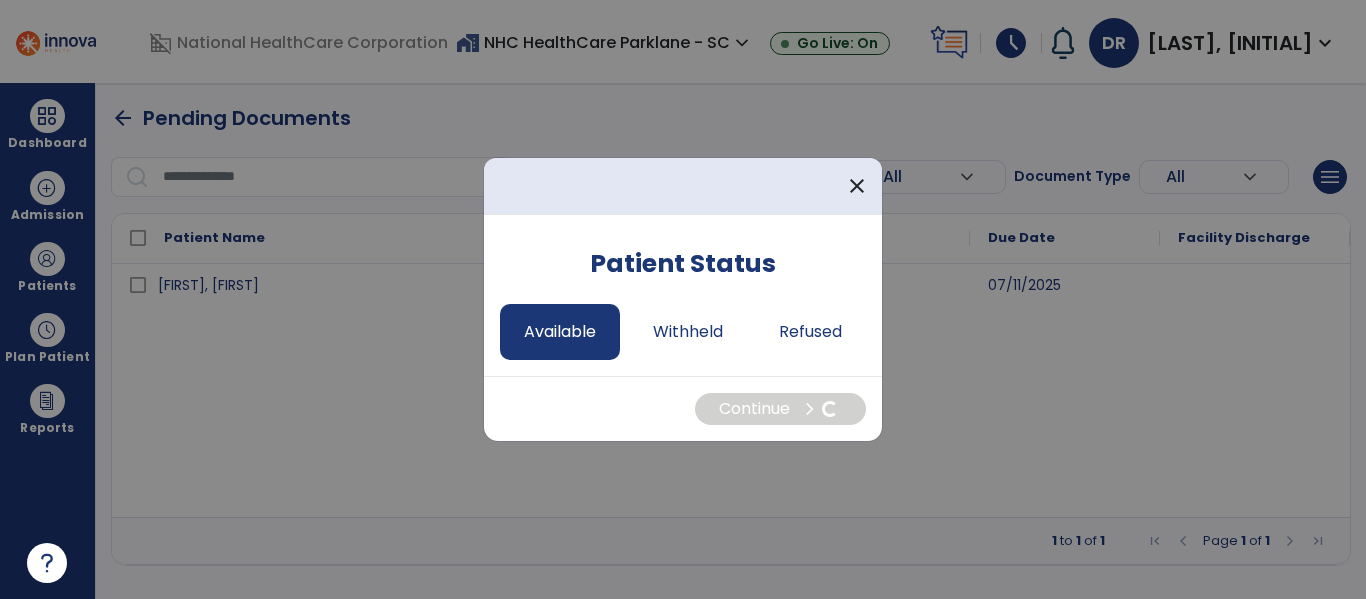select on "*" 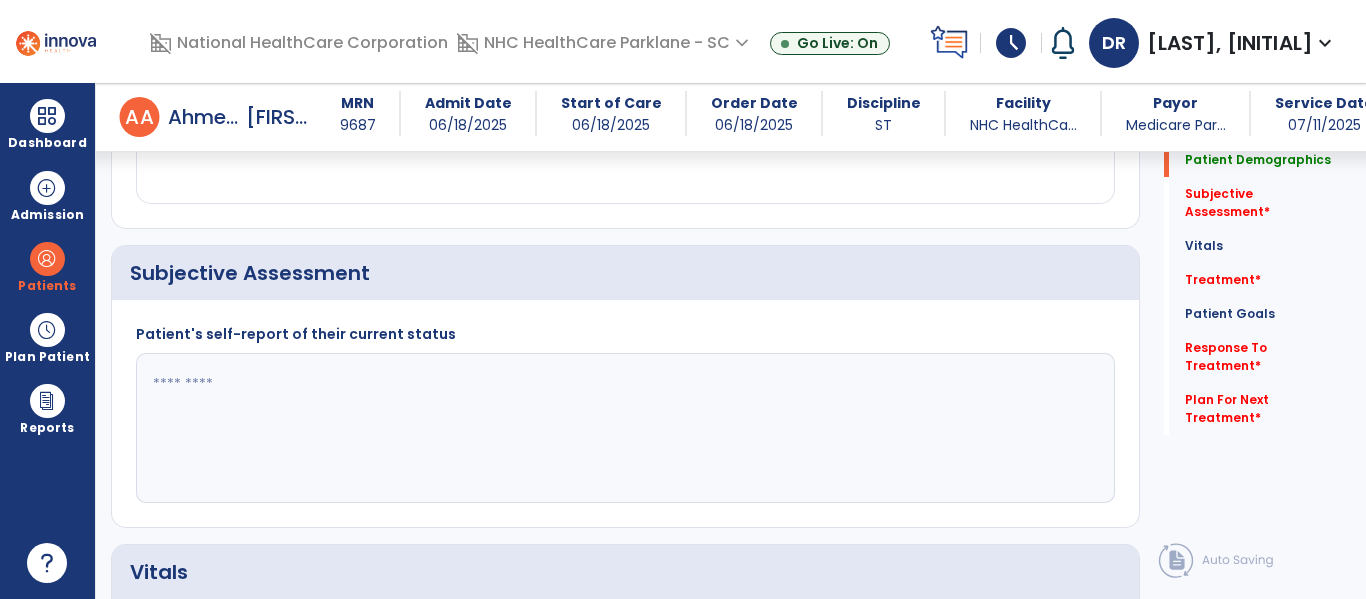scroll, scrollTop: 400, scrollLeft: 0, axis: vertical 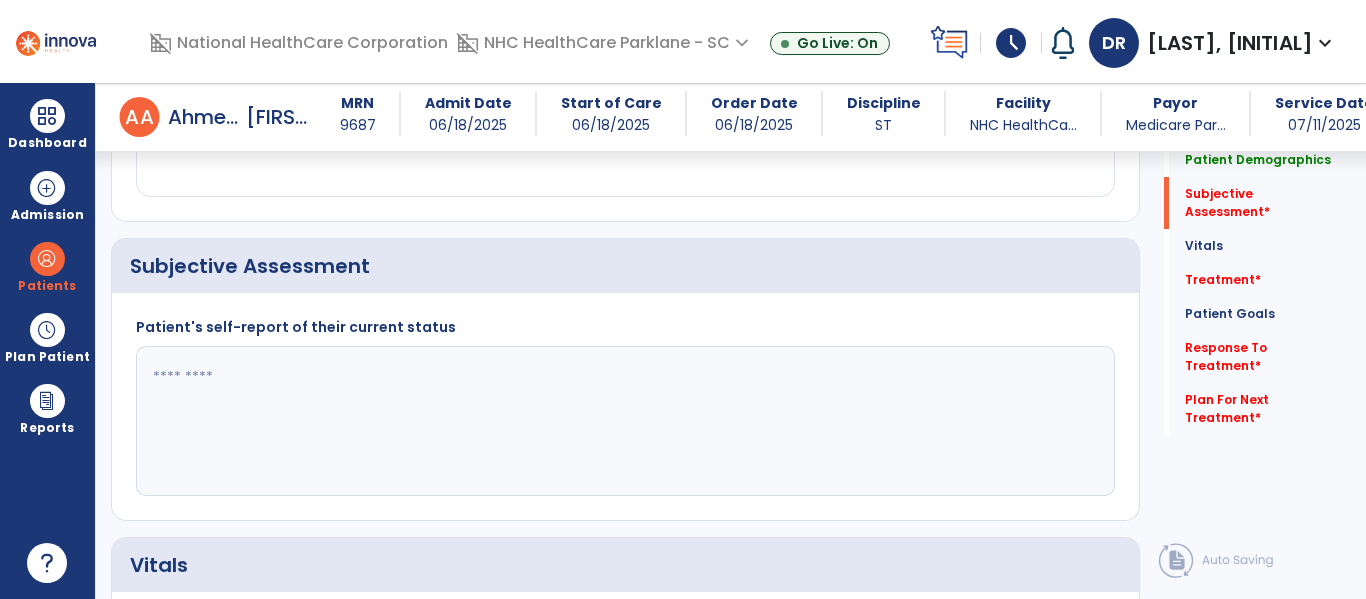 click 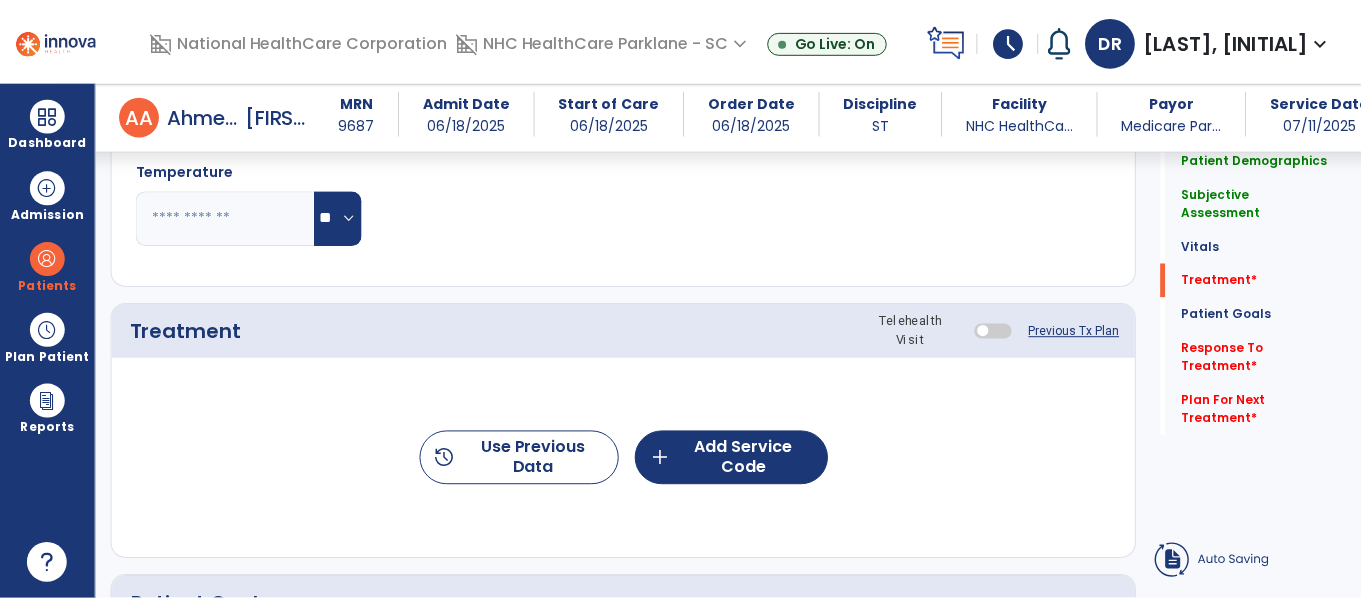 scroll, scrollTop: 1200, scrollLeft: 0, axis: vertical 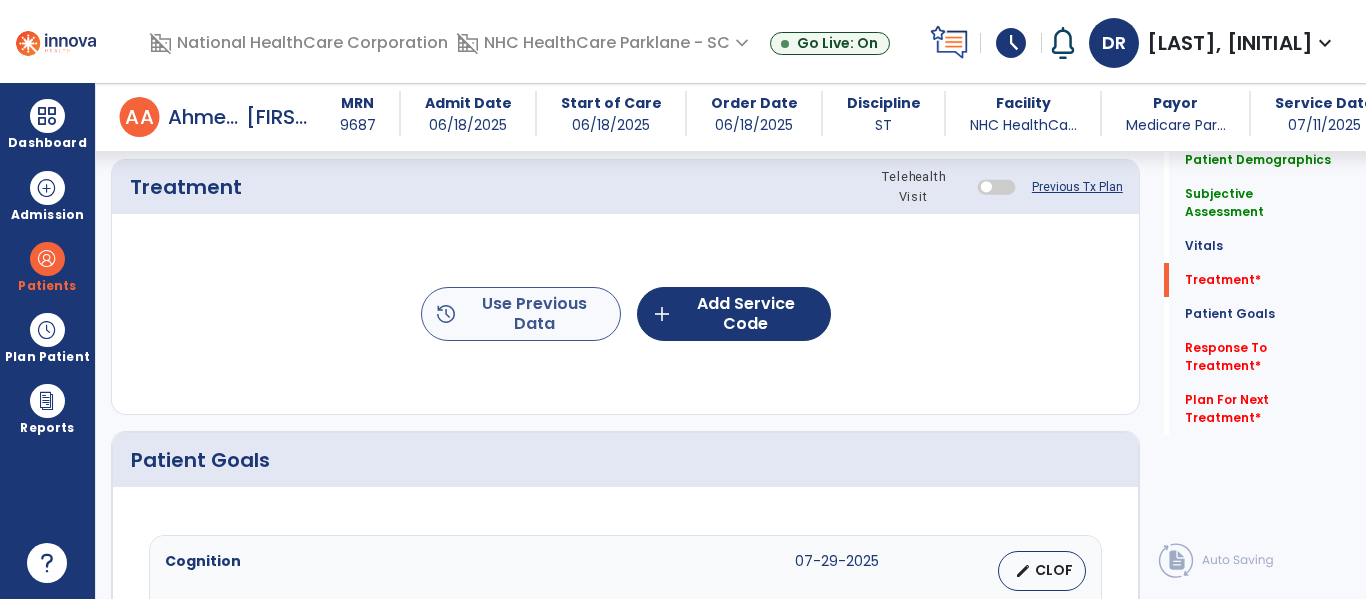 type on "**********" 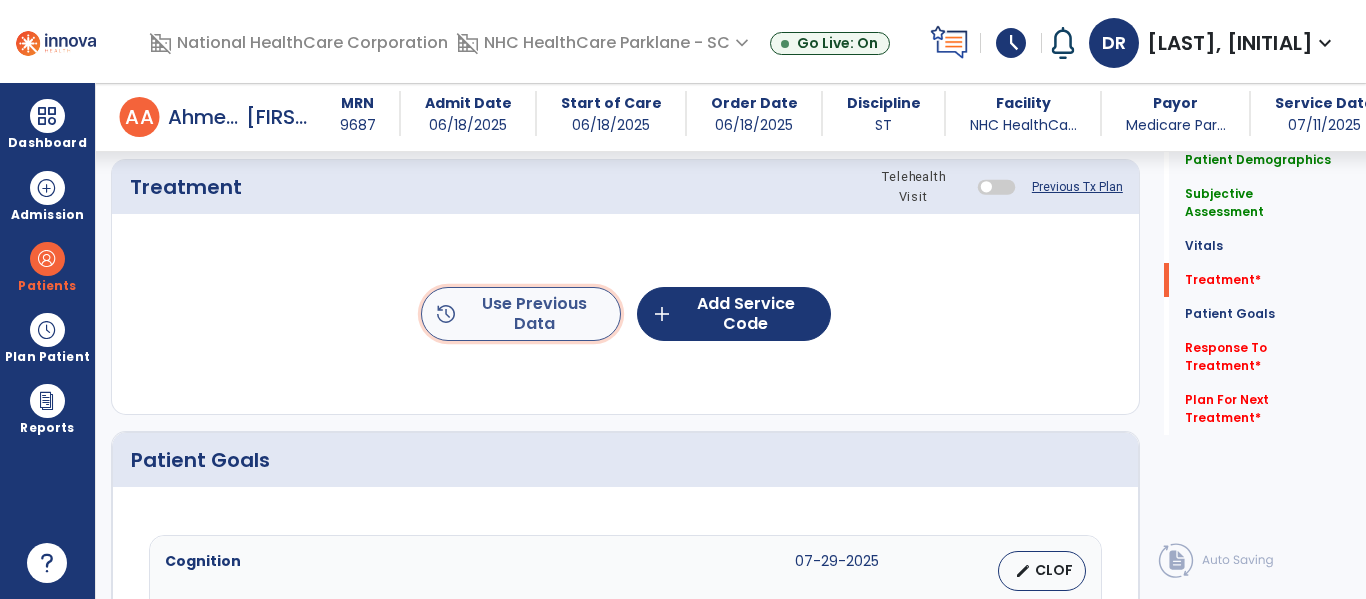 click on "history  Use Previous Data" 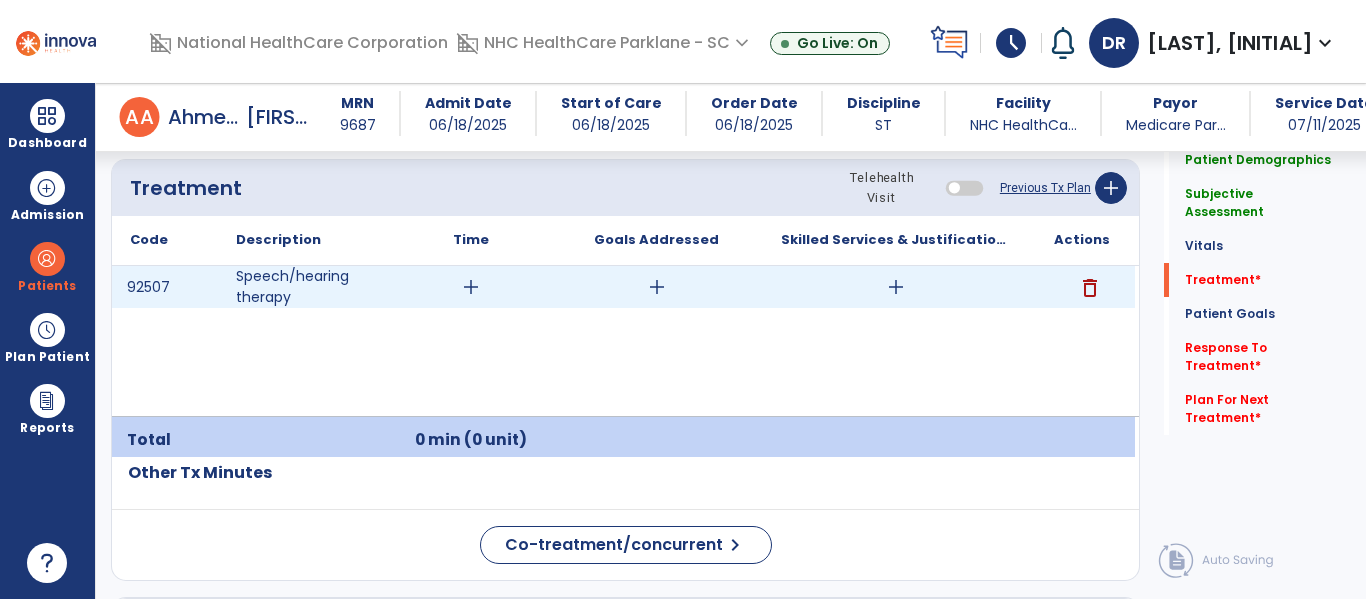 click on "add" at bounding box center [896, 287] 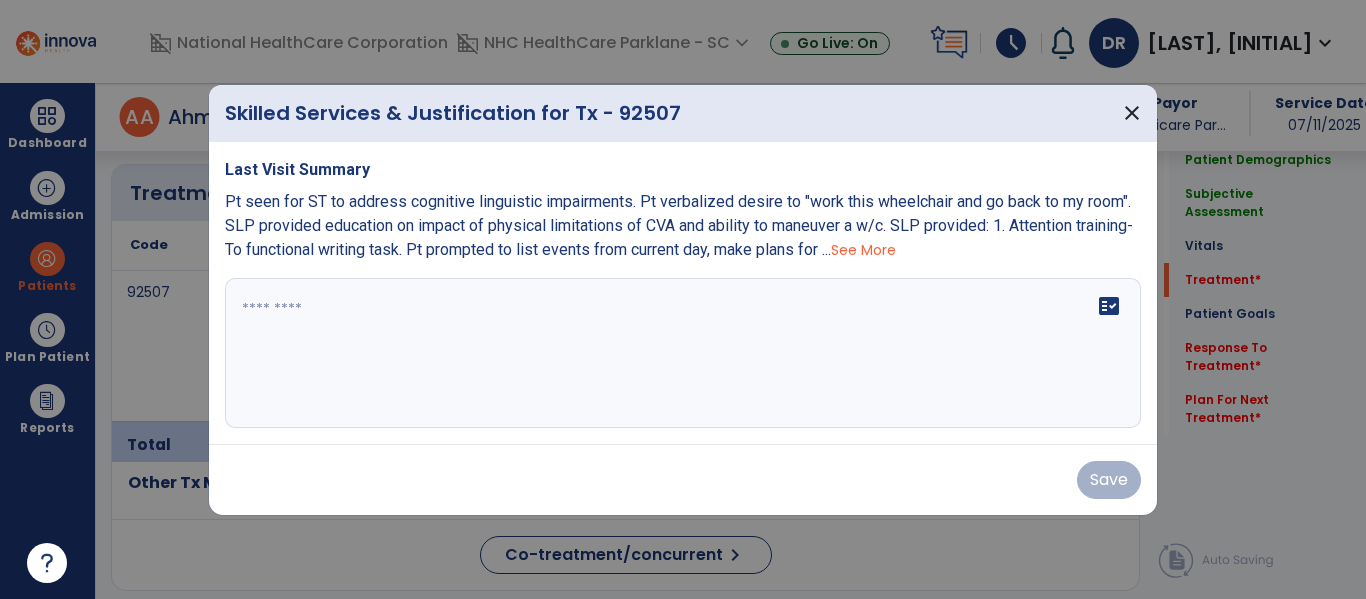 scroll, scrollTop: 1200, scrollLeft: 0, axis: vertical 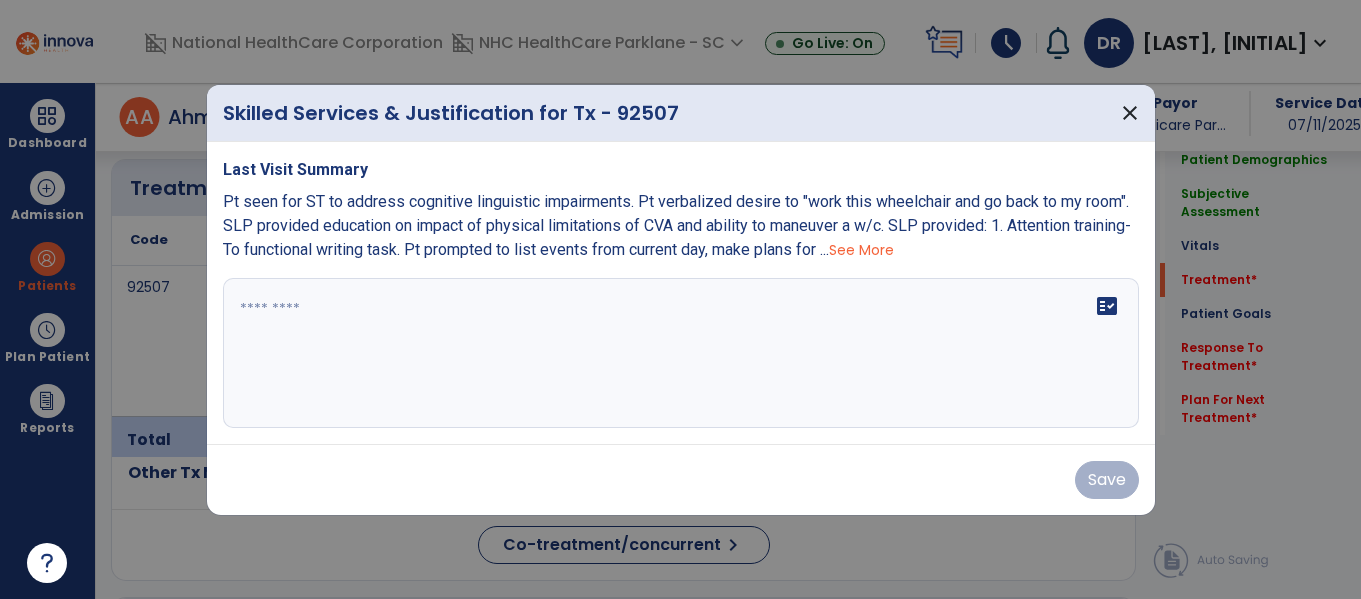 click at bounding box center [681, 353] 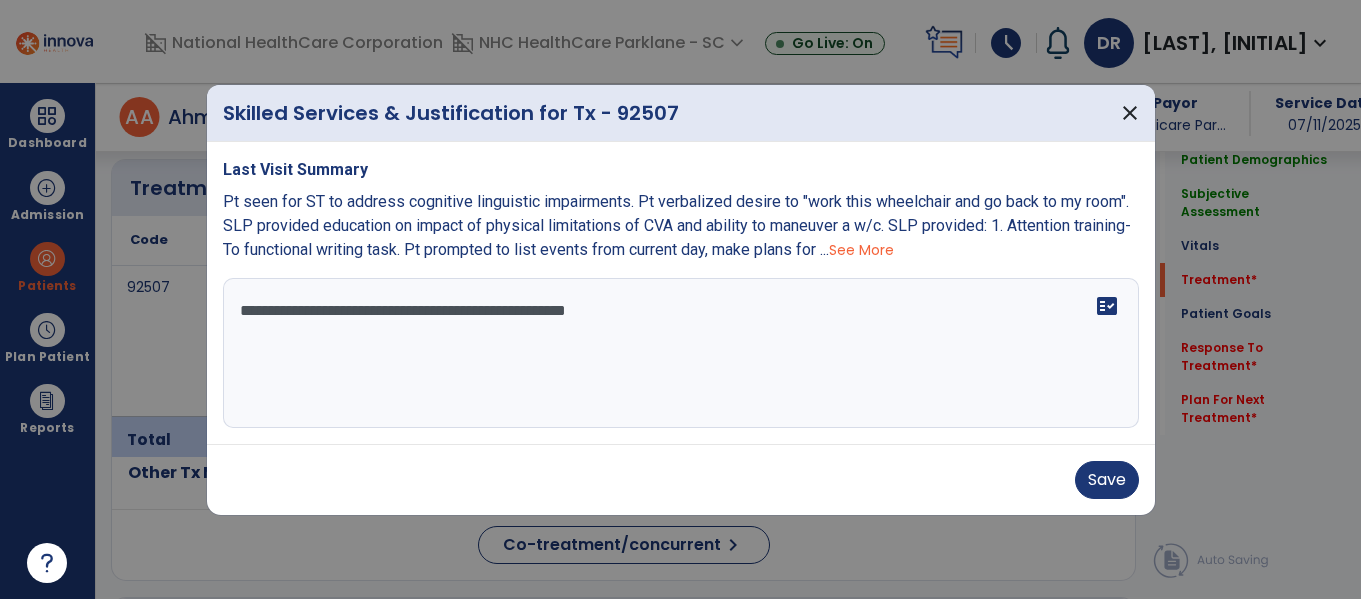 click on "See More" at bounding box center (861, 250) 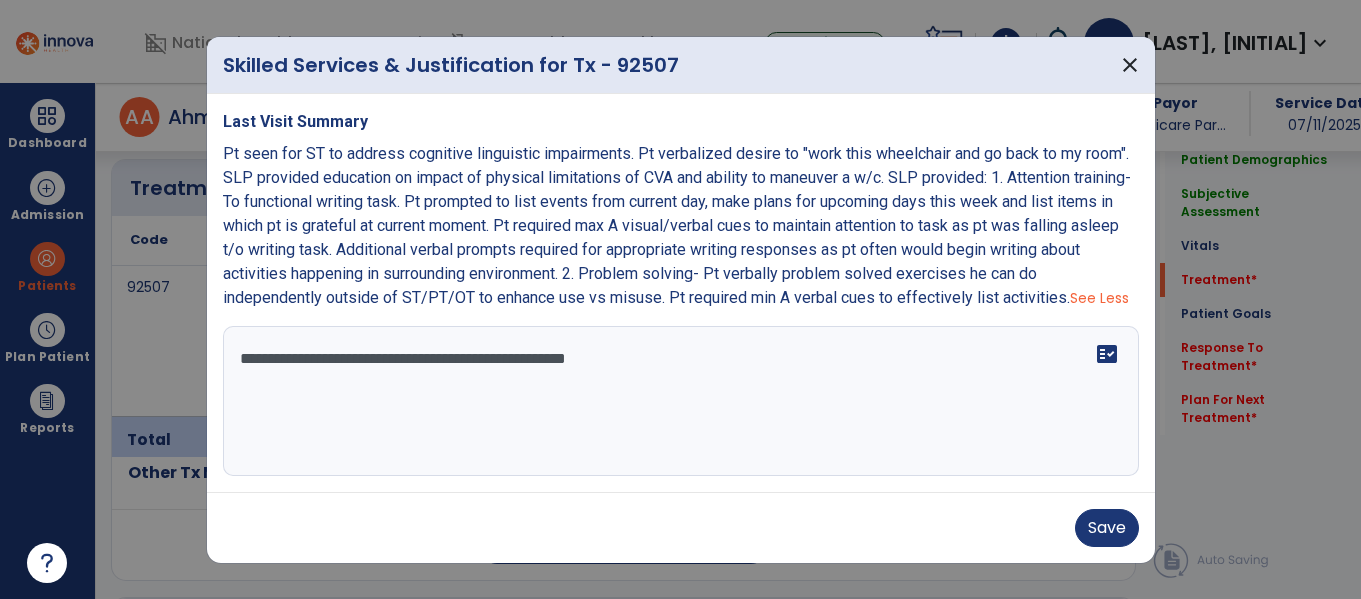 click on "**********" at bounding box center [678, 401] 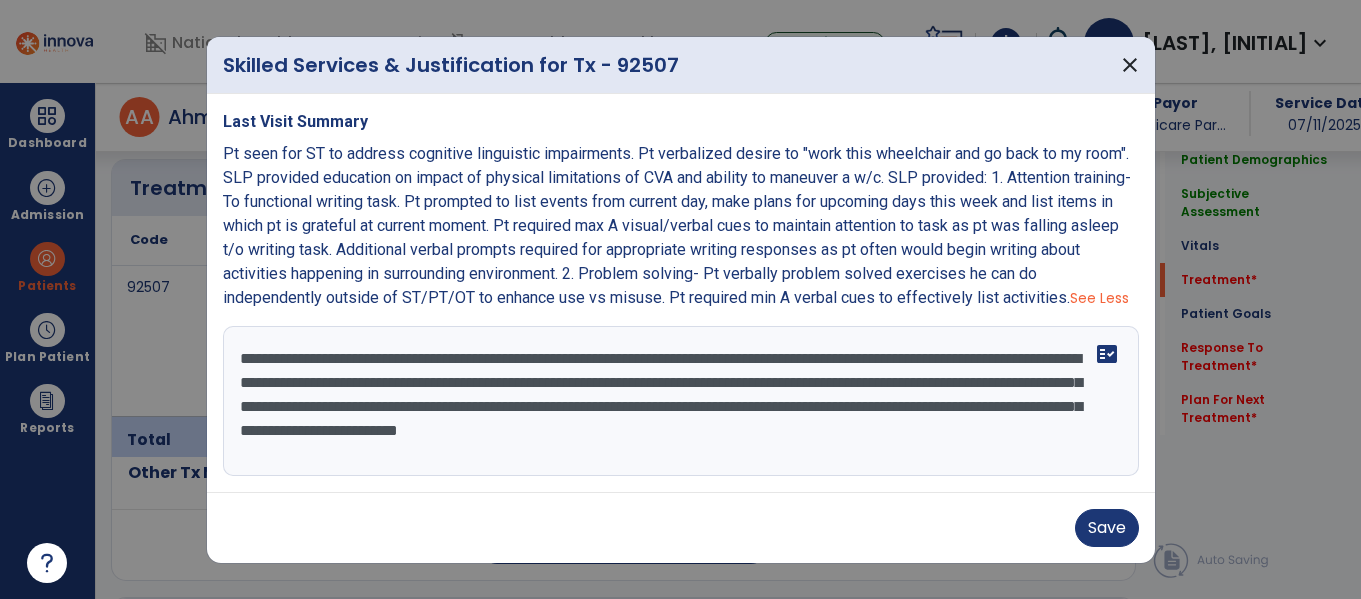 click on "**********" at bounding box center (678, 401) 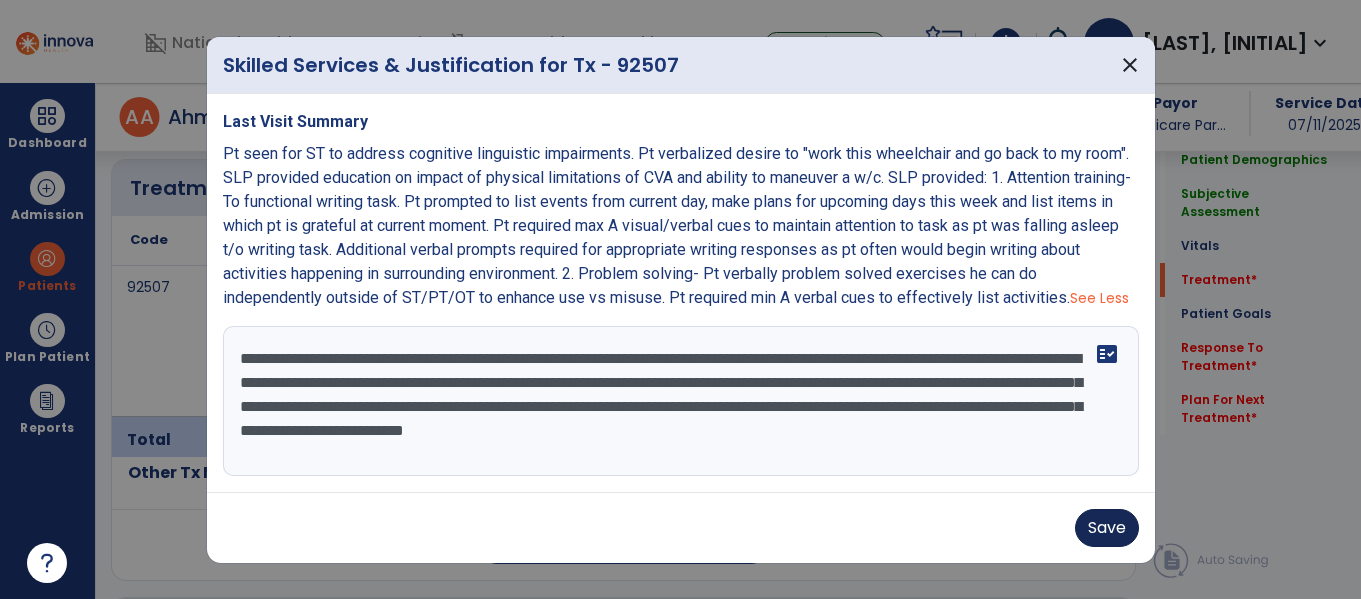 type on "**********" 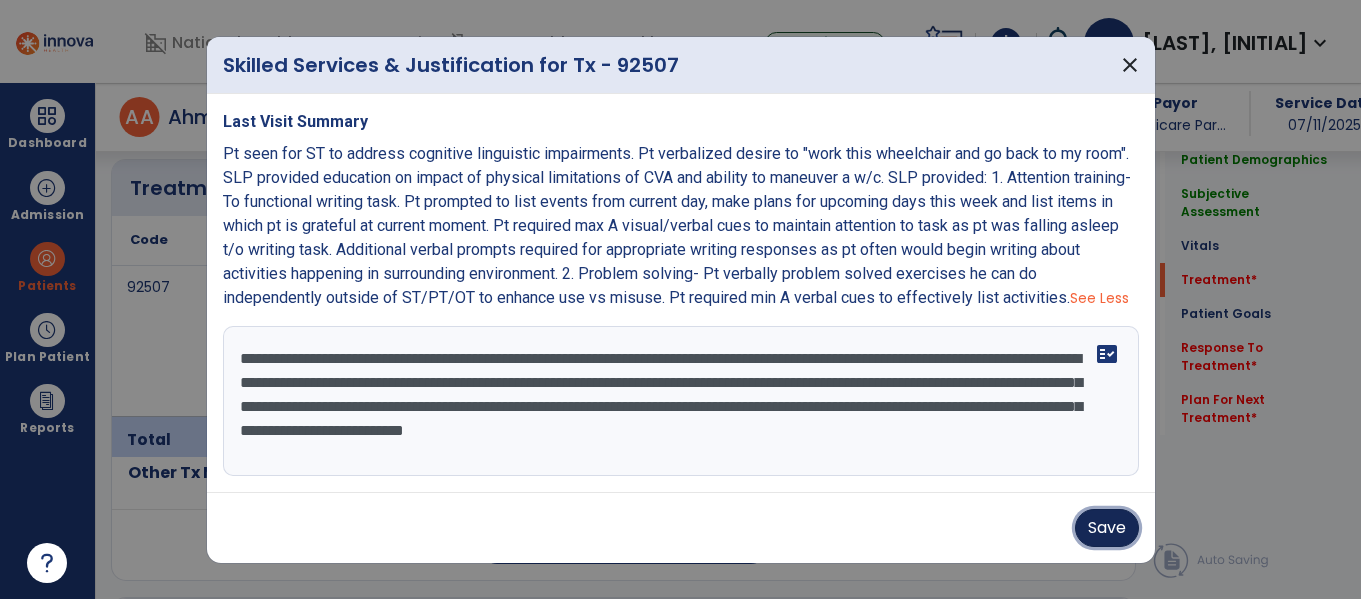 click on "Save" at bounding box center [1107, 528] 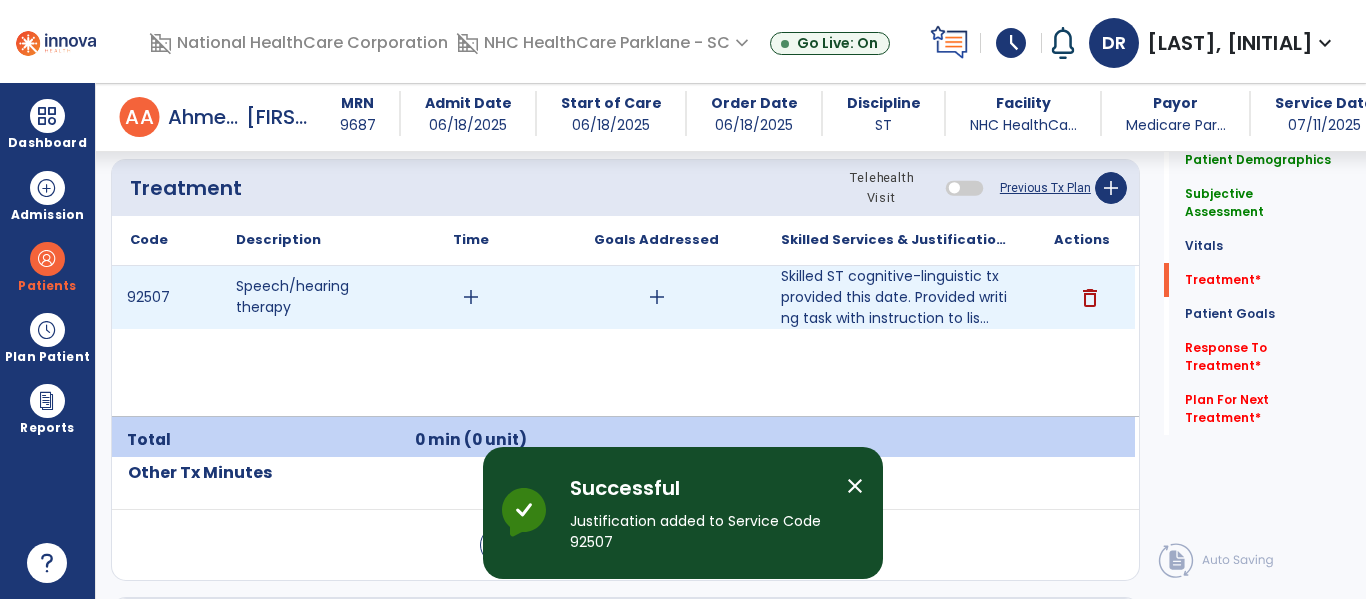 click on "add" at bounding box center (471, 297) 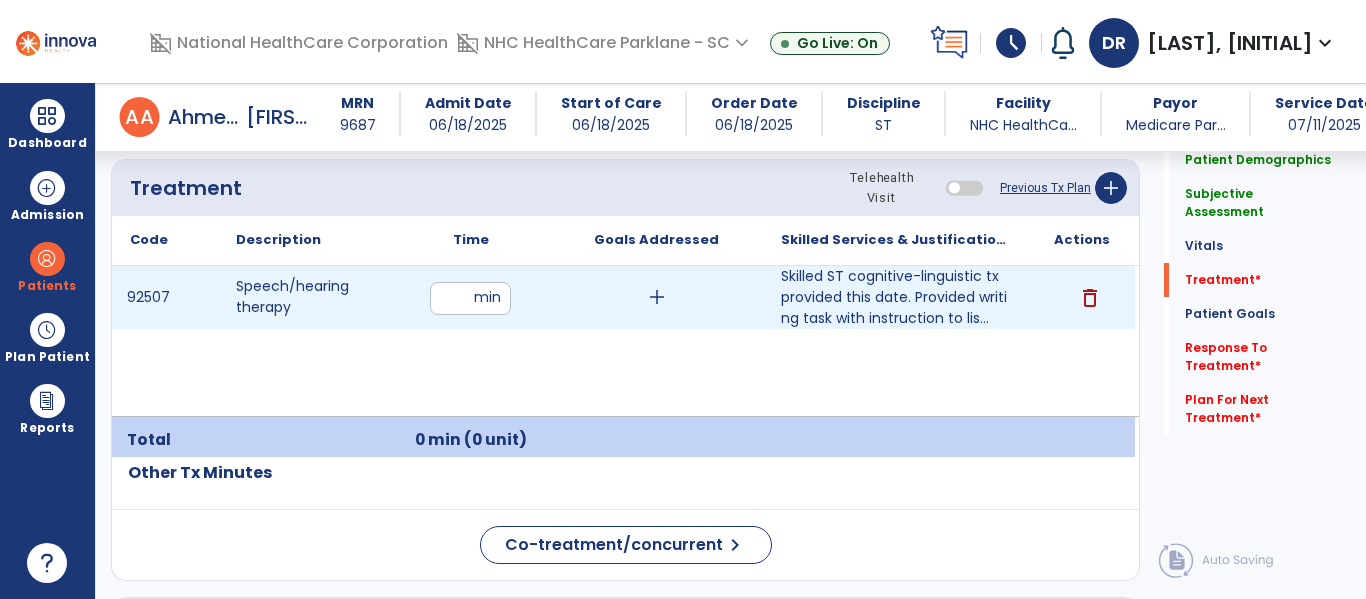 type on "**" 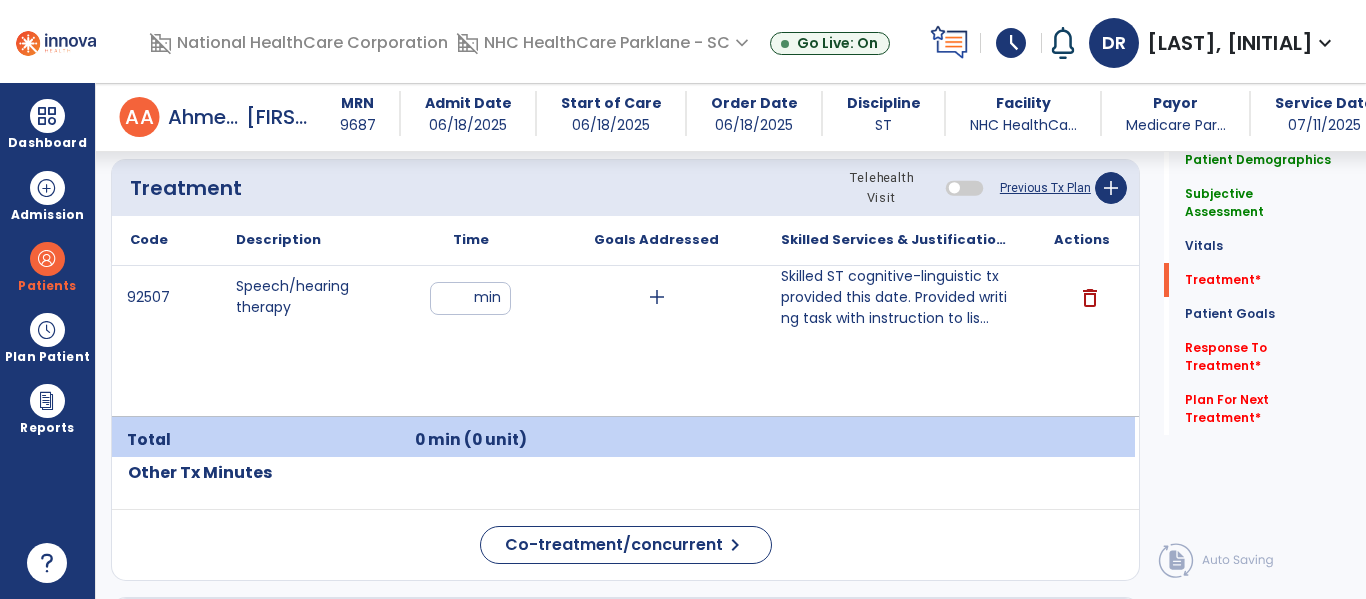 click on "Code
Description
Time" 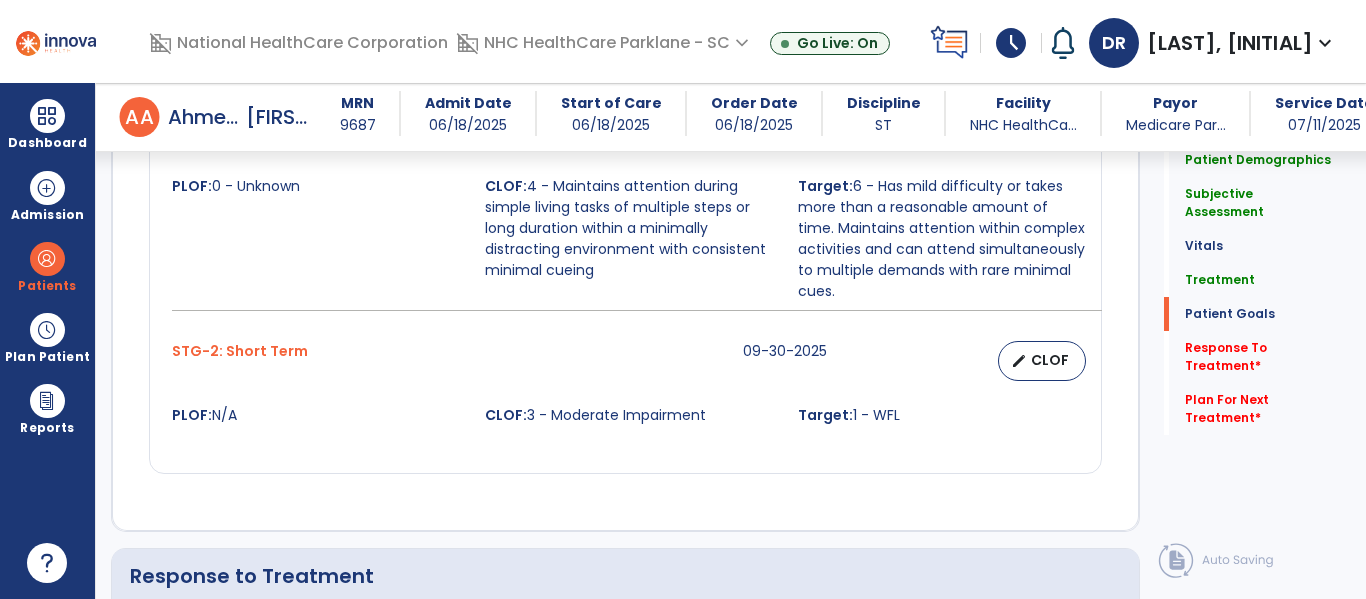 scroll, scrollTop: 2200, scrollLeft: 0, axis: vertical 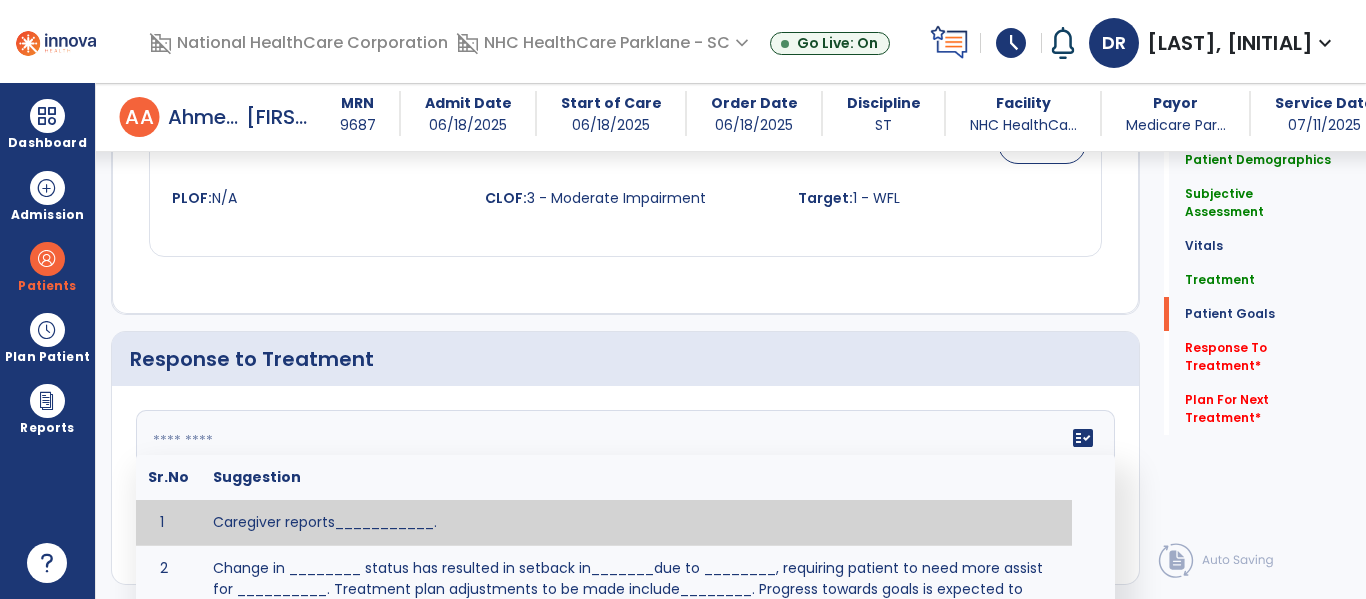 click 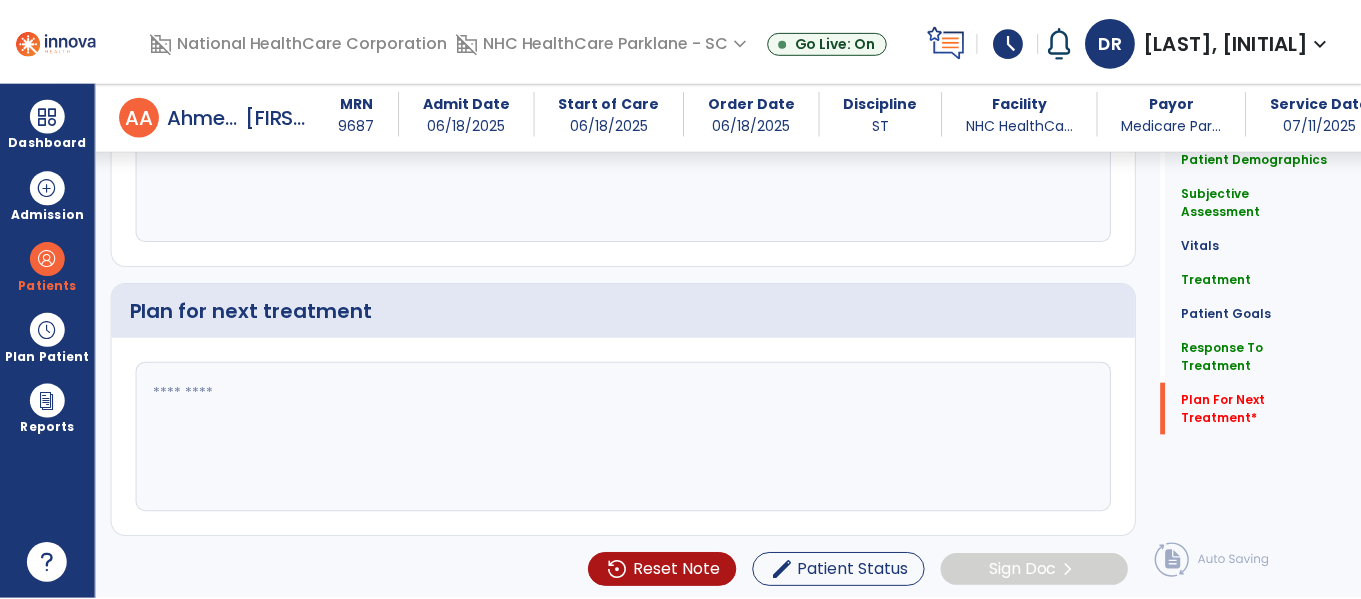 scroll, scrollTop: 2523, scrollLeft: 0, axis: vertical 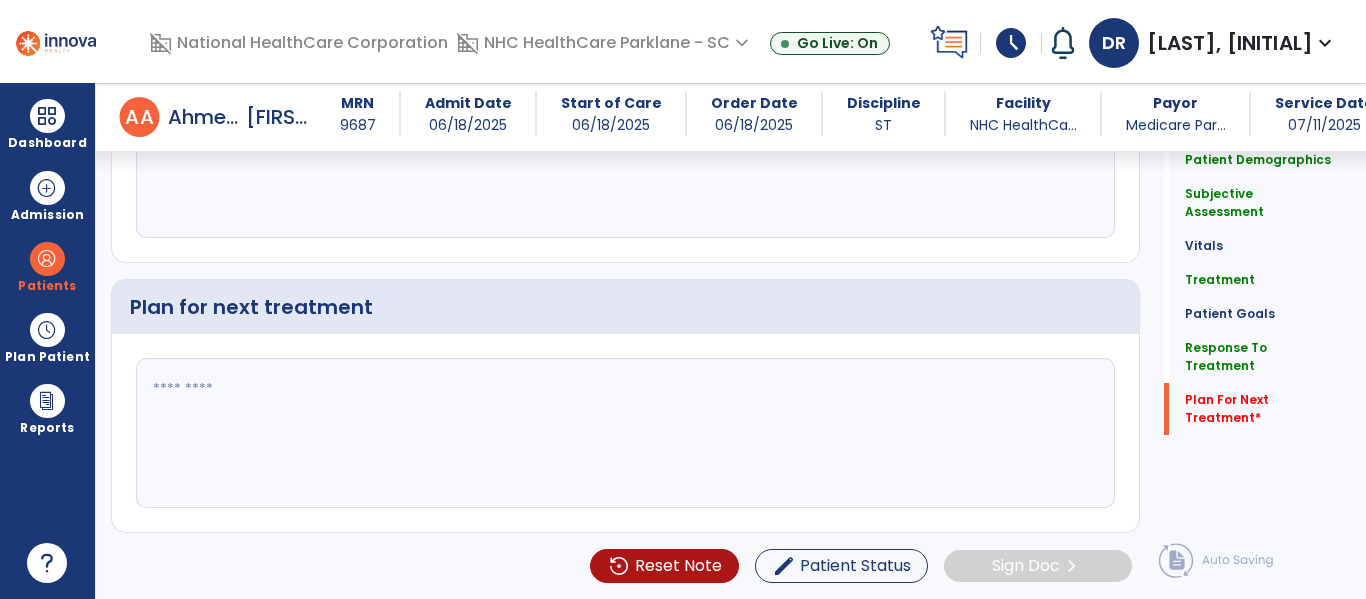 type on "**********" 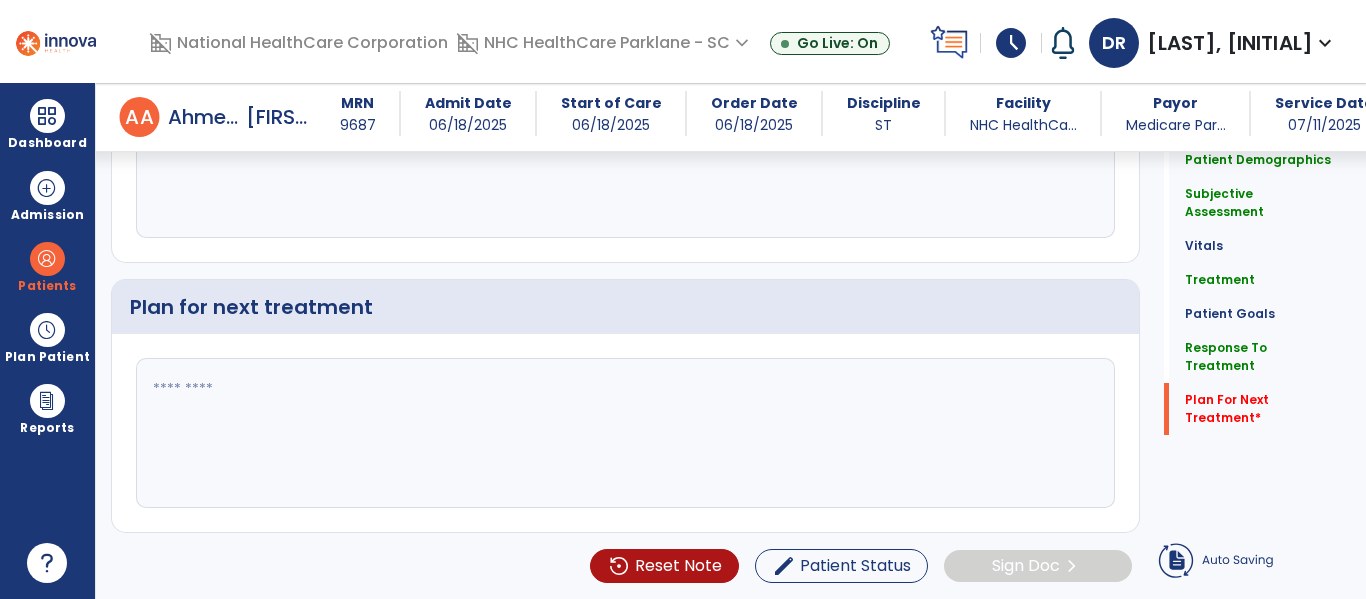 click 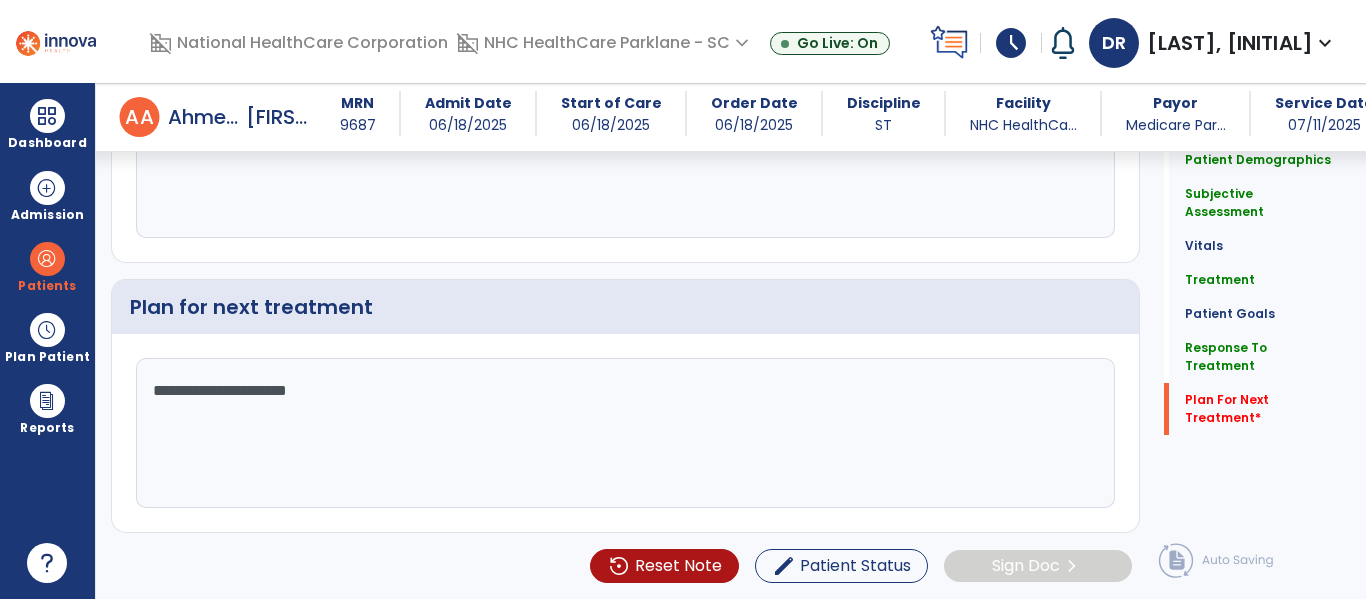 click on "**********" 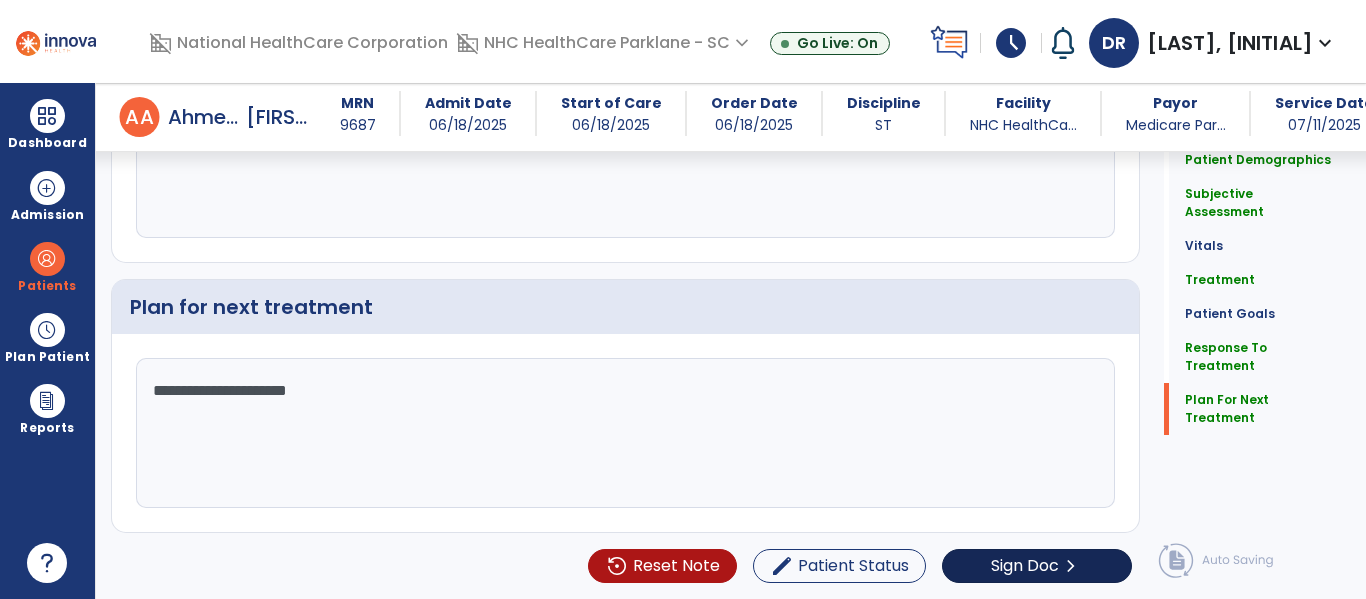 type on "**********" 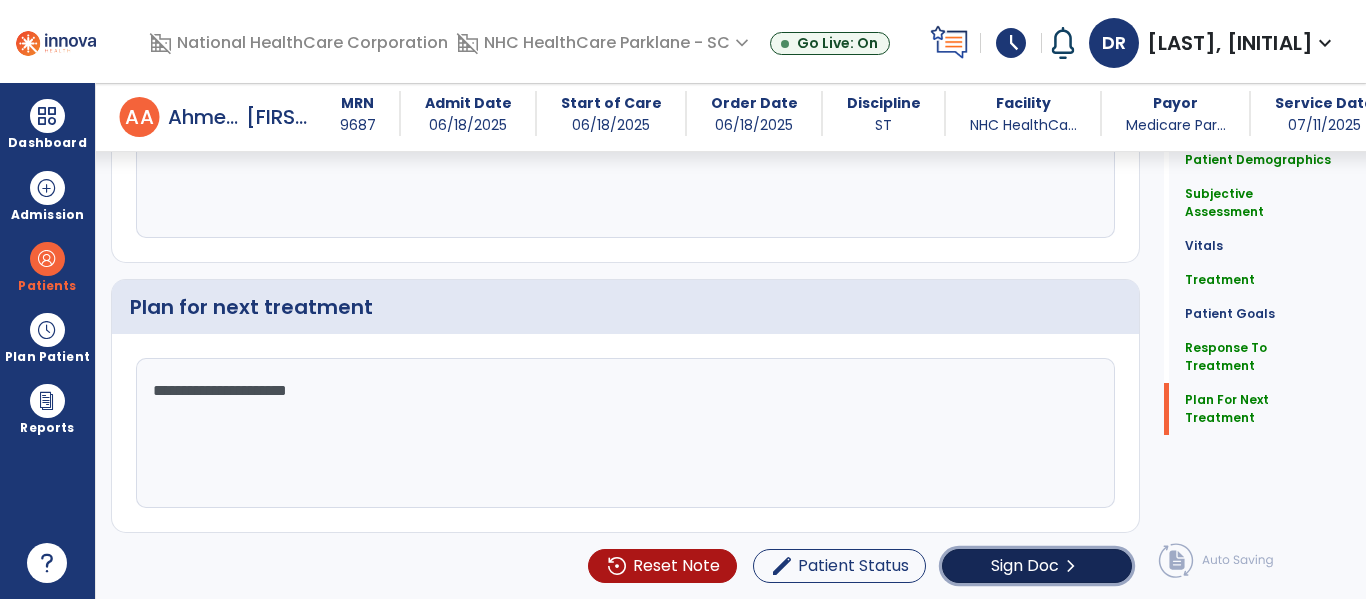 click on "chevron_right" 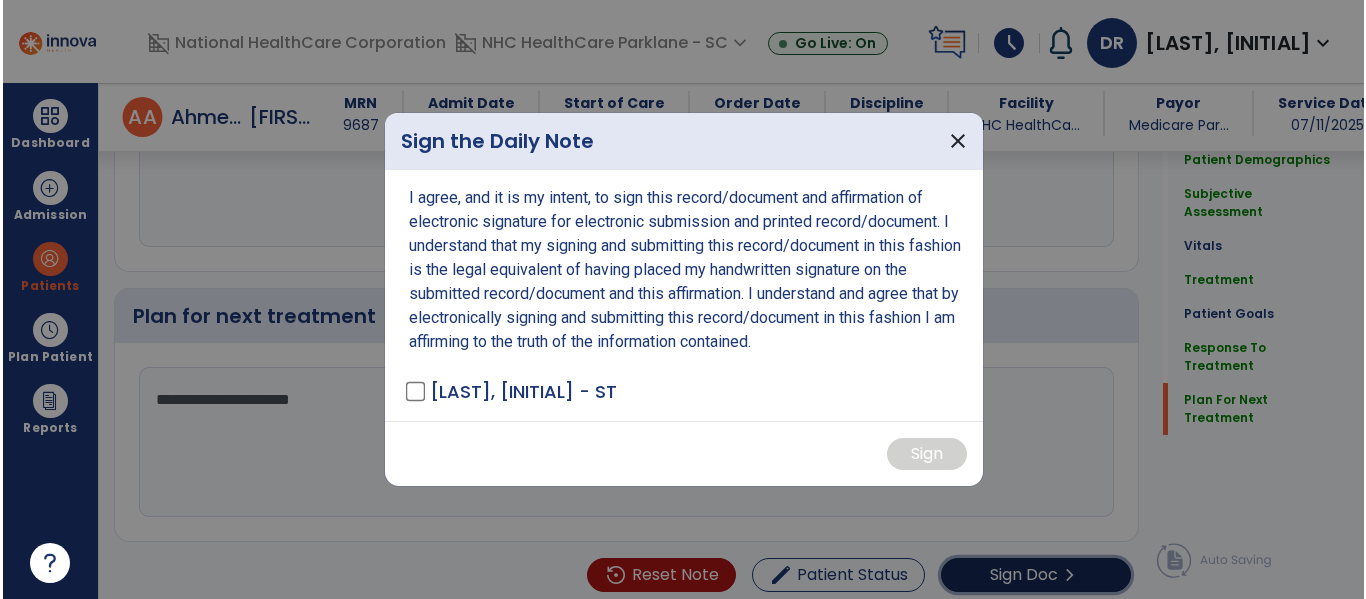 scroll, scrollTop: 2523, scrollLeft: 0, axis: vertical 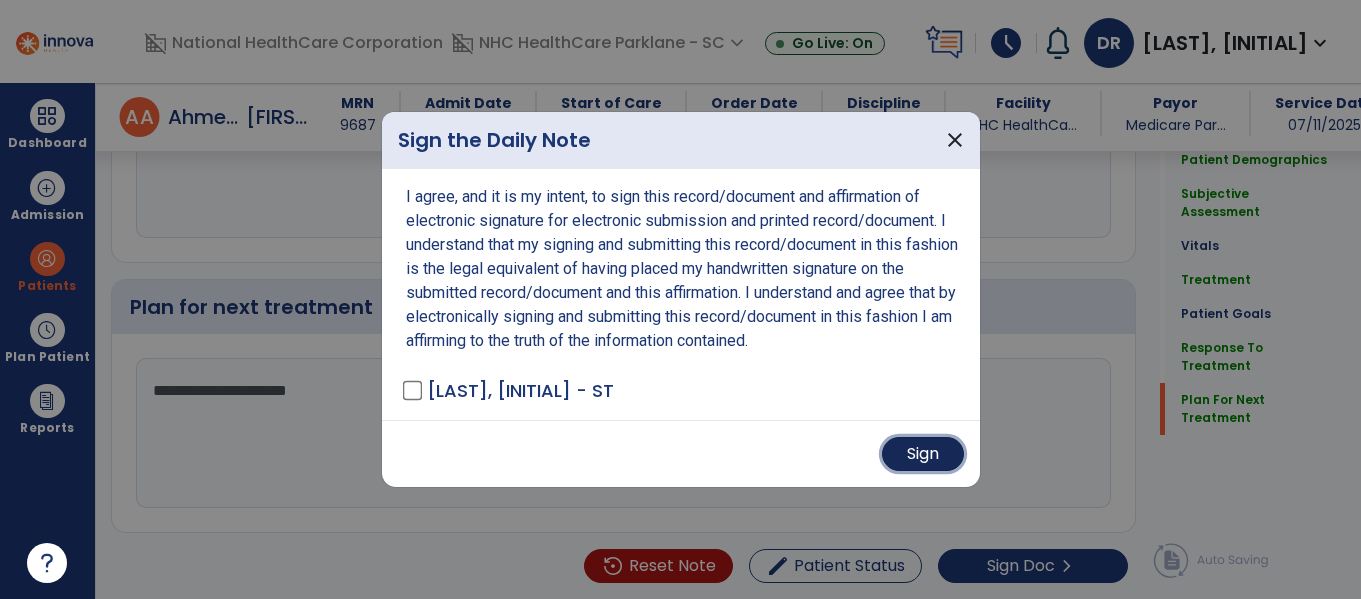 click on "Sign" at bounding box center (923, 454) 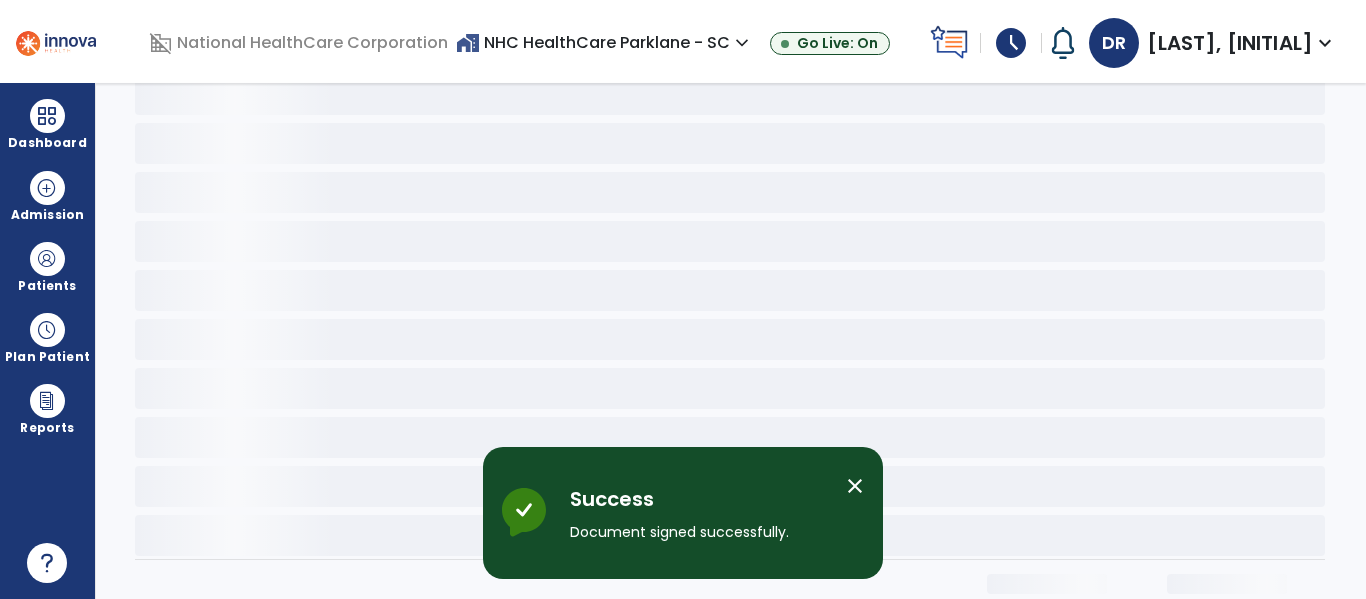 scroll, scrollTop: 0, scrollLeft: 0, axis: both 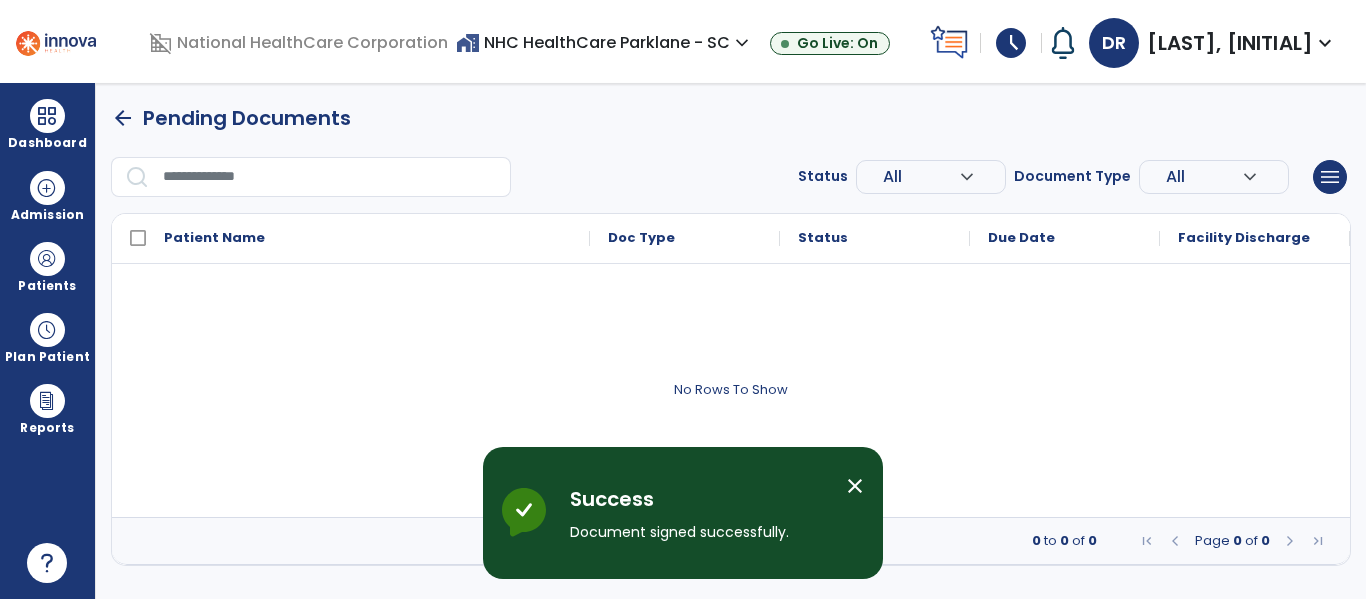 click at bounding box center (56, 40) 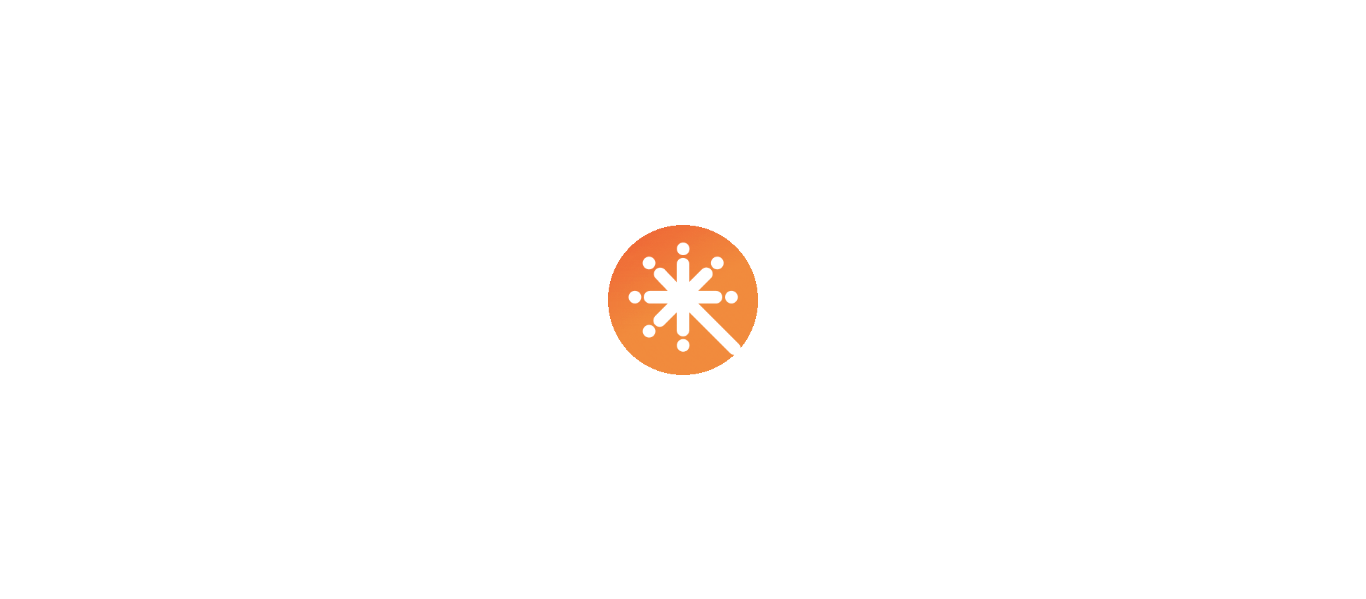 scroll, scrollTop: 0, scrollLeft: 0, axis: both 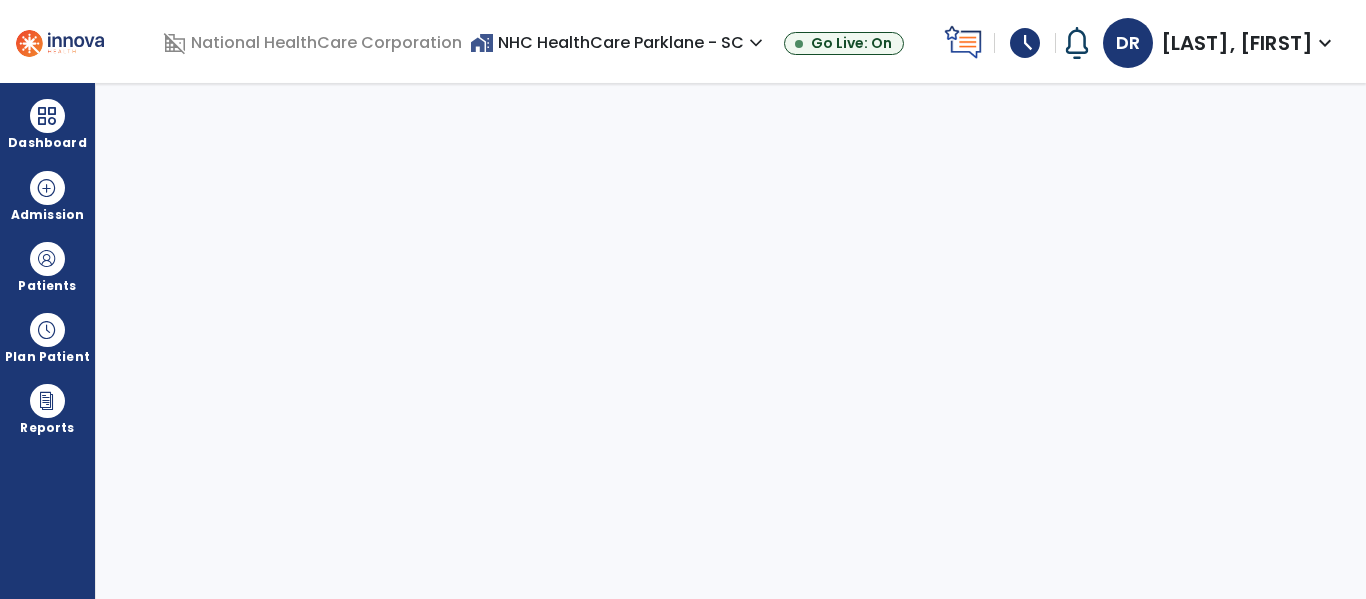 select on "****" 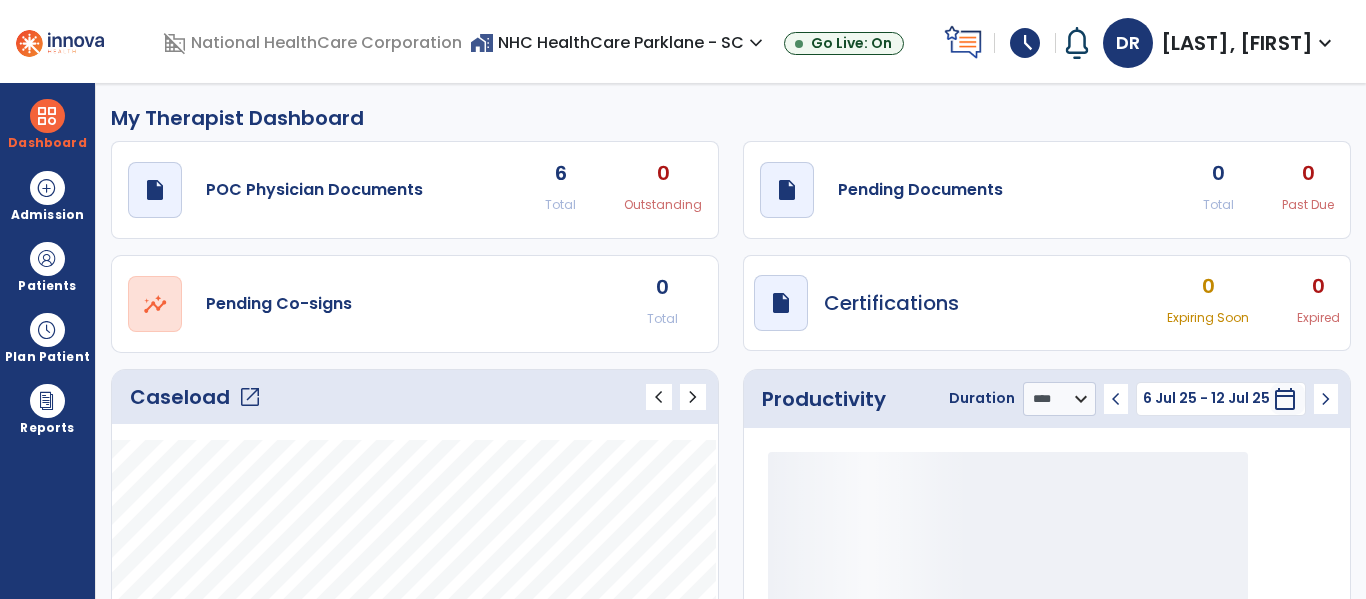 type on "*****" 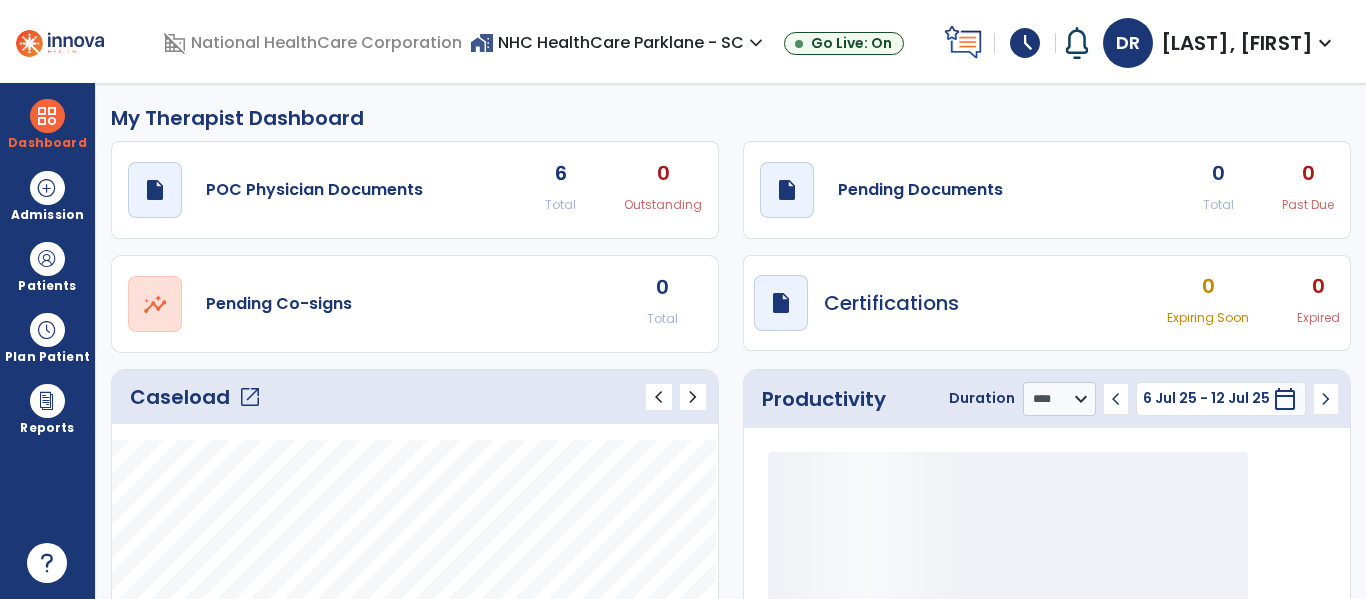 click on "schedule" at bounding box center [1025, 43] 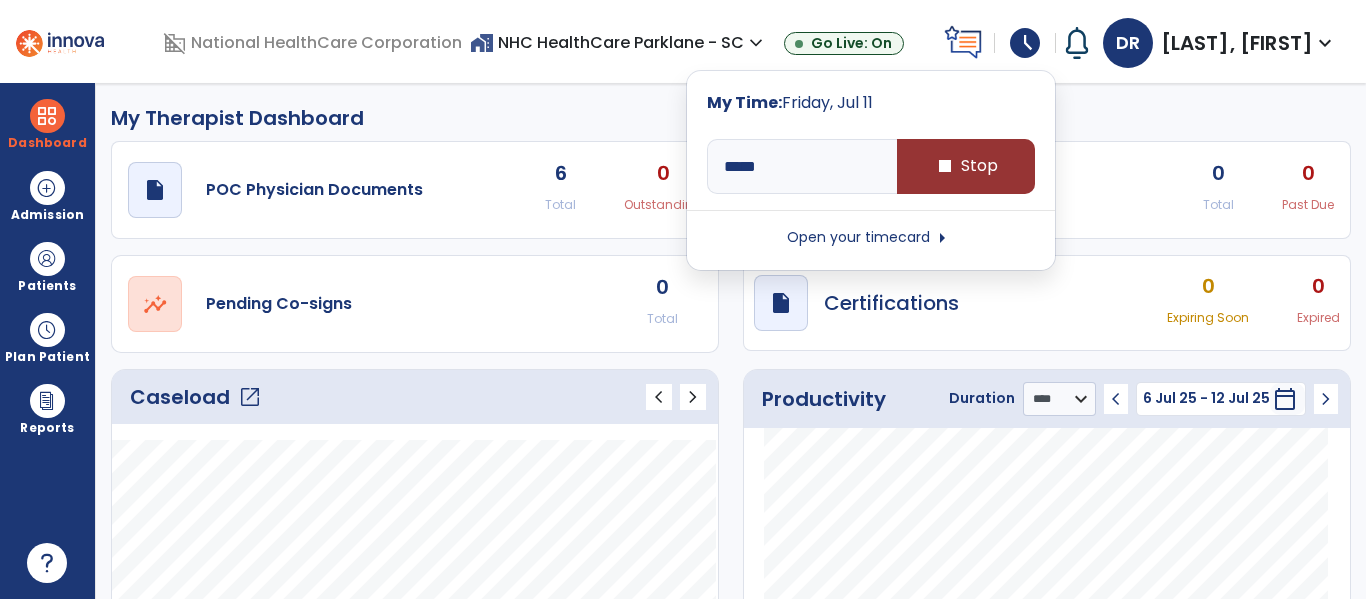 click on "stop  Stop" at bounding box center [966, 166] 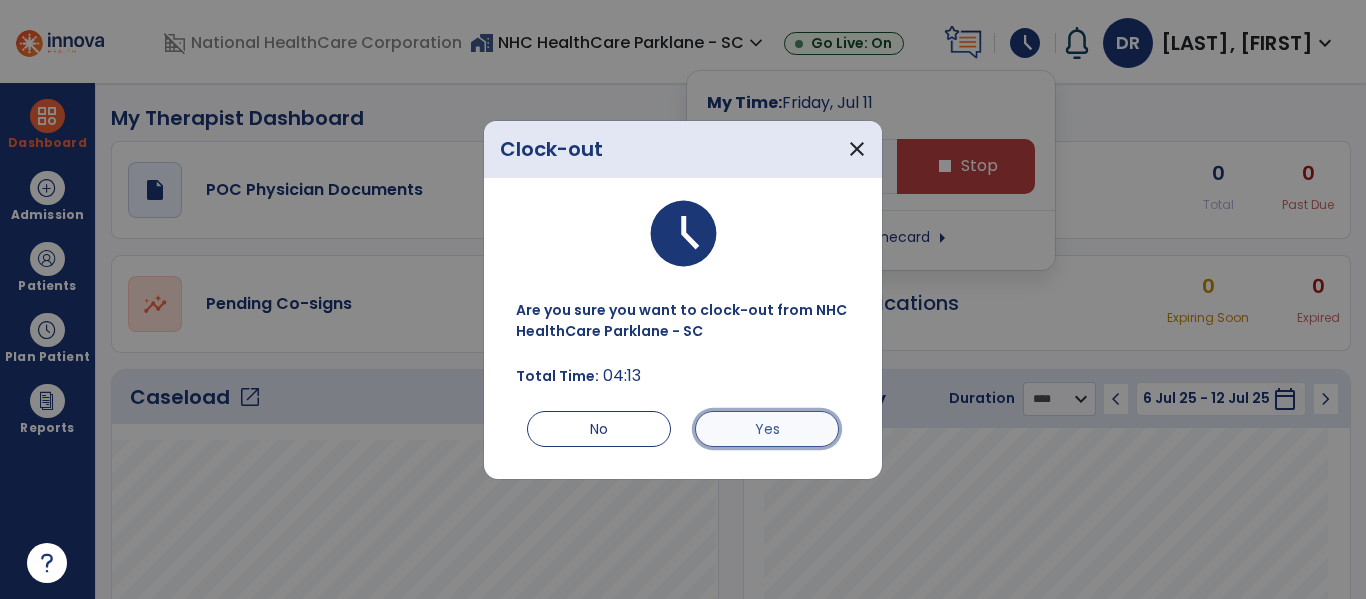 click on "Yes" at bounding box center [767, 429] 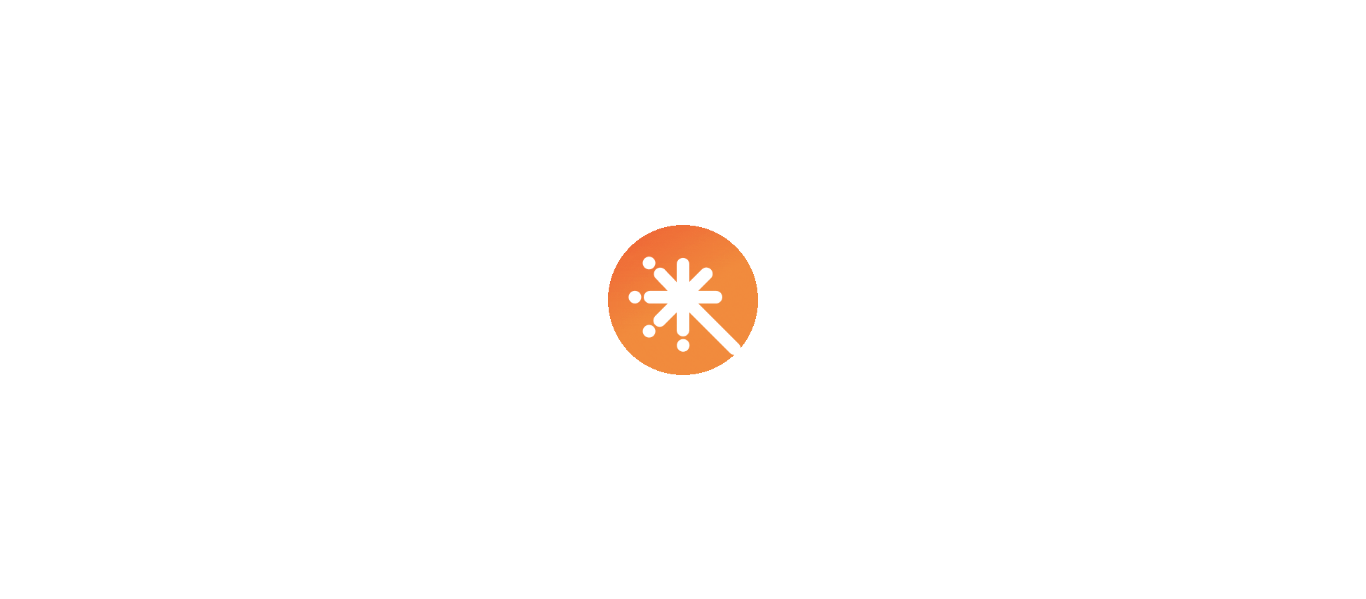 scroll, scrollTop: 0, scrollLeft: 0, axis: both 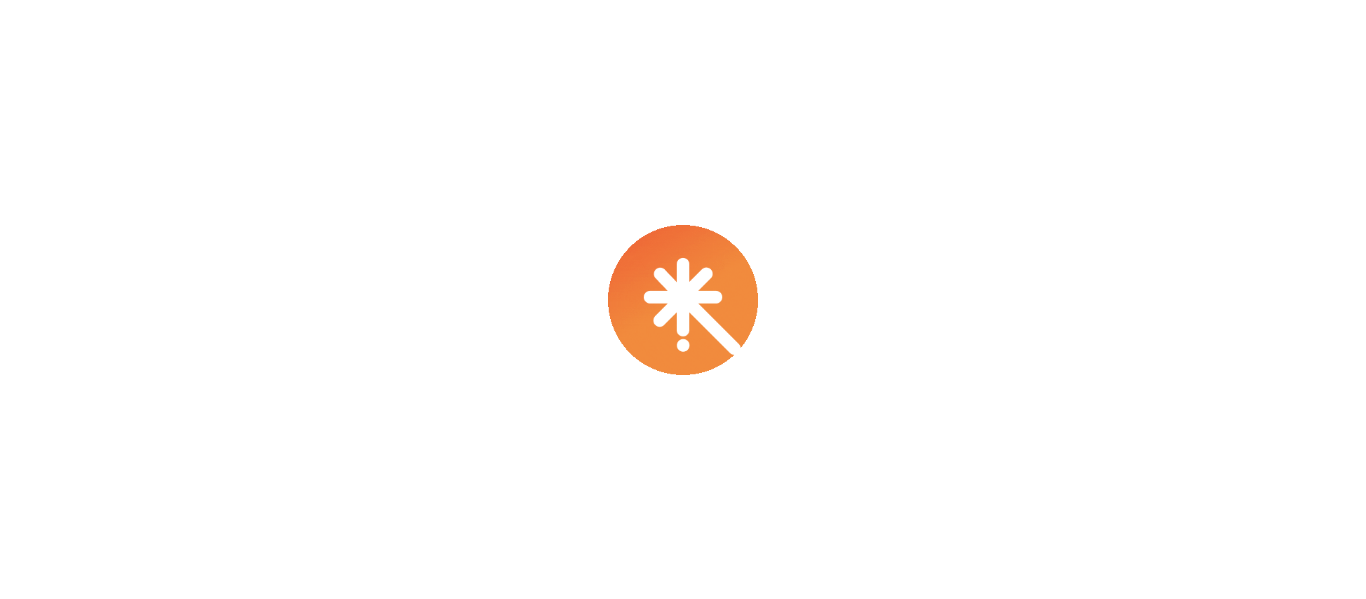 select on "****" 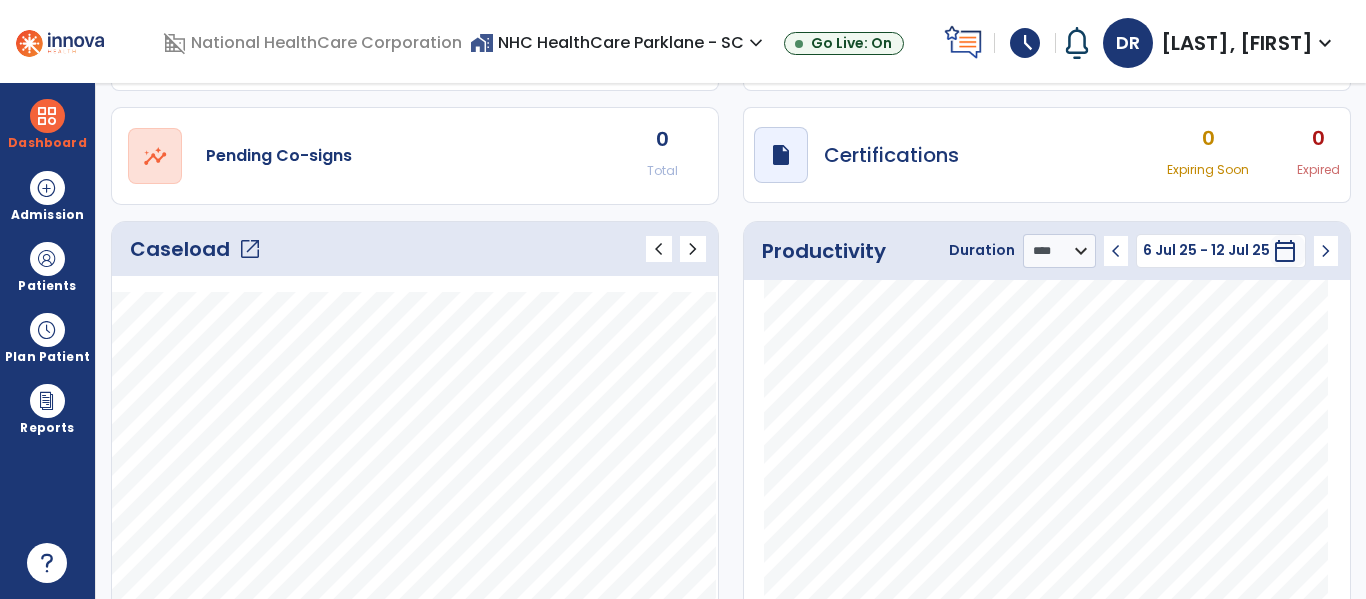 scroll, scrollTop: 200, scrollLeft: 0, axis: vertical 